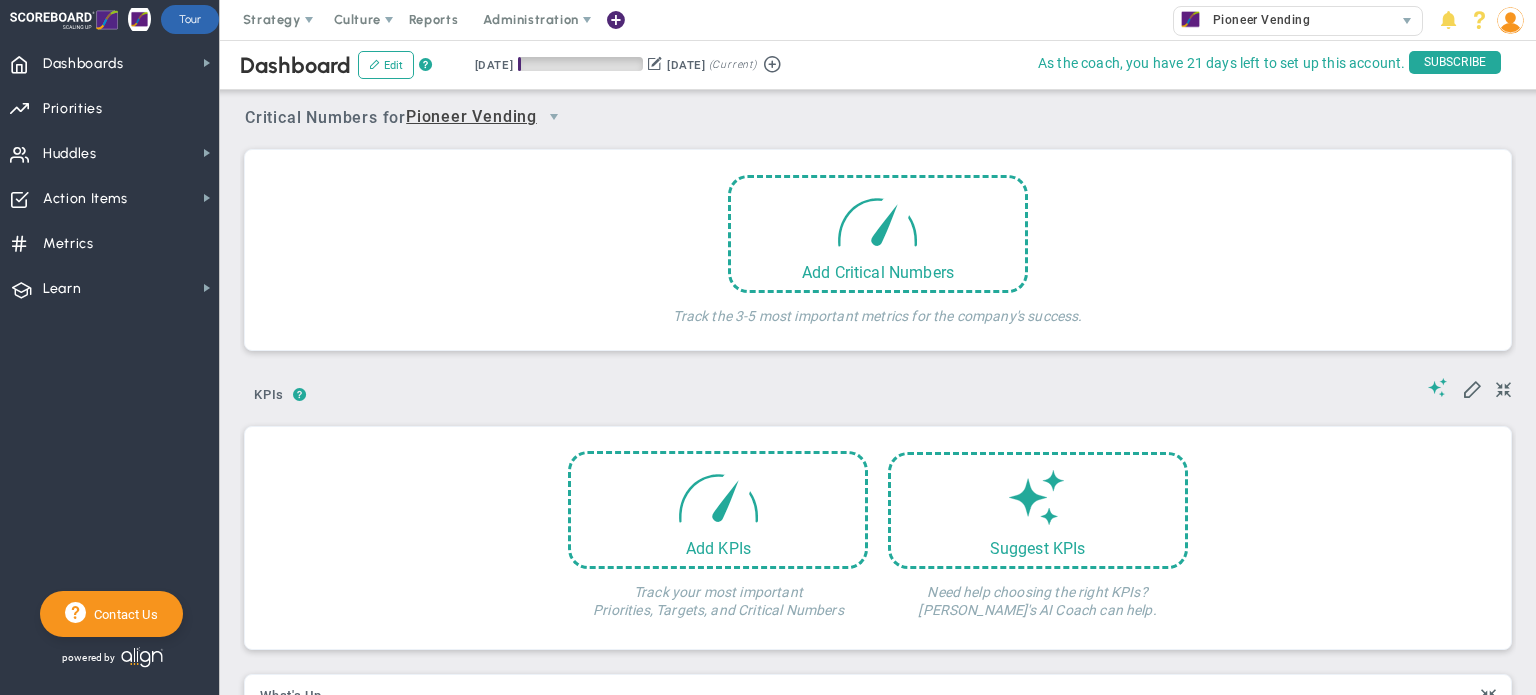scroll, scrollTop: 0, scrollLeft: 0, axis: both 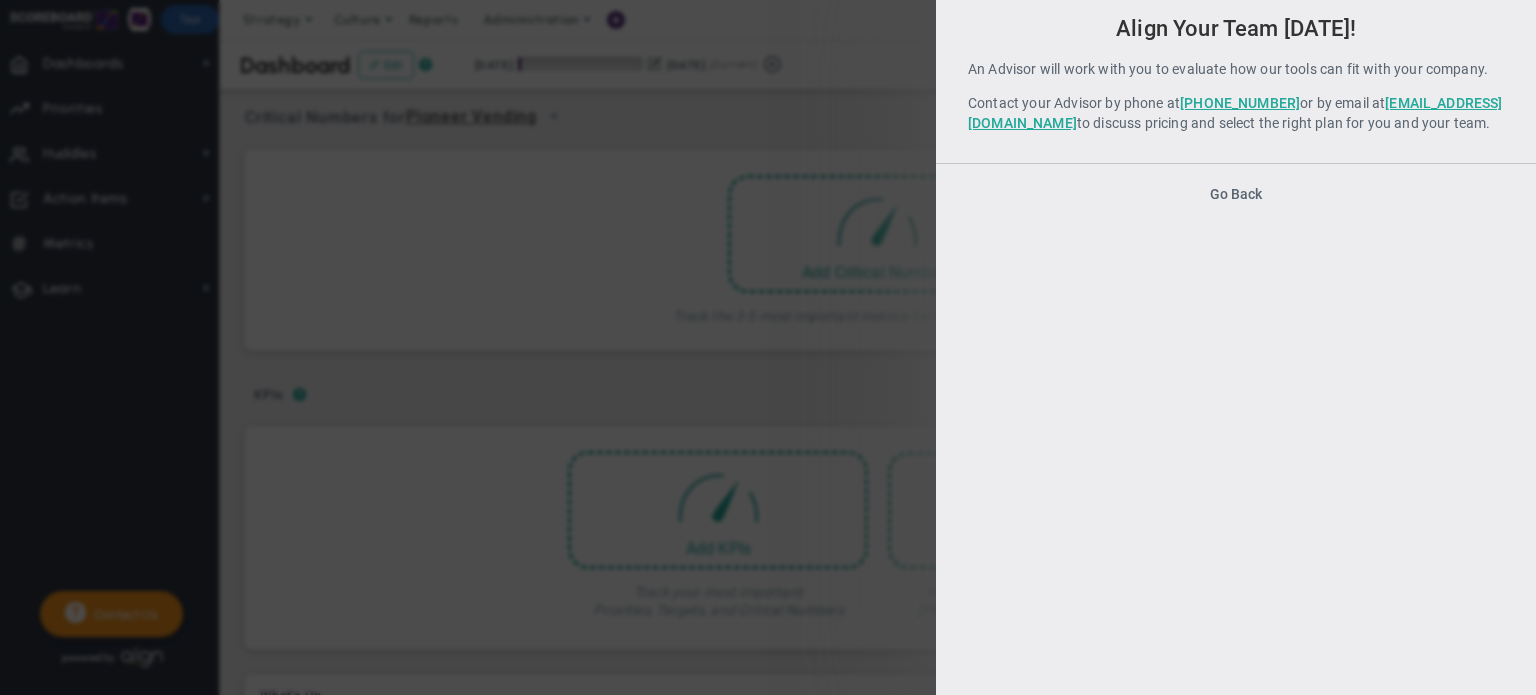click on "Go Back" at bounding box center [1236, 194] 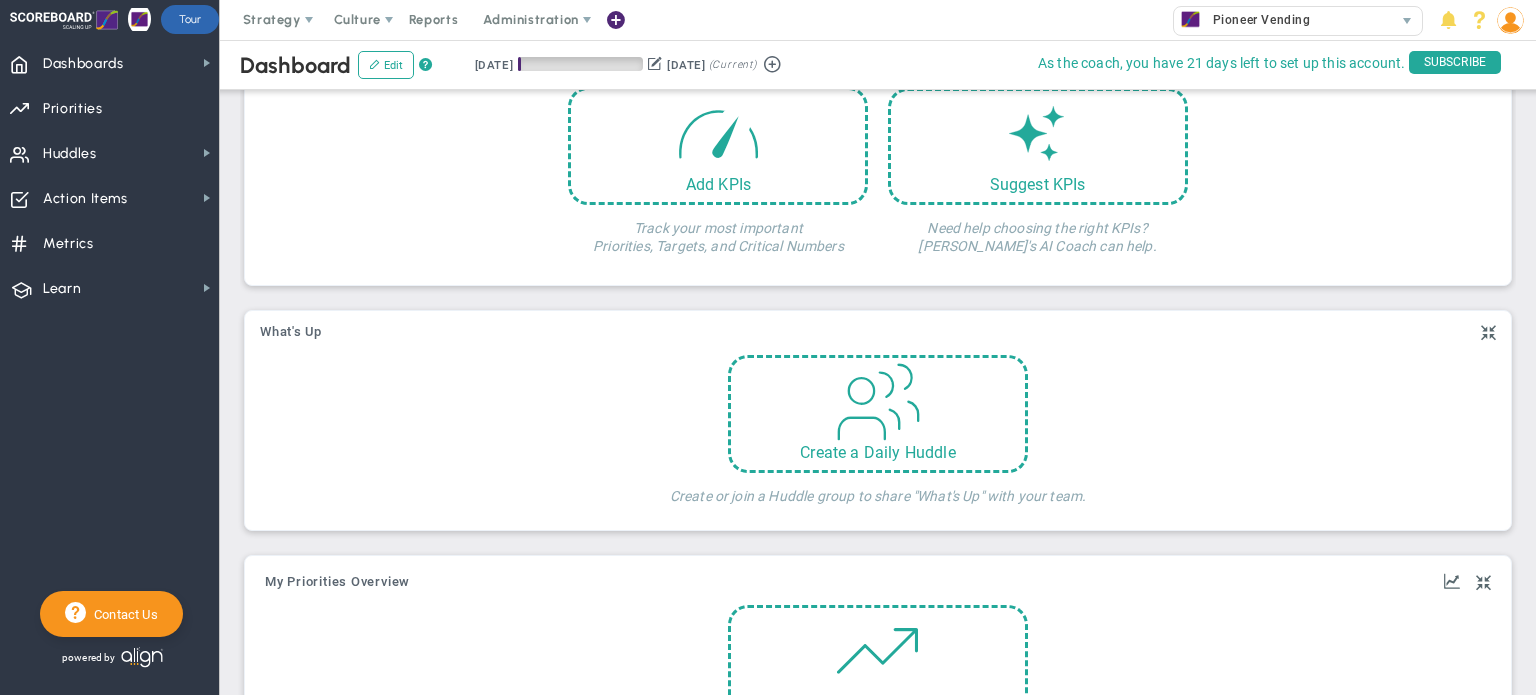 scroll, scrollTop: 0, scrollLeft: 0, axis: both 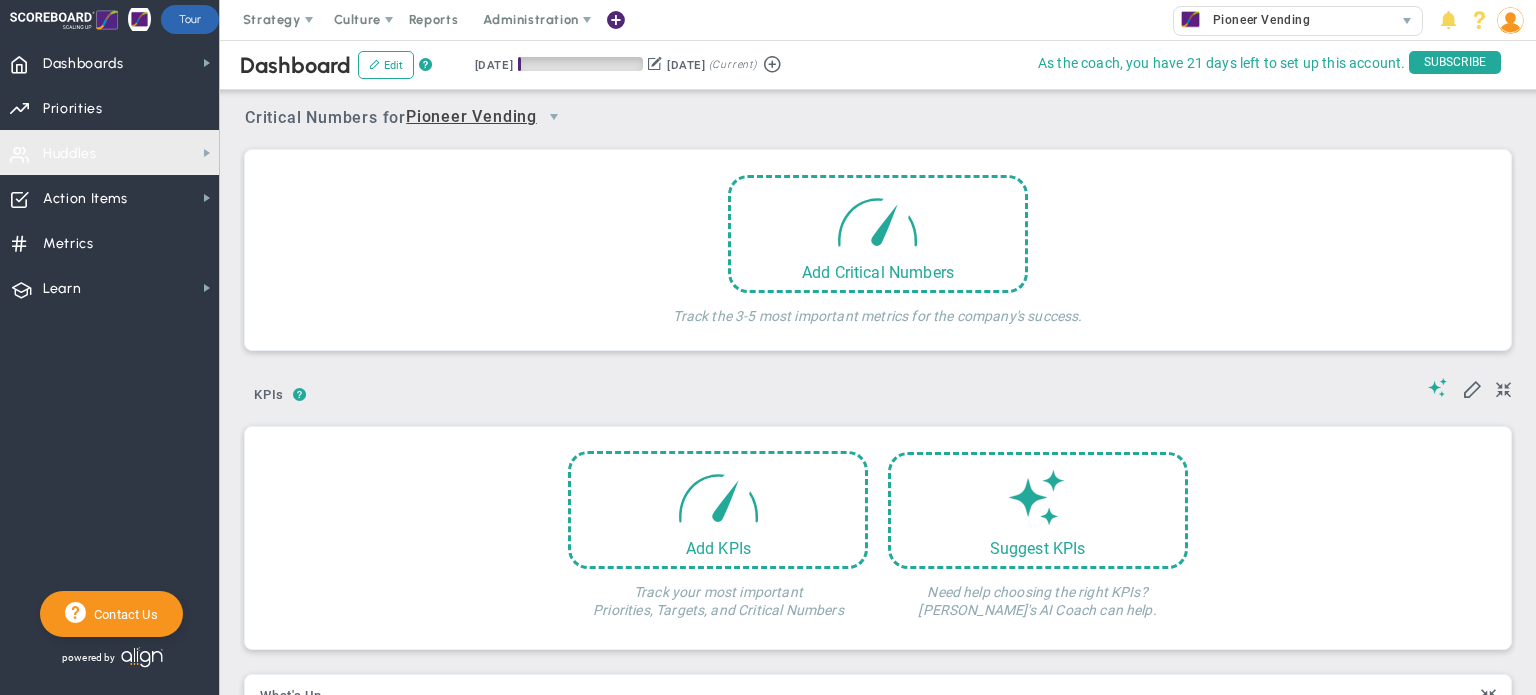 click on "Huddles" at bounding box center [70, 154] 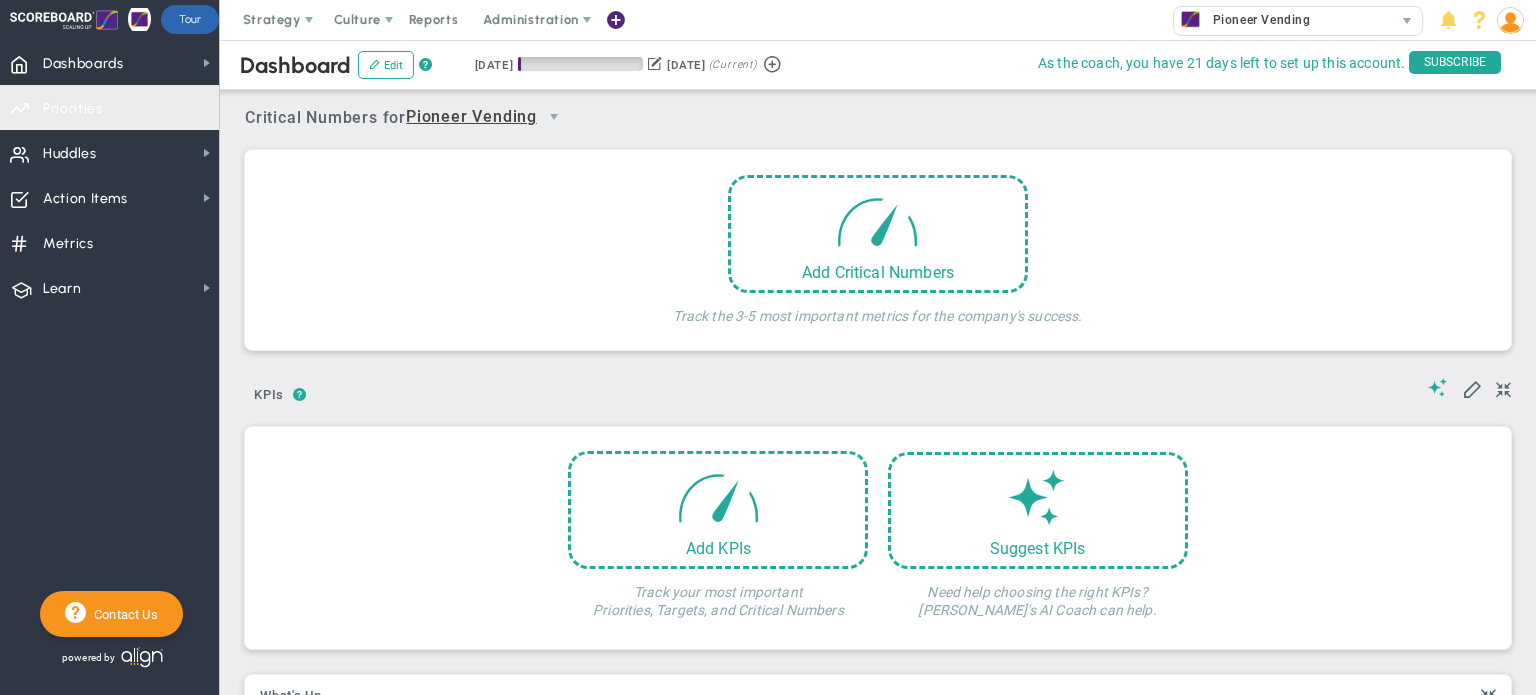 click on "Priorities" at bounding box center [73, 109] 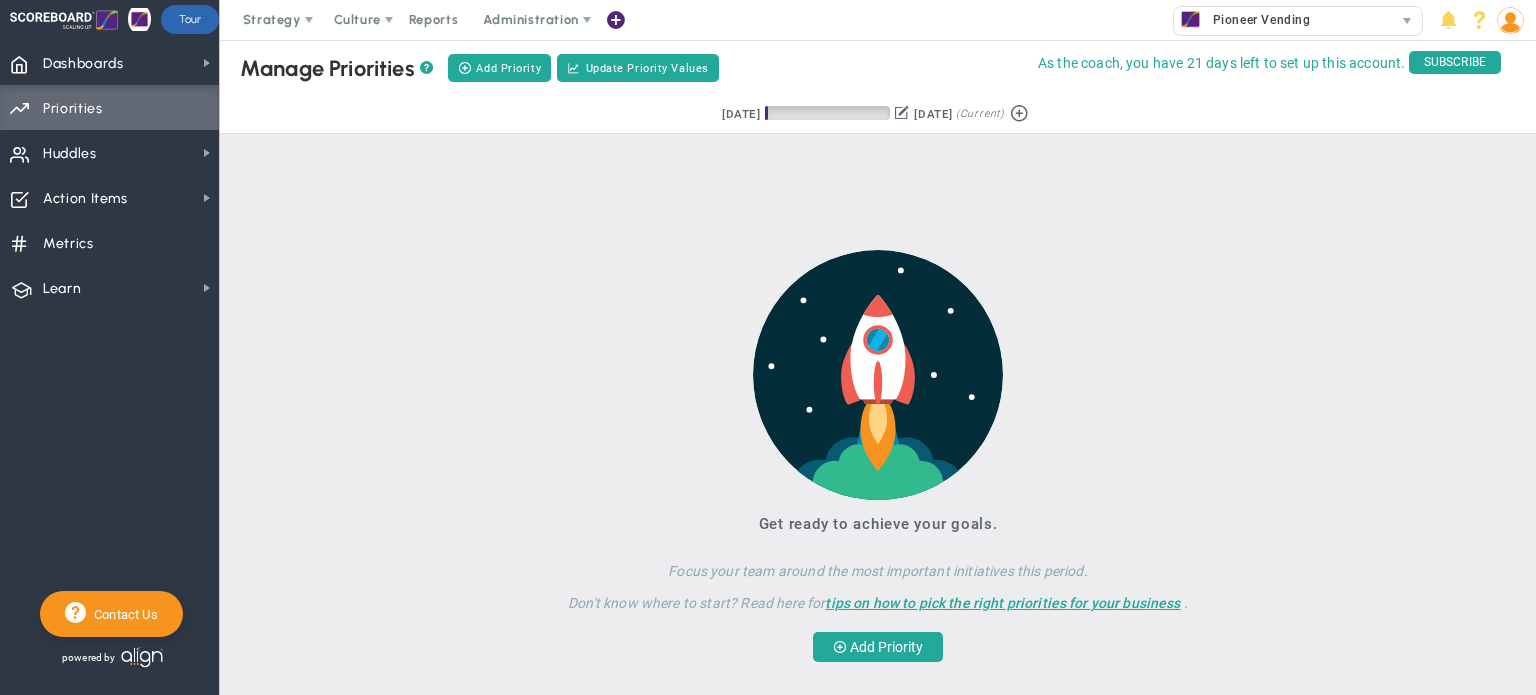 click at bounding box center [1019, 111] 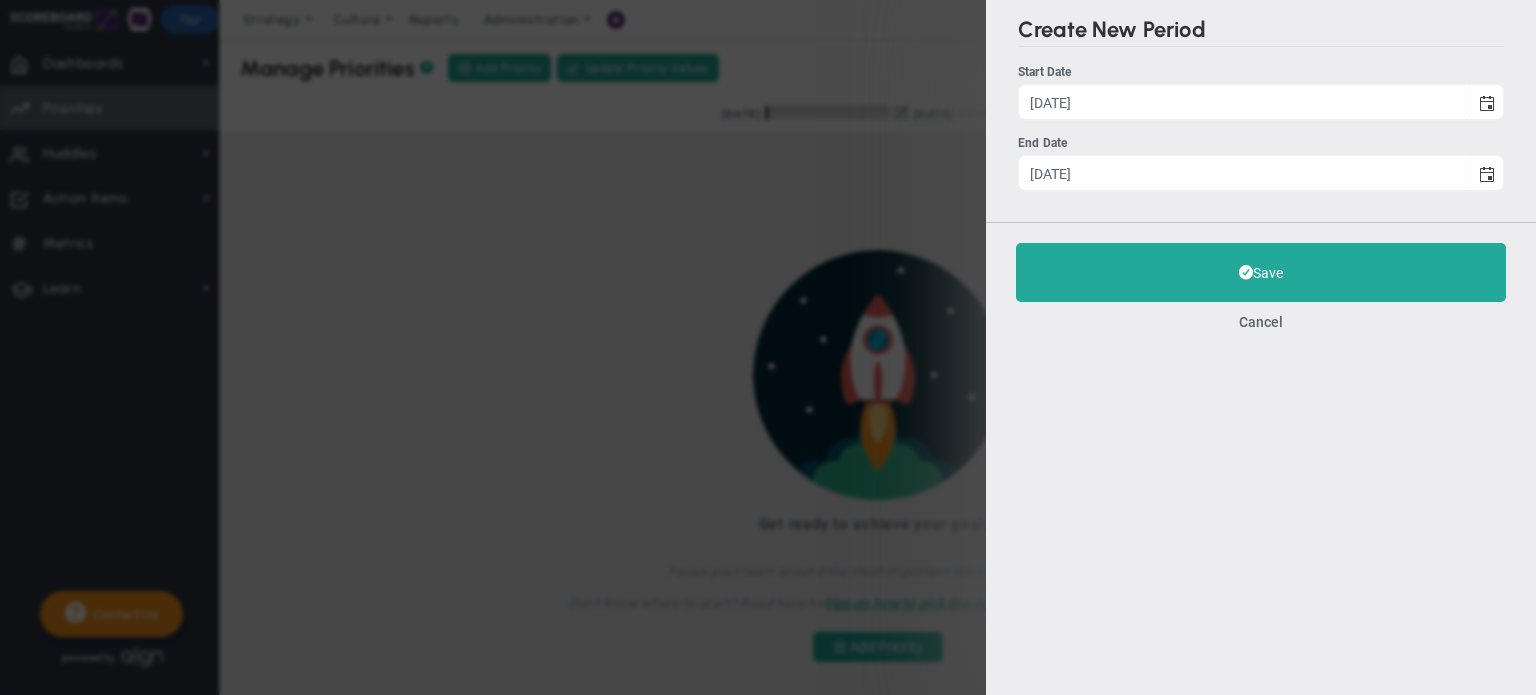 click on "Cancel" at bounding box center (1261, 322) 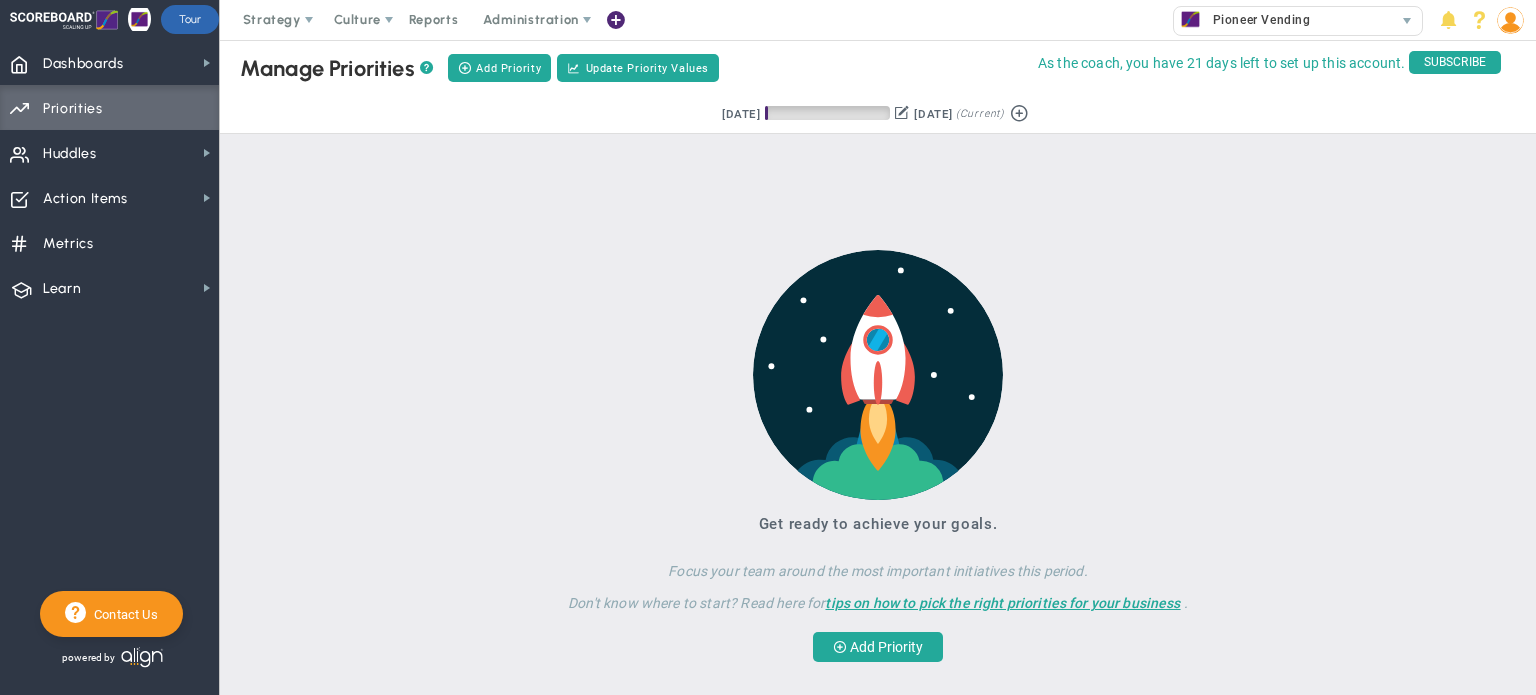 click on "[DATE]" at bounding box center (741, 114) 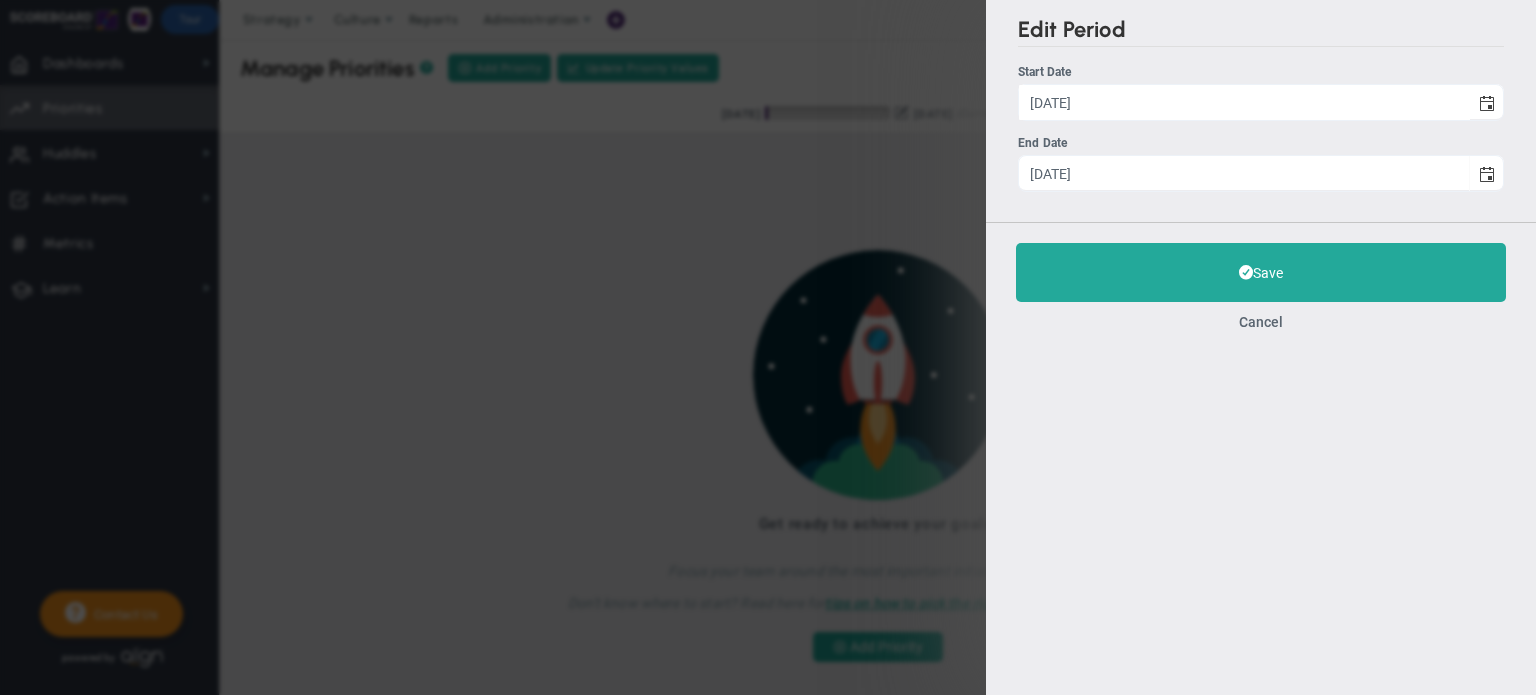 click at bounding box center [1487, 104] 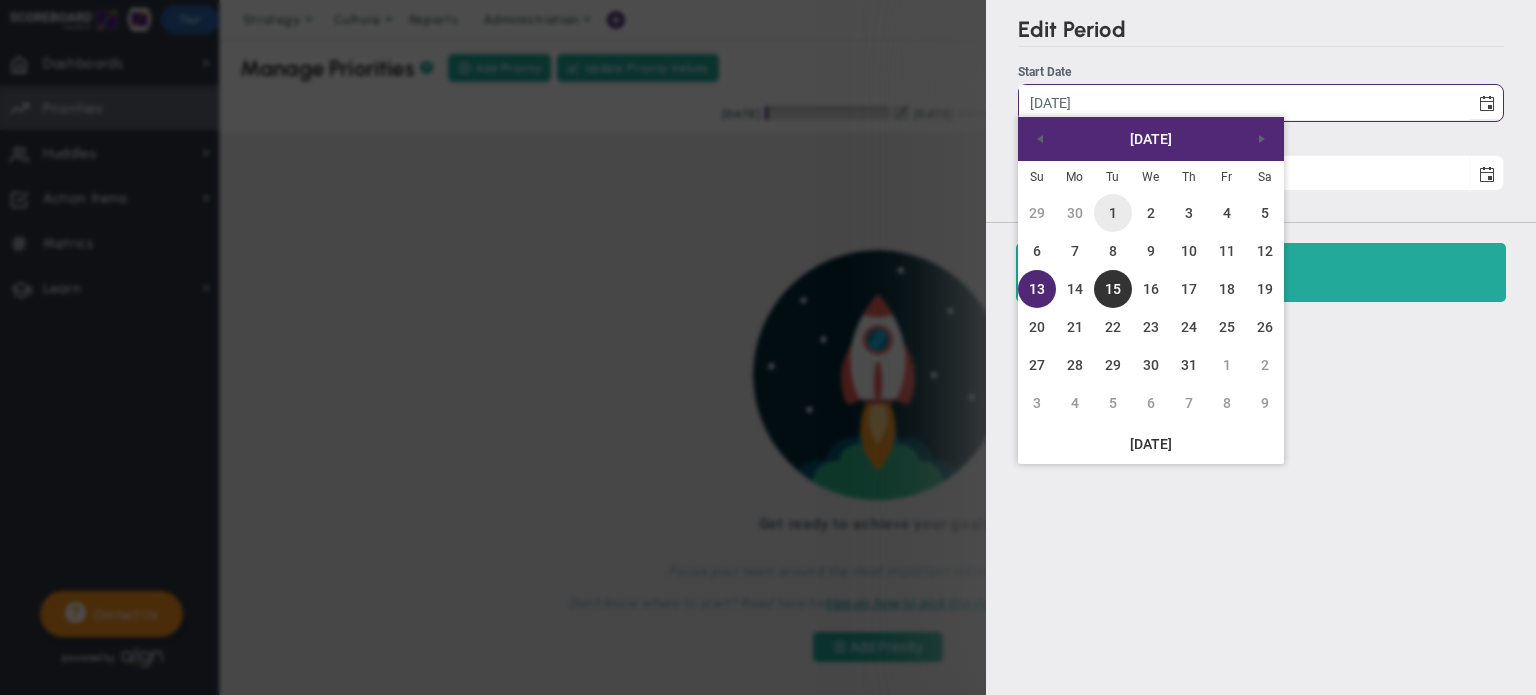 click on "1" at bounding box center [1113, 213] 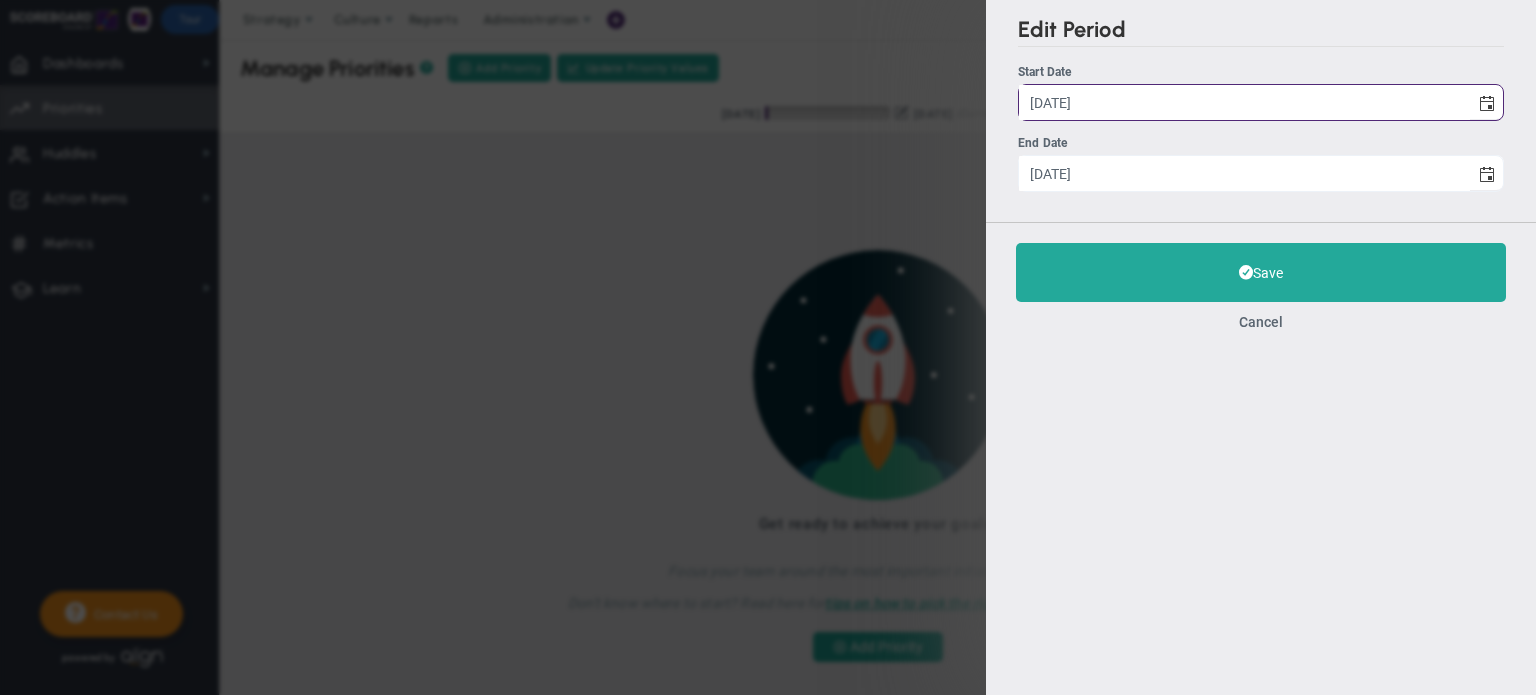 click at bounding box center [1487, 175] 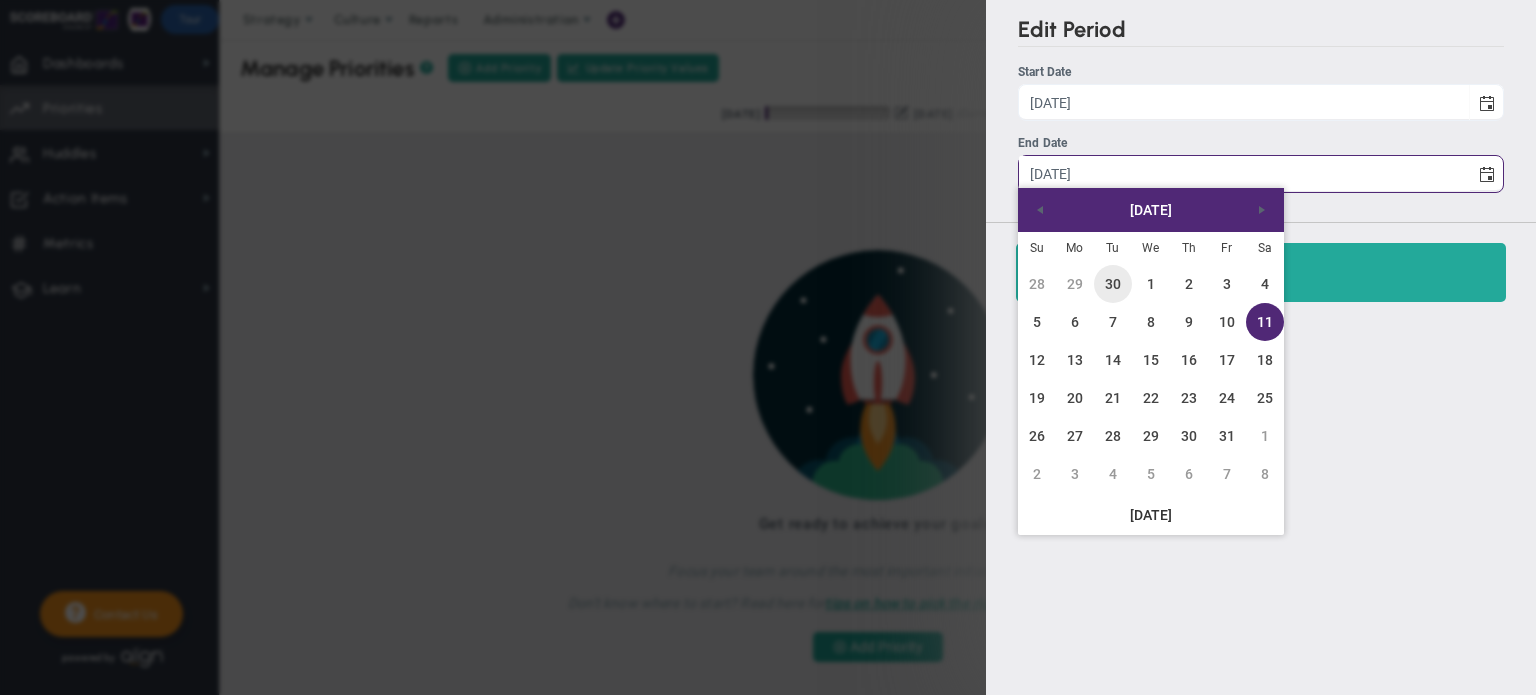 click on "30" at bounding box center (1113, 284) 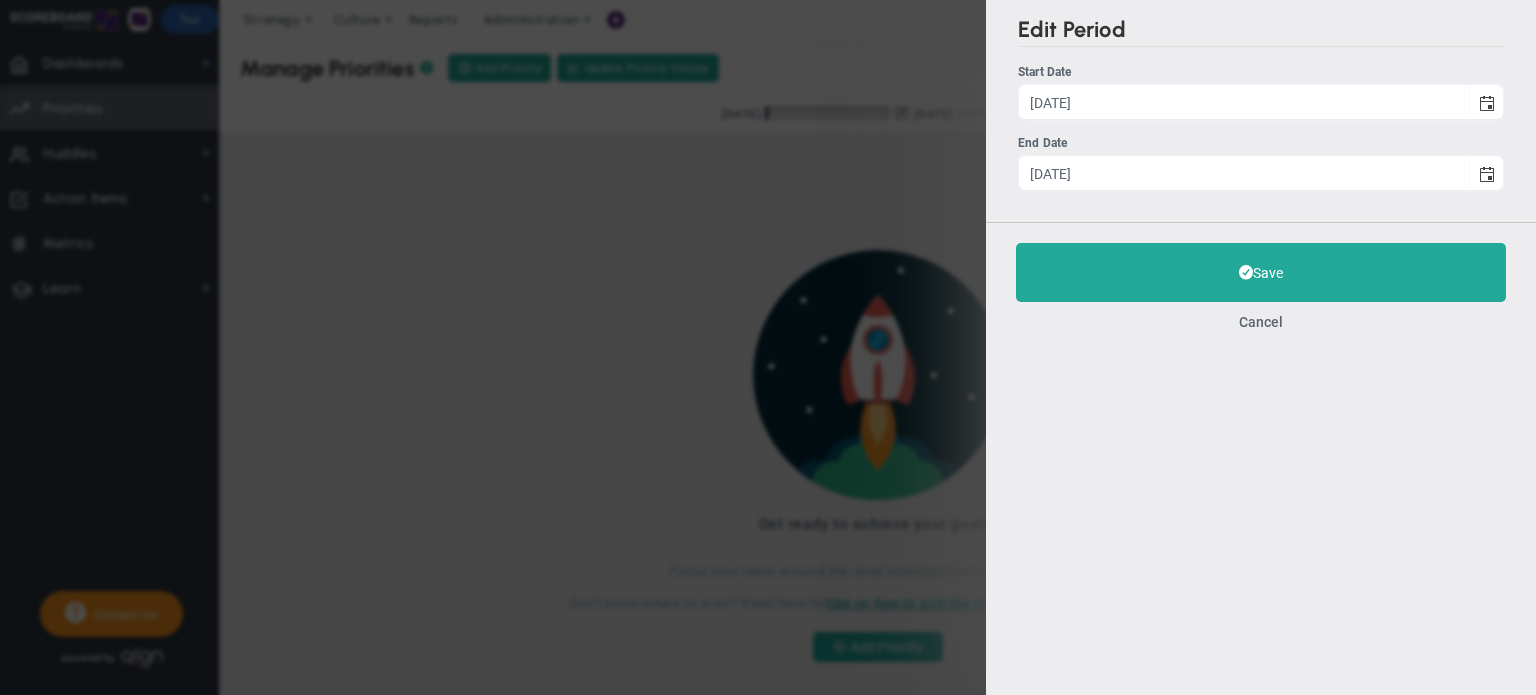 click on "Save" at bounding box center [1261, 272] 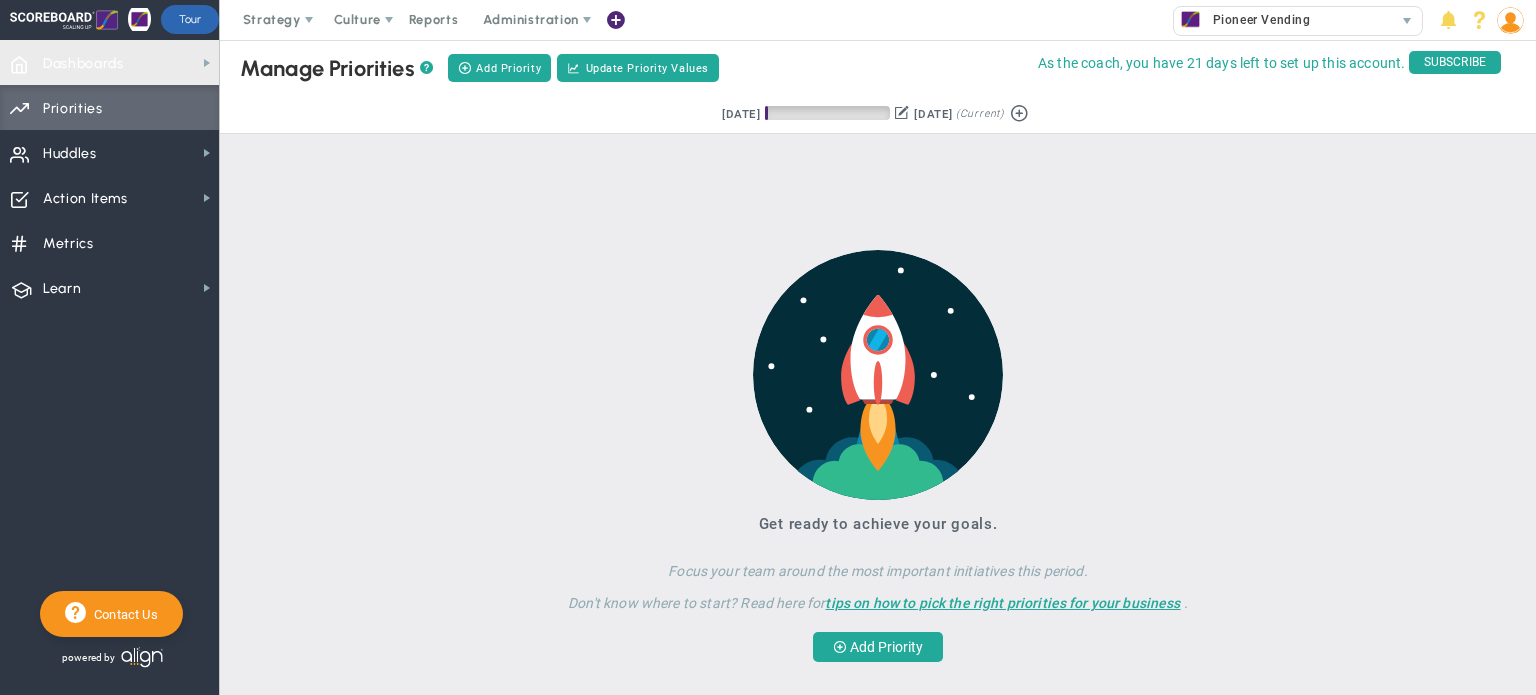 click on "Dashboards" at bounding box center [83, 64] 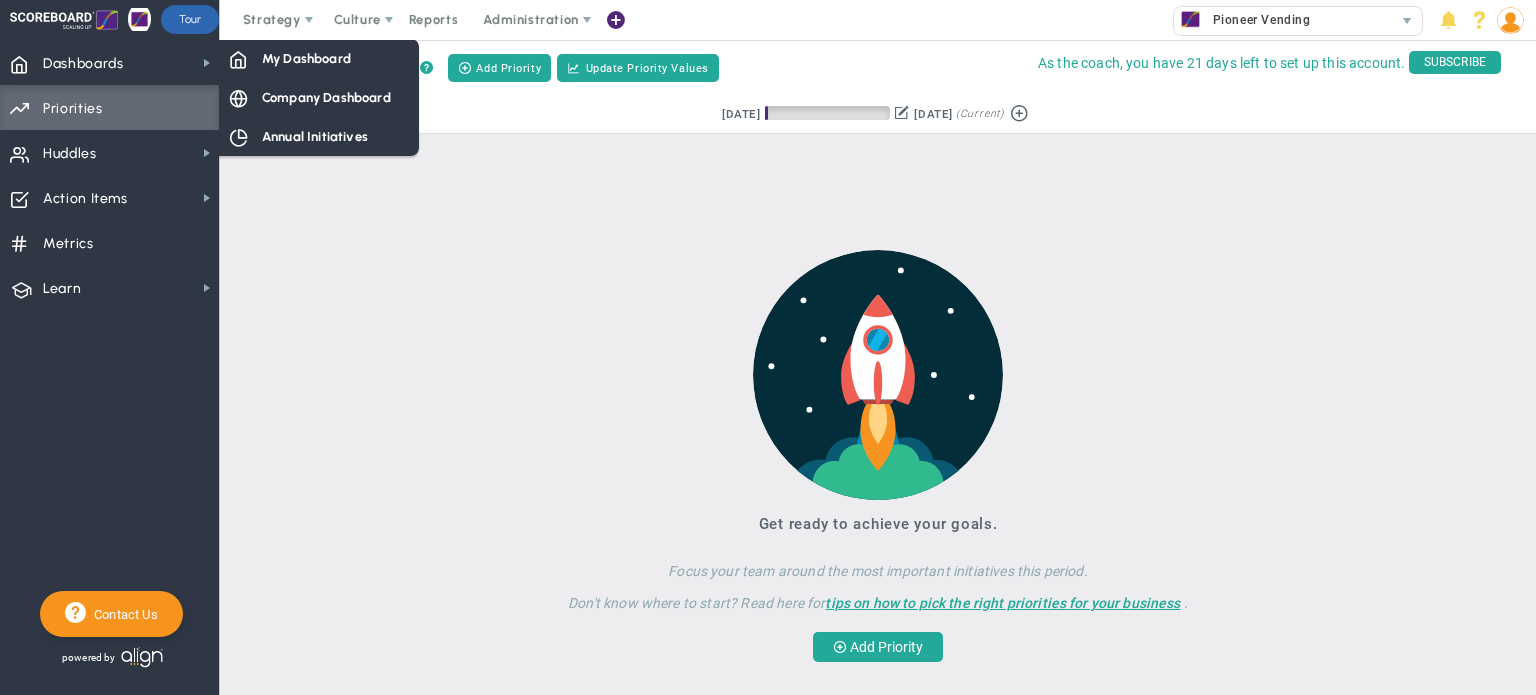 click on "Company Dashboard" at bounding box center [326, 97] 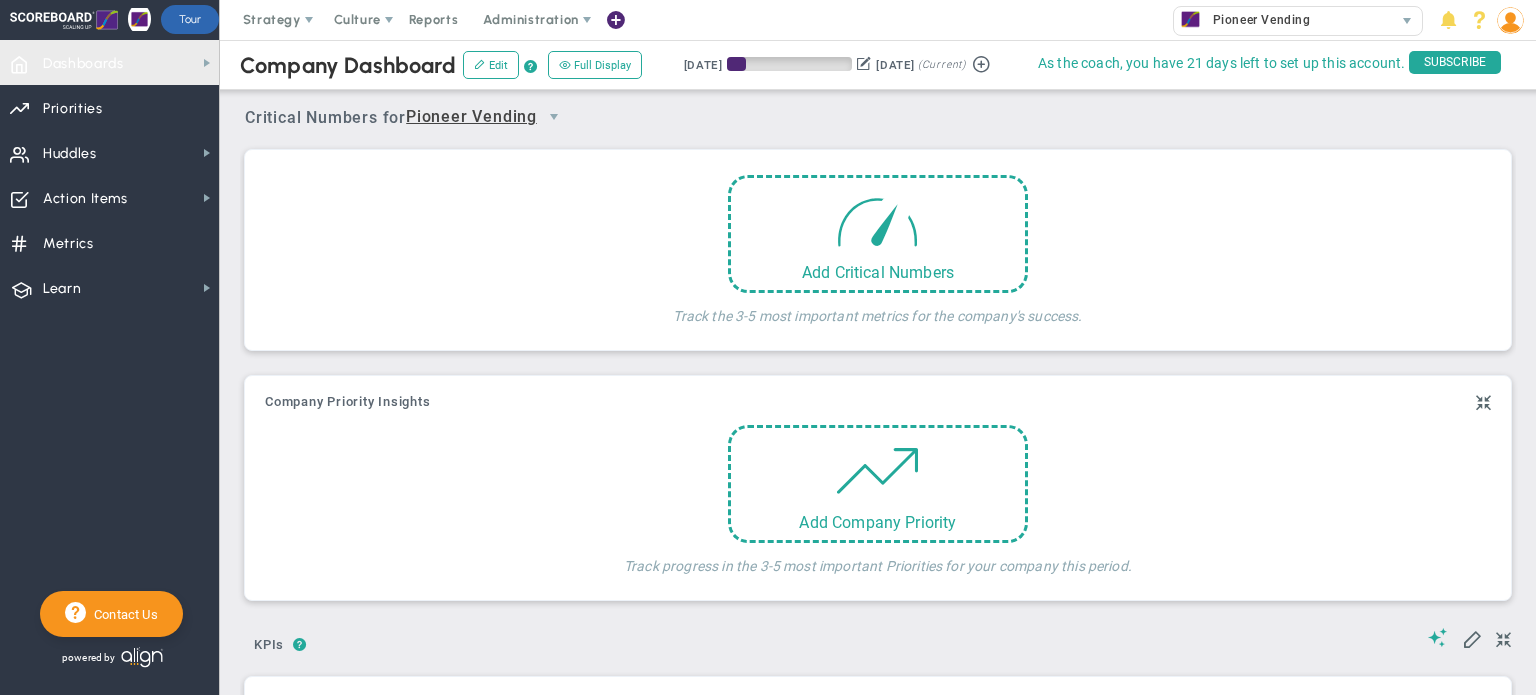 click on "Dashboards Dashboards" at bounding box center [109, 62] 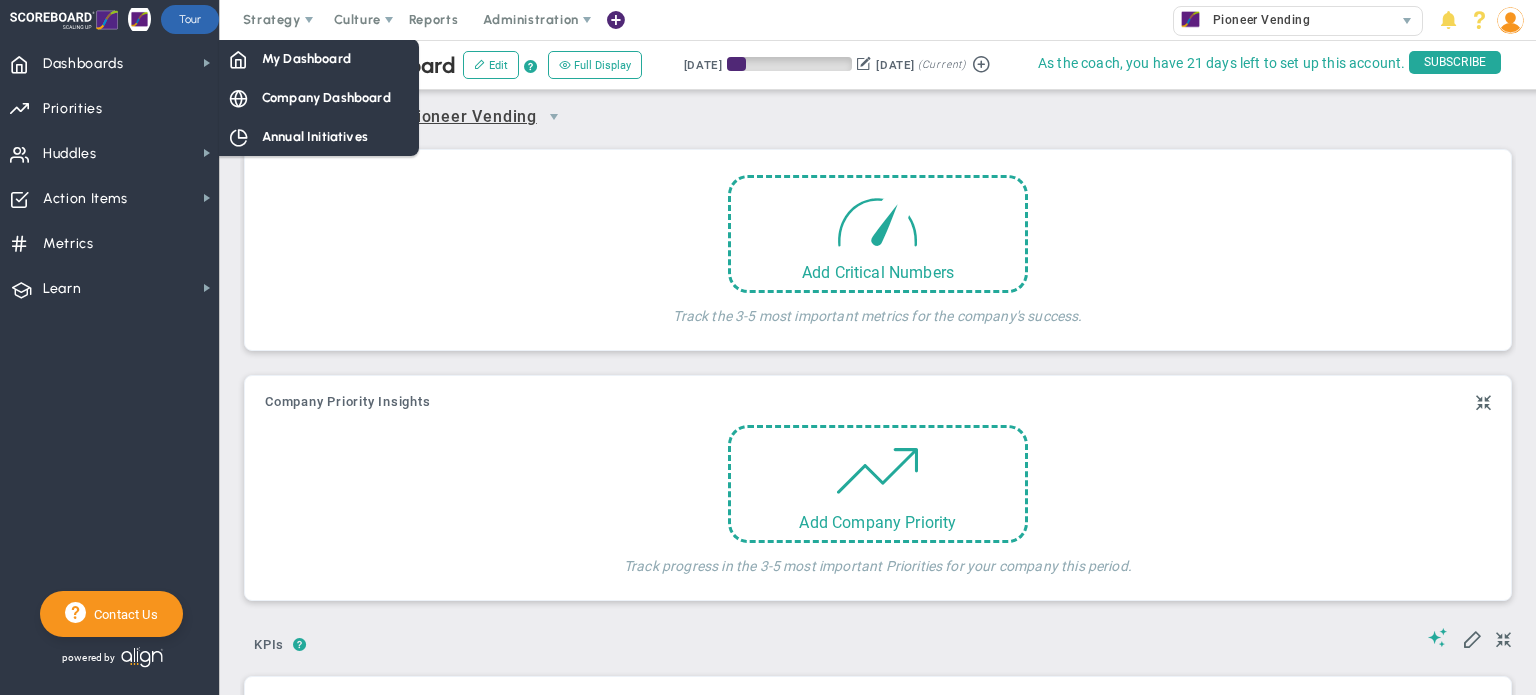 click on "Annual Initiatives" at bounding box center (315, 136) 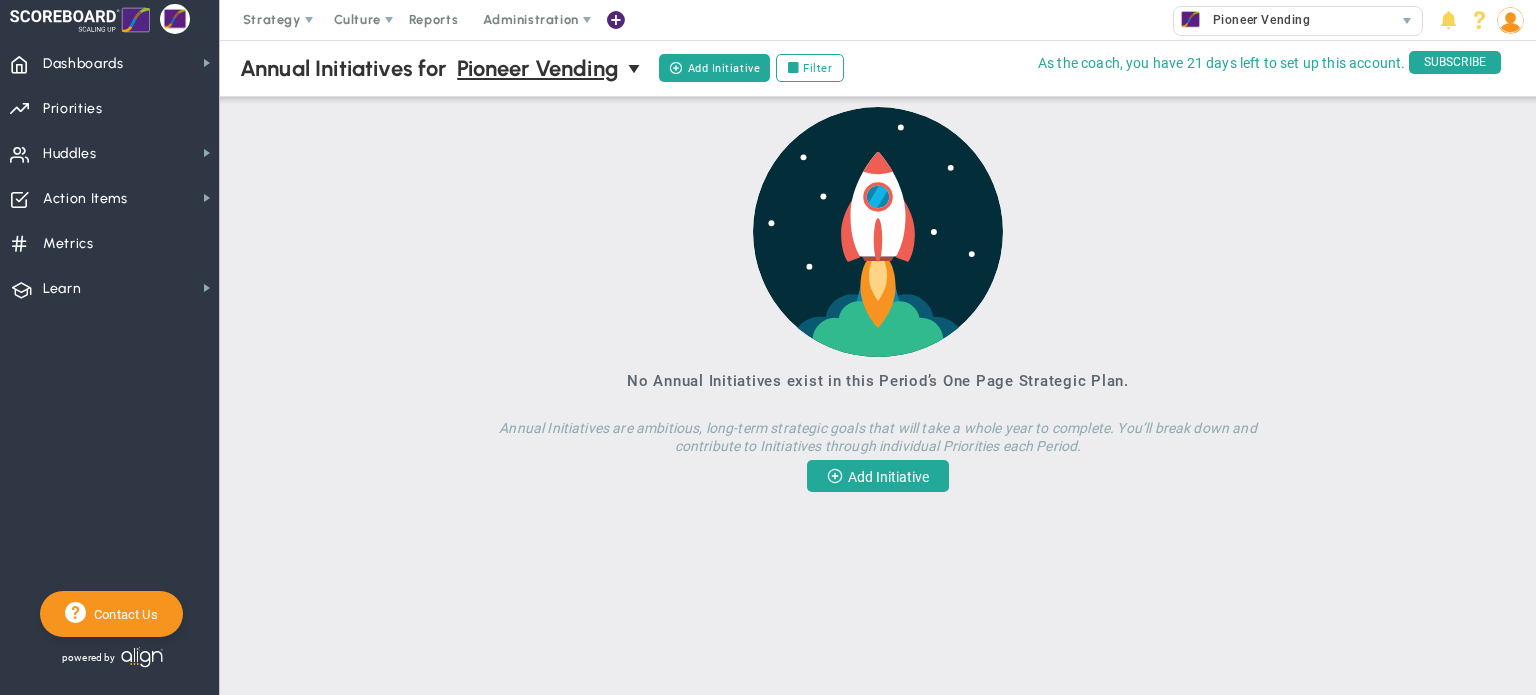 click on "Add Initiative" at bounding box center (878, 476) 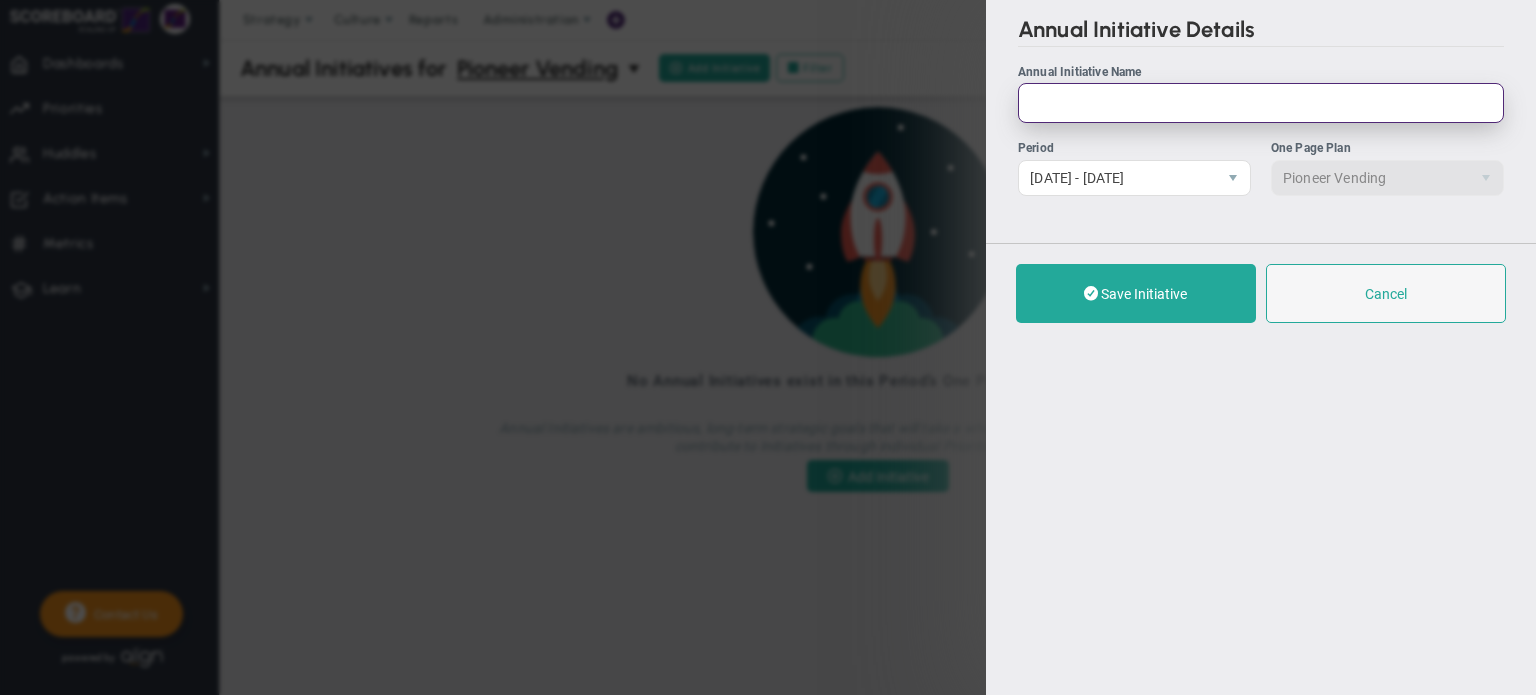 click on "Annual Initiative Name" at bounding box center (1261, 103) 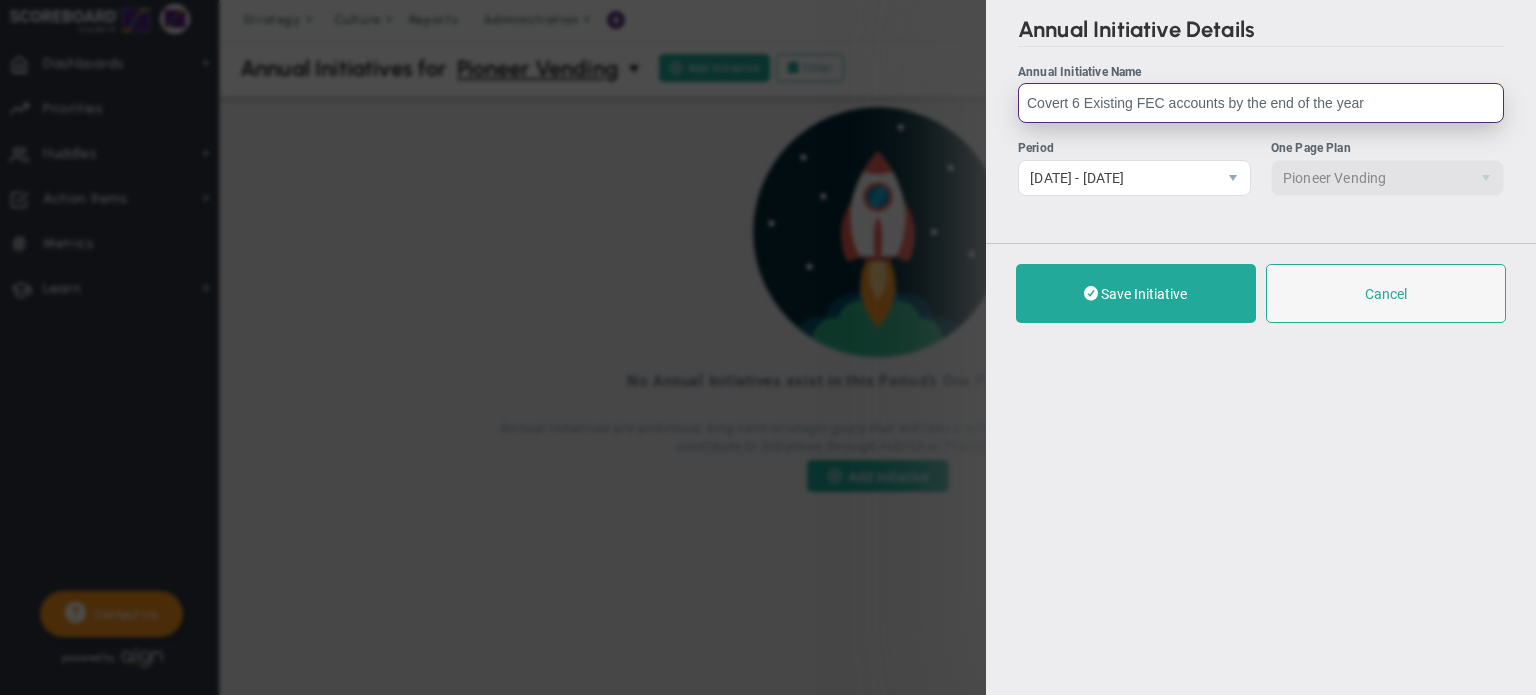 type on "Covert 6 Existing FEC accounts by the end of the year" 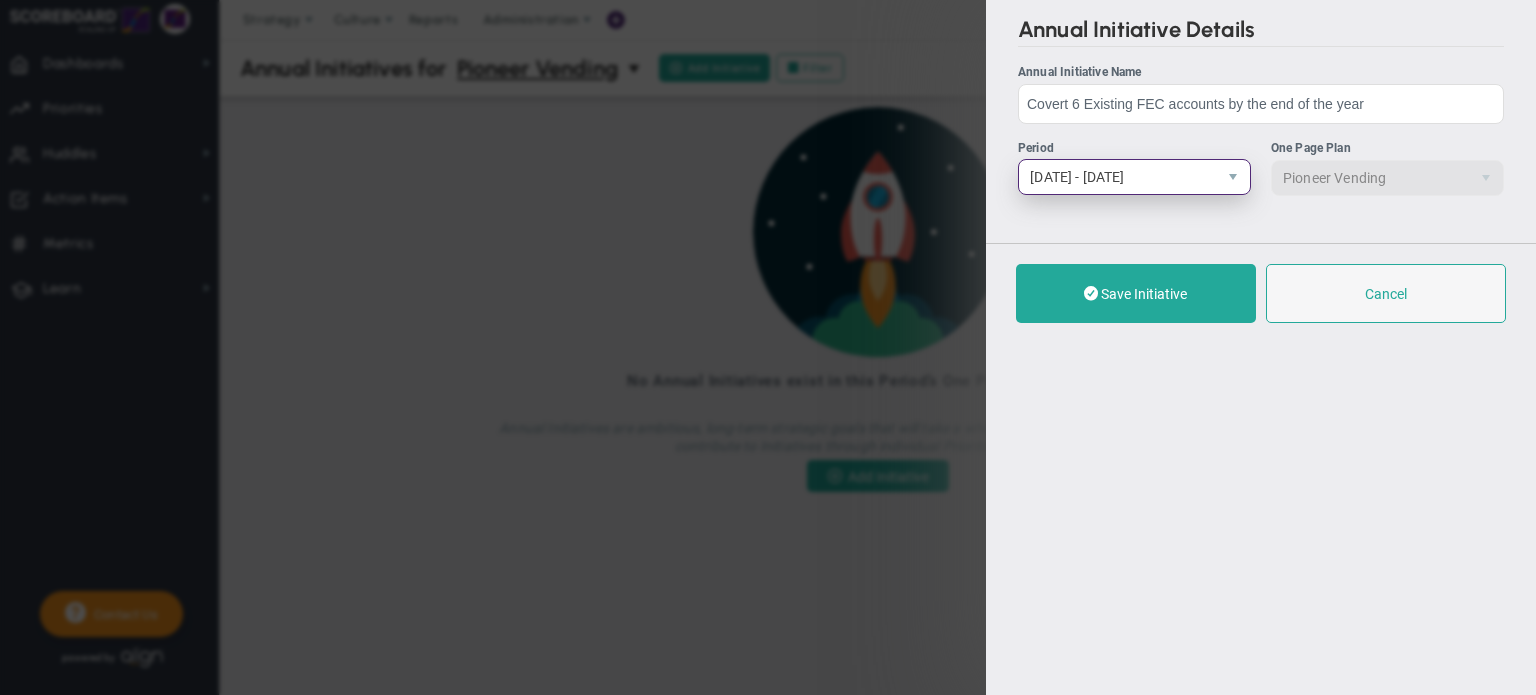click at bounding box center (1233, 177) 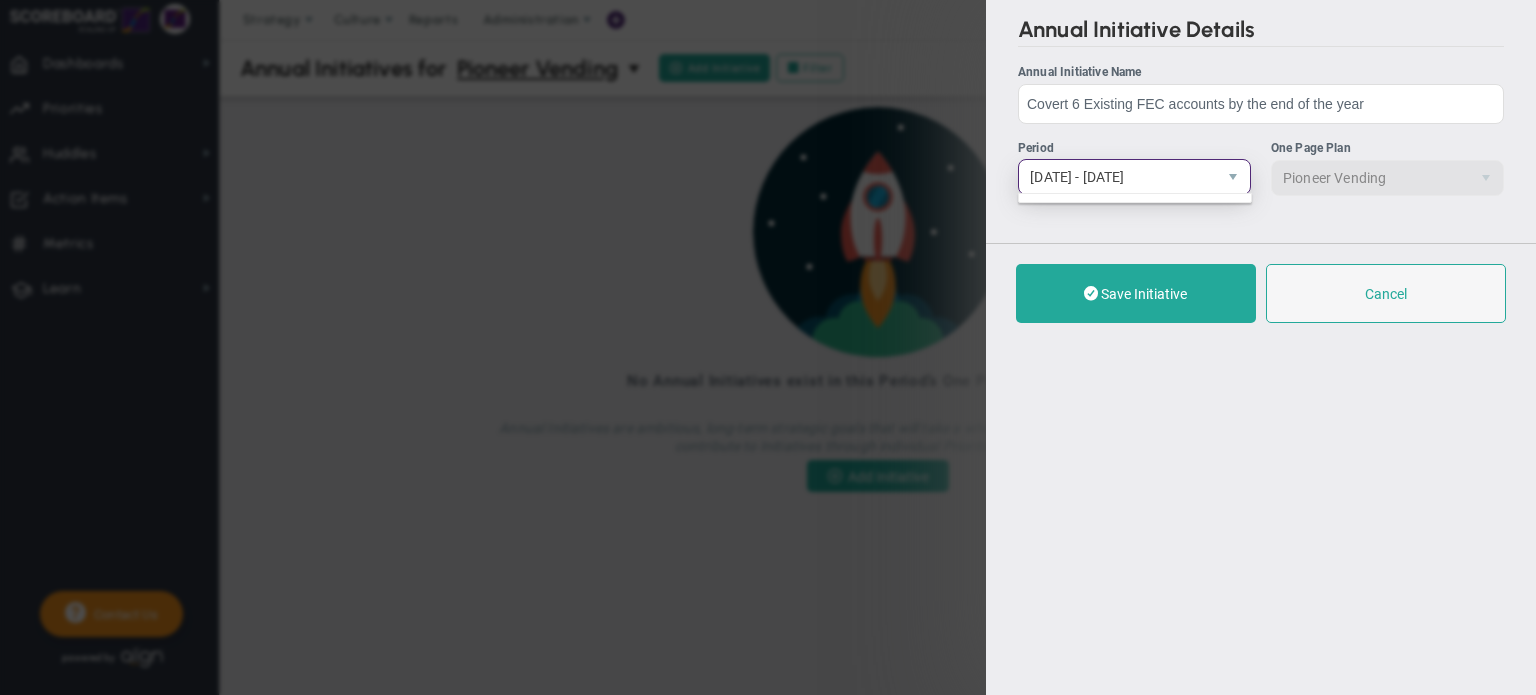 click at bounding box center [1233, 177] 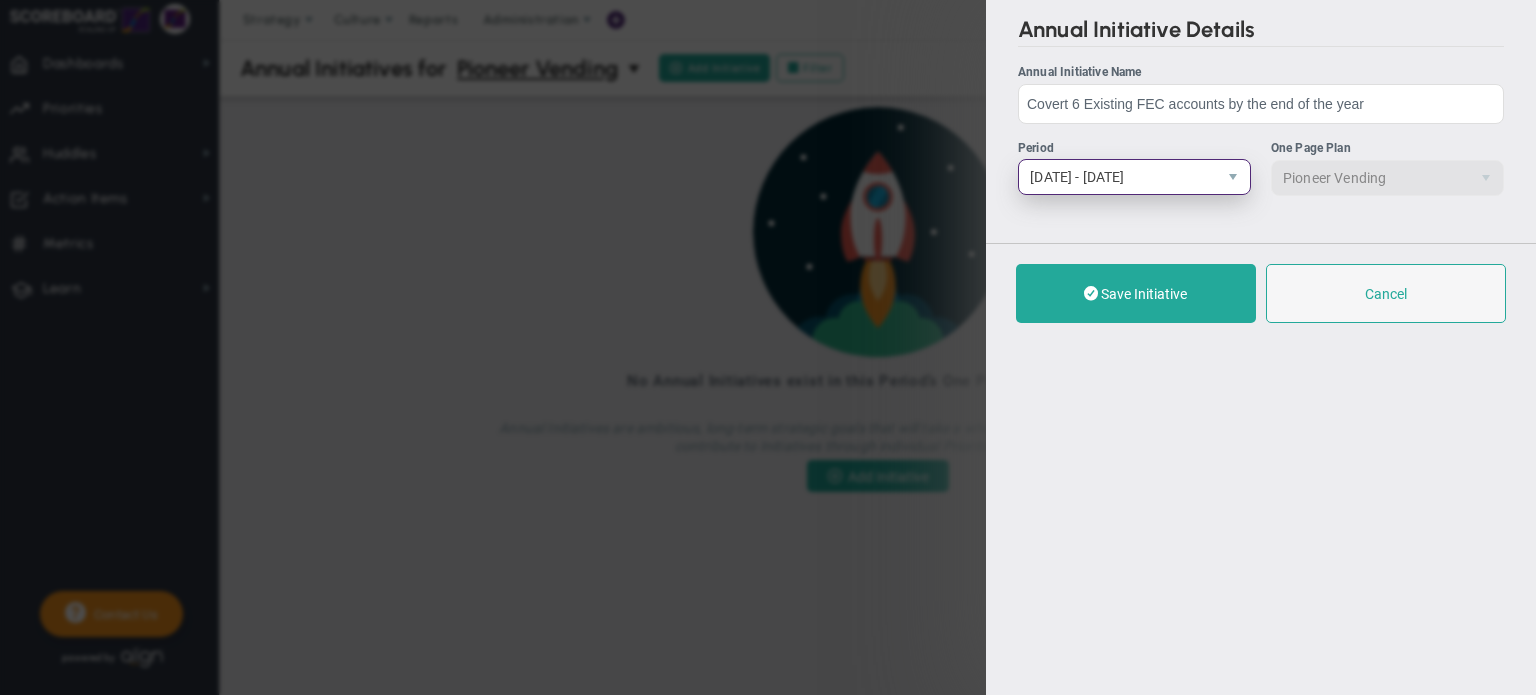 click on "[DATE] - [DATE]" at bounding box center [1117, 177] 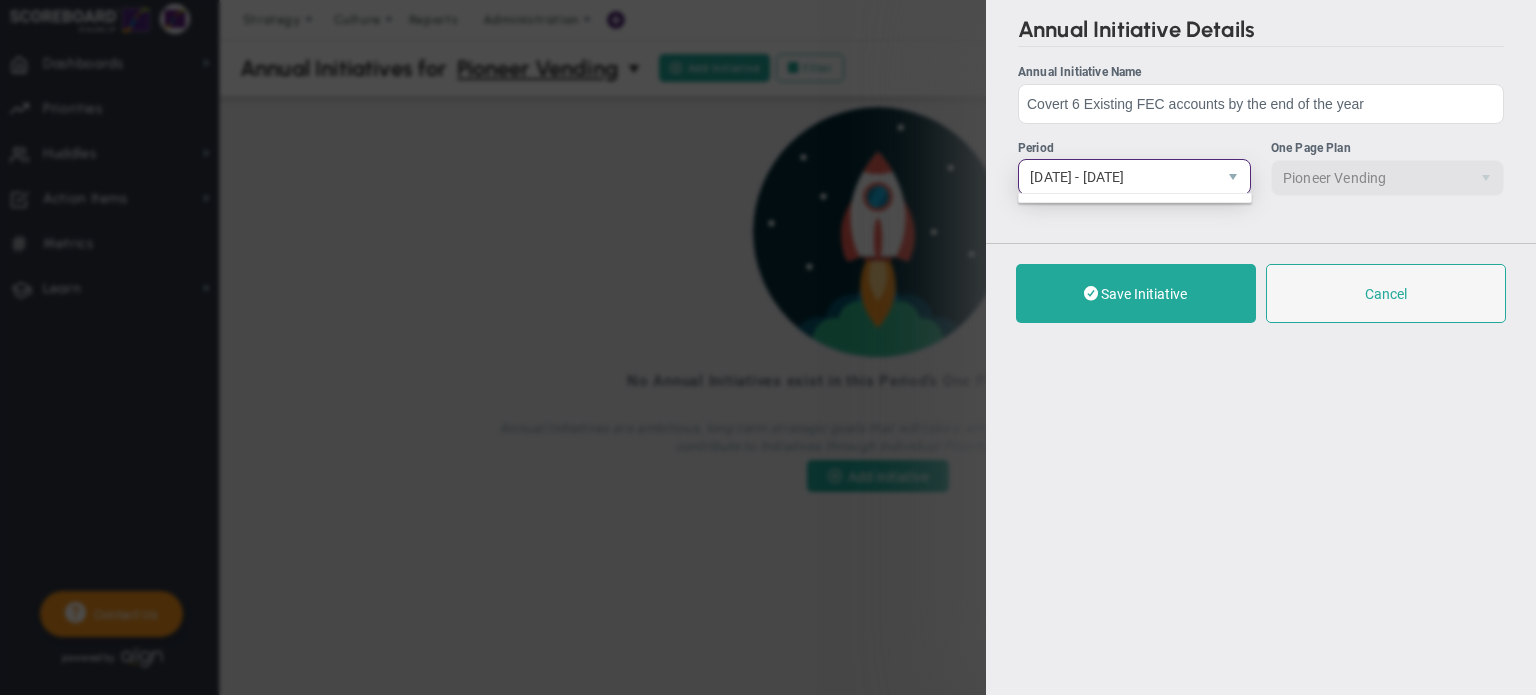 click on "[DATE] - [DATE]" at bounding box center [1117, 177] 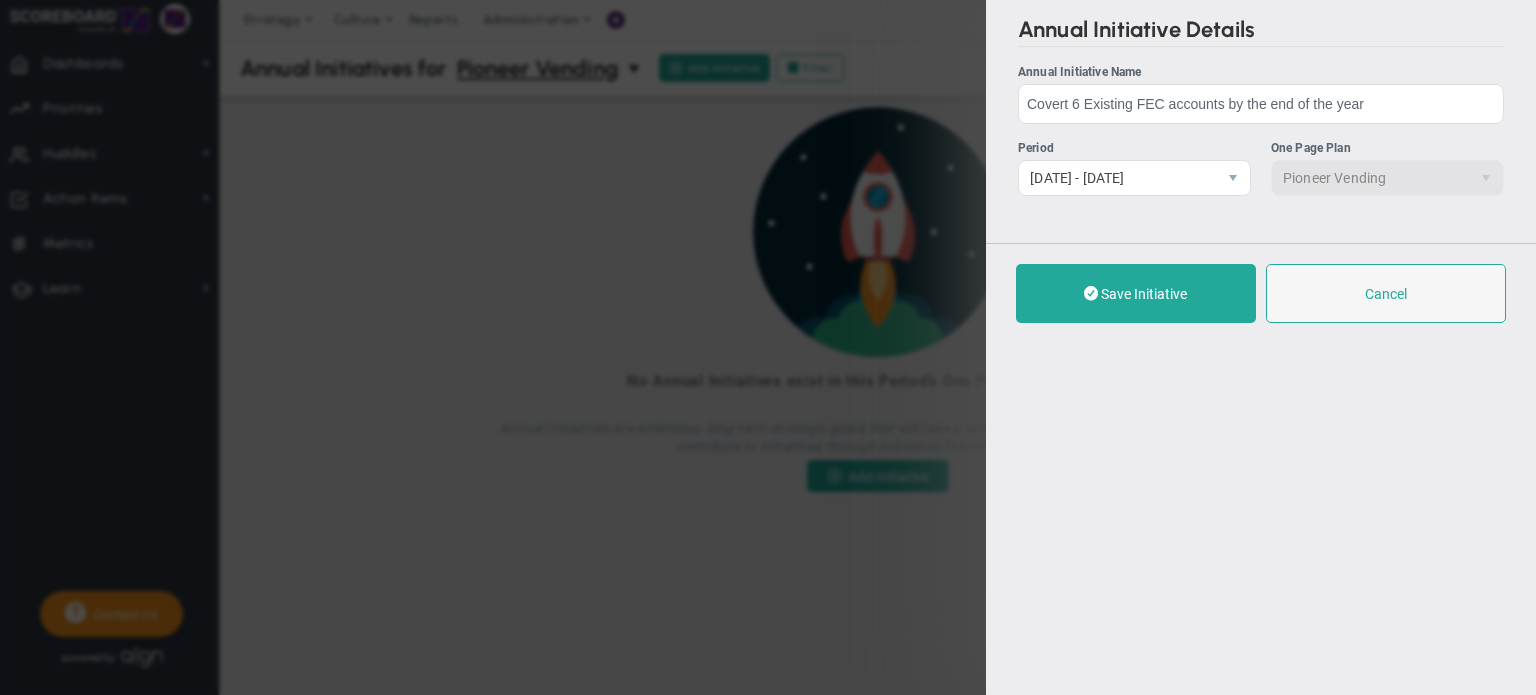 click on "Save Initiative" at bounding box center (1144, 294) 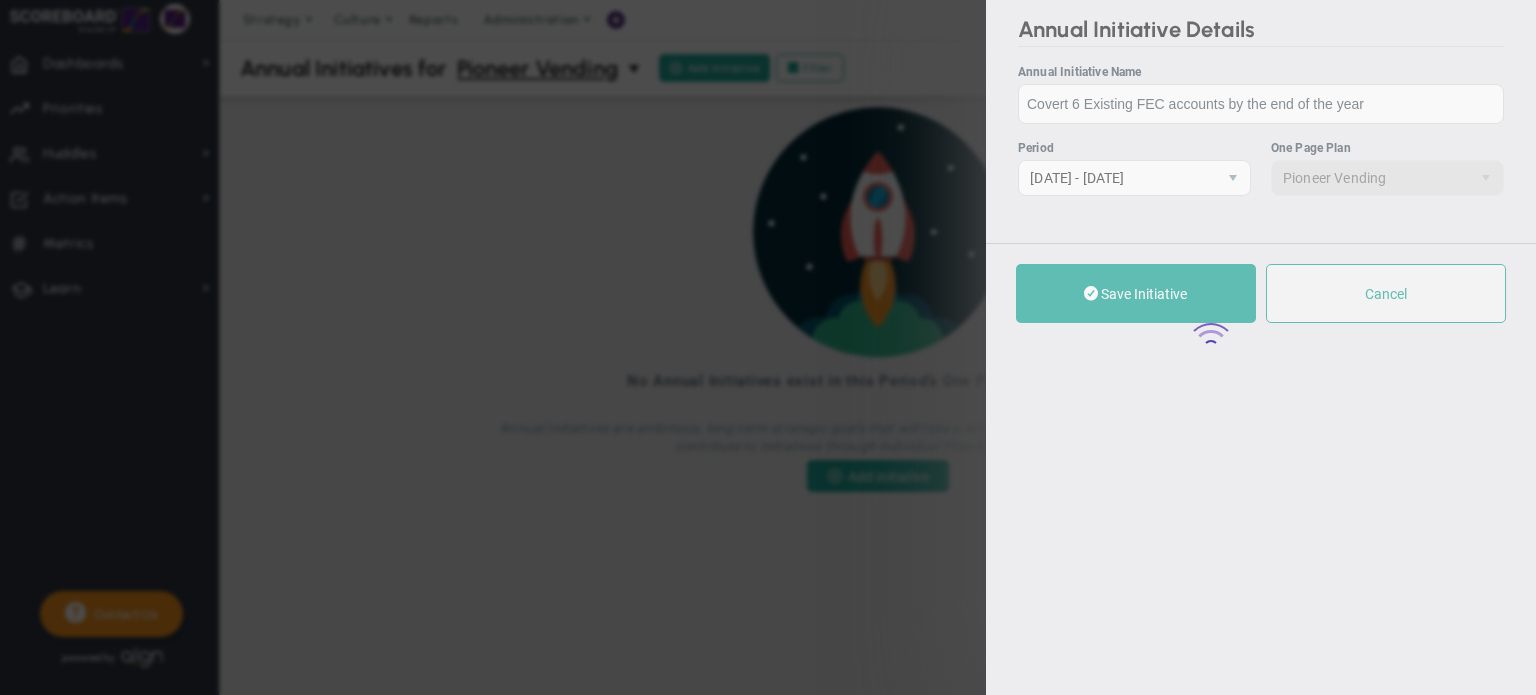 checkbox on "true" 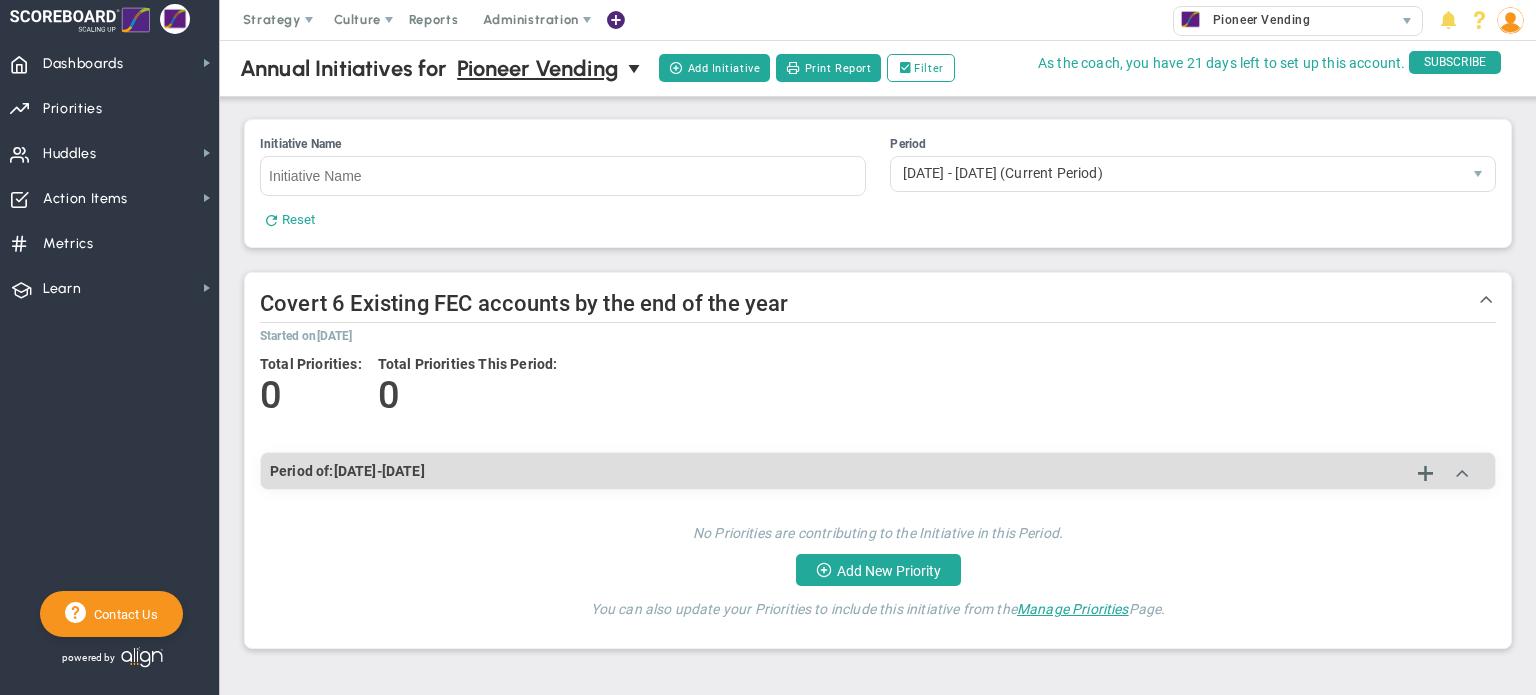 click on "Add Initiative" at bounding box center [714, 68] 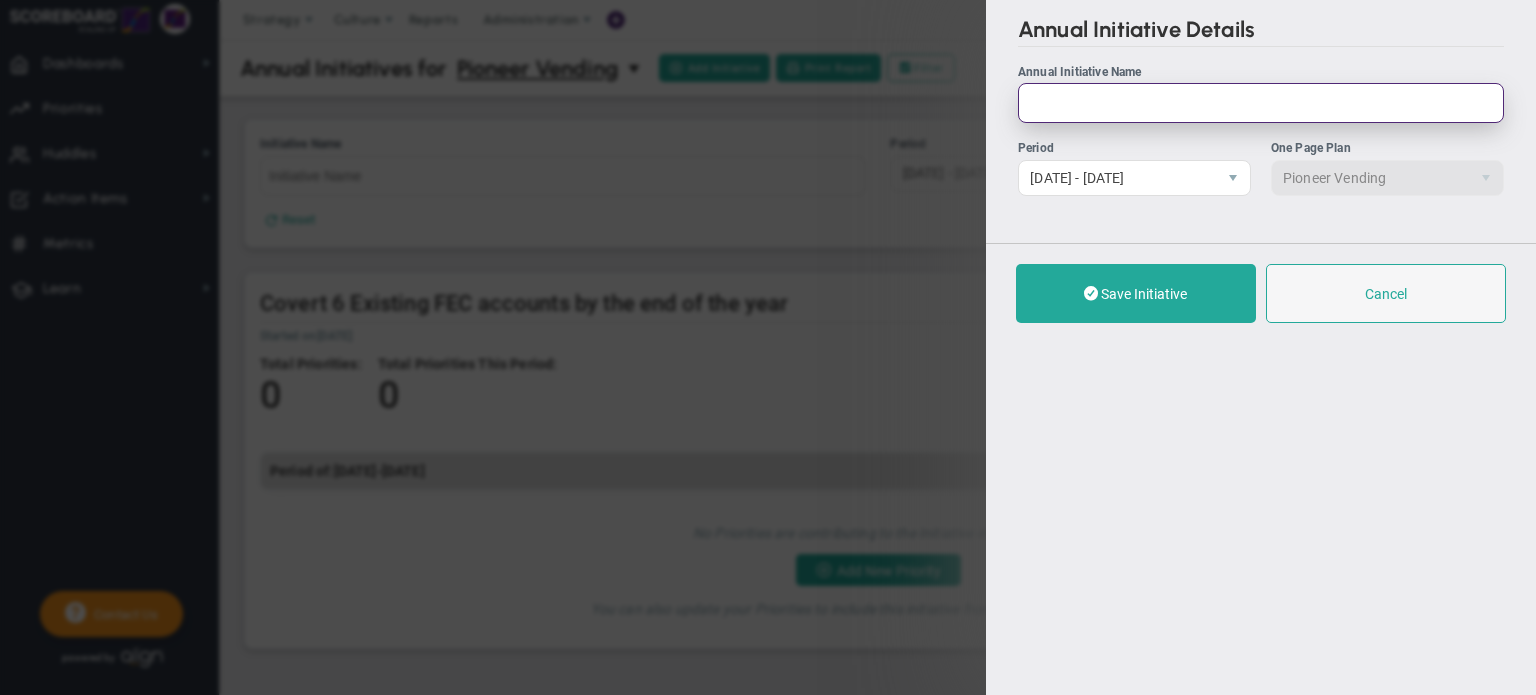 click on "Annual Initiative Name" at bounding box center (1261, 103) 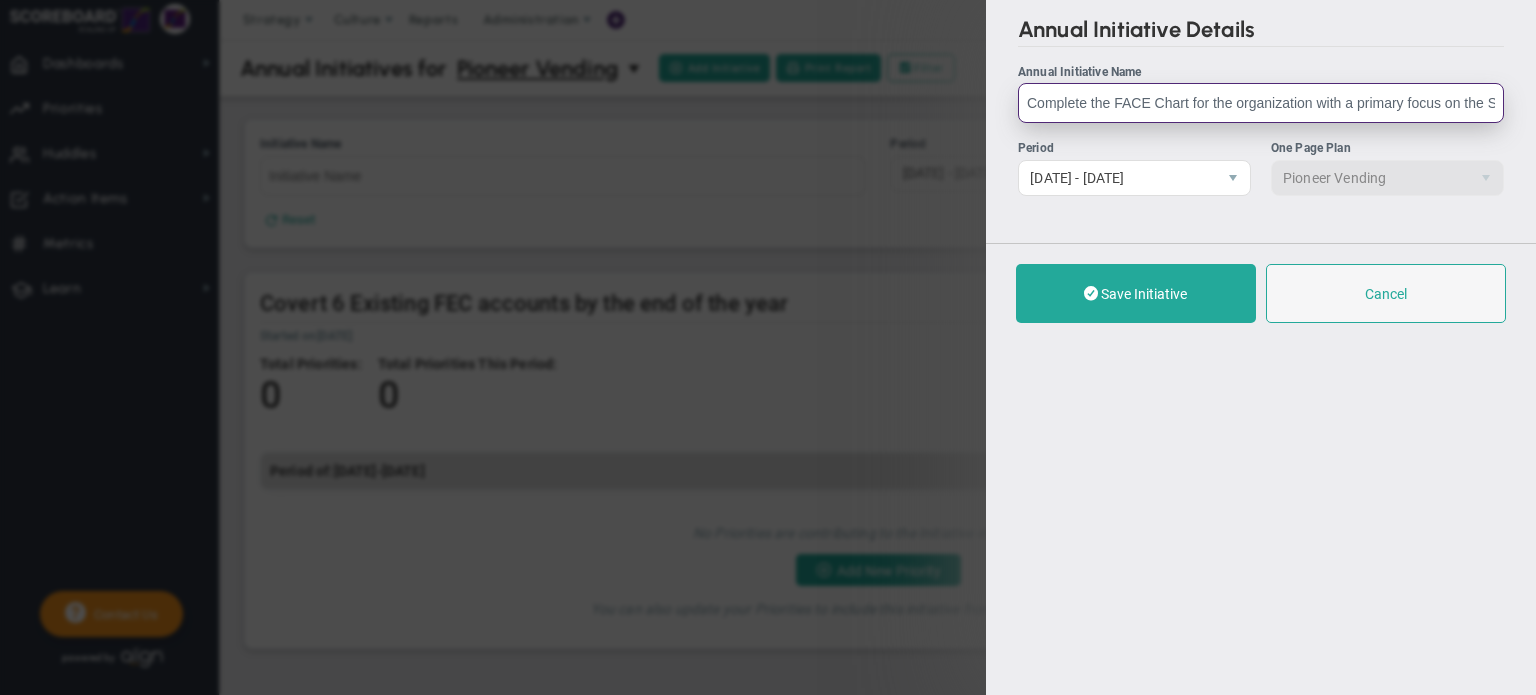 scroll, scrollTop: 0, scrollLeft: 84, axis: horizontal 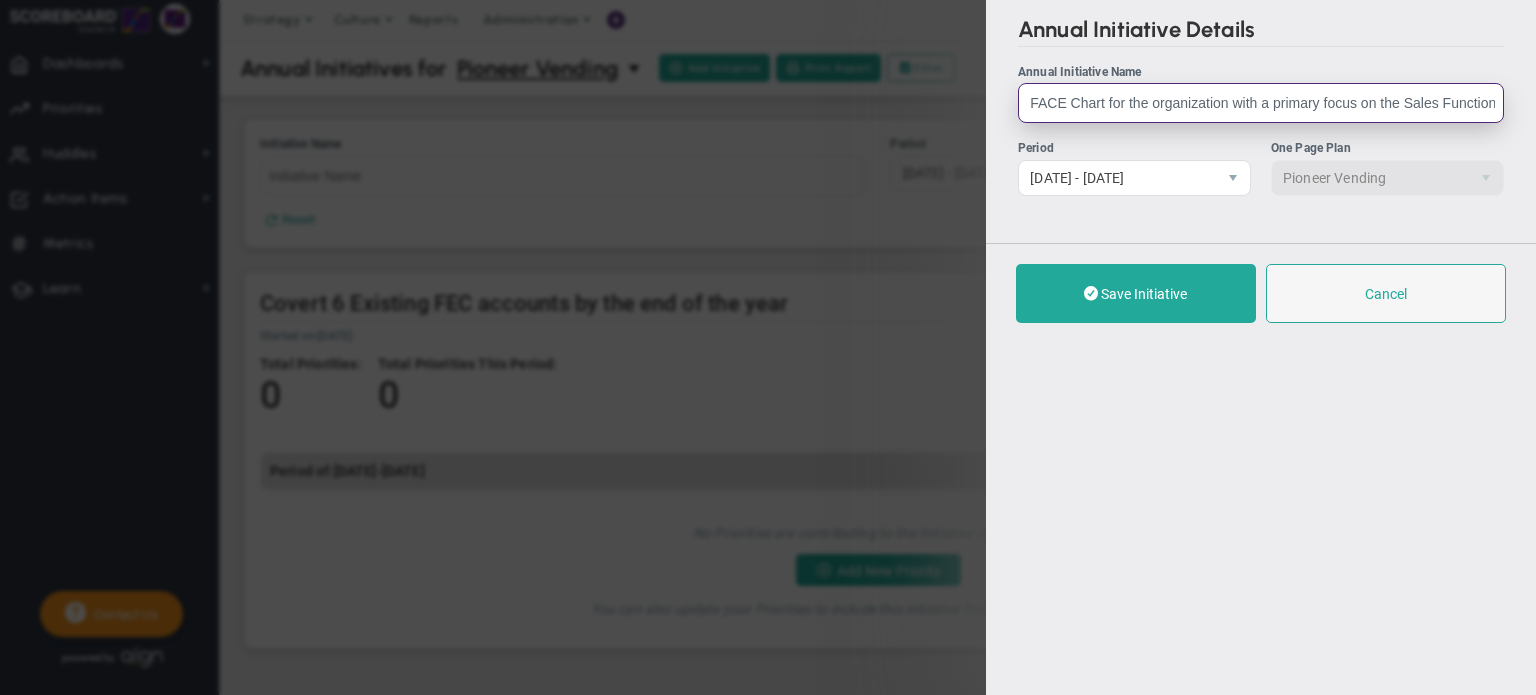 type on "Complete the FACE Chart for the organization with a primary focus on the Sales Function" 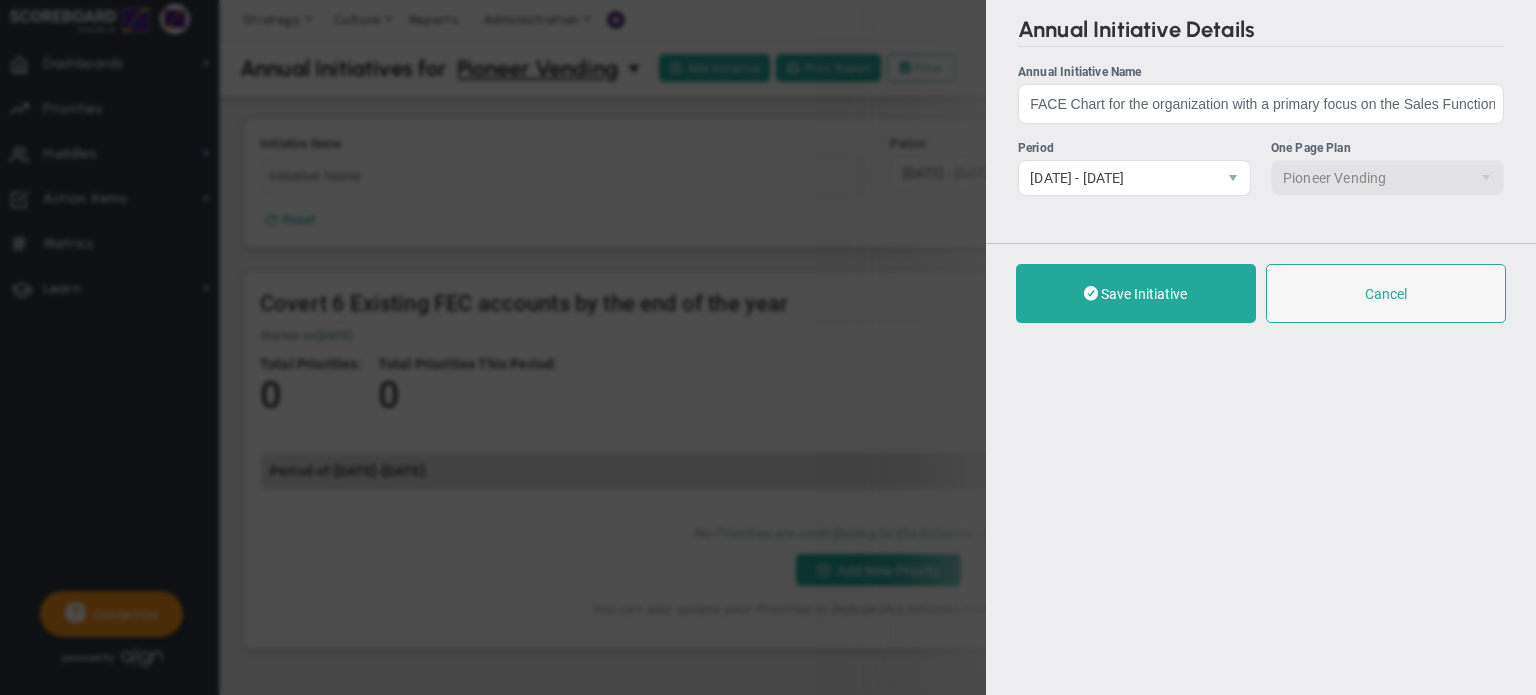 scroll, scrollTop: 0, scrollLeft: 0, axis: both 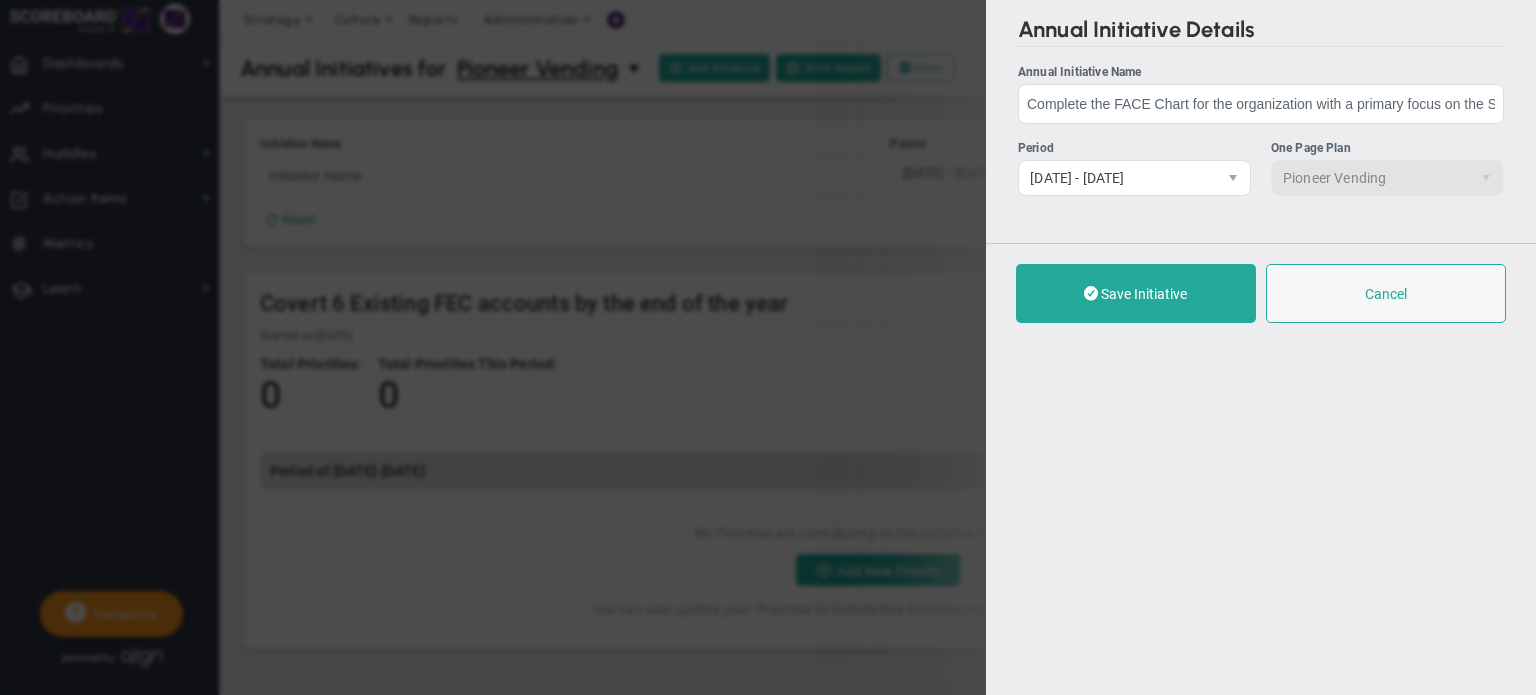 click at bounding box center (1091, 293) 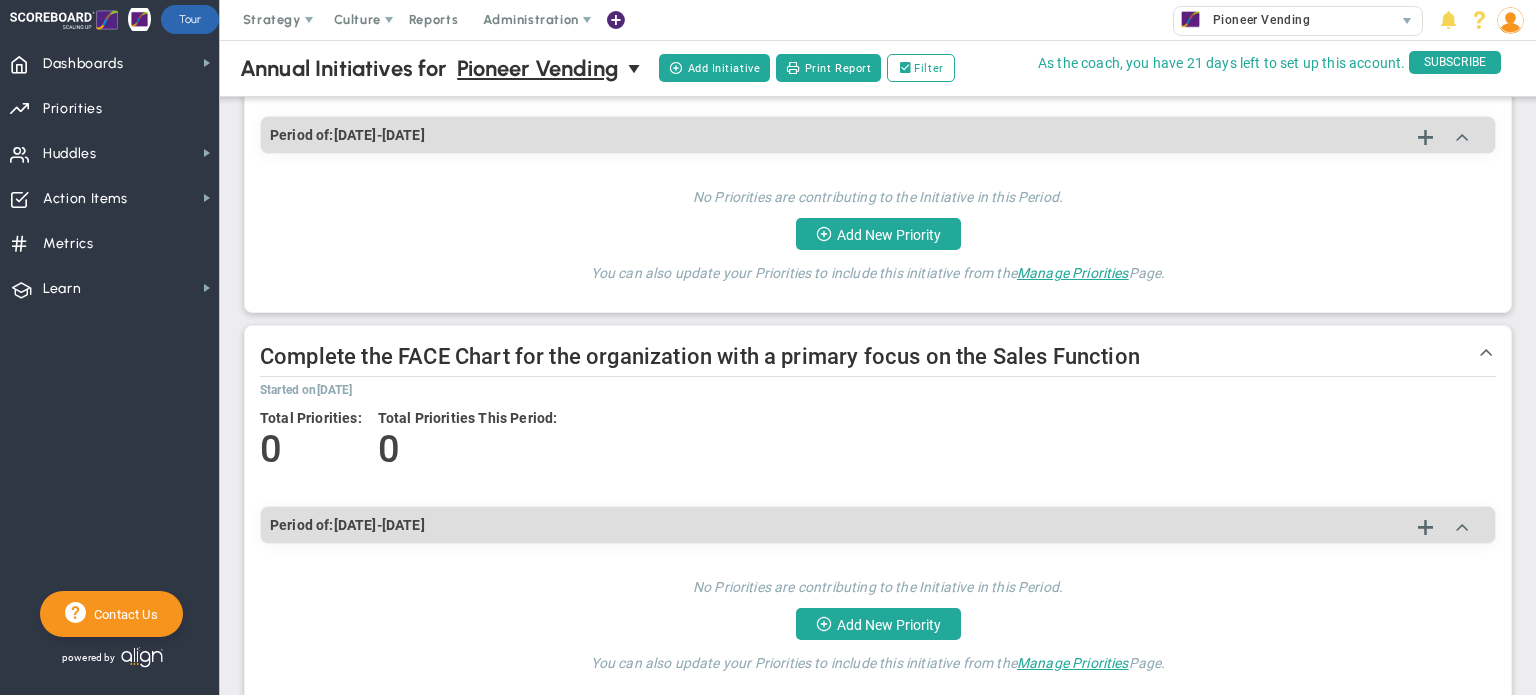 scroll, scrollTop: 368, scrollLeft: 0, axis: vertical 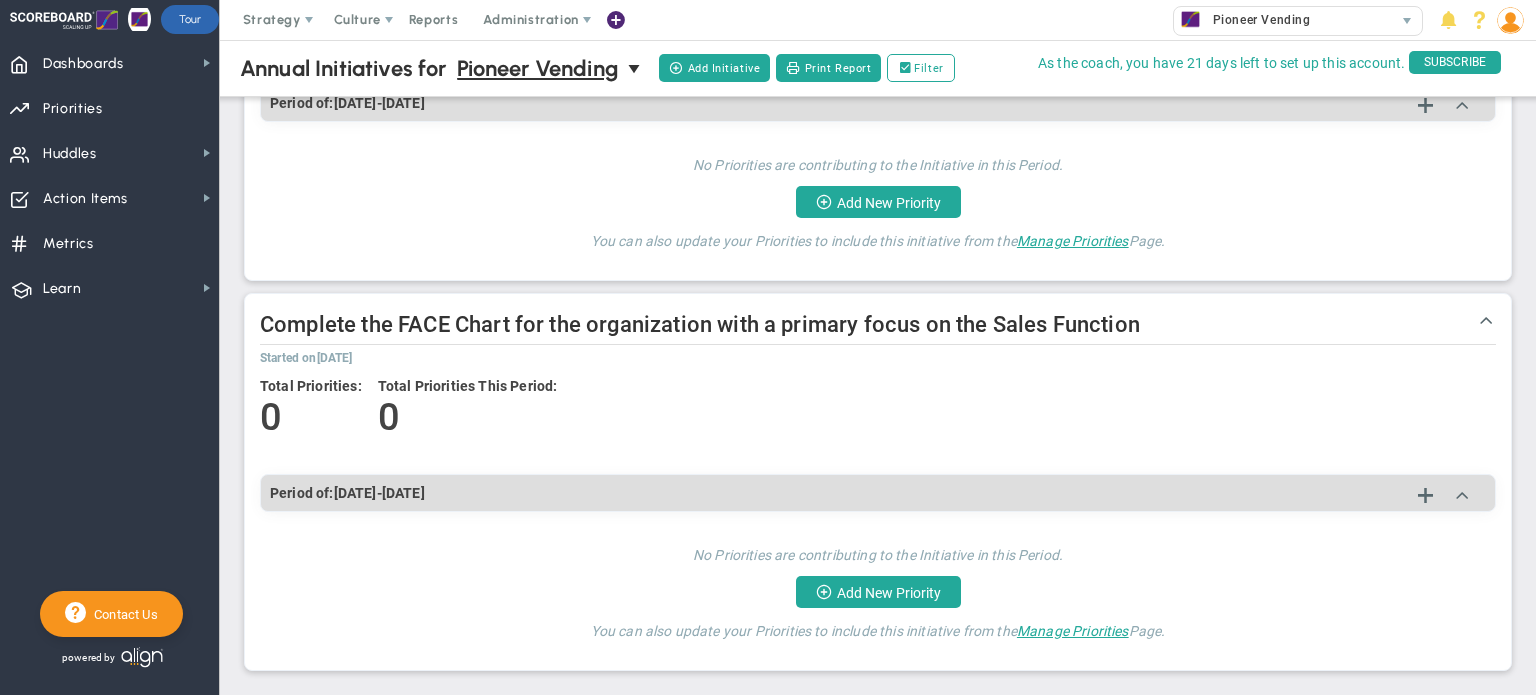 click on "Add New Priority" at bounding box center (878, 592) 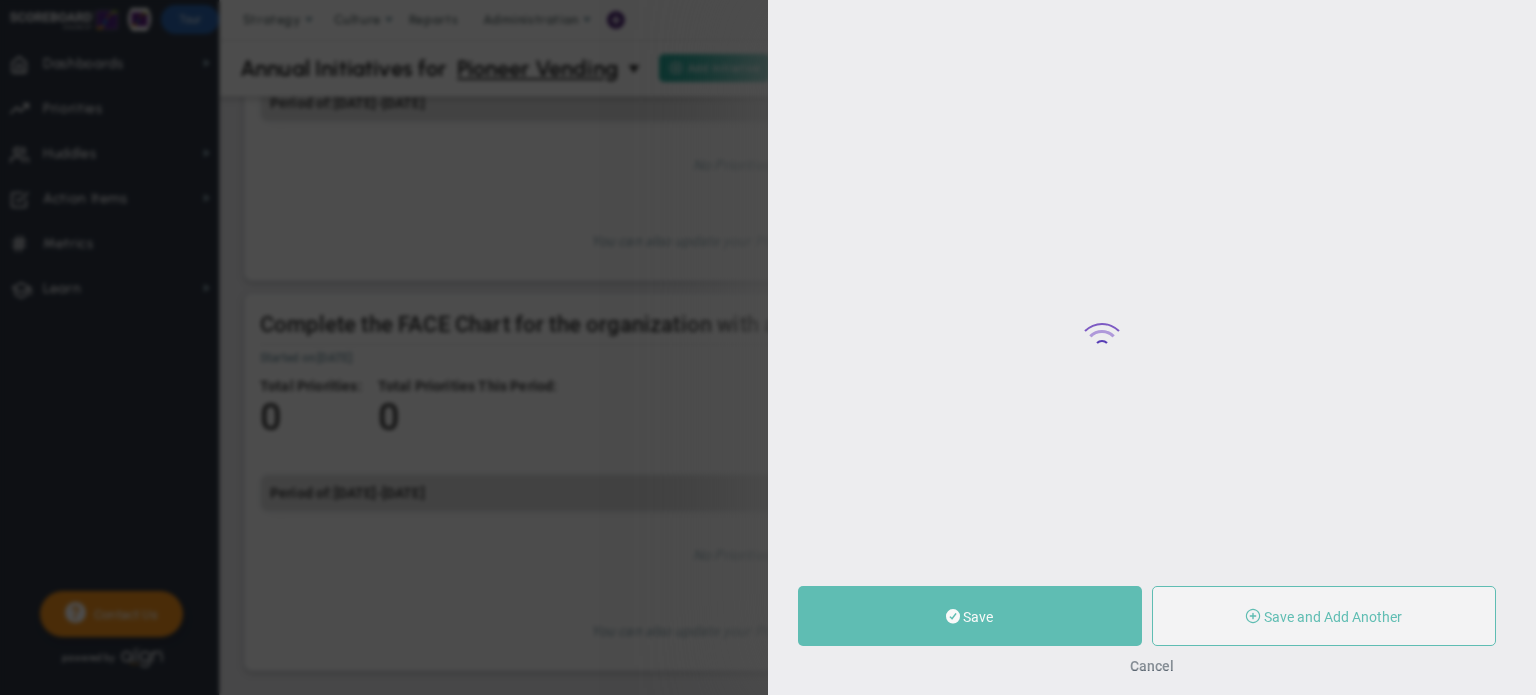 type on "0" 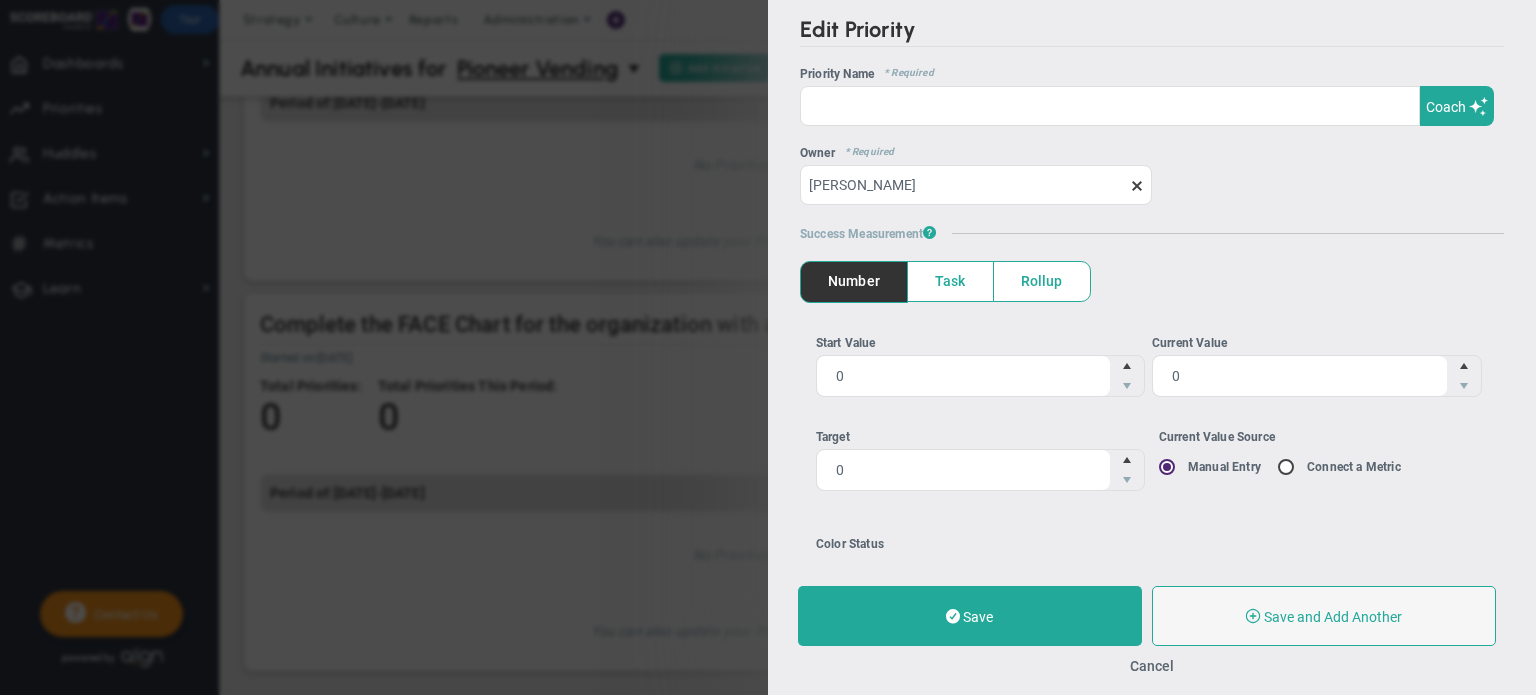 click on "Cancel" at bounding box center [1152, 665] 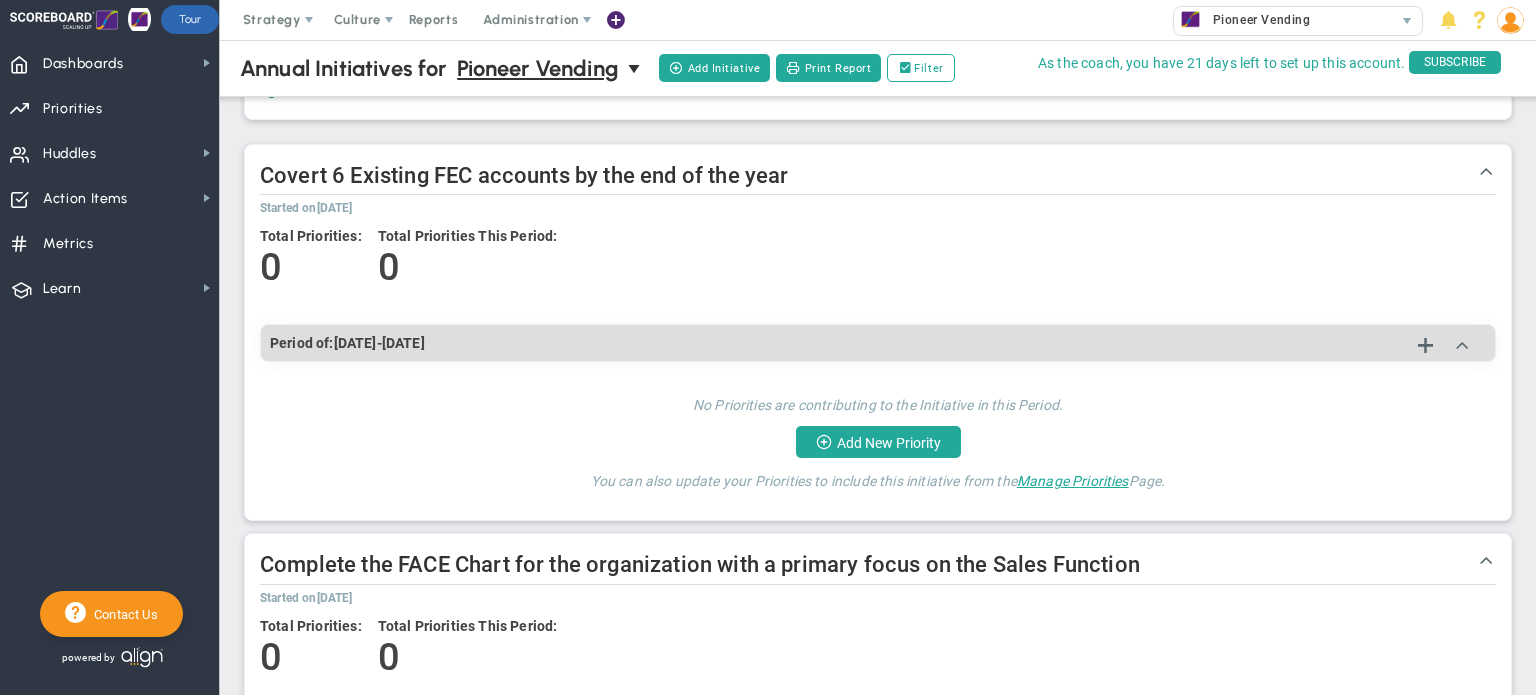 scroll, scrollTop: 0, scrollLeft: 0, axis: both 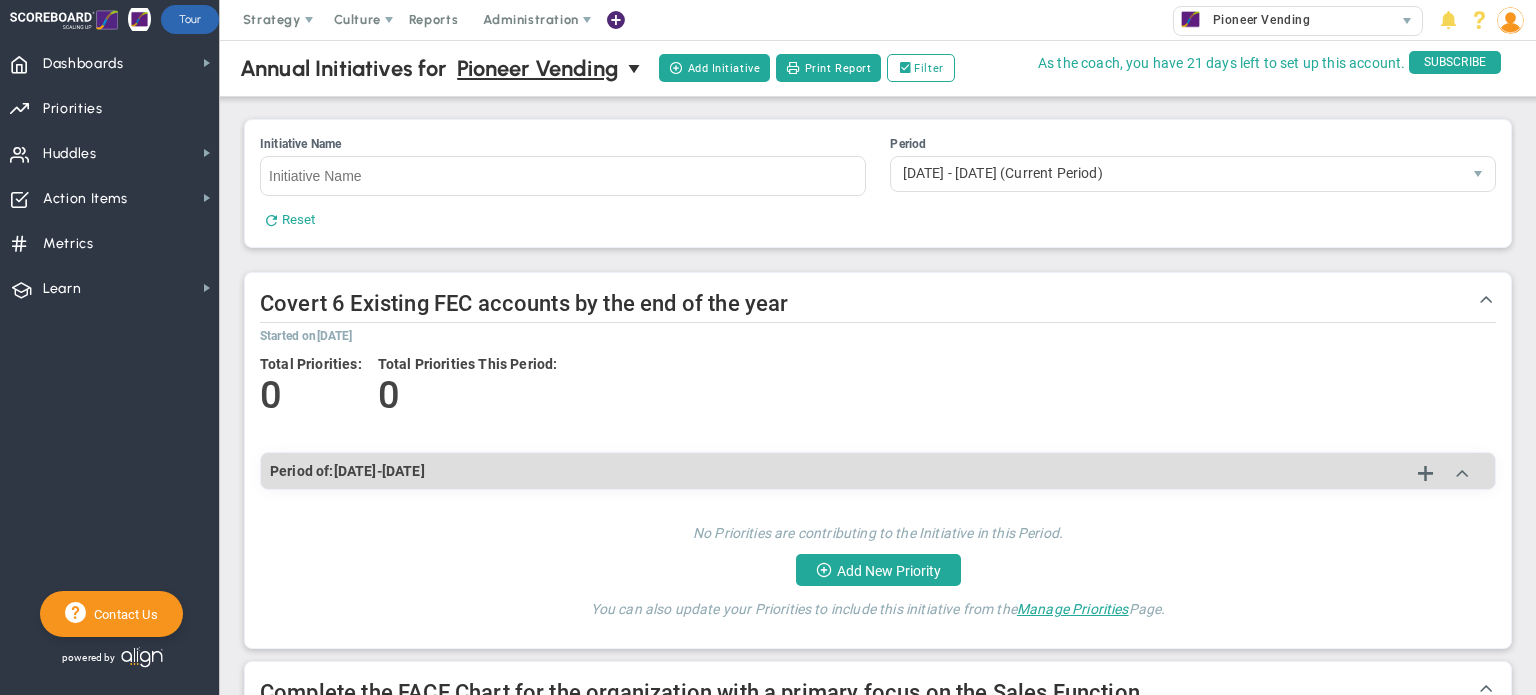 click on "Add Initiative" at bounding box center (714, 68) 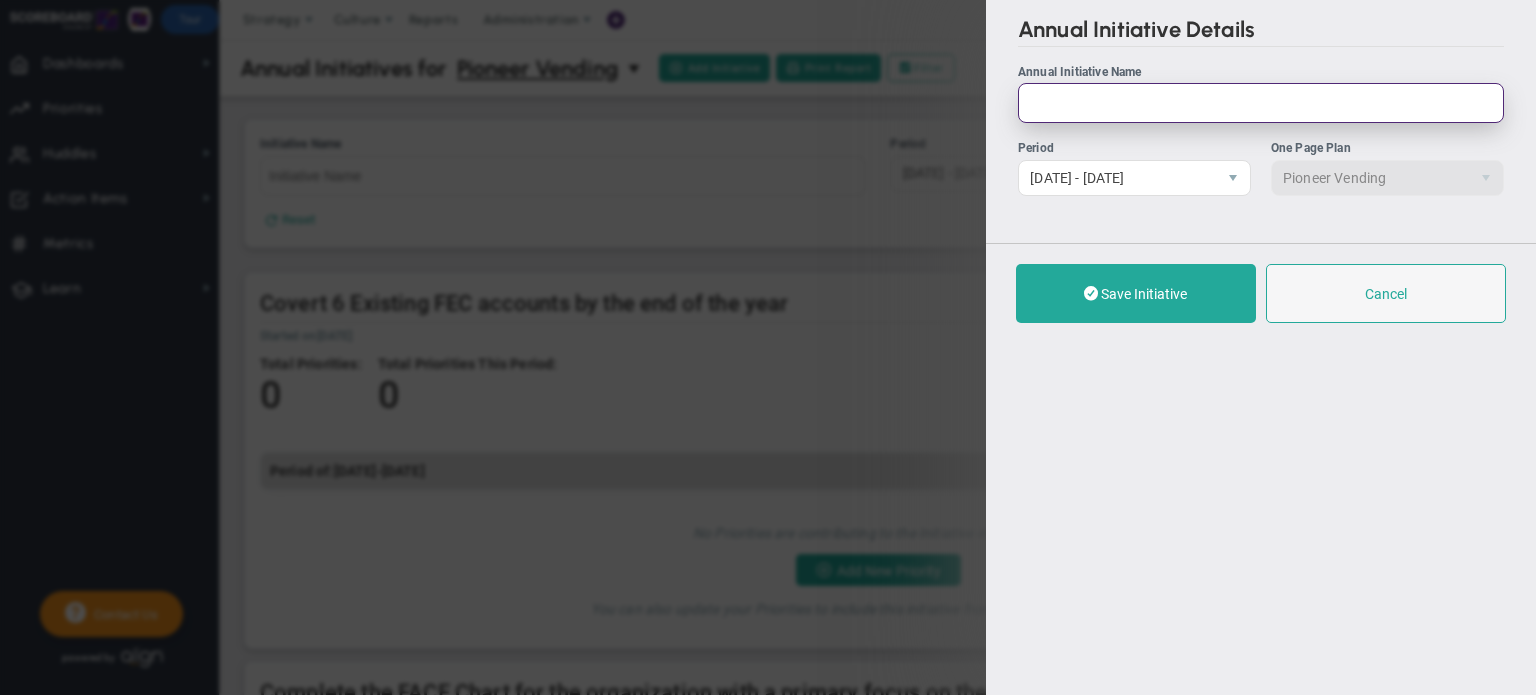 paste on "Make Financials more meaningful-Hire a fractional CFO" 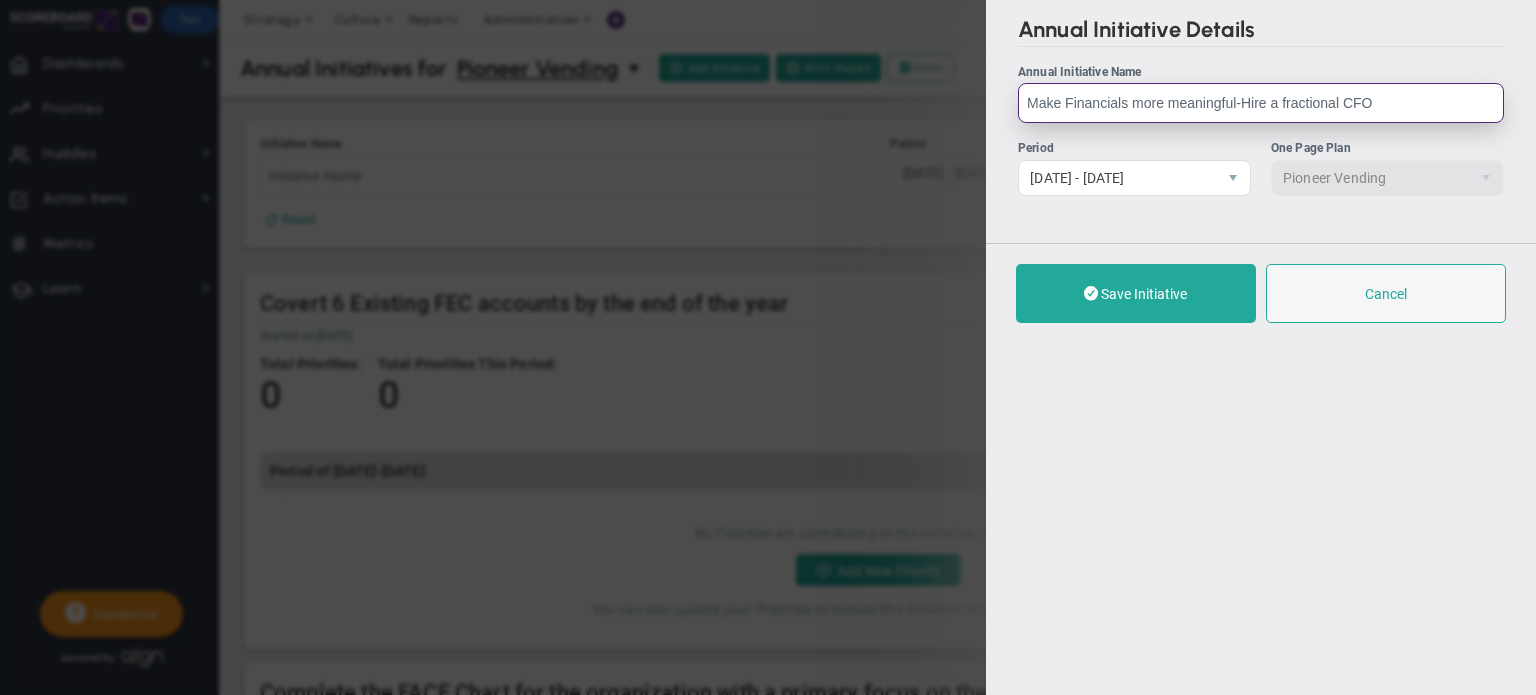type on "Make Financials more meaningful-Hire a fractional CFO" 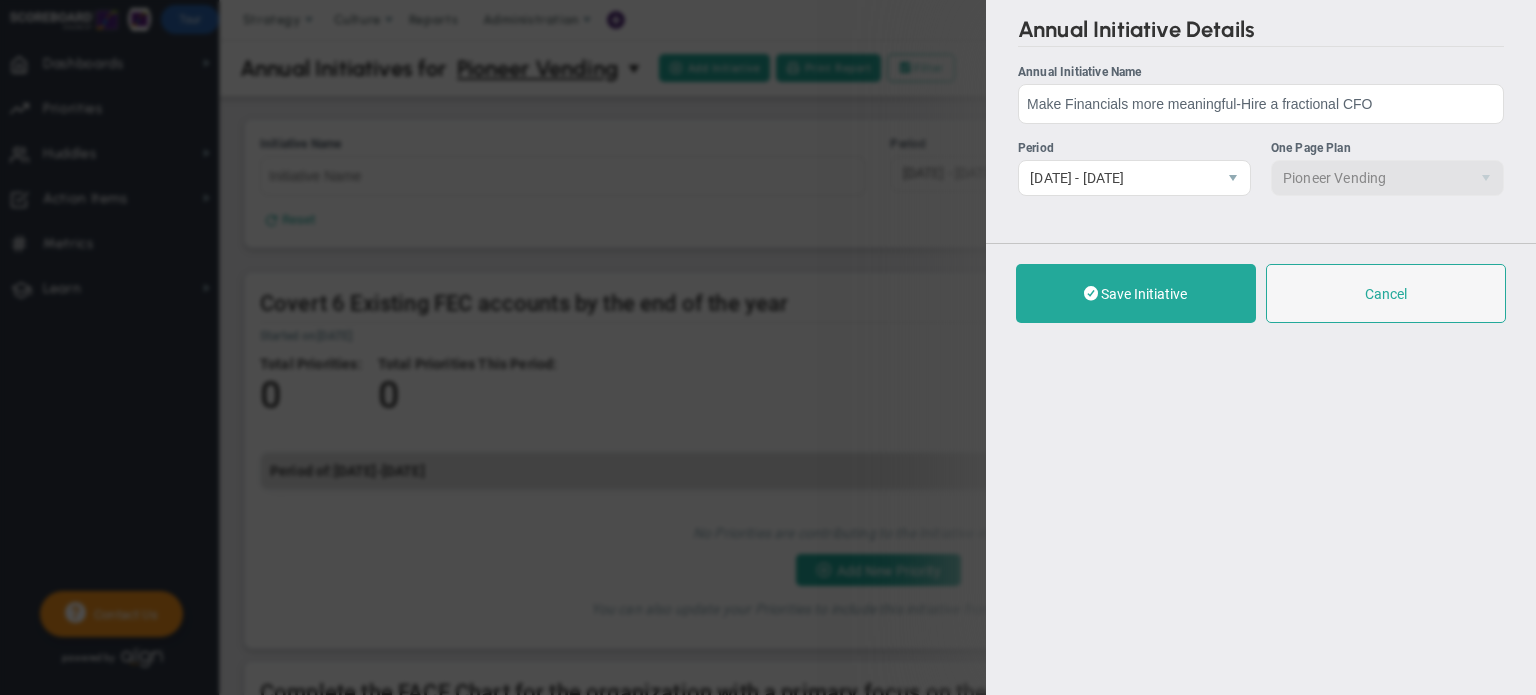 click on "Save Initiative" at bounding box center [1144, 294] 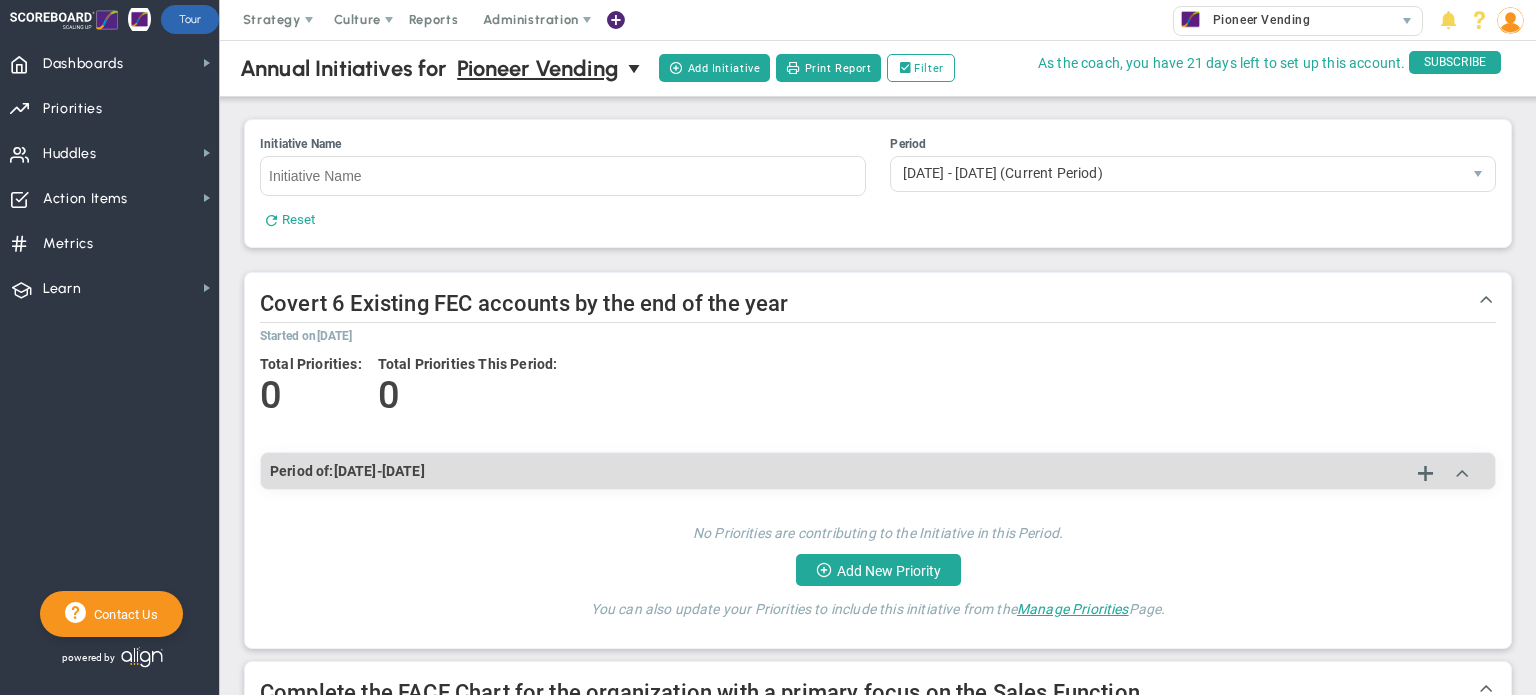 click on "Add Initiative" at bounding box center (714, 68) 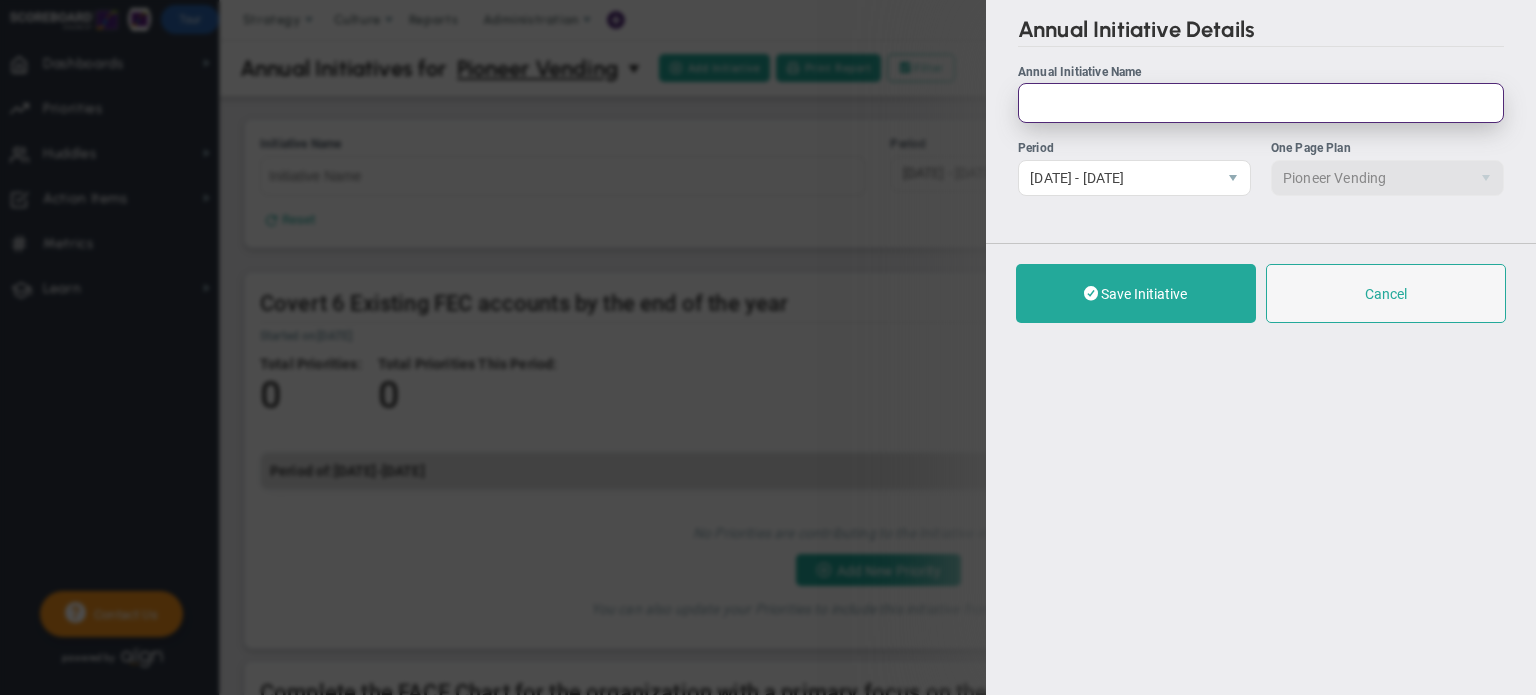 paste on "Implement at least 3 new revenue sources that drive profitability" 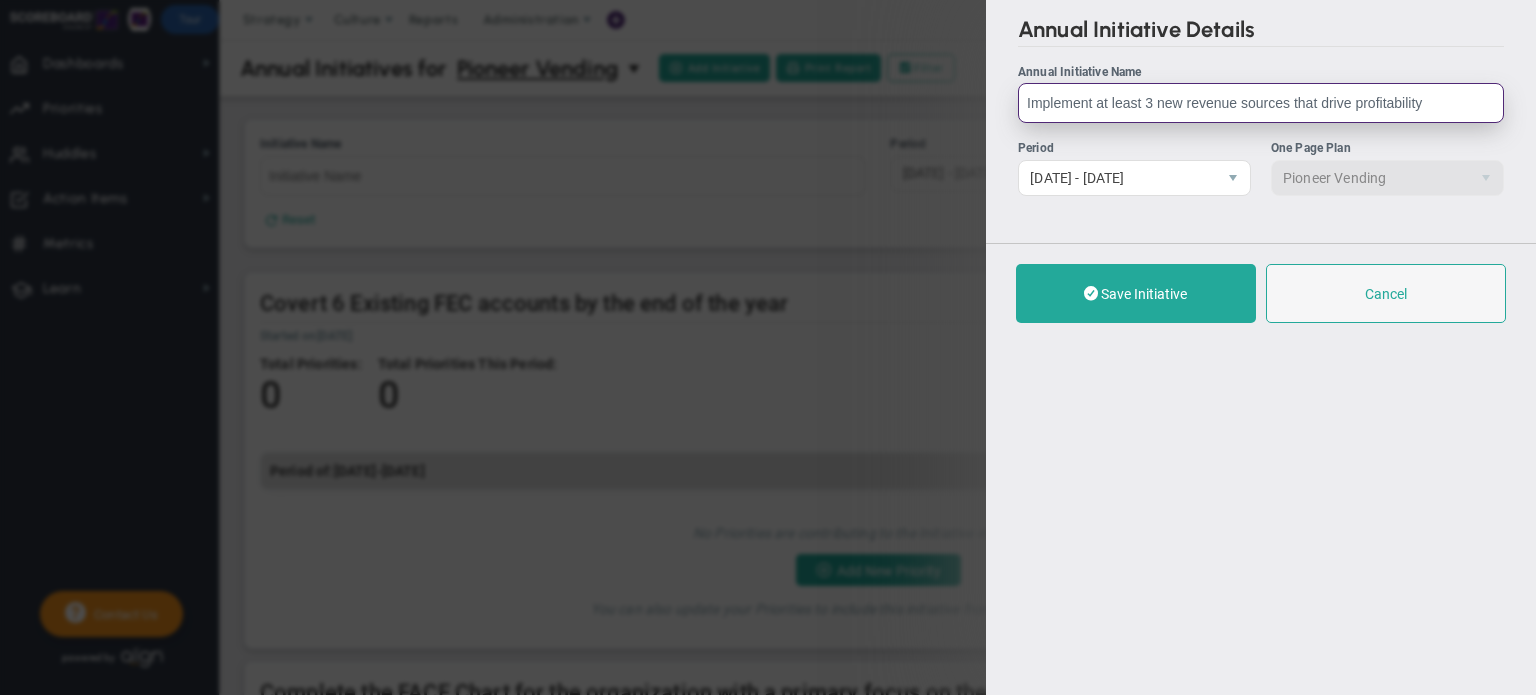 type on "Implement at least 3 new revenue sources that drive profitability" 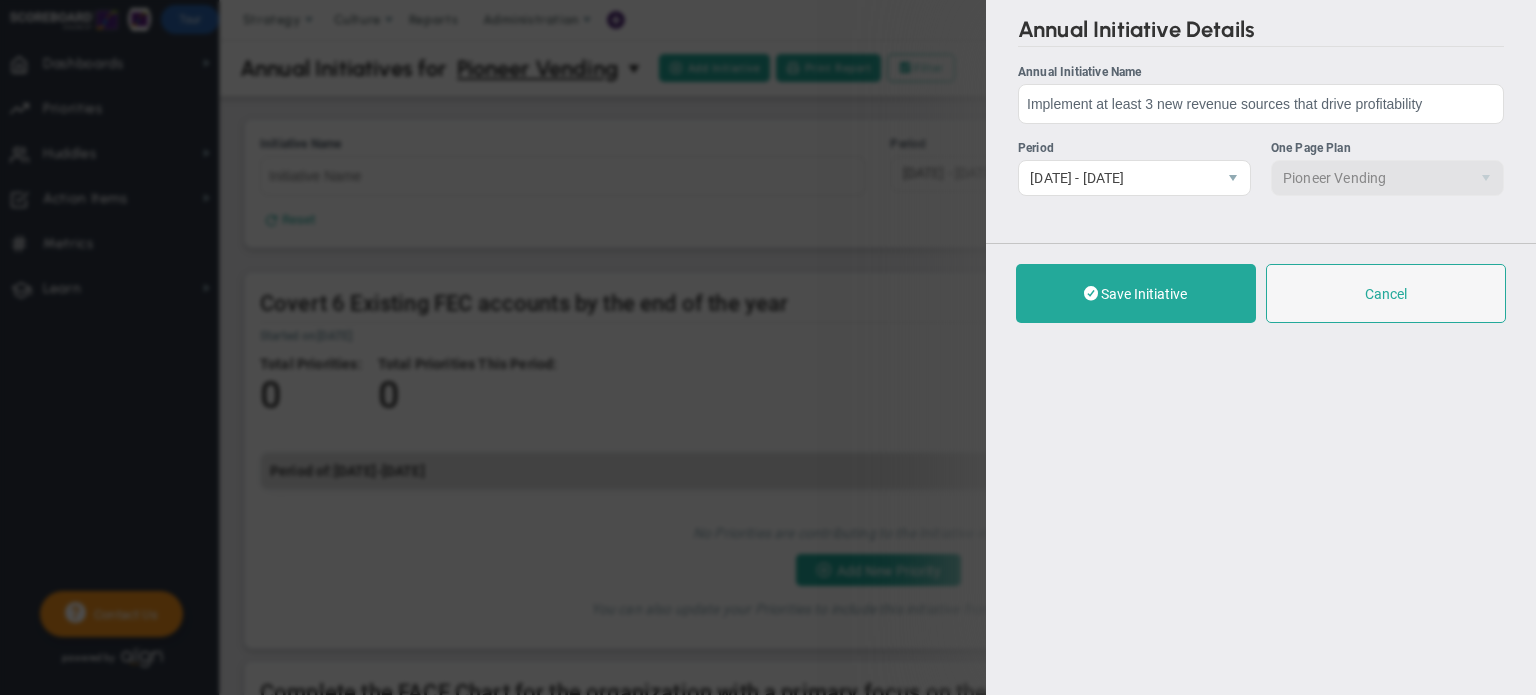 click on "Save Initiative" at bounding box center (1144, 294) 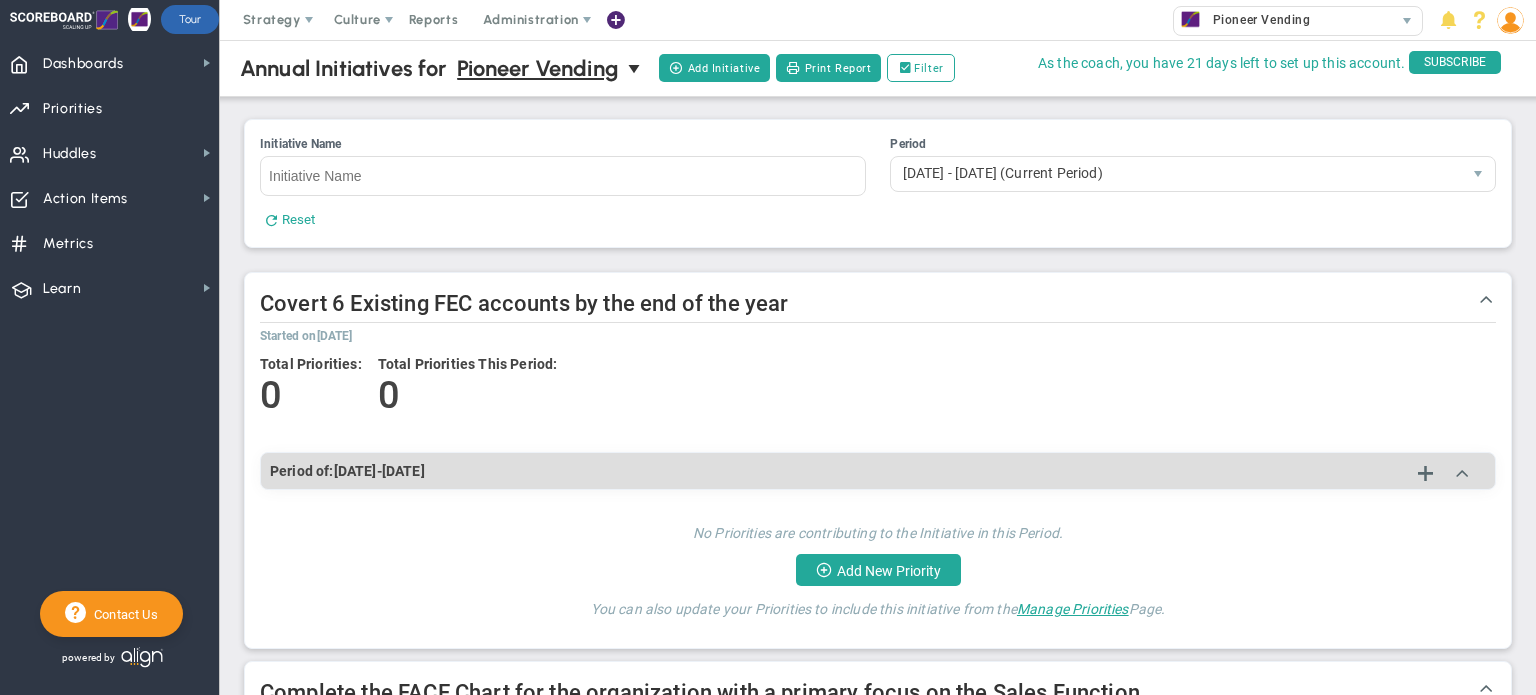 click on "Add Initiative" at bounding box center (714, 68) 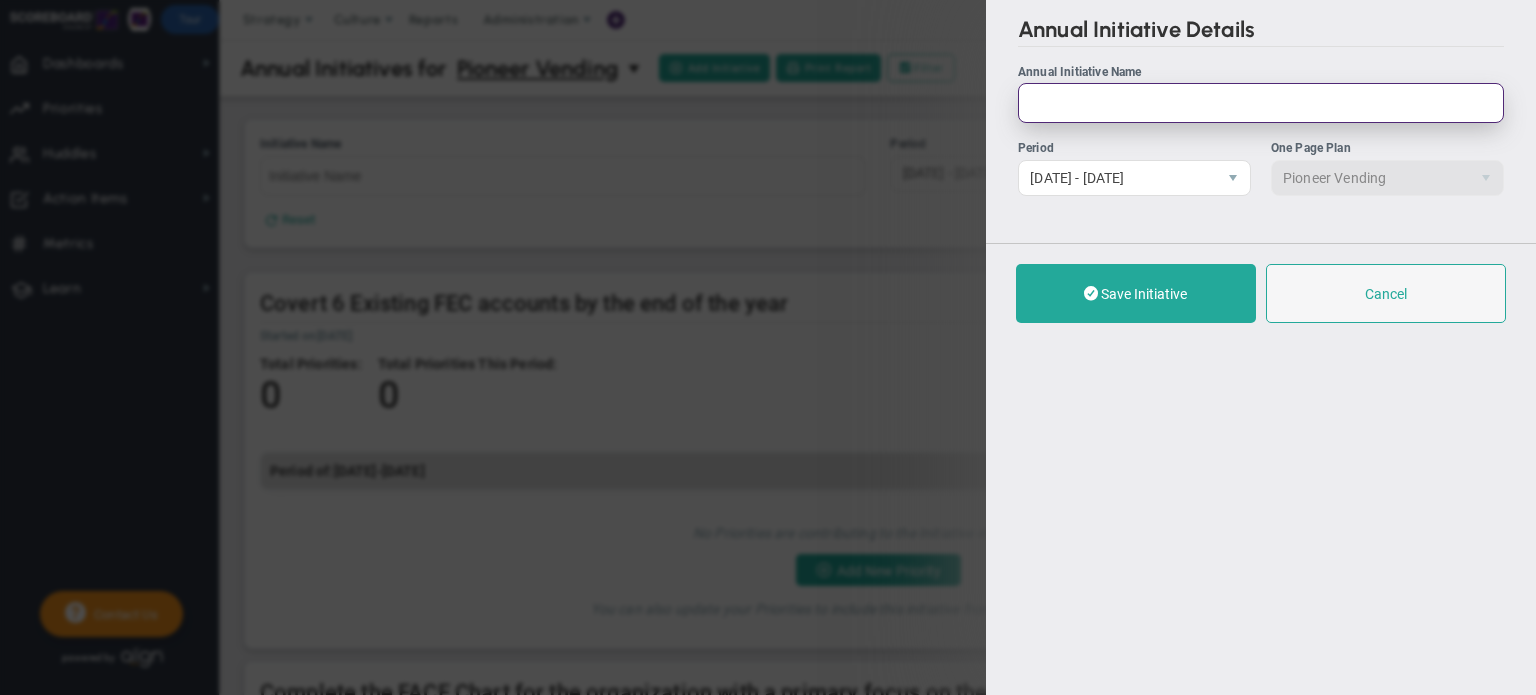 click on "Annual Initiative Name" at bounding box center (1261, 103) 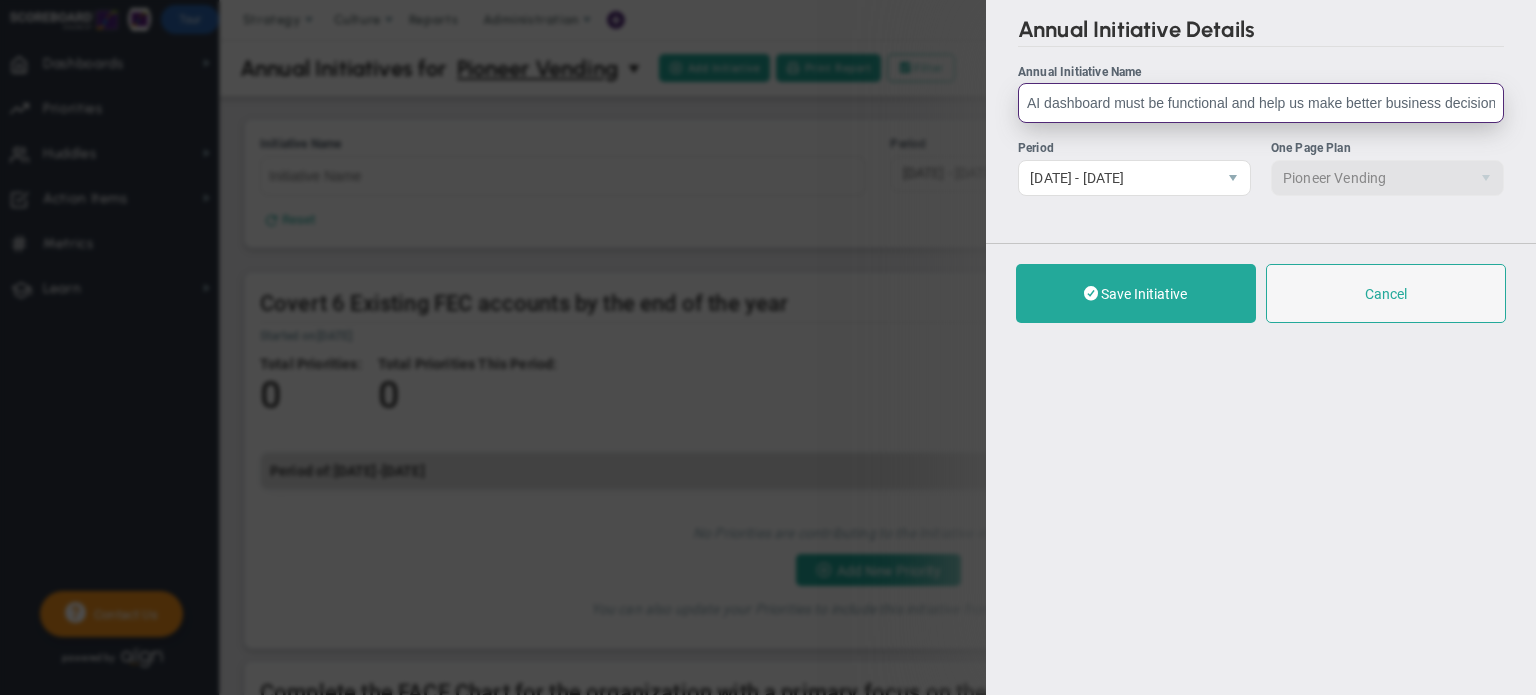 scroll, scrollTop: 0, scrollLeft: 7, axis: horizontal 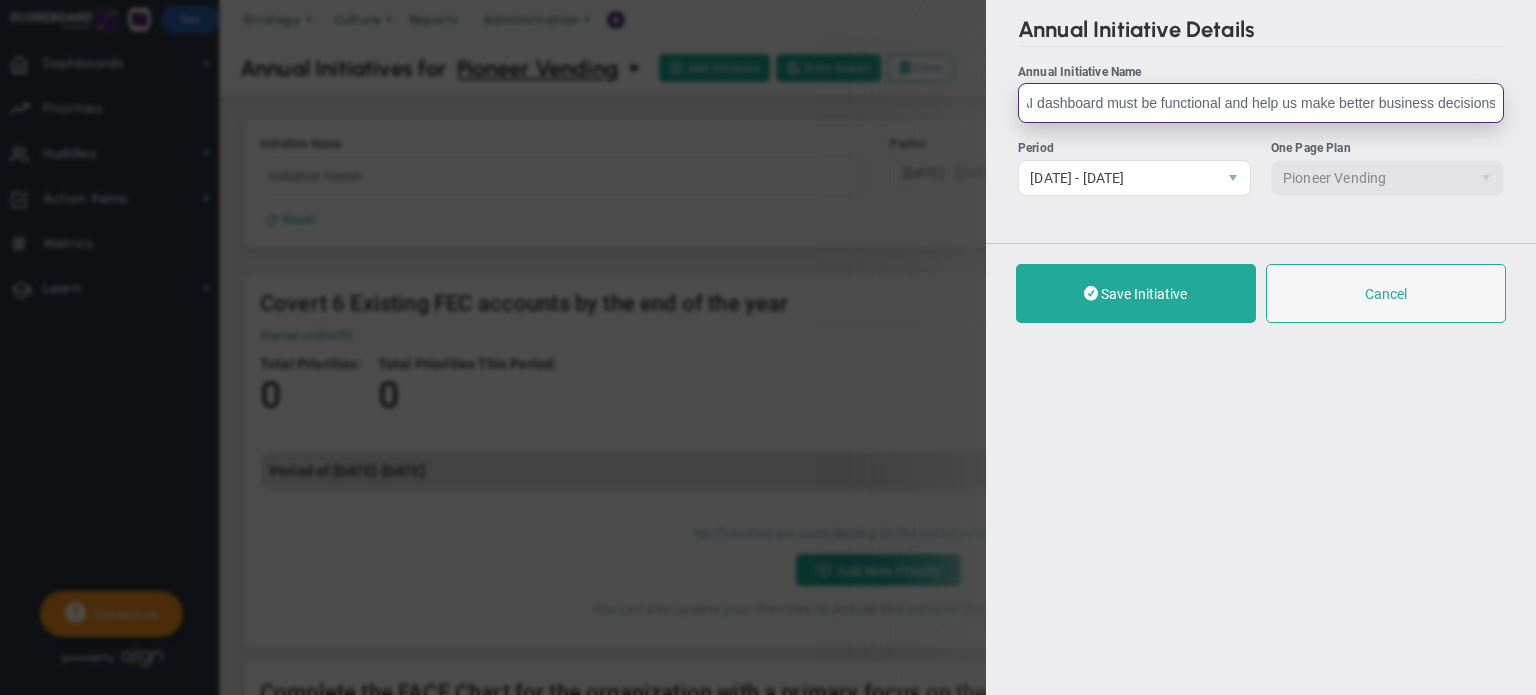 type on "AI dashboard must be functional and help us make better business decisions" 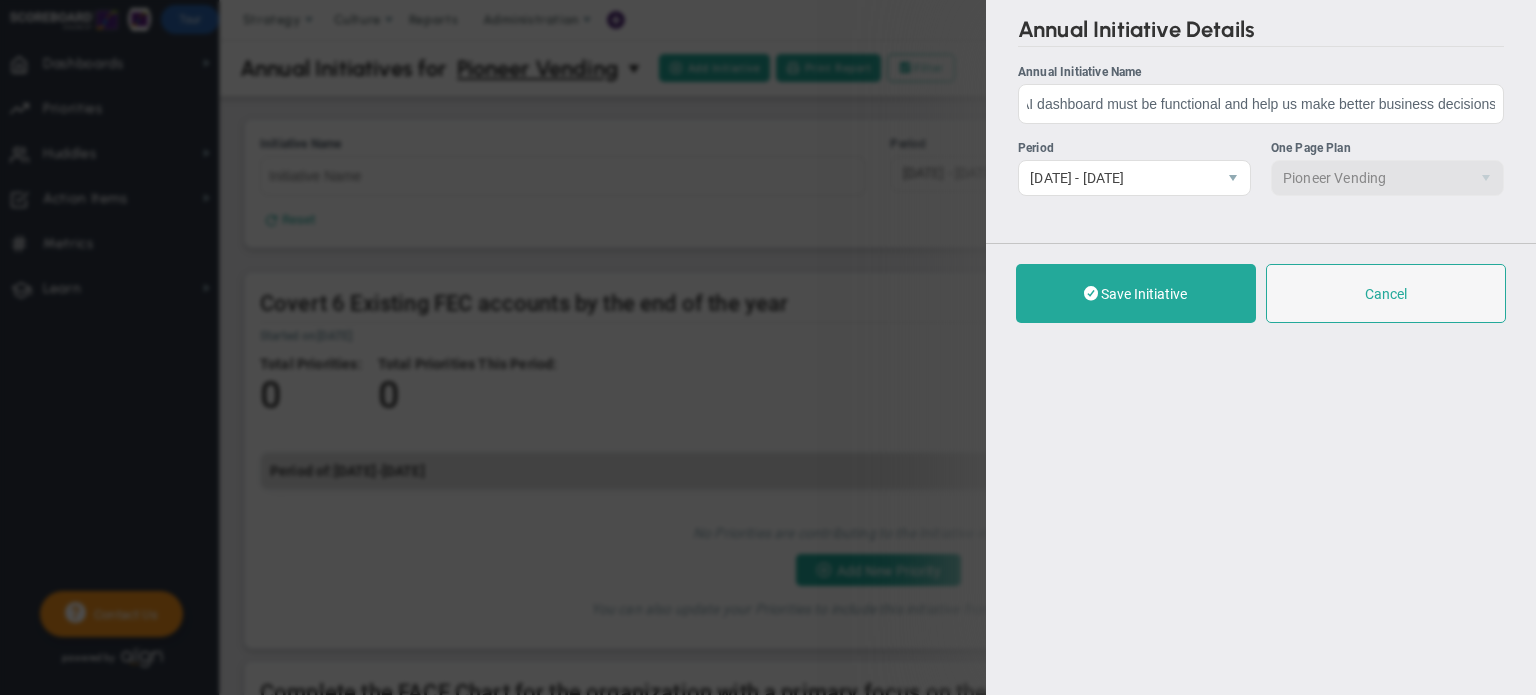 click on "Save Initiative" at bounding box center [1144, 294] 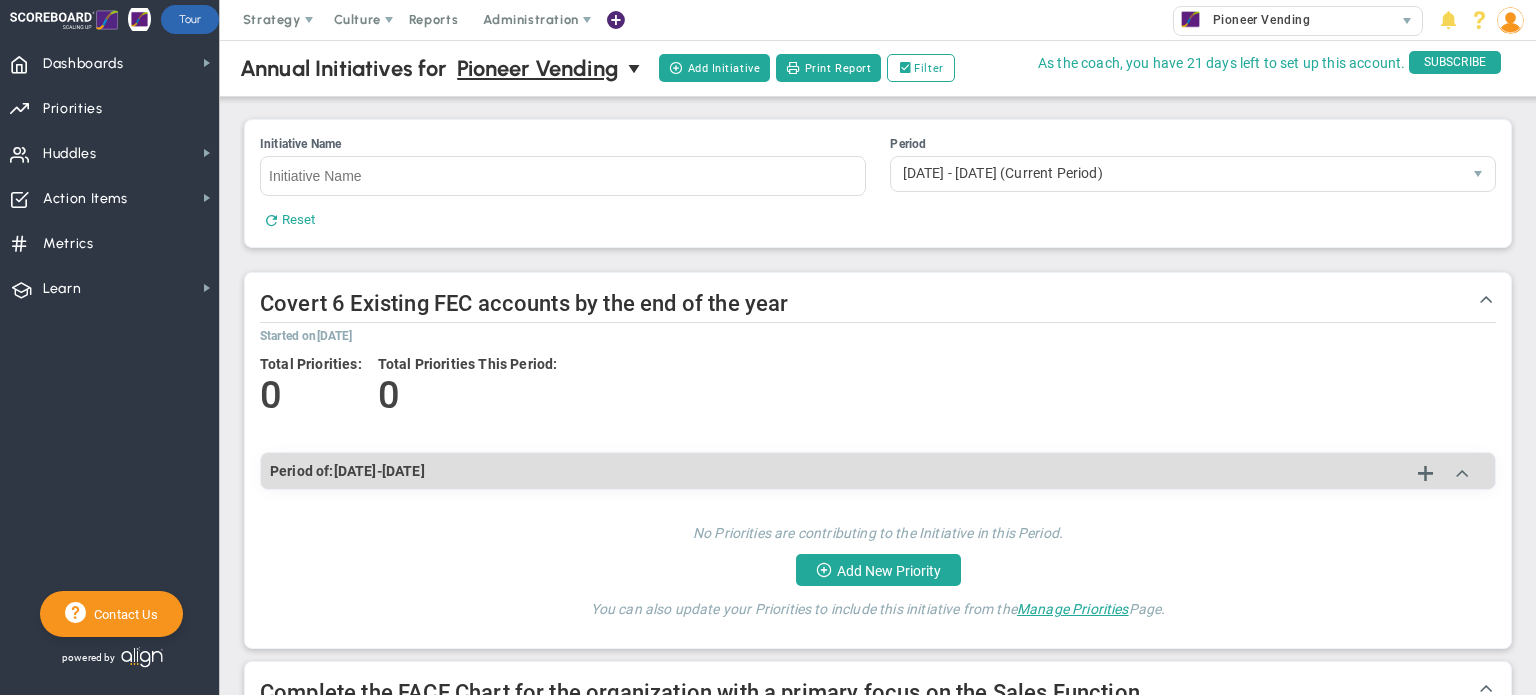 click at bounding box center (309, 20) 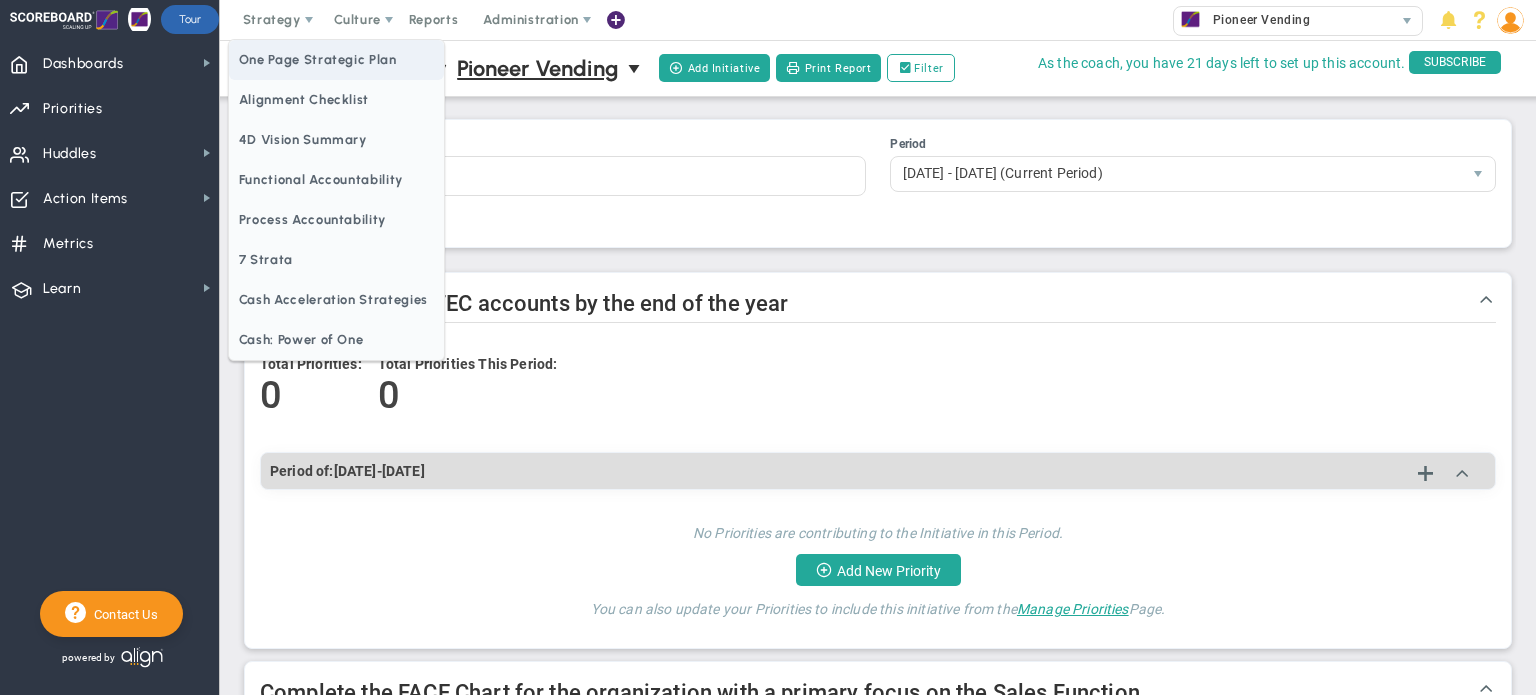 click on "One Page Strategic Plan" at bounding box center (336, 60) 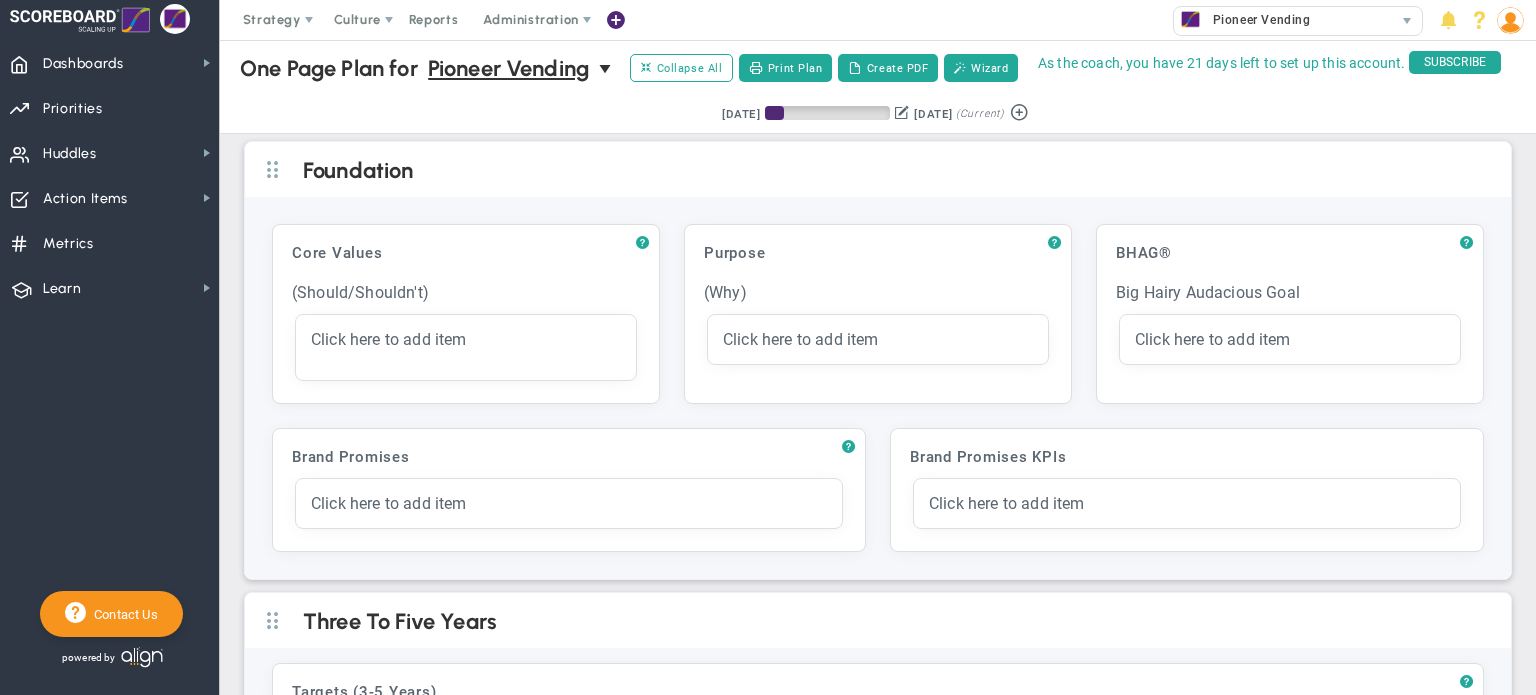 click on "Click here to add item" at bounding box center (466, 347) 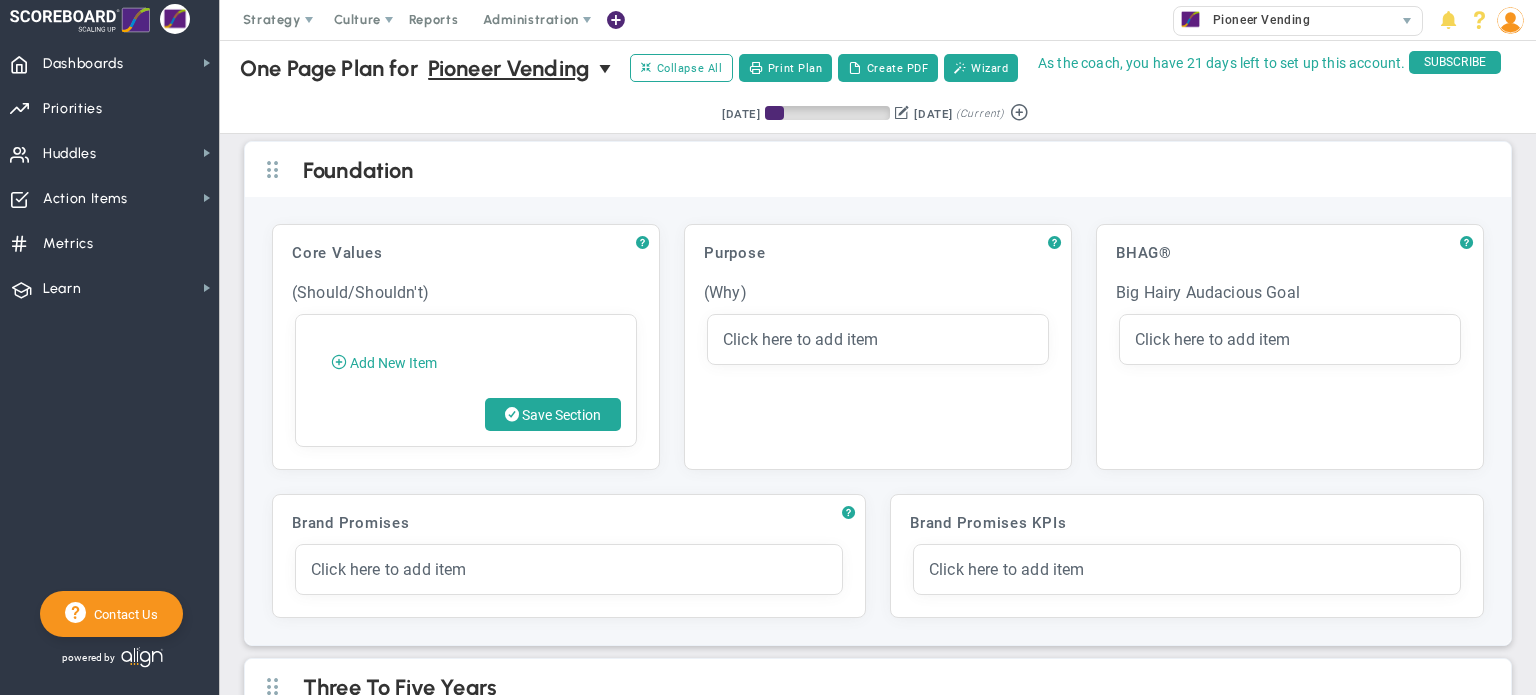 click on "Add New Item" at bounding box center [384, 362] 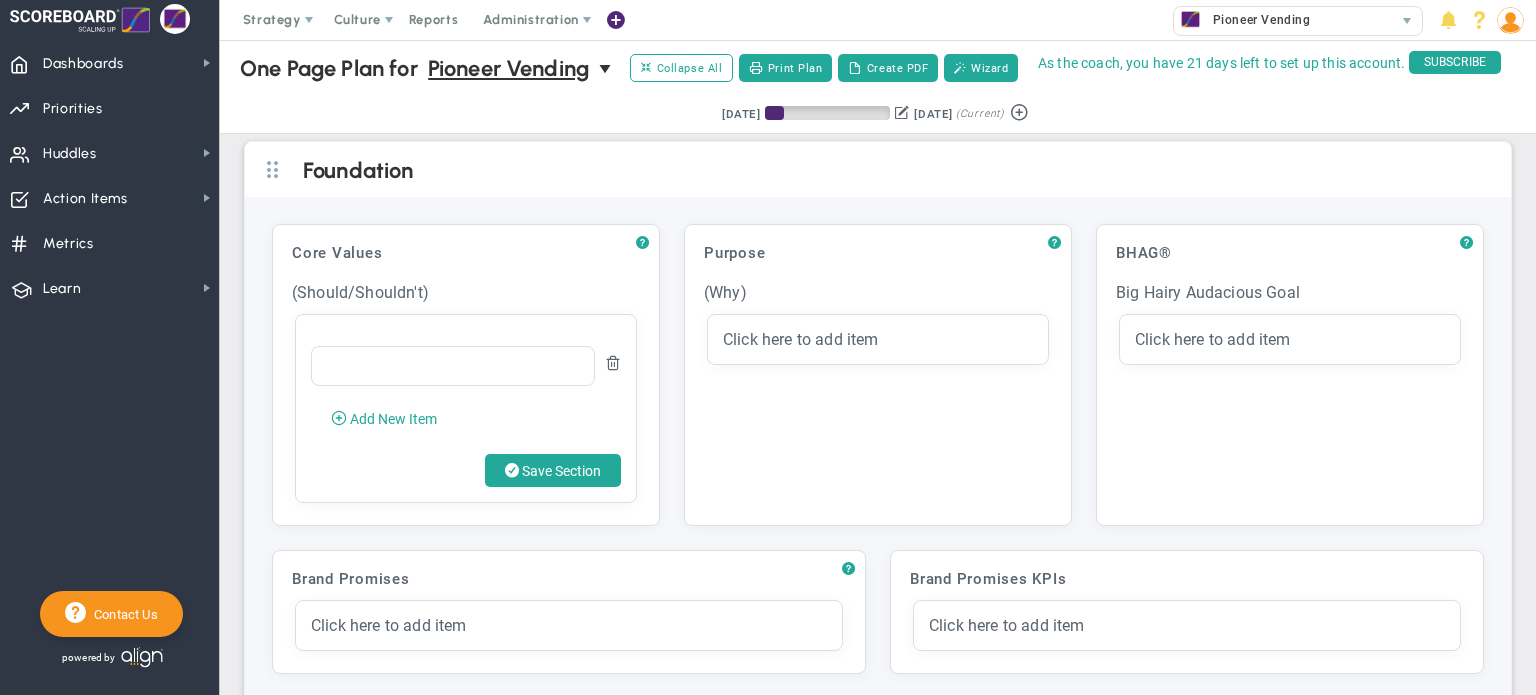 type 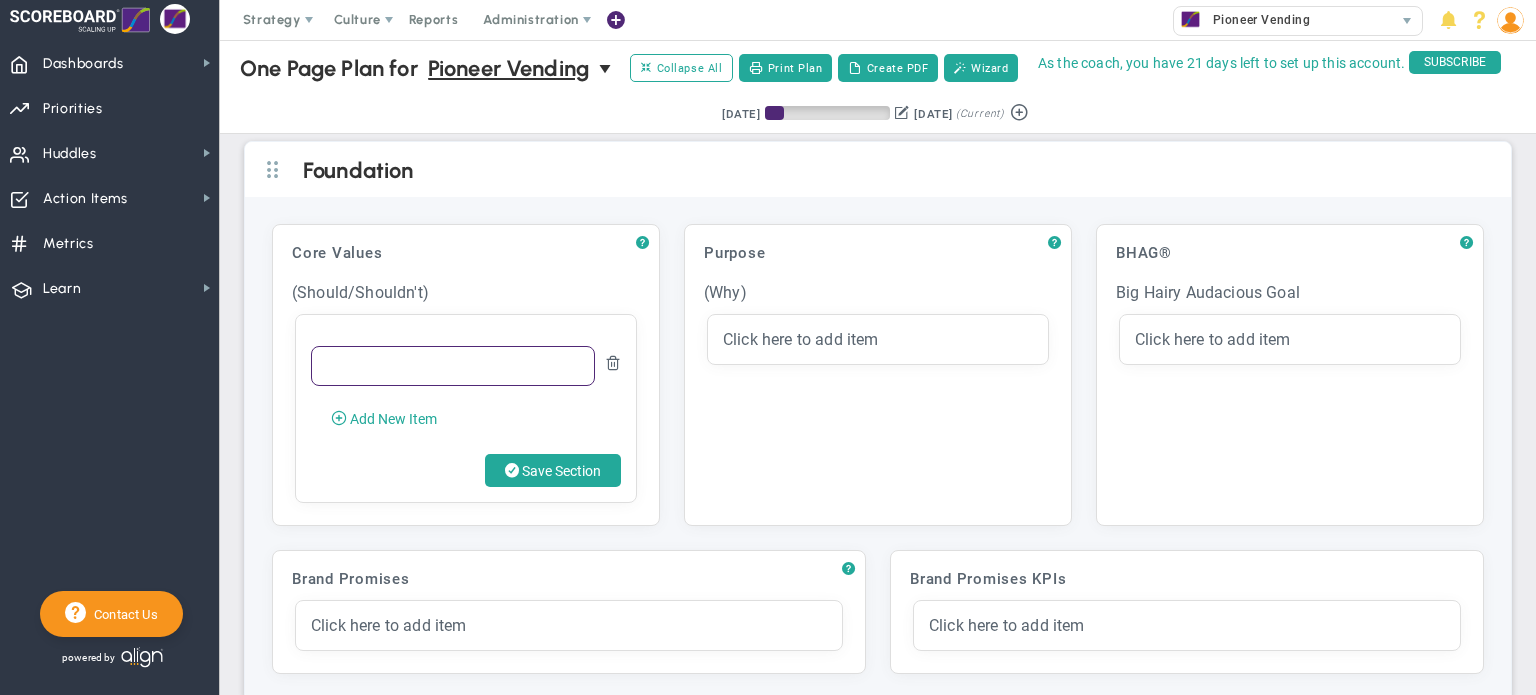 paste on "FLAIR  Family Focused and Fun First   Lead & Learn Always  Ambitiously Driven  Integrity & Reputation Matter  Rise and Compete" 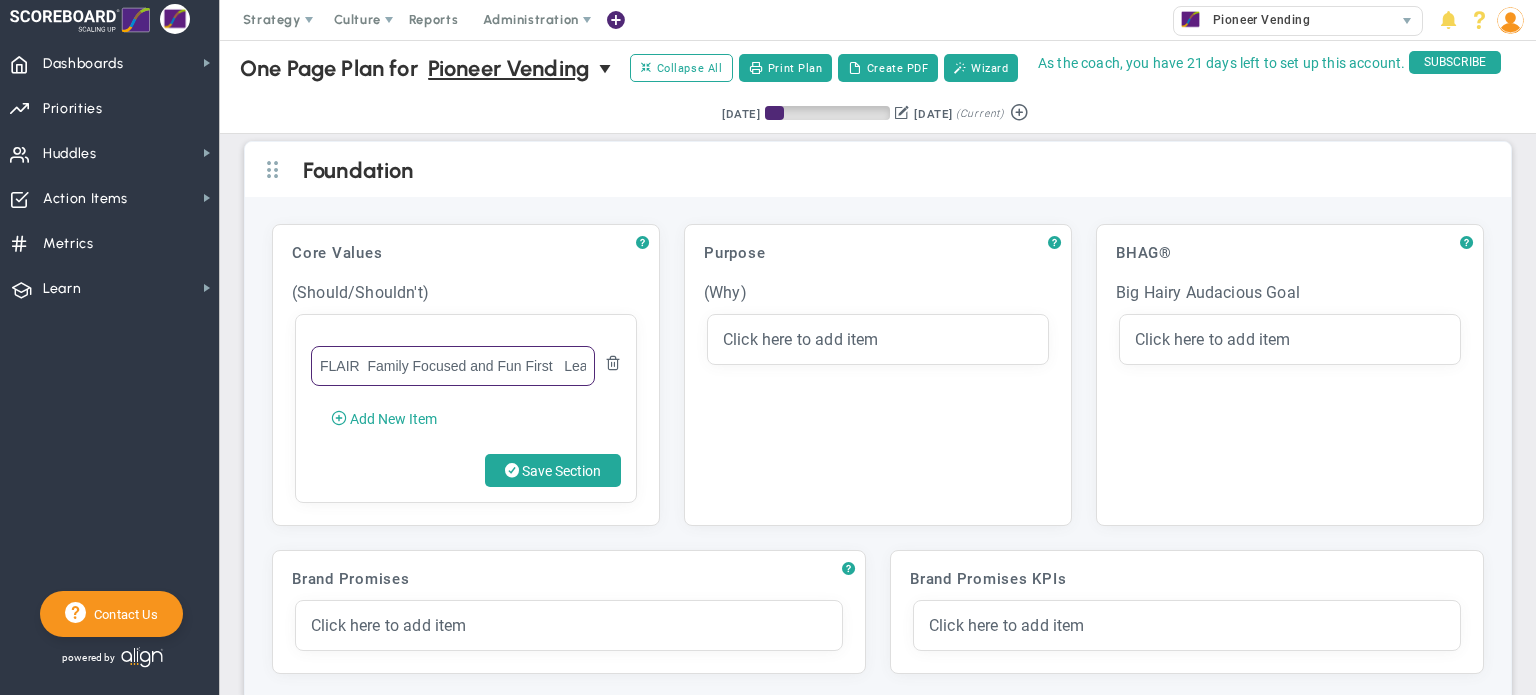 scroll, scrollTop: 0, scrollLeft: 549, axis: horizontal 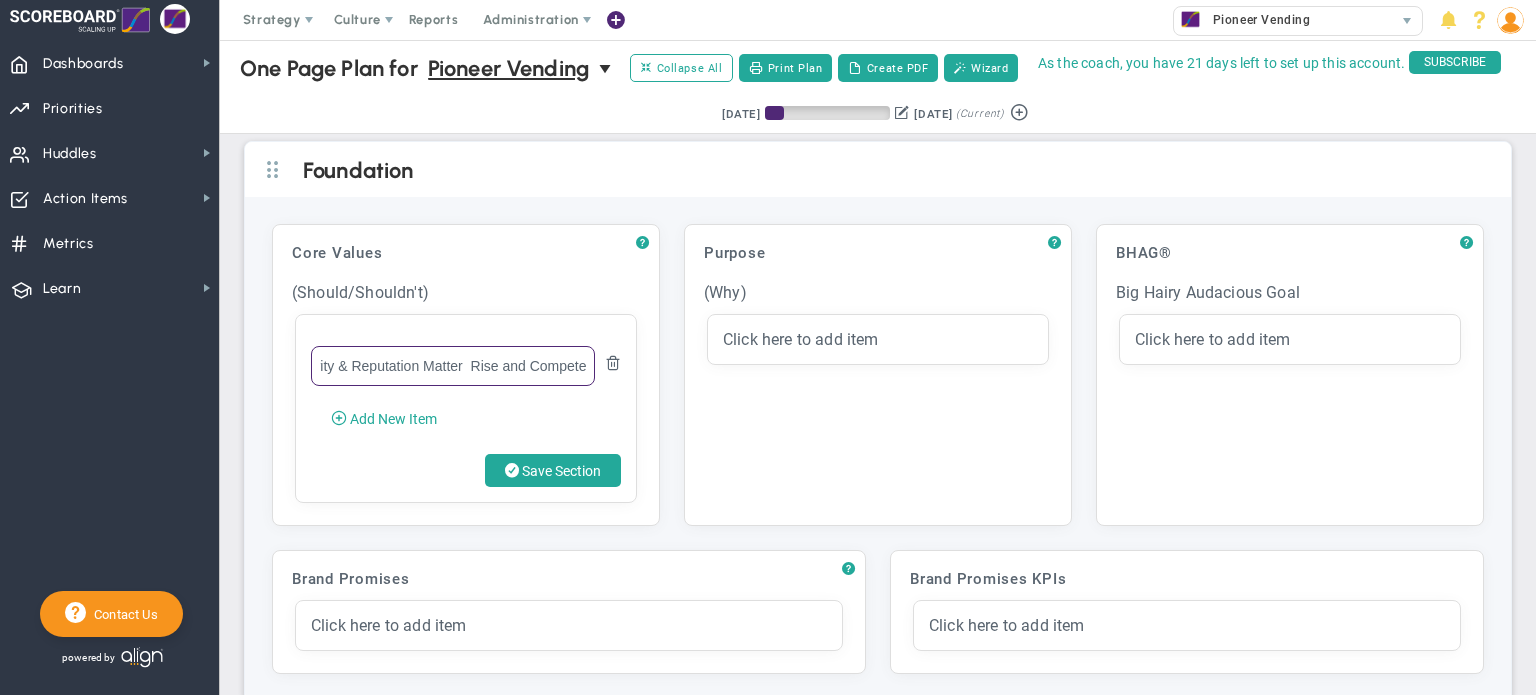 drag, startPoint x: 461, startPoint y: 355, endPoint x: 670, endPoint y: 354, distance: 209.0024 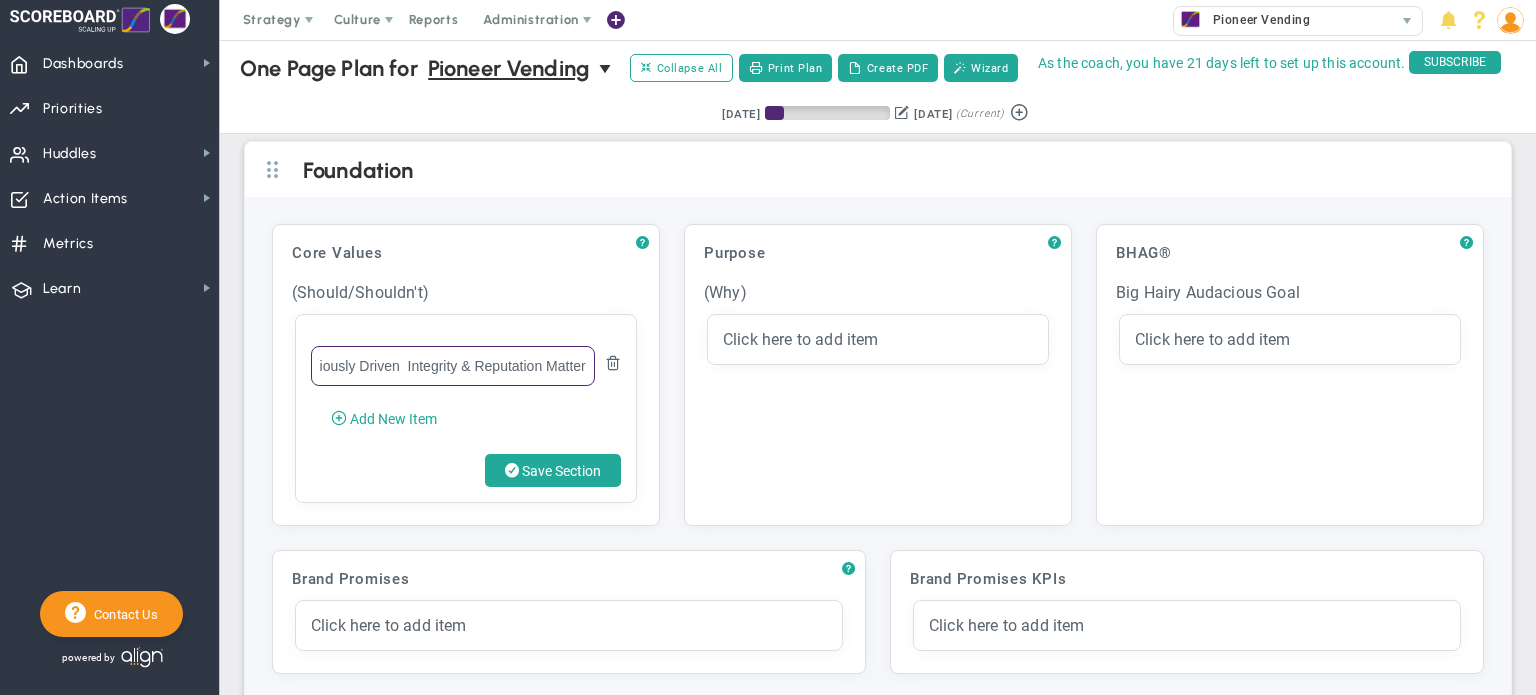 scroll, scrollTop: 0, scrollLeft: 430, axis: horizontal 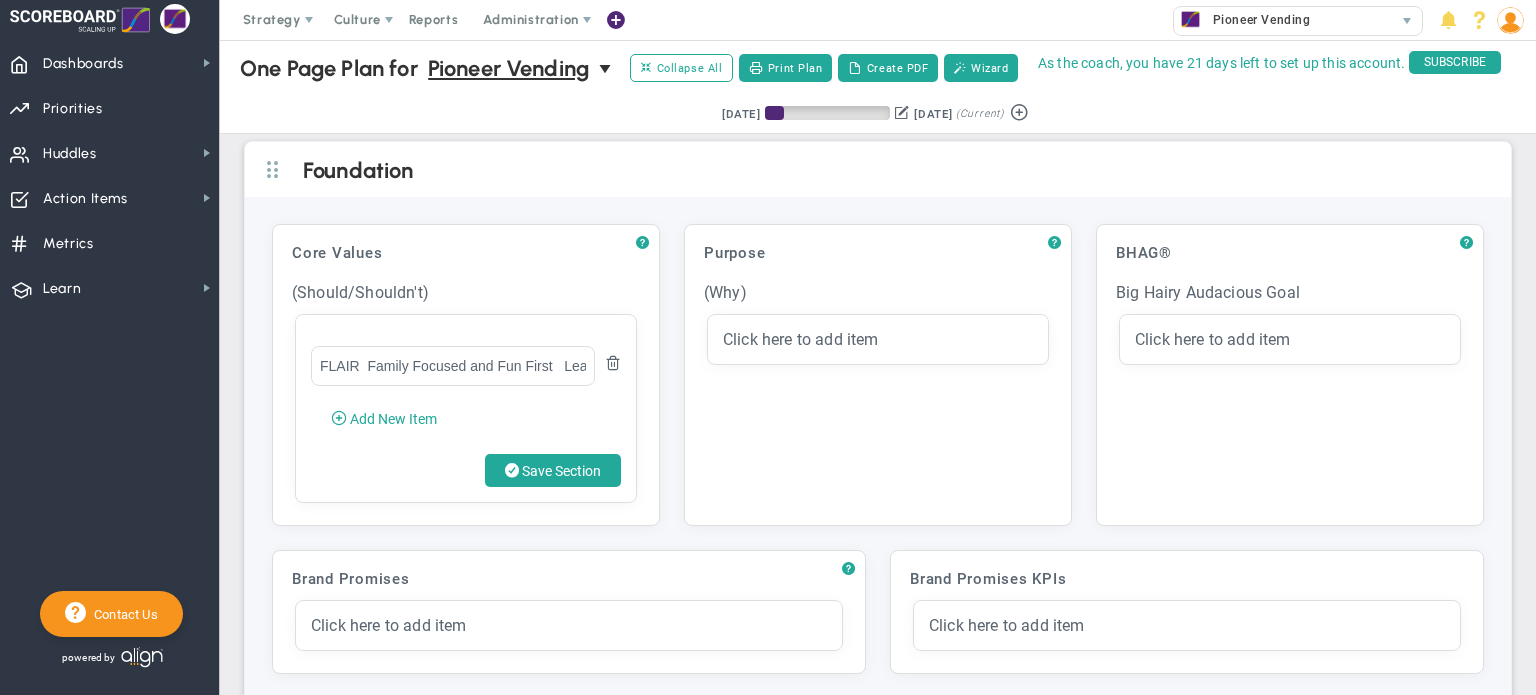 click on "Save Section" at bounding box center [561, 471] 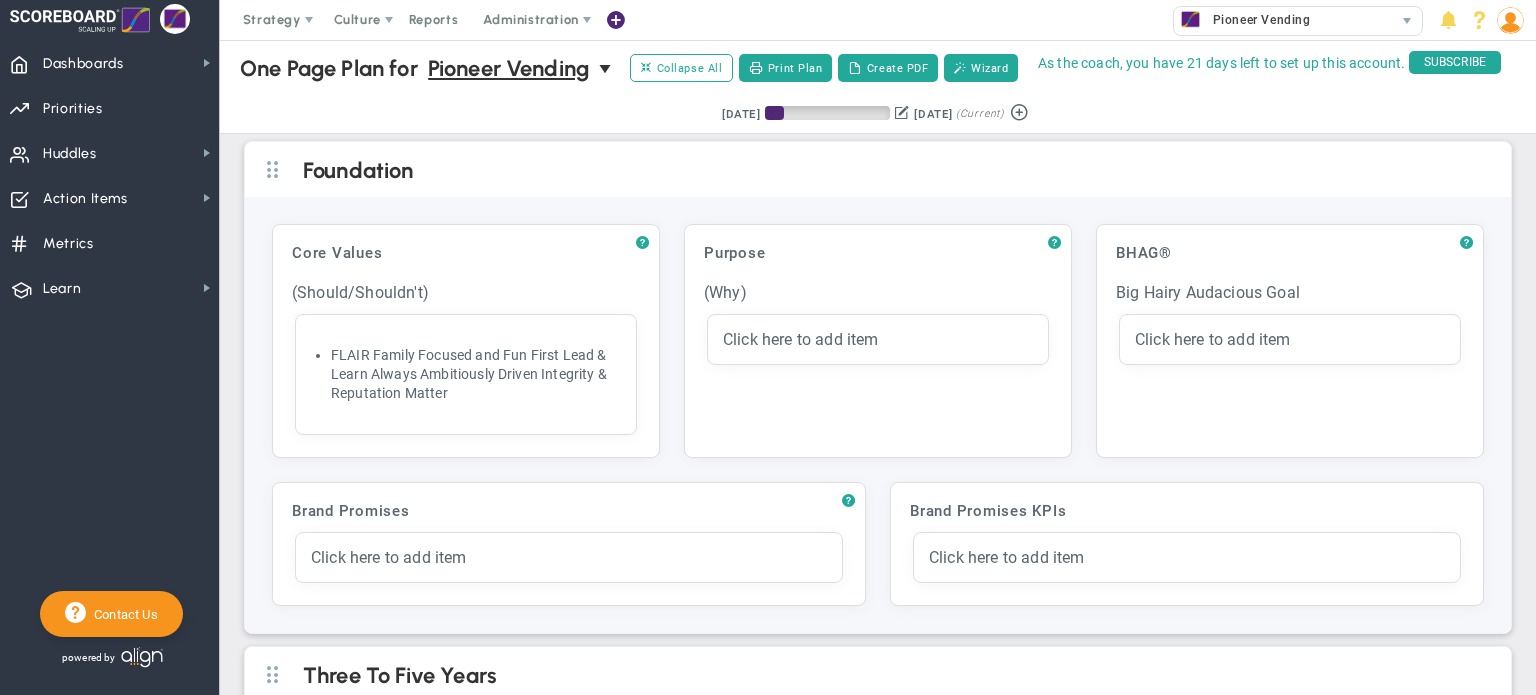 click on "FLAIR  Family Focused and Fun First   Lead & Learn Always  Ambitiously Driven  Integrity & Reputation Matter" at bounding box center [476, 374] 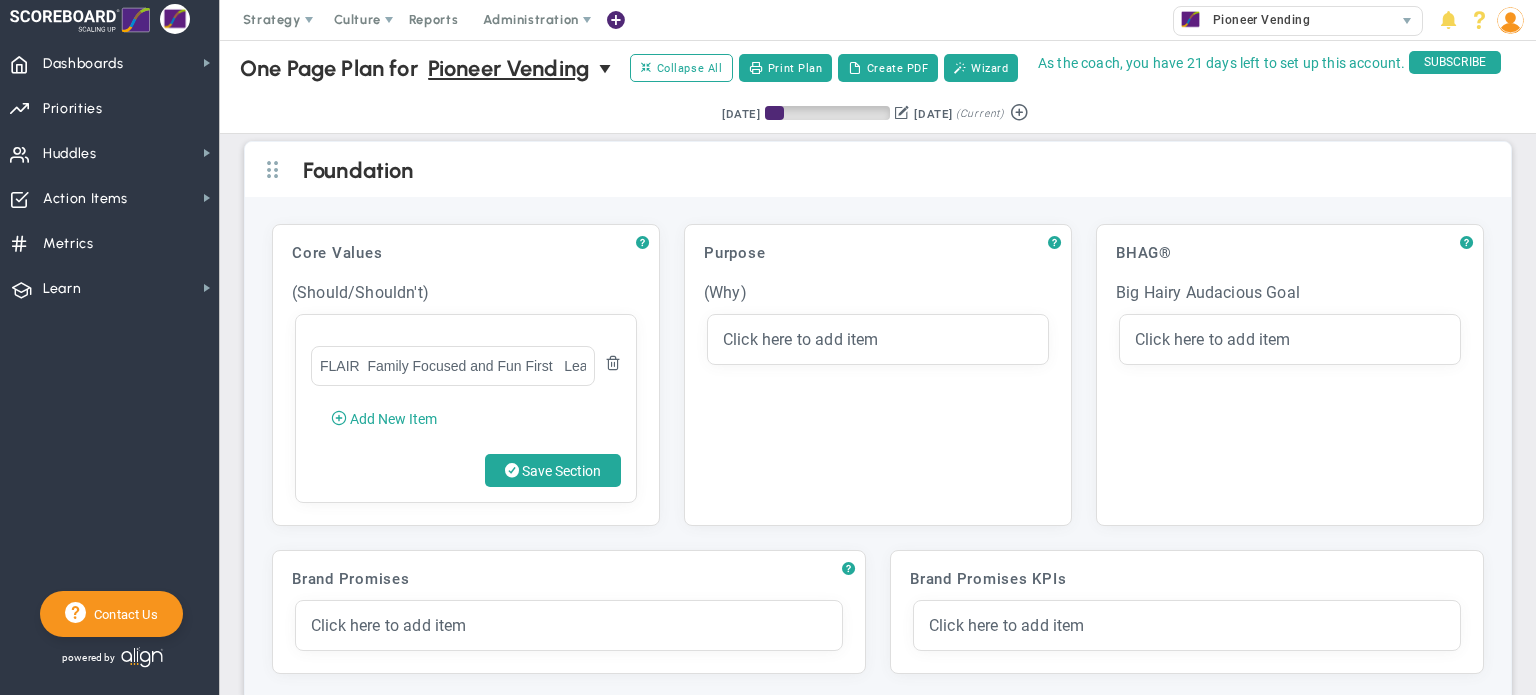click on "Add New Item" at bounding box center [393, 419] 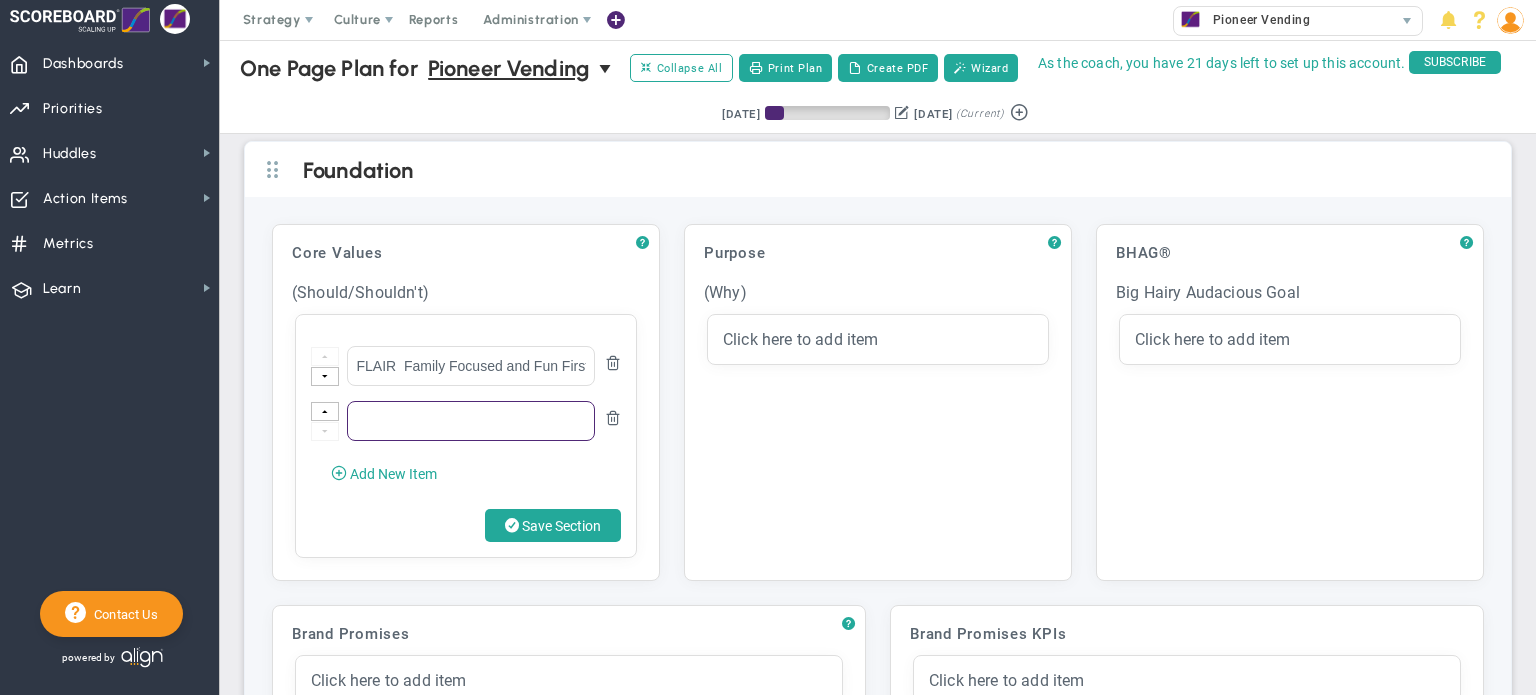 click at bounding box center (471, 421) 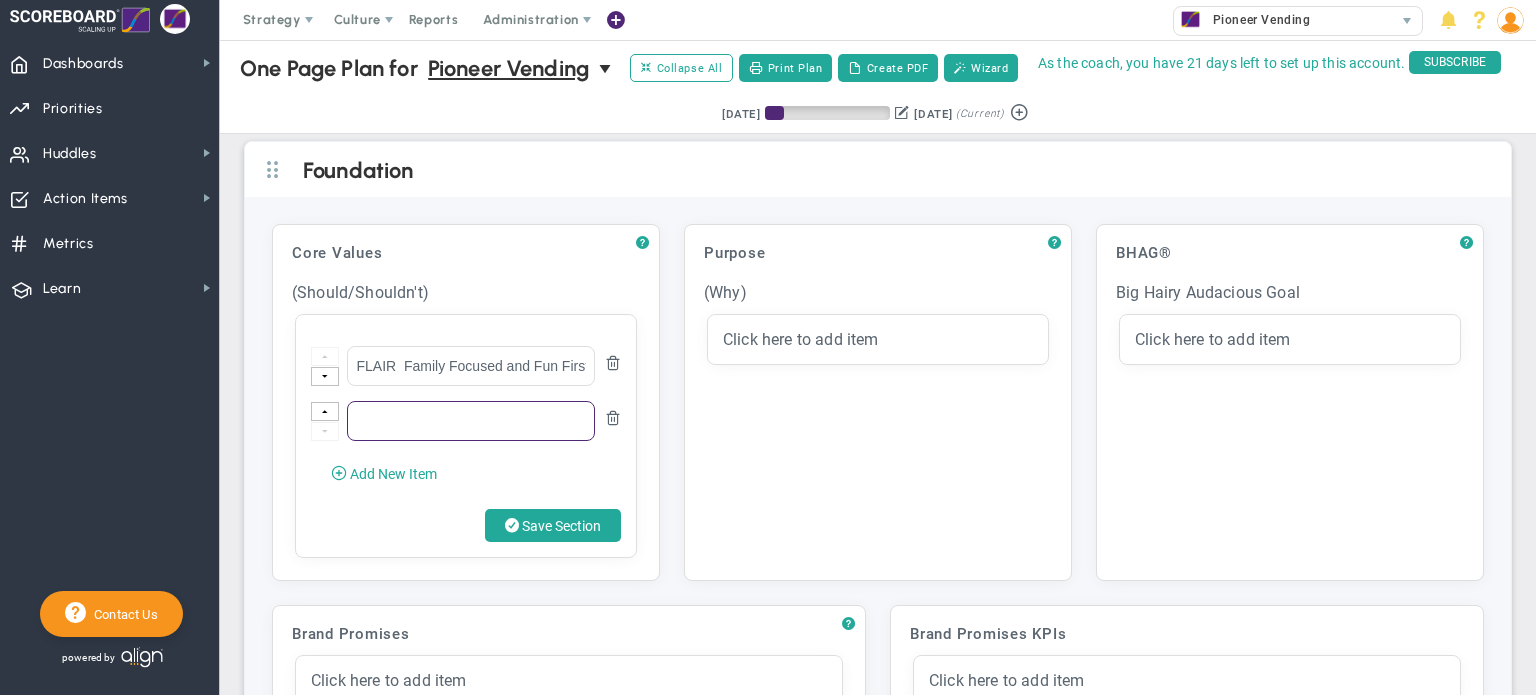 paste on "Rise and Compete" 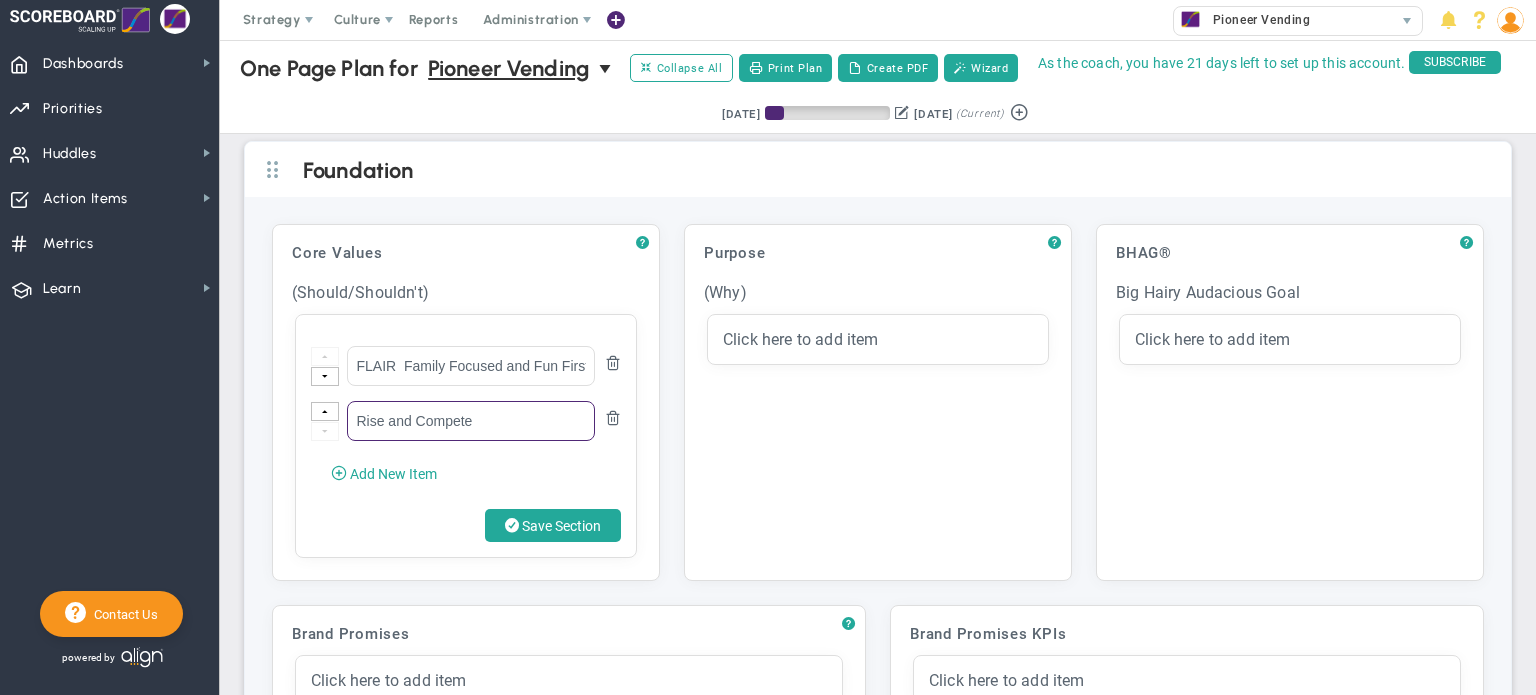 type on "Rise and Compete" 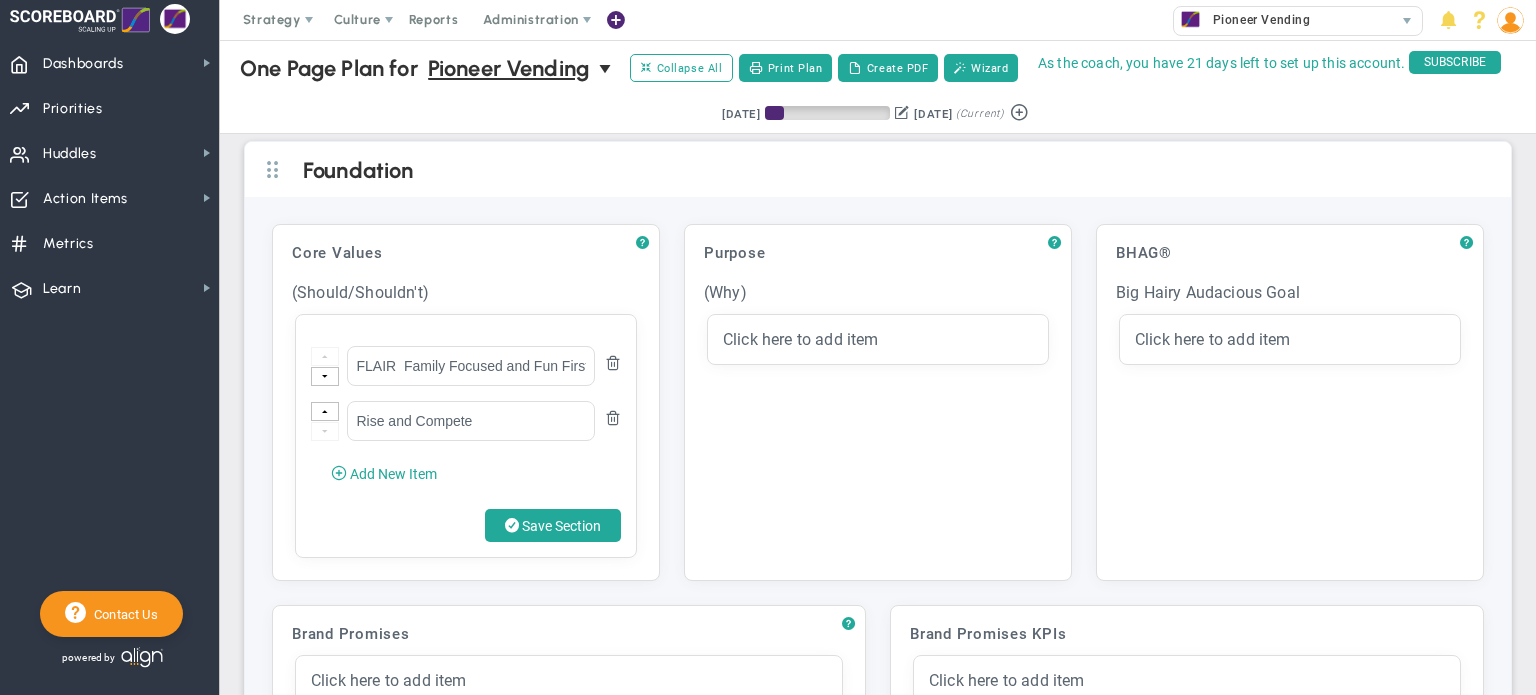 click at bounding box center (339, 472) 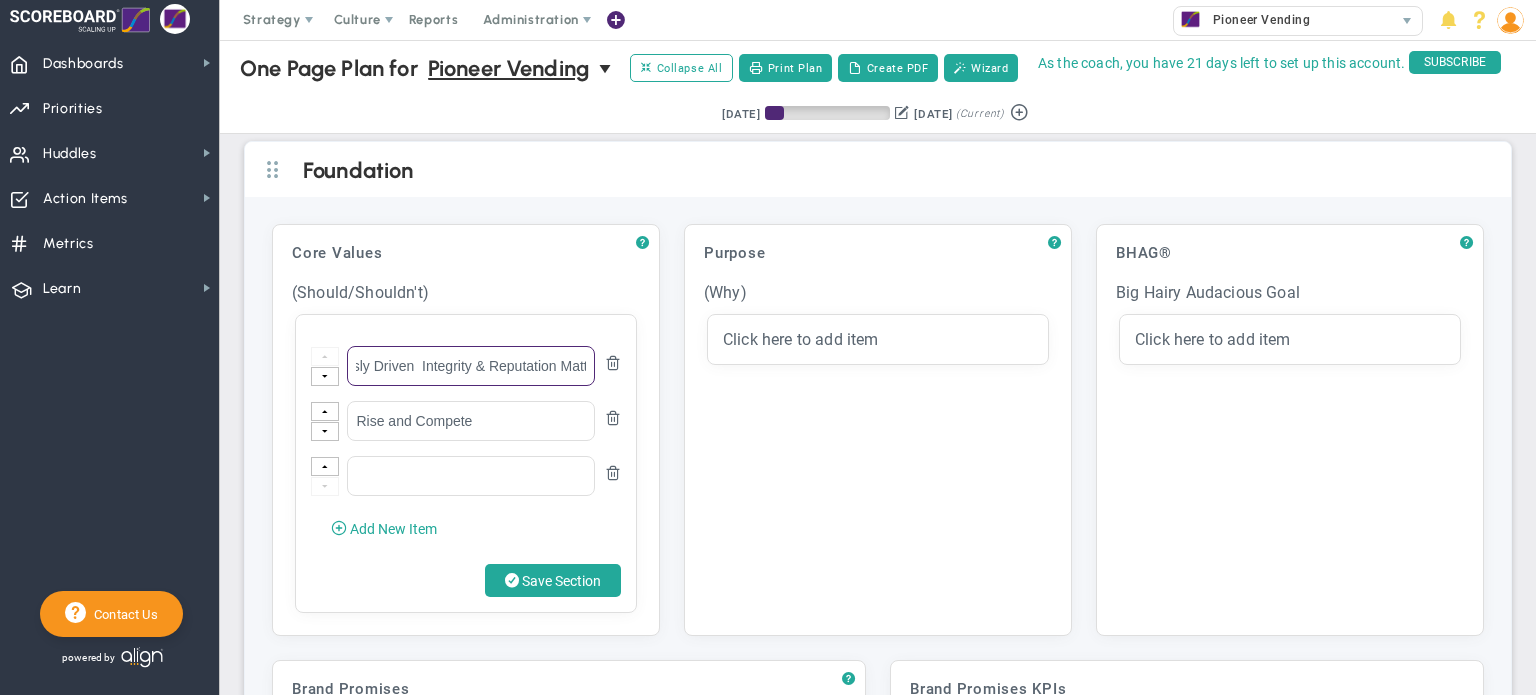 scroll, scrollTop: 0, scrollLeft: 459, axis: horizontal 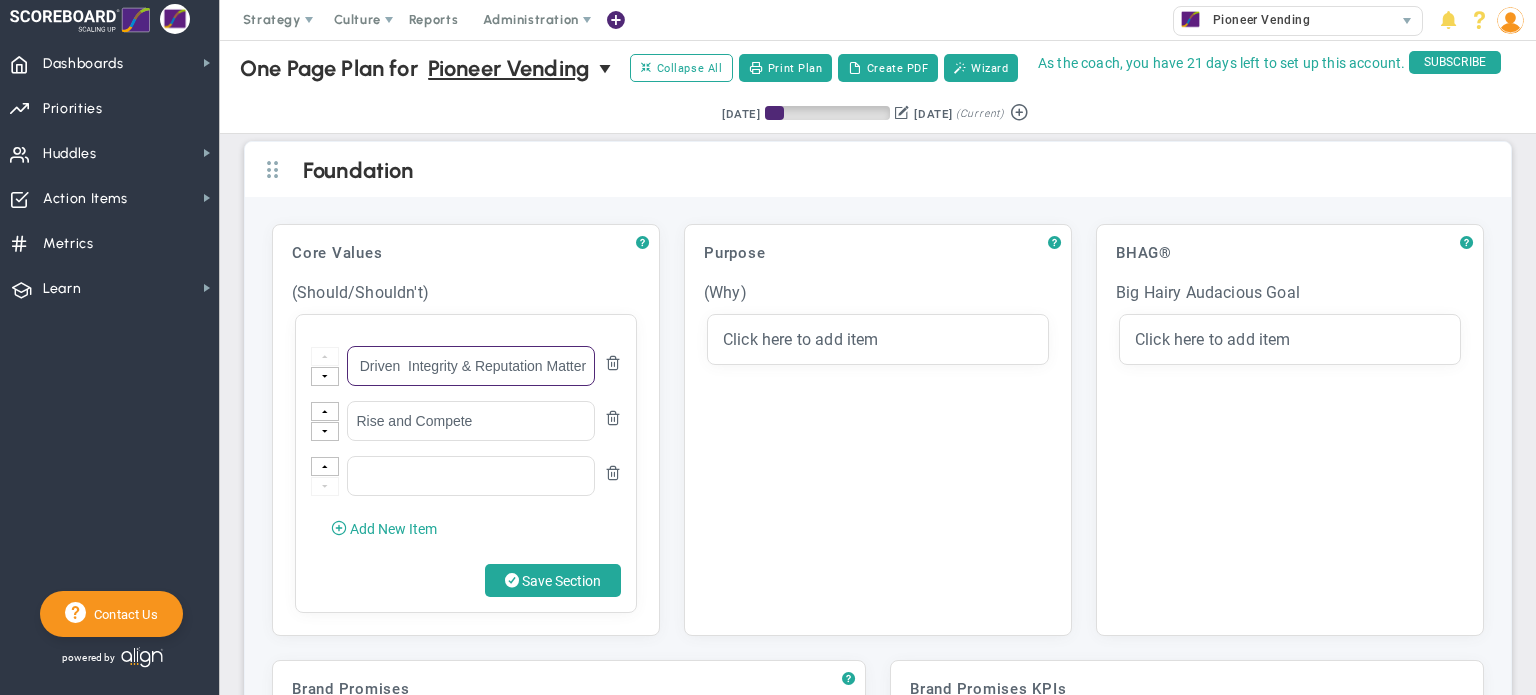 drag, startPoint x: 531, startPoint y: 355, endPoint x: 606, endPoint y: 355, distance: 75 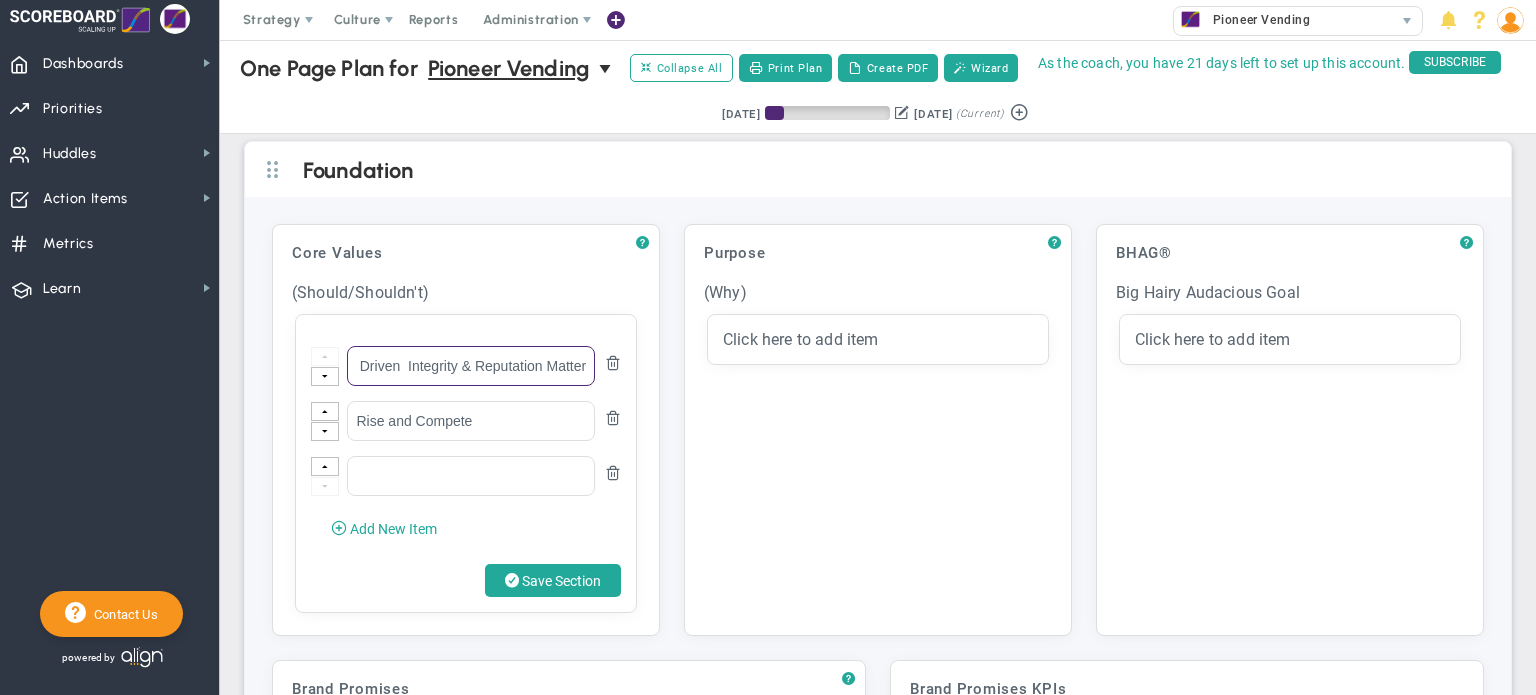 click on "FLAIR  Family Focused and Fun First   Lead & Learn Always  Ambitiously Driven  Integrity & Reputation Matter" at bounding box center (471, 366) 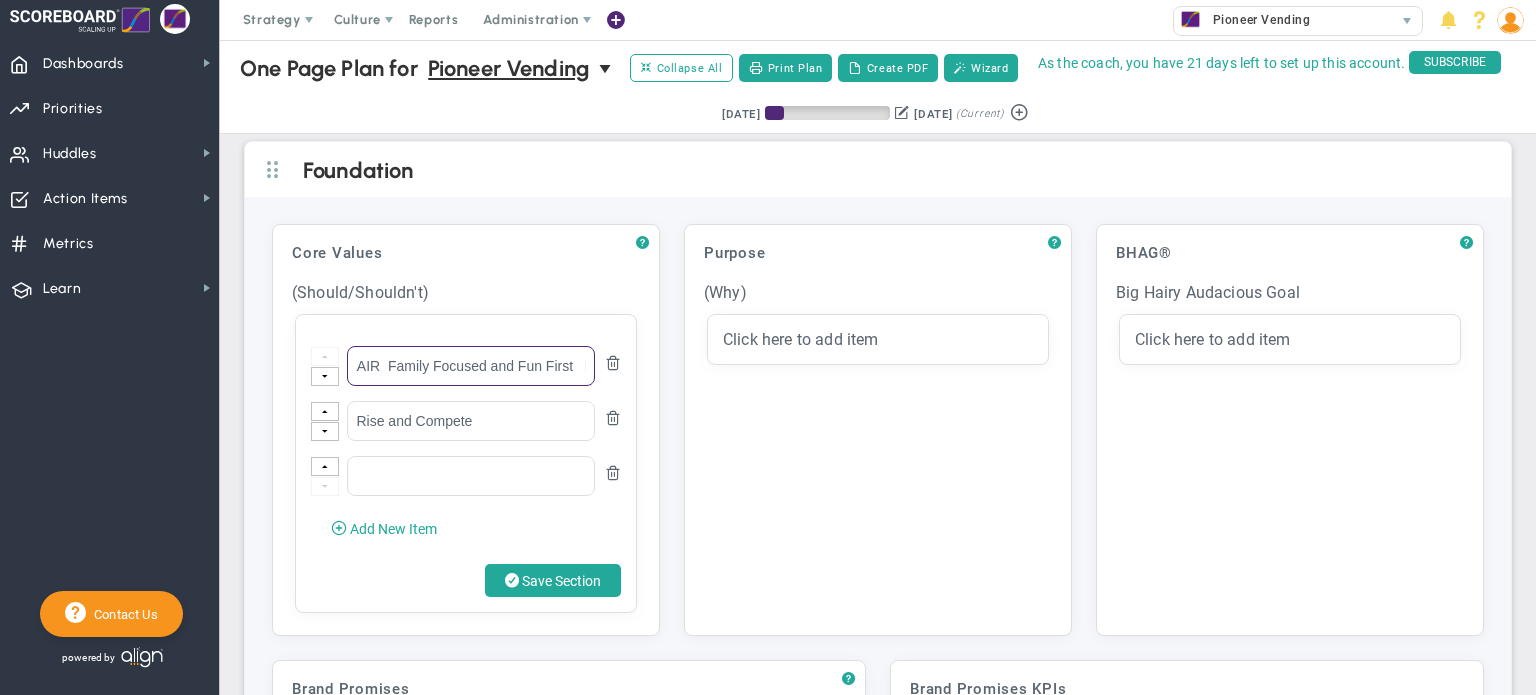 scroll, scrollTop: 0, scrollLeft: 0, axis: both 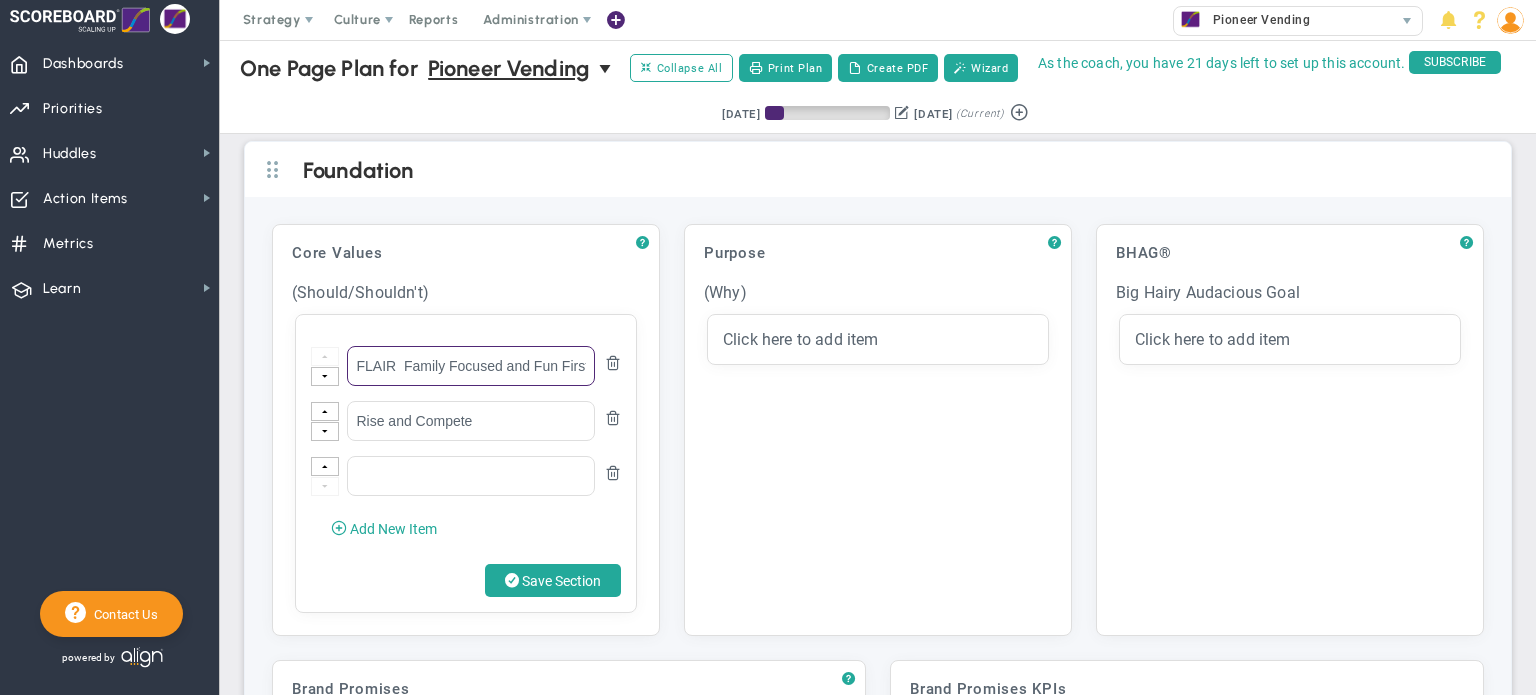 drag, startPoint x: 585, startPoint y: 354, endPoint x: 404, endPoint y: 355, distance: 181.00276 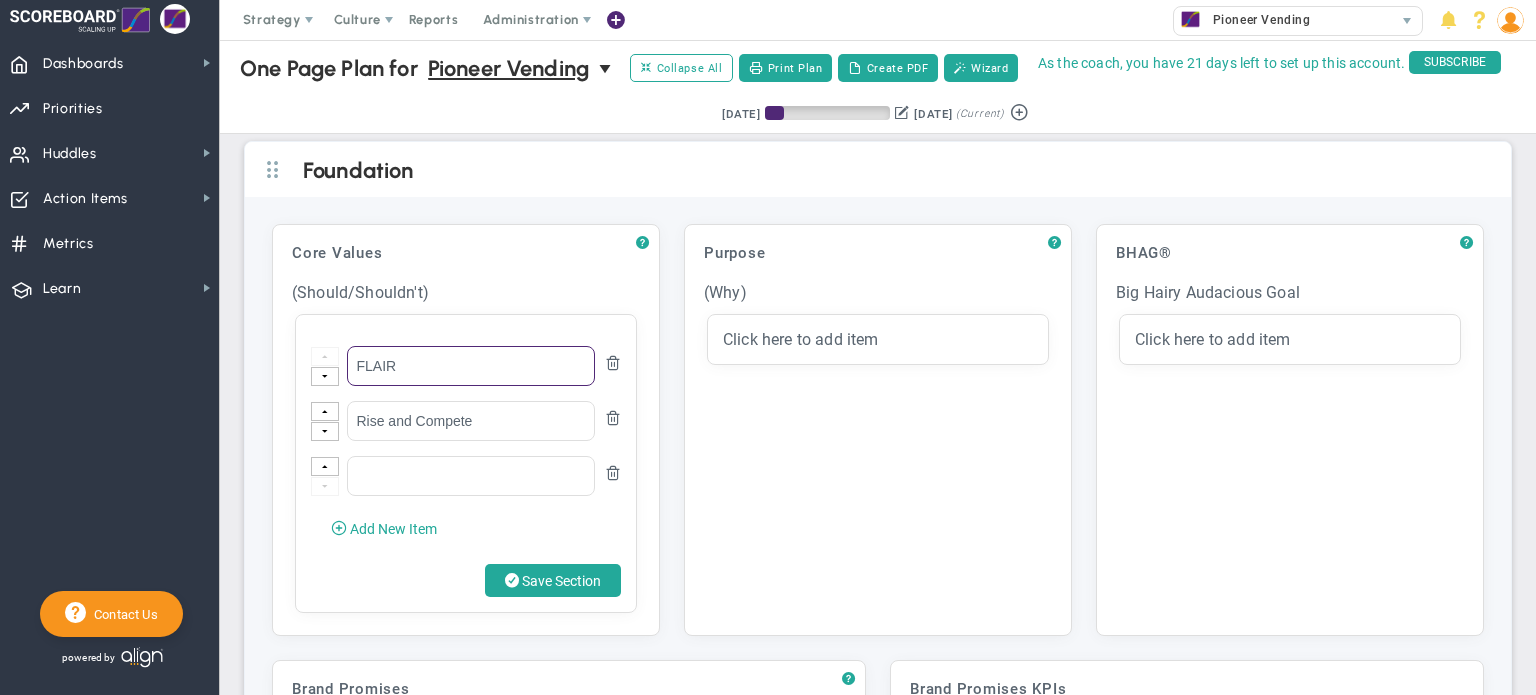 type on "FLAIR" 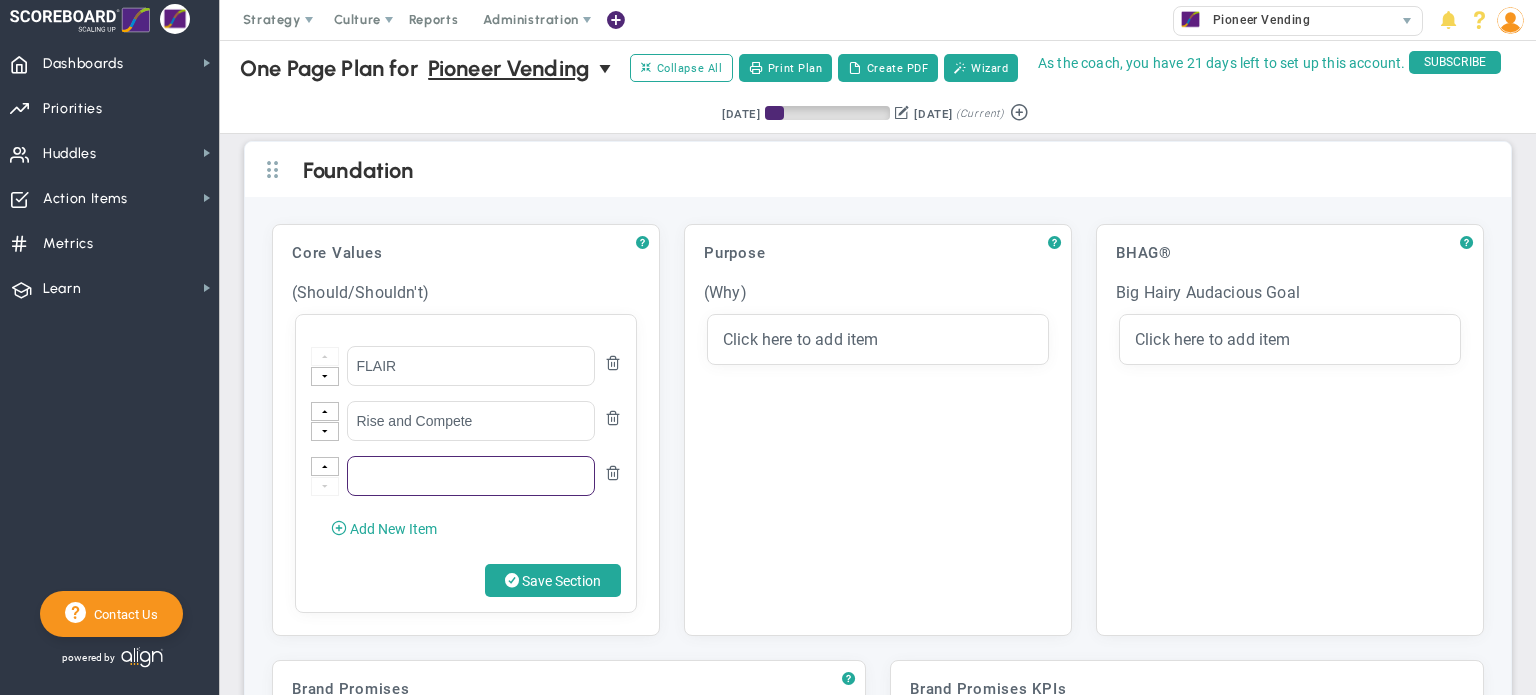 click at bounding box center [471, 476] 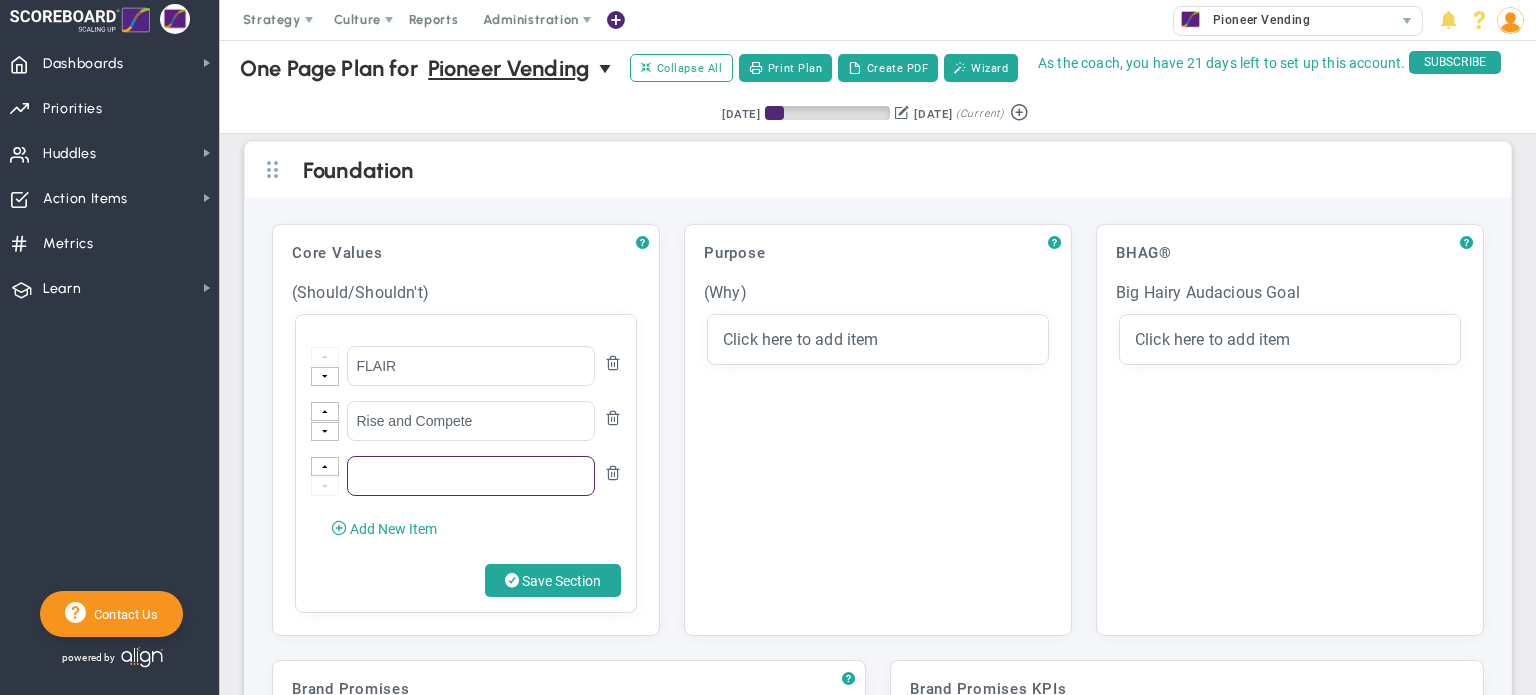 paste on "Family Focused and Fun First   Lead & Learn Always  Ambitiously Driven  Integrity & Reputation Matter" 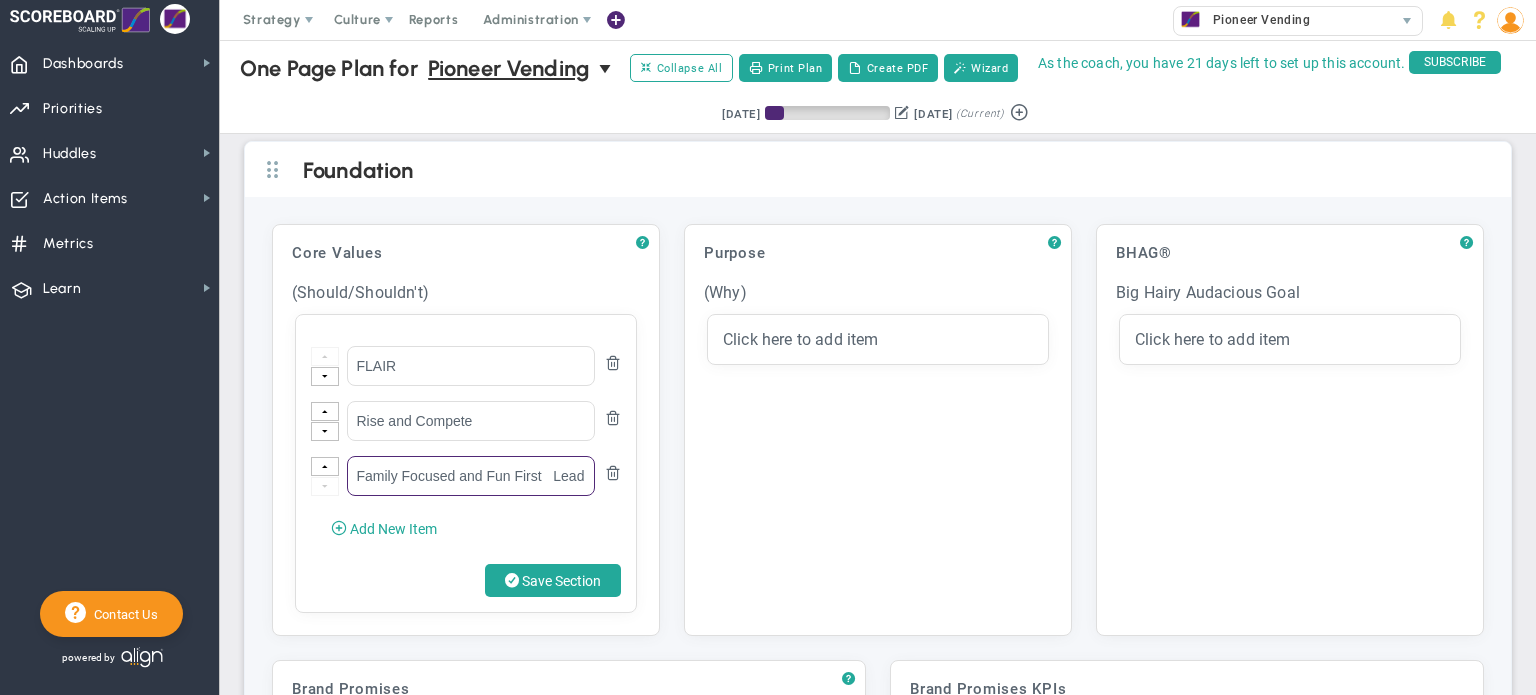 scroll, scrollTop: 0, scrollLeft: 411, axis: horizontal 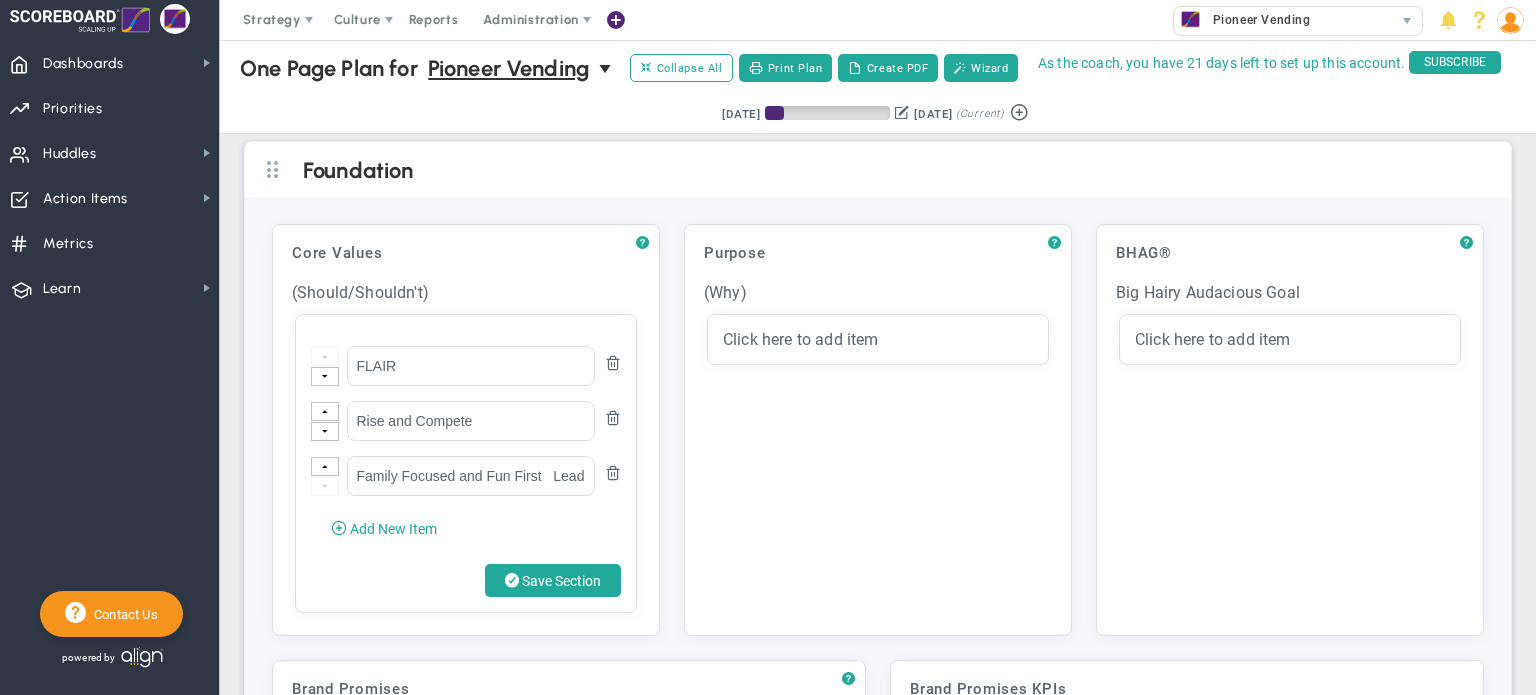 click on "Add New Item" at bounding box center (393, 529) 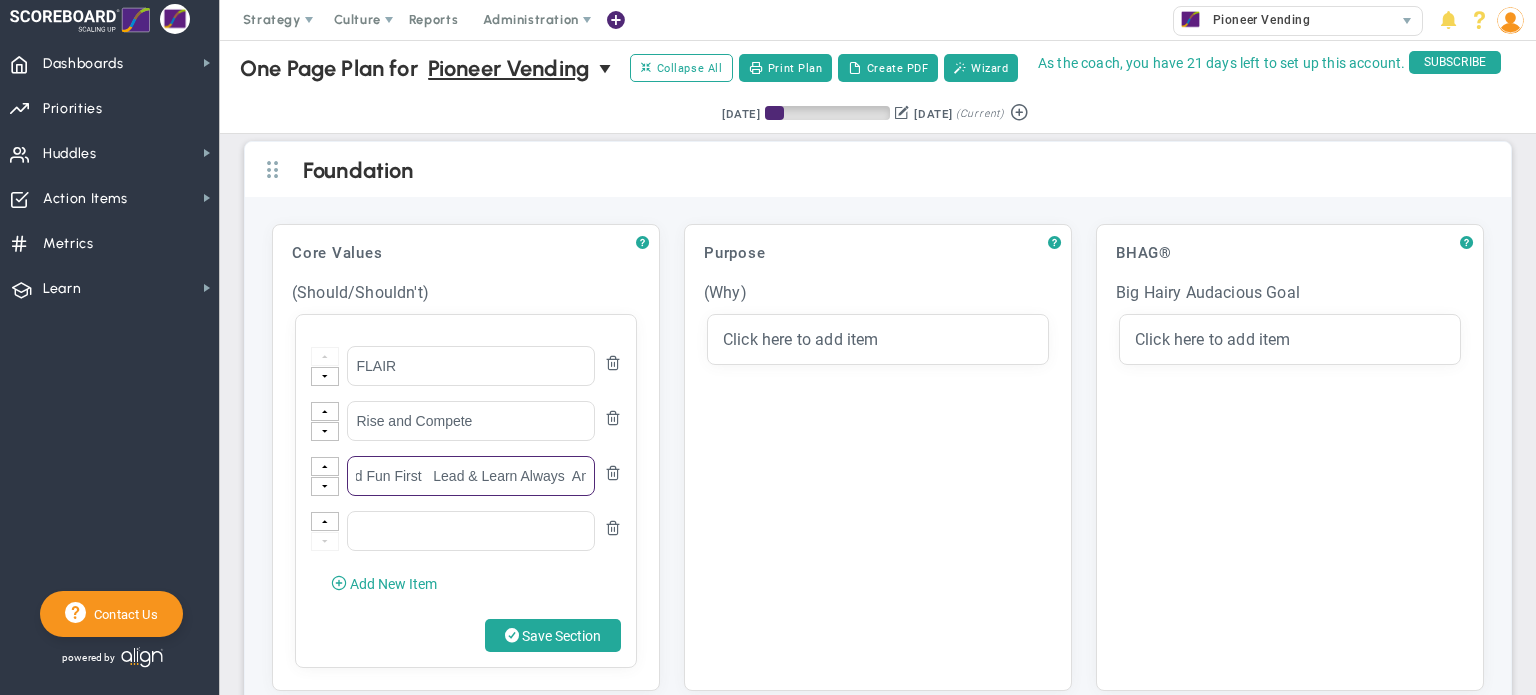 scroll, scrollTop: 0, scrollLeft: 412, axis: horizontal 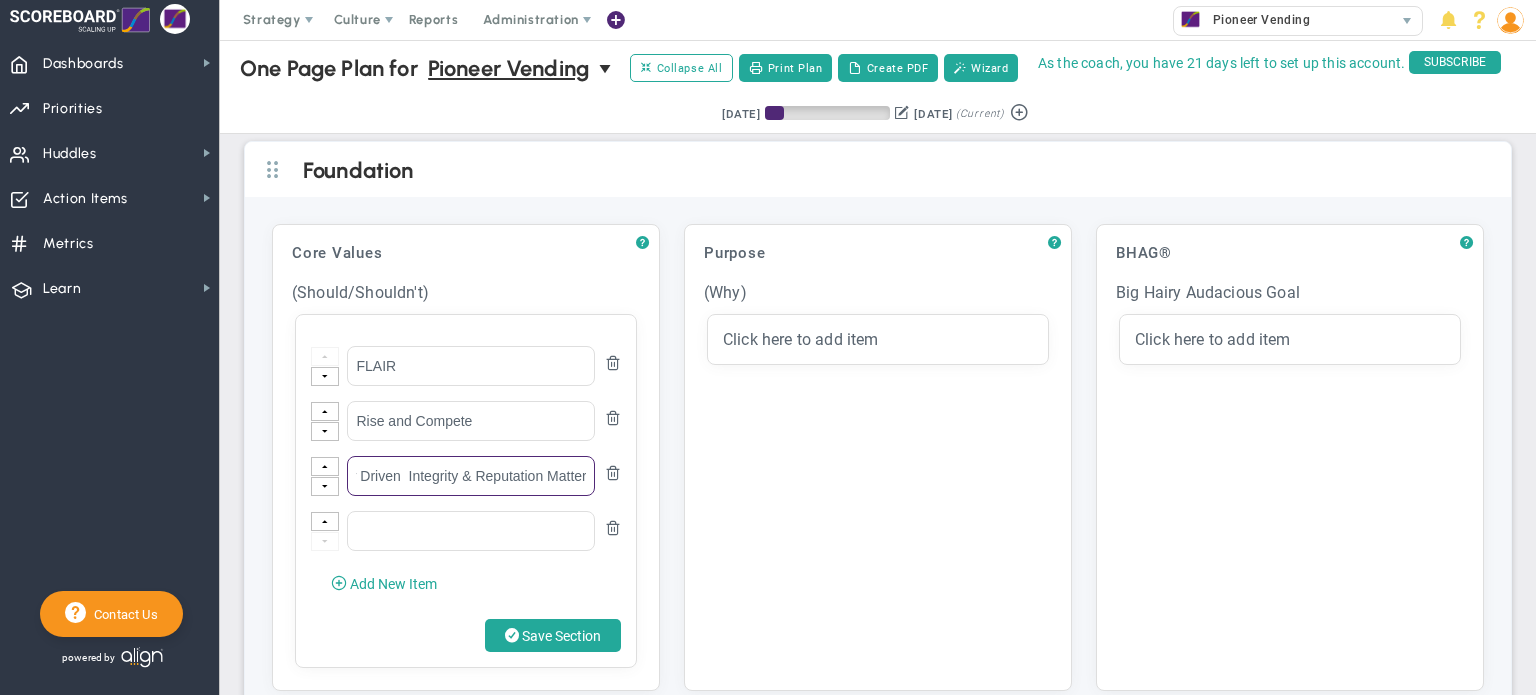 drag, startPoint x: 548, startPoint y: 468, endPoint x: 649, endPoint y: 463, distance: 101.12369 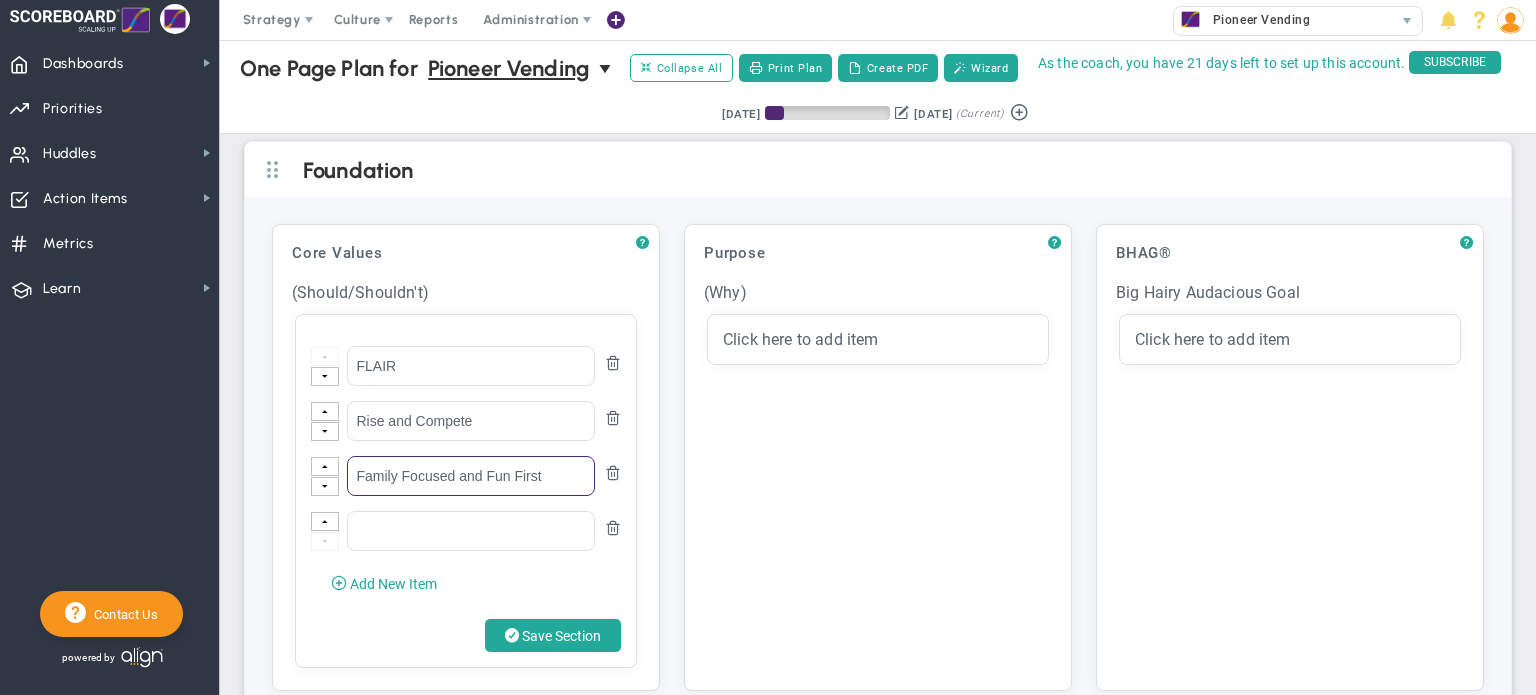 scroll, scrollTop: 0, scrollLeft: 0, axis: both 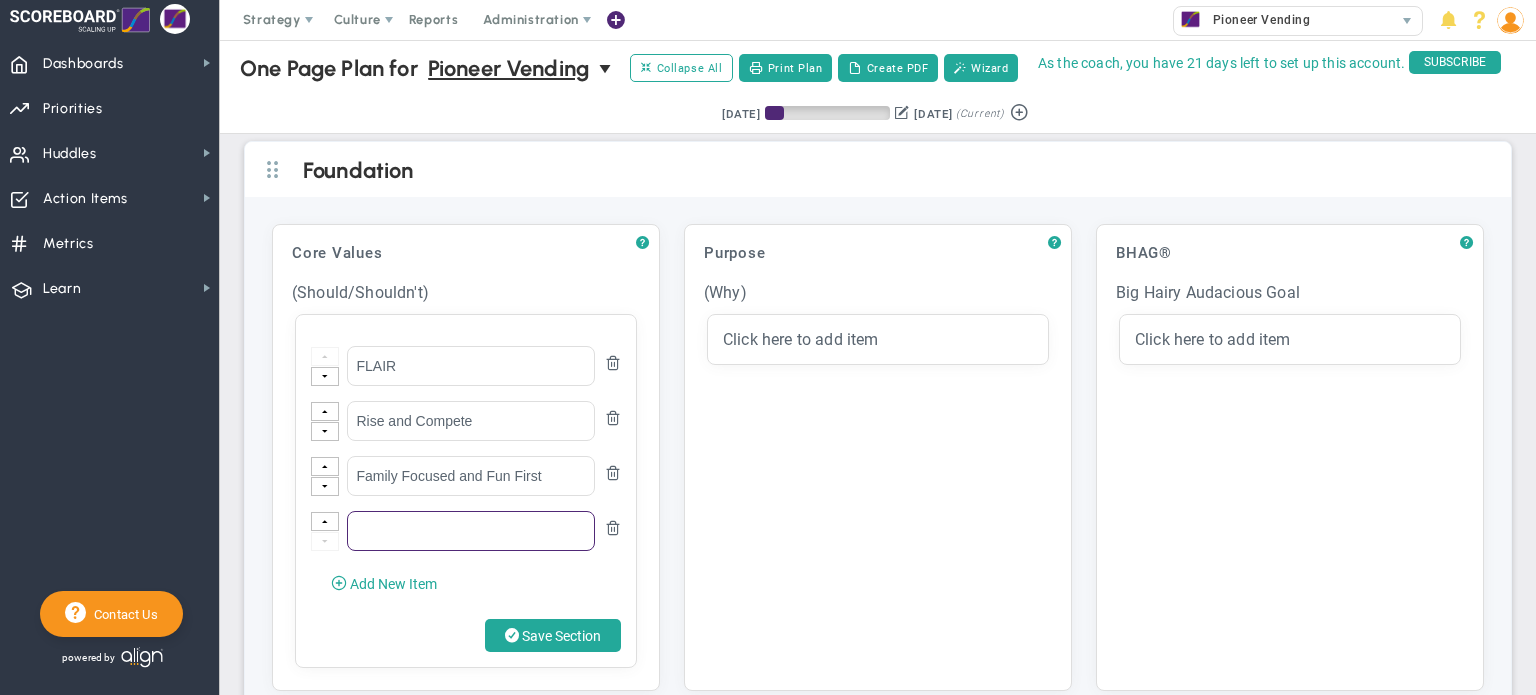 click at bounding box center [471, 531] 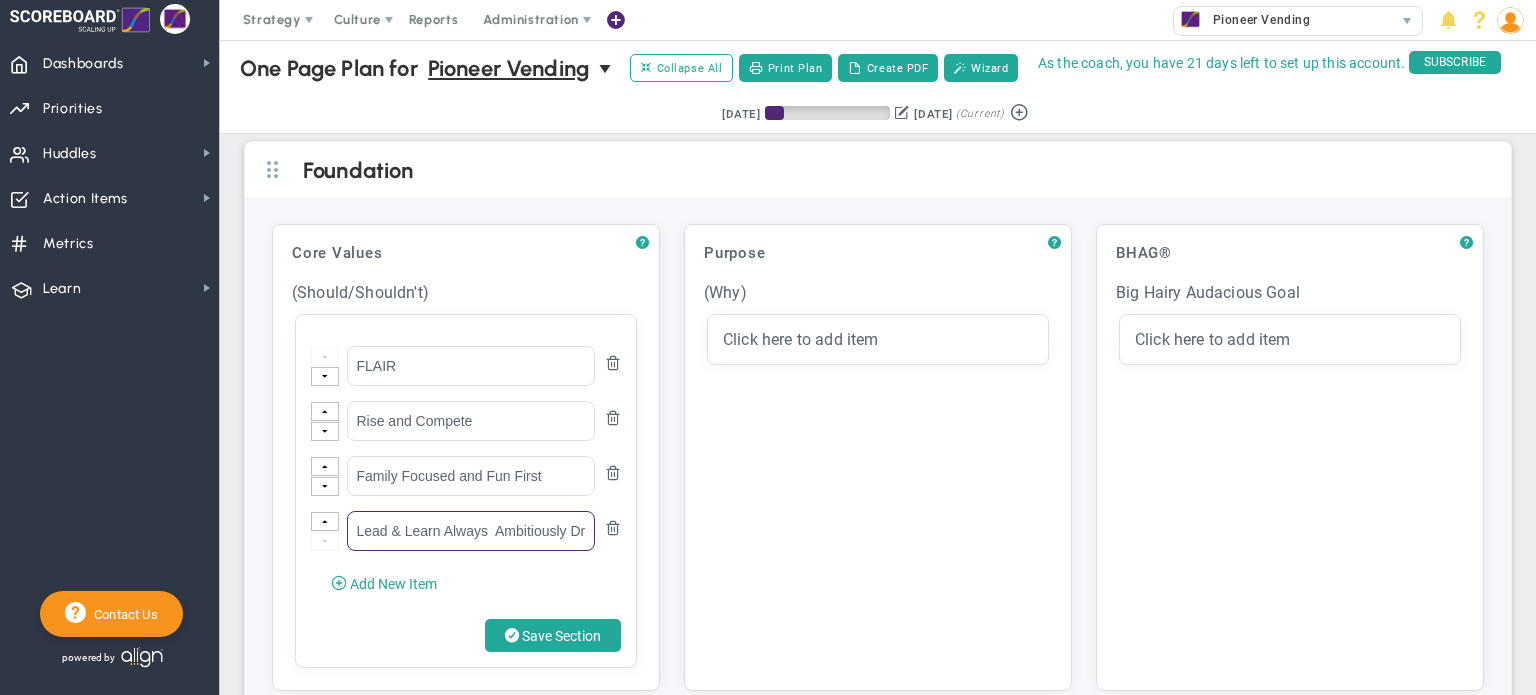 scroll, scrollTop: 0, scrollLeft: 218, axis: horizontal 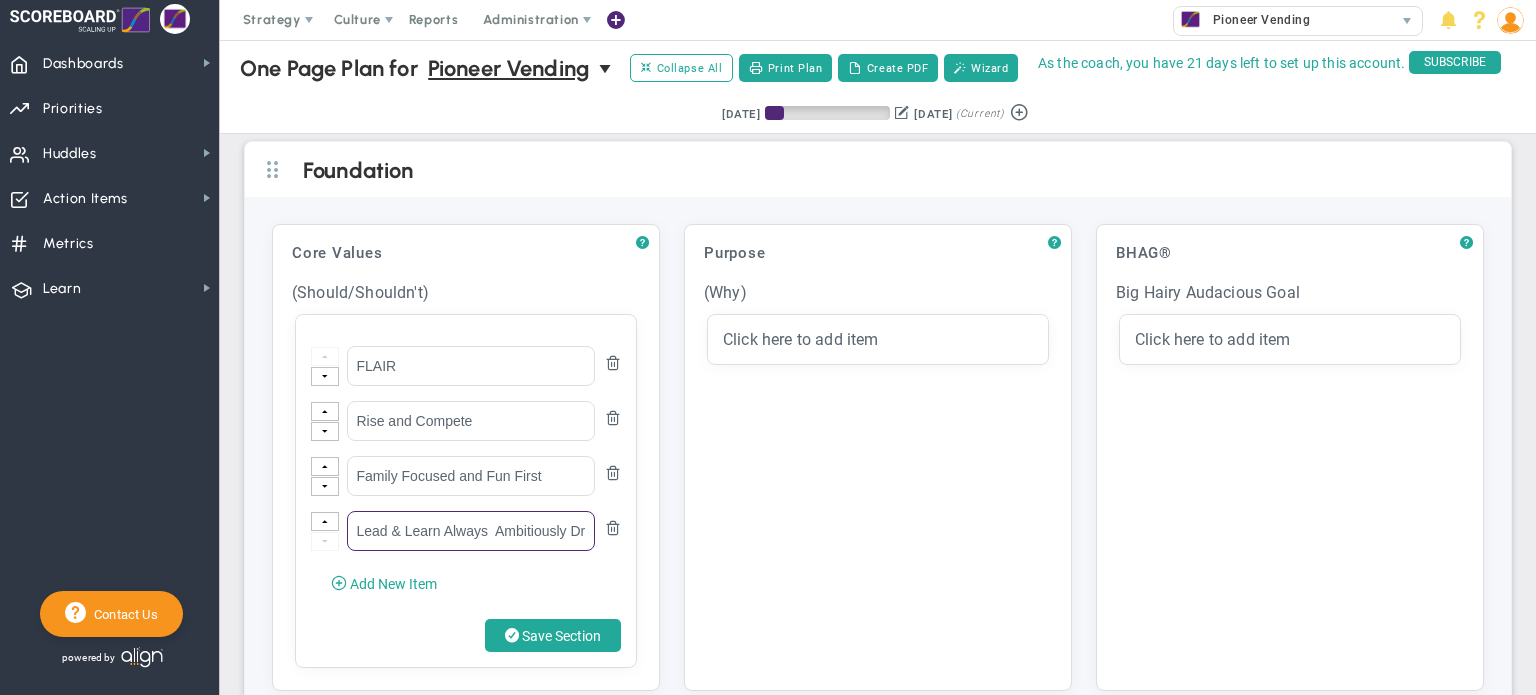 drag, startPoint x: 586, startPoint y: 519, endPoint x: 494, endPoint y: 517, distance: 92.021736 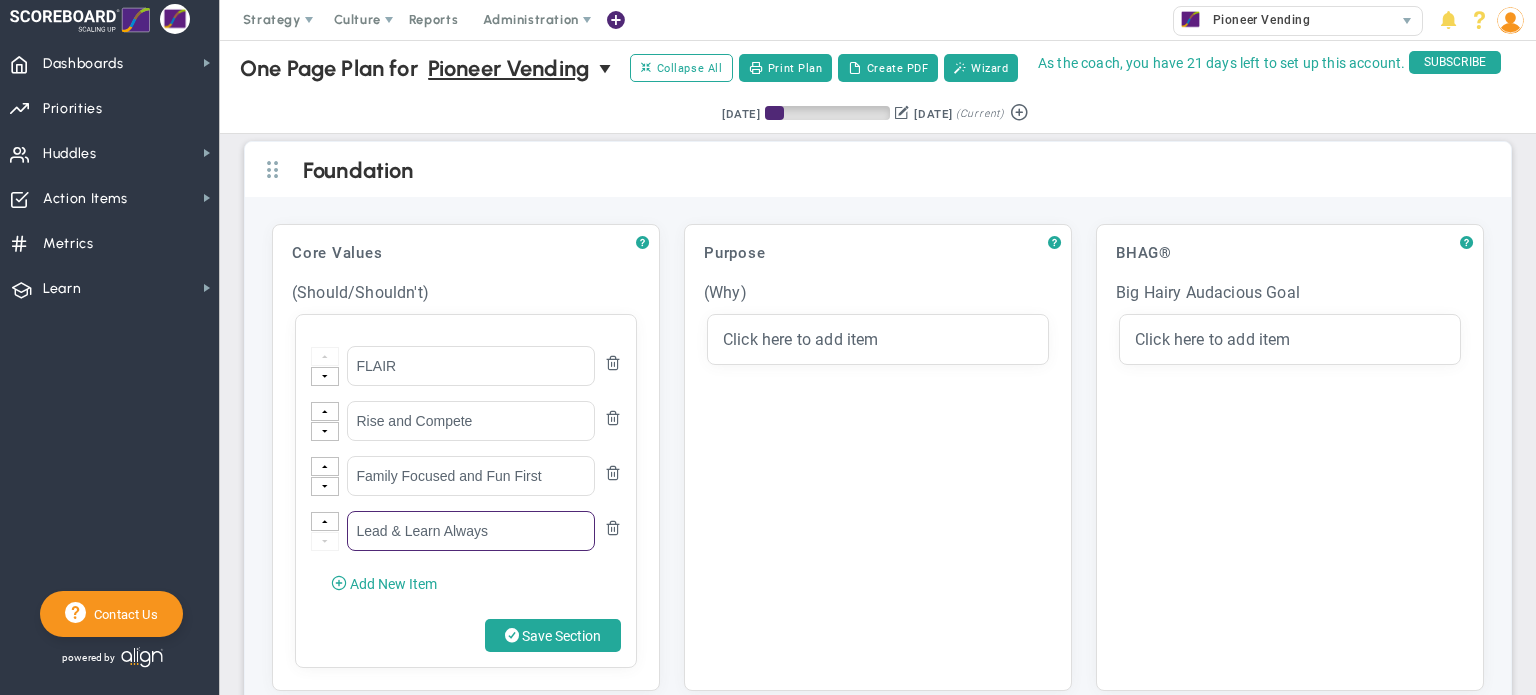 type on "Lead & Learn Always" 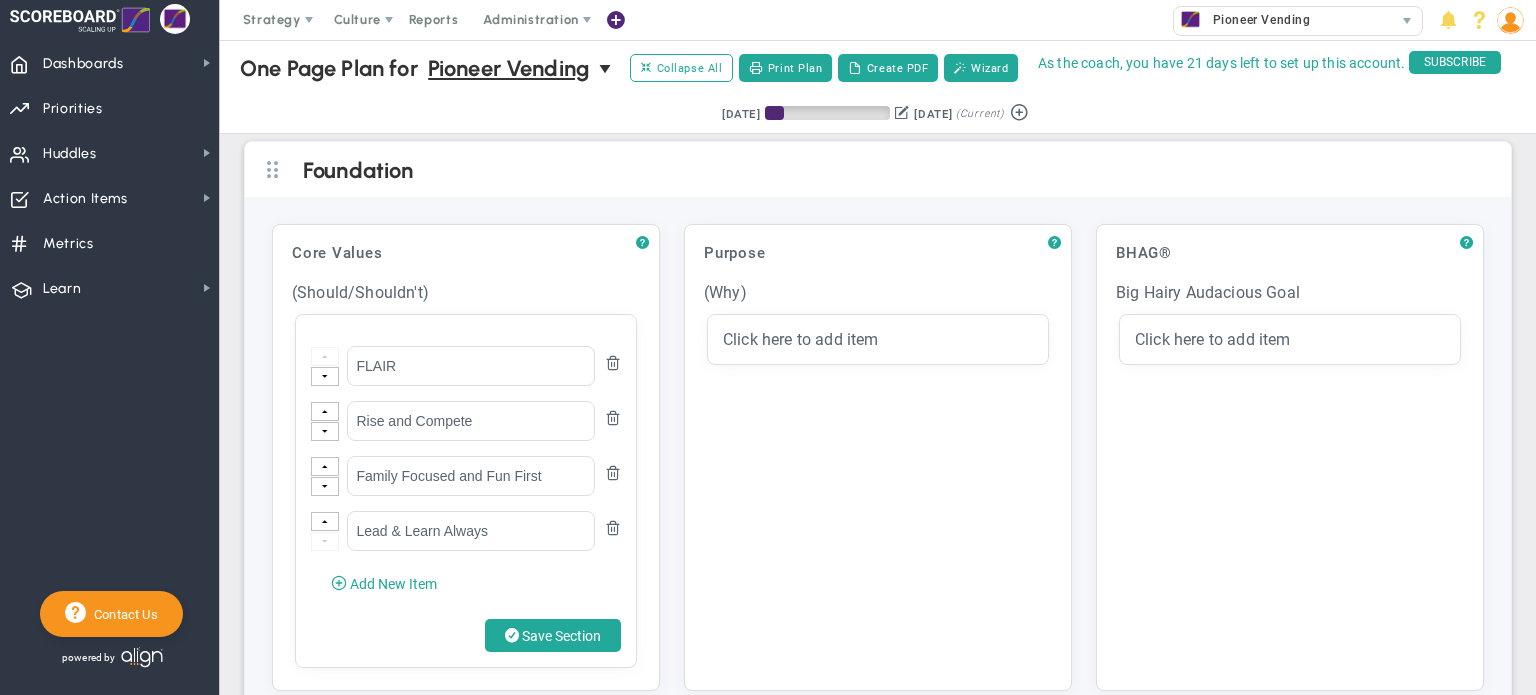 click on "Add New Item" at bounding box center (393, 584) 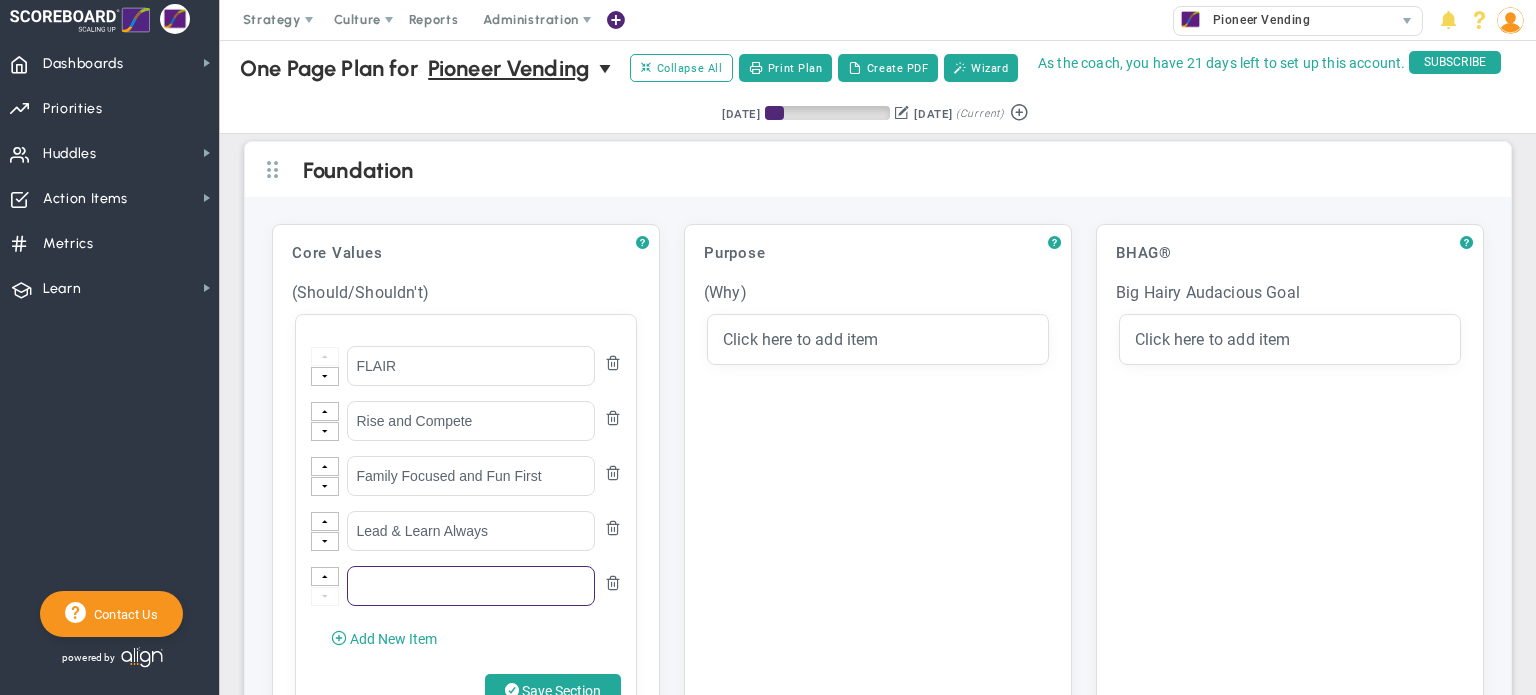 click at bounding box center [471, 586] 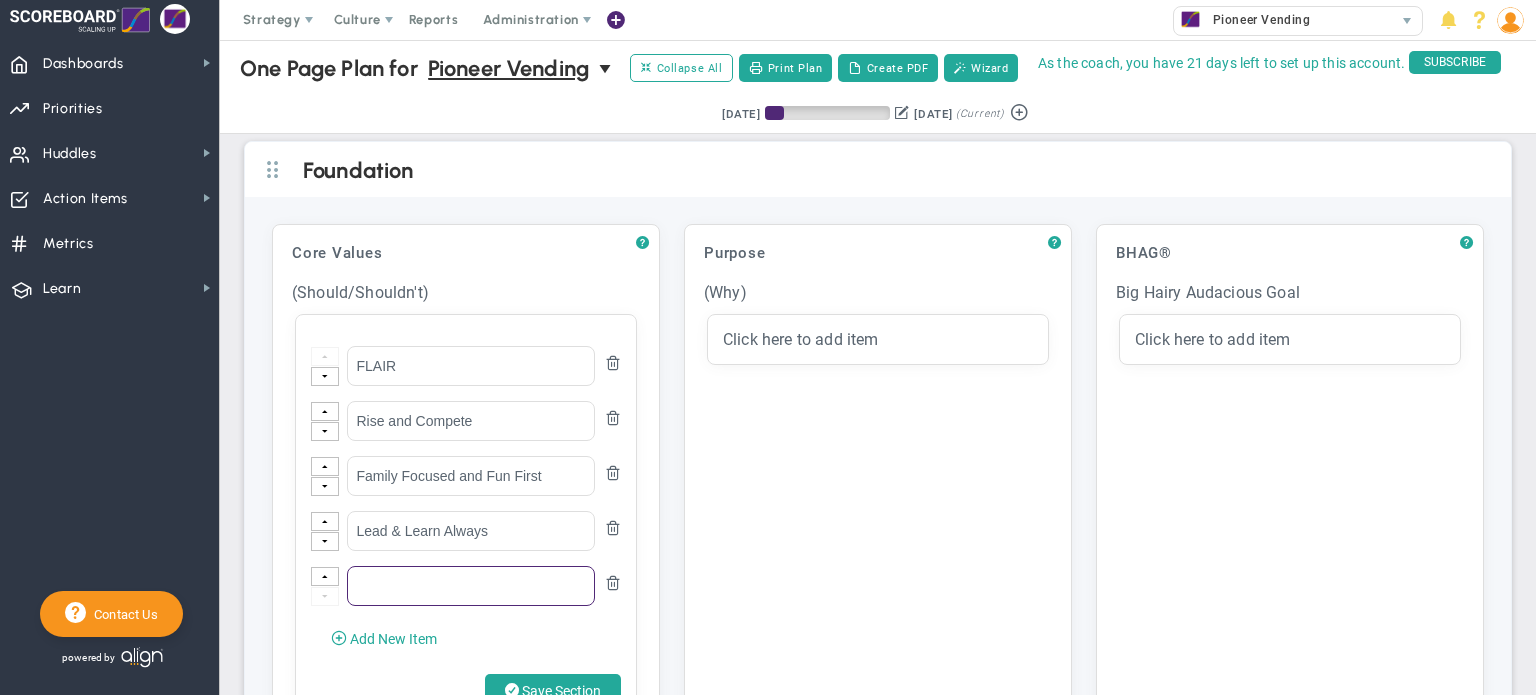 paste on "Ambitiously Driven  Integrity & Reputation Matter" 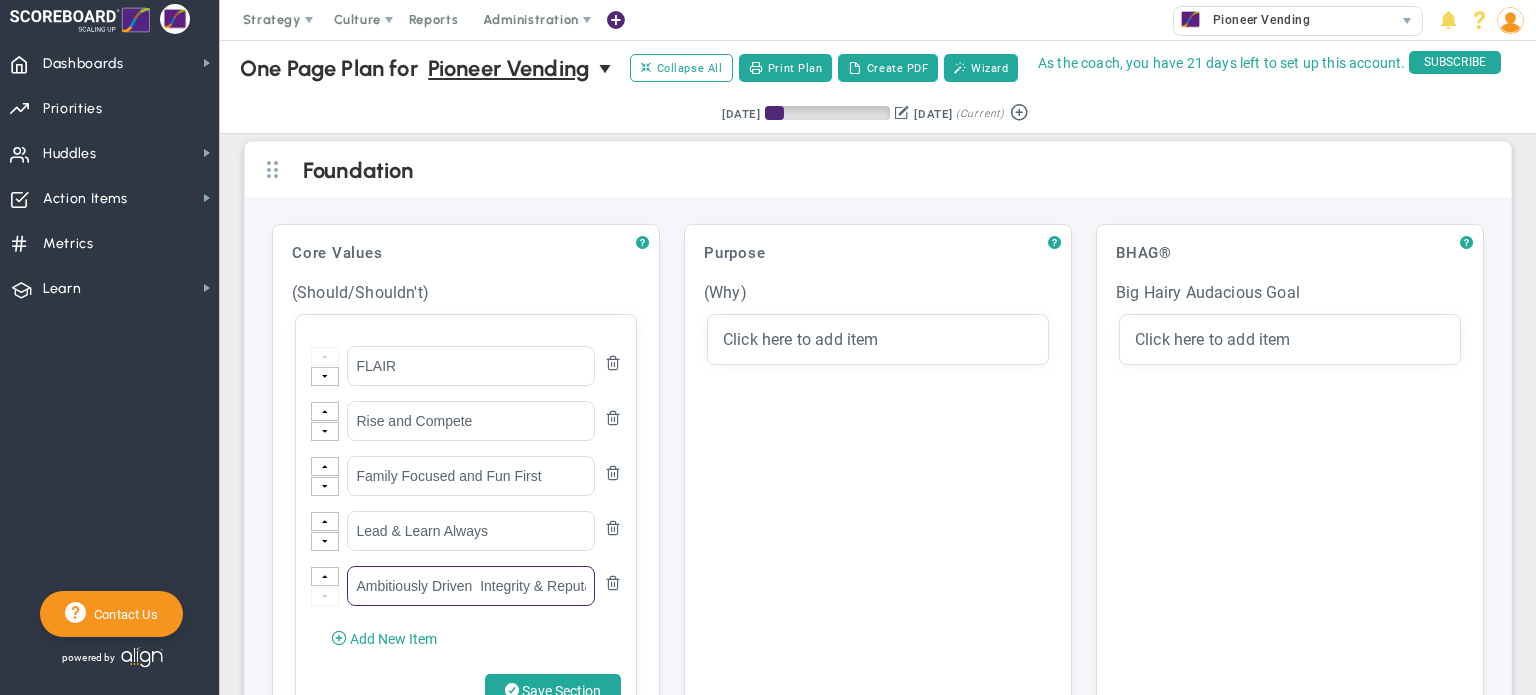 scroll, scrollTop: 0, scrollLeft: 79, axis: horizontal 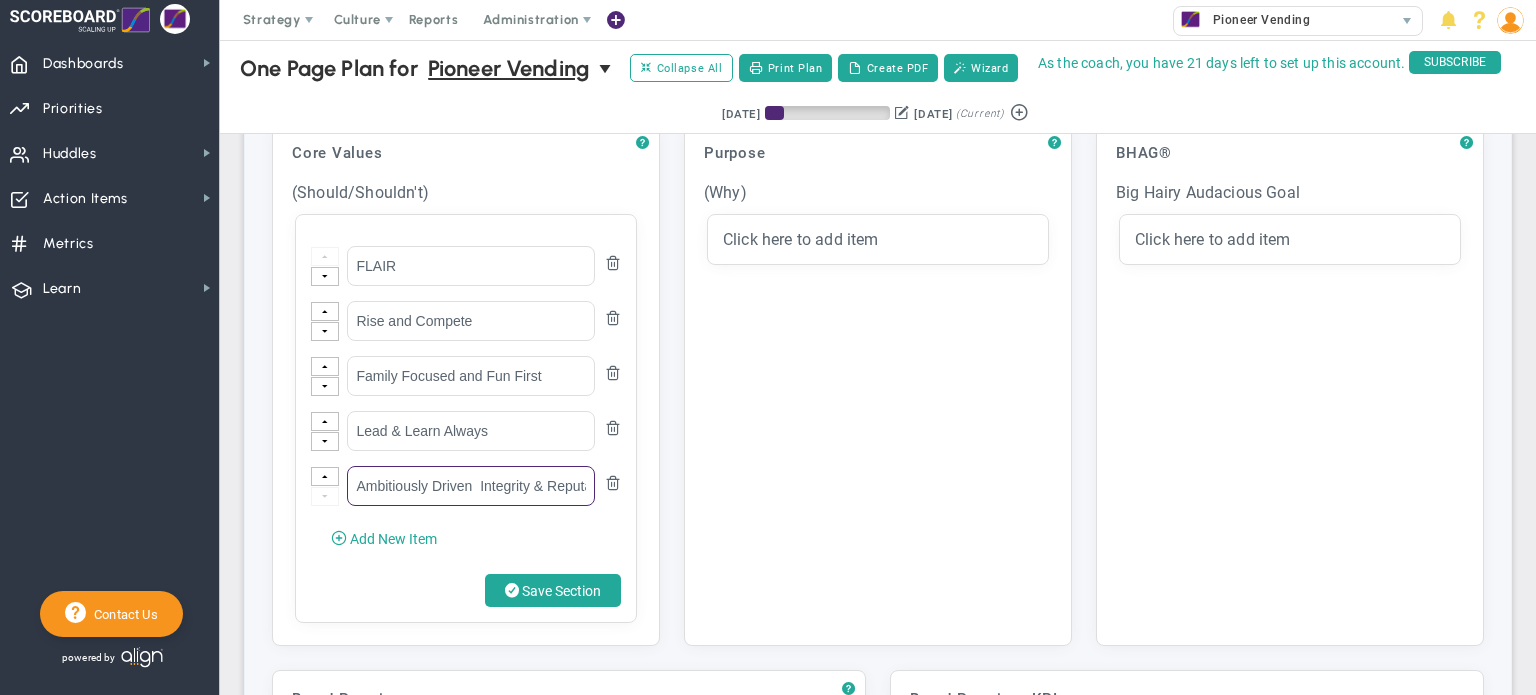 drag, startPoint x: 581, startPoint y: 476, endPoint x: 296, endPoint y: 482, distance: 285.06314 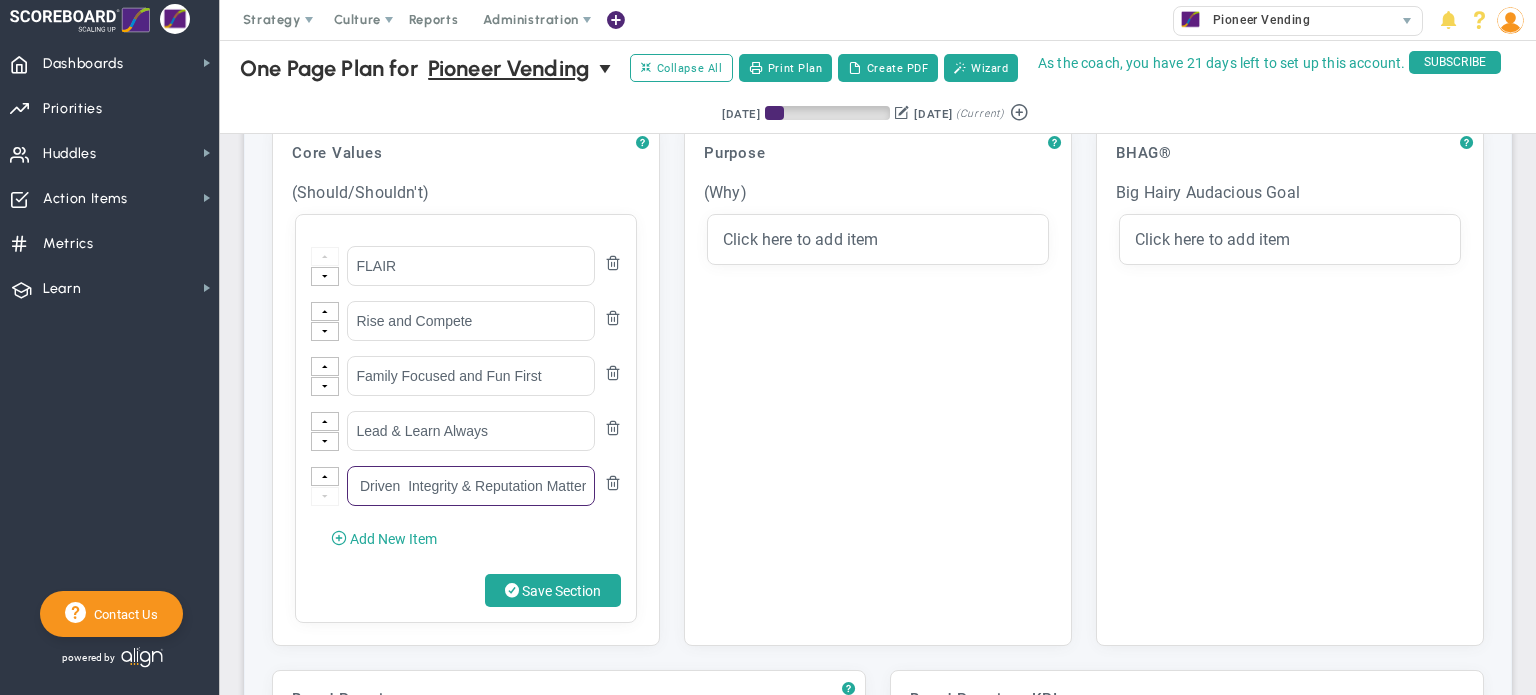 drag, startPoint x: 479, startPoint y: 473, endPoint x: 706, endPoint y: 472, distance: 227.0022 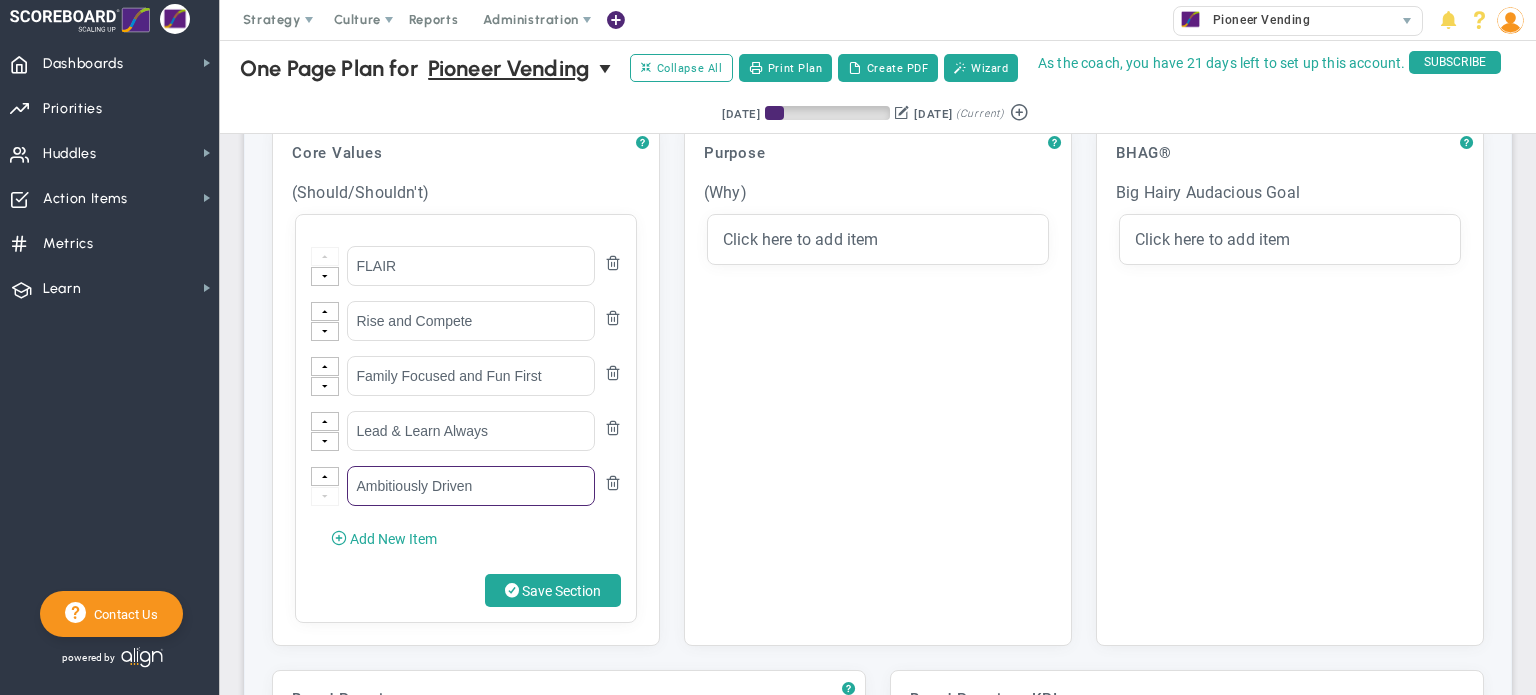 scroll, scrollTop: 0, scrollLeft: 0, axis: both 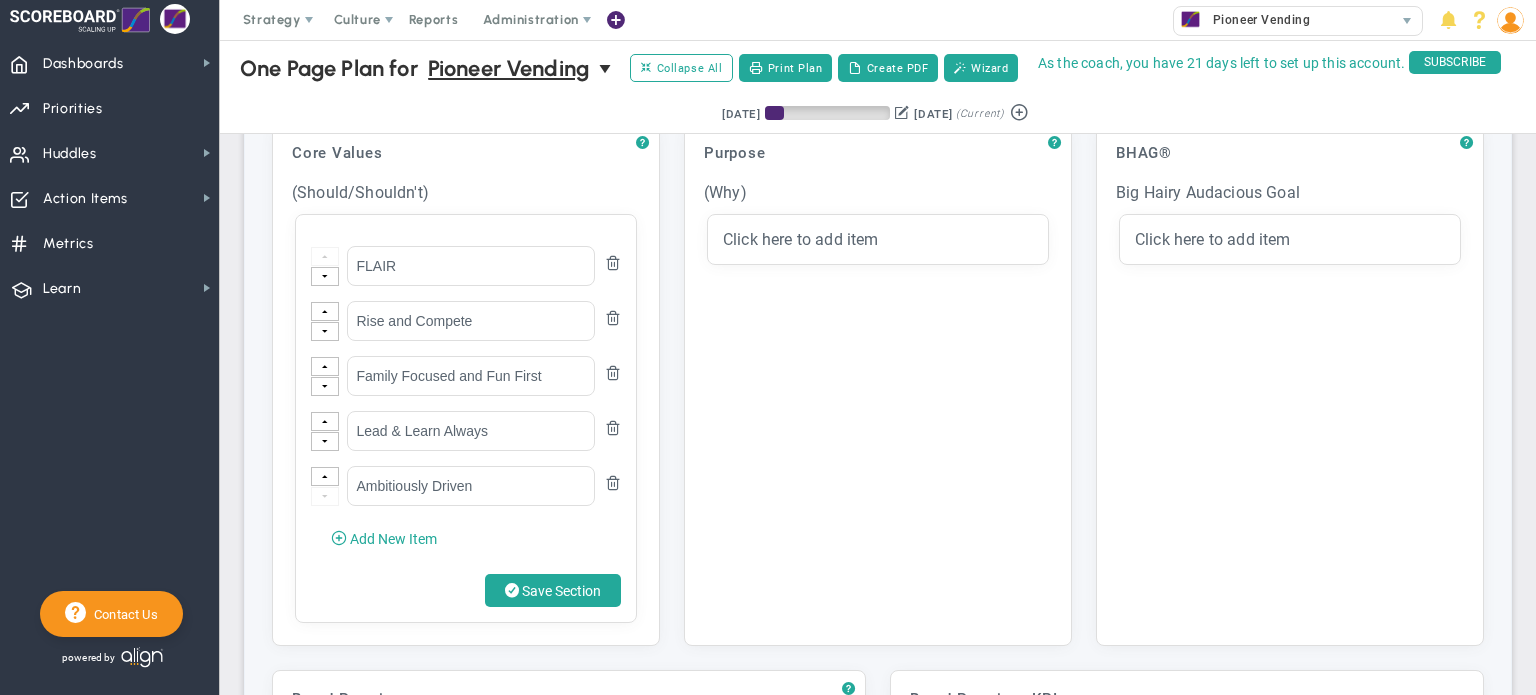 click on "Add New Item" at bounding box center [393, 539] 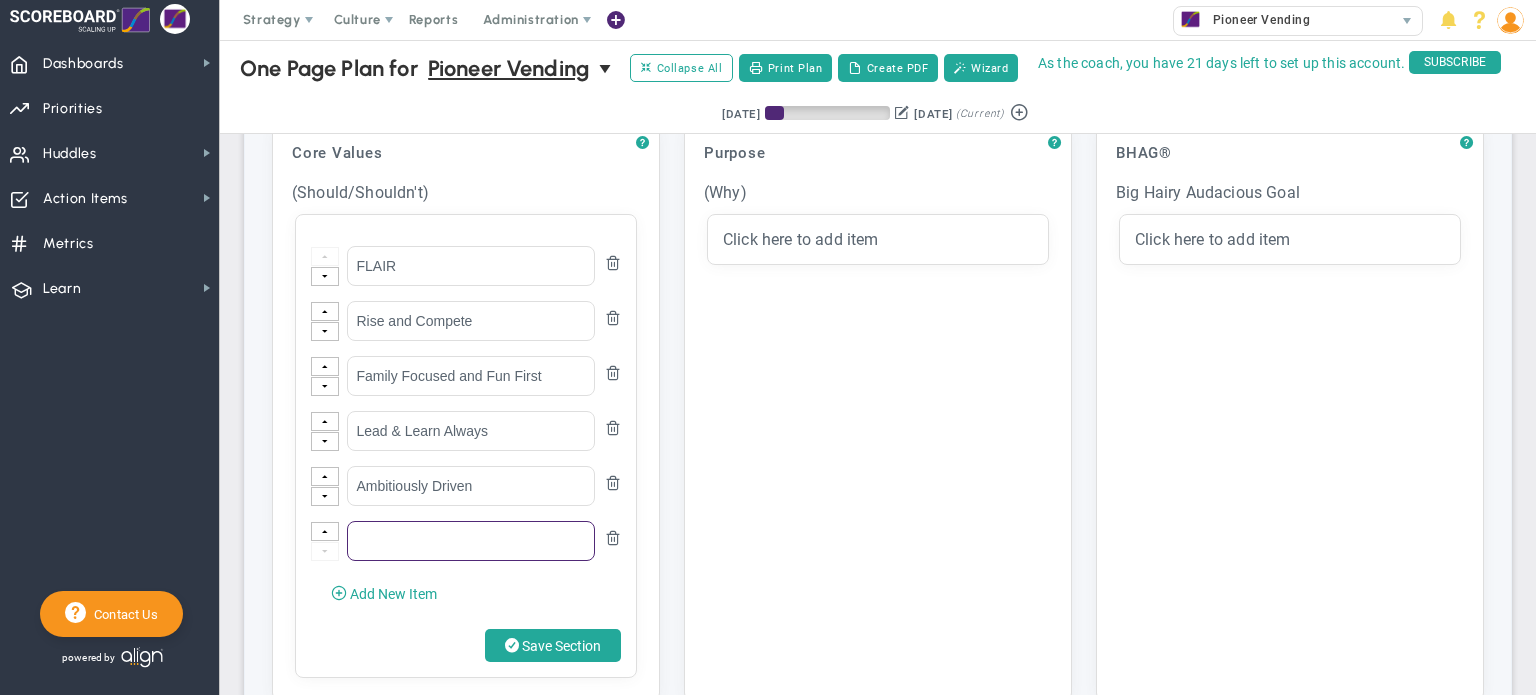 click at bounding box center [471, 541] 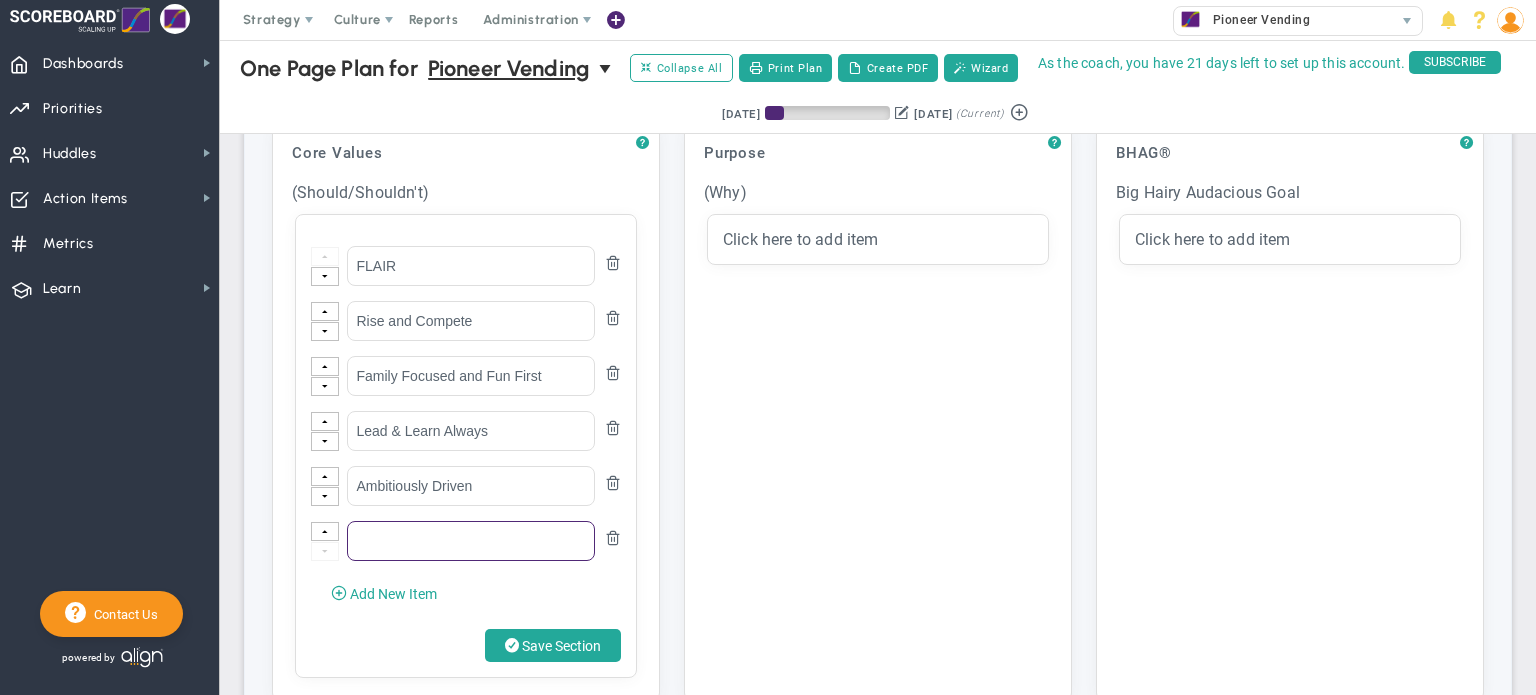 paste on "Integrity & Reputation Matter" 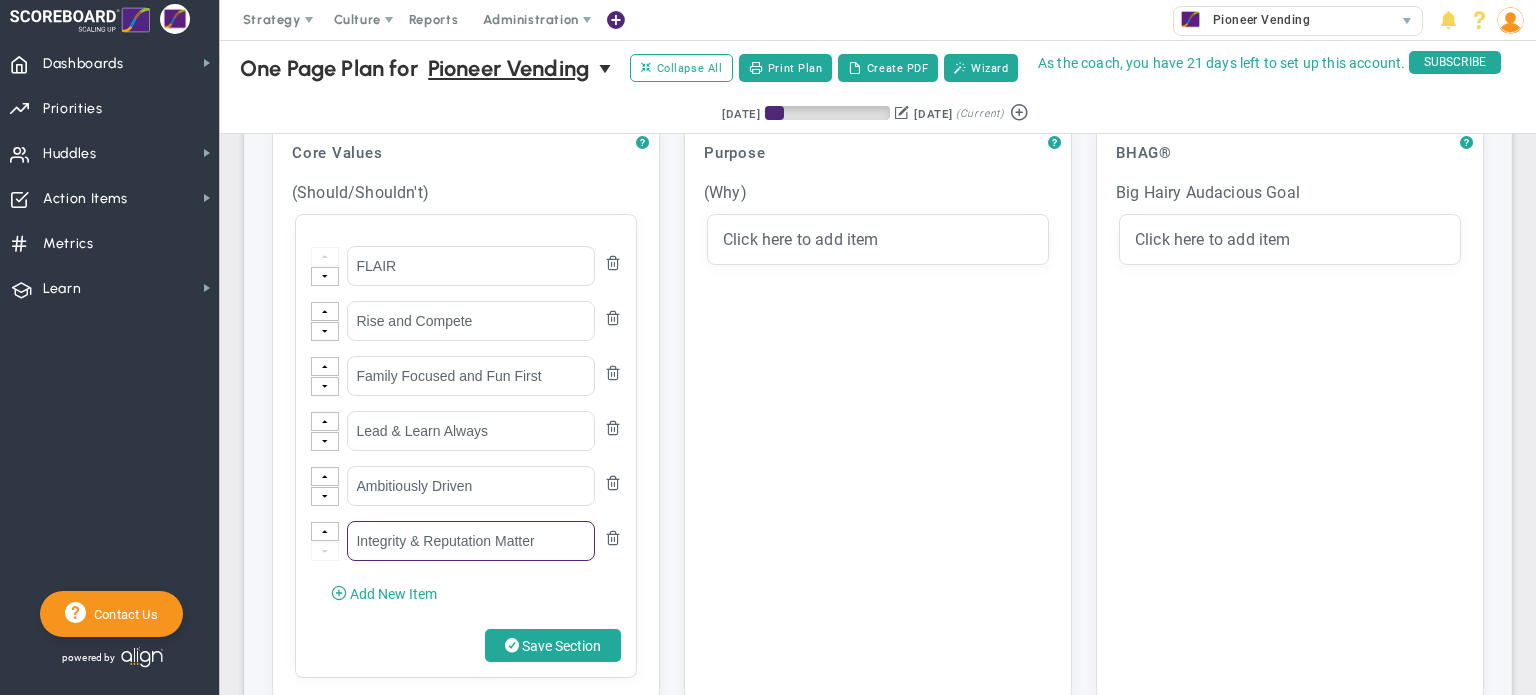 drag, startPoint x: 426, startPoint y: 530, endPoint x: 608, endPoint y: 522, distance: 182.17574 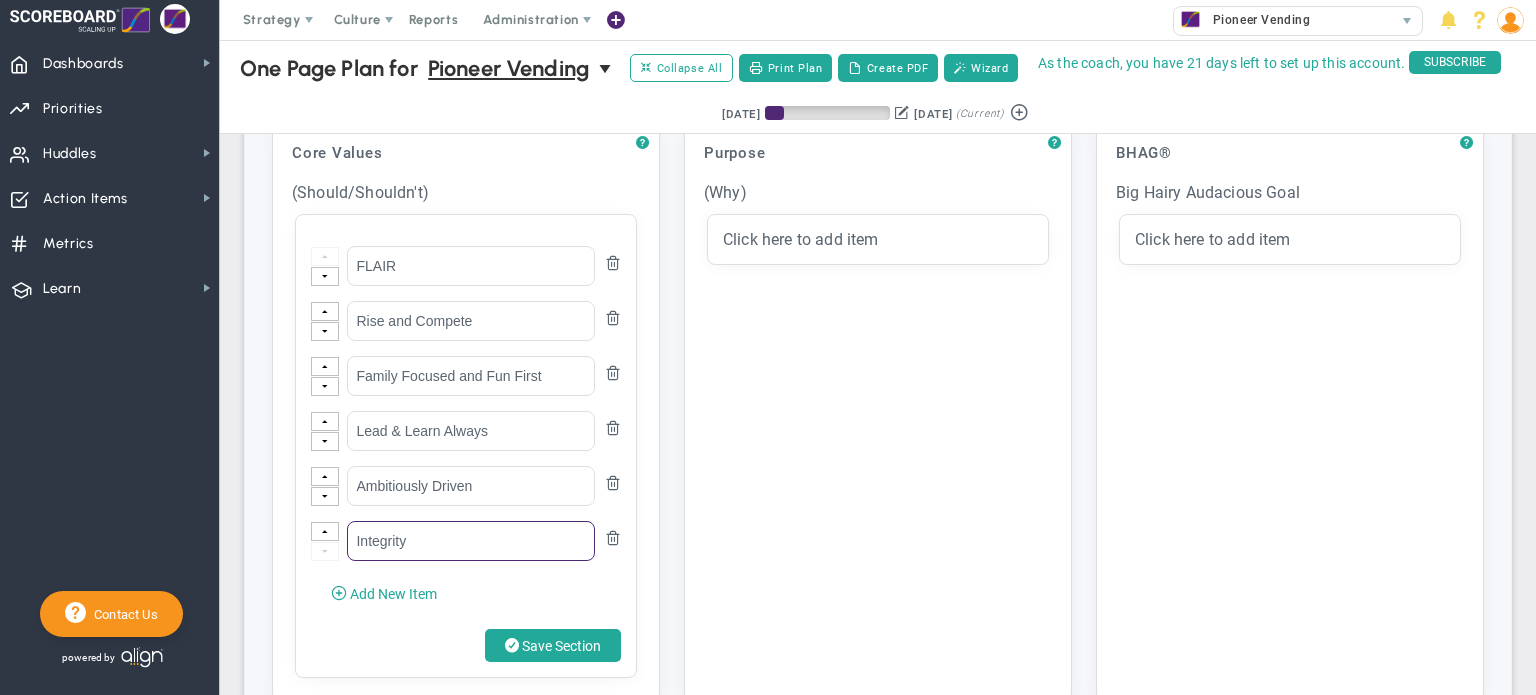 type on "Integrity" 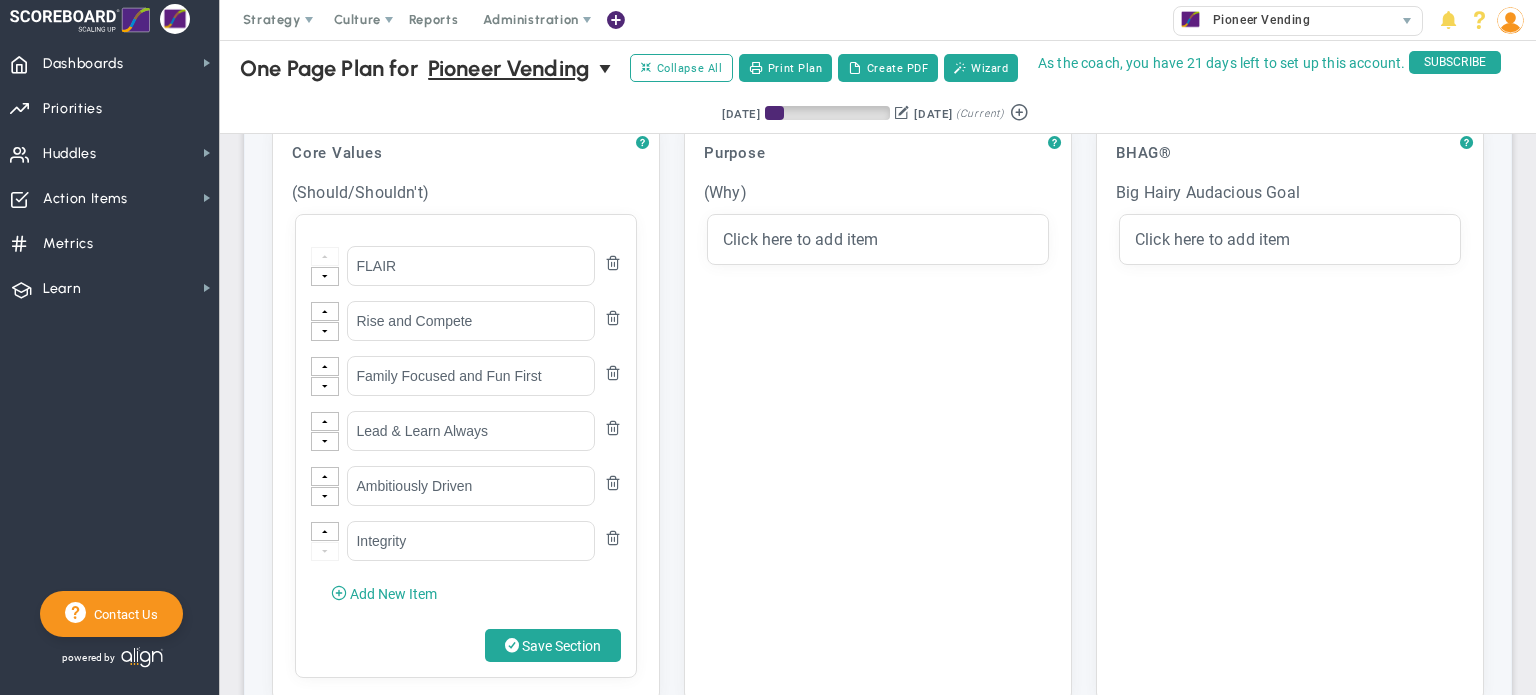 click on "Add New Item" at bounding box center [393, 594] 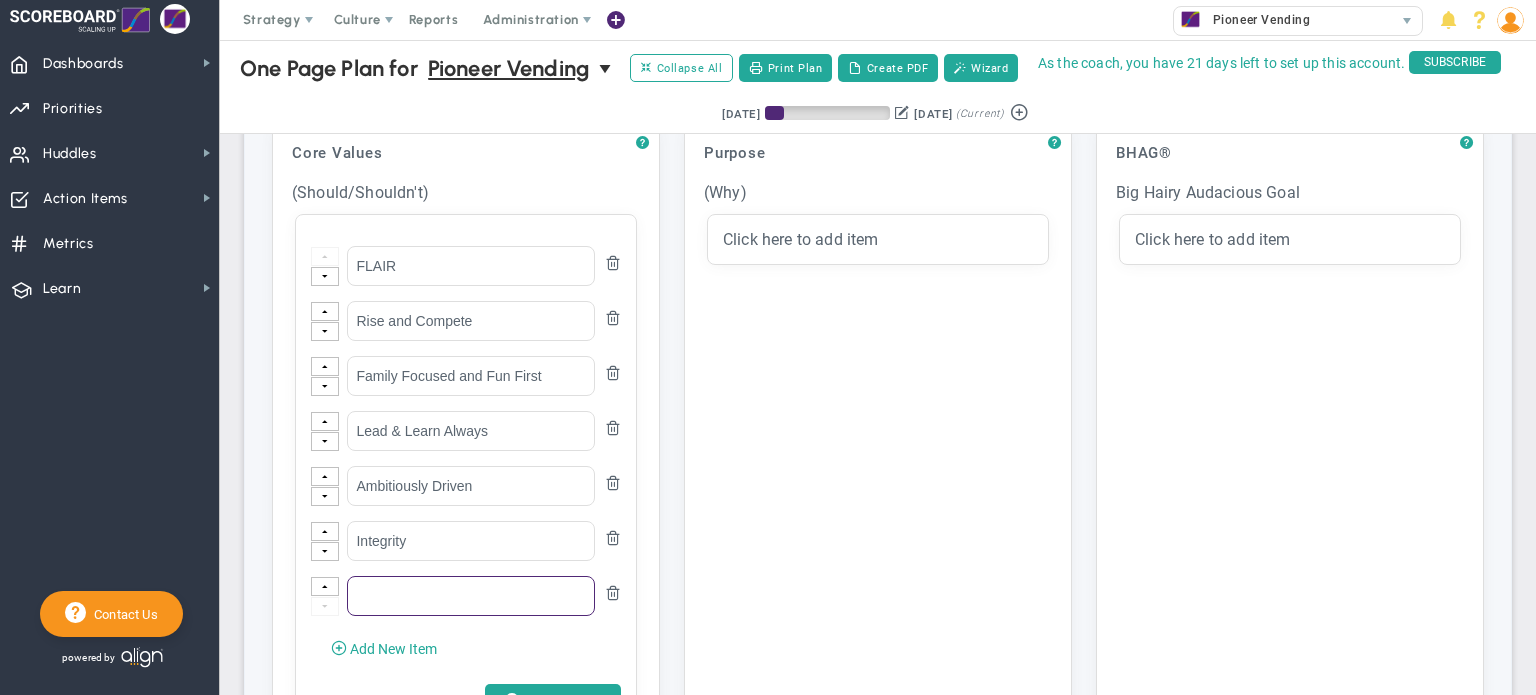 click at bounding box center (471, 596) 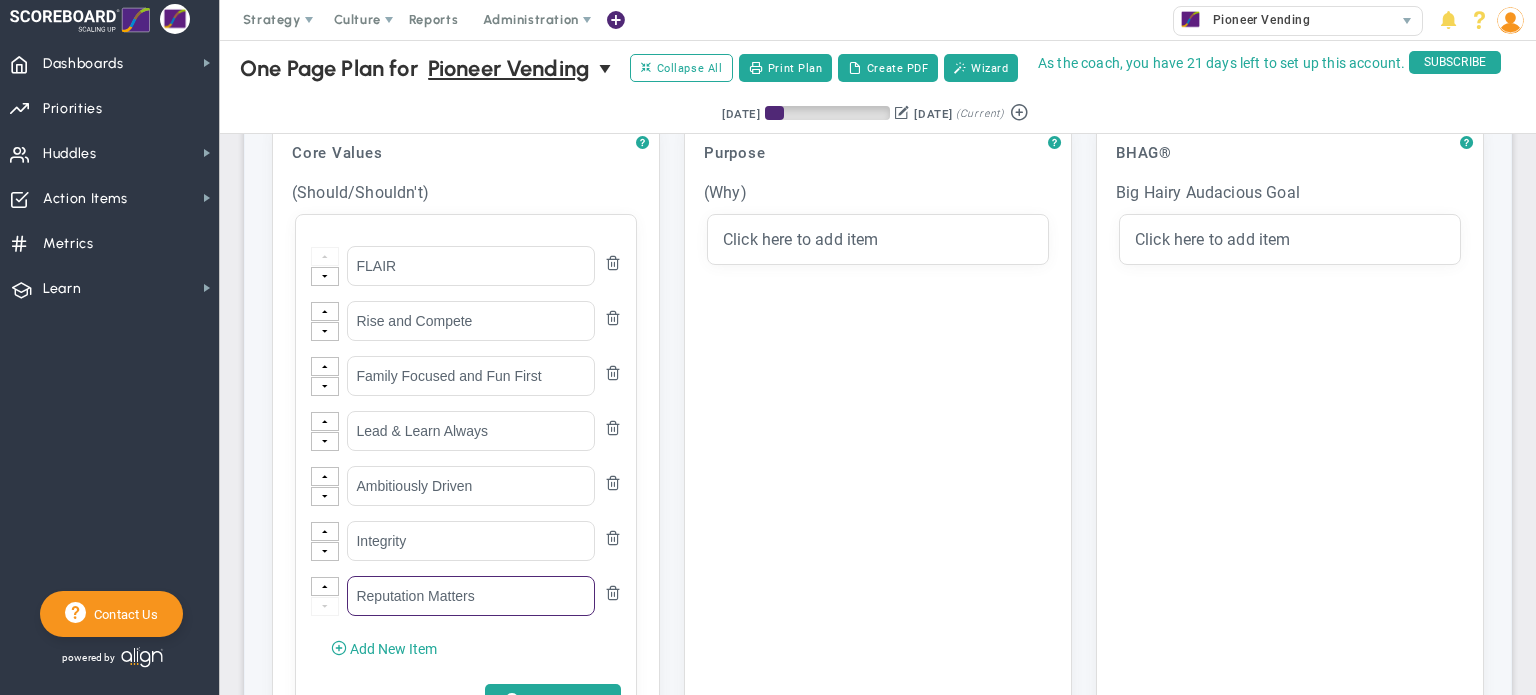 type on "Reputation Matters" 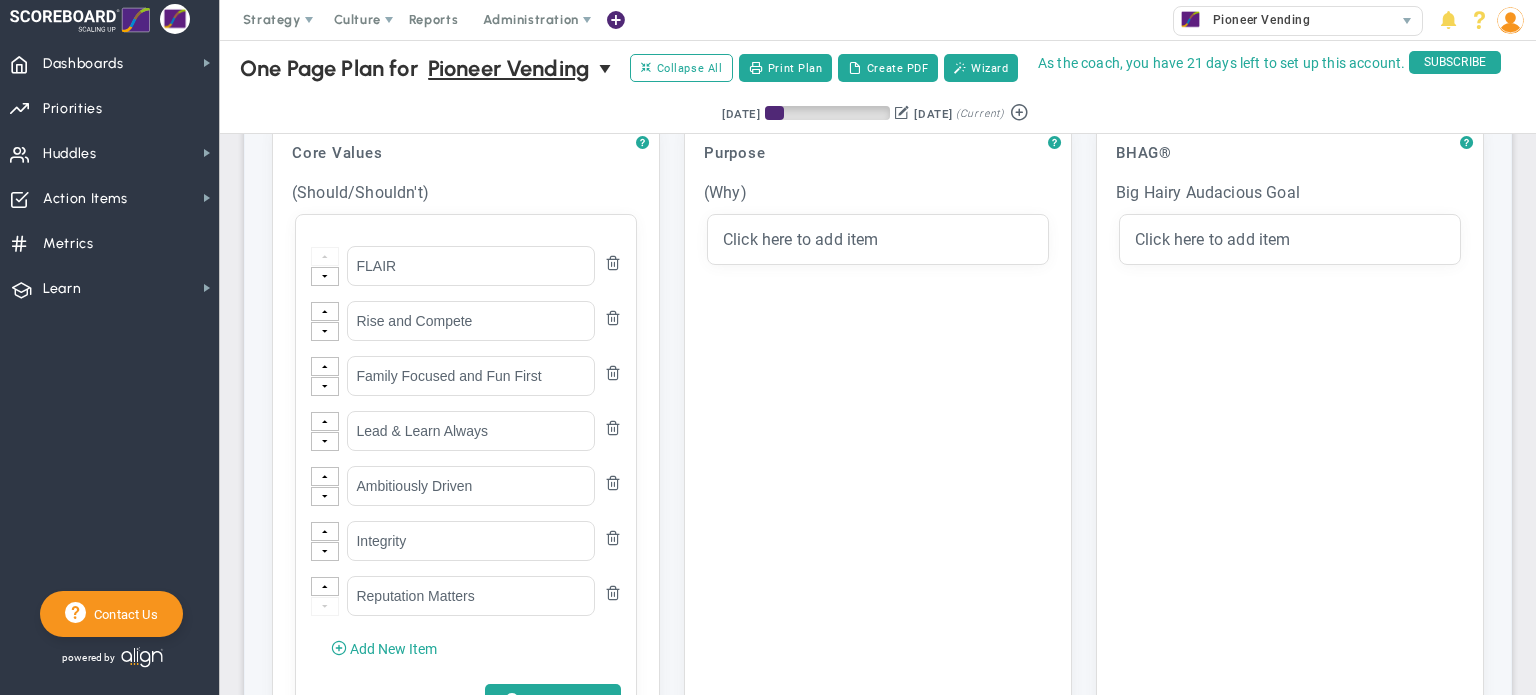 click at bounding box center (325, 332) 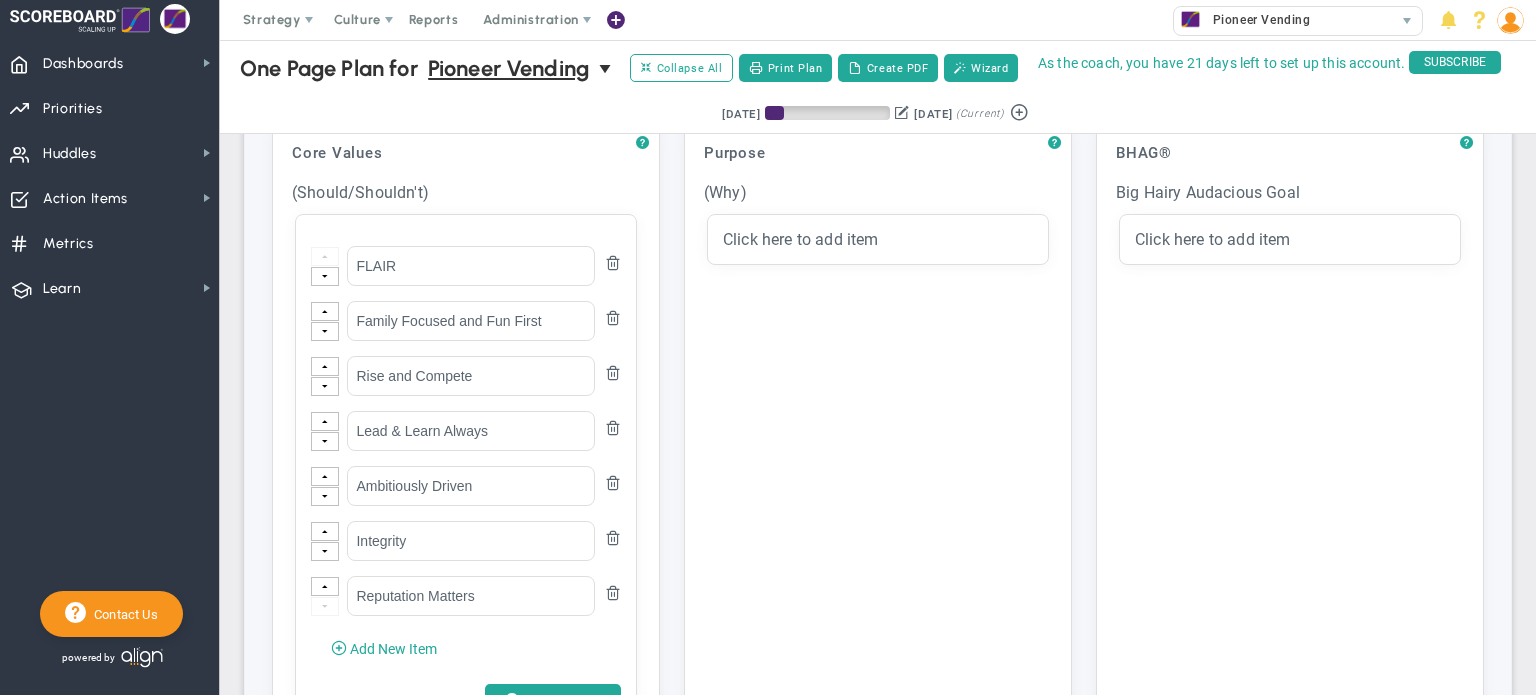 click at bounding box center (325, 332) 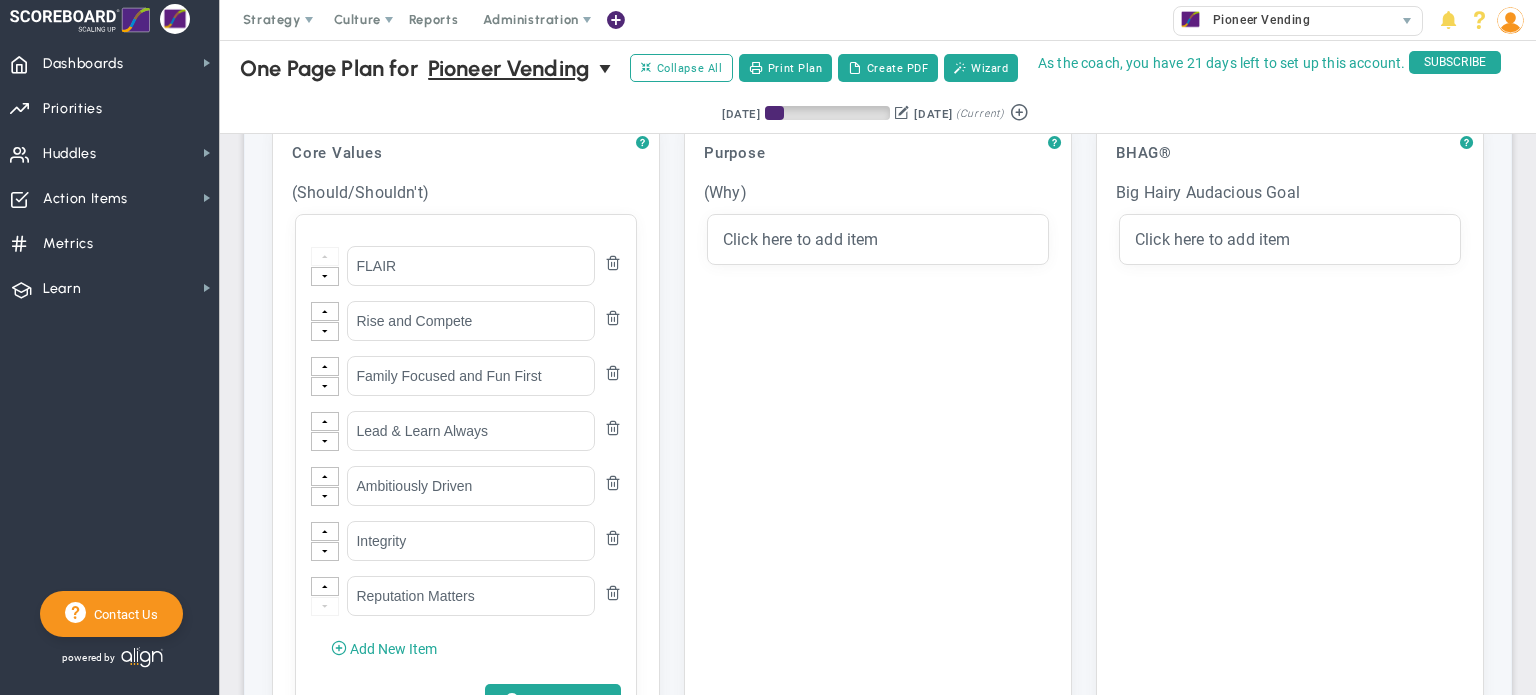 click at bounding box center (325, 332) 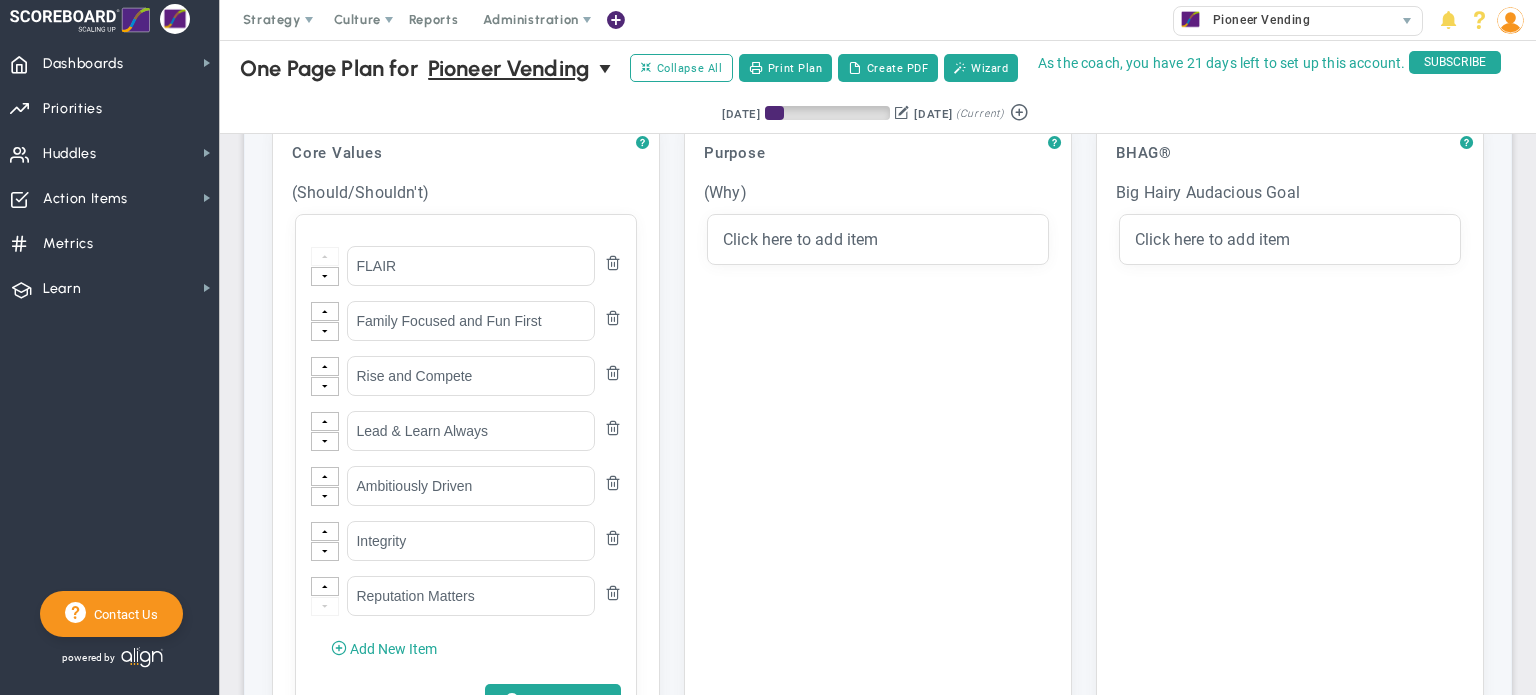 click at bounding box center (325, 332) 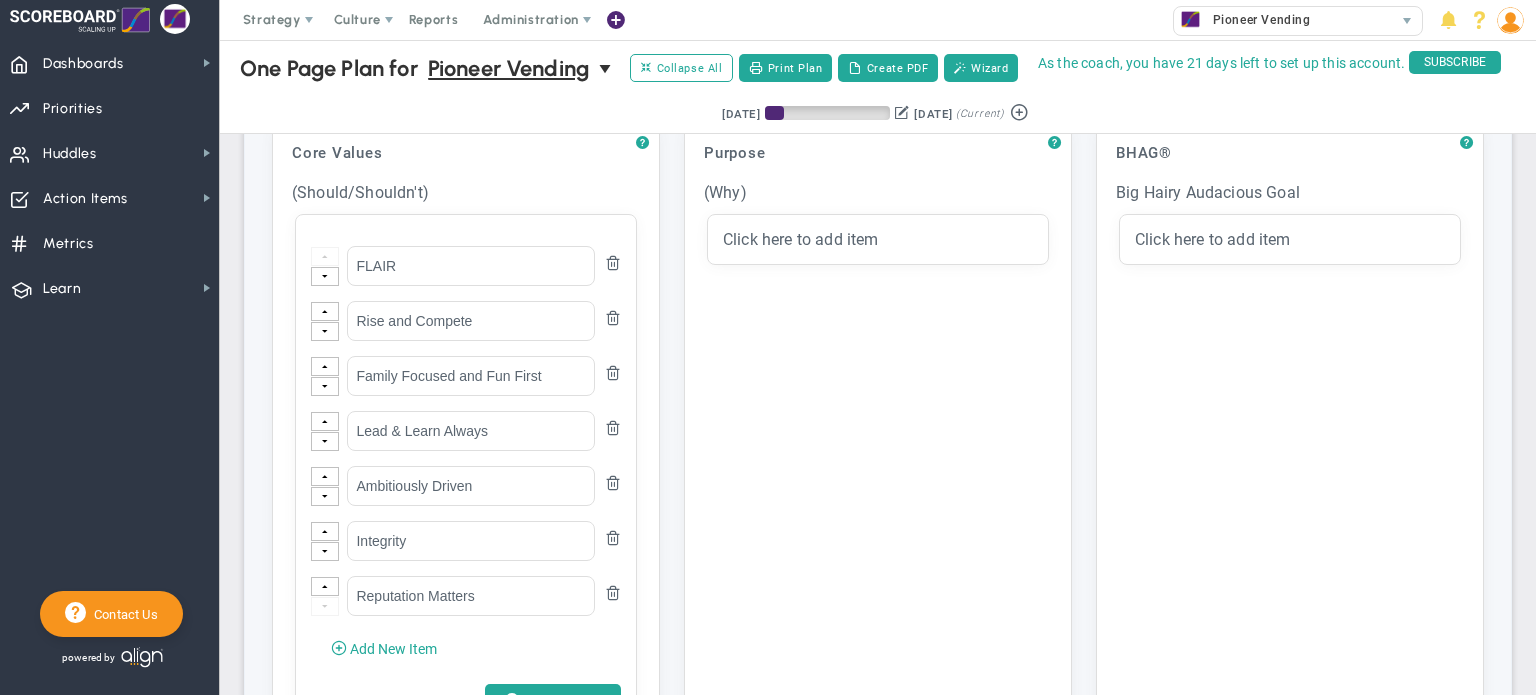 click at bounding box center (325, 332) 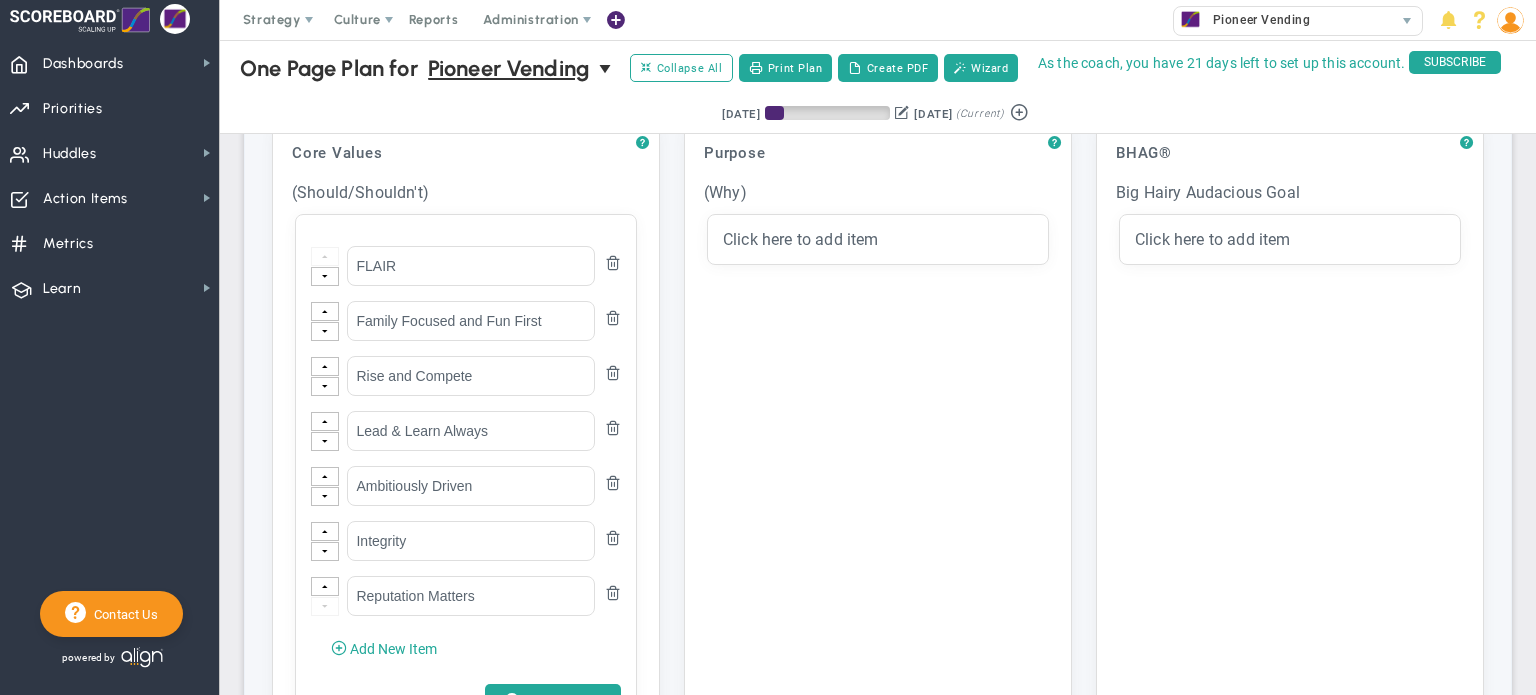click at bounding box center [325, 386] 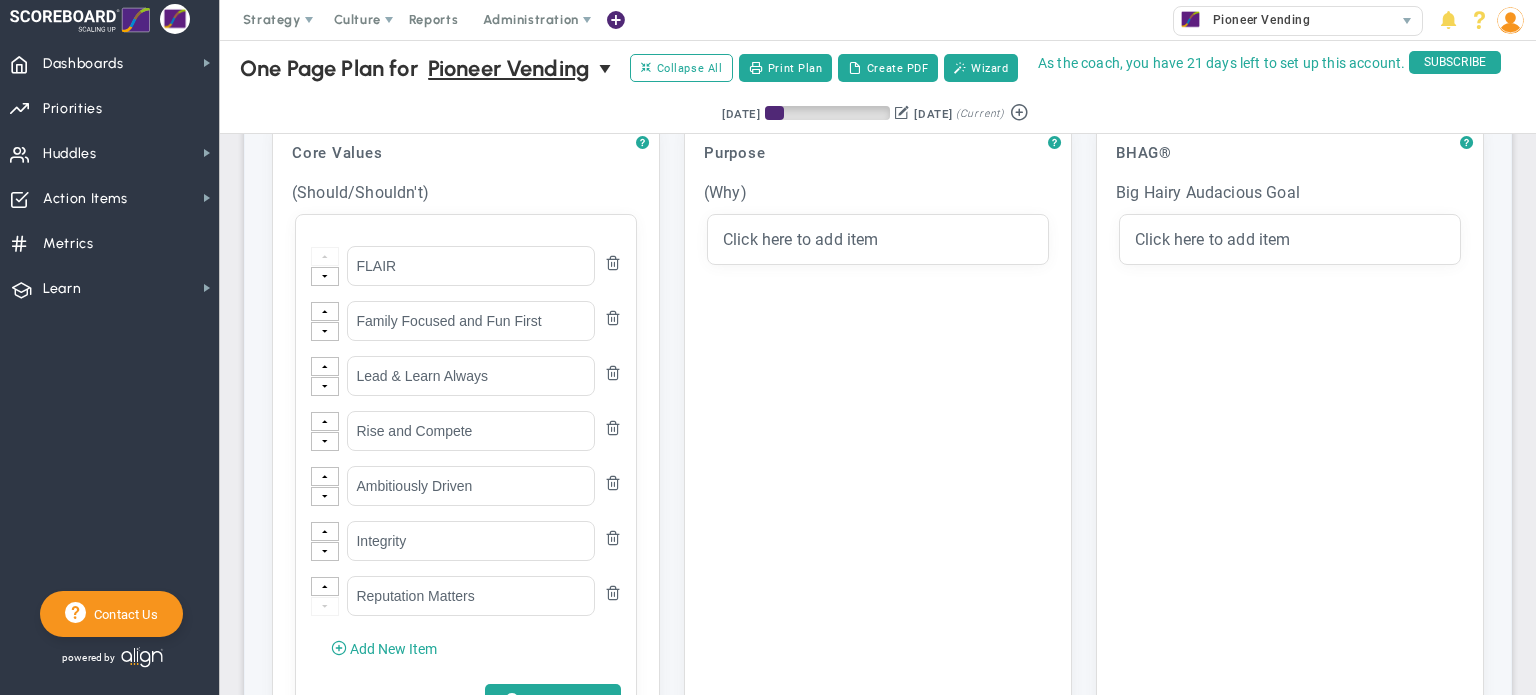 click at bounding box center (325, 442) 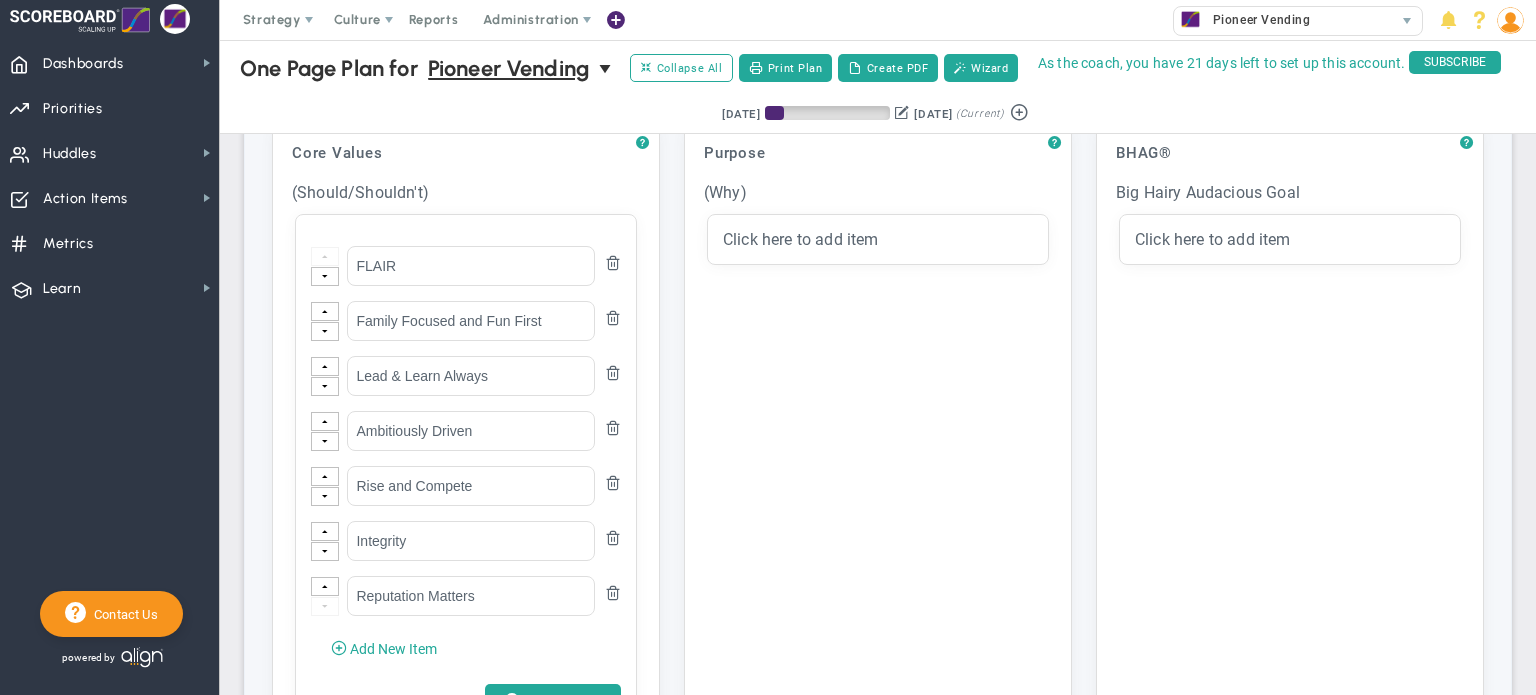 click at bounding box center (325, 497) 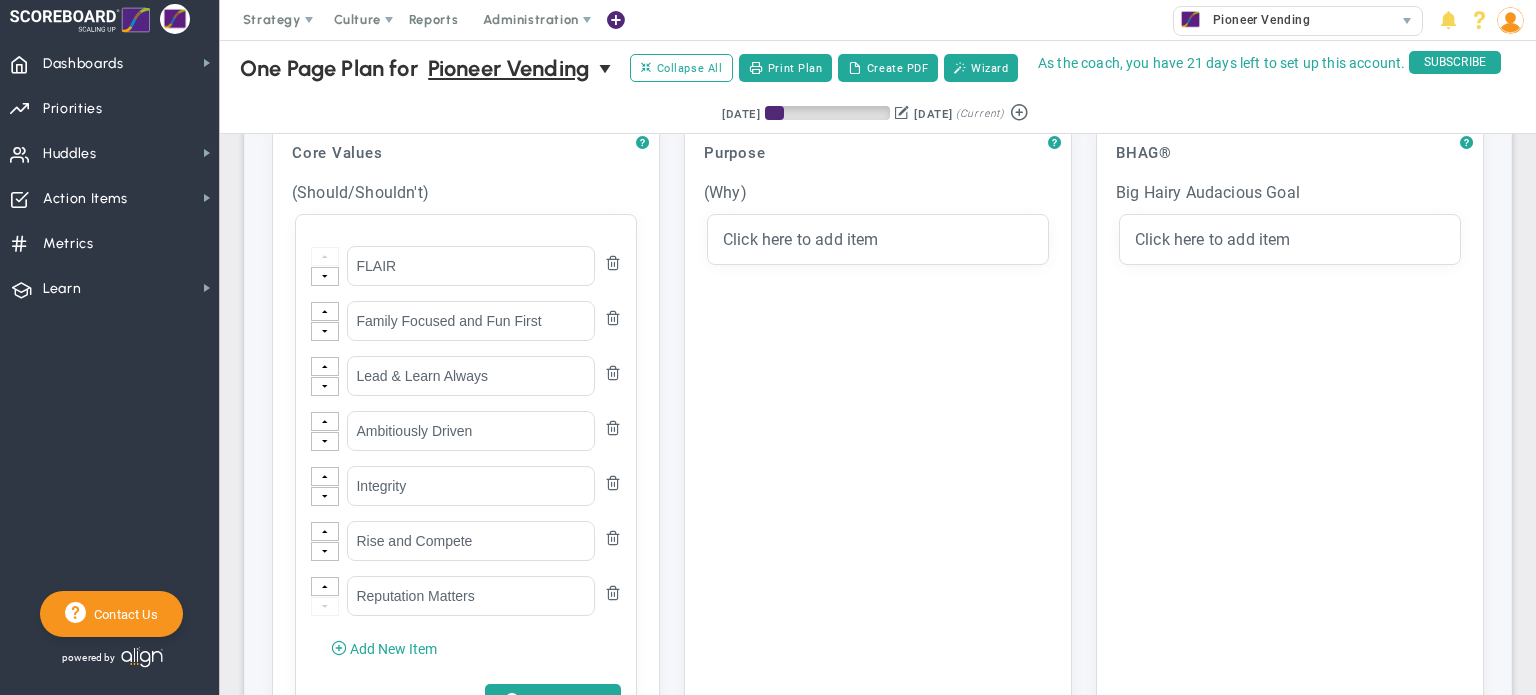 click at bounding box center [325, 552] 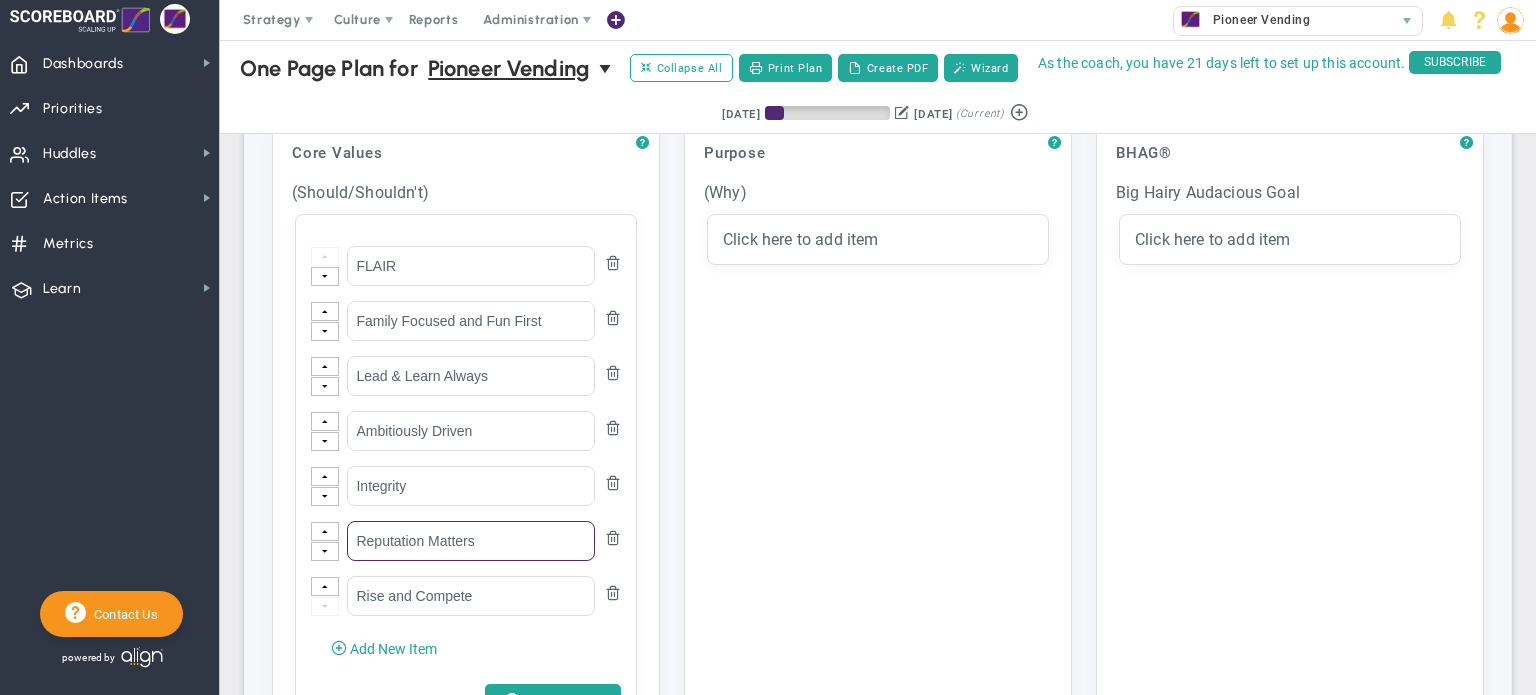 drag, startPoint x: 490, startPoint y: 535, endPoint x: 326, endPoint y: 530, distance: 164.0762 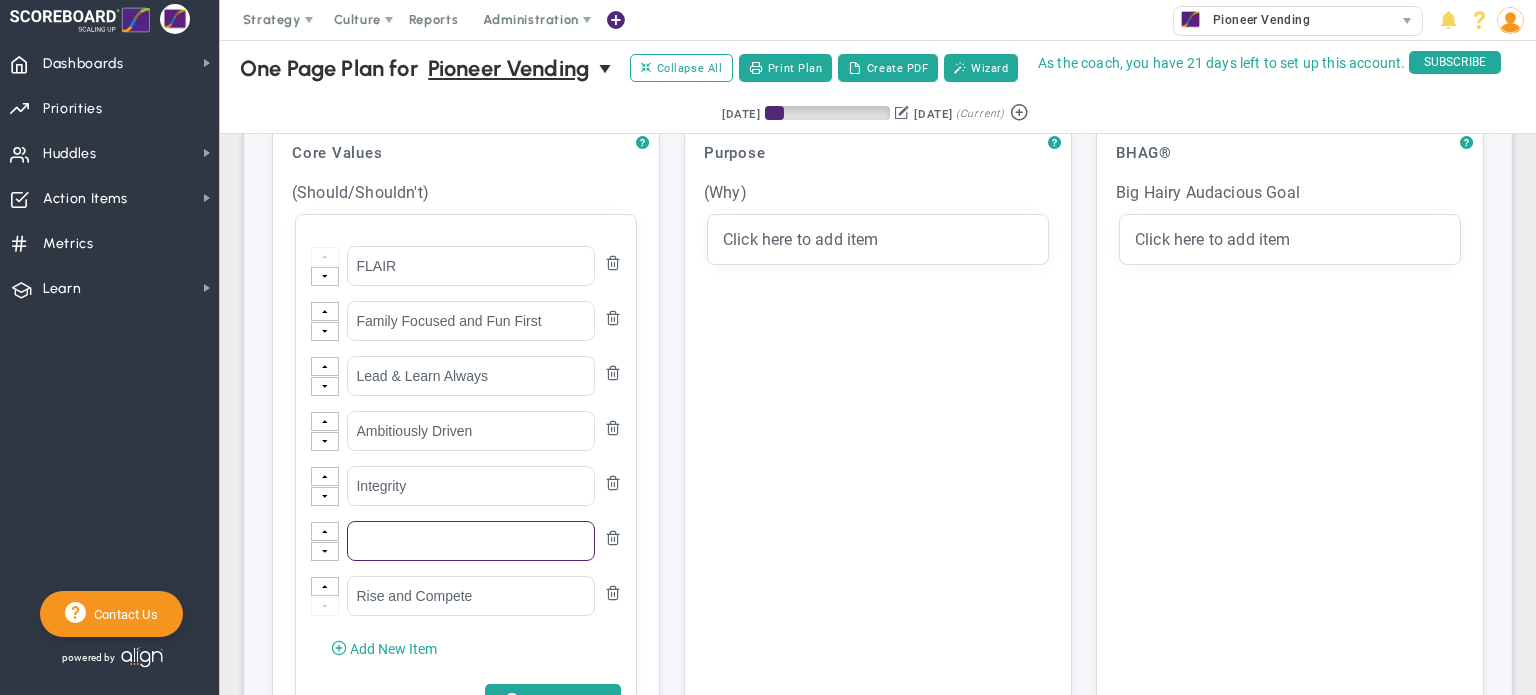 type 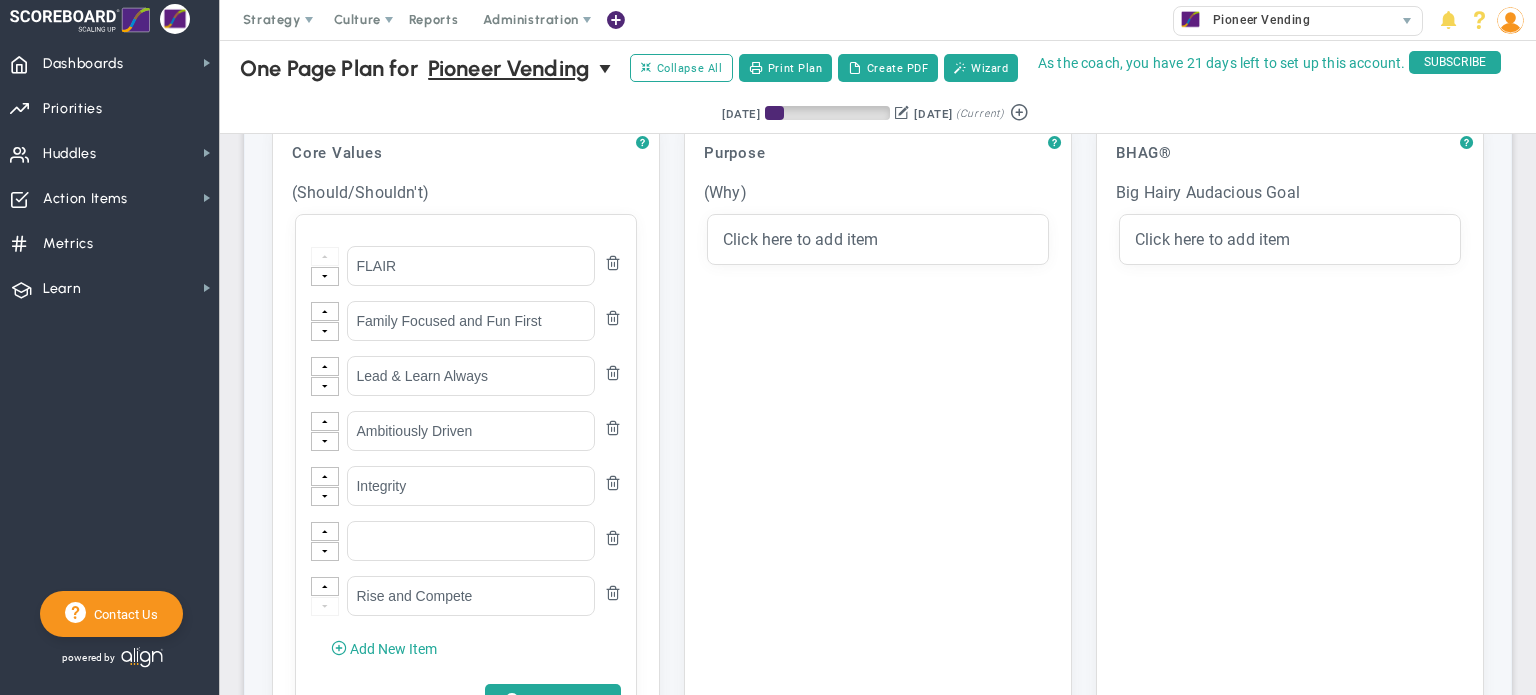 click at bounding box center (613, 537) 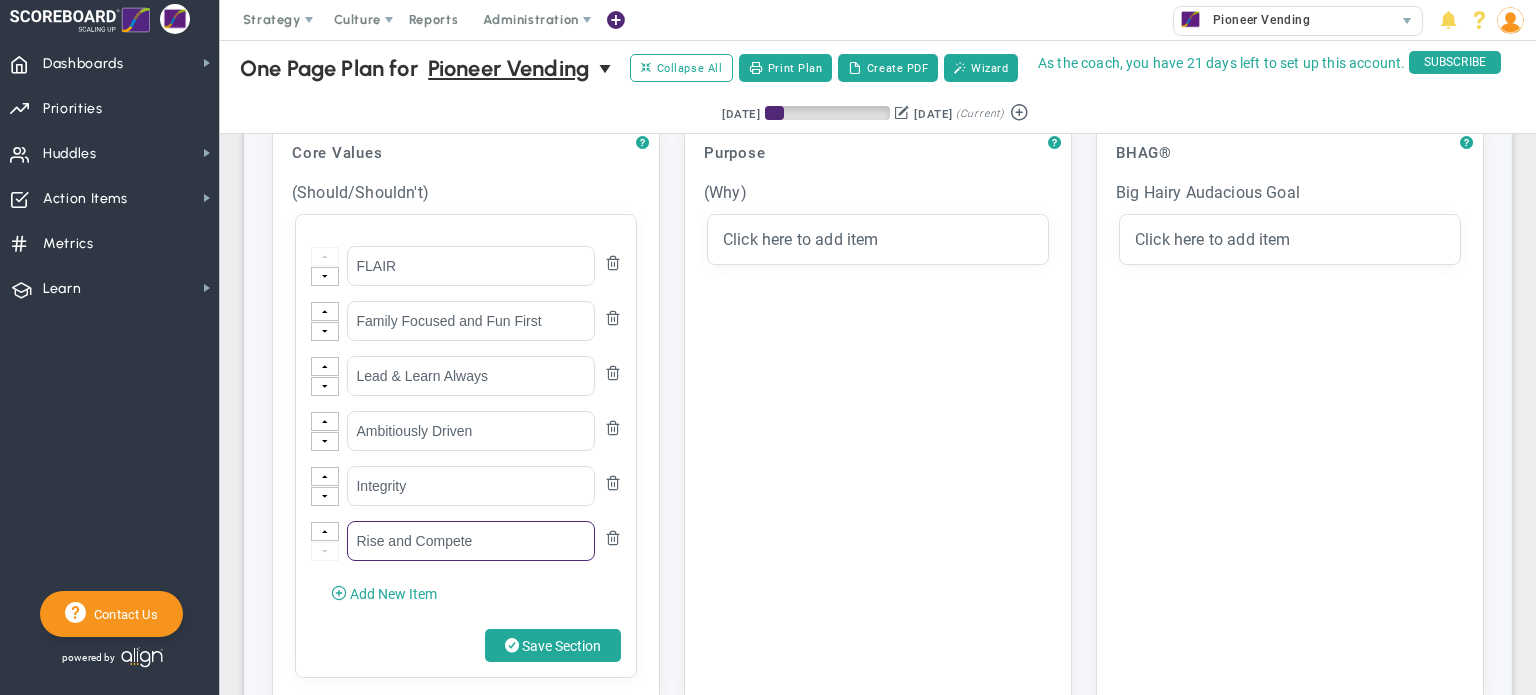 click on "Rise and Compete" at bounding box center (471, 541) 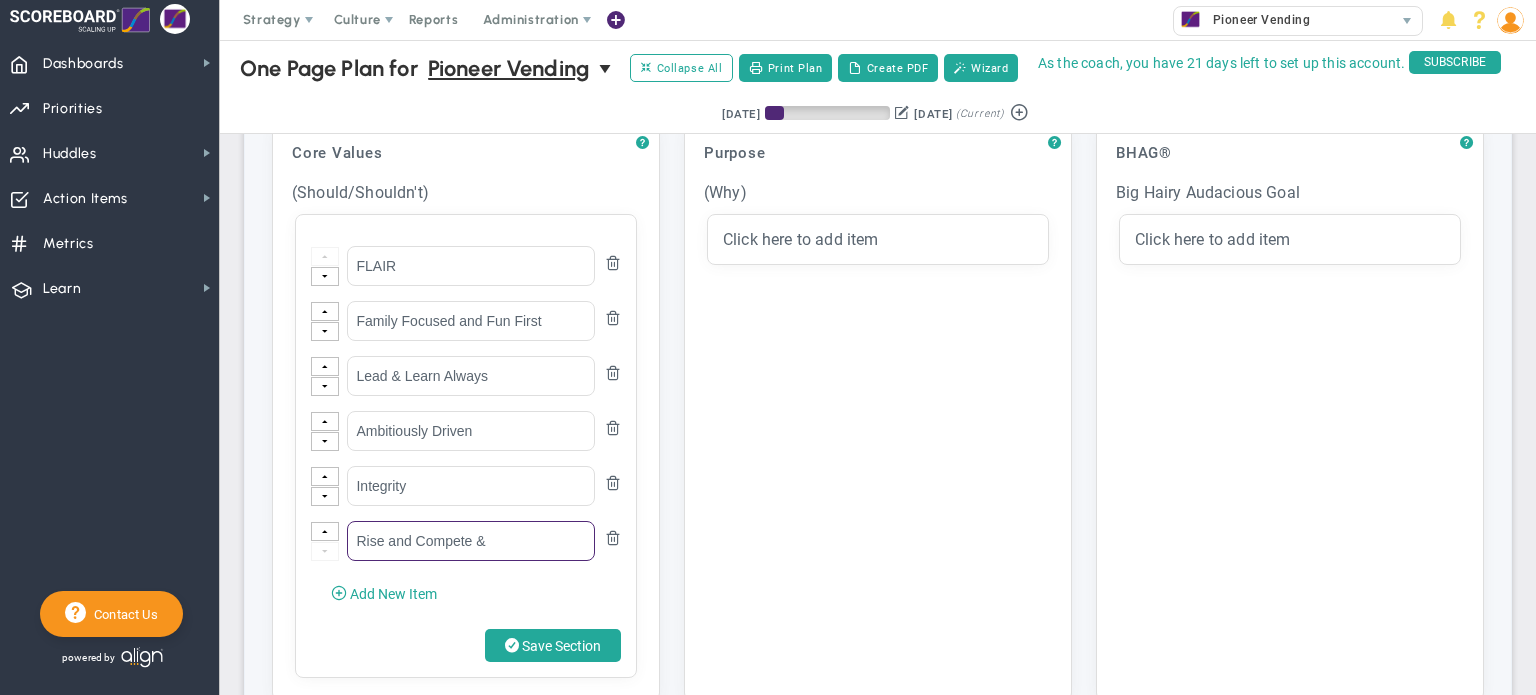 paste on "Reputation Matters" 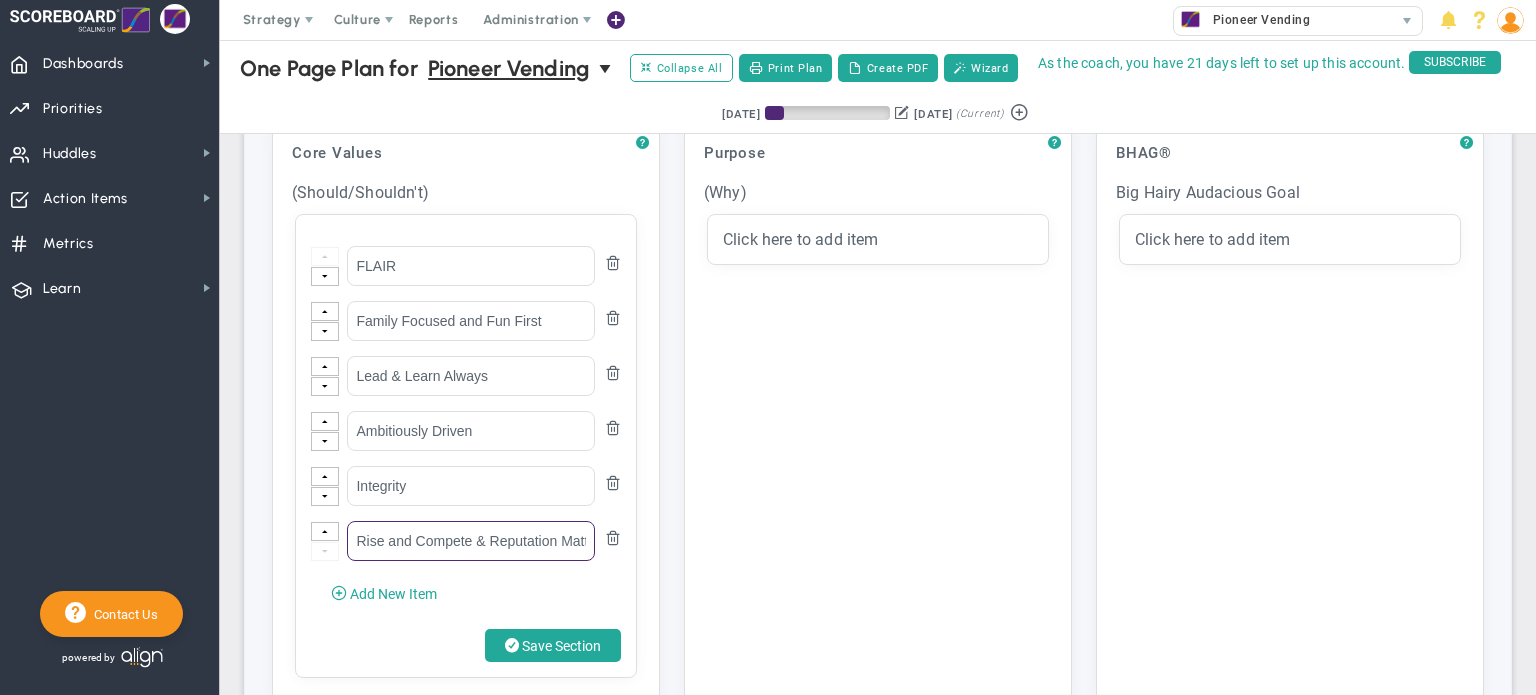 scroll, scrollTop: 0, scrollLeft: 24, axis: horizontal 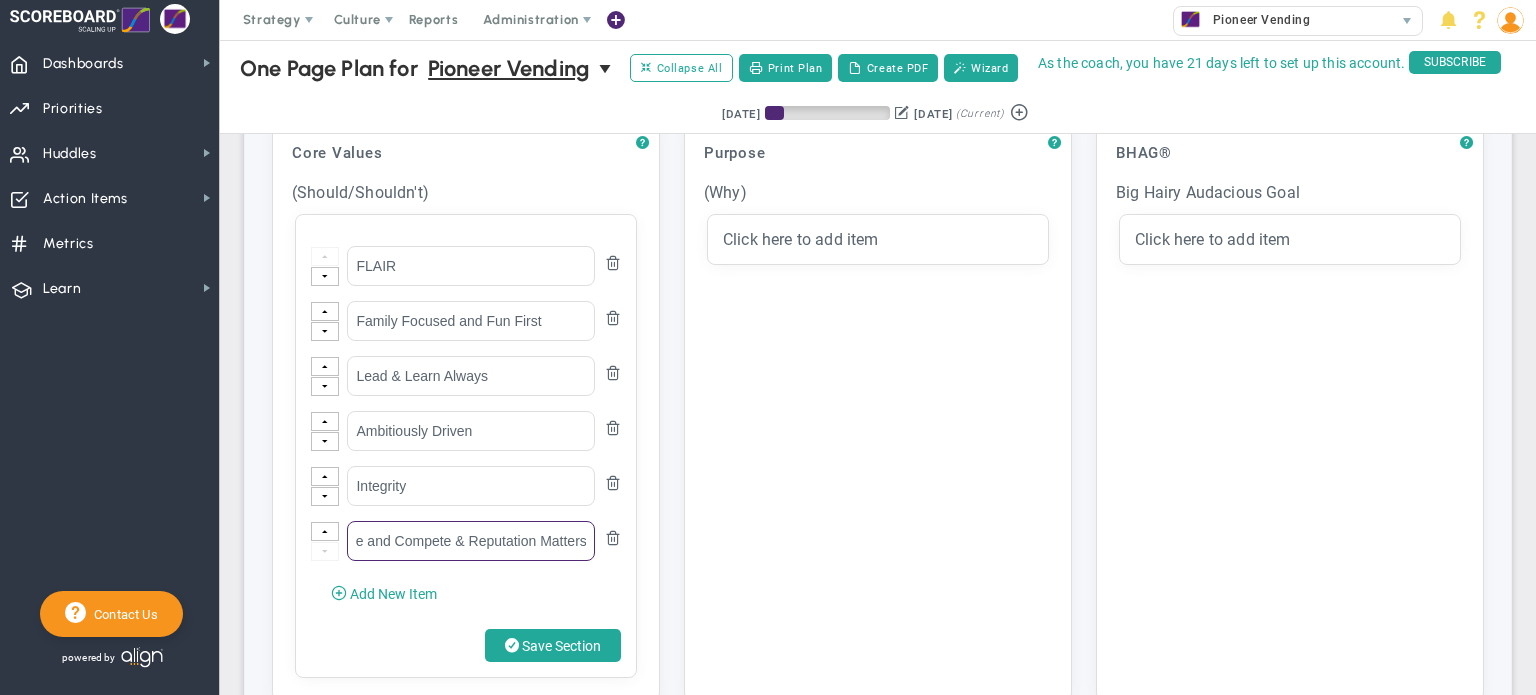 type on "Rise and Compete & Reputation Matters" 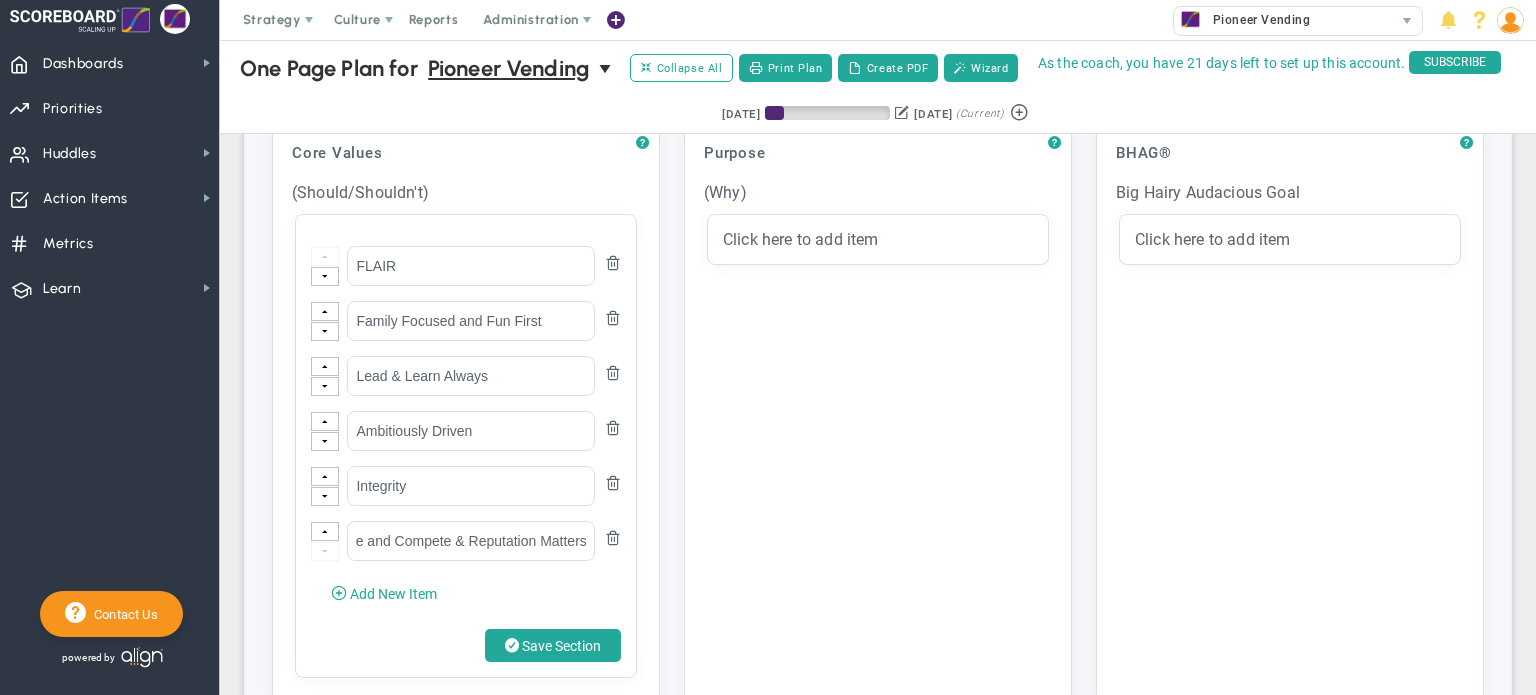 scroll, scrollTop: 0, scrollLeft: 0, axis: both 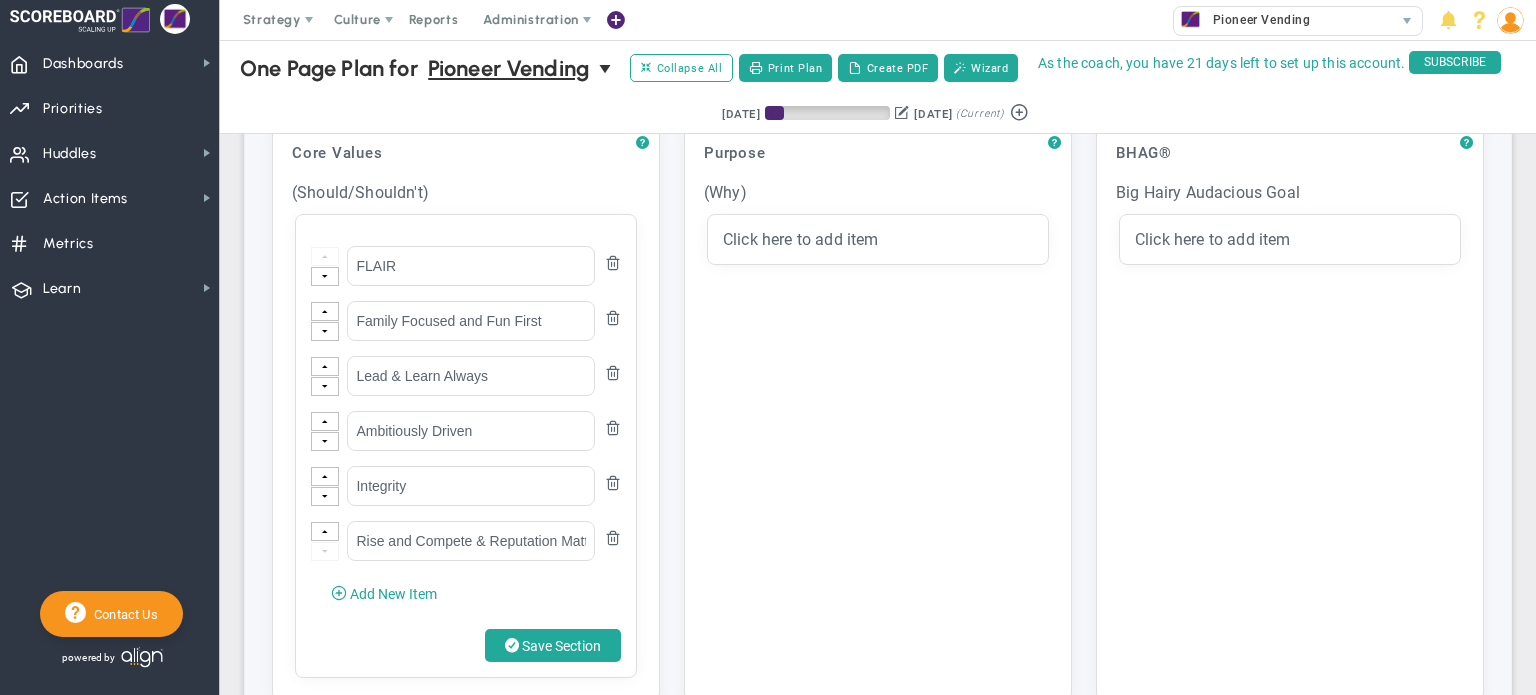 click on "FLAIR
Family Focused and Fun First
Lead & Learn Always
Ambitiously Driven
Integrity" at bounding box center (466, 446) 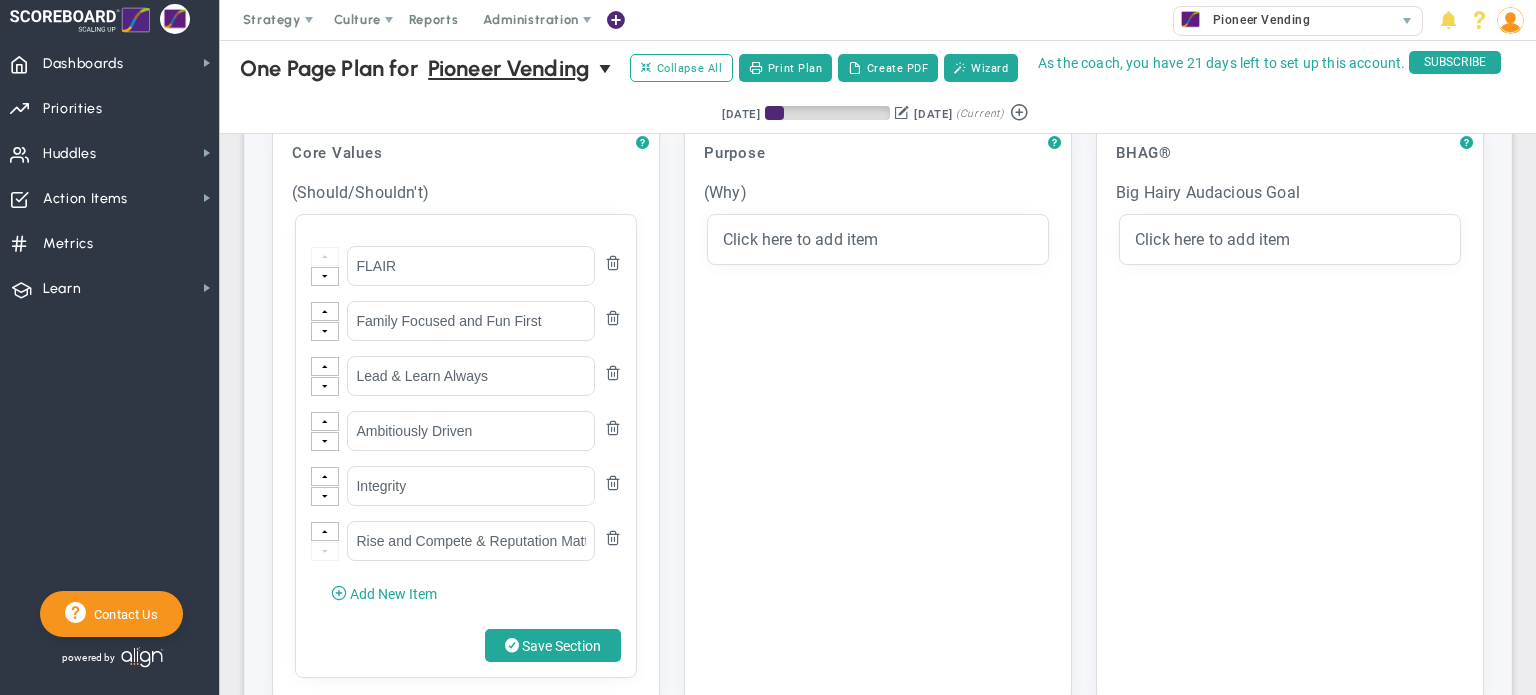 click on "Save Section" at bounding box center [561, 646] 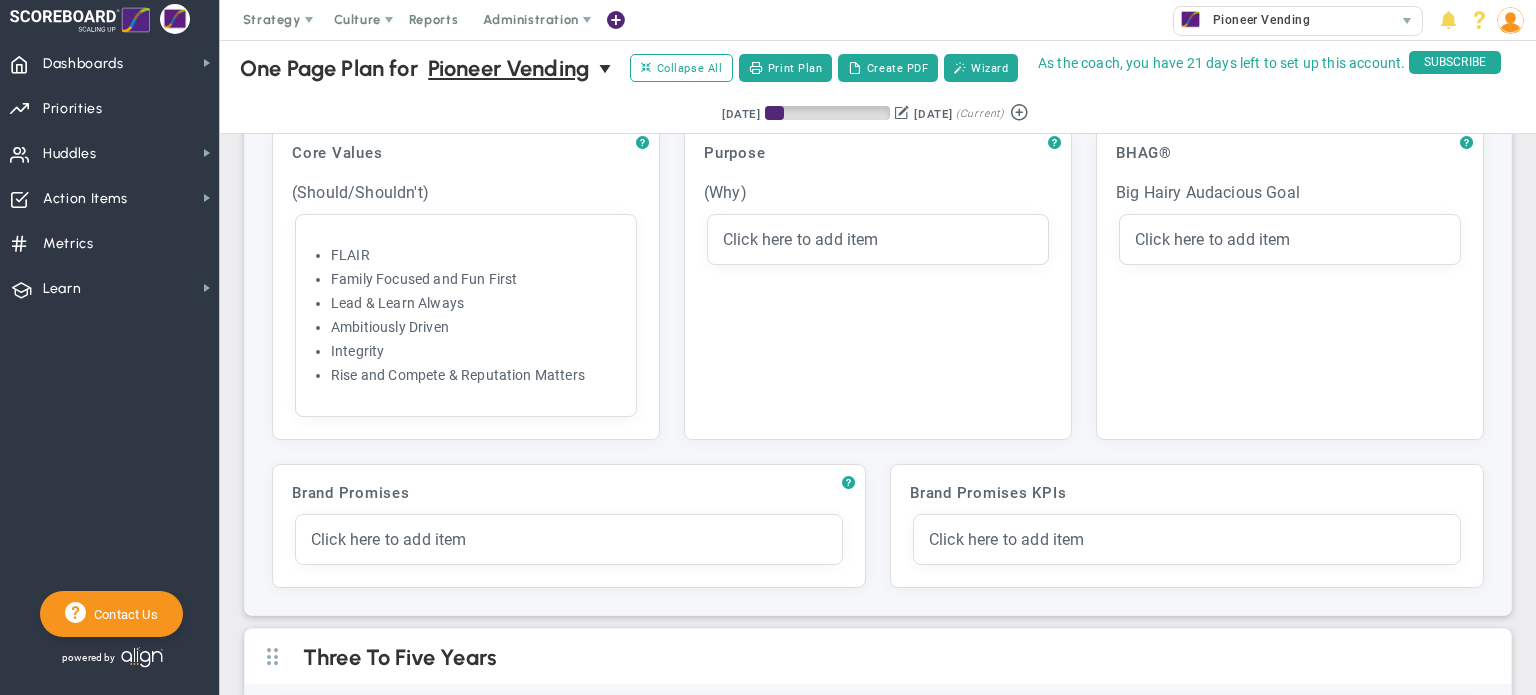 click on "Click here to add item" at bounding box center (801, 239) 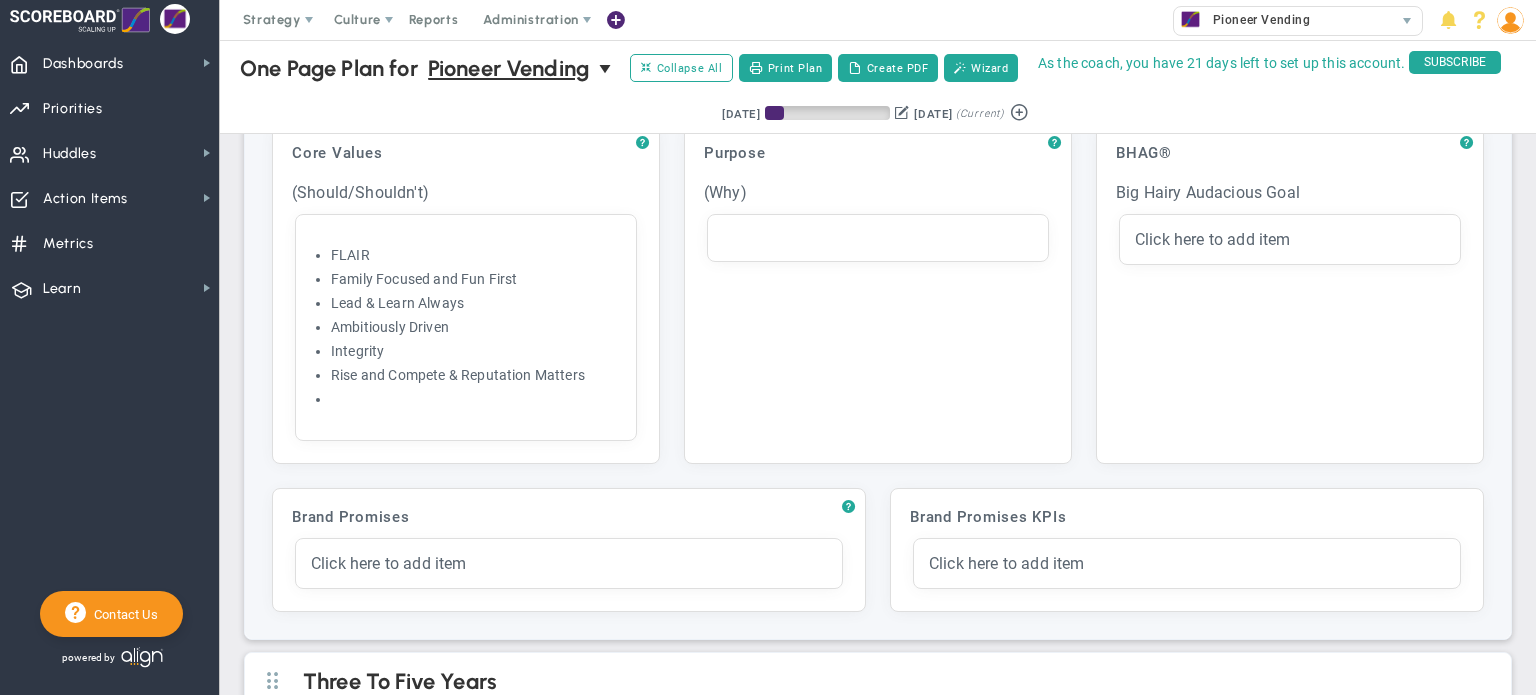 drag, startPoint x: 722, startPoint y: 188, endPoint x: 690, endPoint y: 242, distance: 62.76942 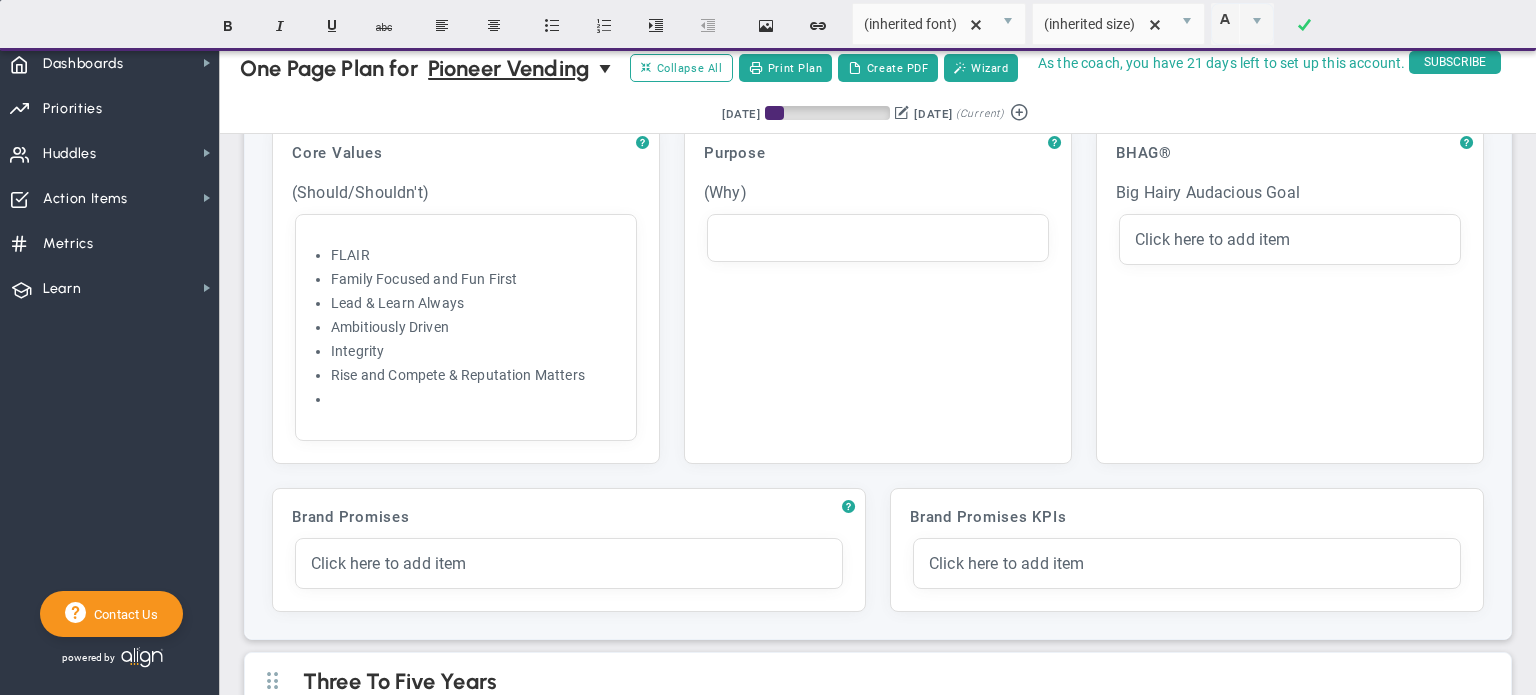 click at bounding box center (878, 238) 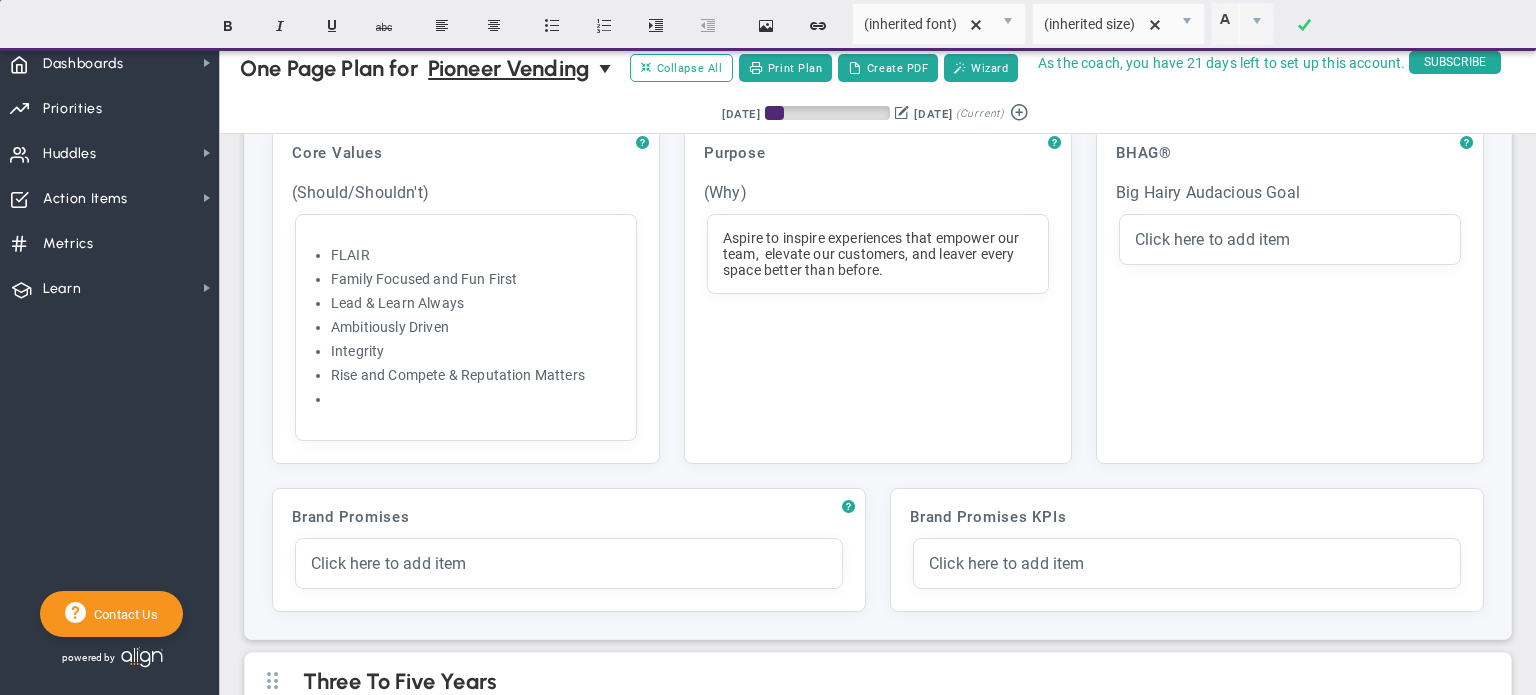 scroll, scrollTop: 0, scrollLeft: 0, axis: both 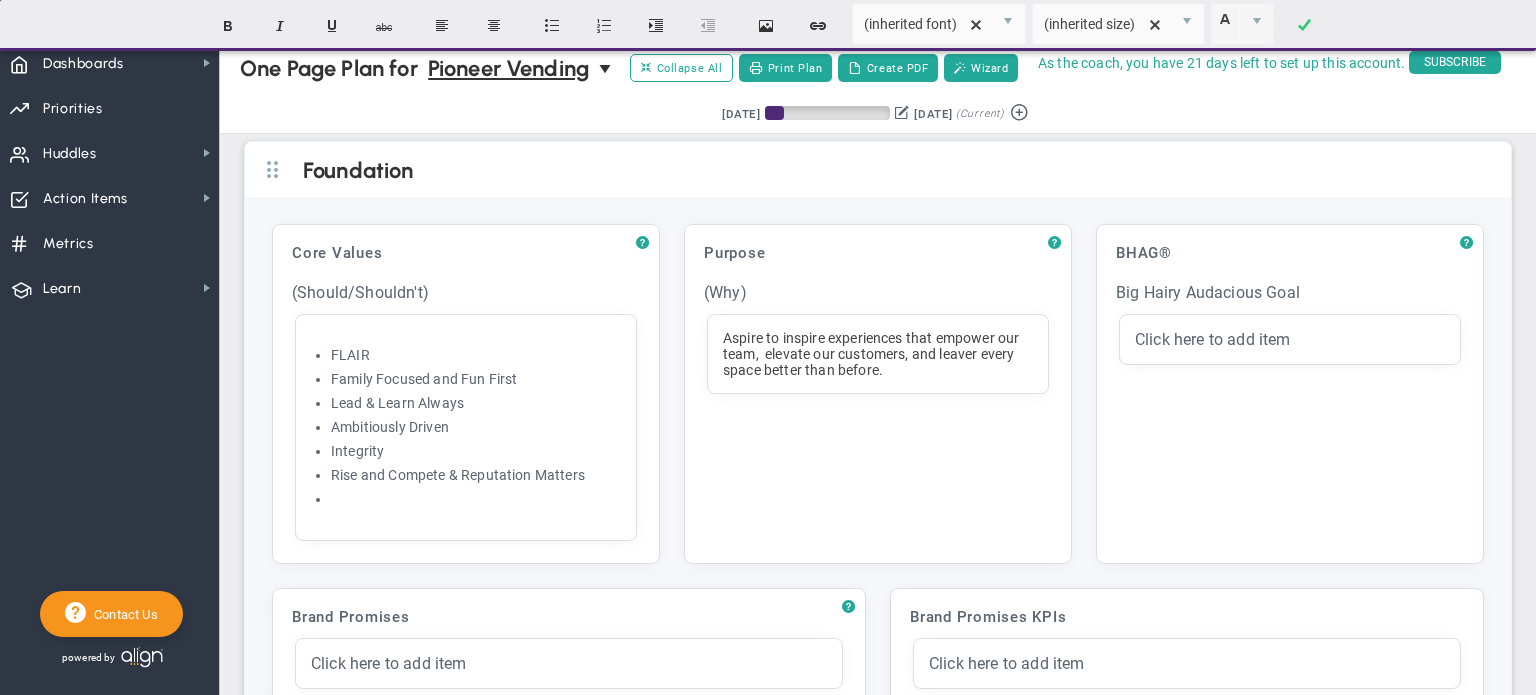 click on "One Page Plan
One Page Plan for
Pioneer Vending 0
One Page Plan for  Pioneer Vending
Expand All
Collapse All
Copy Previous
Print Plan
Create PDF
Wizard
Retrieving period...
[DATE]
?" at bounding box center [878, 2890] 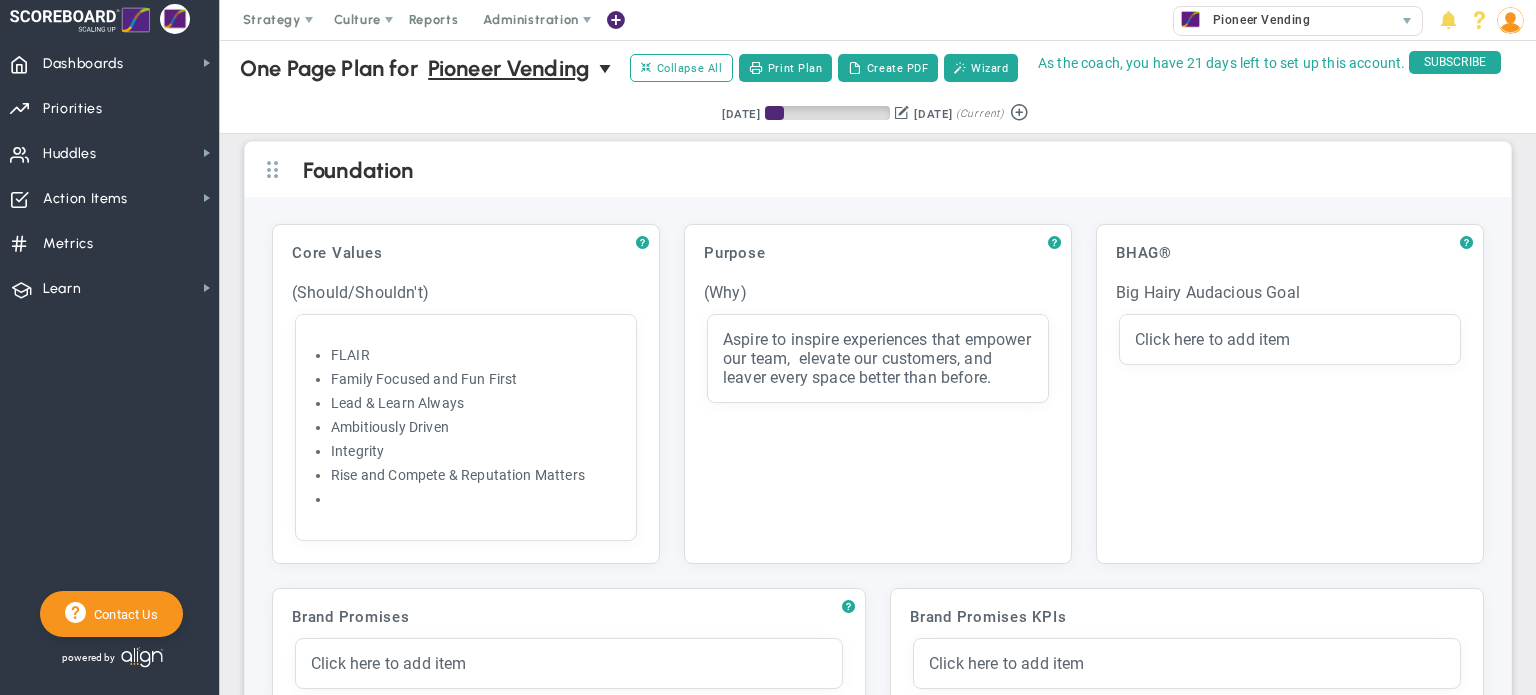 click on "Click here to add item" at bounding box center (1213, 339) 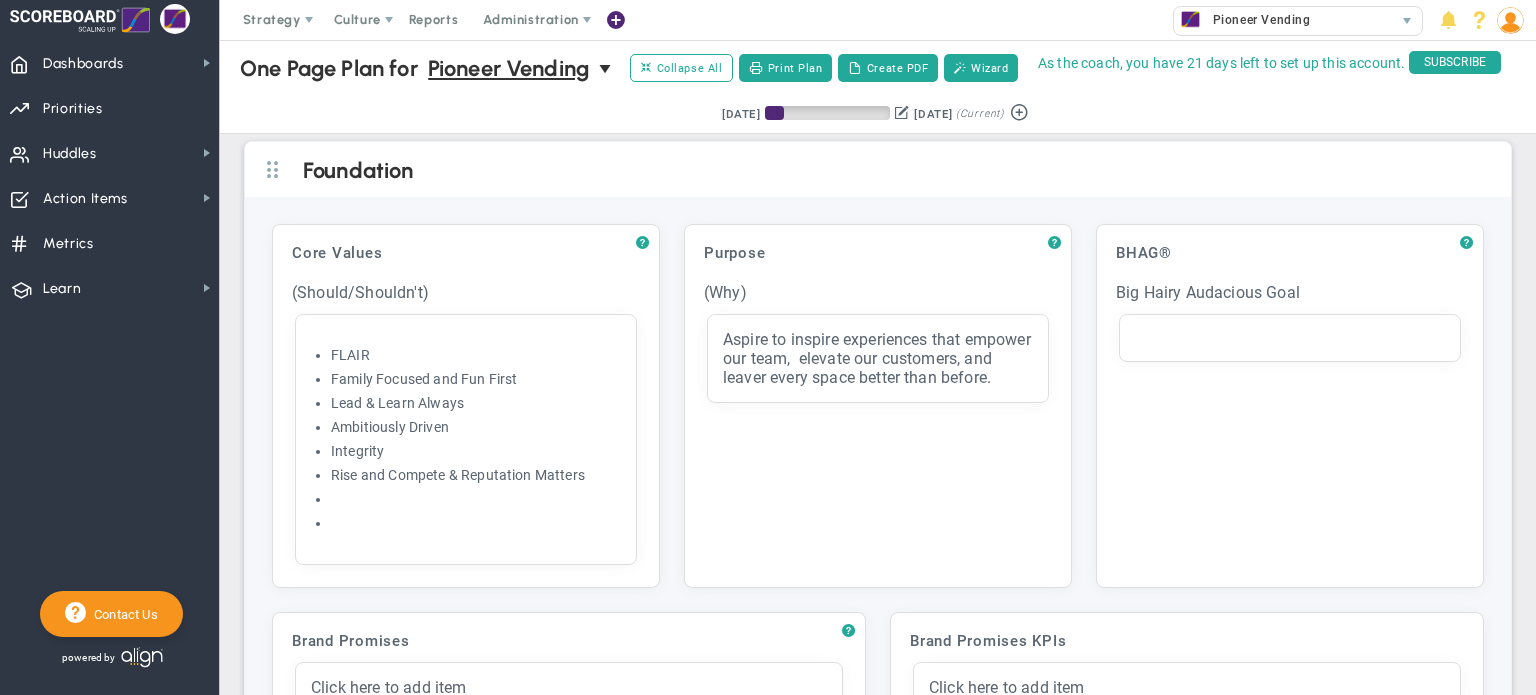 click at bounding box center [1290, 338] 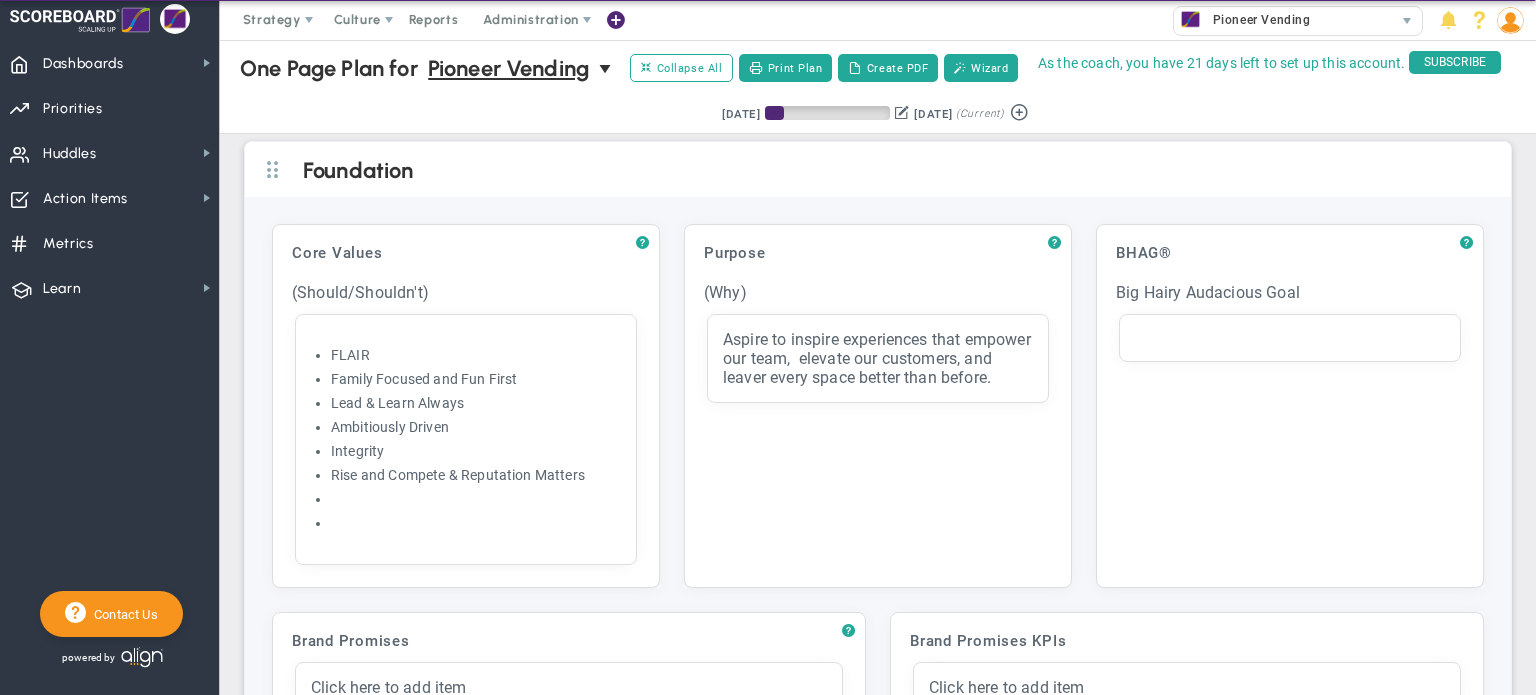 click on "Big Hairy Audacious Goal" at bounding box center (1290, 292) 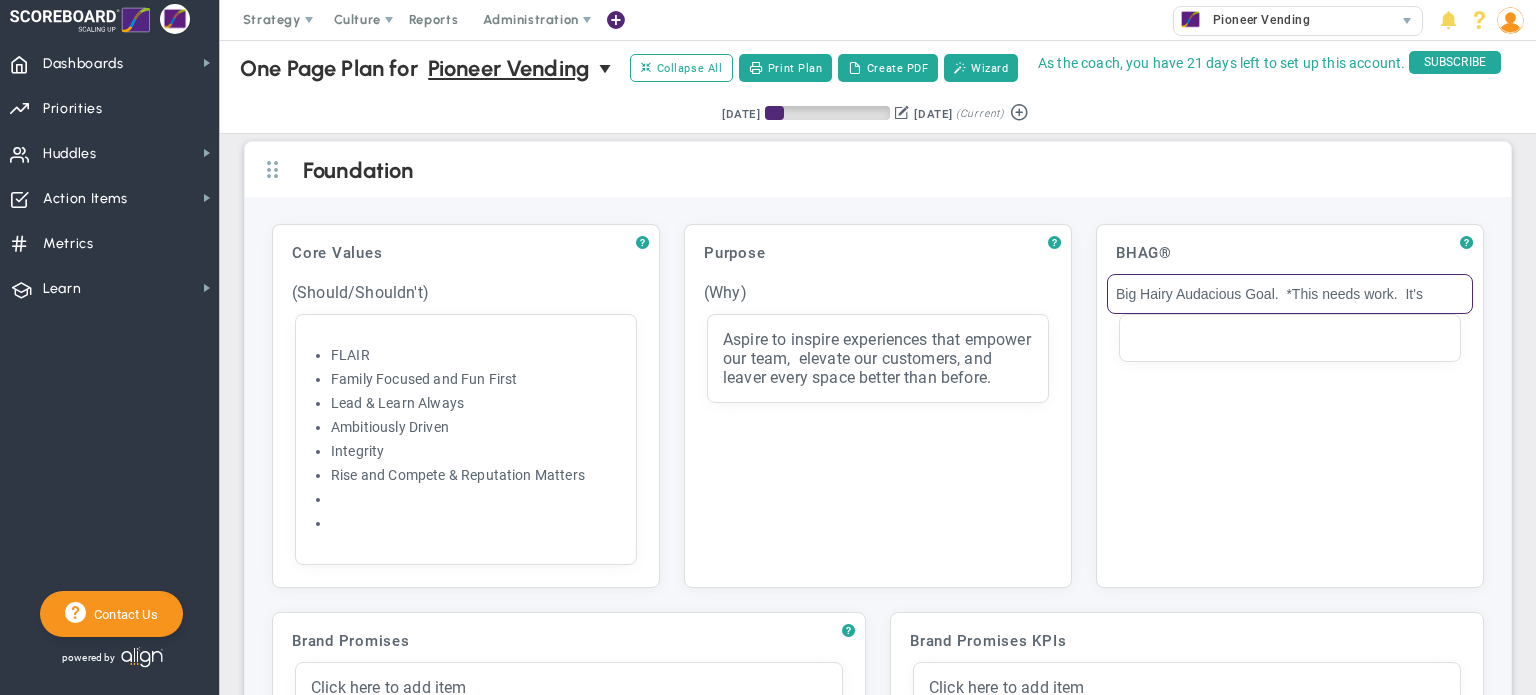 click on "Big Hairy Audacious Goal.  *This needs work.  It's" at bounding box center [1290, 294] 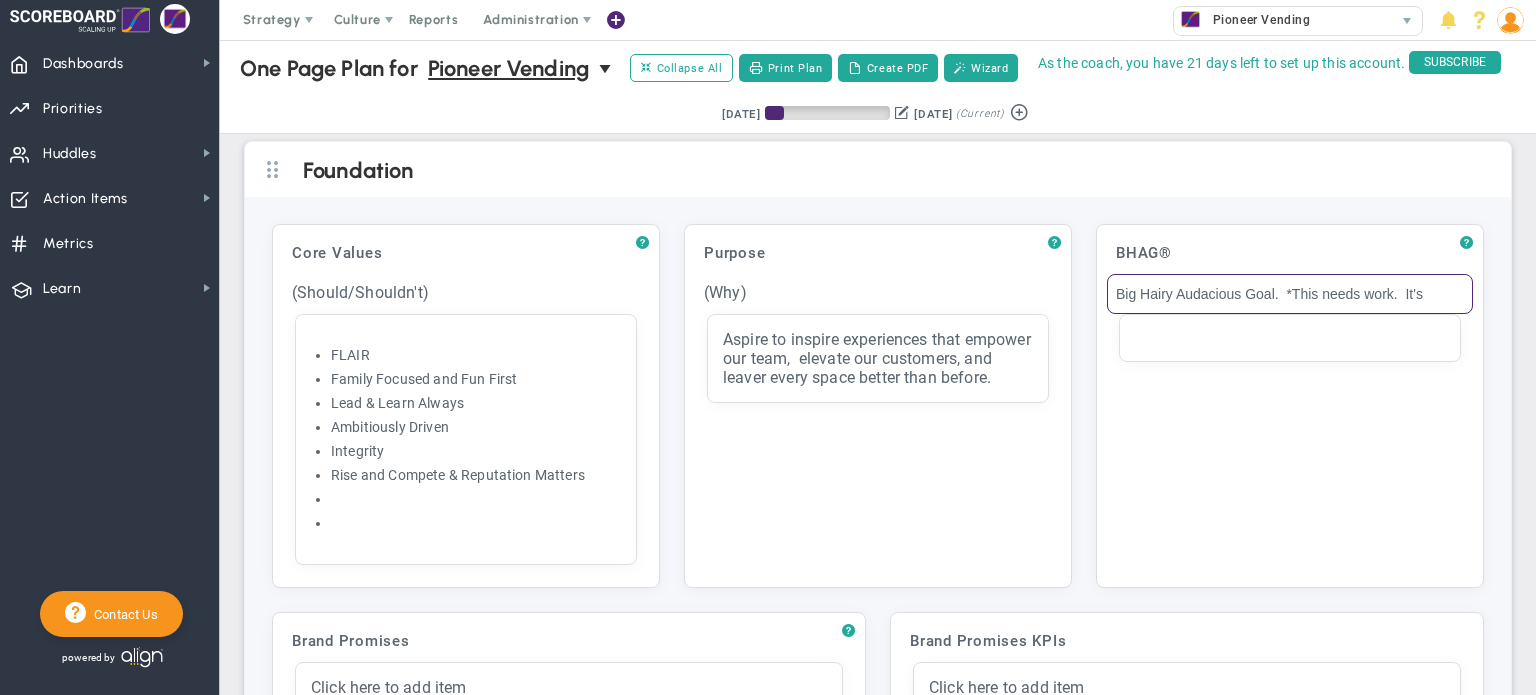 drag, startPoint x: 1392, startPoint y: 286, endPoint x: 1444, endPoint y: 287, distance: 52.009613 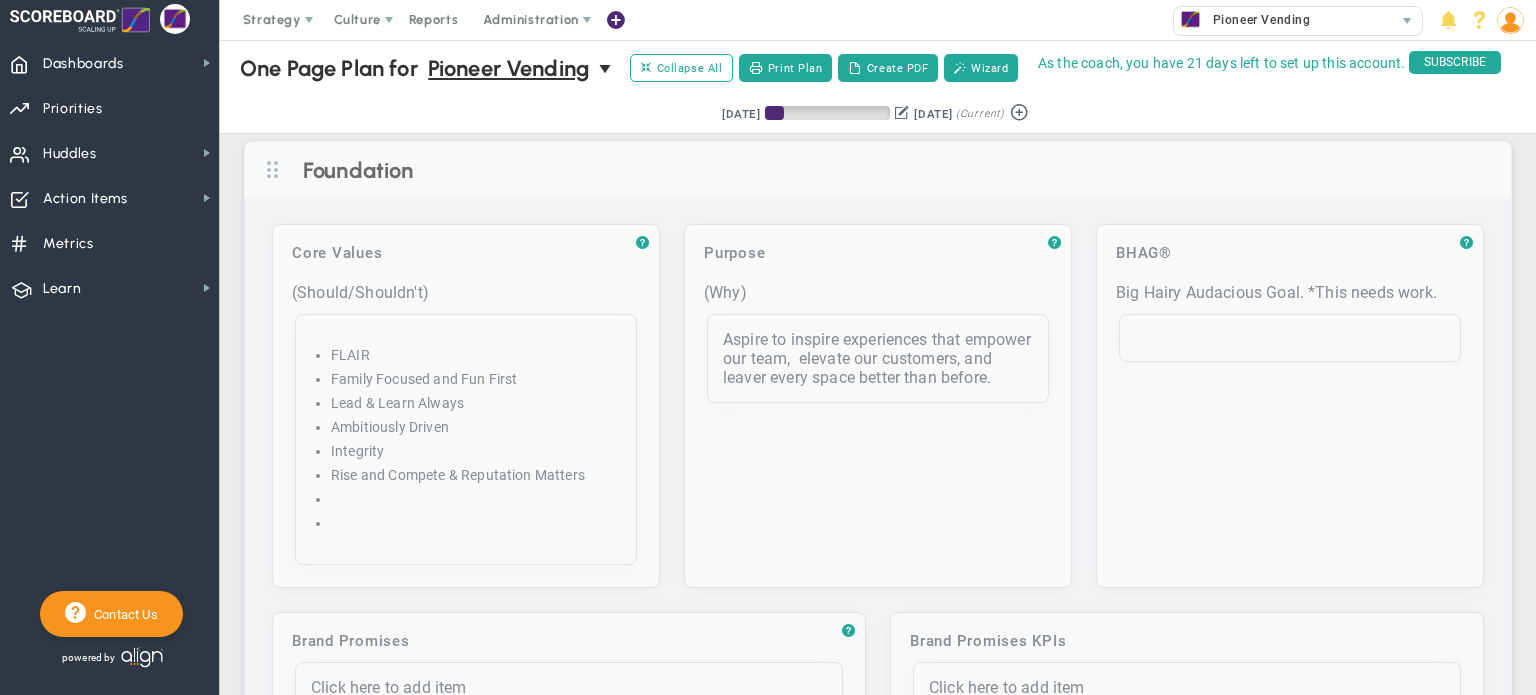 click on "Loading...
One Page Plan
One Page Plan for
Pioneer Vending 0
One Page Plan for  Pioneer Vending
Expand All
Collapse All
Copy Previous
Print Plan
Create PDF
Wizard
Retrieving period...
[DATE] [DATE]" at bounding box center [878, 2902] 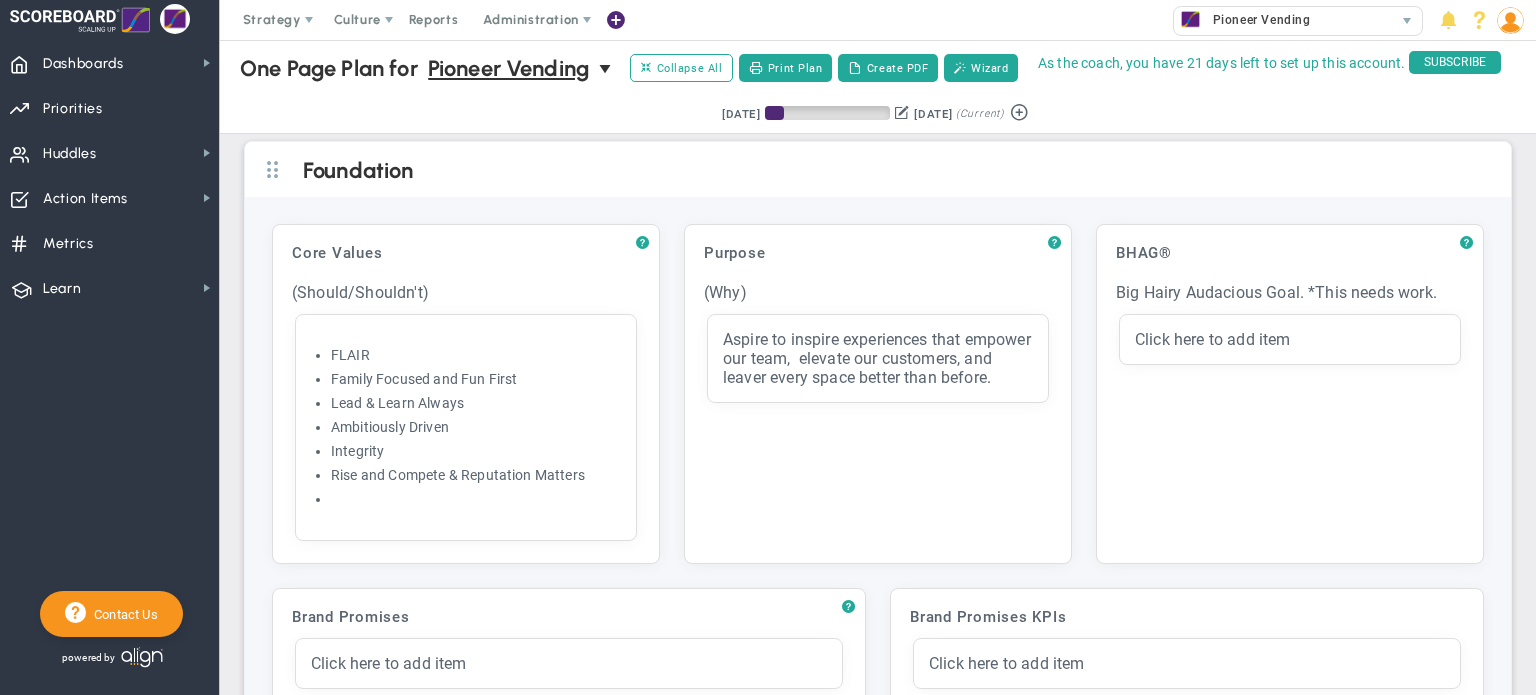 click on "Big Hairy Audacious Goal.  *This needs work." at bounding box center (1290, 292) 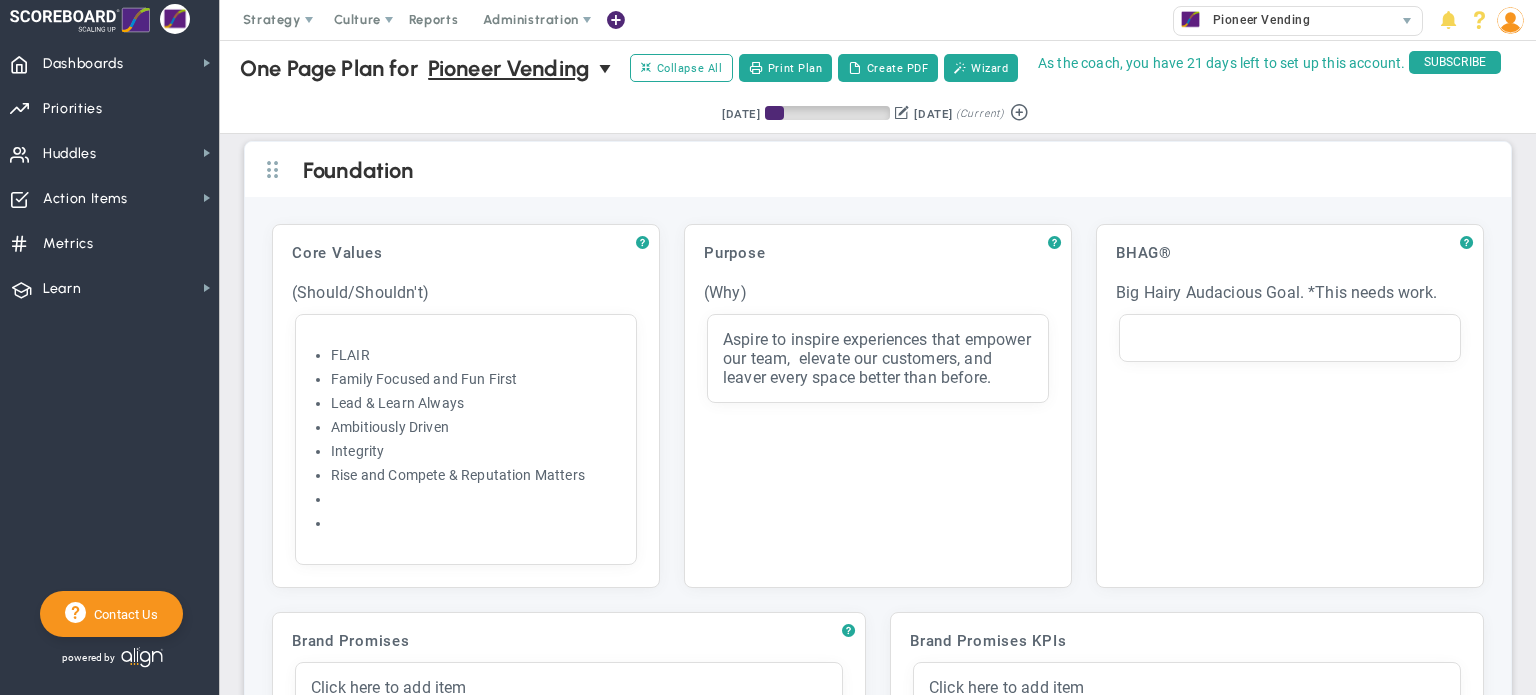 click at bounding box center [1290, 338] 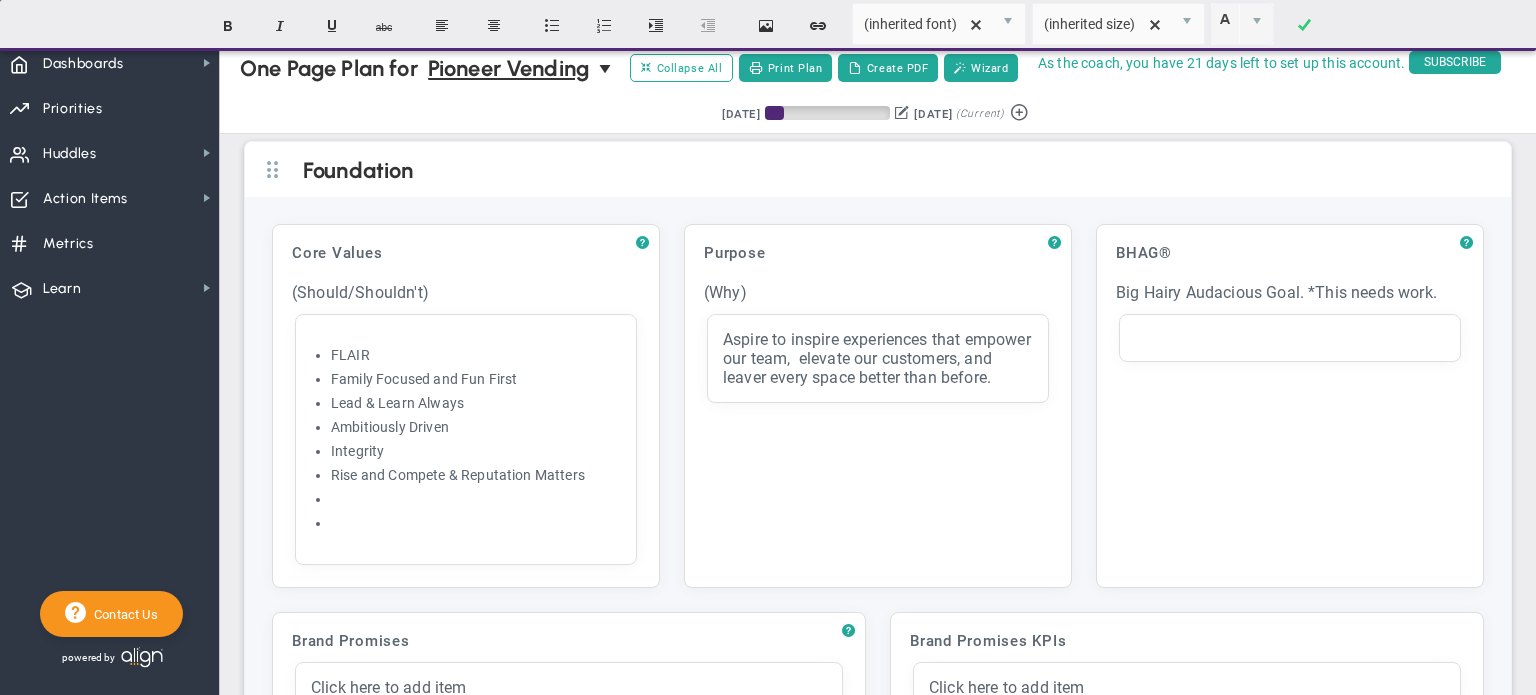 drag, startPoint x: 1215, startPoint y: 333, endPoint x: 1189, endPoint y: 335, distance: 26.076809 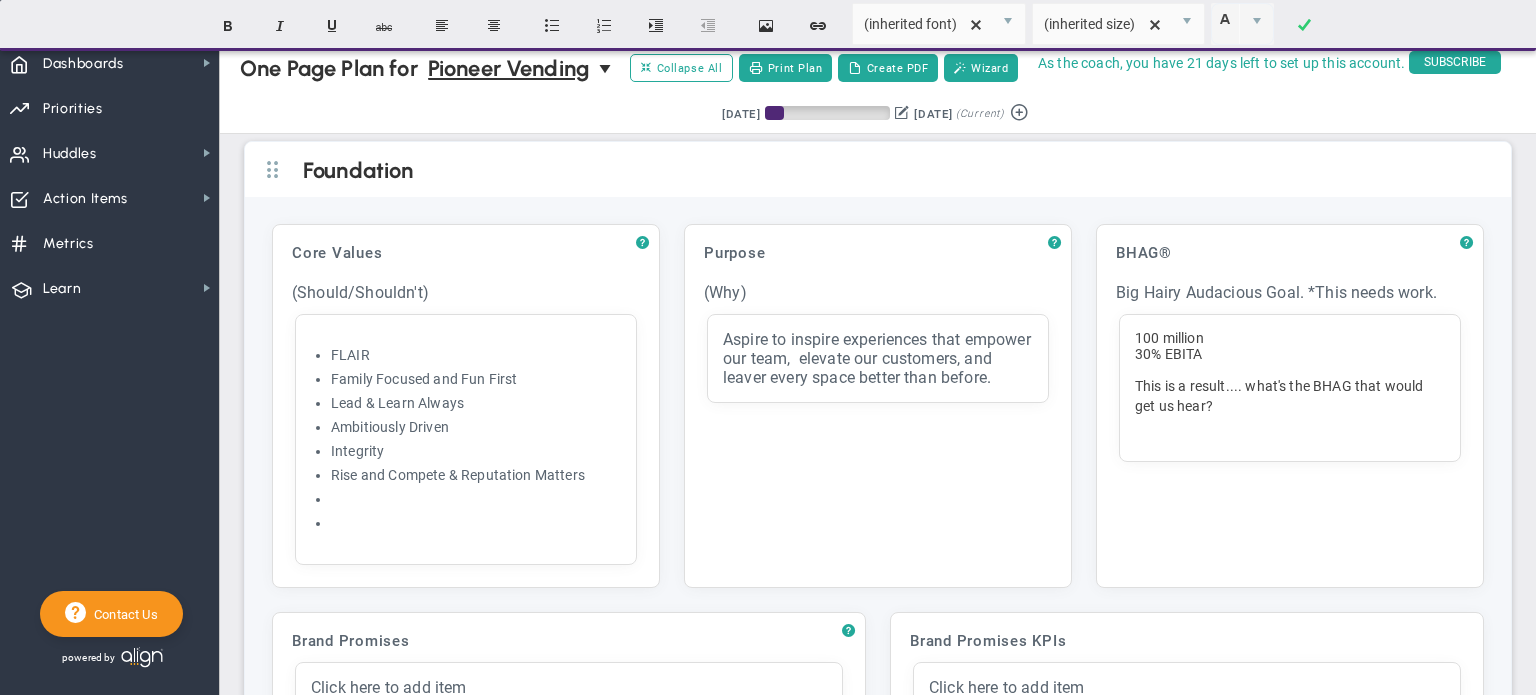 click on "One Page Plan
One Page Plan for
Pioneer Vending 0
One Page Plan for  Pioneer Vending
Expand All
Collapse All
Copy Previous
Print Plan
Create PDF
Wizard
Retrieving period...
[DATE]
?" at bounding box center [878, 2902] 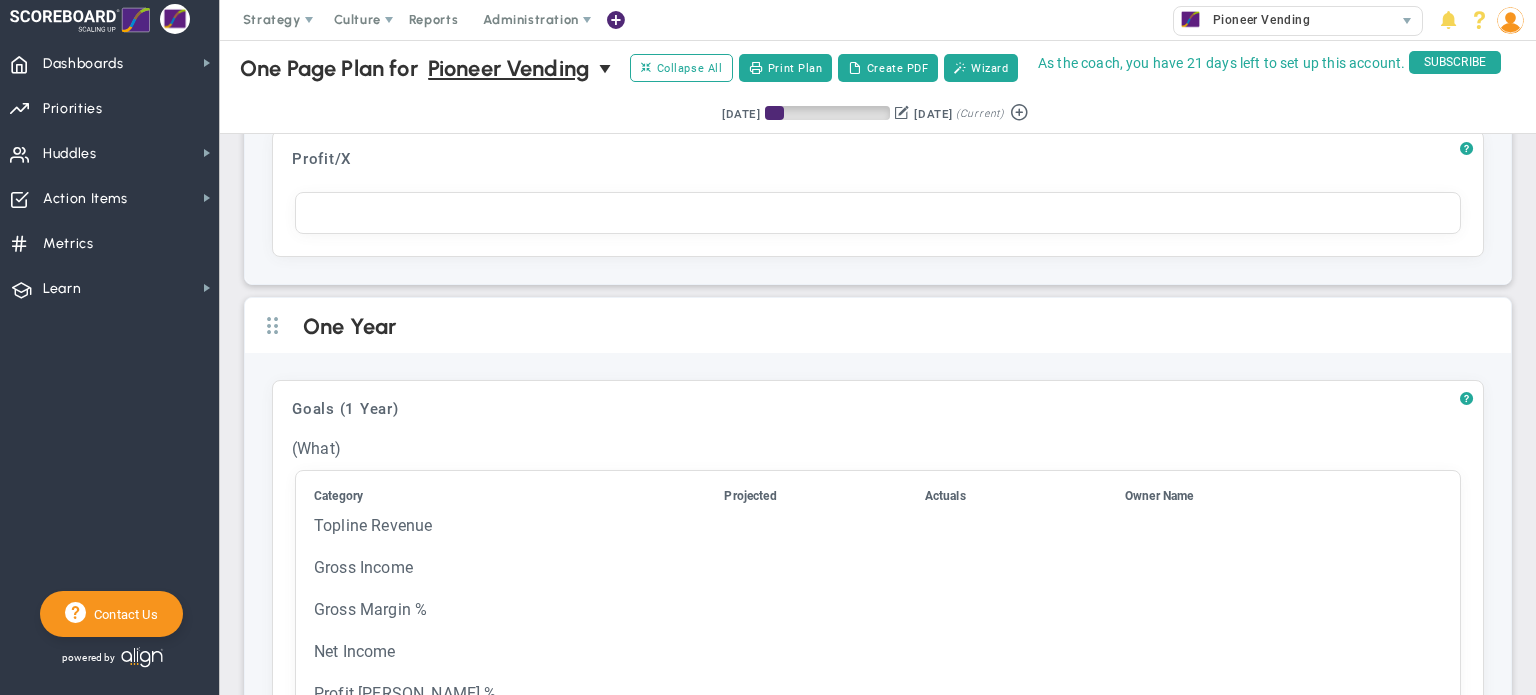 scroll, scrollTop: 1100, scrollLeft: 0, axis: vertical 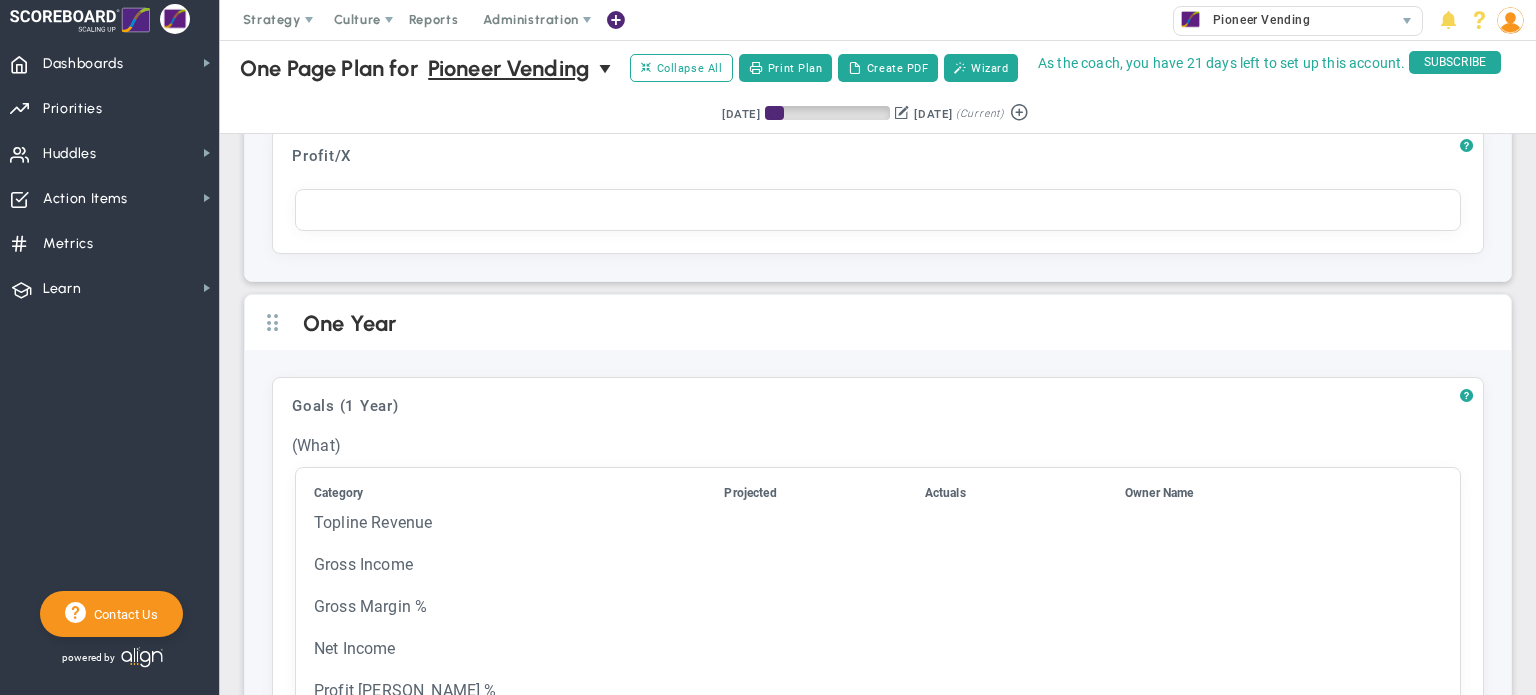 click on "(What)" at bounding box center (878, 445) 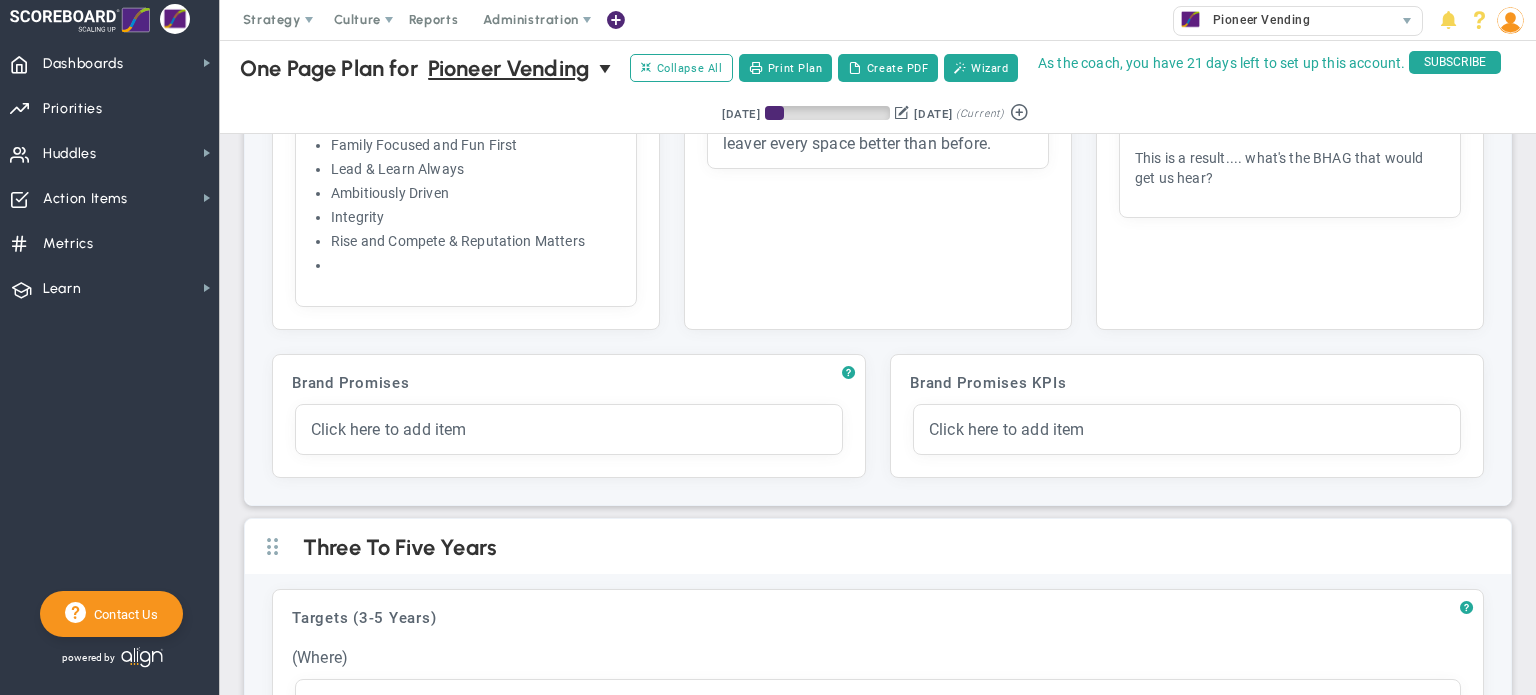 scroll, scrollTop: 200, scrollLeft: 0, axis: vertical 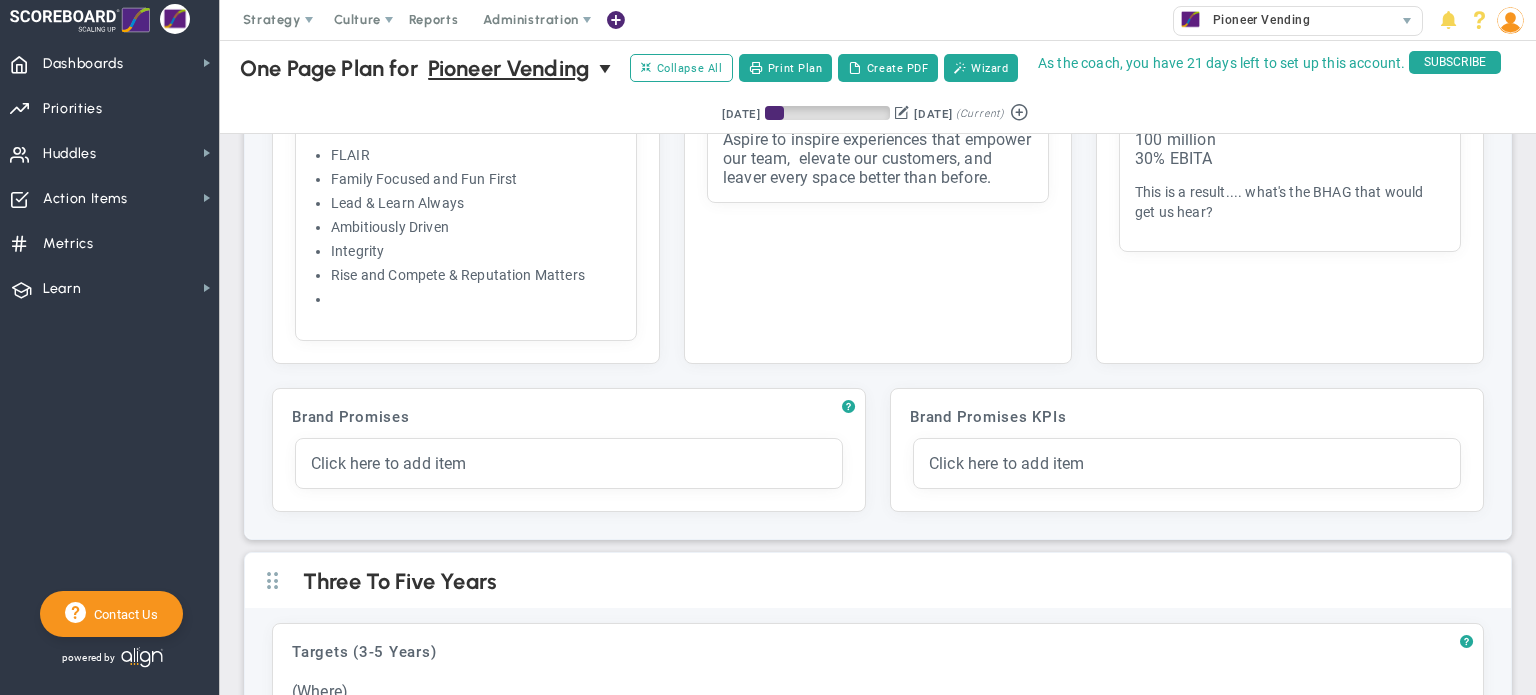 click on "Click here to add item" at bounding box center [569, 463] 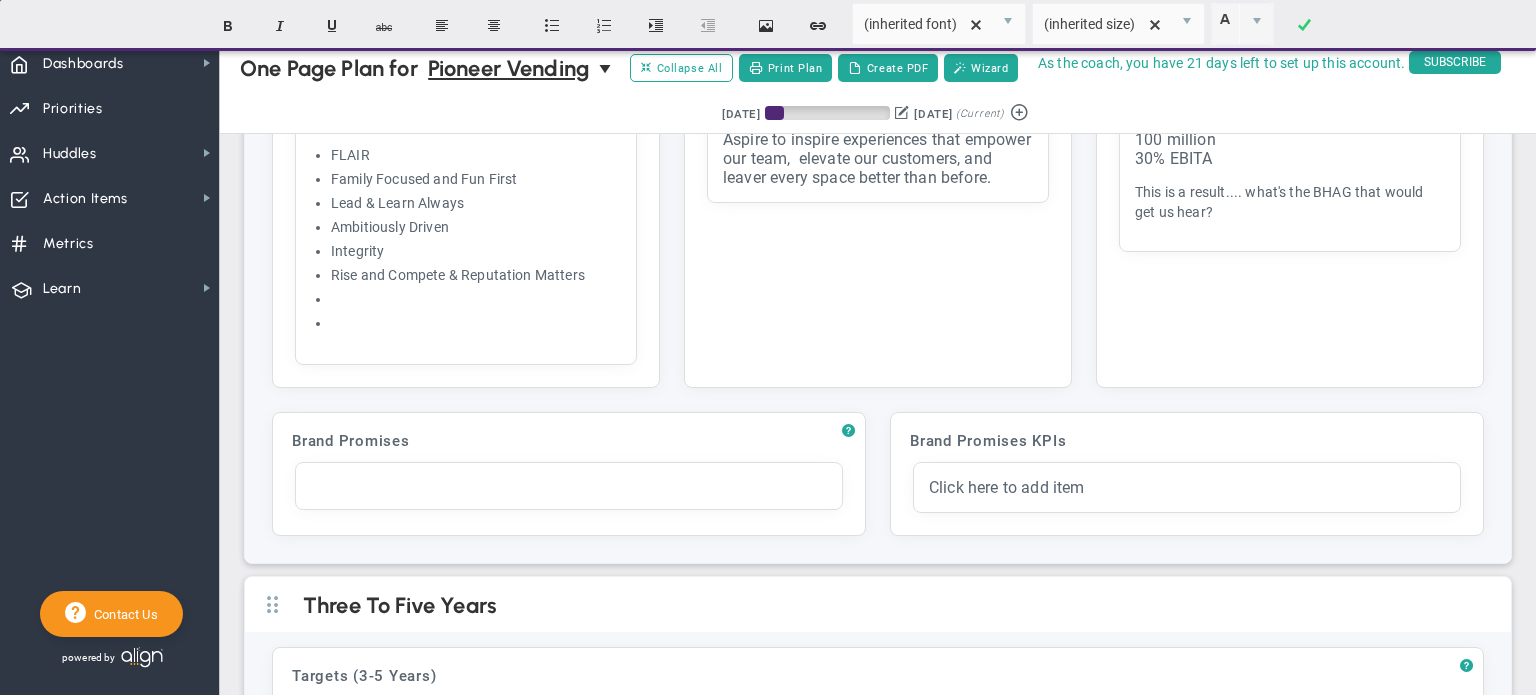 click at bounding box center (569, 486) 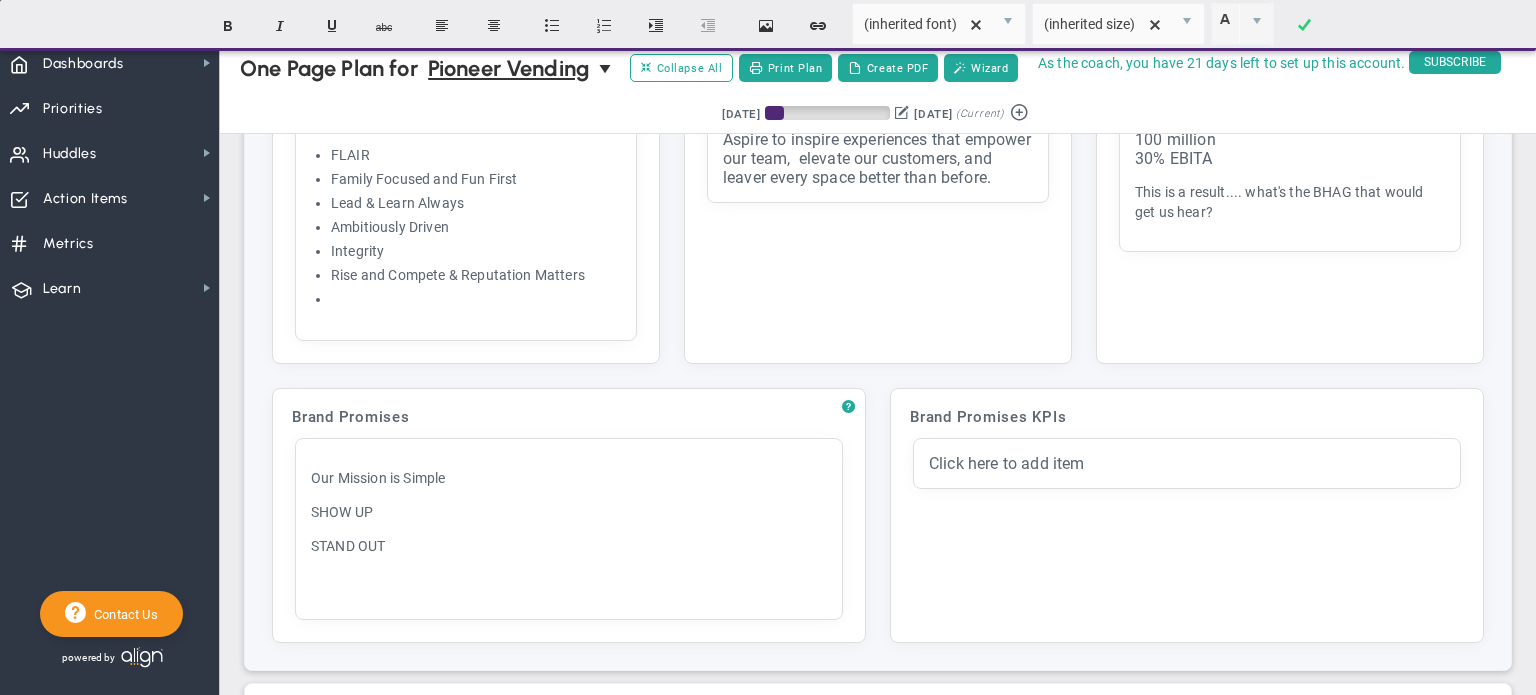 click on "STAND OUT" at bounding box center [569, 546] 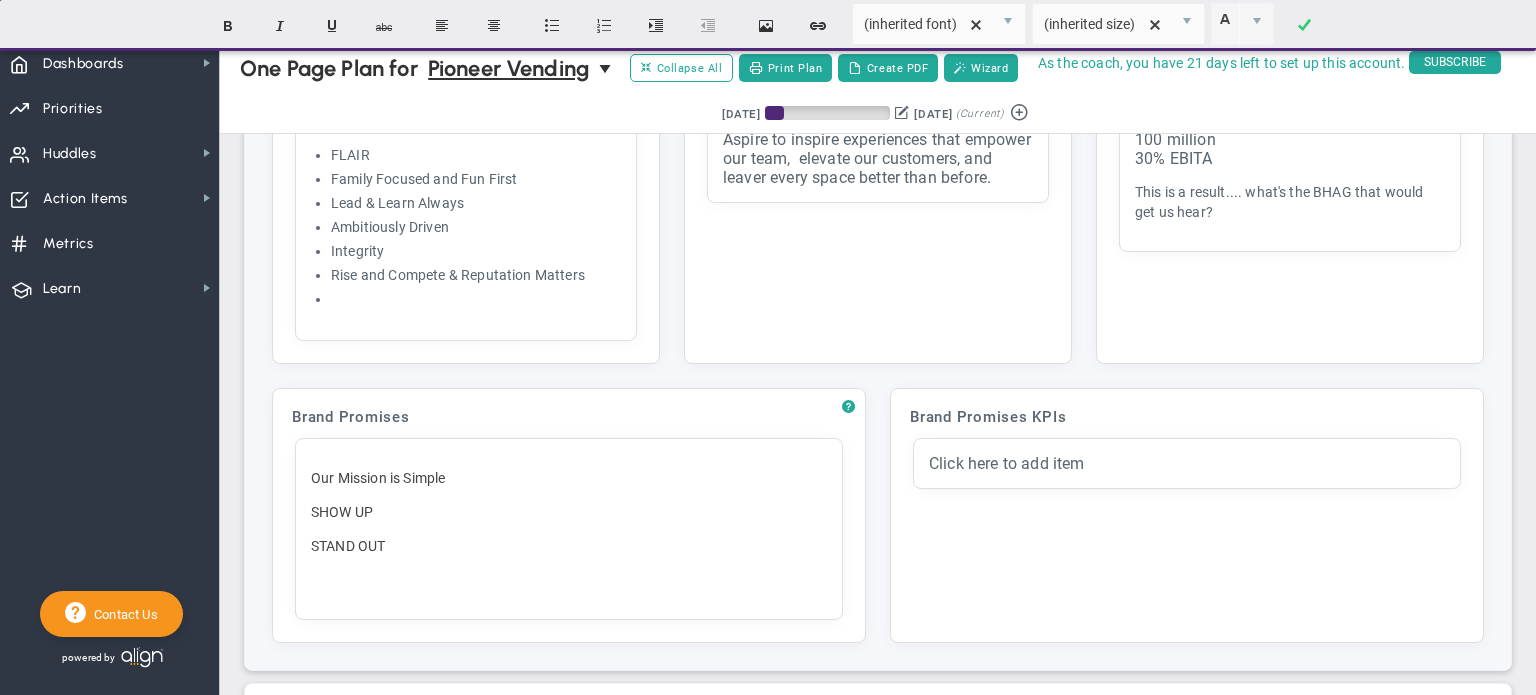 drag, startPoint x: 429, startPoint y: 545, endPoint x: 398, endPoint y: 572, distance: 41.109608 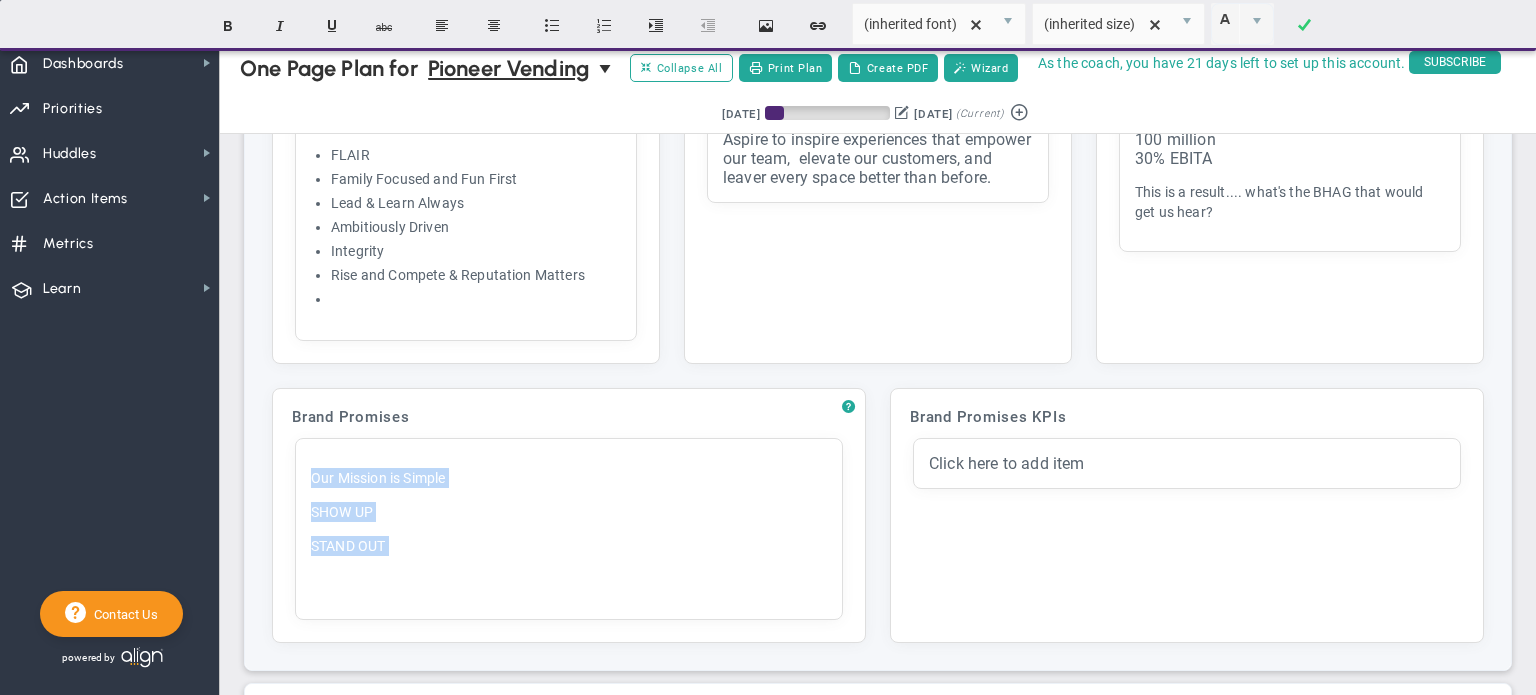 click on "Our Mission is Simple SHOW UP  STAND OUT  ﻿" at bounding box center [569, 529] 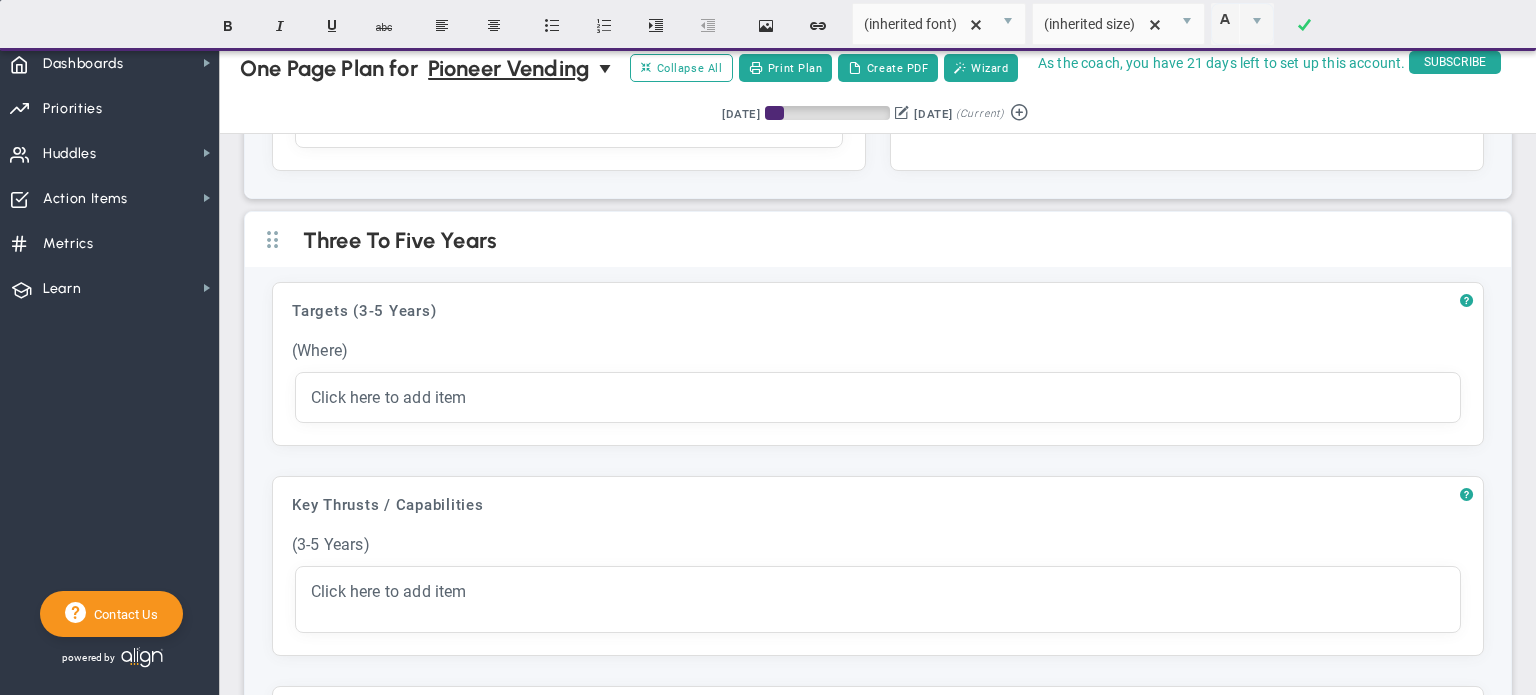 scroll, scrollTop: 700, scrollLeft: 0, axis: vertical 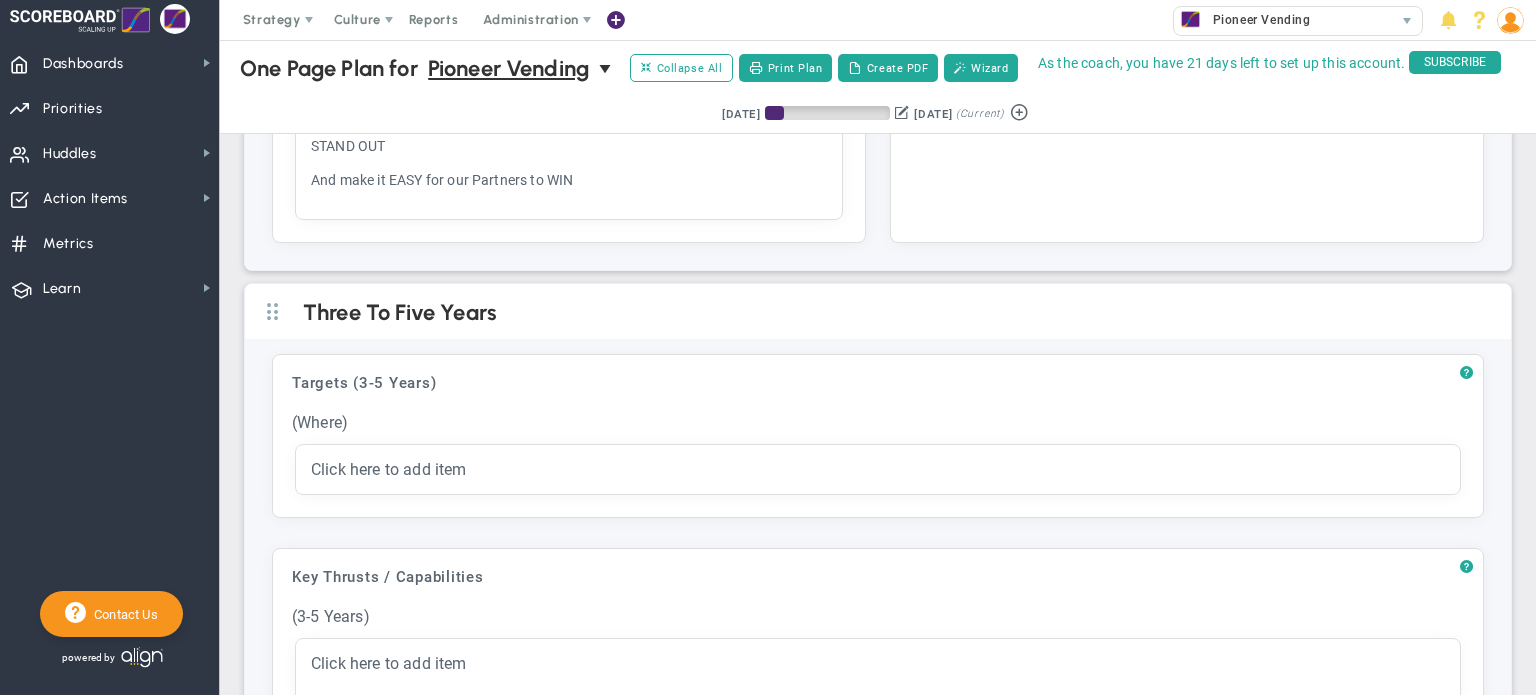 click at bounding box center (389, 20) 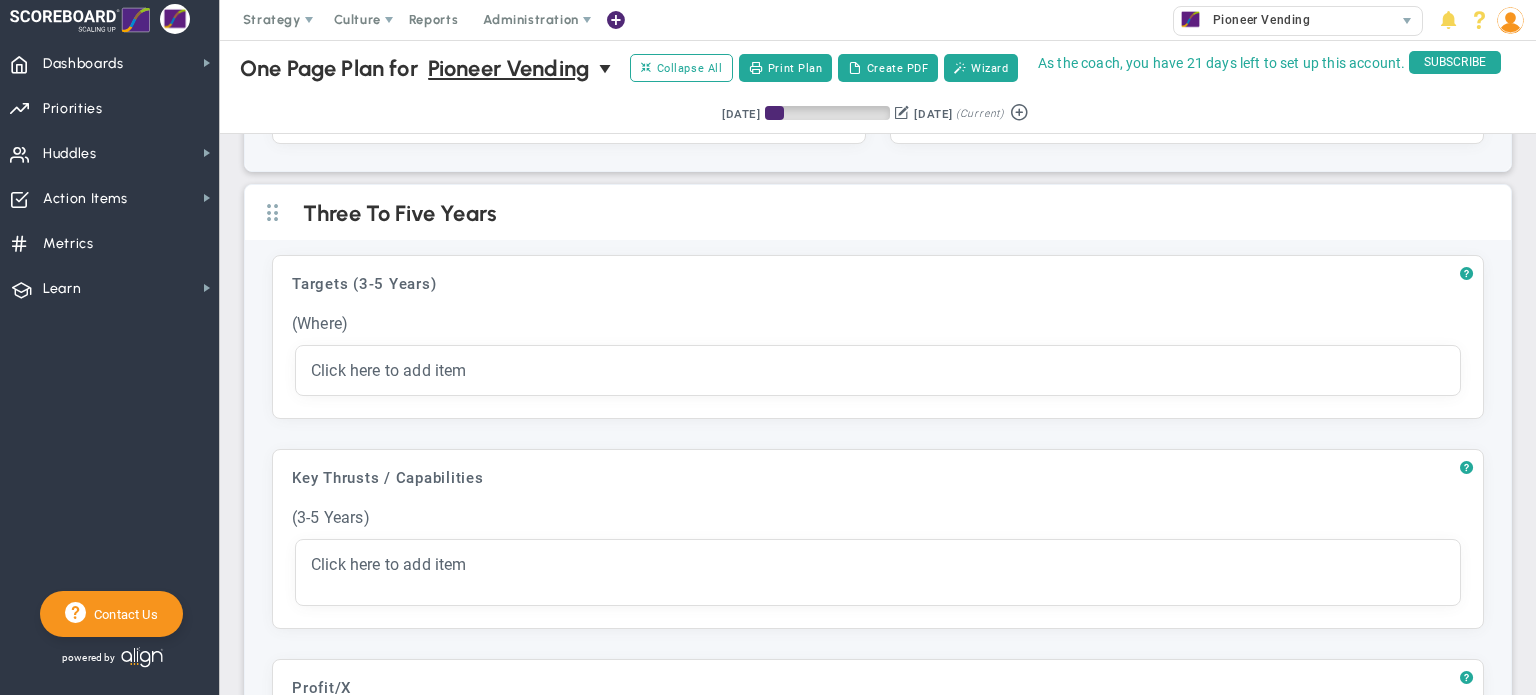 scroll, scrollTop: 700, scrollLeft: 0, axis: vertical 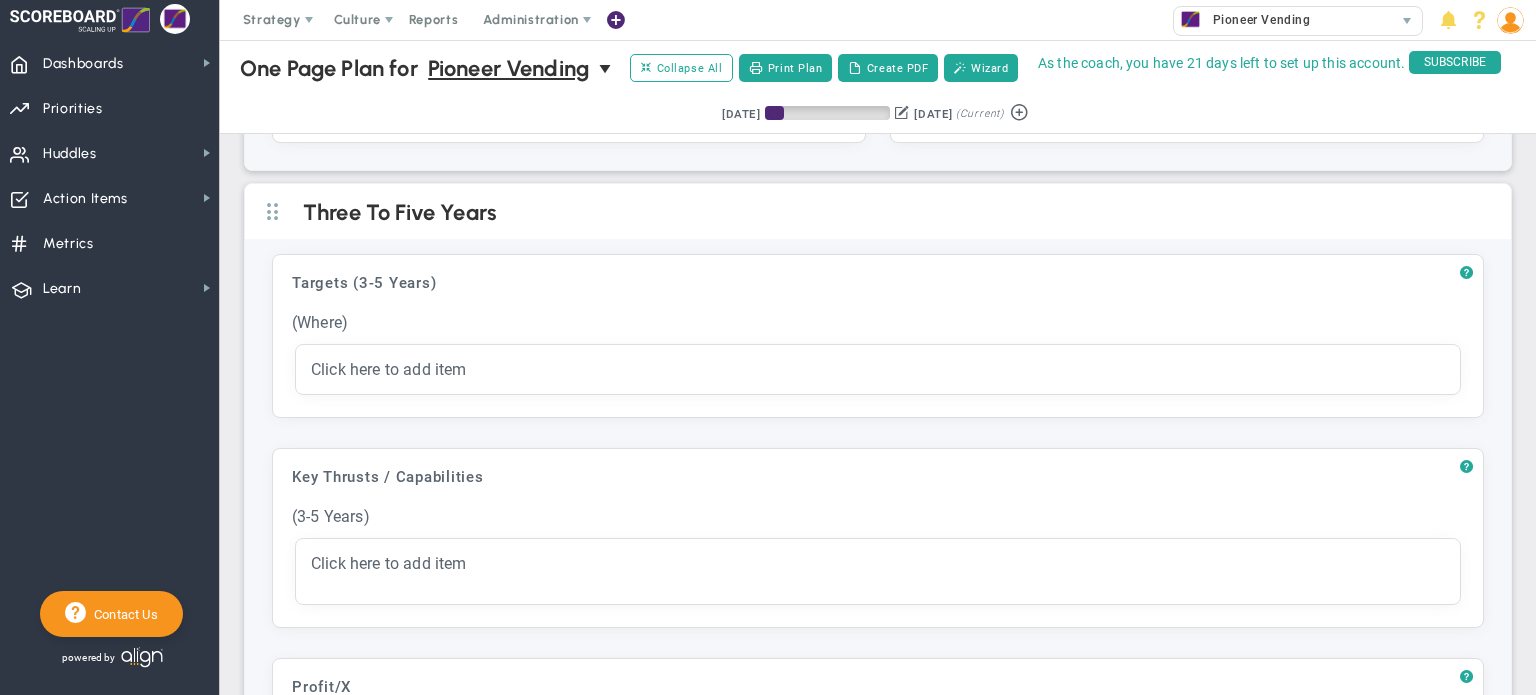 click on "Click here to add item" at bounding box center (878, 369) 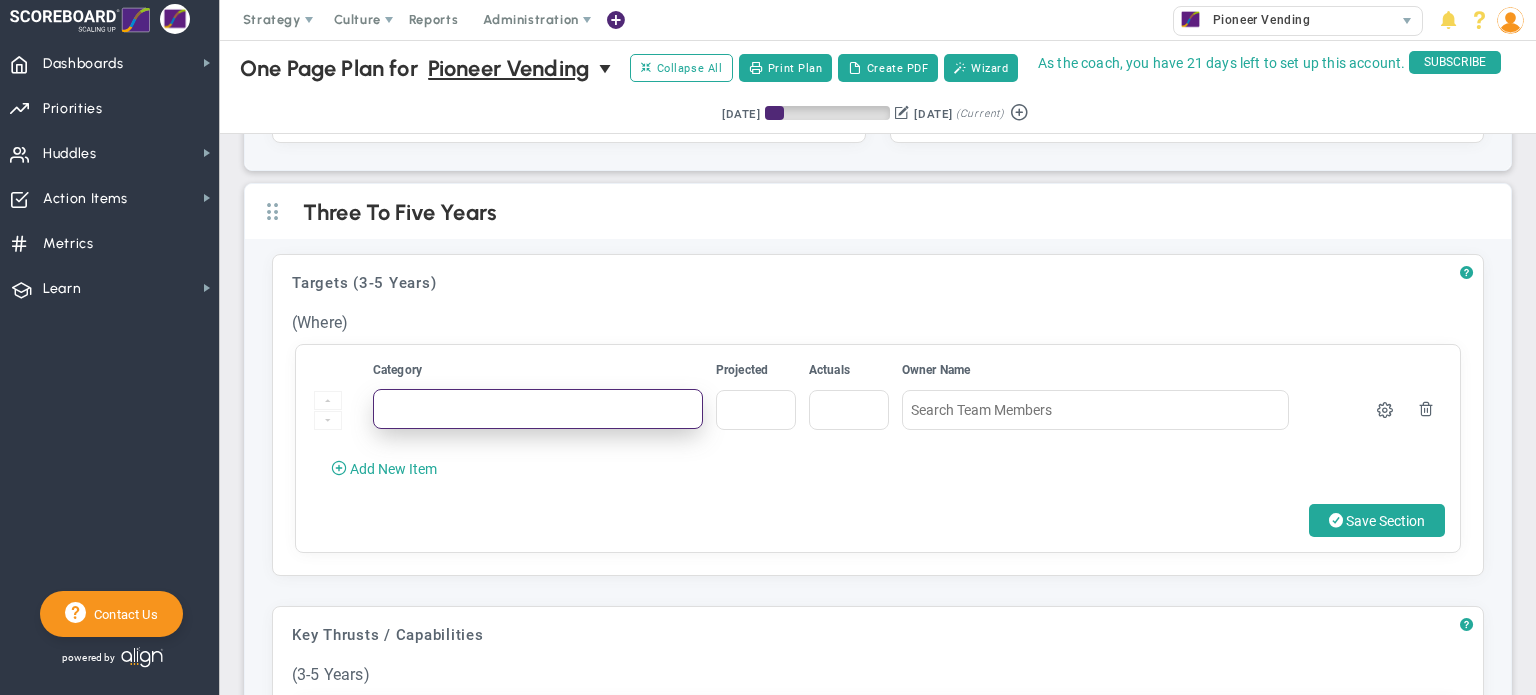 click at bounding box center [538, 409] 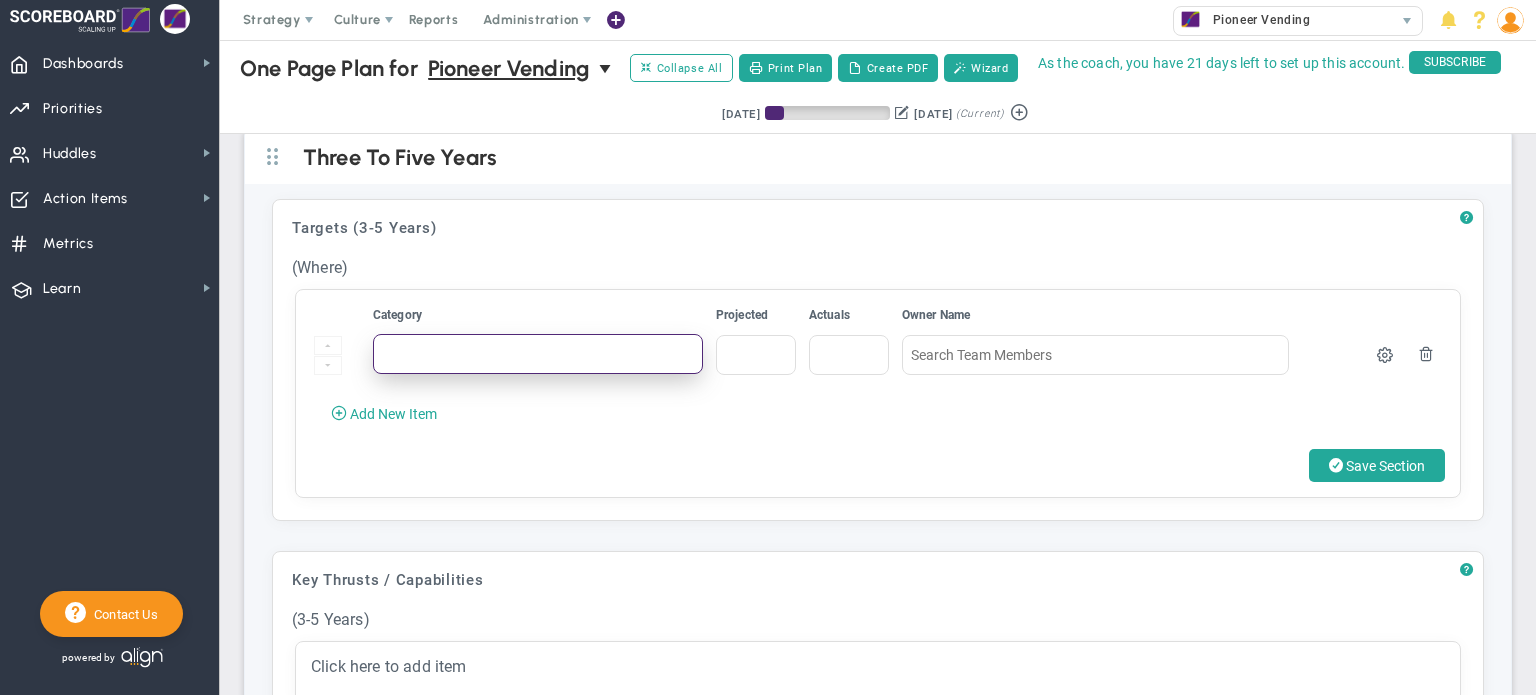 scroll, scrollTop: 800, scrollLeft: 0, axis: vertical 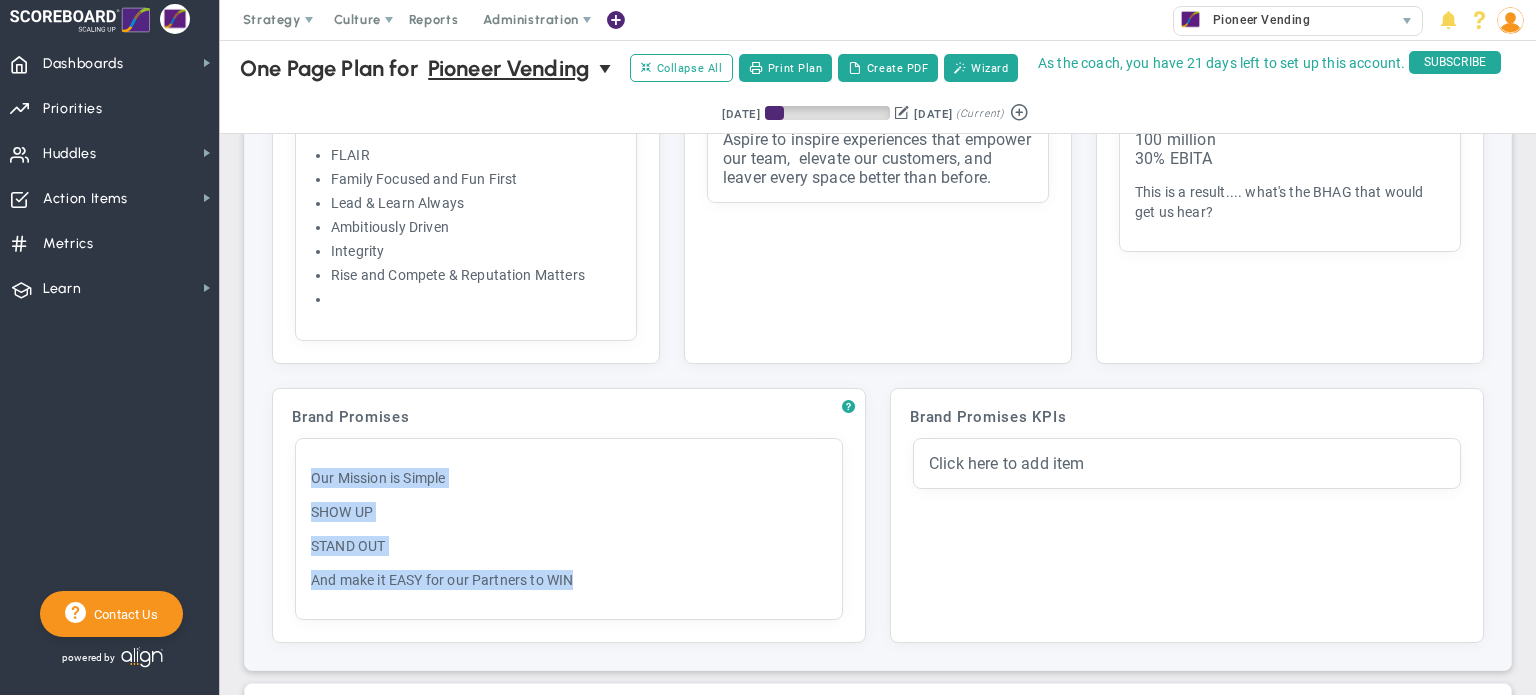 drag, startPoint x: 301, startPoint y: 467, endPoint x: 616, endPoint y: 577, distance: 333.65402 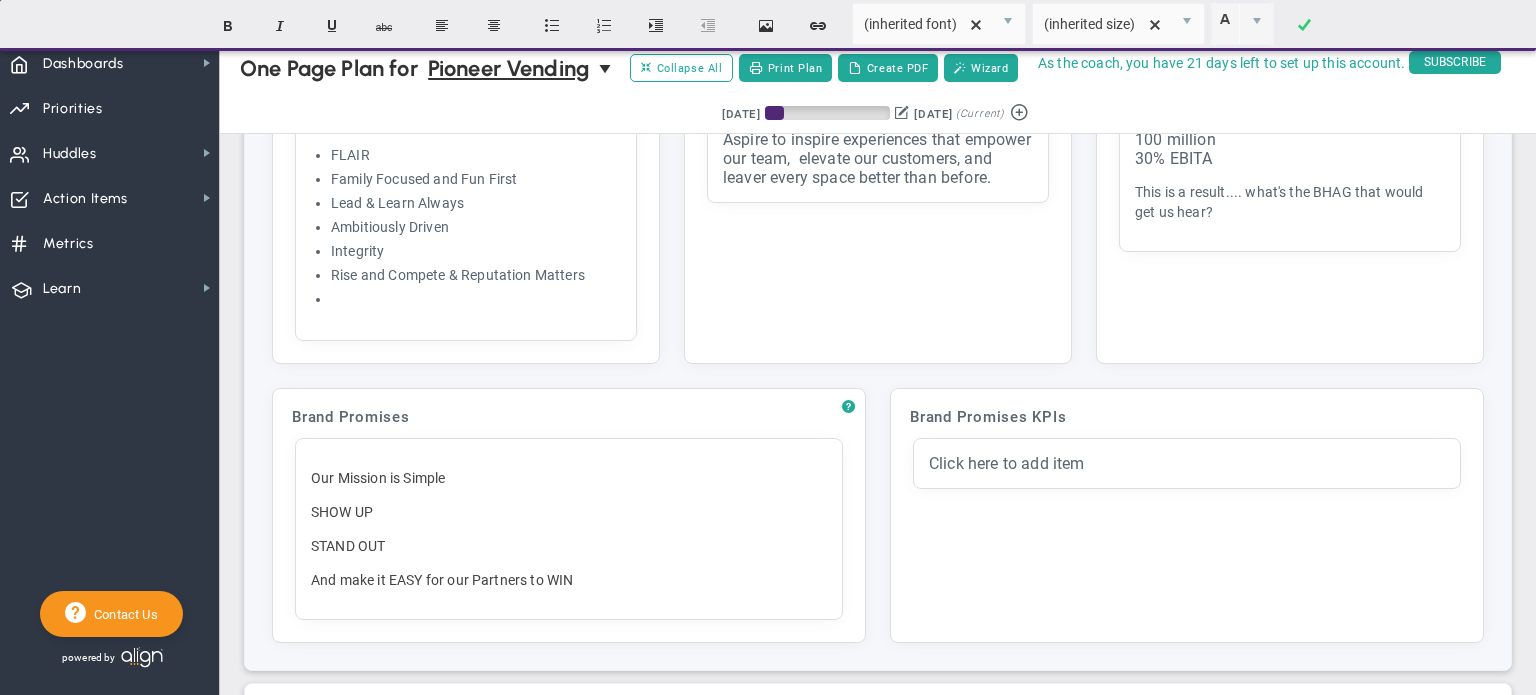 drag, startPoint x: 312, startPoint y: 464, endPoint x: 584, endPoint y: 562, distance: 289.1159 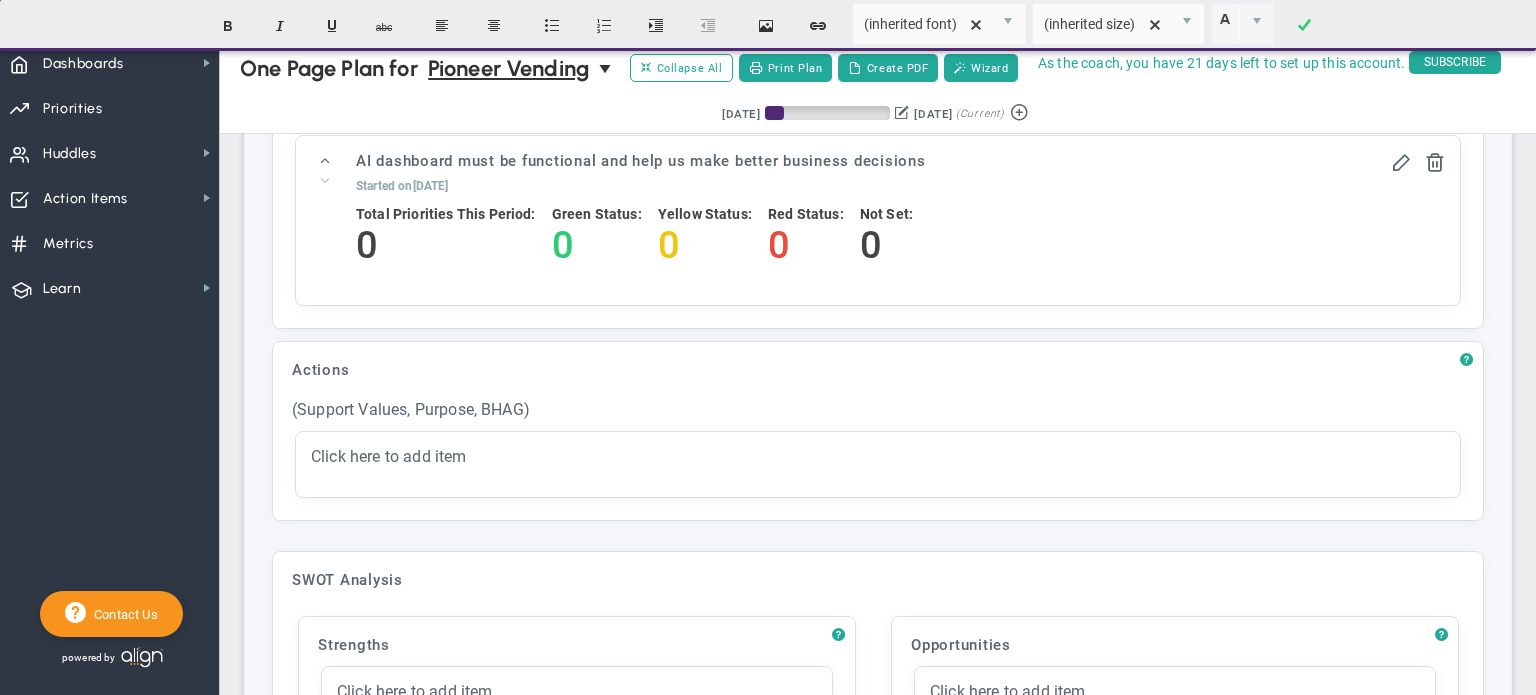 scroll, scrollTop: 3000, scrollLeft: 0, axis: vertical 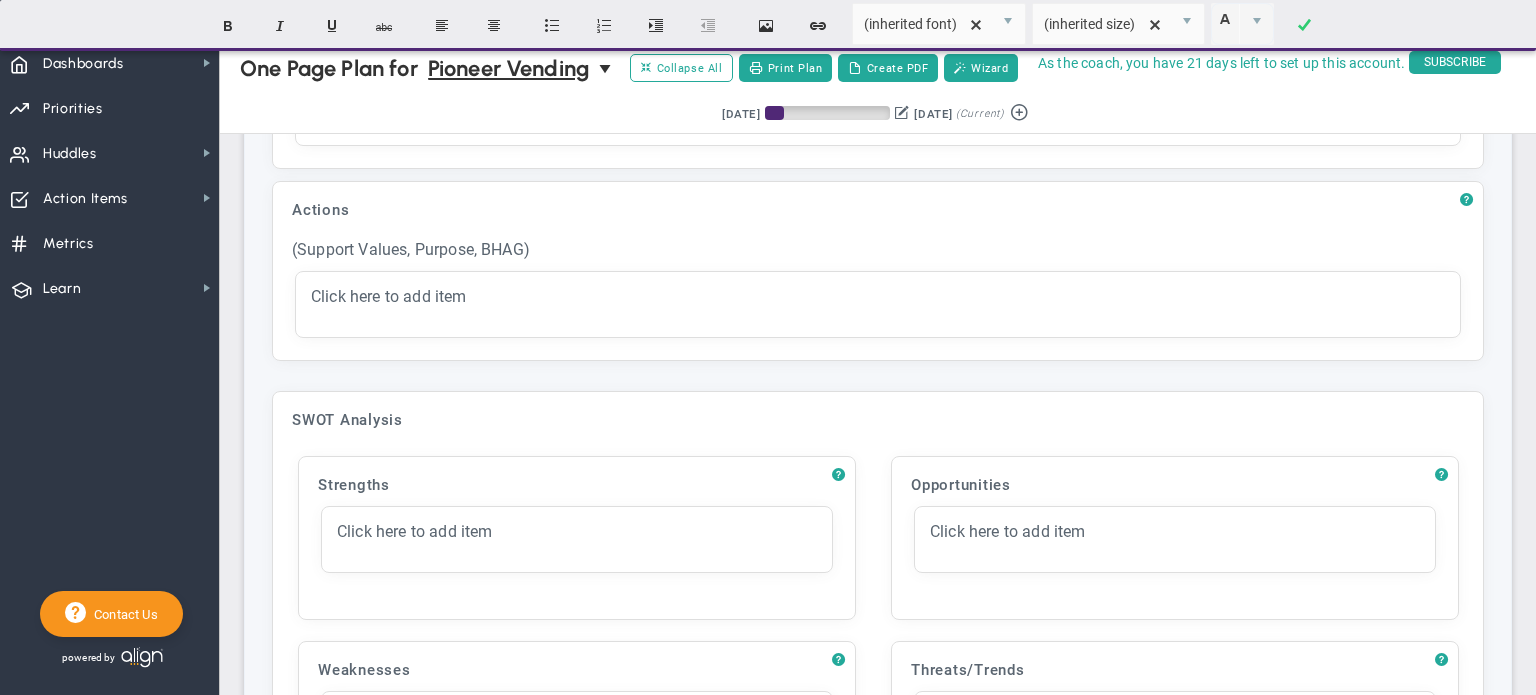 click on "One Page Plan
One Page Plan for
Pioneer Vending 0
One Page Plan for  Pioneer Vending
Expand All
Collapse All
Copy Previous
Print Plan
Create PDF
Wizard
Retrieving period...
[DATE]
?" at bounding box center (878, -17) 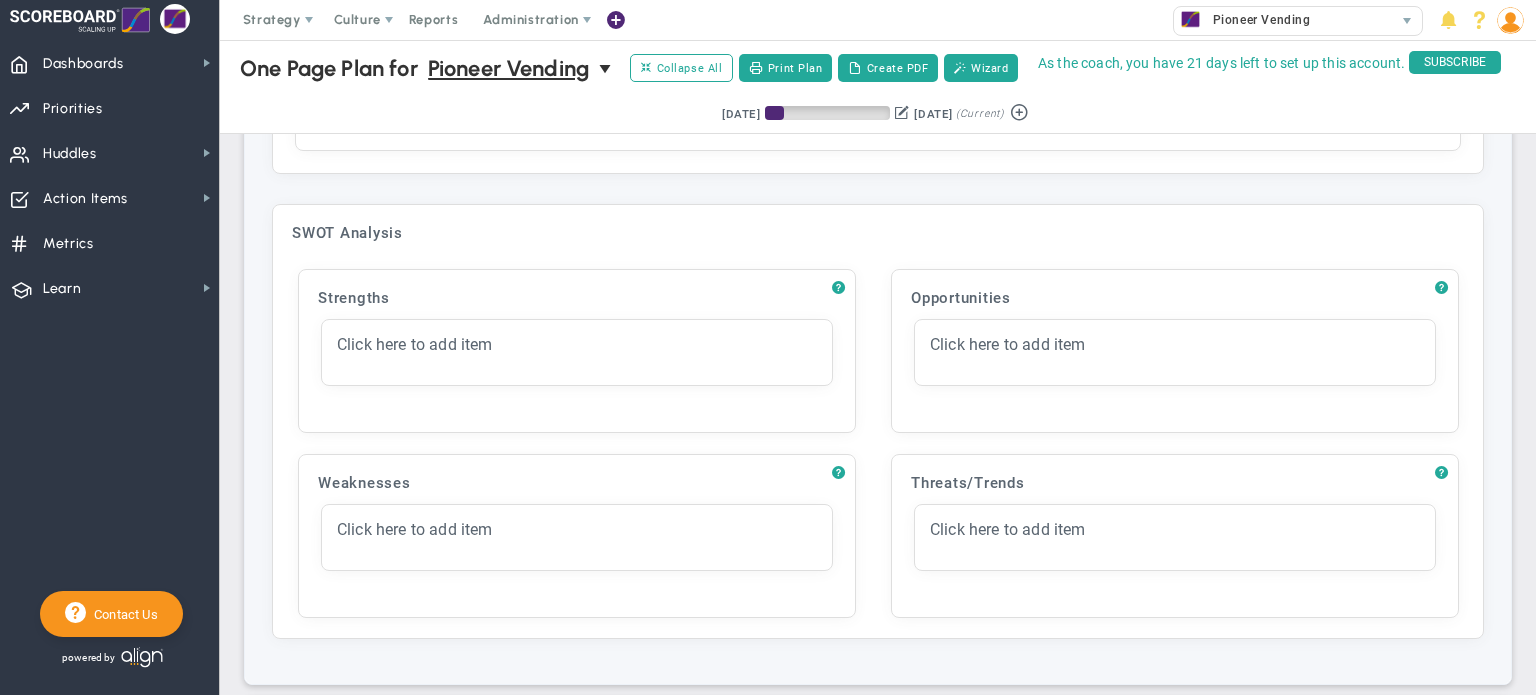 scroll, scrollTop: 2813, scrollLeft: 0, axis: vertical 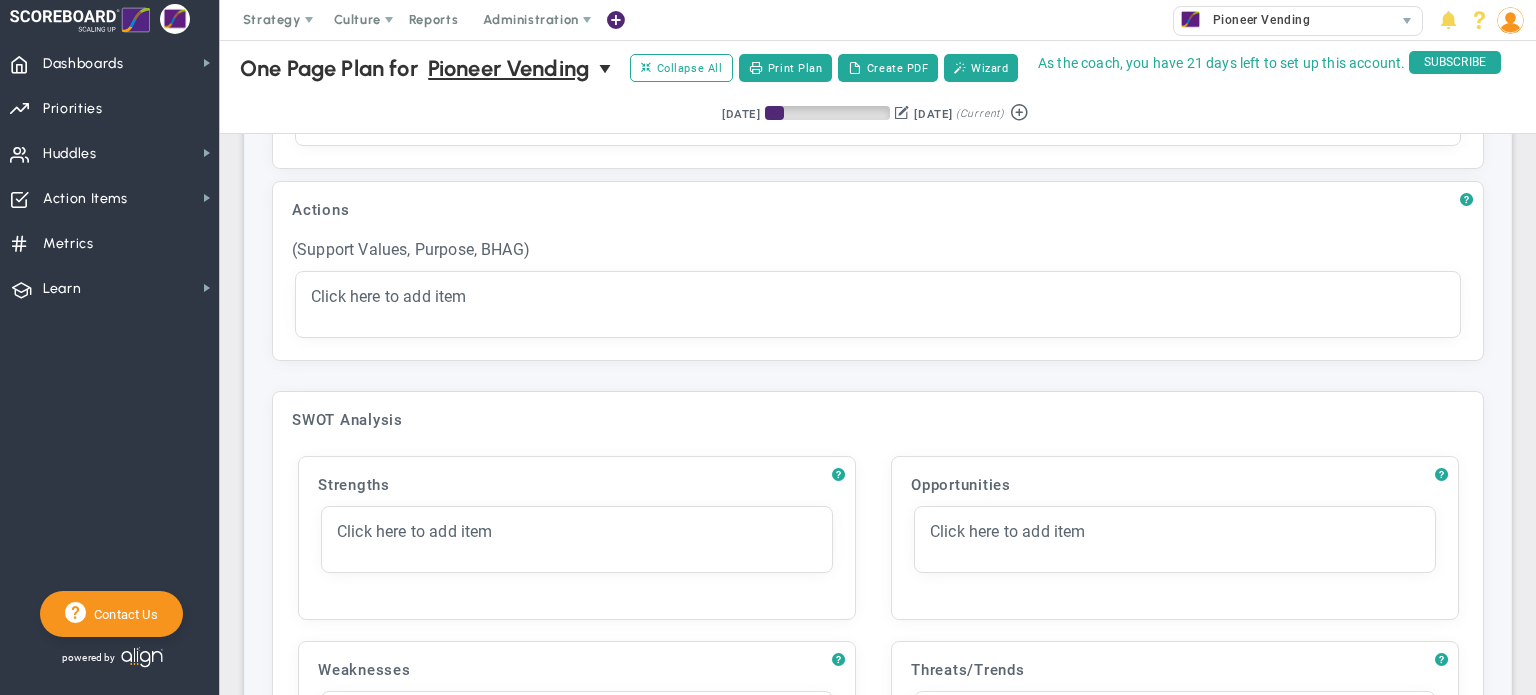 click on "Click here to add item" at bounding box center [878, 304] 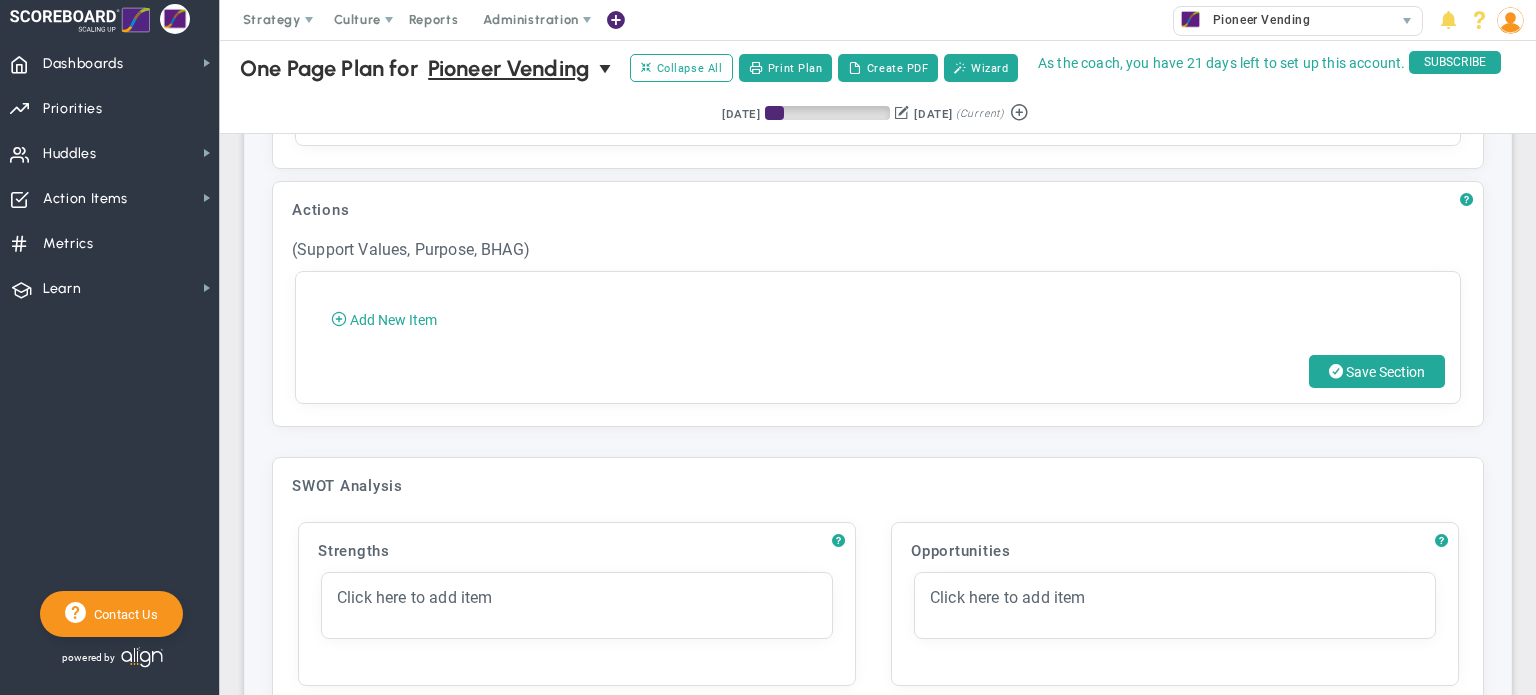 click on "Add New Item" at bounding box center (393, 320) 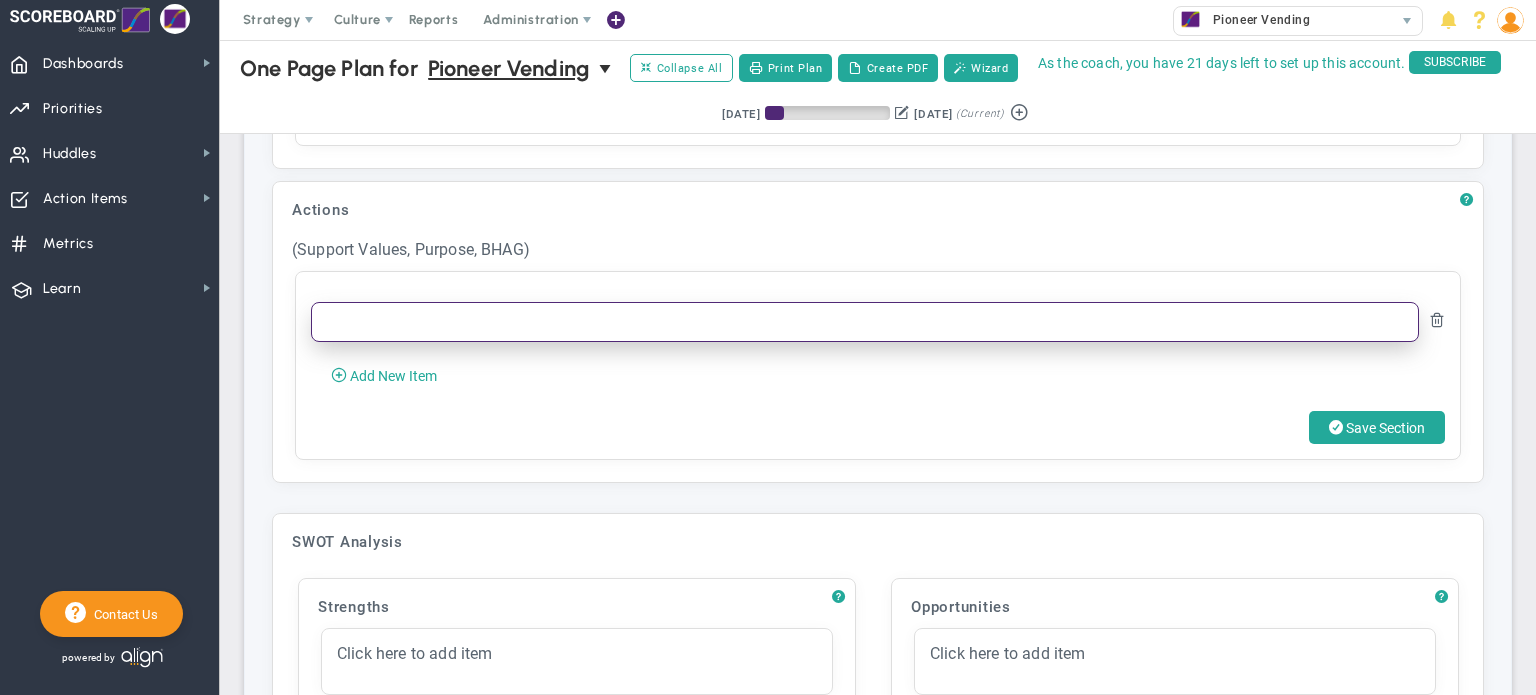 click at bounding box center (865, 322) 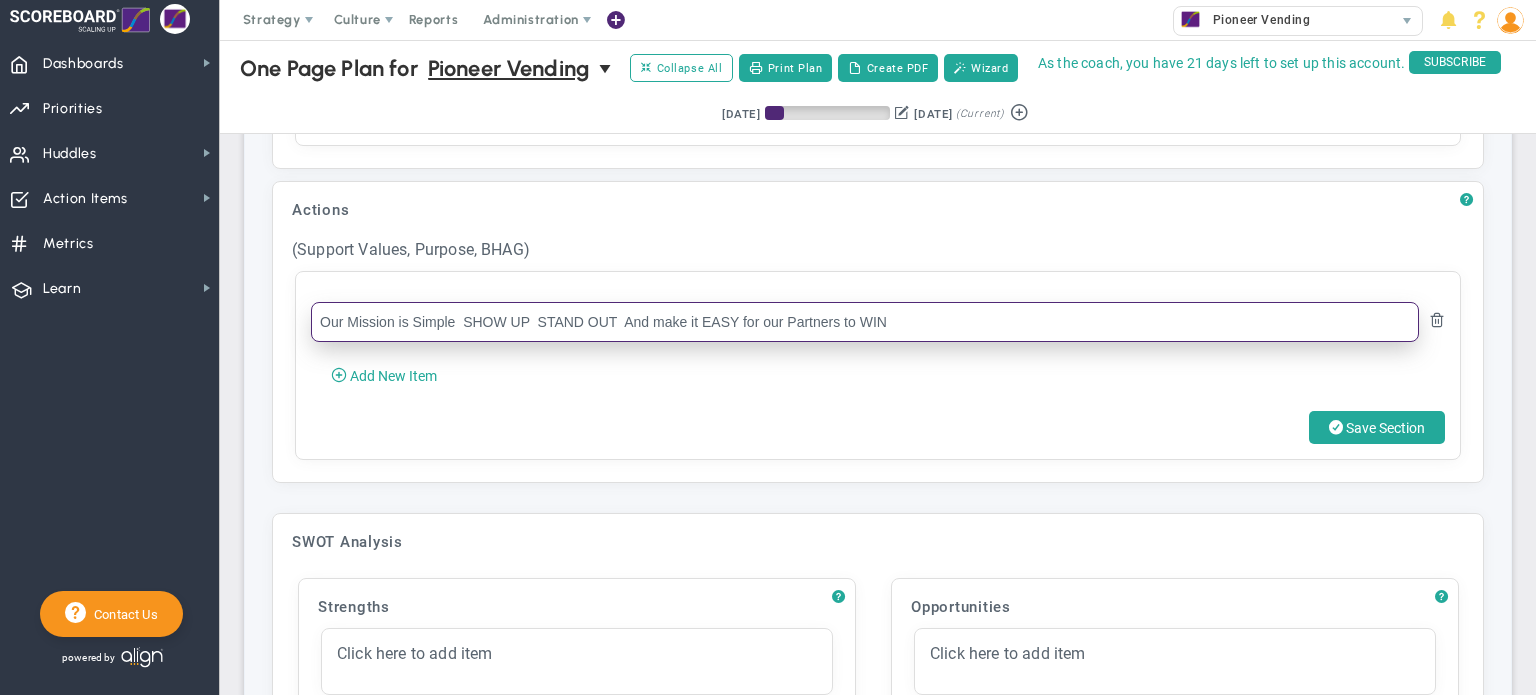 type on "Our Mission is Simple  SHOW UP  STAND OUT  And make it EASY for our Partners to WIN" 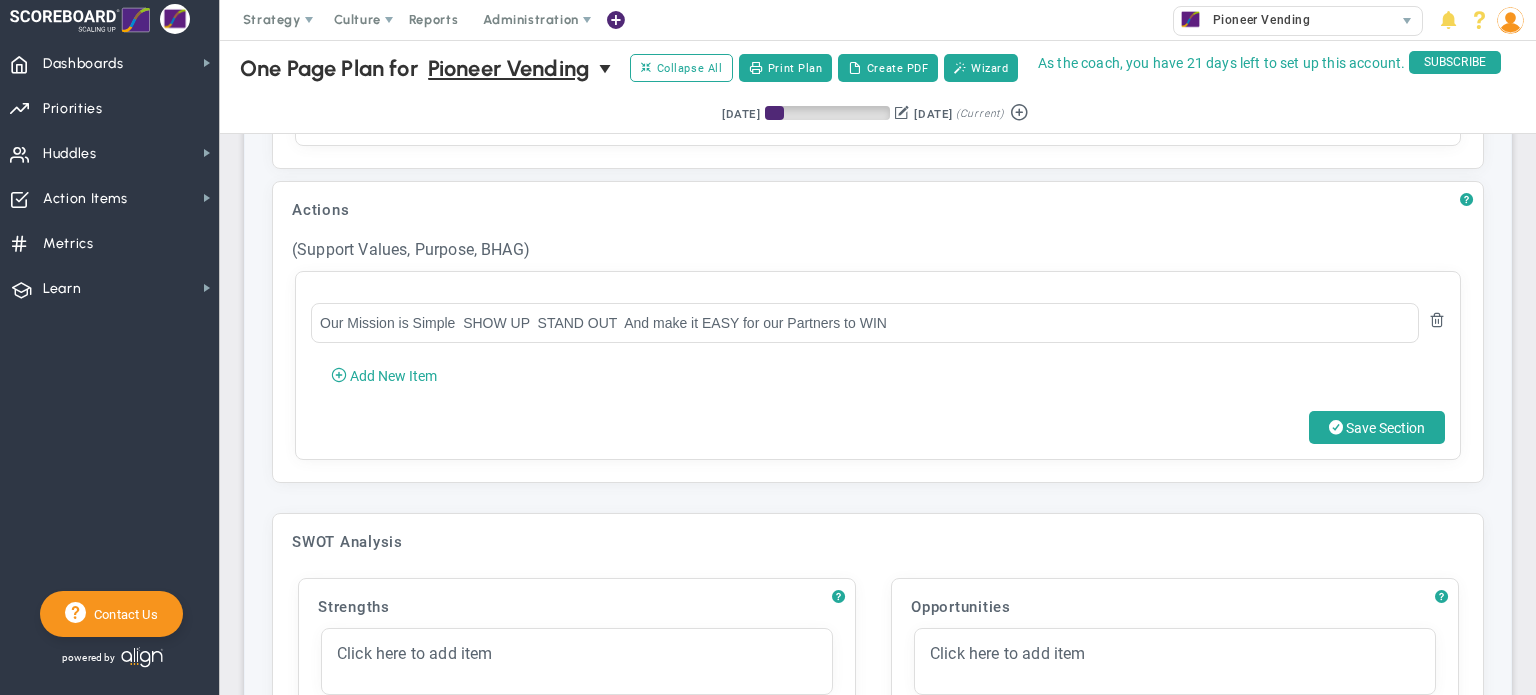 click on "Save Section" at bounding box center [1385, 428] 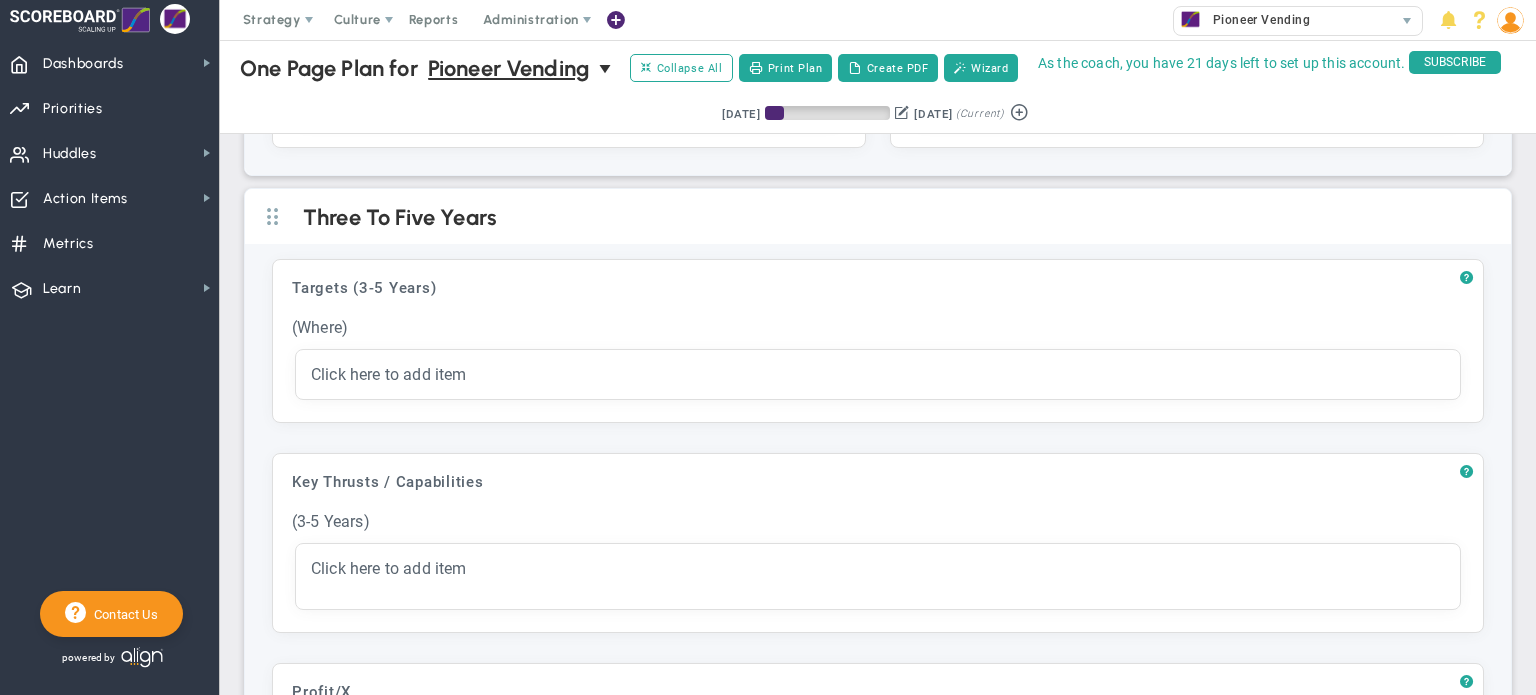 scroll, scrollTop: 565, scrollLeft: 0, axis: vertical 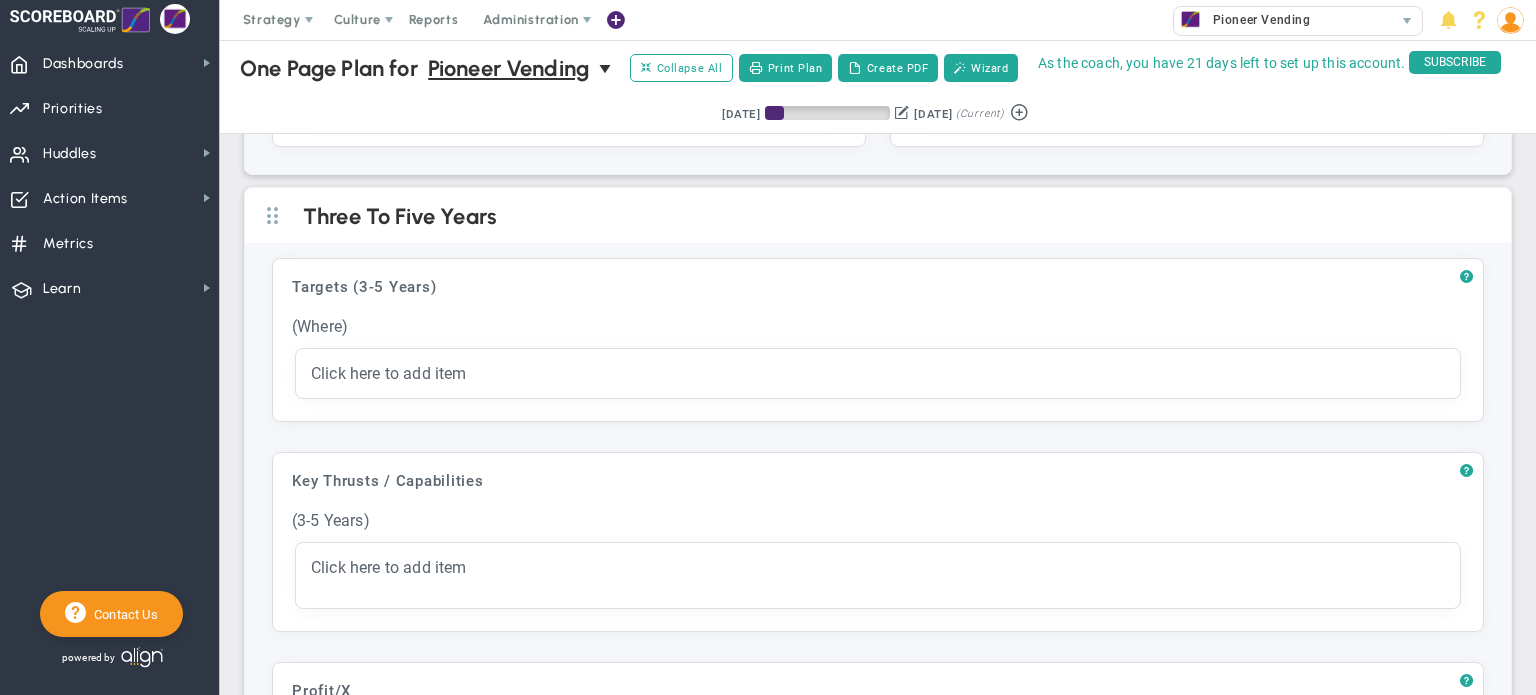 click on "Click here to add item" at bounding box center [878, 373] 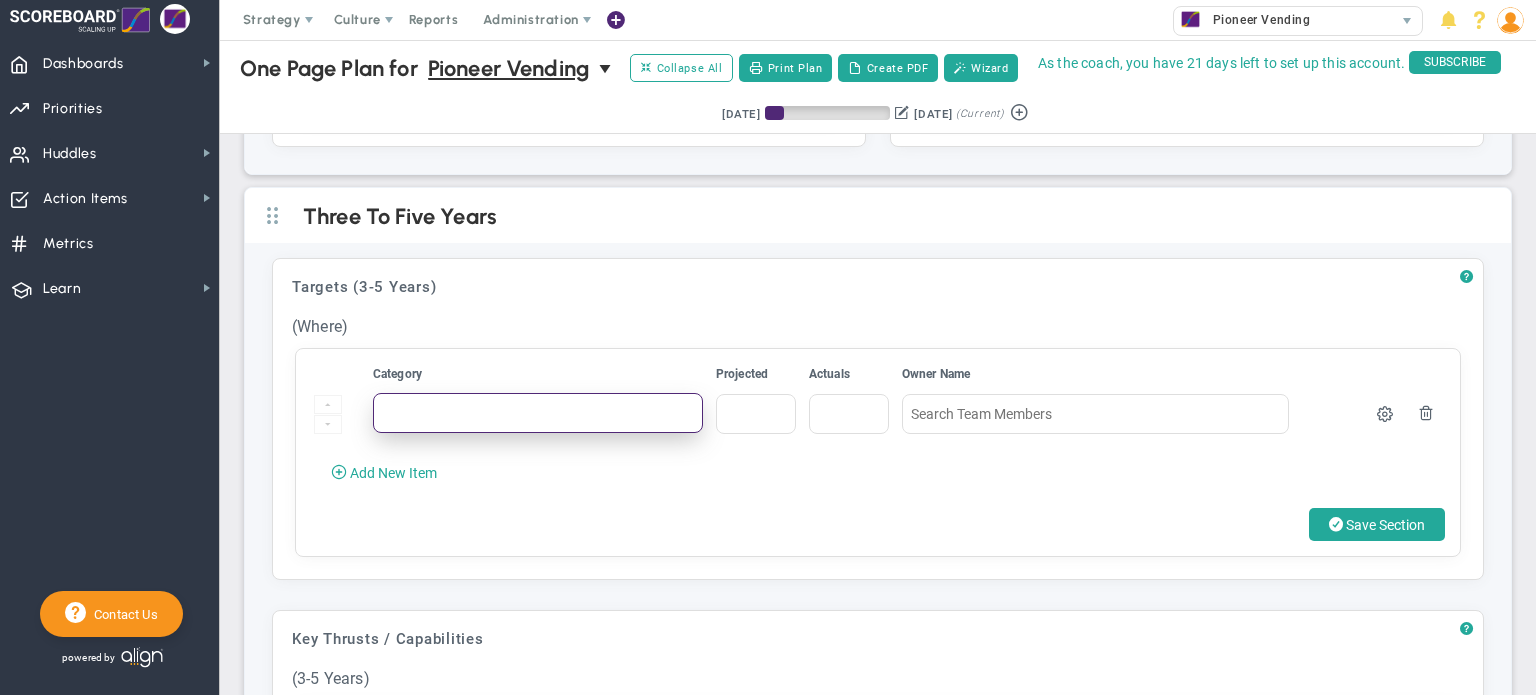 click at bounding box center (538, 413) 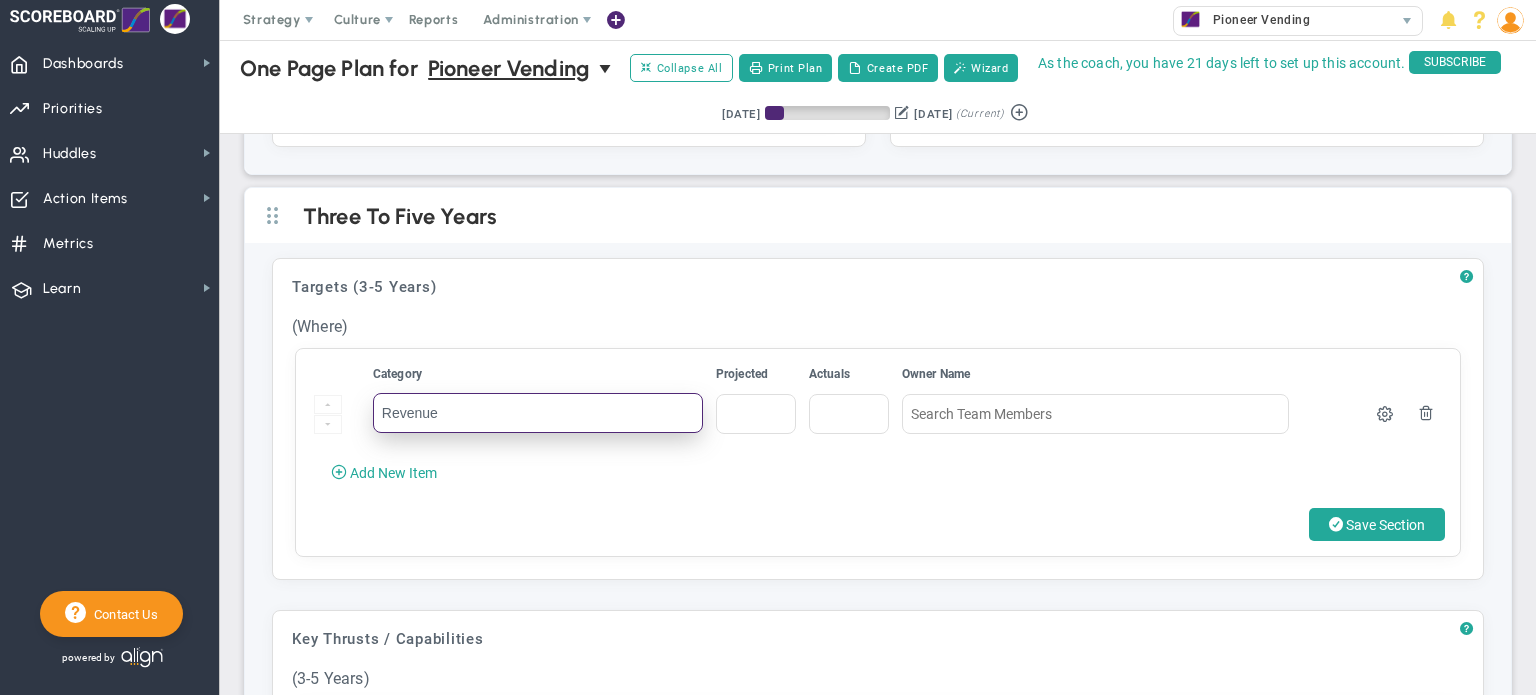type on "Revenue" 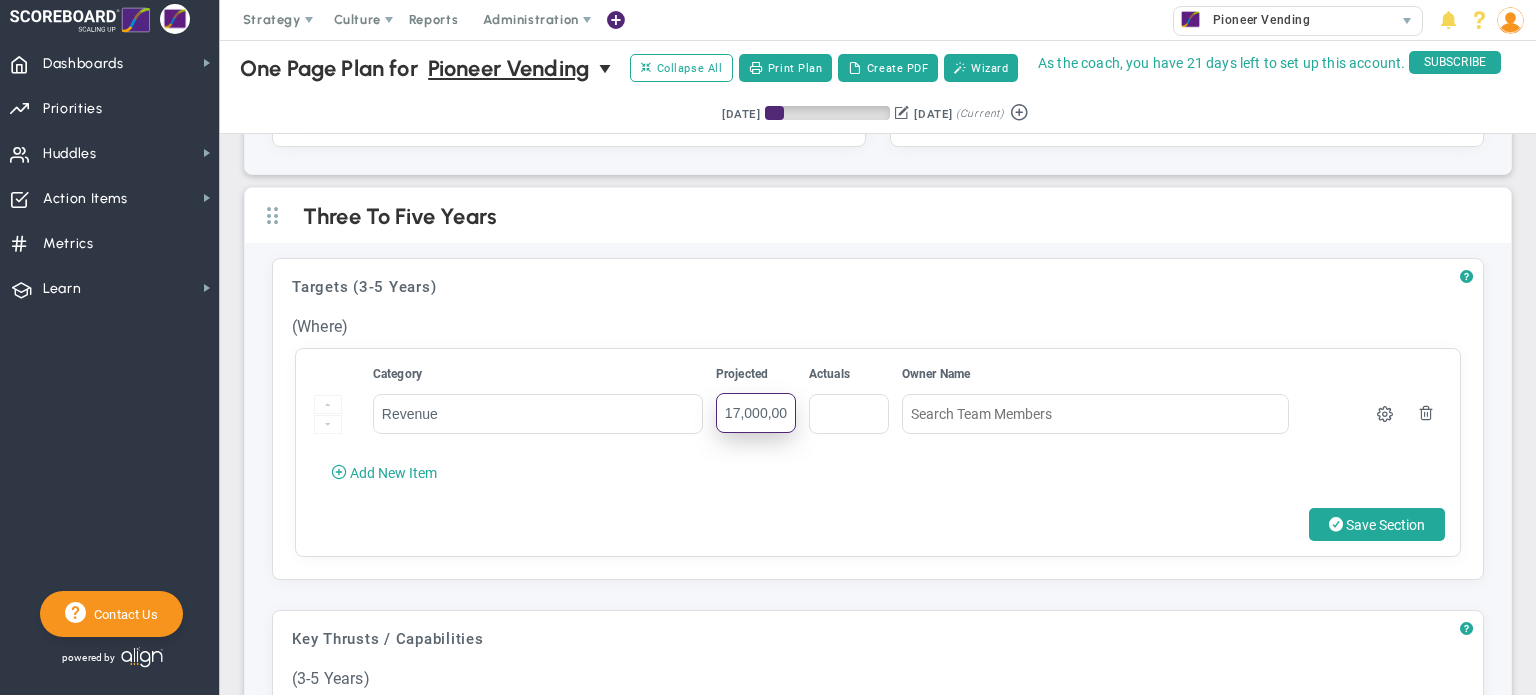 scroll, scrollTop: 0, scrollLeft: 8, axis: horizontal 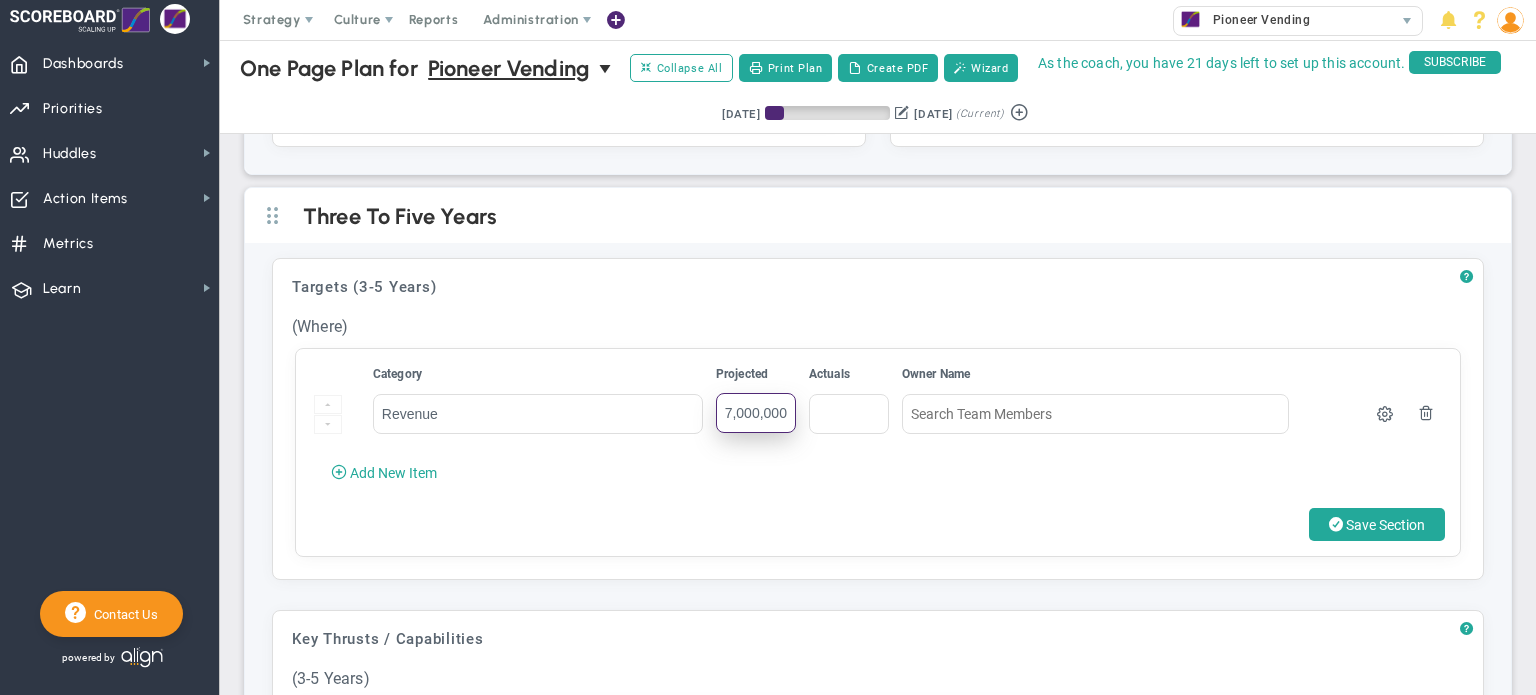 type on "17,000,000" 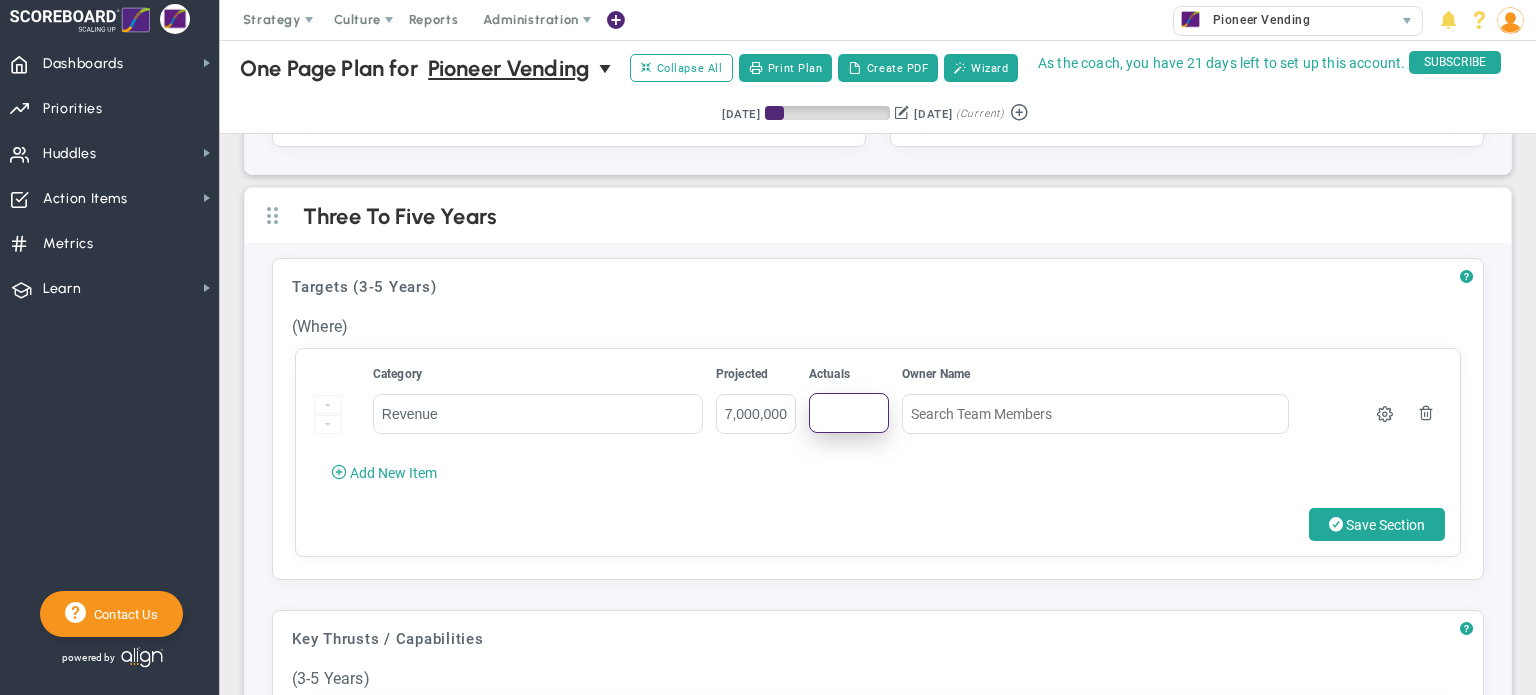 scroll, scrollTop: 0, scrollLeft: 0, axis: both 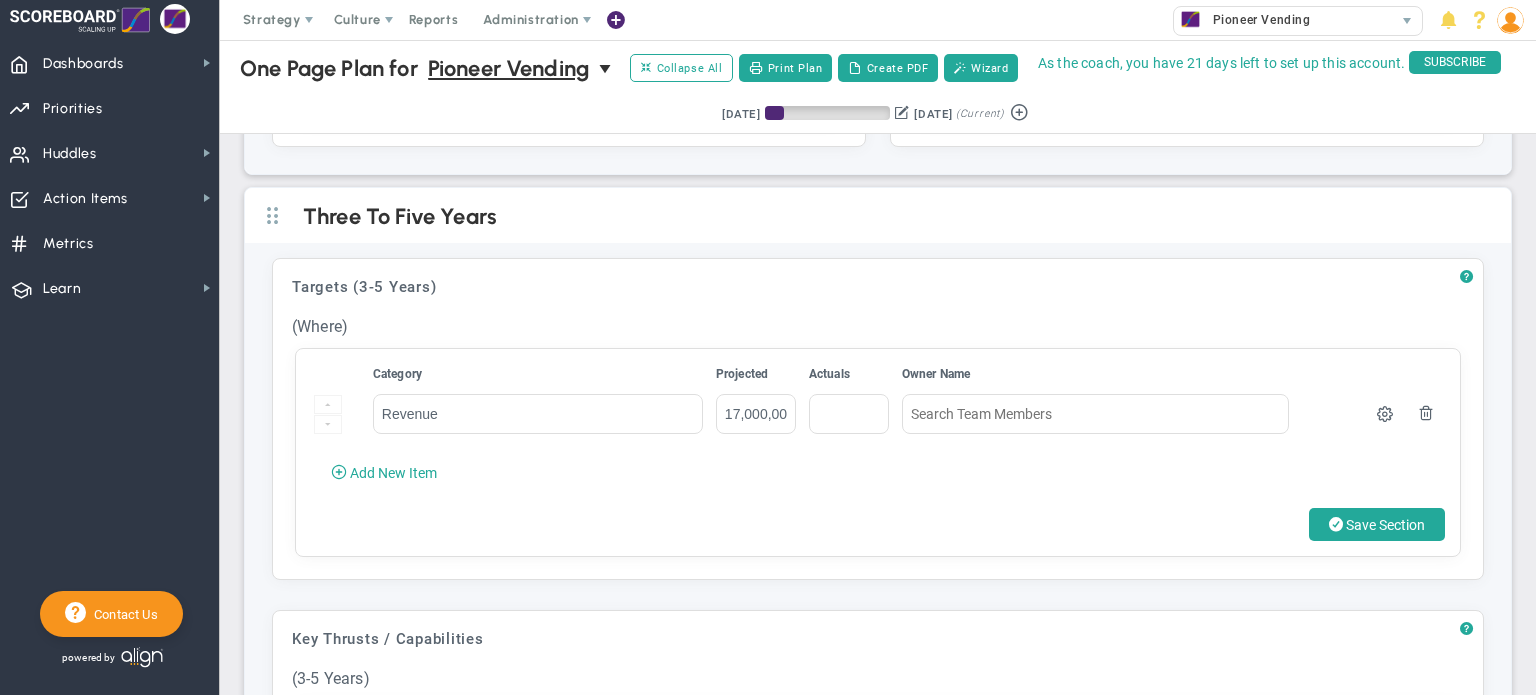 click on "Add New Item" at bounding box center [393, 473] 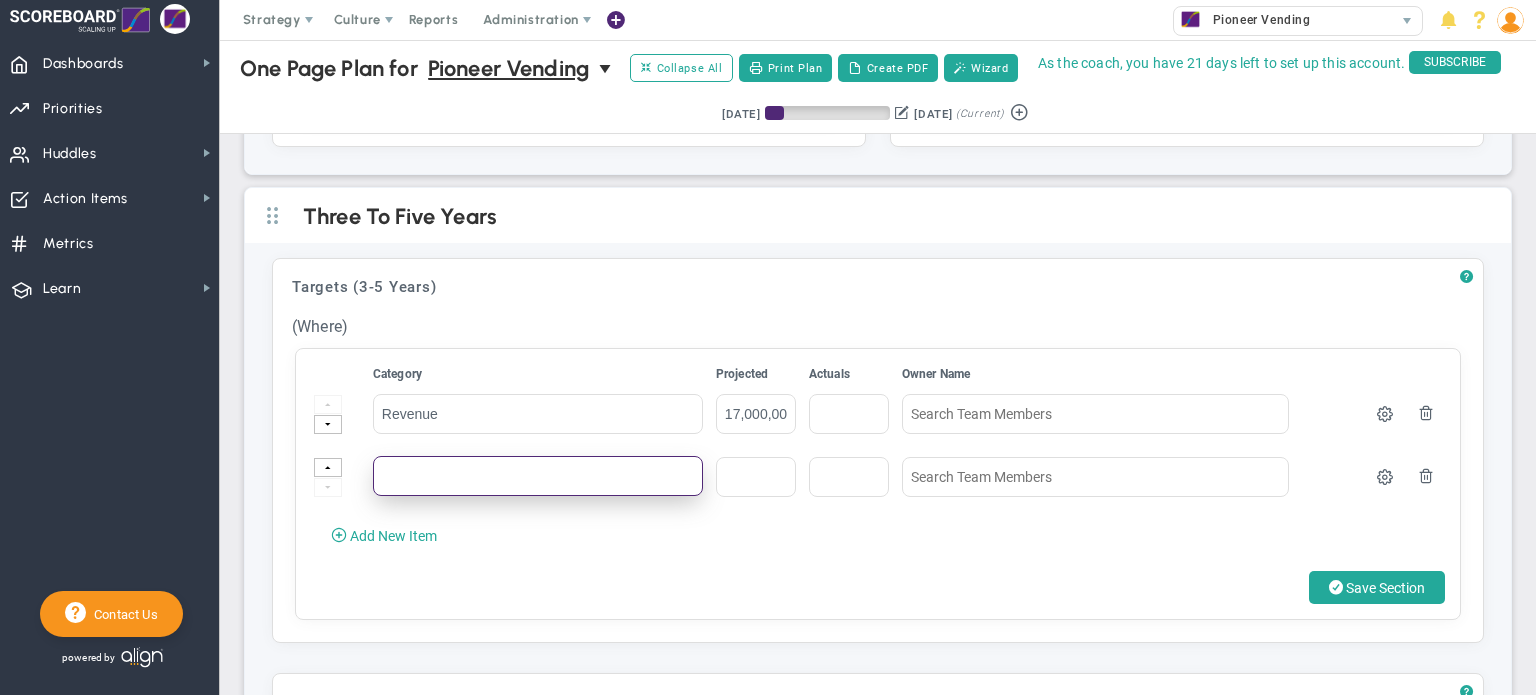 click at bounding box center [538, 476] 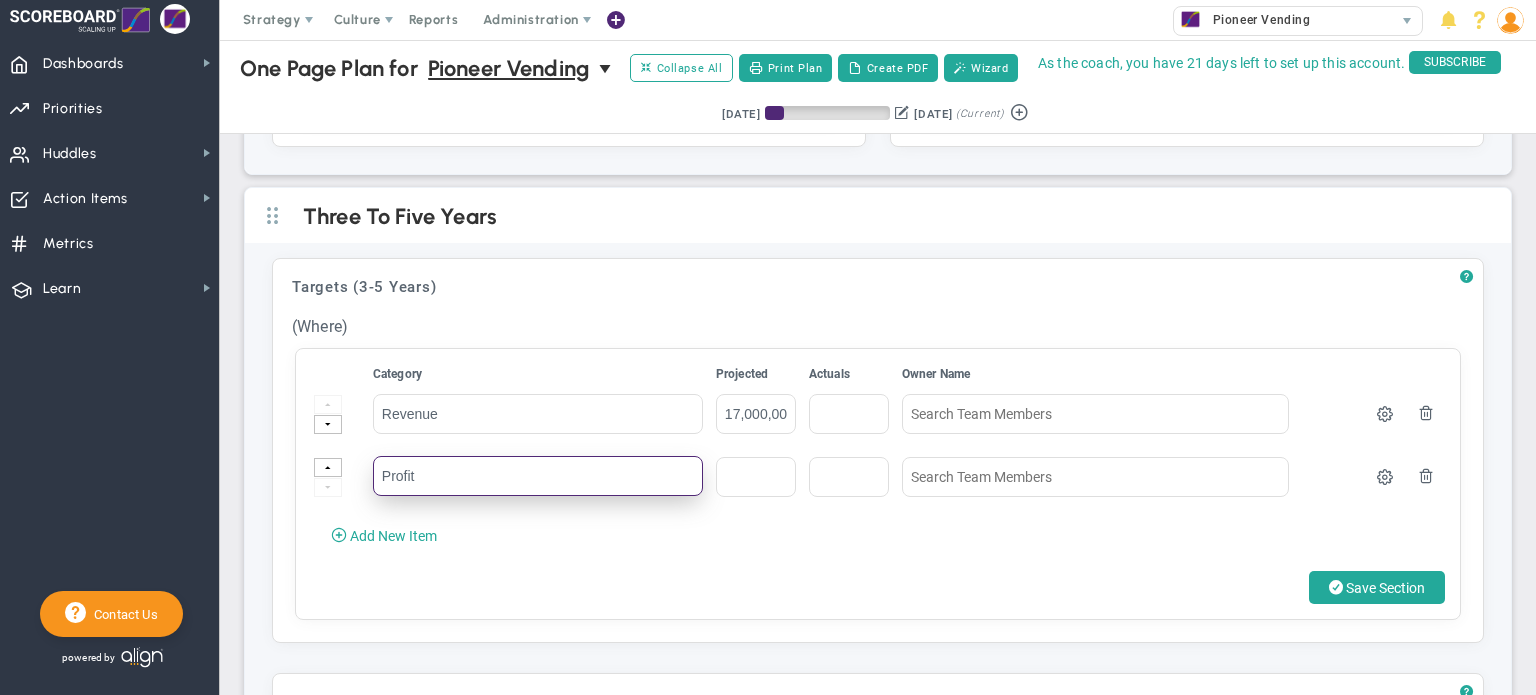 type on "Profit" 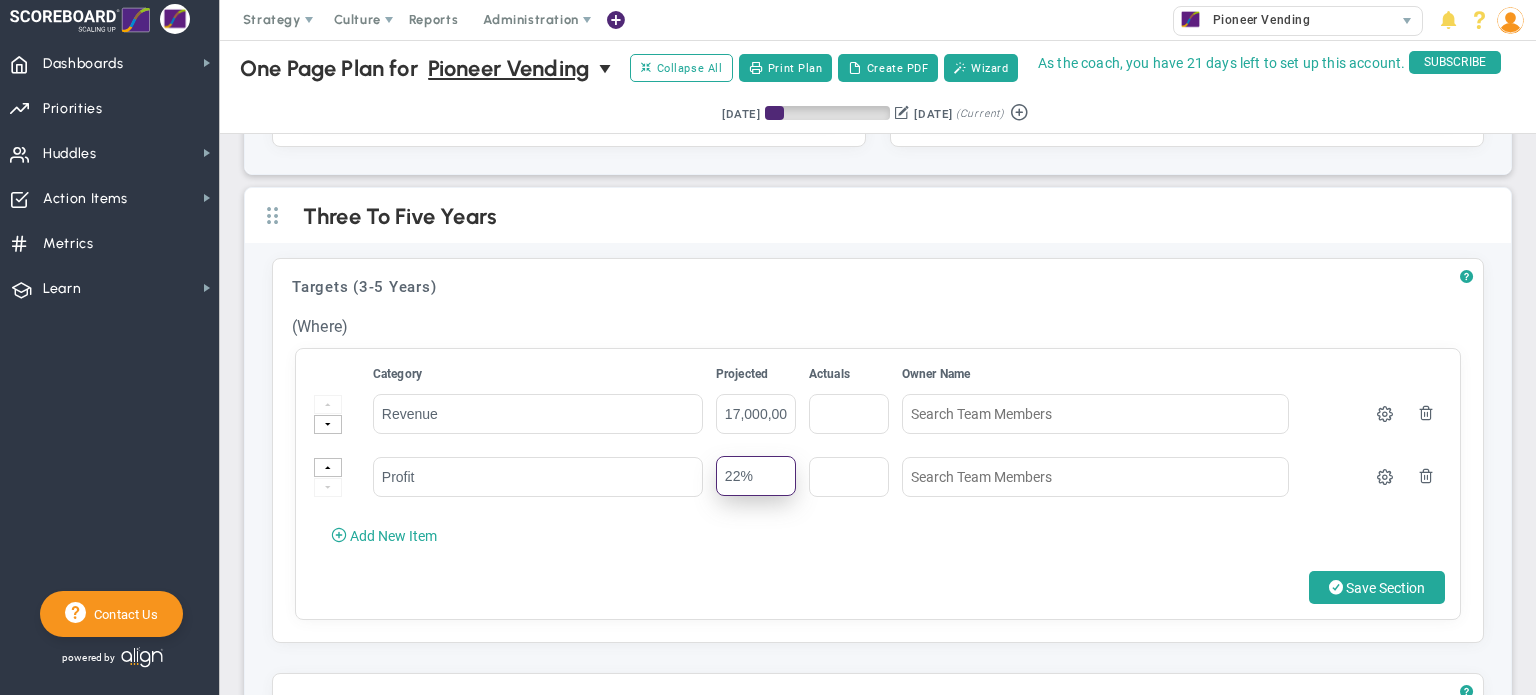 type on "22%" 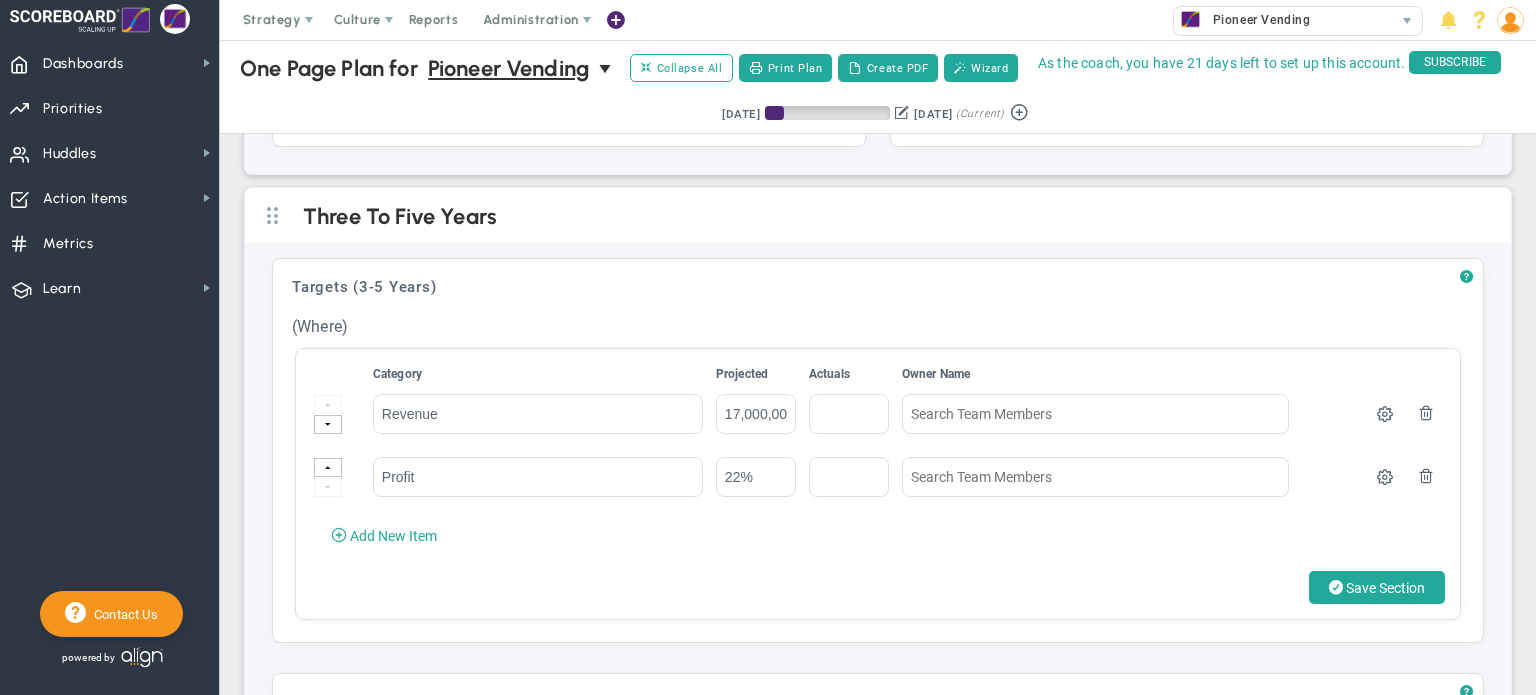 click on "Add New Item" at bounding box center (393, 536) 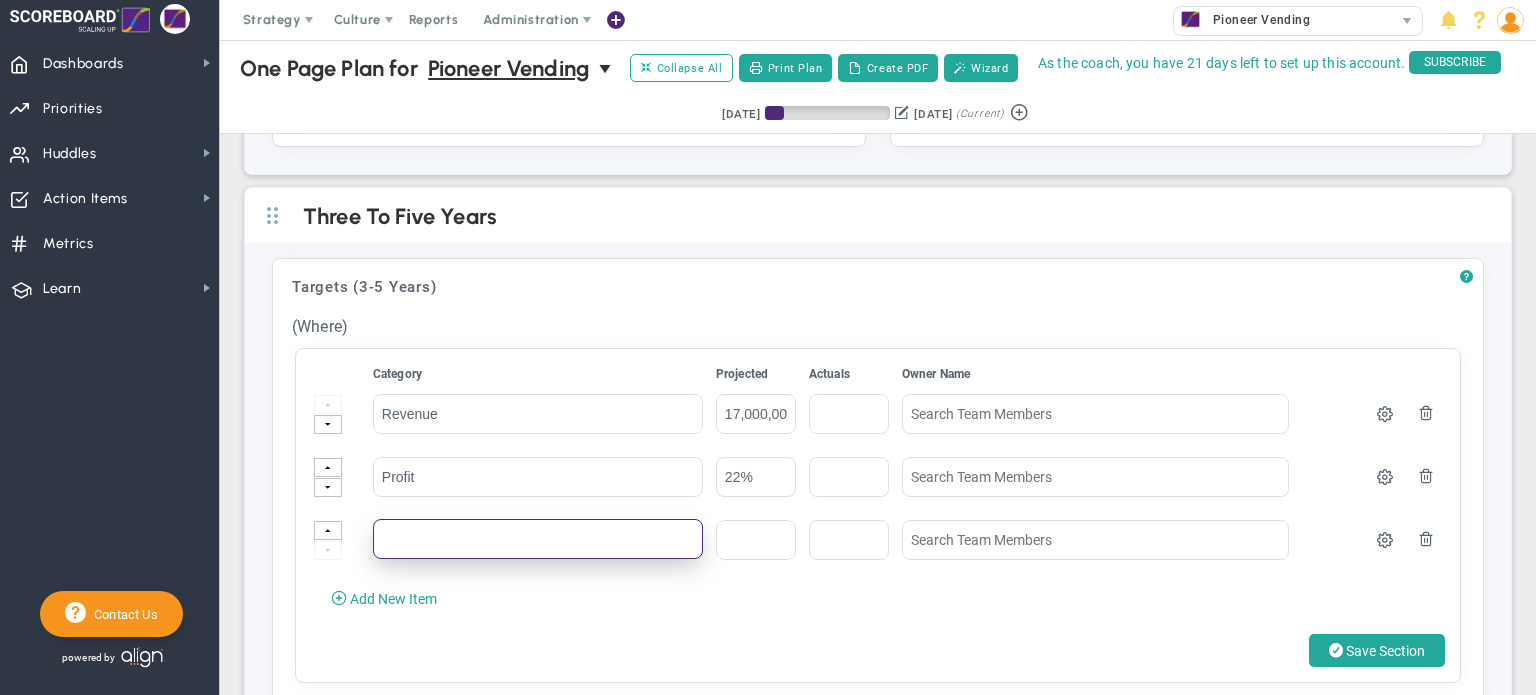 click at bounding box center (538, 539) 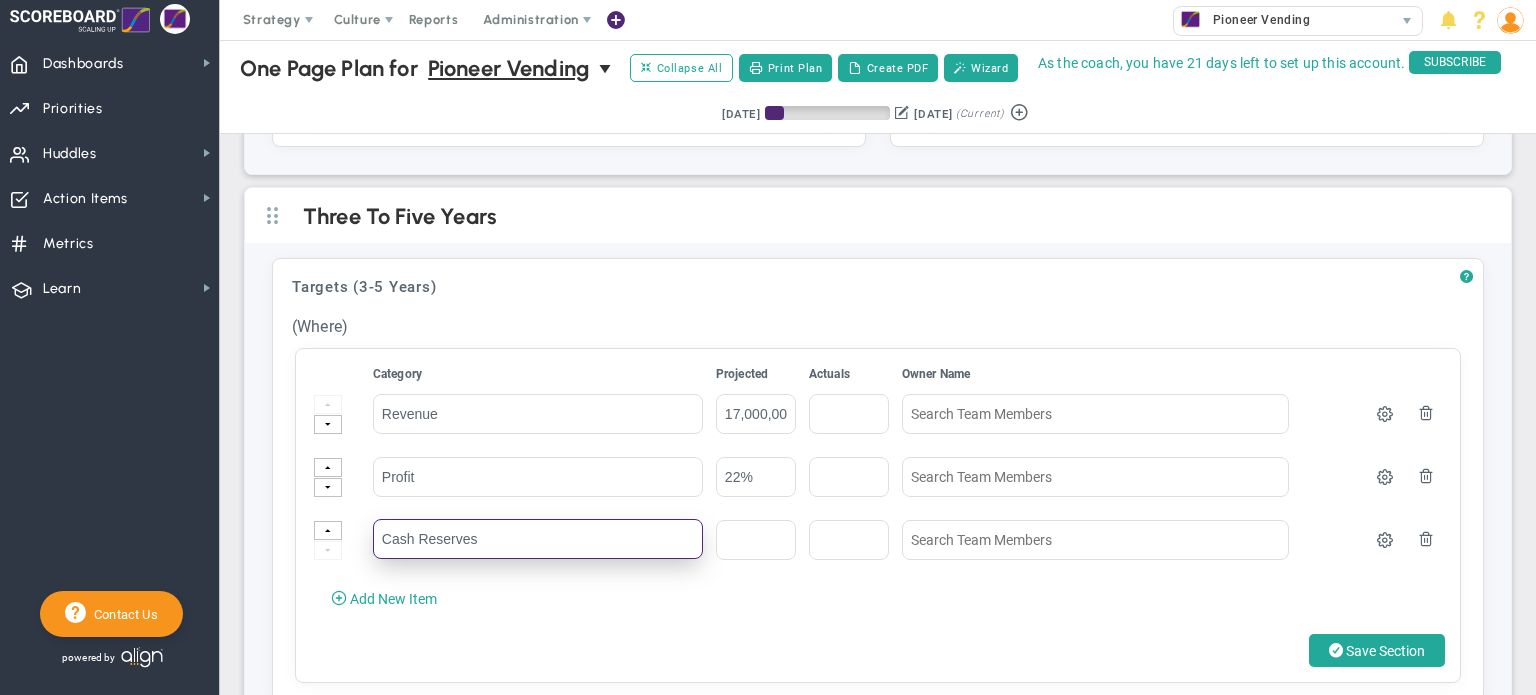 type on "Cash Reserves" 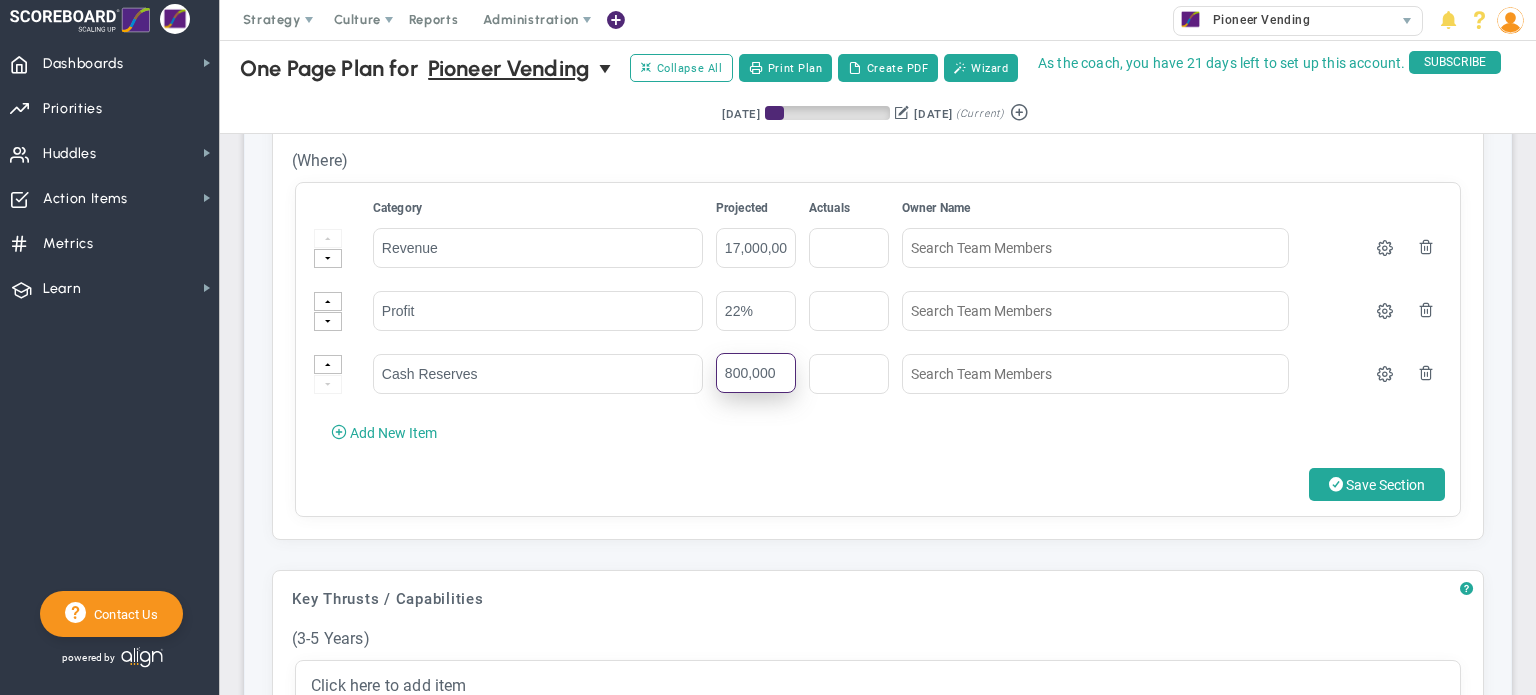 scroll, scrollTop: 765, scrollLeft: 0, axis: vertical 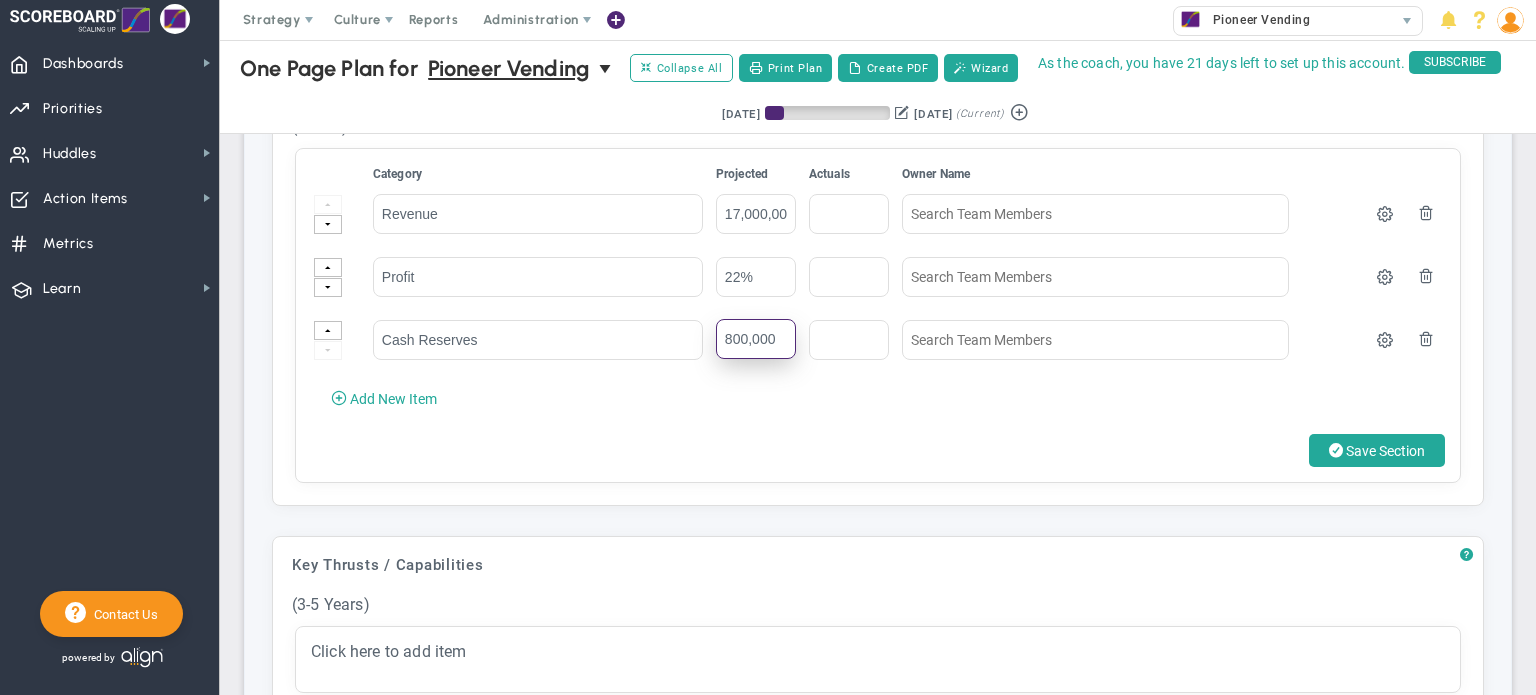 type on "800,000" 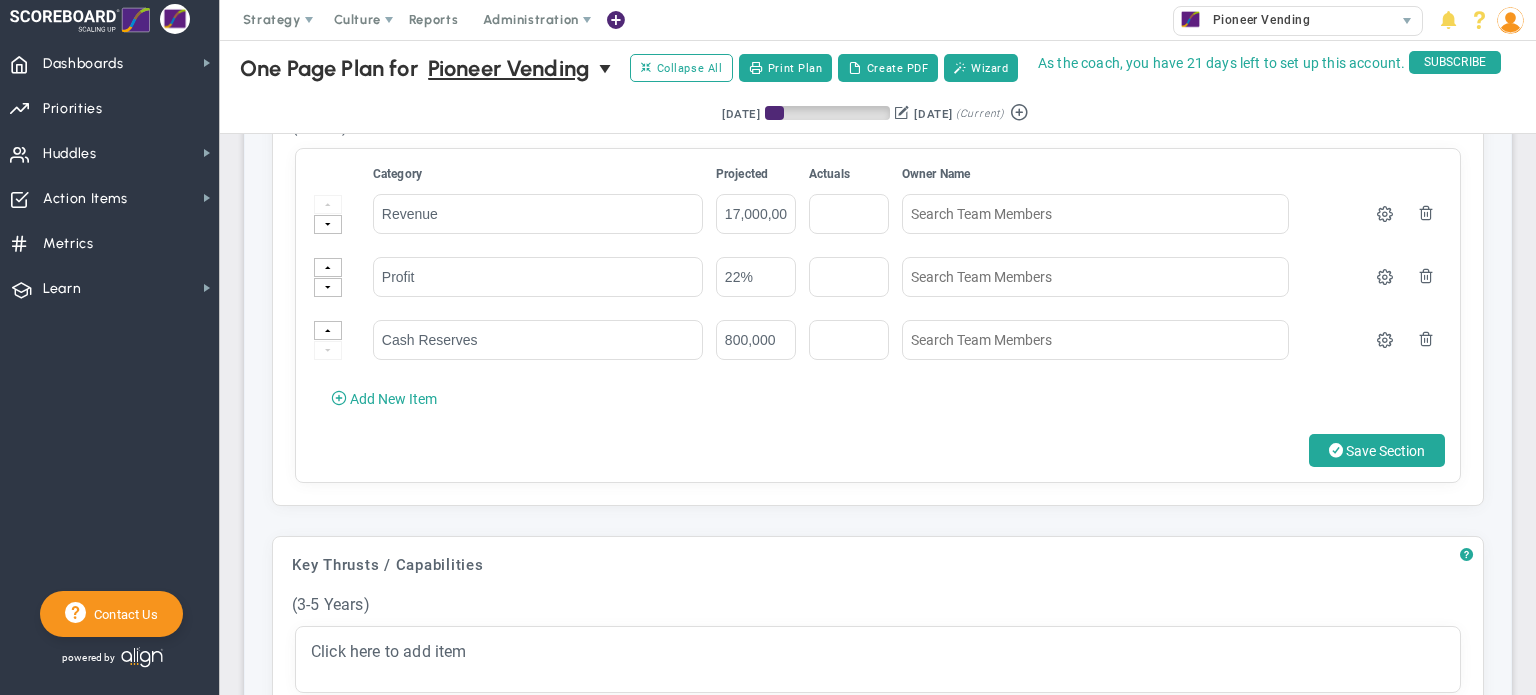 click at bounding box center [1336, 450] 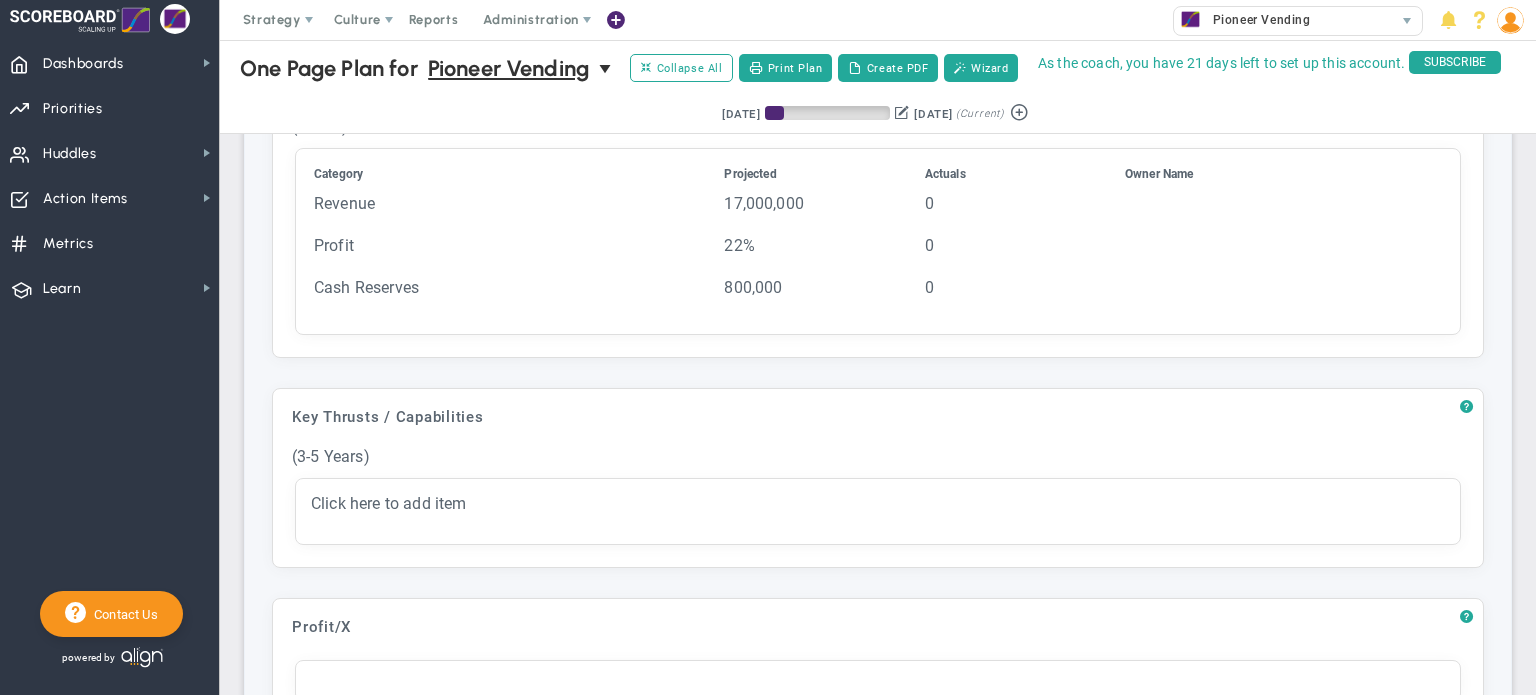 click on "Click here to add item" at bounding box center [878, 503] 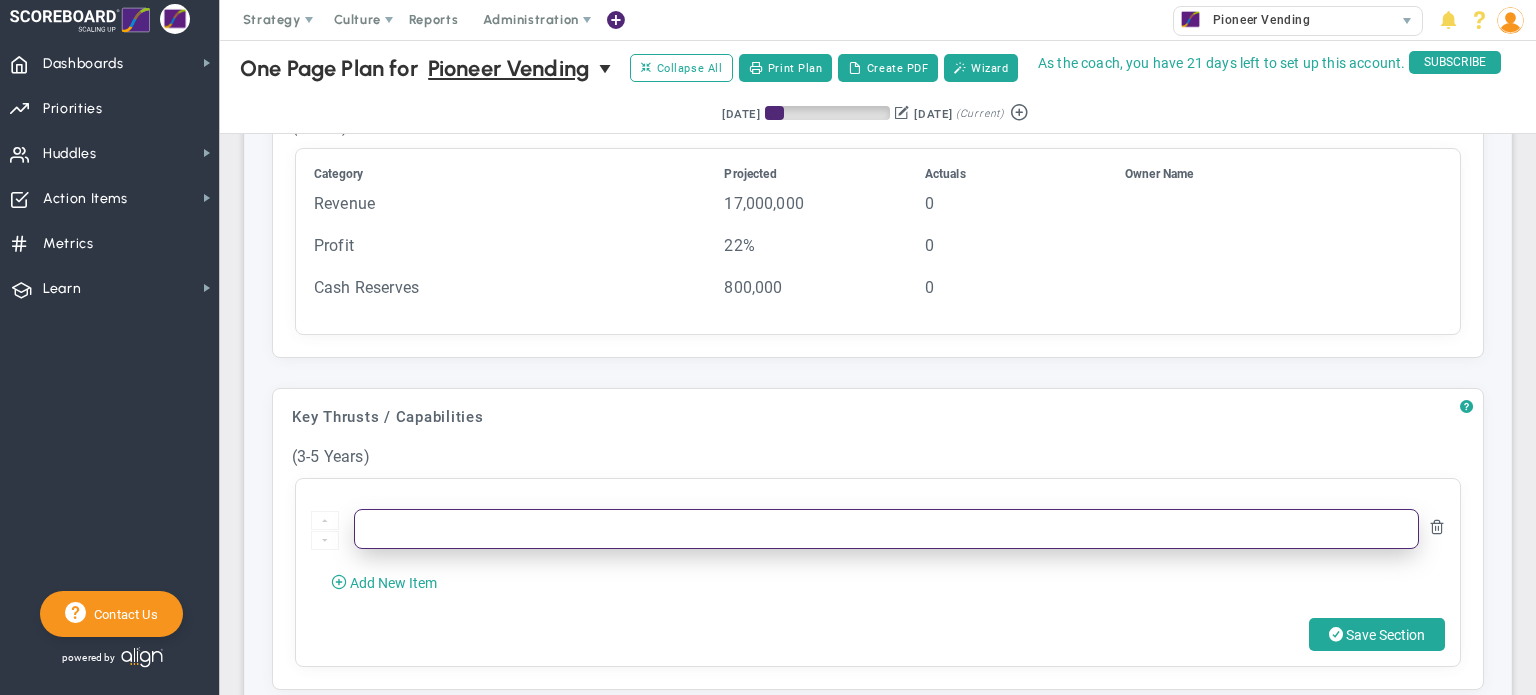 click at bounding box center [886, 529] 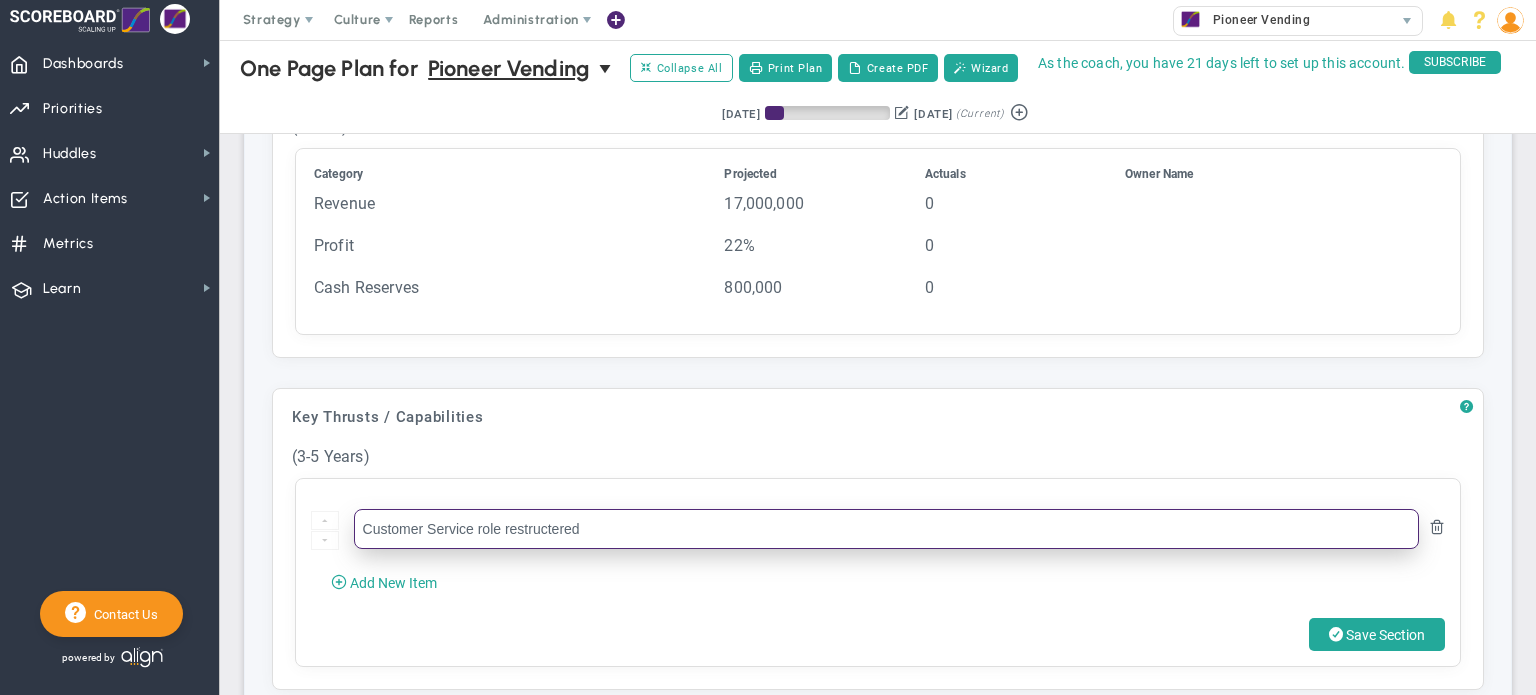 click on "Customer Service role restructered" at bounding box center (886, 529) 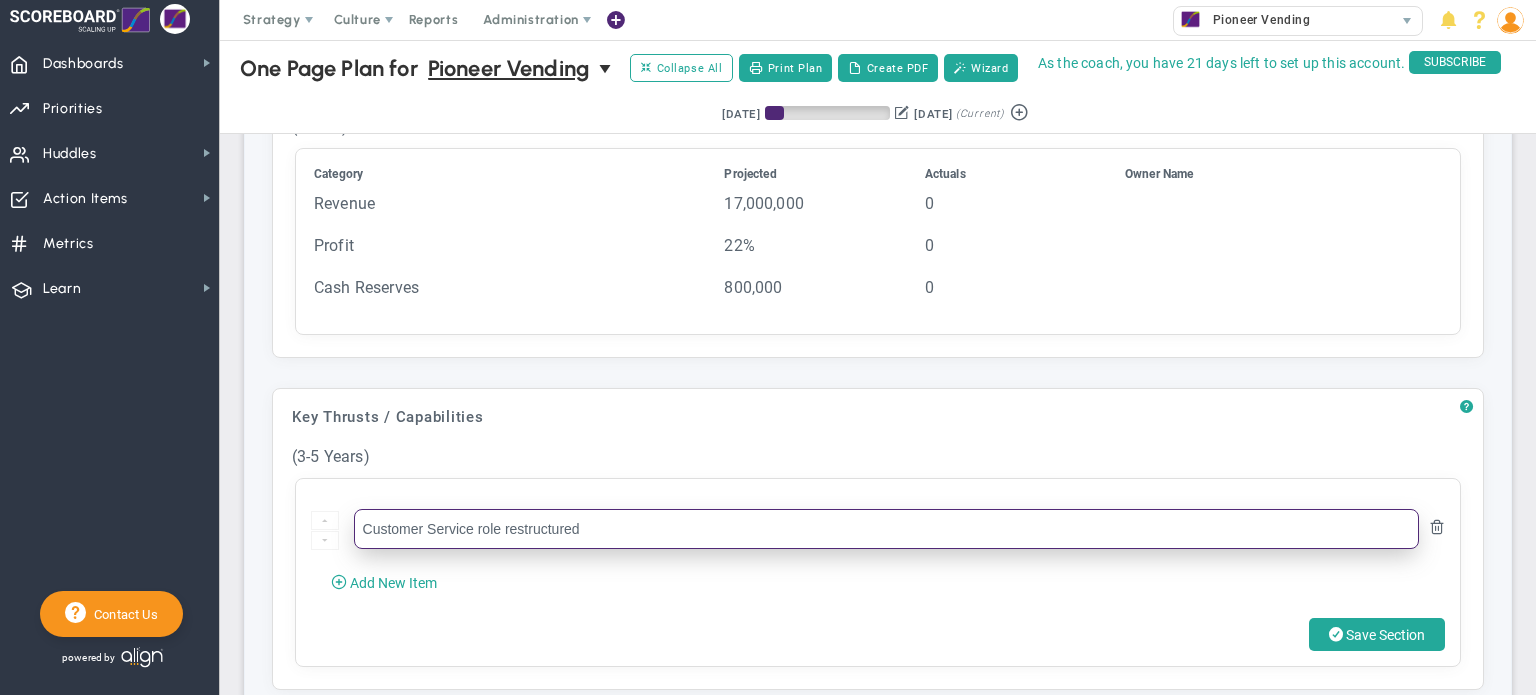 type on "Customer Service role restructured" 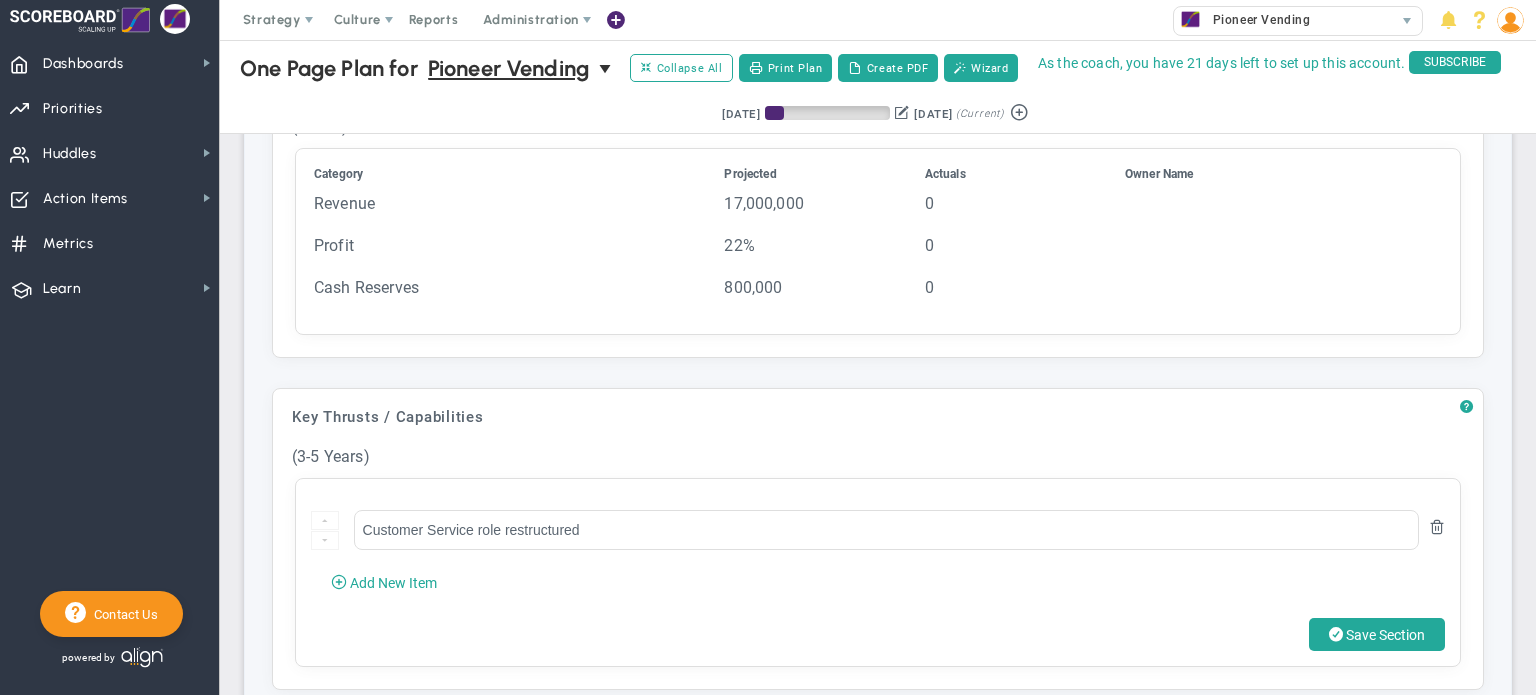 click on "Add New Item" at bounding box center (393, 583) 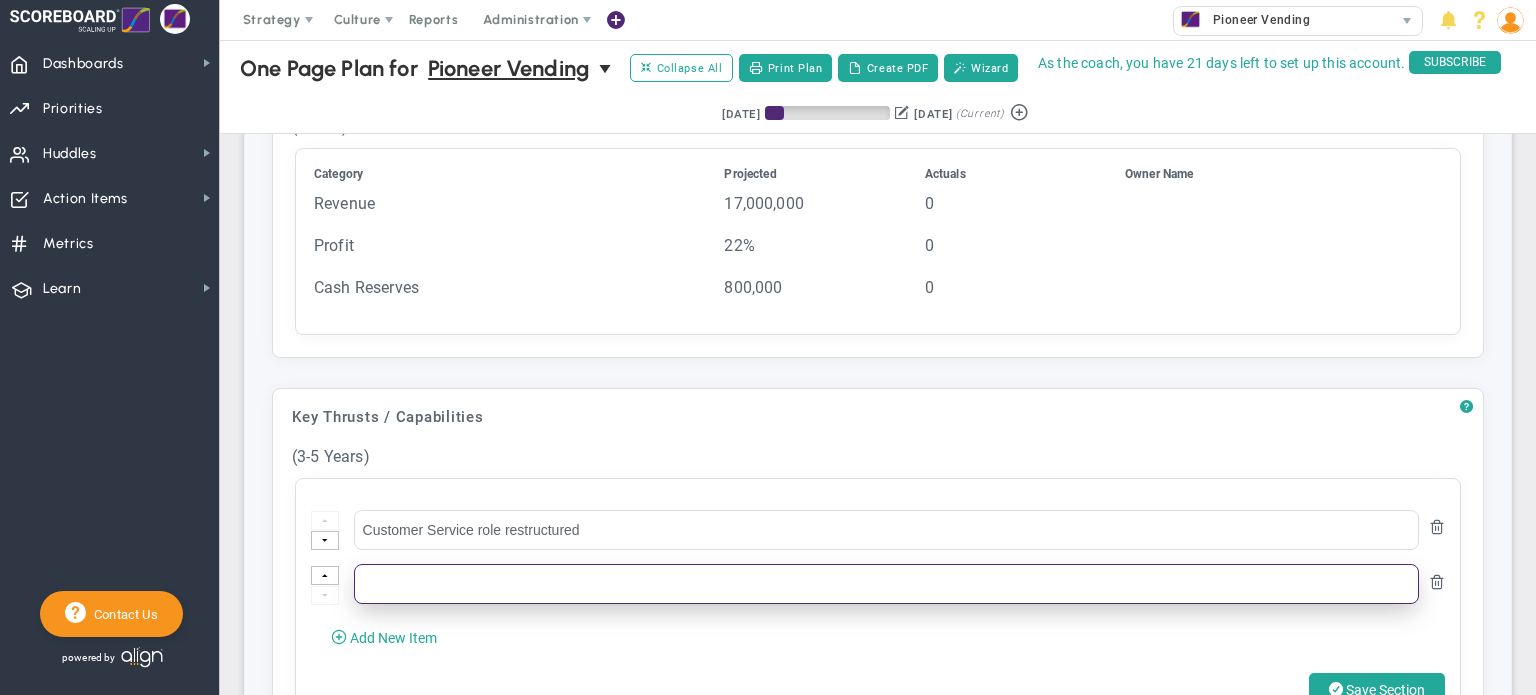 click at bounding box center (886, 584) 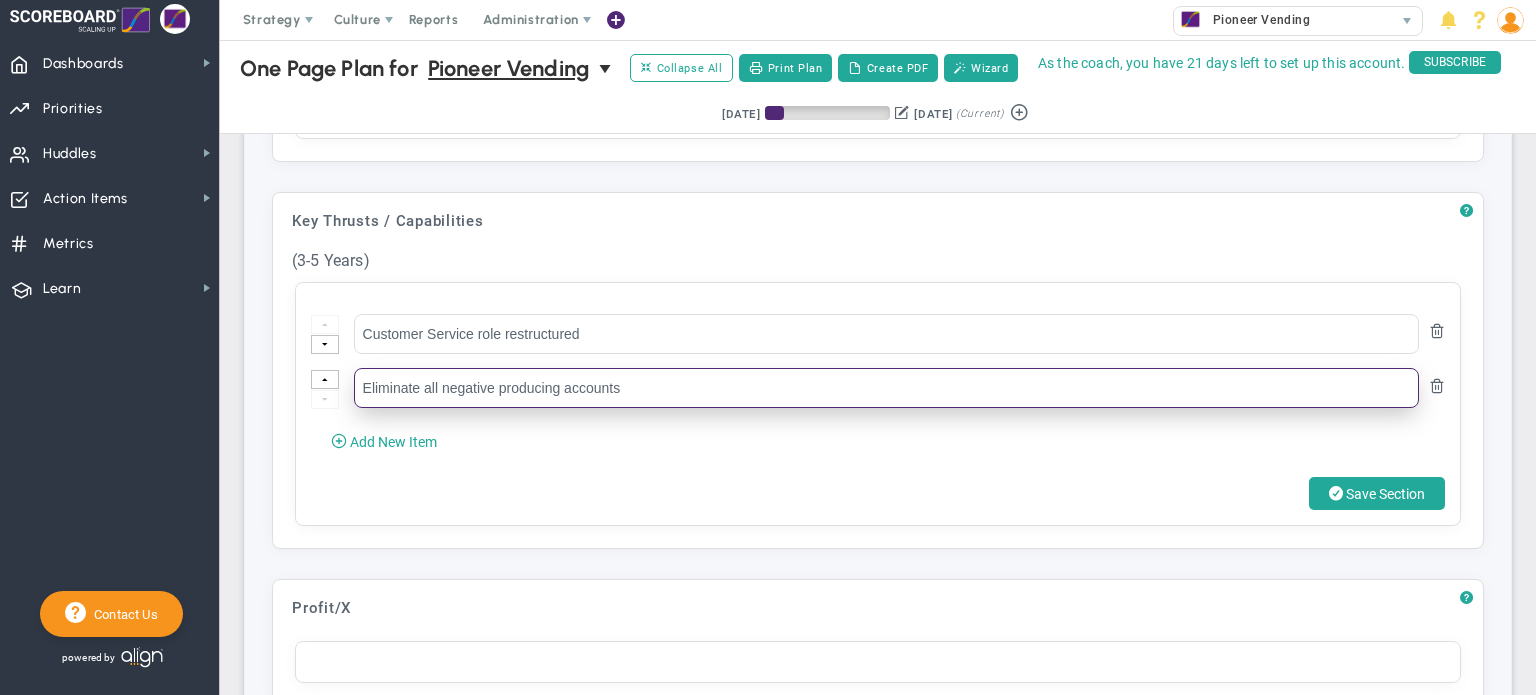 scroll, scrollTop: 965, scrollLeft: 0, axis: vertical 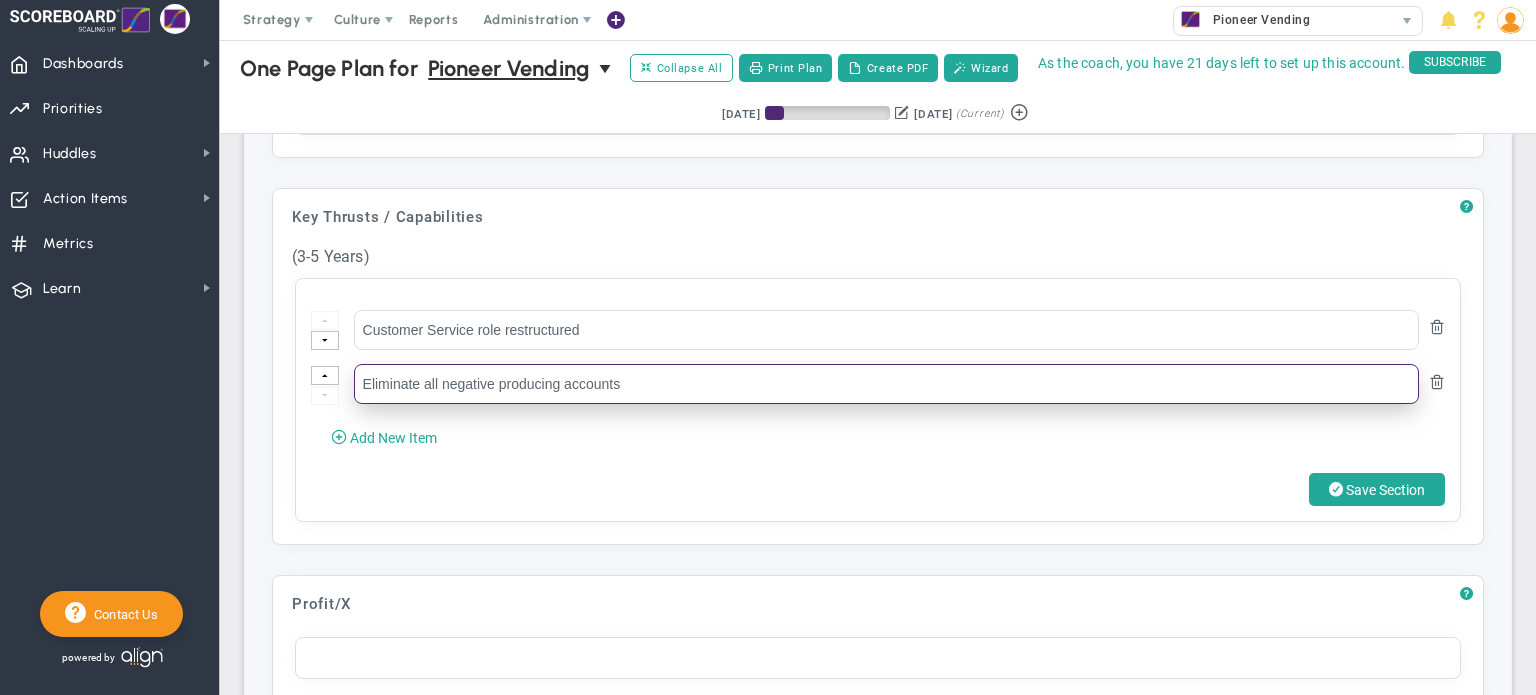 type on "Eliminate all negative producing accounts" 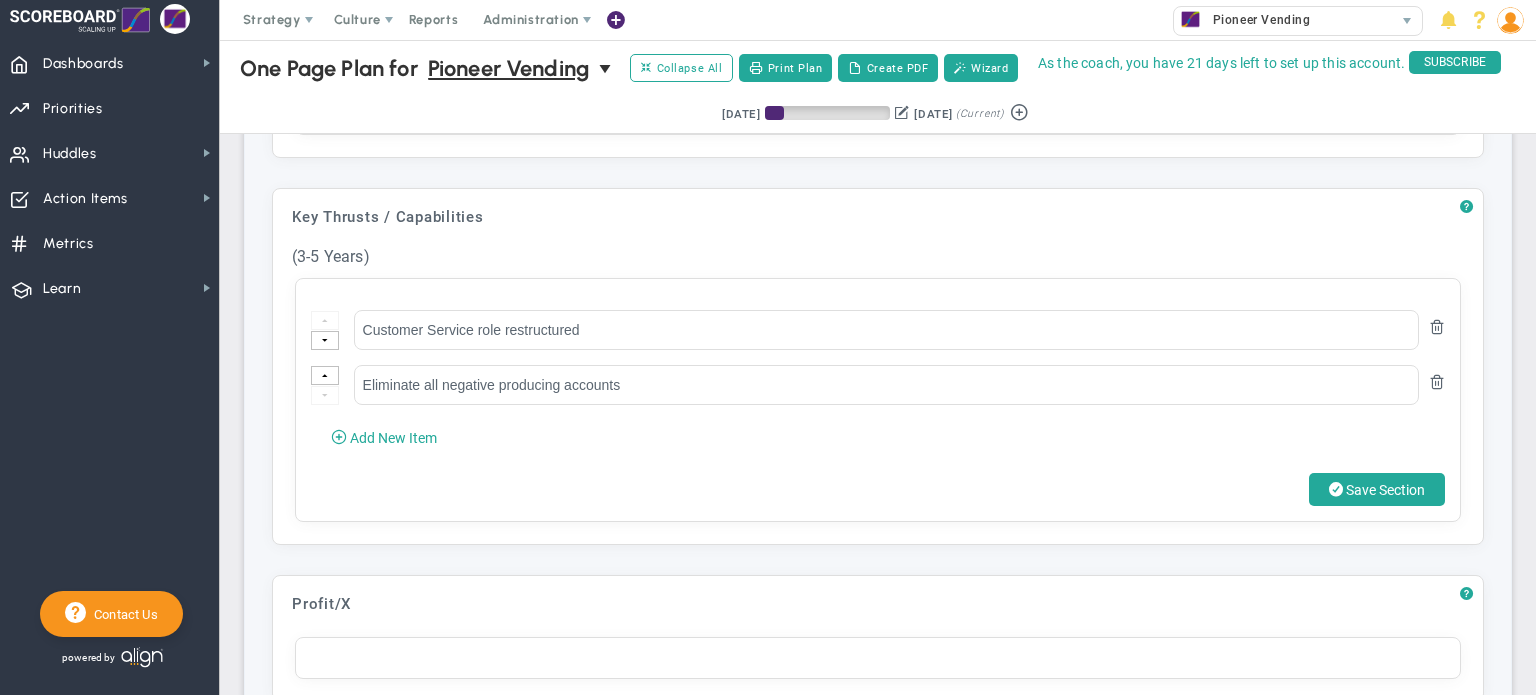 click on "Add New Item" at bounding box center [393, 438] 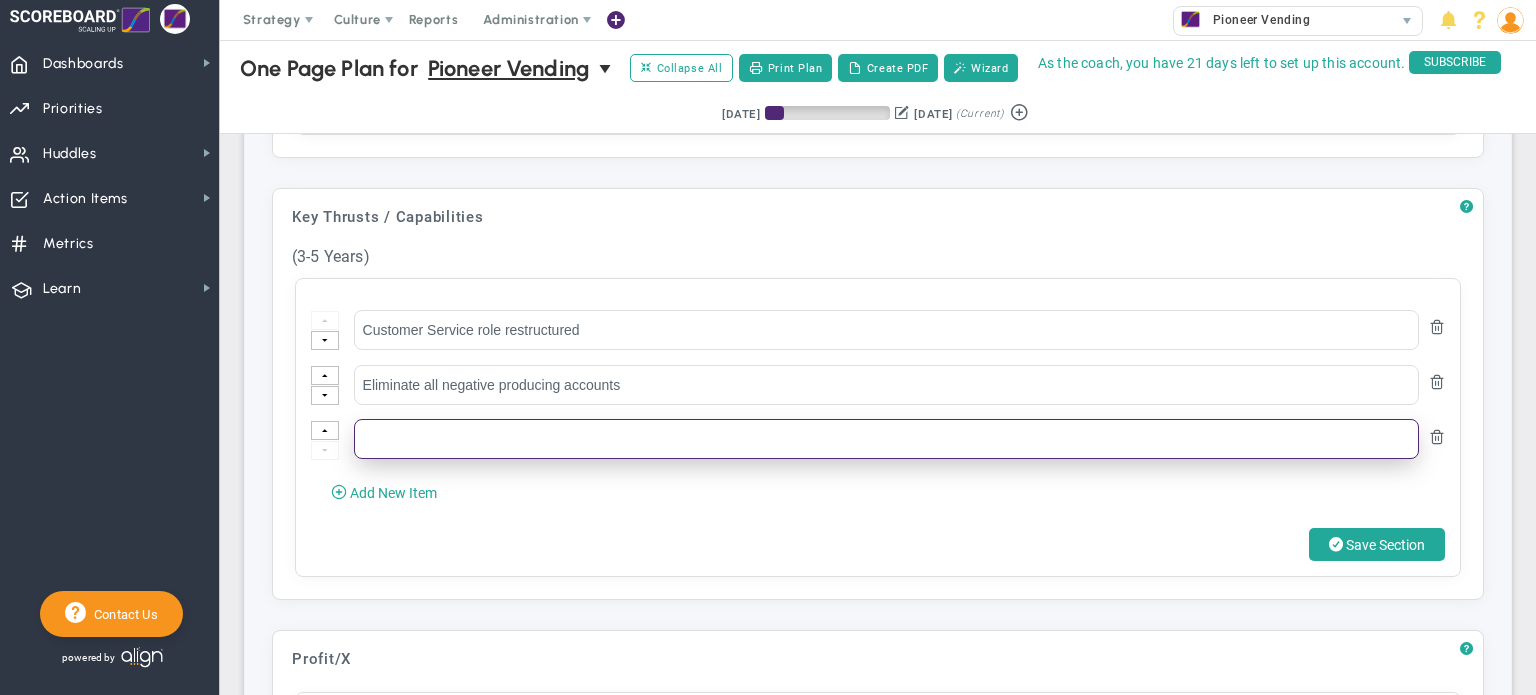 click at bounding box center [886, 439] 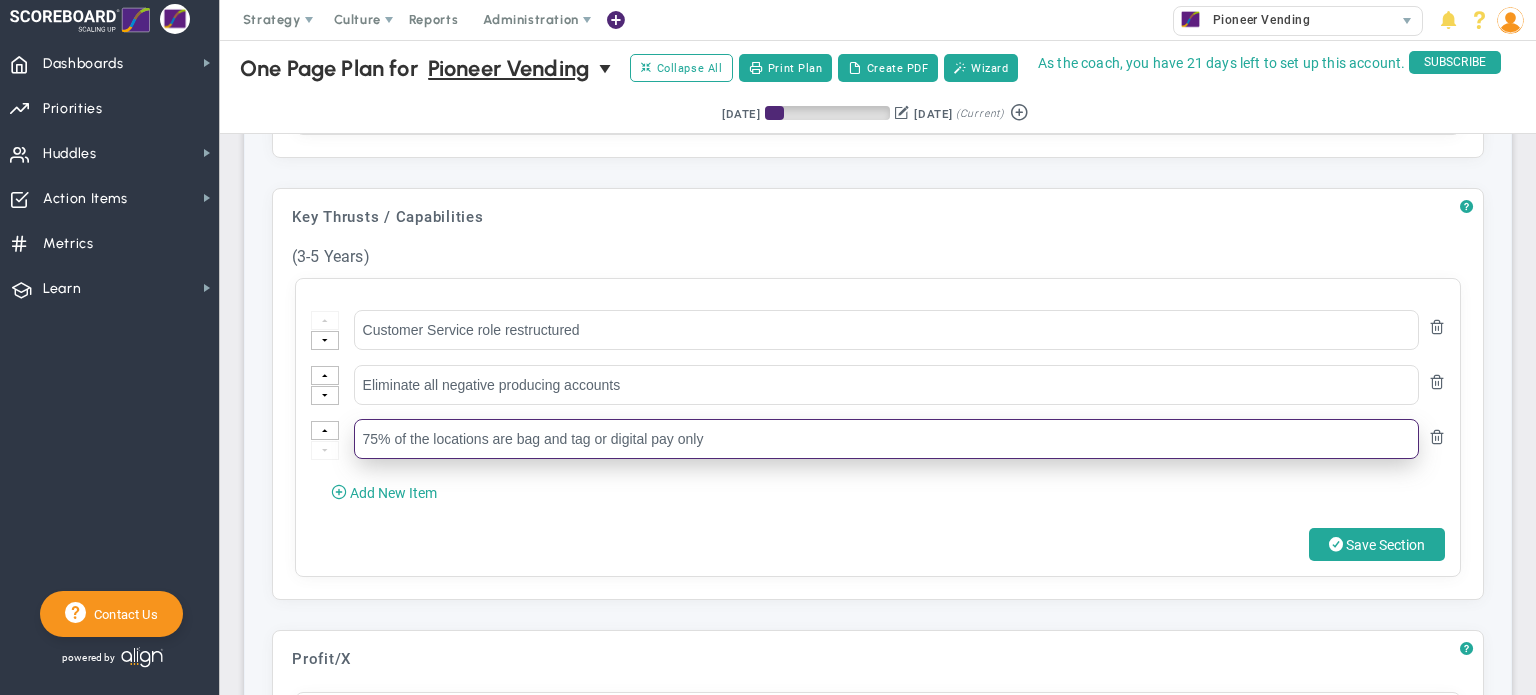 type on "75% of the locations are bag and tag or digital pay only" 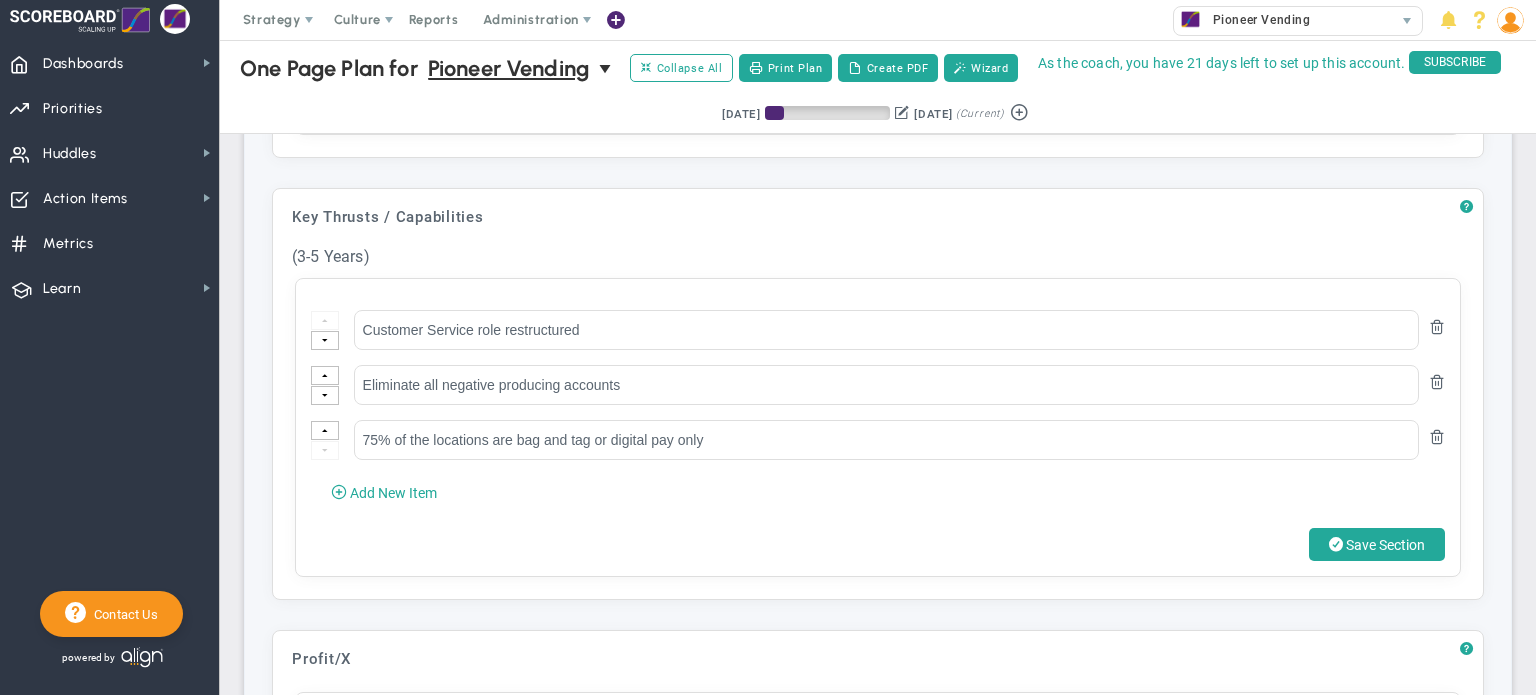 click on "Add New Item" at bounding box center [393, 493] 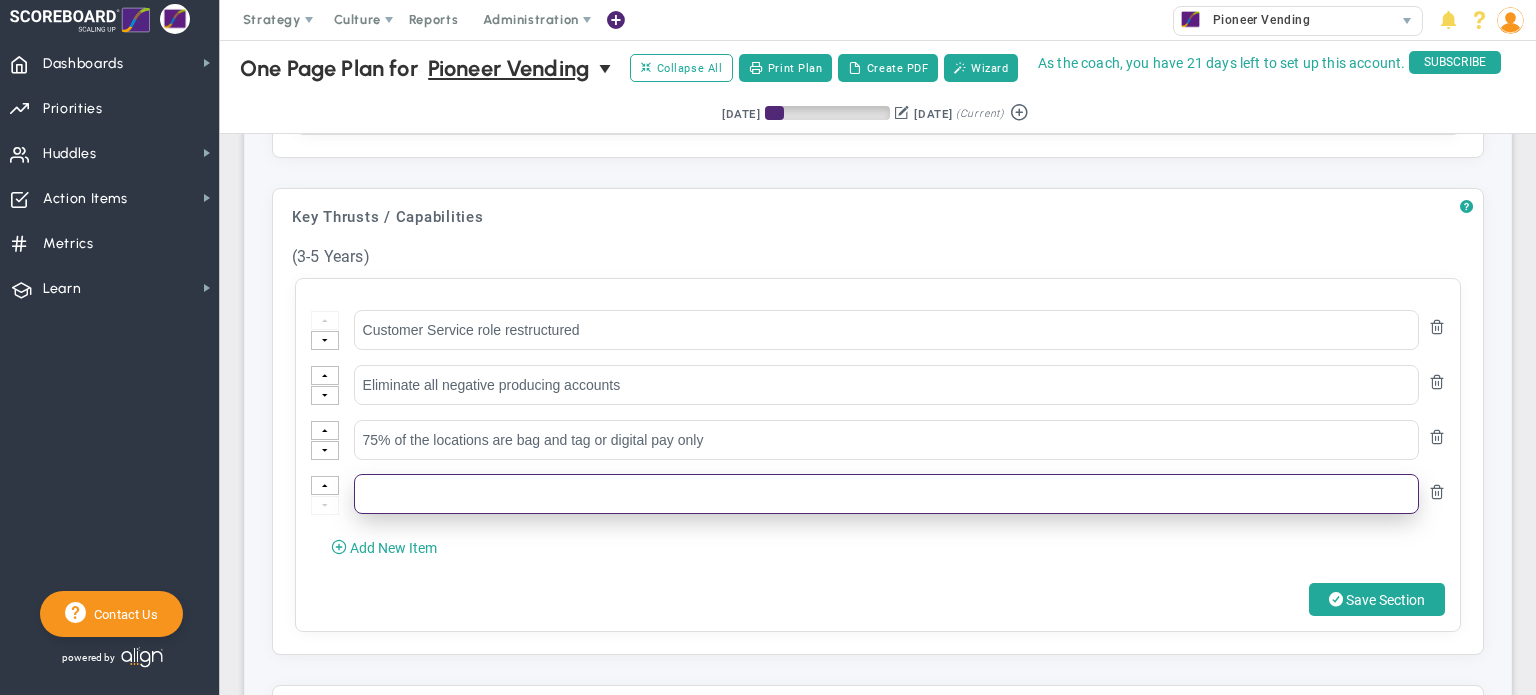 click at bounding box center (886, 494) 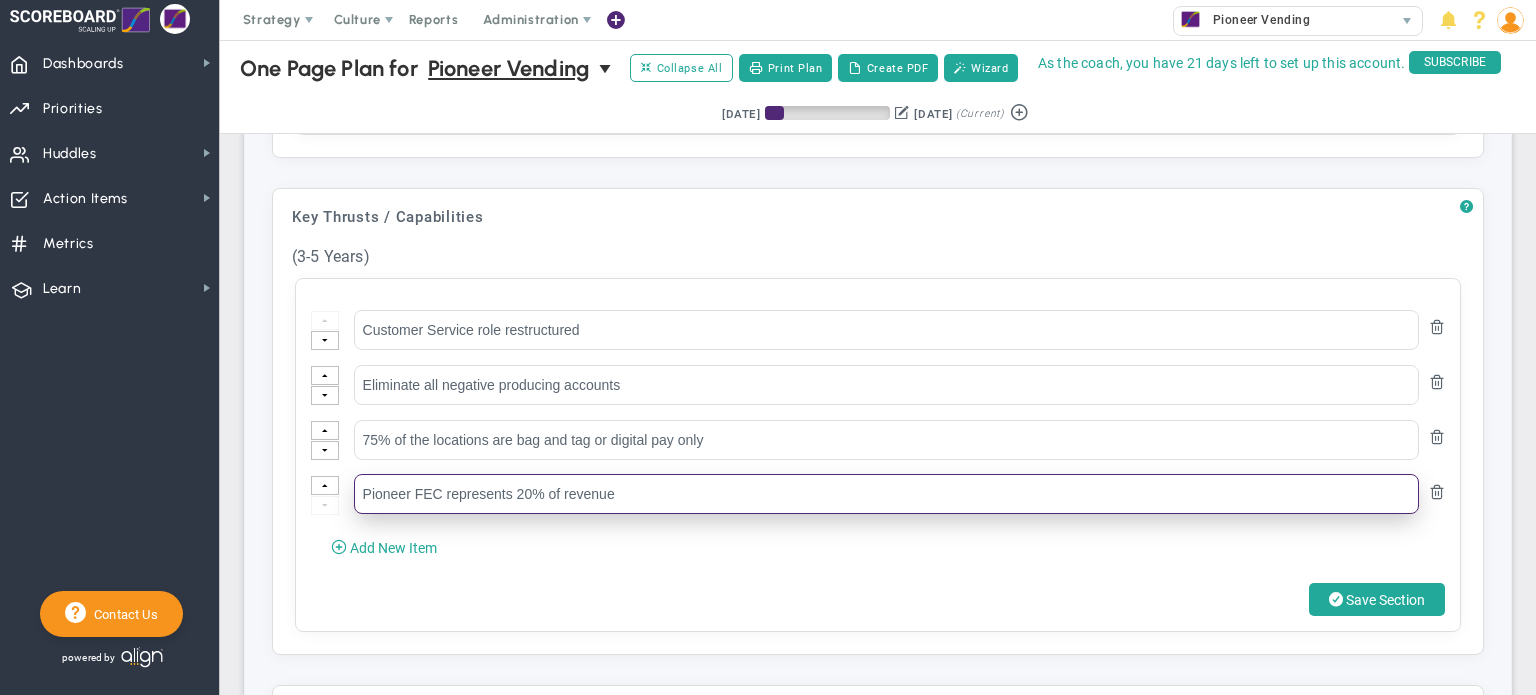 type on "Pioneer FEC represents 20% of revenue" 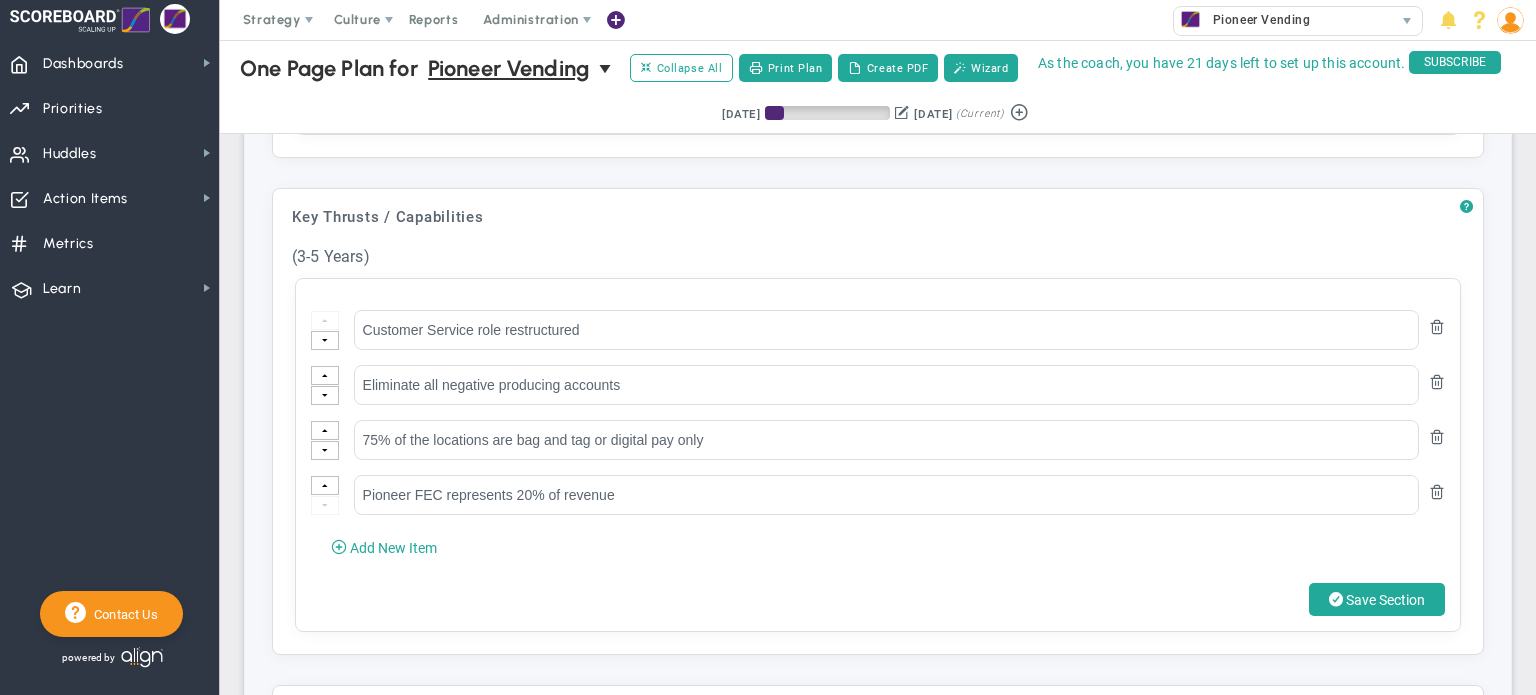click on "Add New Item" at bounding box center (393, 548) 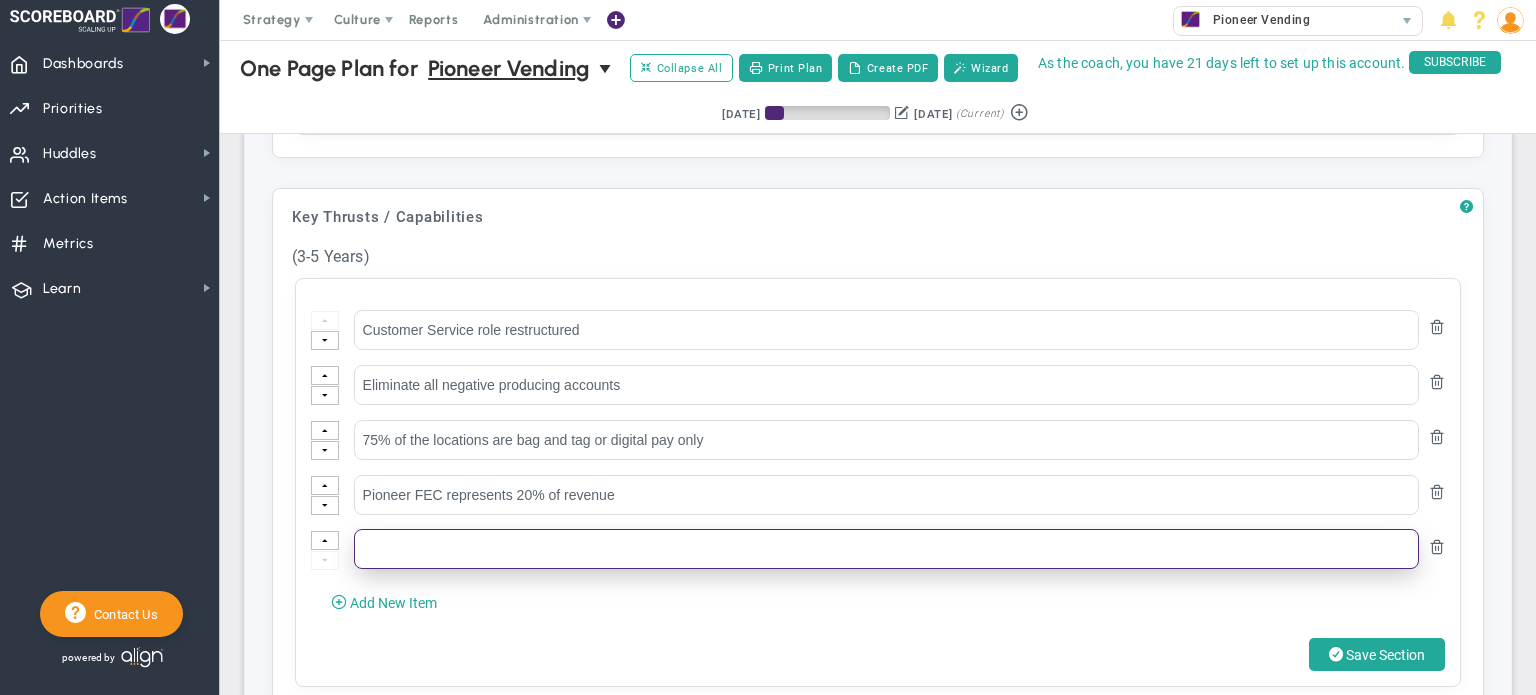 click at bounding box center [886, 549] 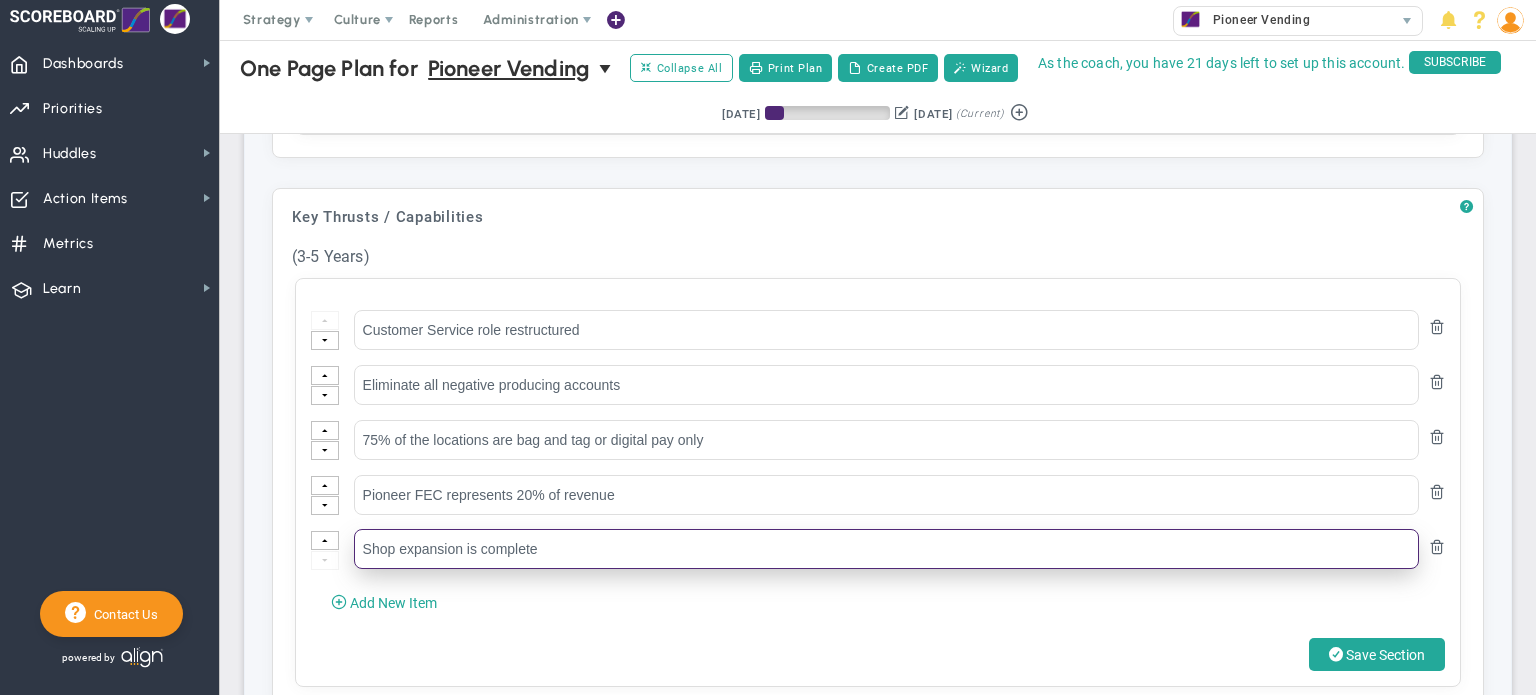 type on "Shop expansion is complete" 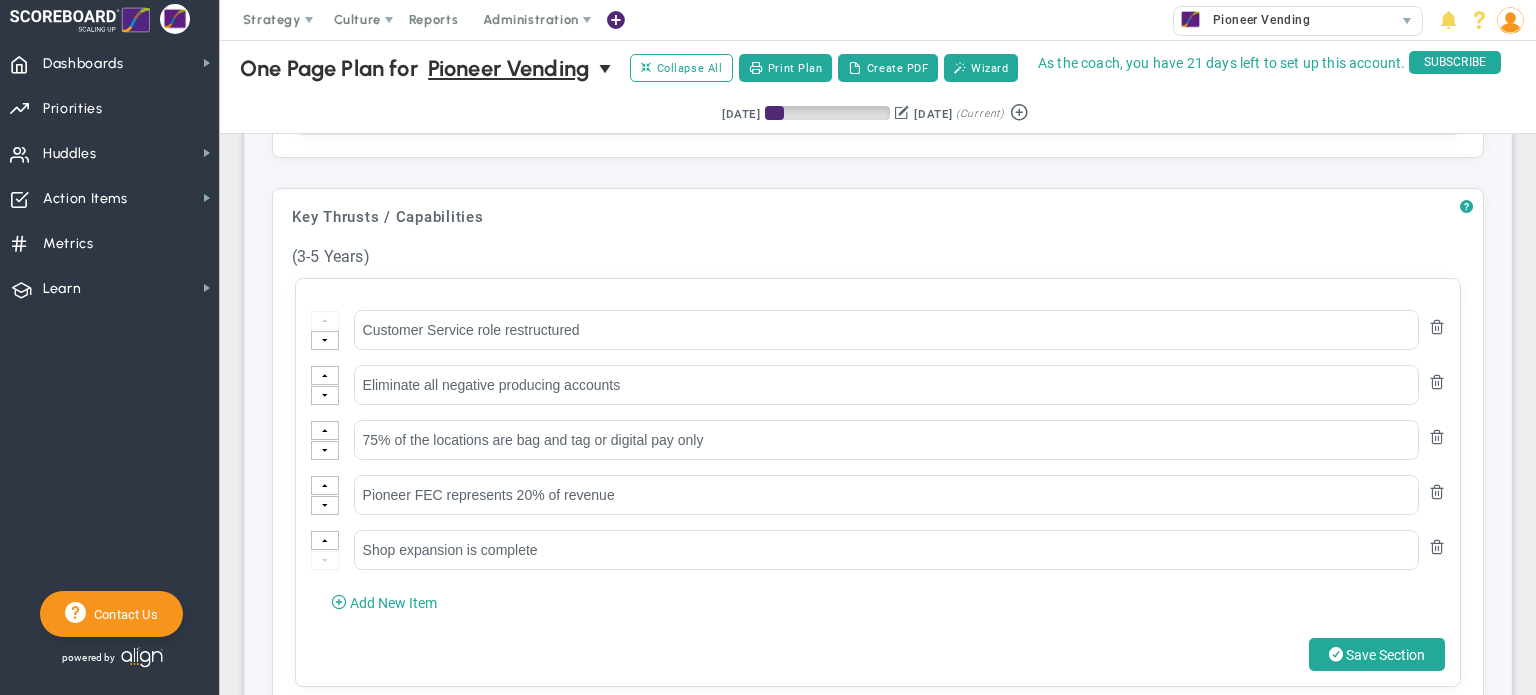 click on "Add New Item" at bounding box center [393, 603] 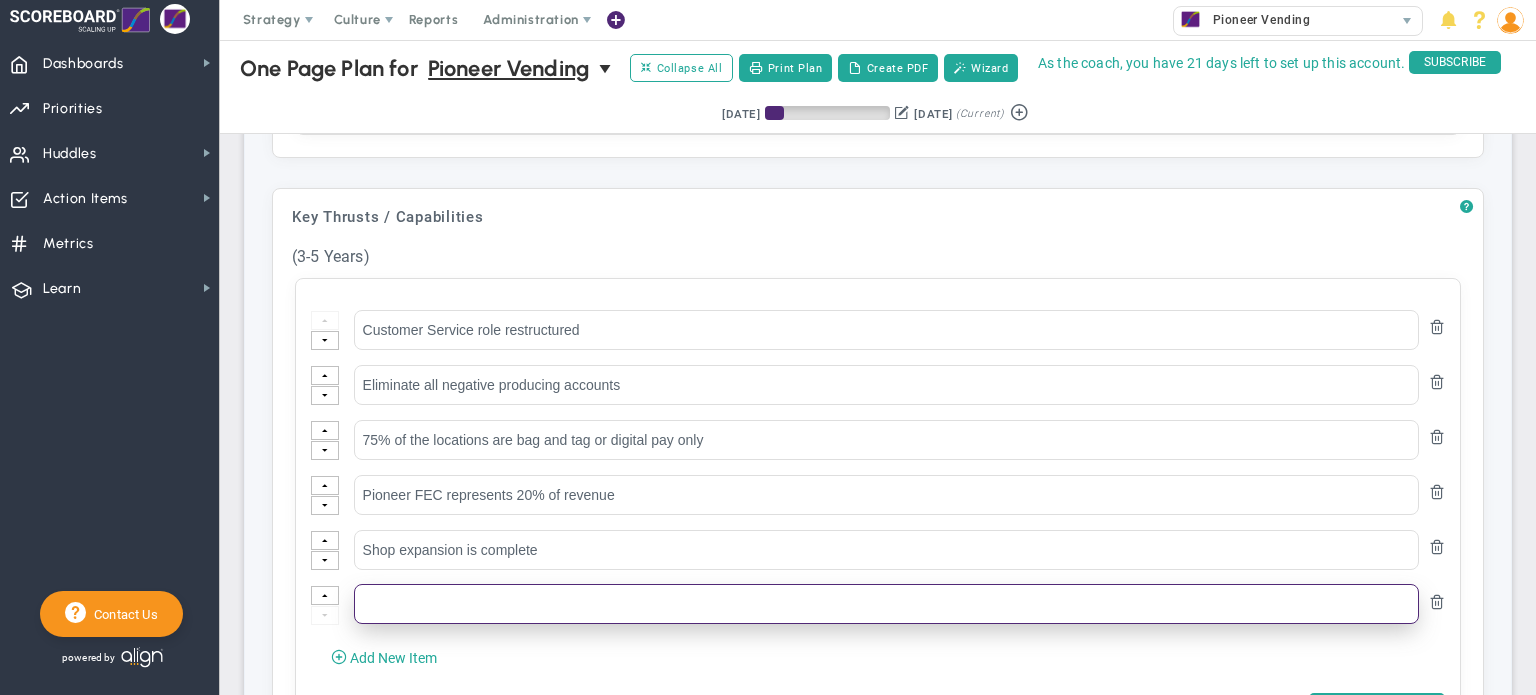 click at bounding box center (886, 604) 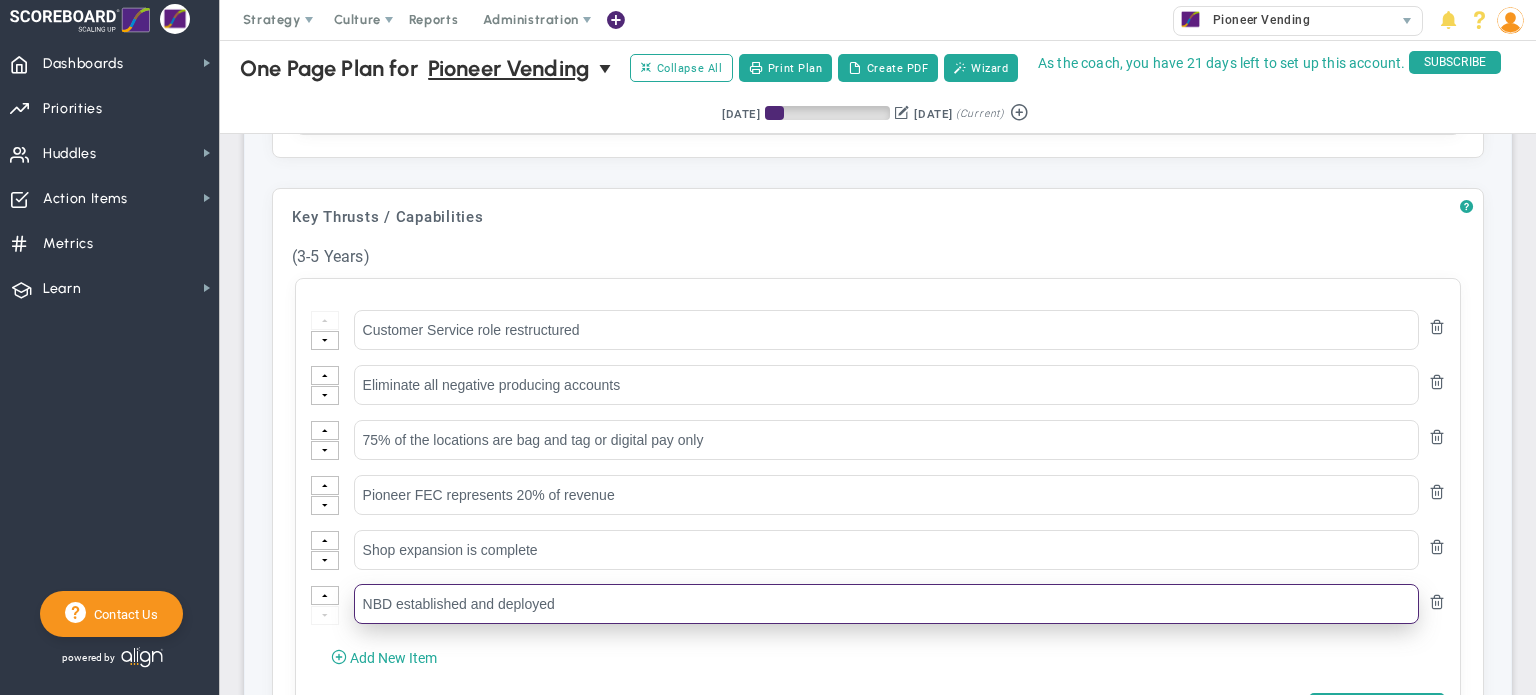 type on "NBD established and deployed" 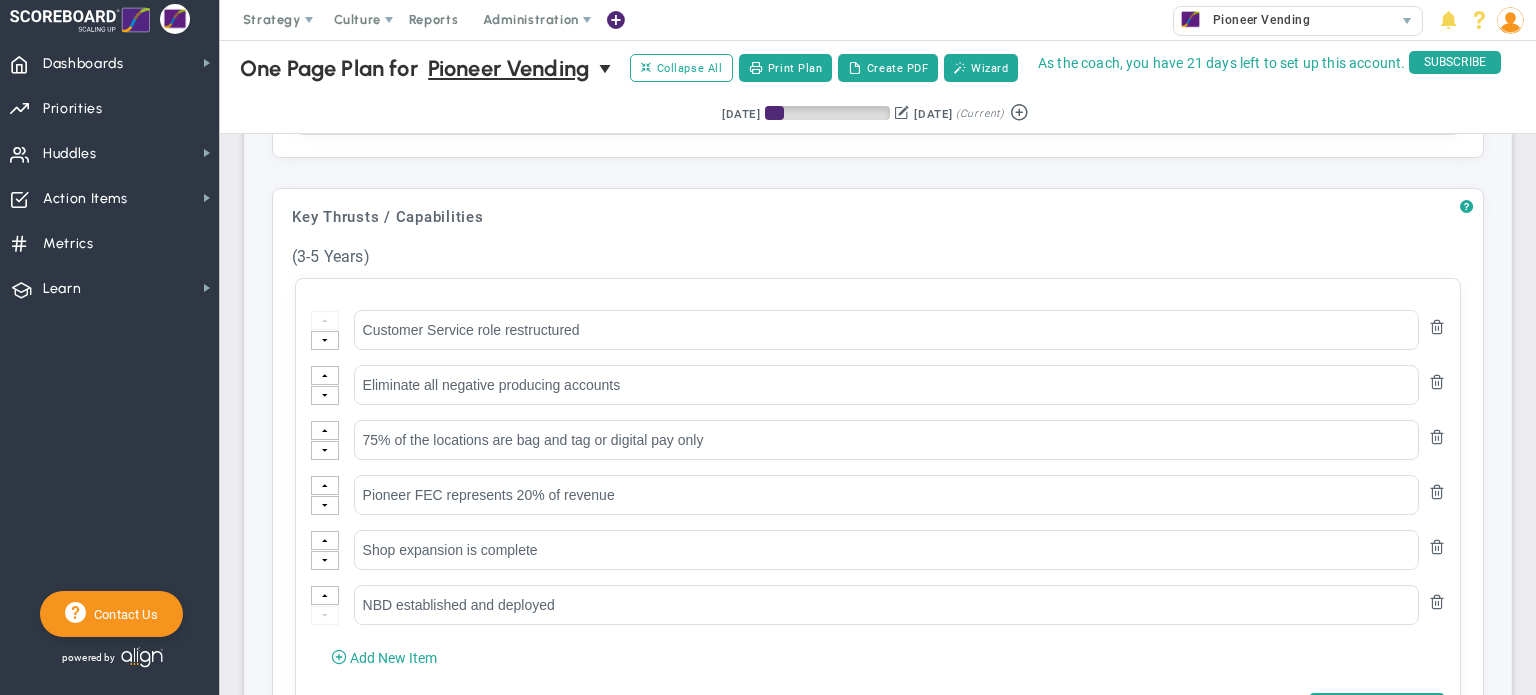 click on "Add New Item" at bounding box center (393, 658) 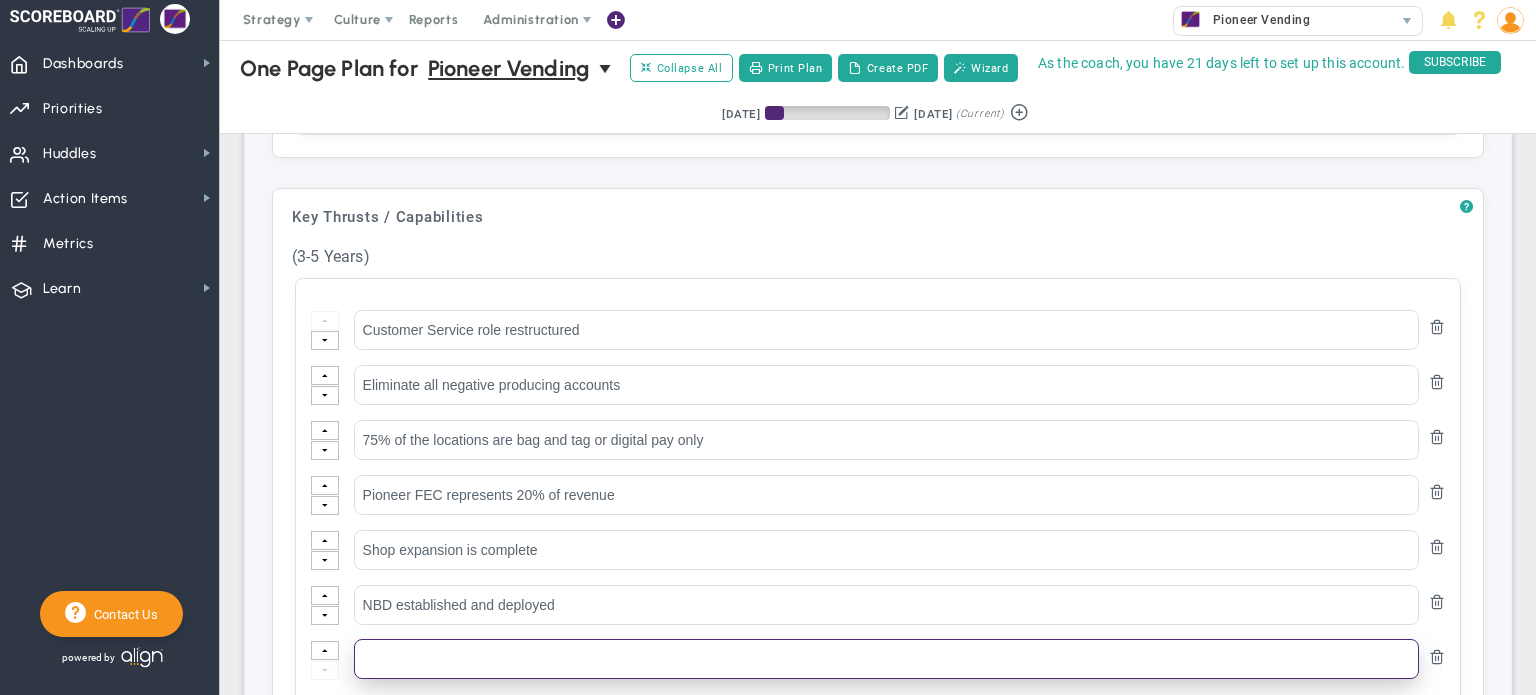 click at bounding box center (886, 659) 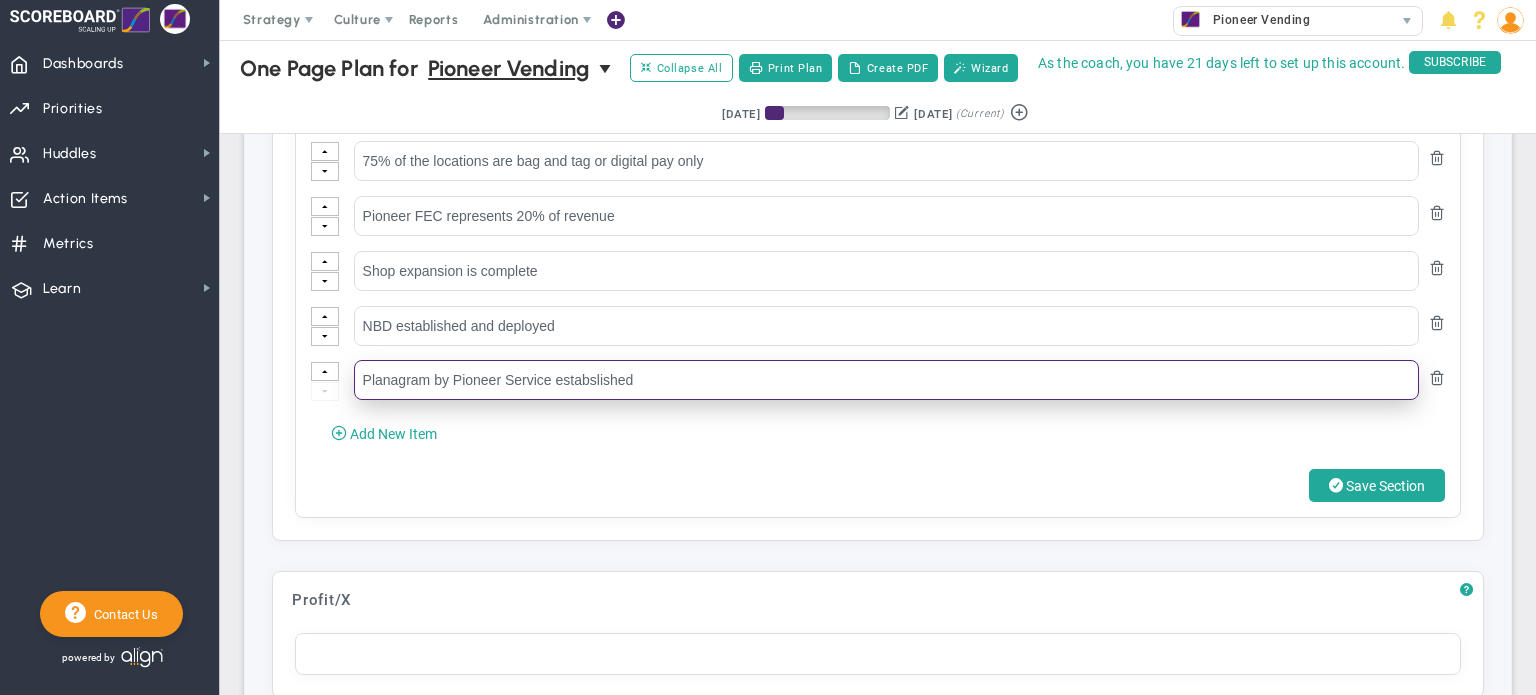 scroll, scrollTop: 1265, scrollLeft: 0, axis: vertical 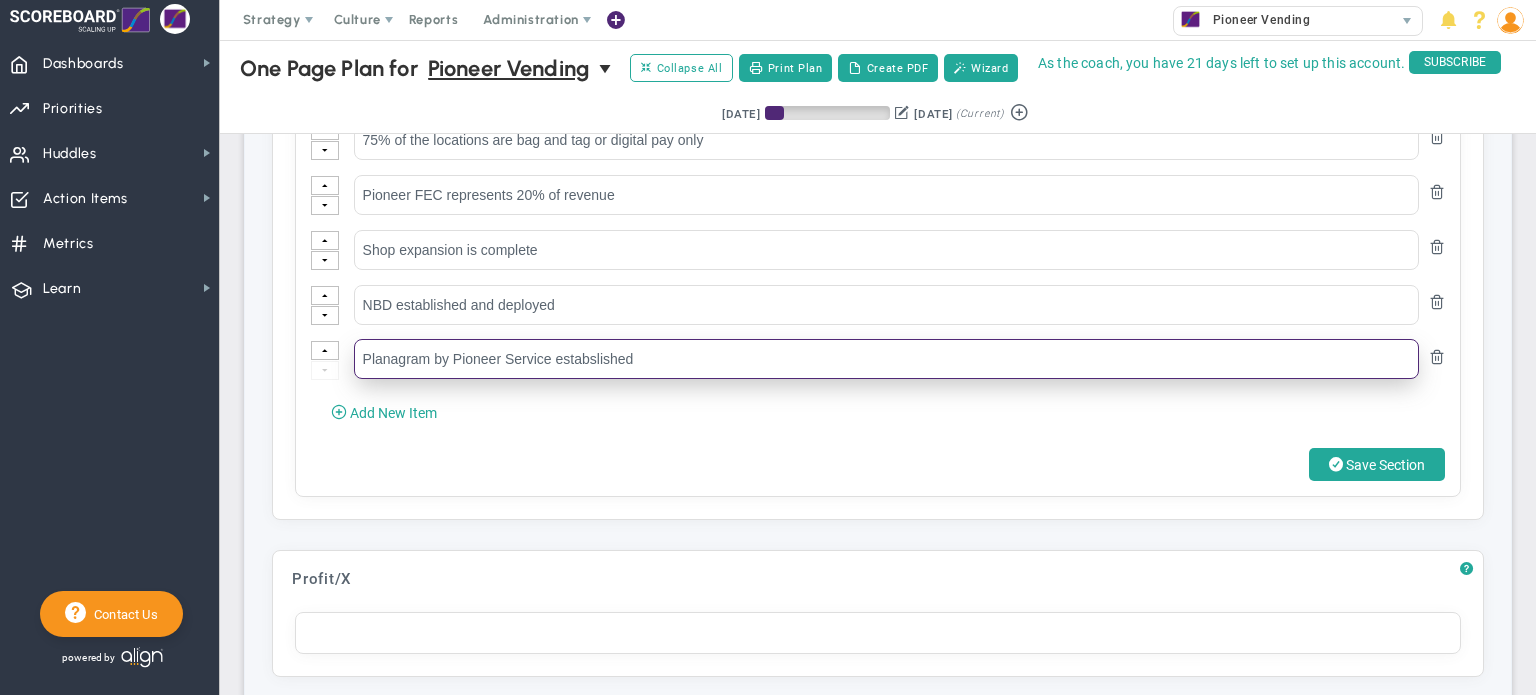 type on "Planagram by Pioneer Service estabslished" 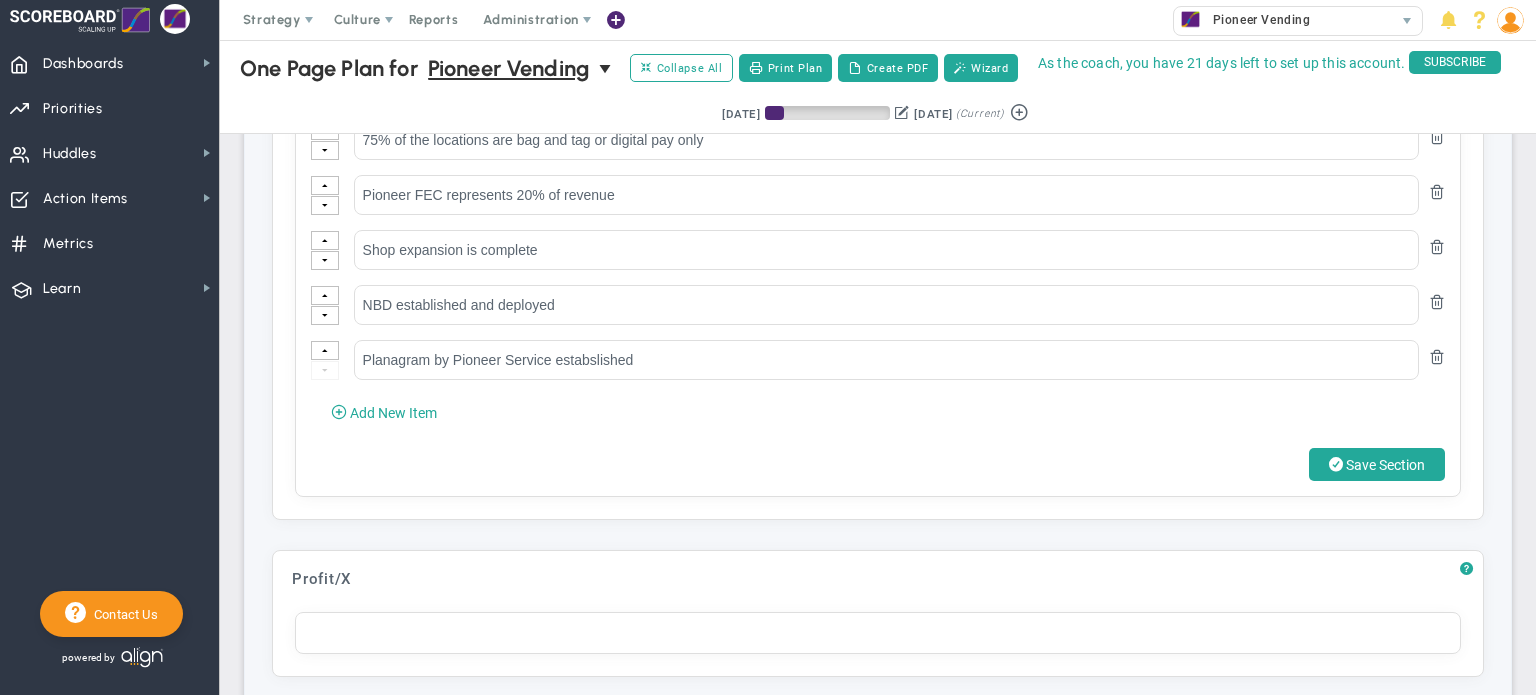 click at bounding box center [1336, 464] 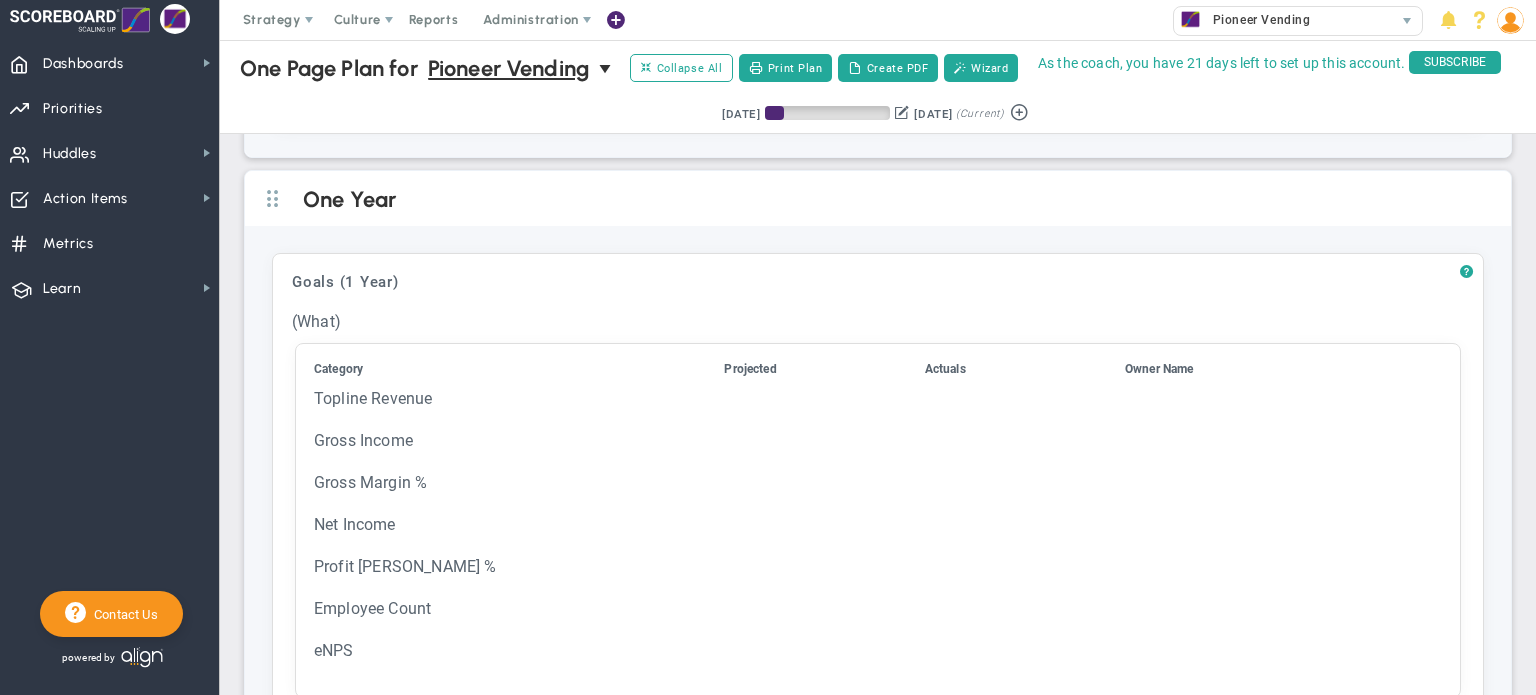scroll, scrollTop: 1484, scrollLeft: 0, axis: vertical 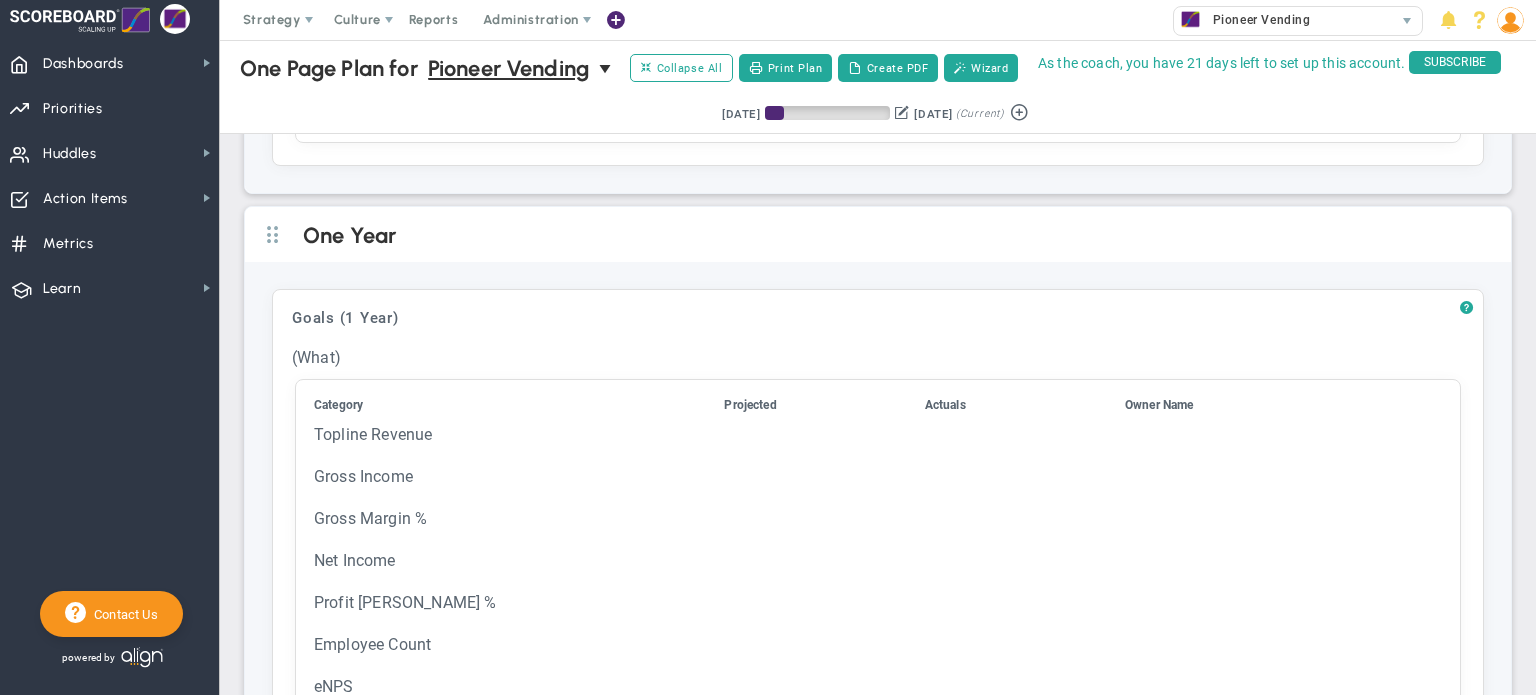 click at bounding box center [822, 444] 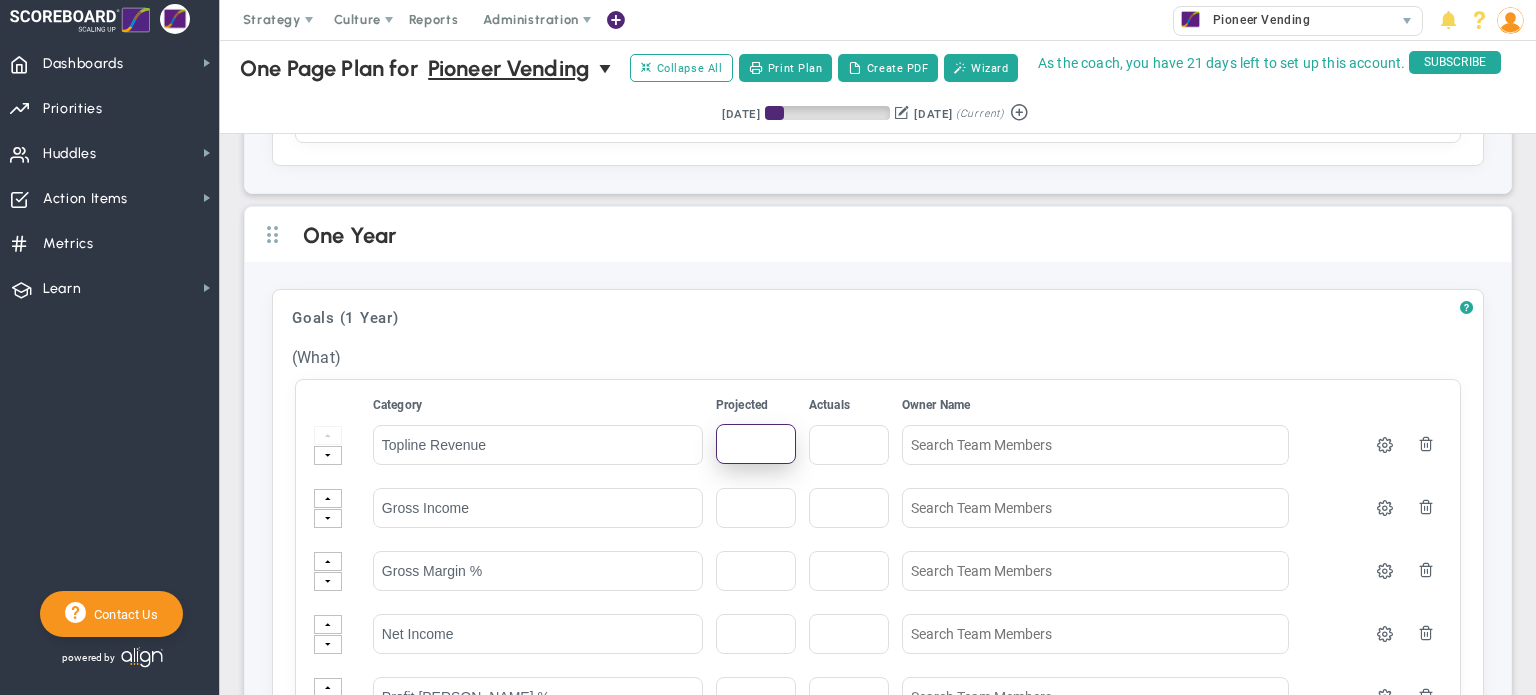 click at bounding box center [756, 444] 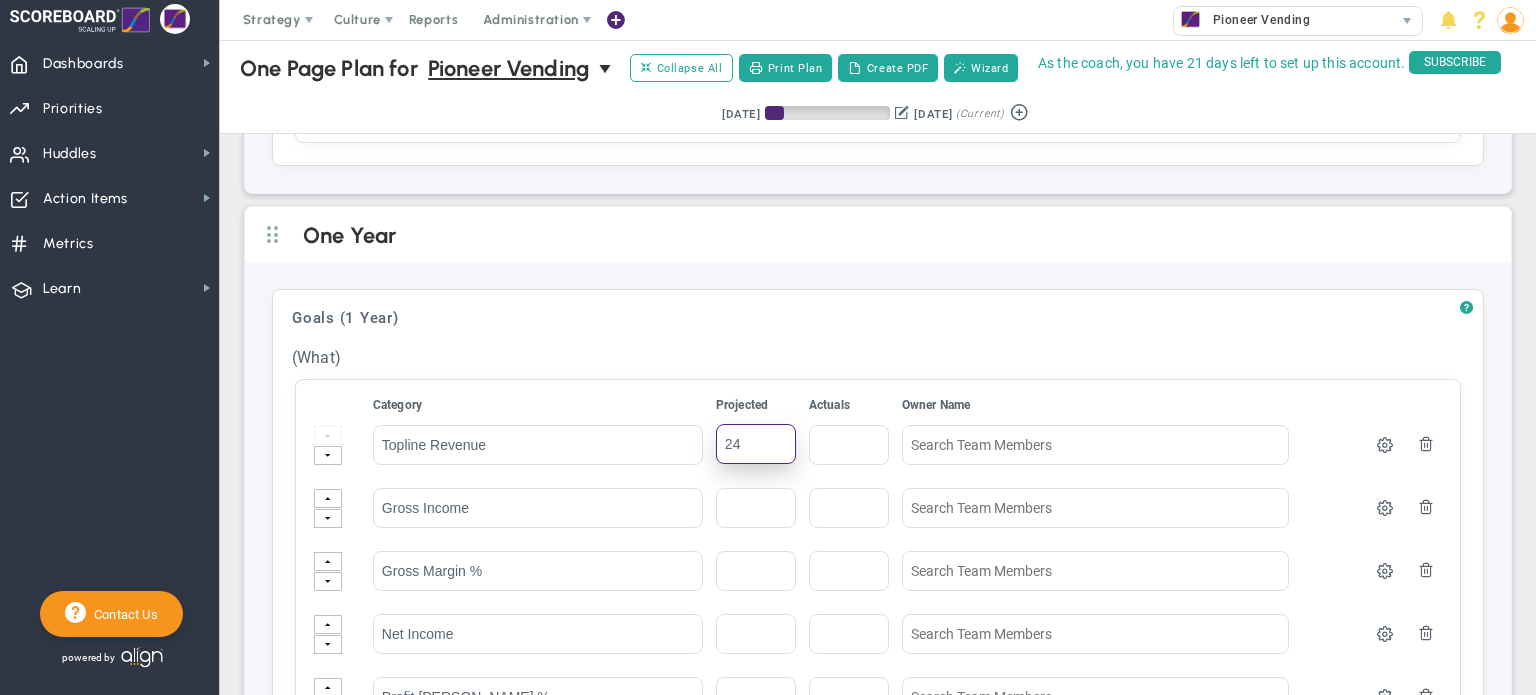 type on "2" 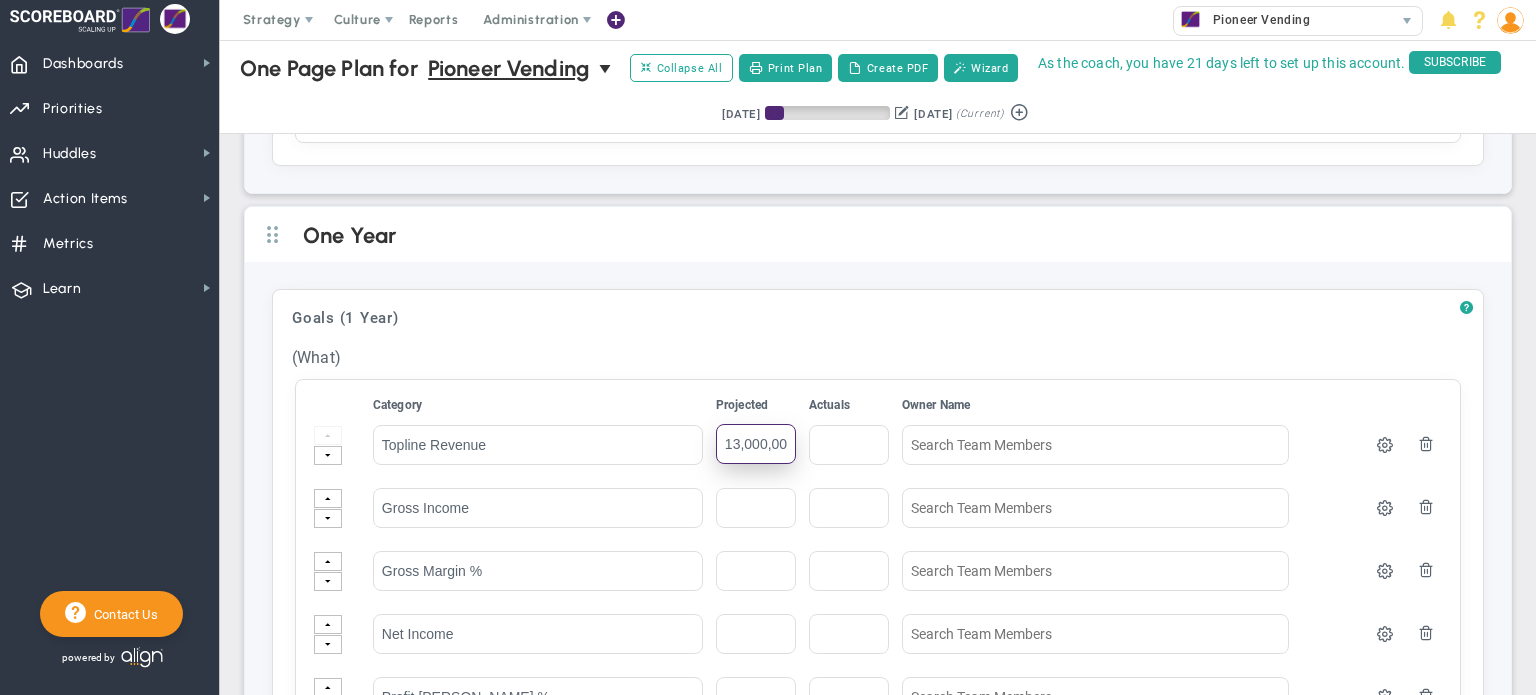 scroll, scrollTop: 0, scrollLeft: 8, axis: horizontal 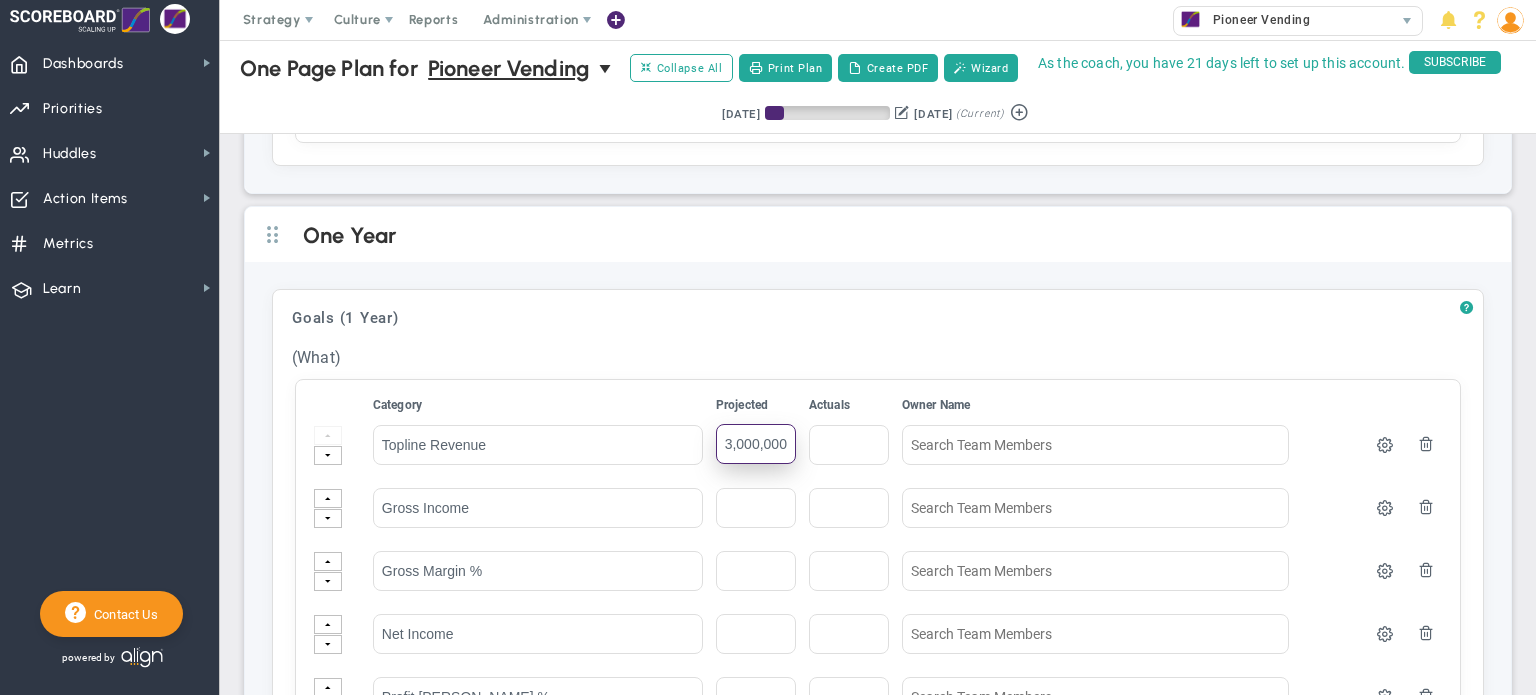type on "13,000,000" 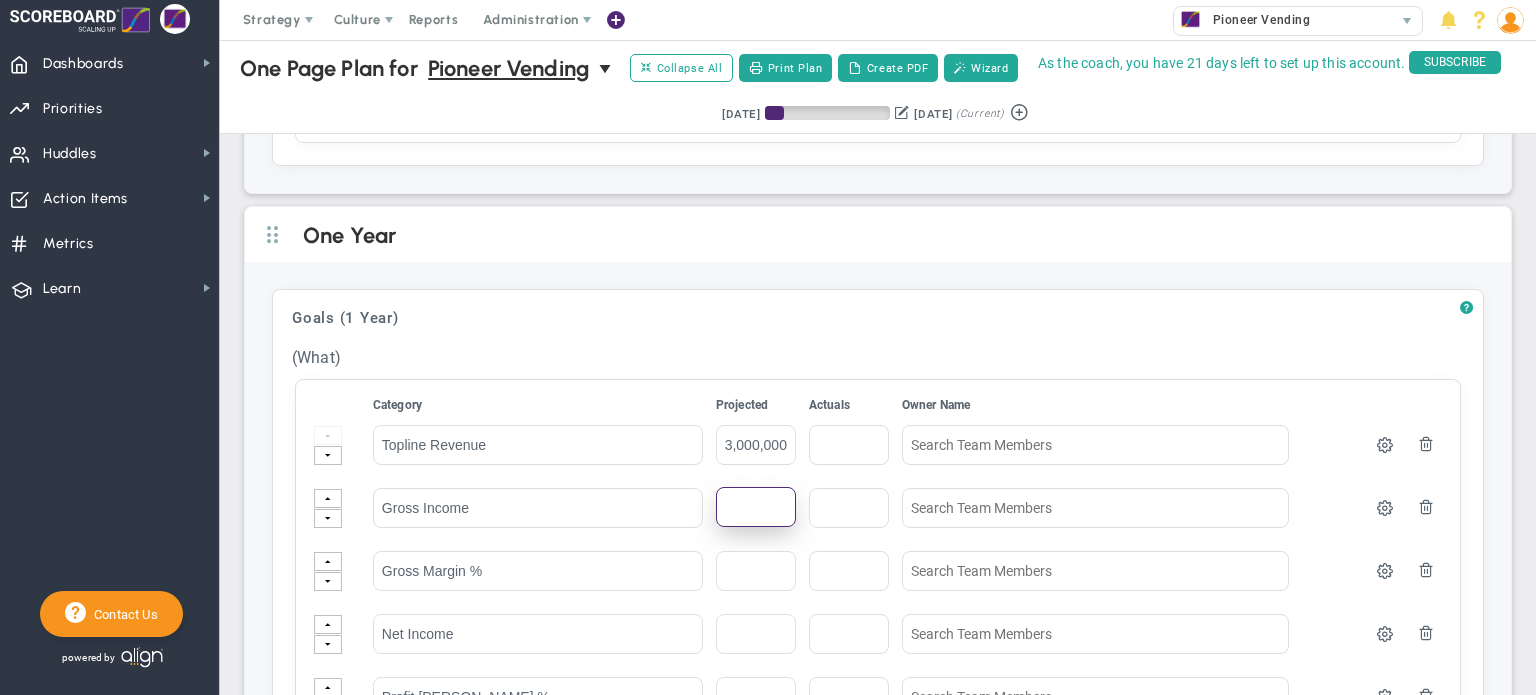 scroll, scrollTop: 0, scrollLeft: 0, axis: both 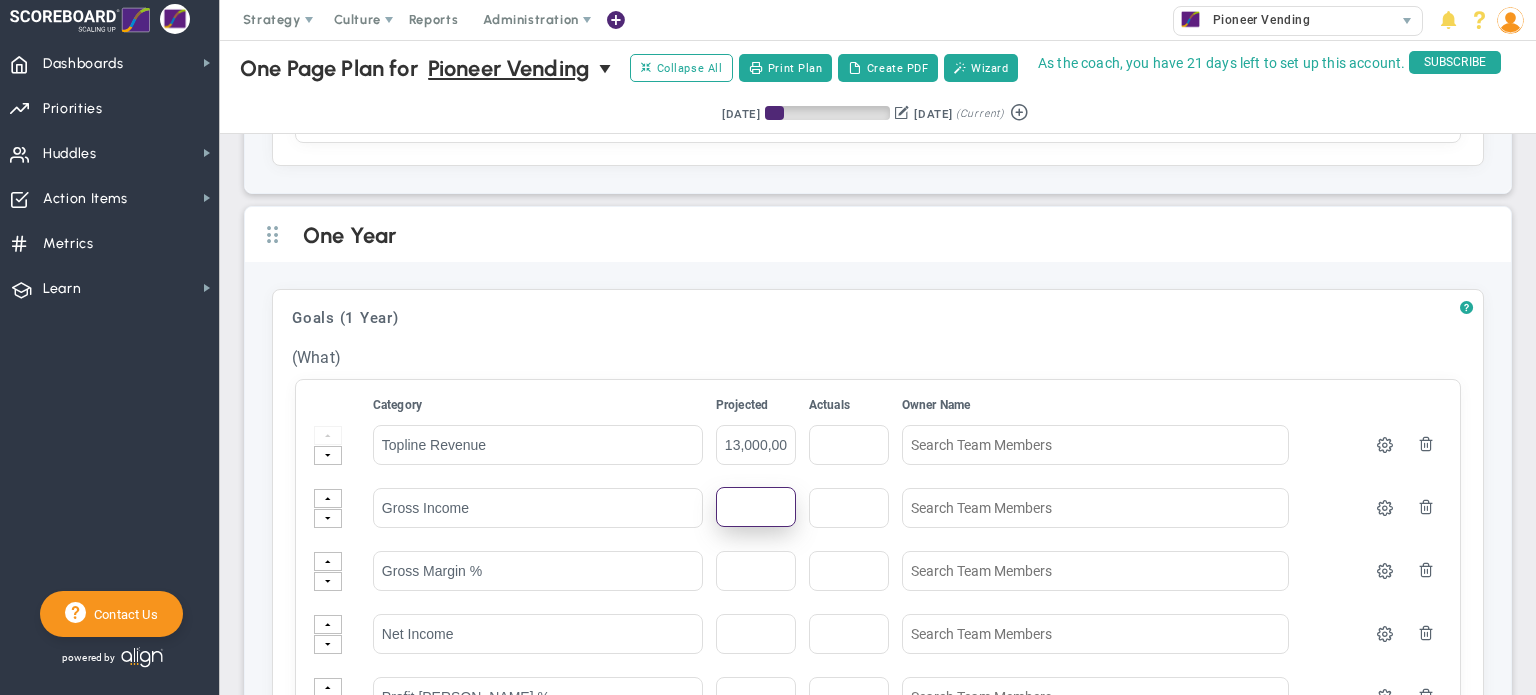click at bounding box center [756, 507] 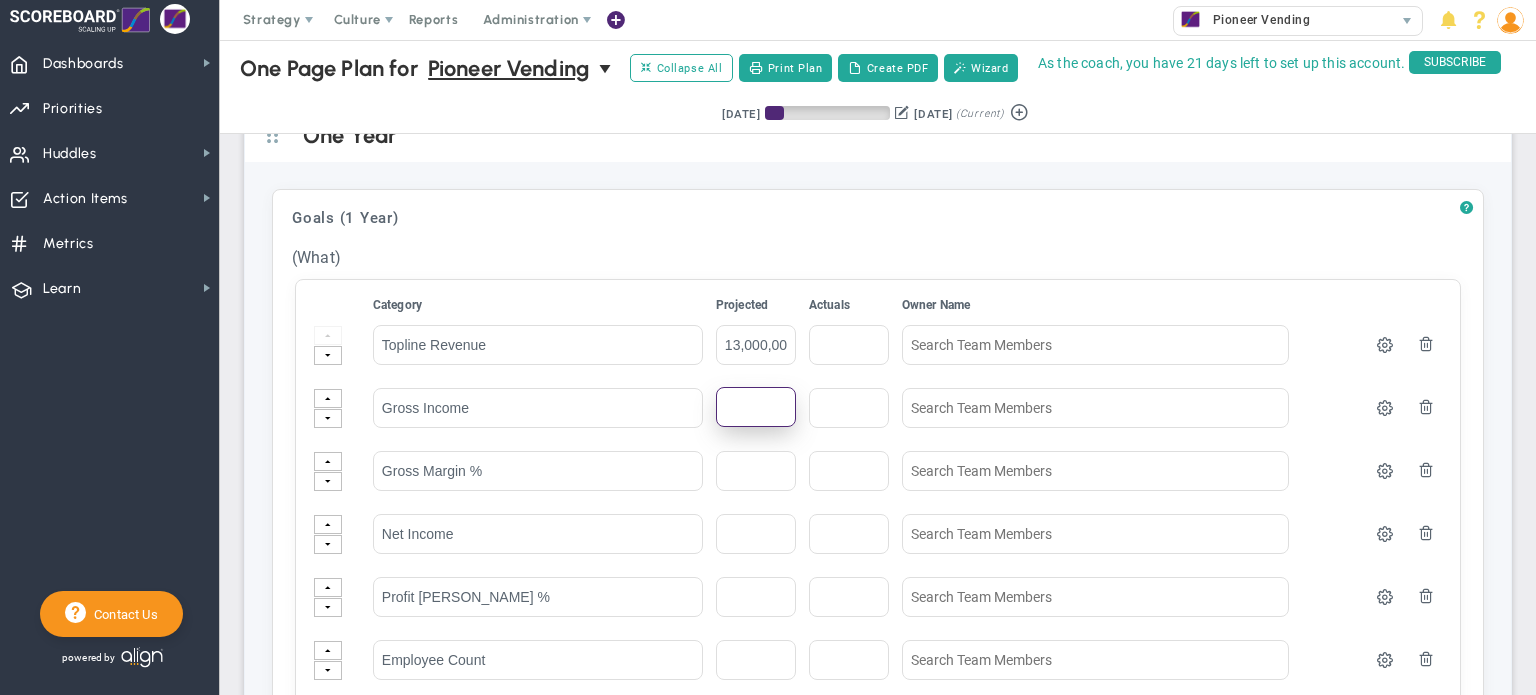scroll, scrollTop: 1684, scrollLeft: 0, axis: vertical 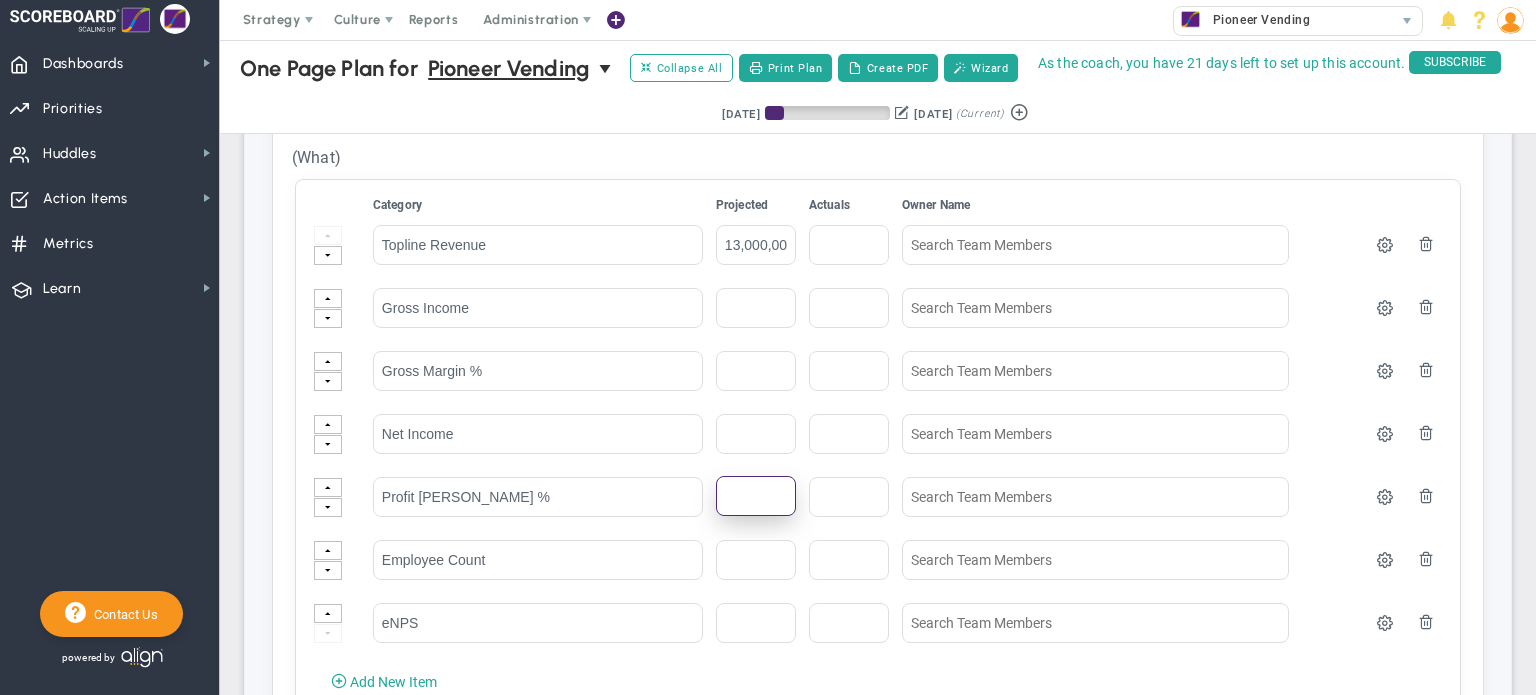 click at bounding box center [756, 496] 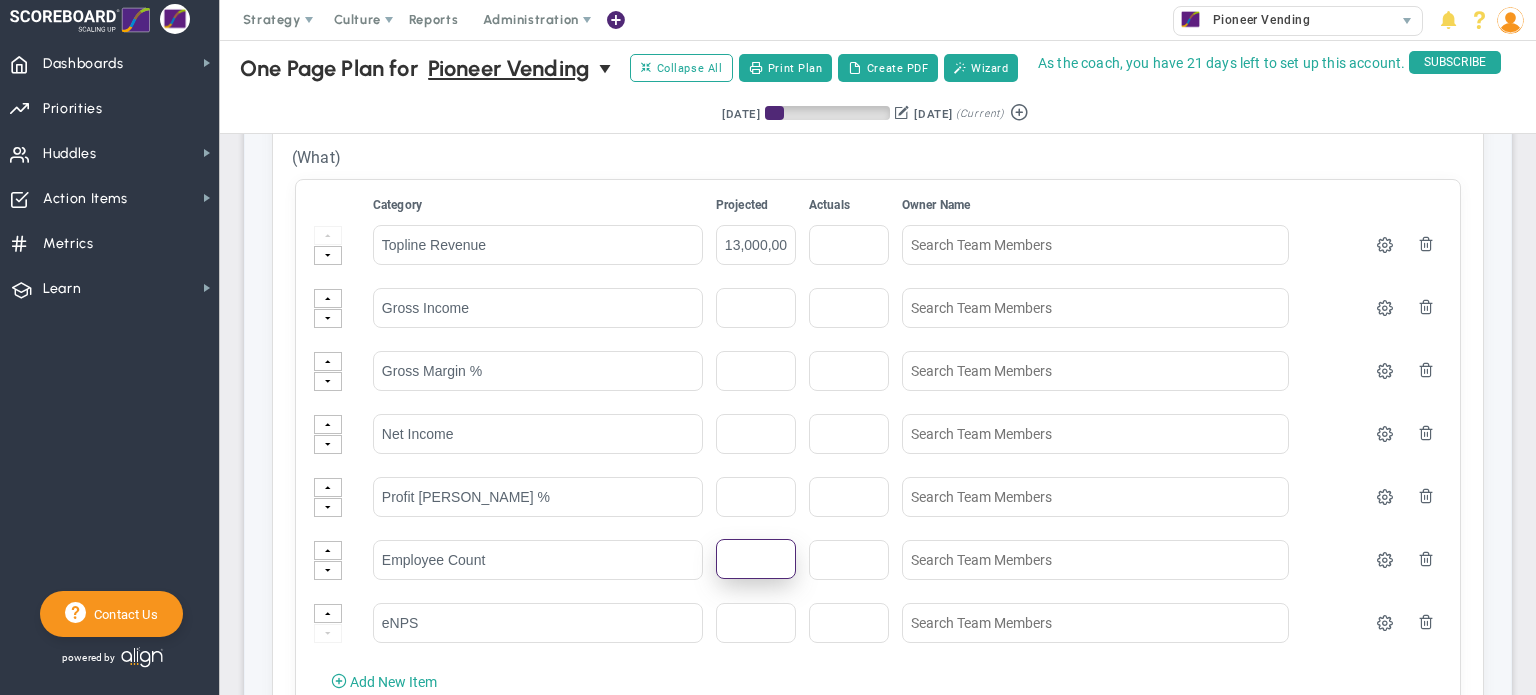 click at bounding box center (756, 559) 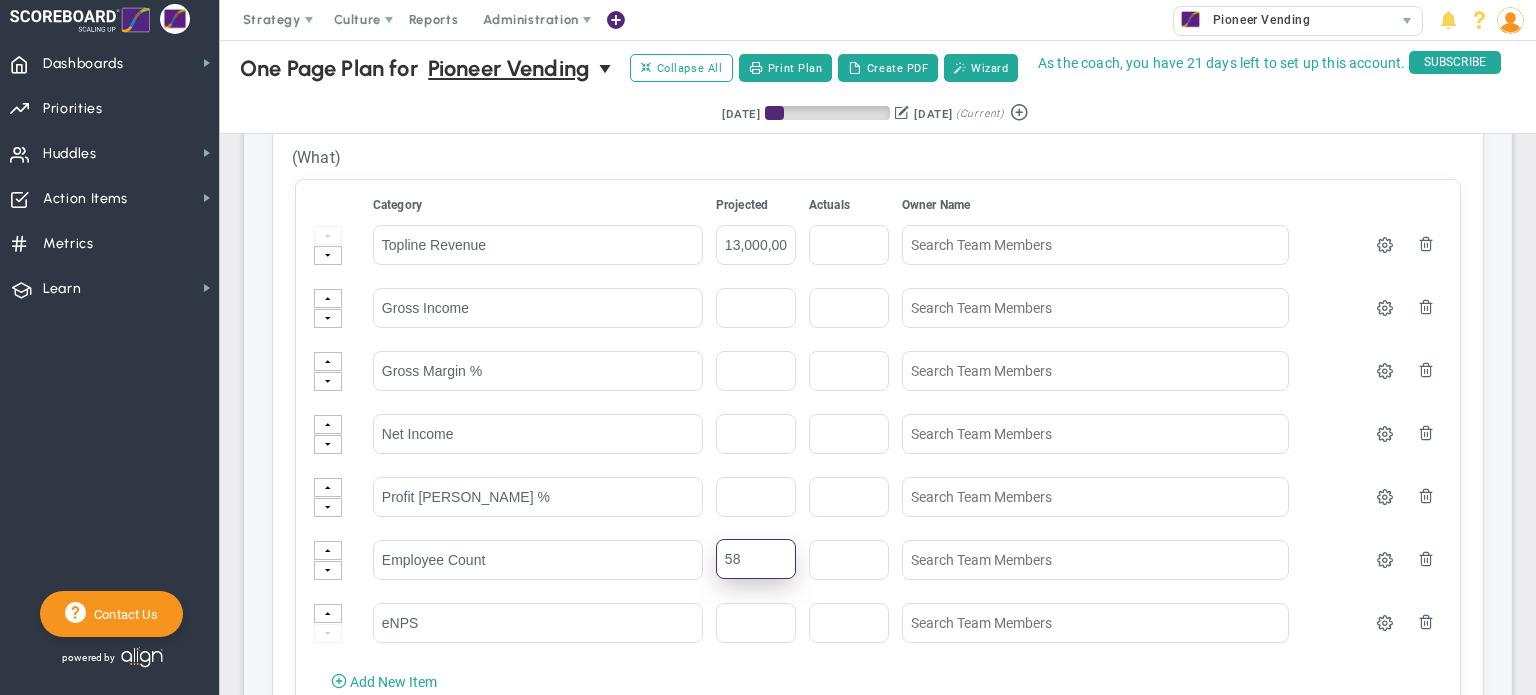 type on "58" 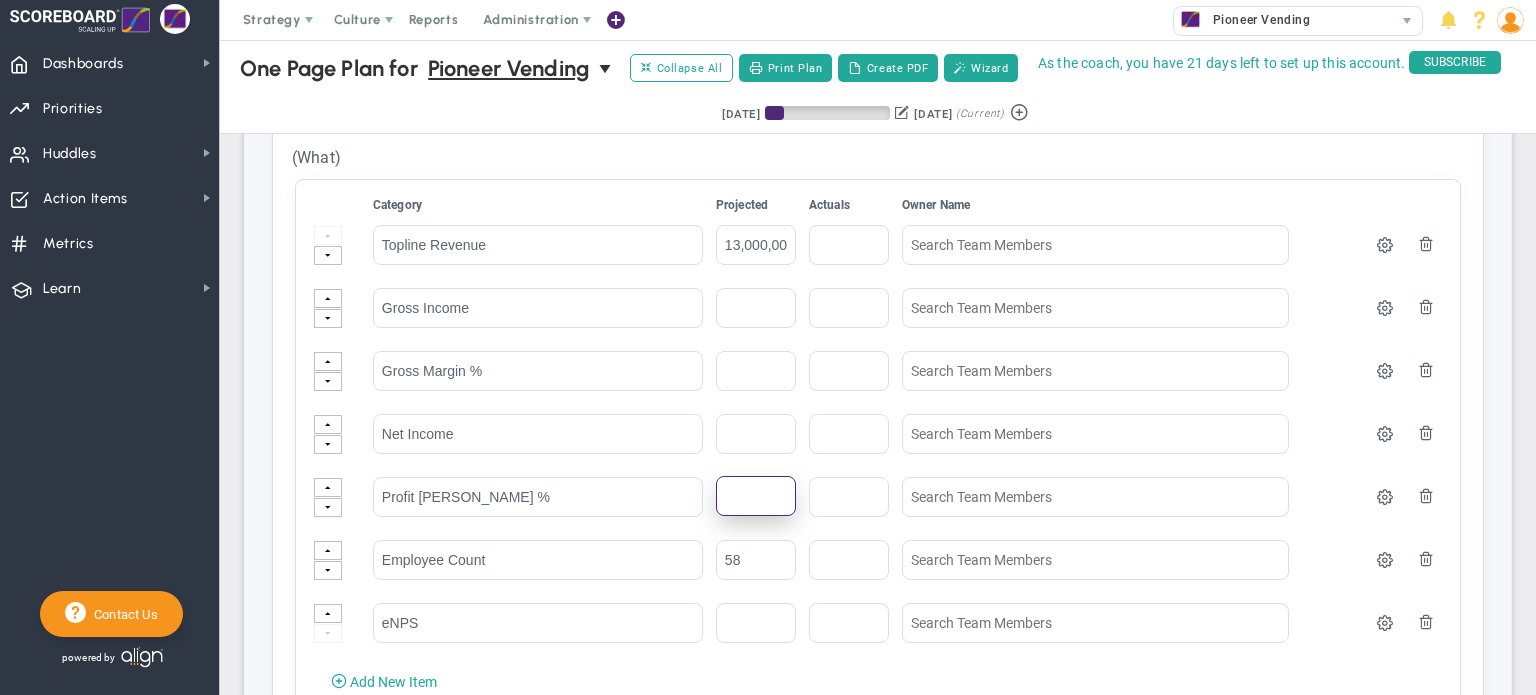 click at bounding box center (756, 496) 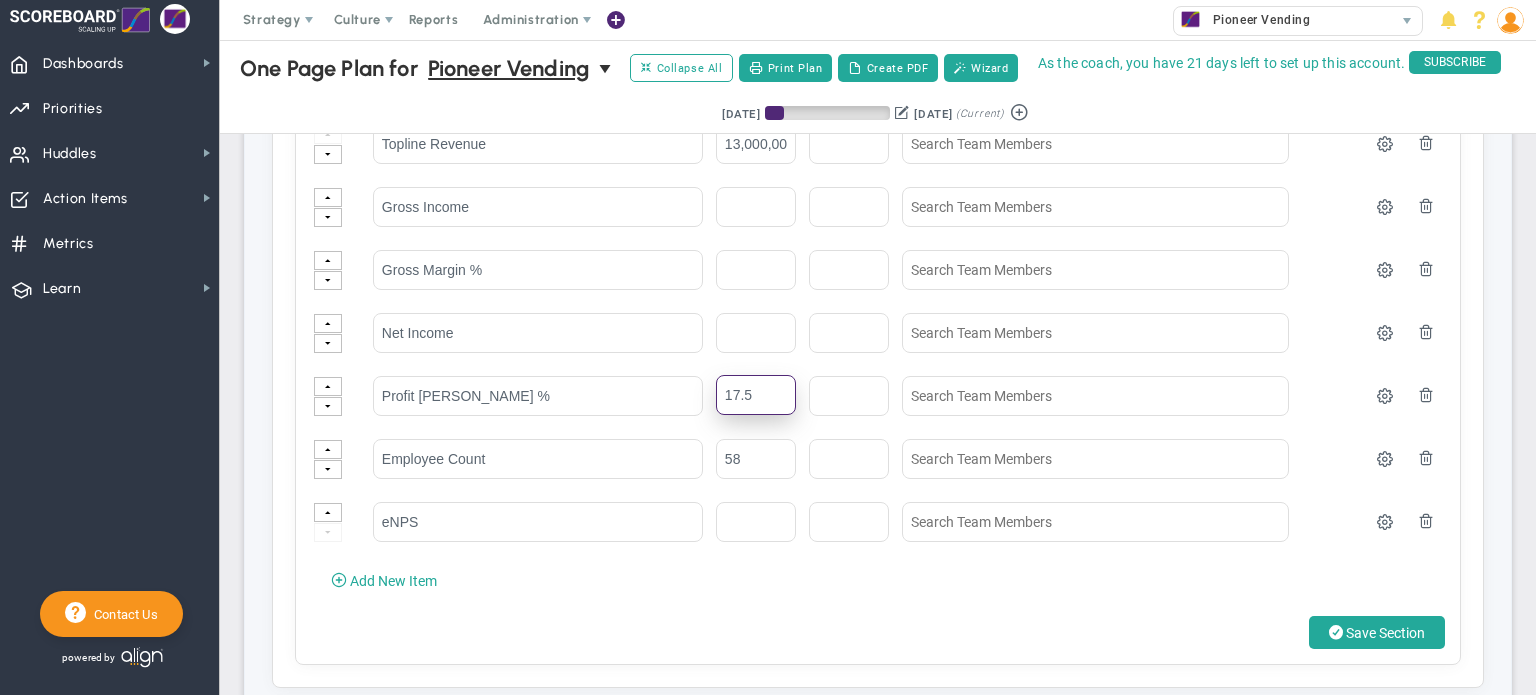 scroll, scrollTop: 1784, scrollLeft: 0, axis: vertical 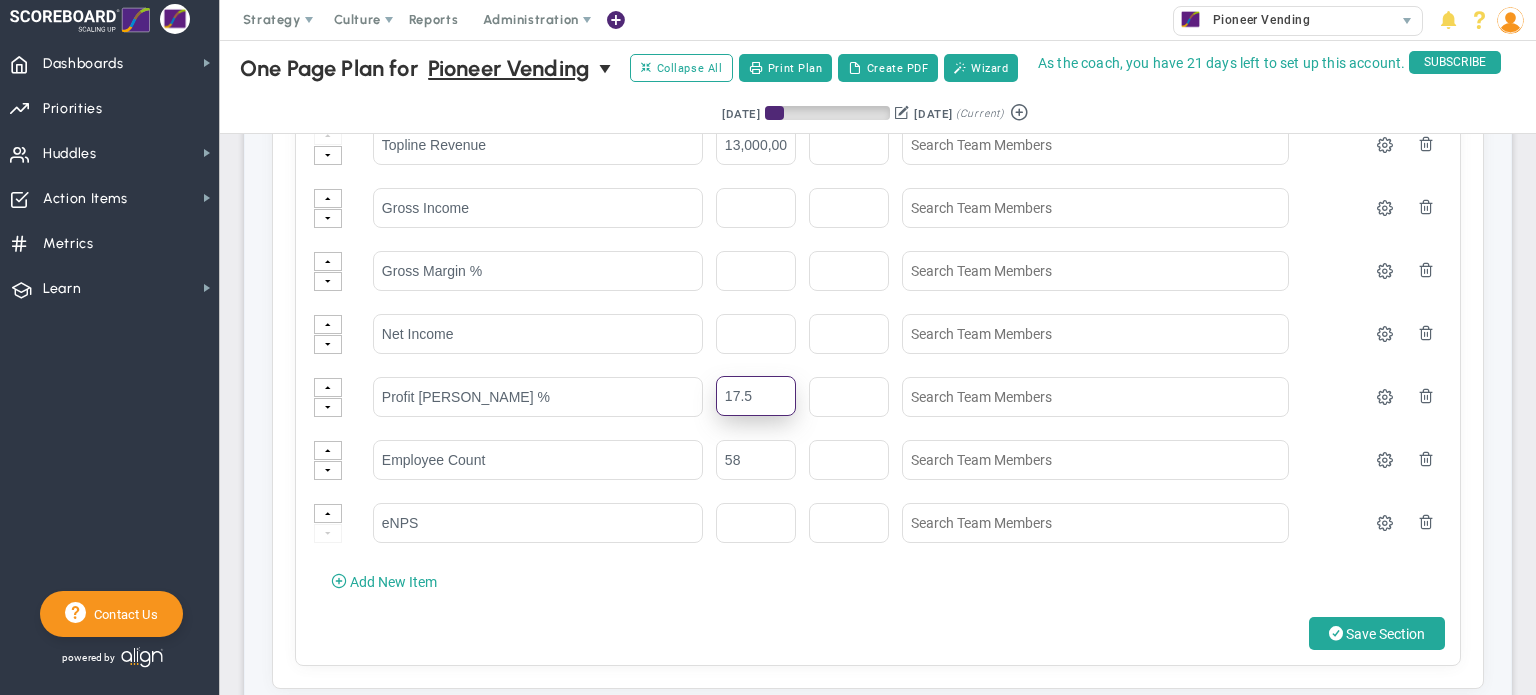 type on "17.5" 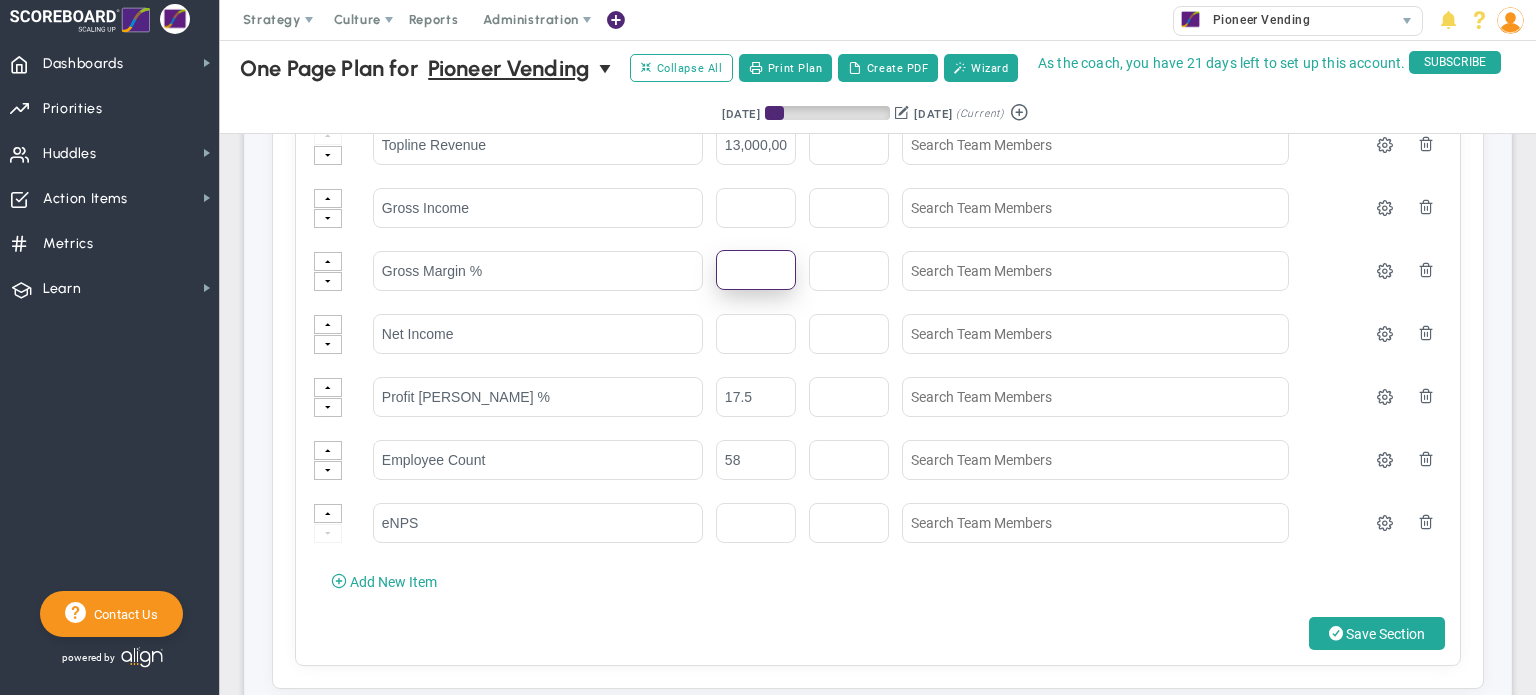 click at bounding box center [756, 270] 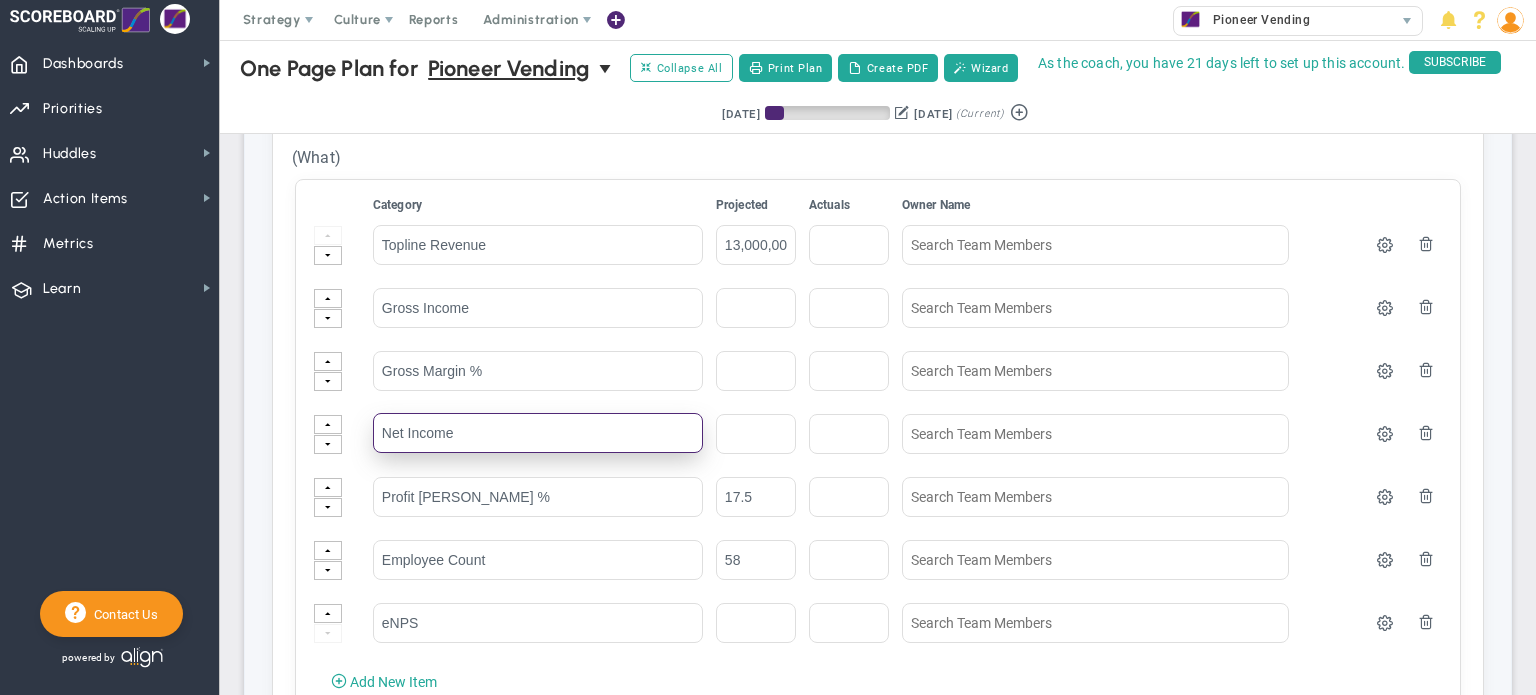 drag, startPoint x: 468, startPoint y: 411, endPoint x: 449, endPoint y: 409, distance: 19.104973 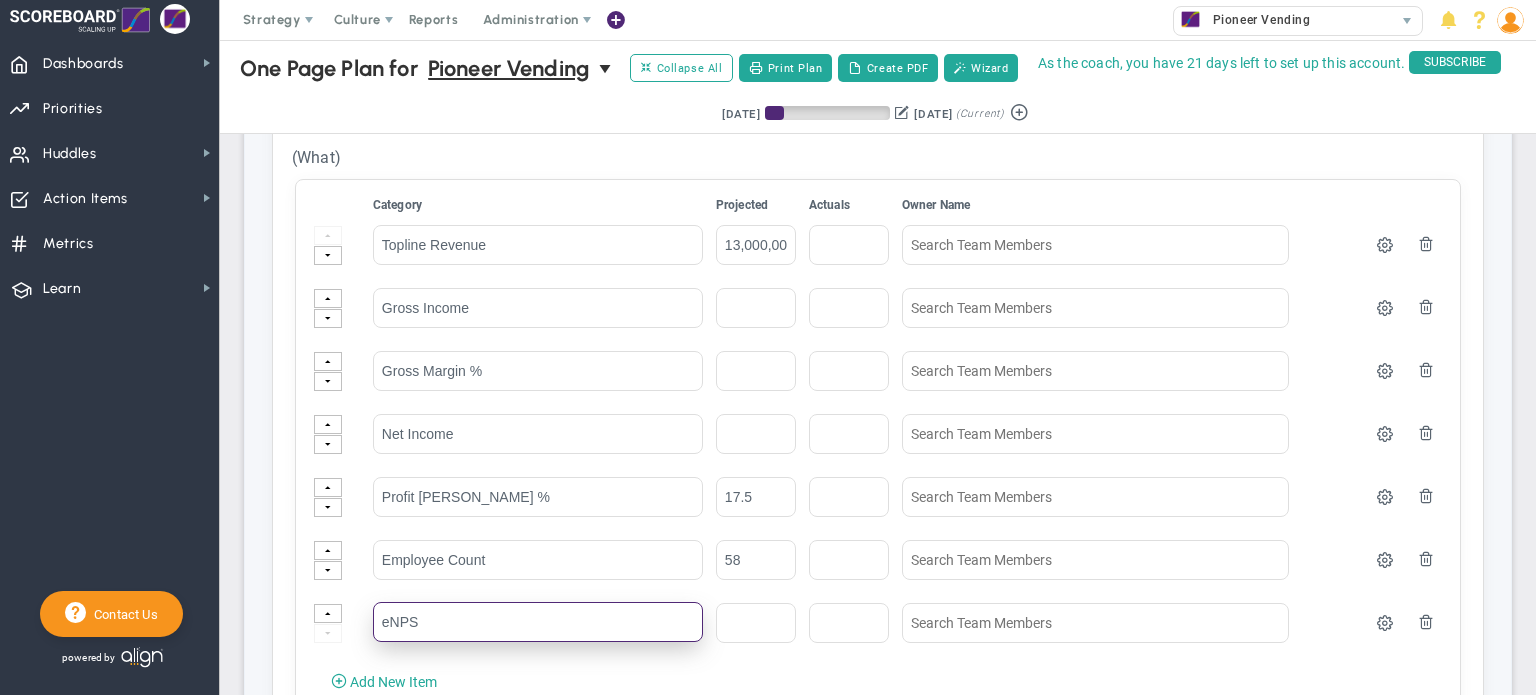 drag, startPoint x: 496, startPoint y: 598, endPoint x: 374, endPoint y: 594, distance: 122.06556 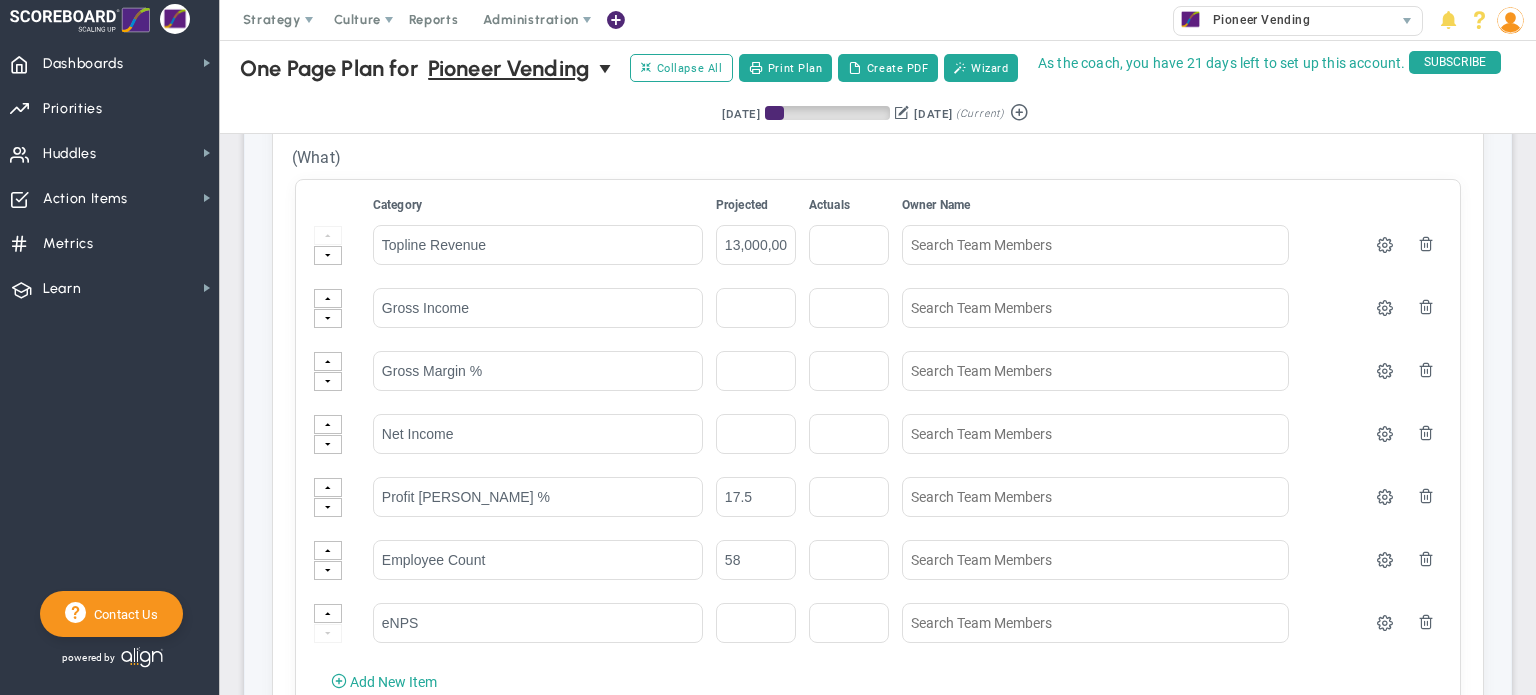 click on "Add New Item" at bounding box center (393, 682) 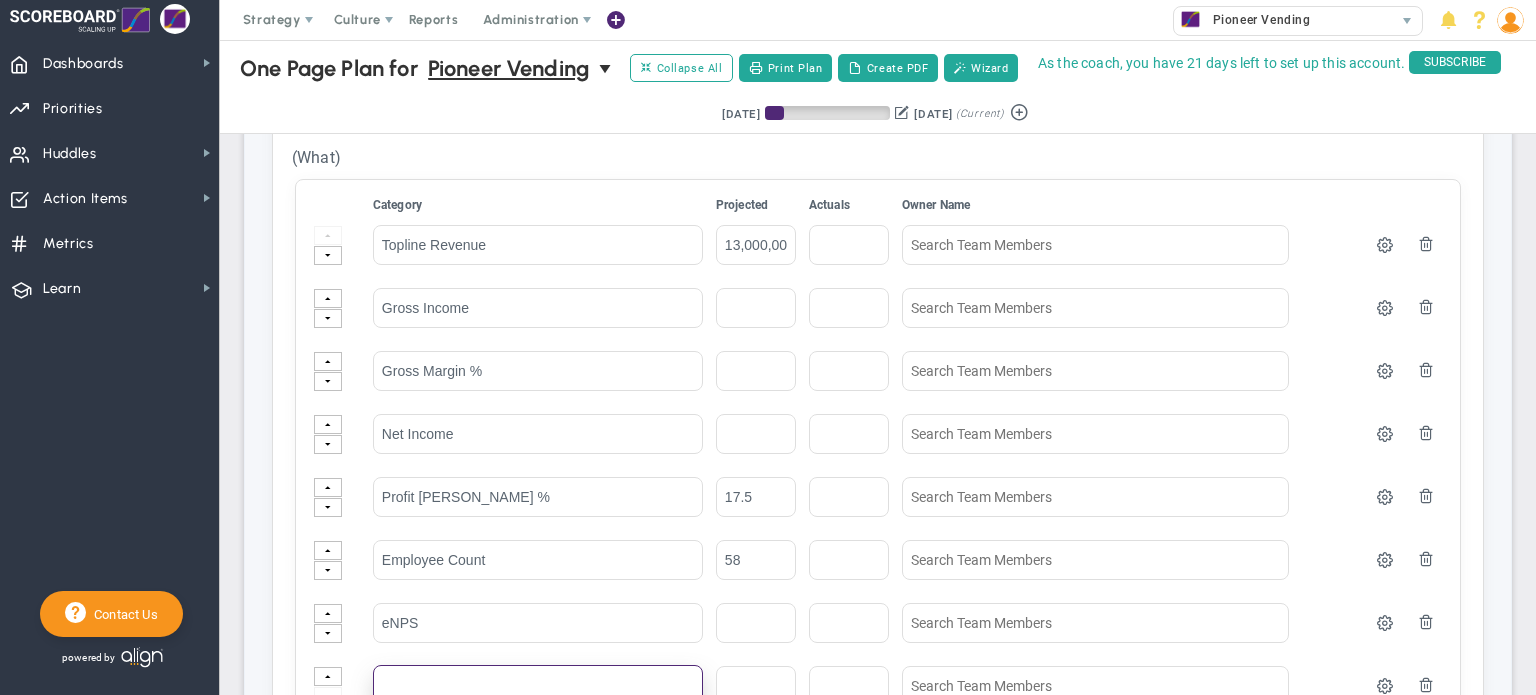 click at bounding box center (538, 685) 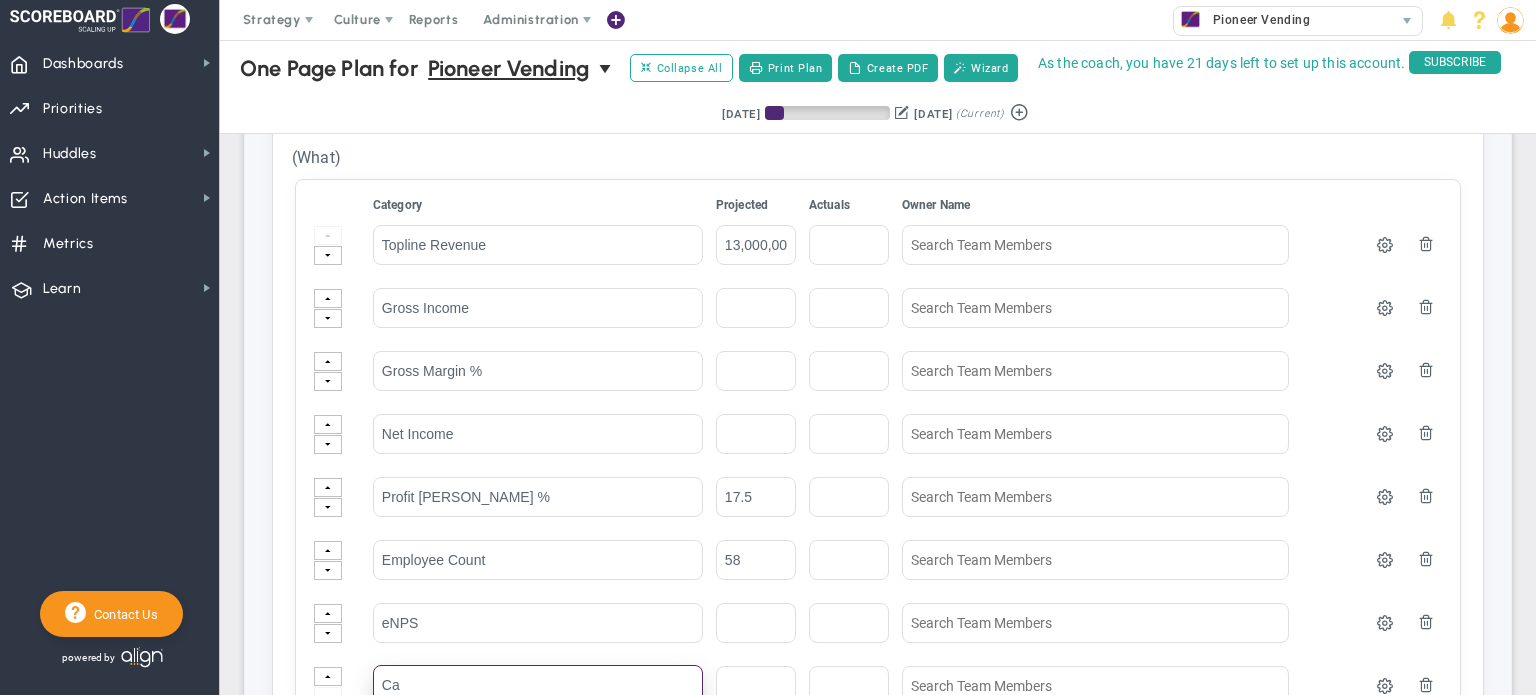 type on "C" 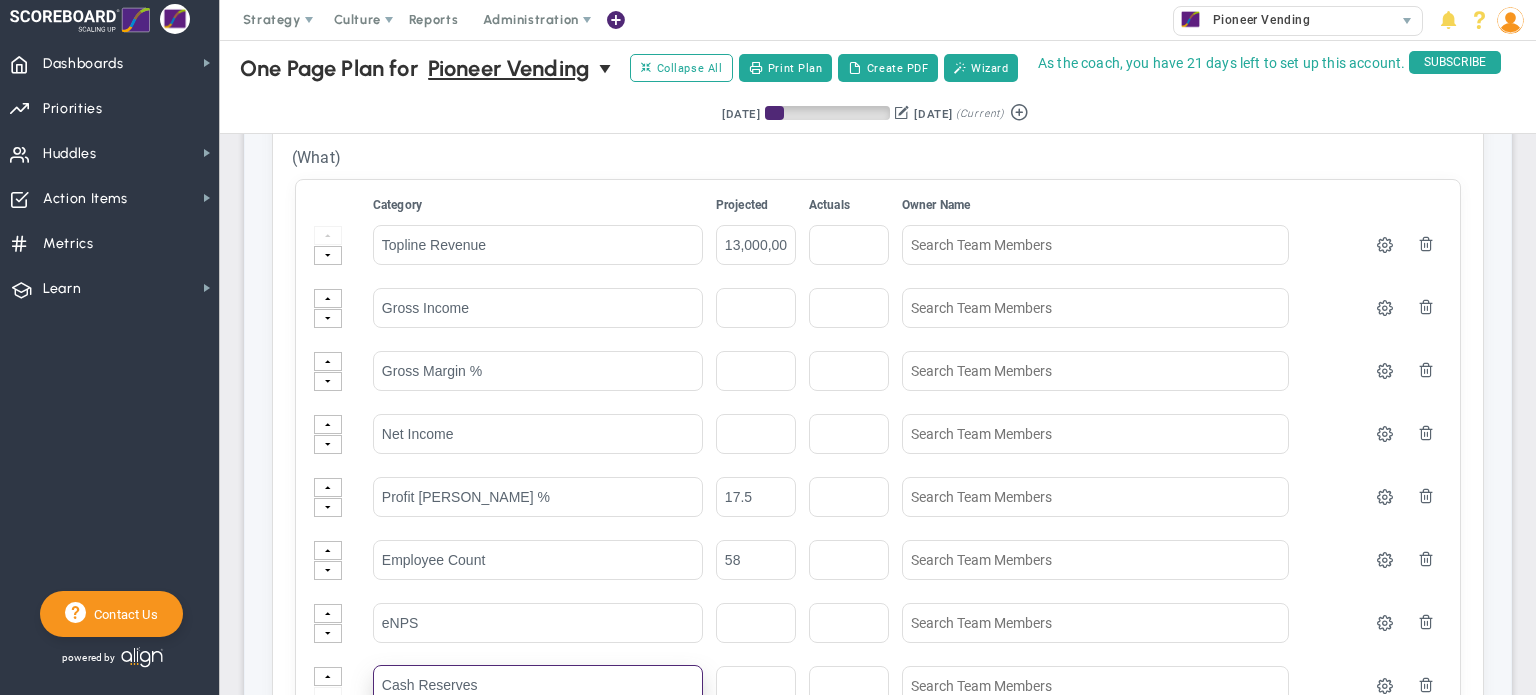 type on "Cash Reserves" 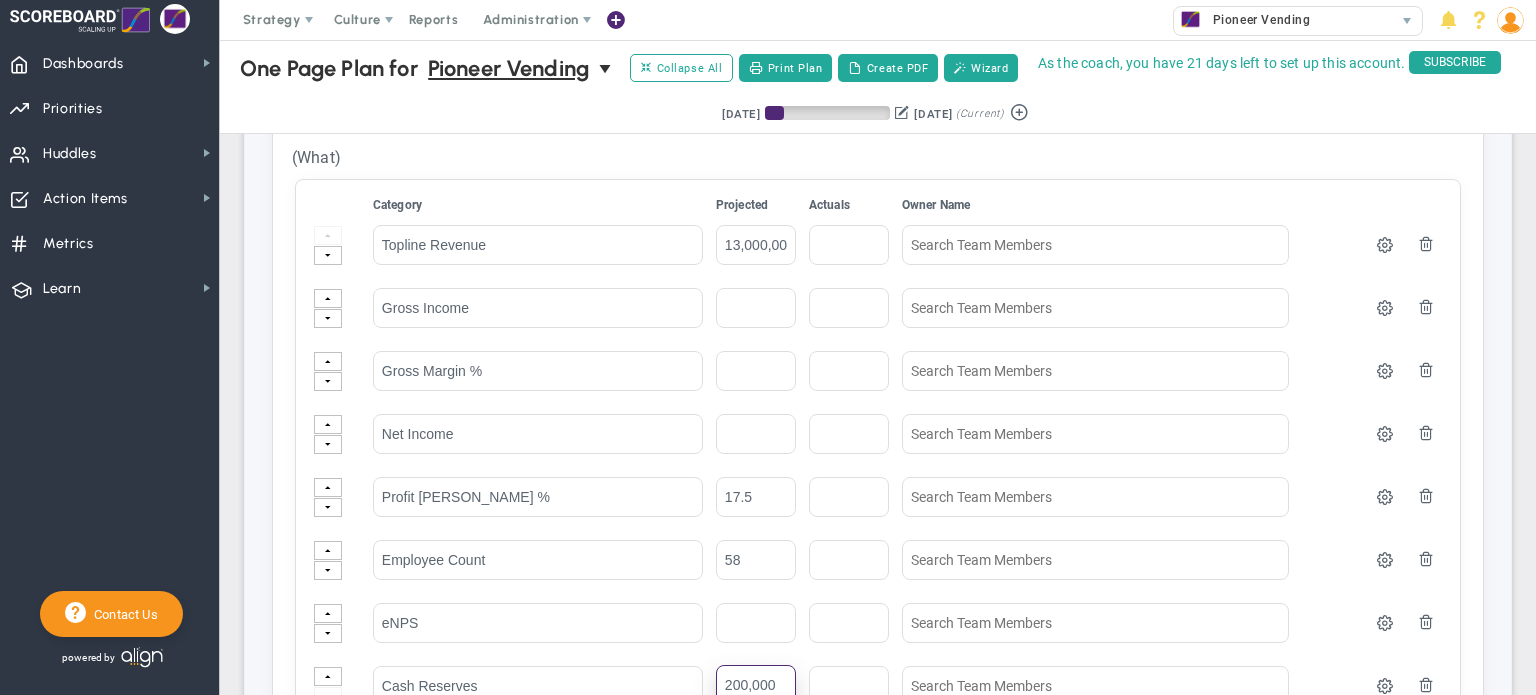 type on "200,000" 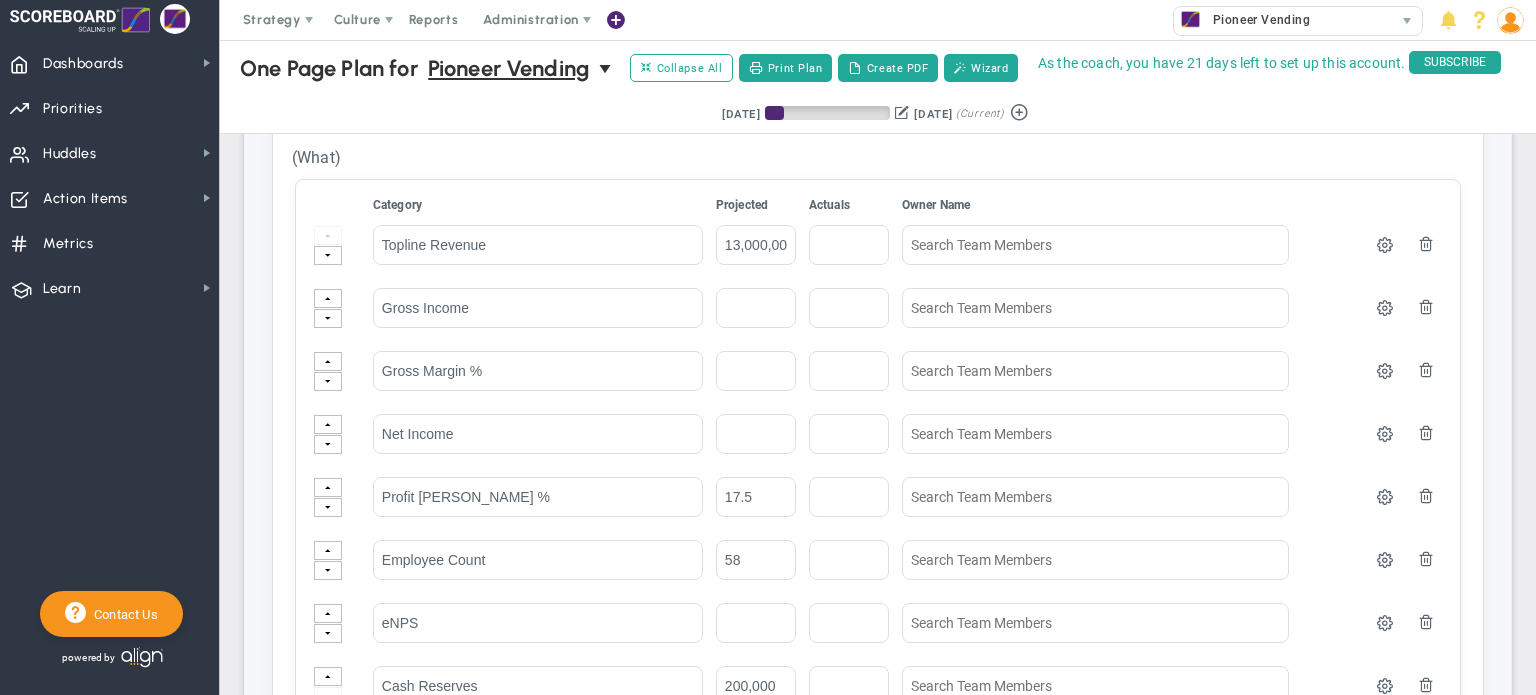 click on "Retrieving period...
[DATE]
[DATE]
(Current)" at bounding box center (878, 114) 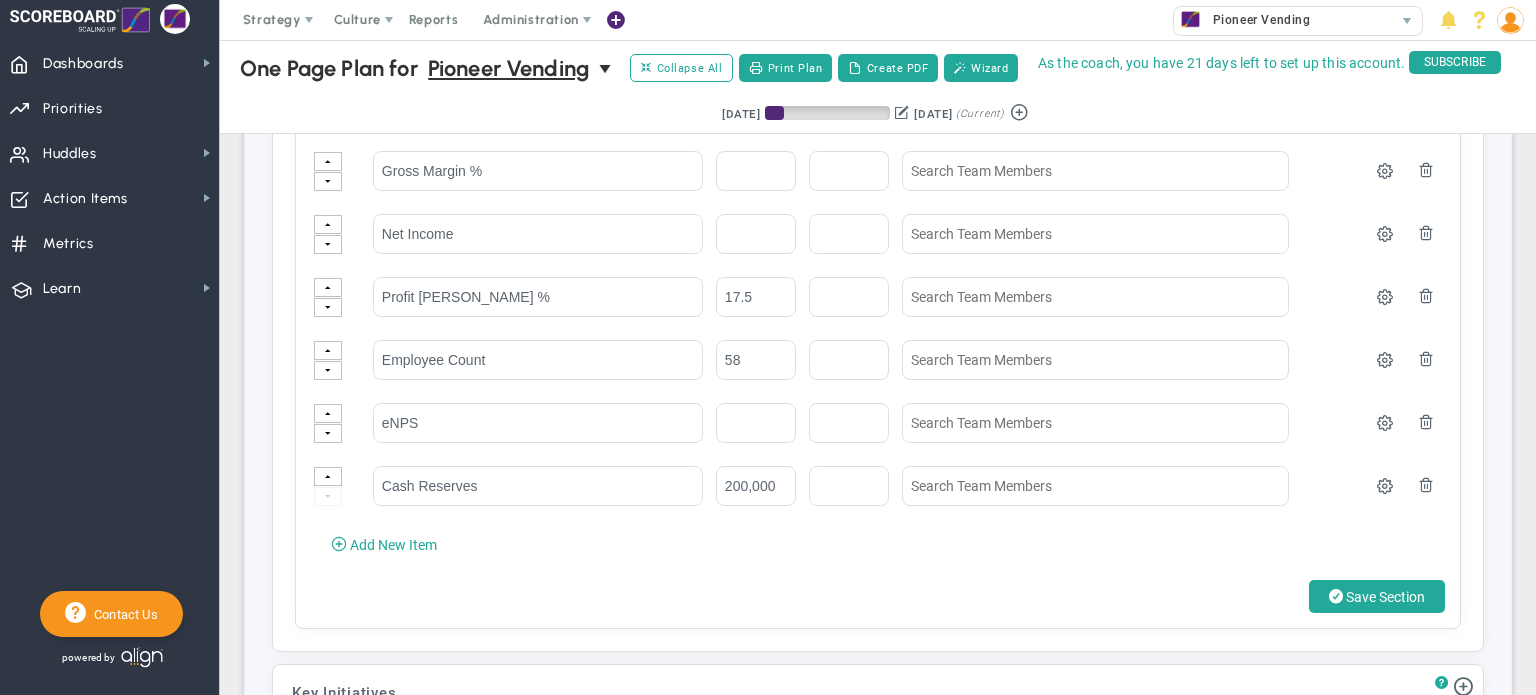 click on "Save Section" at bounding box center [878, 596] 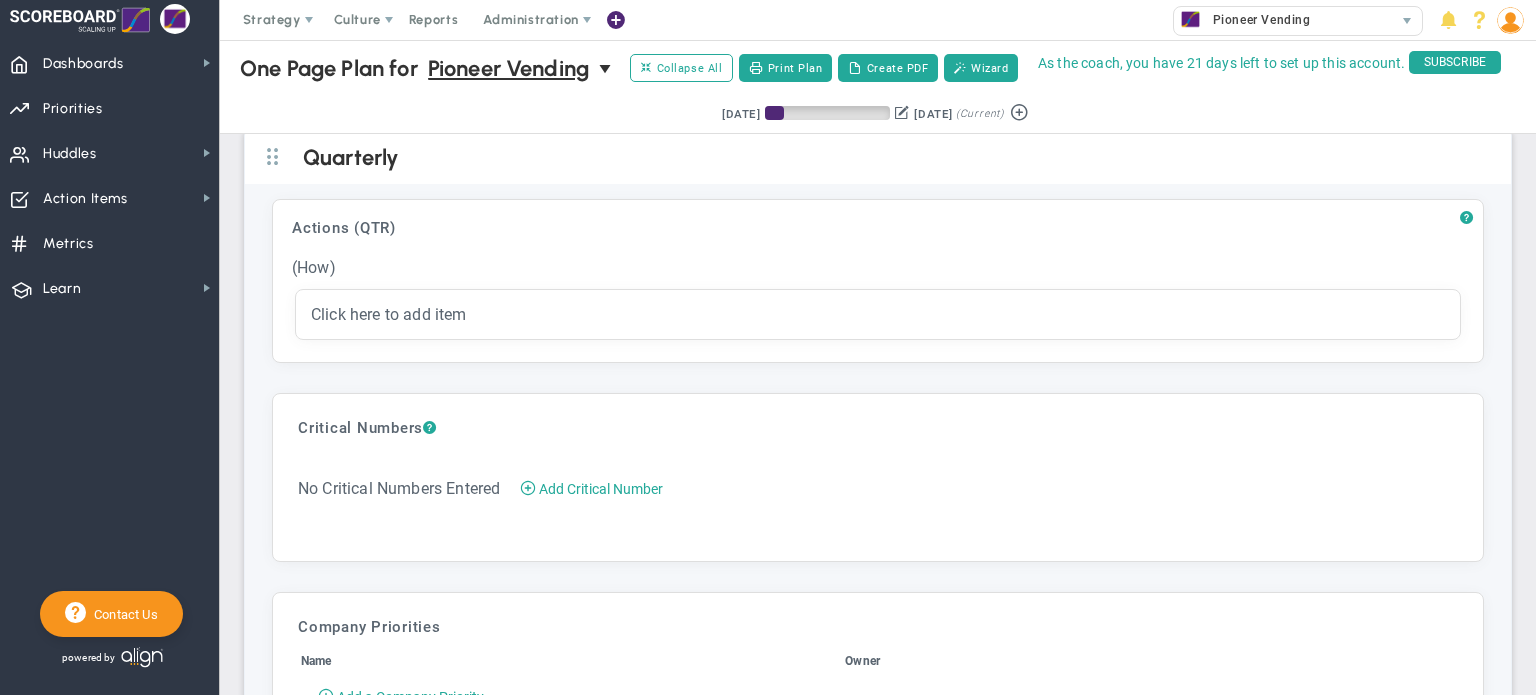 scroll, scrollTop: 4200, scrollLeft: 0, axis: vertical 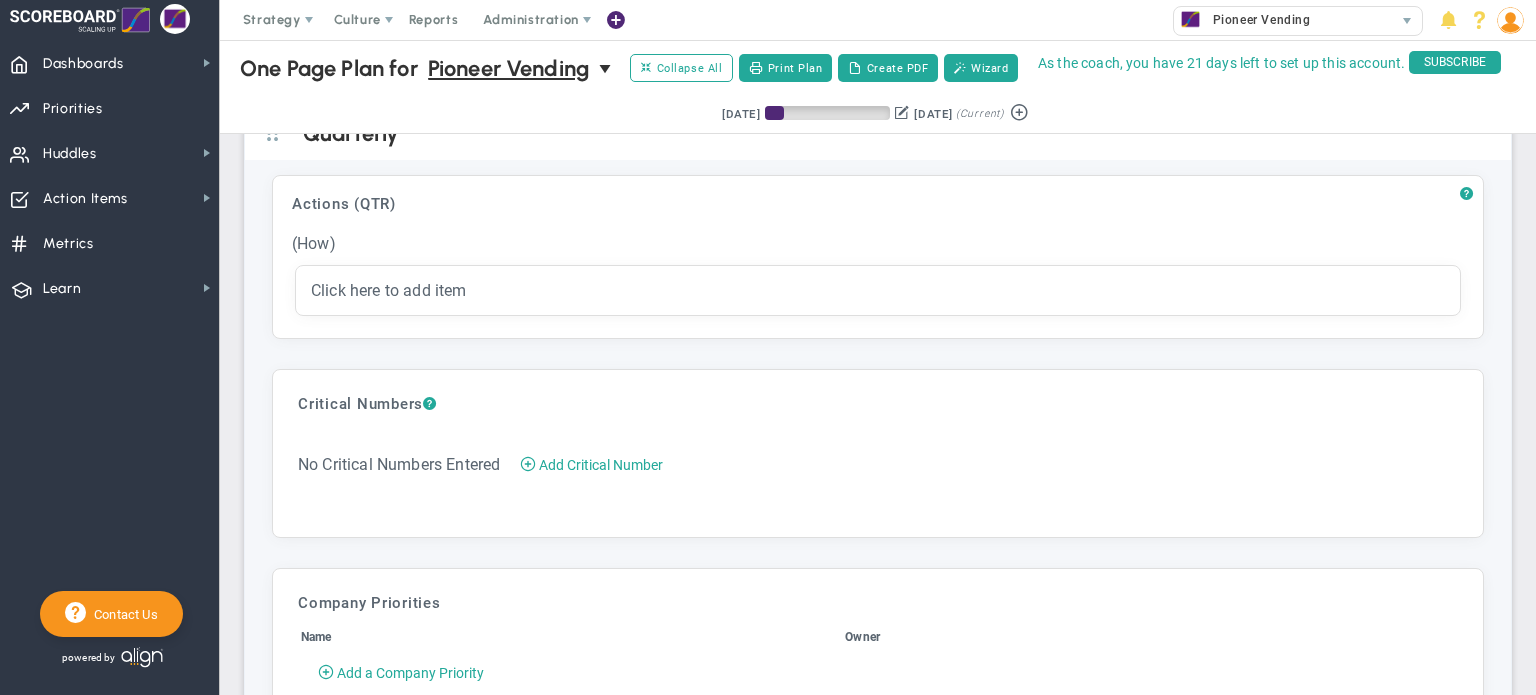 click on "Add Critical Number" at bounding box center [601, 465] 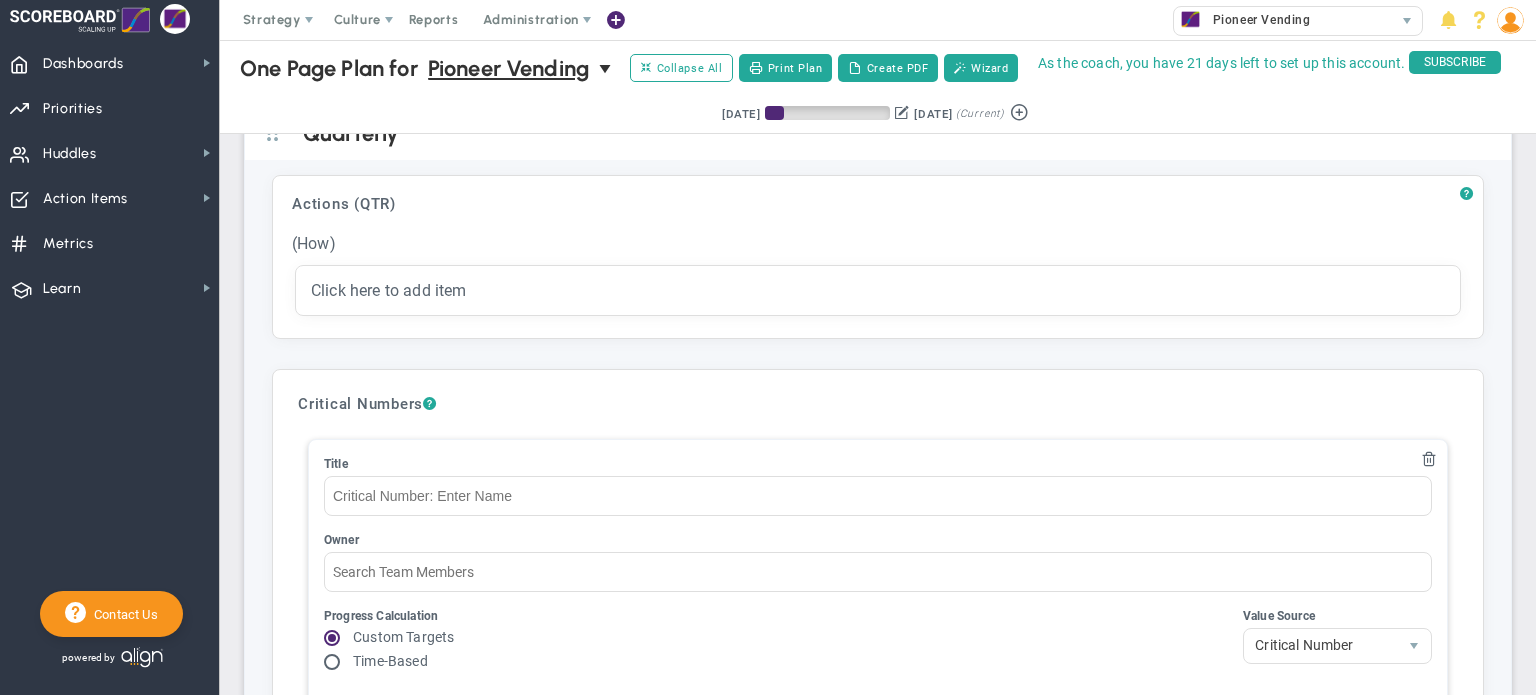 scroll, scrollTop: 4300, scrollLeft: 0, axis: vertical 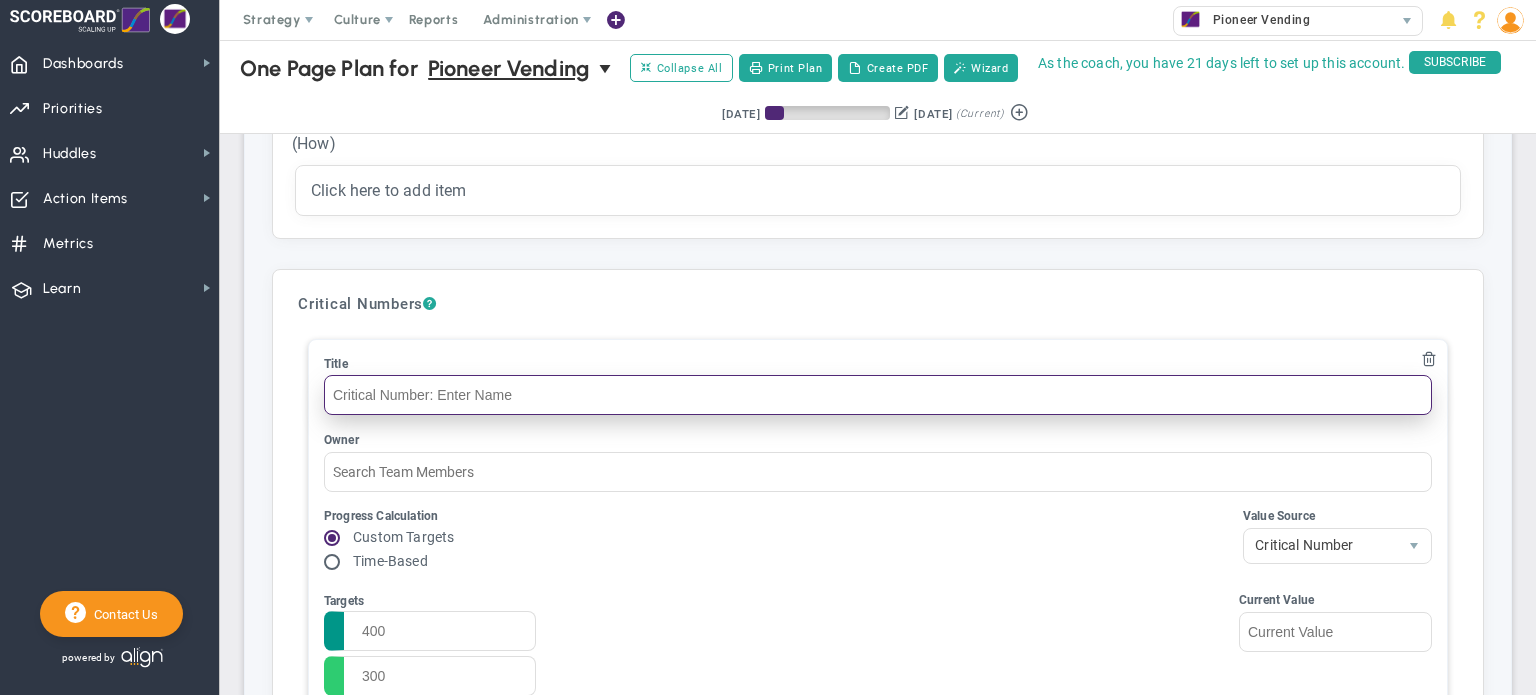 click at bounding box center (878, 395) 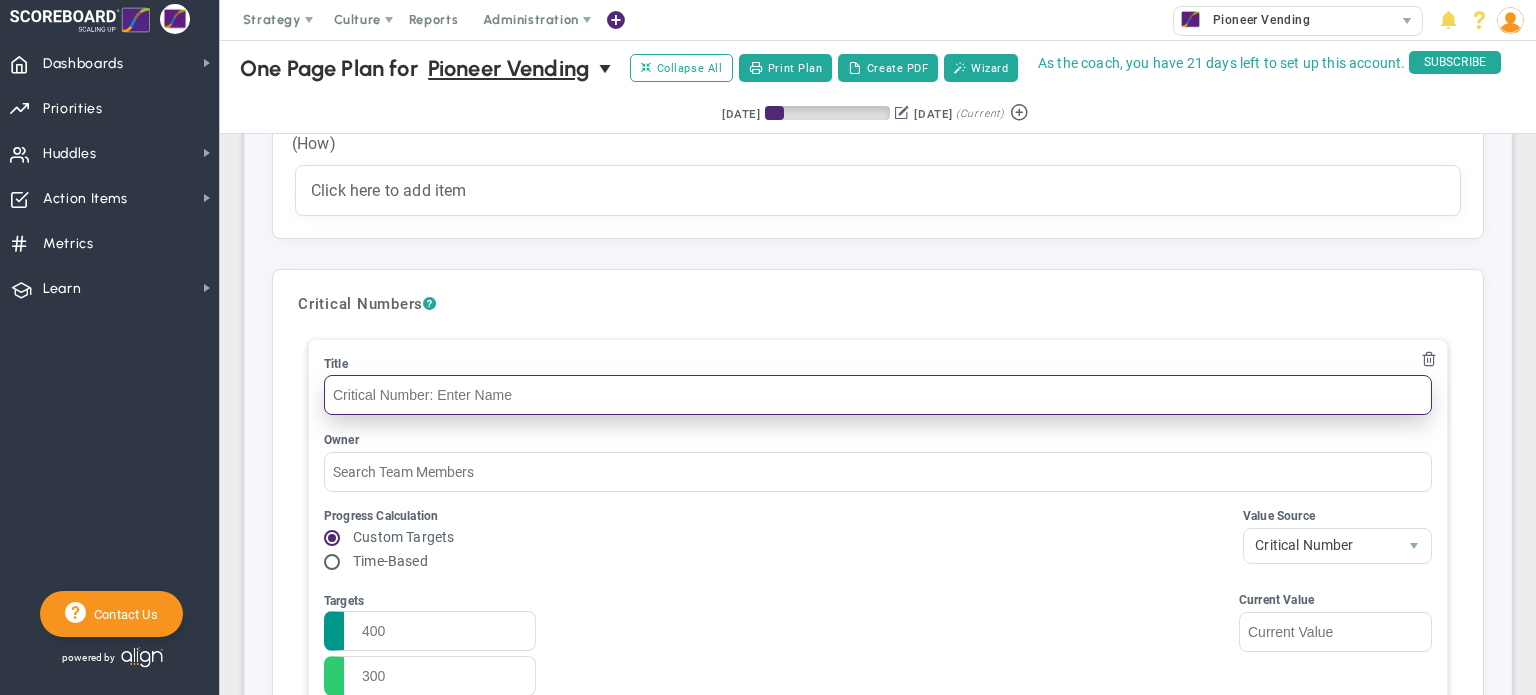 click at bounding box center [878, 395] 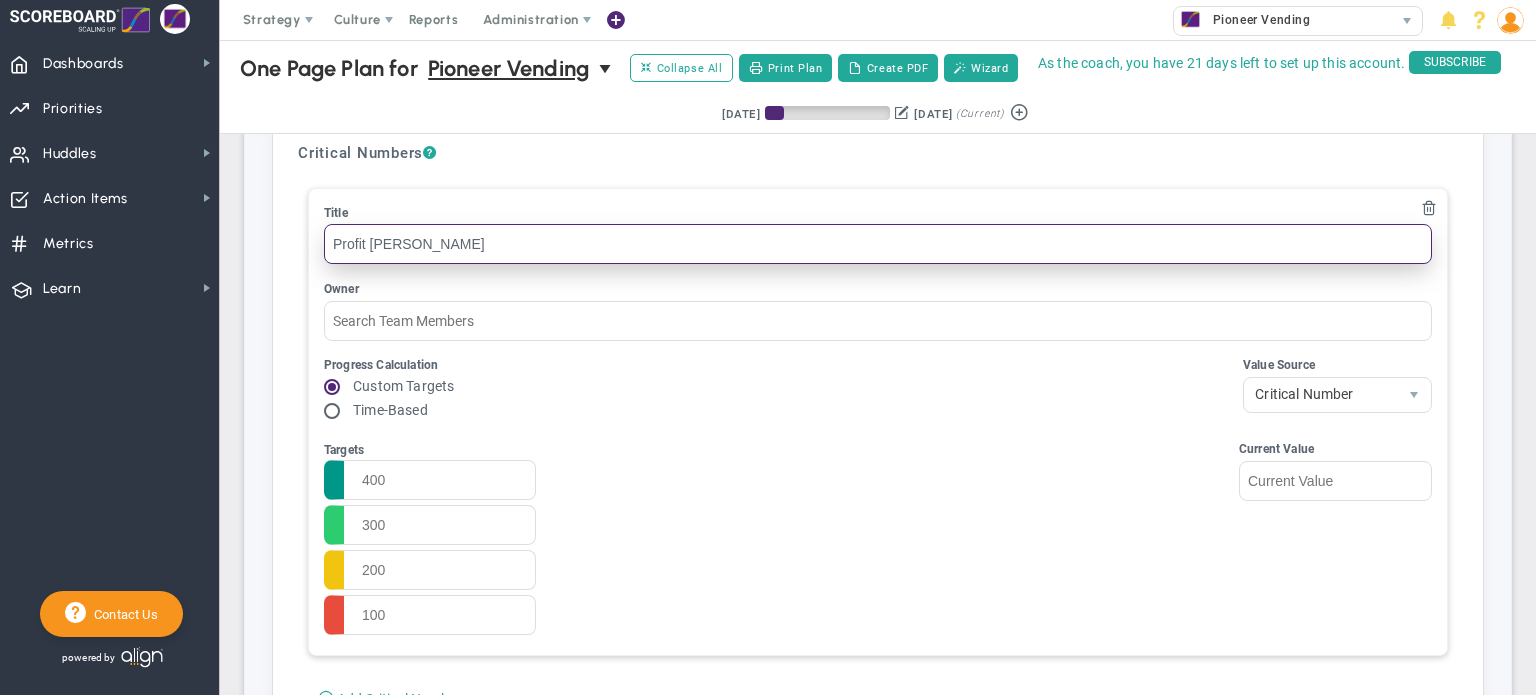 scroll, scrollTop: 4500, scrollLeft: 0, axis: vertical 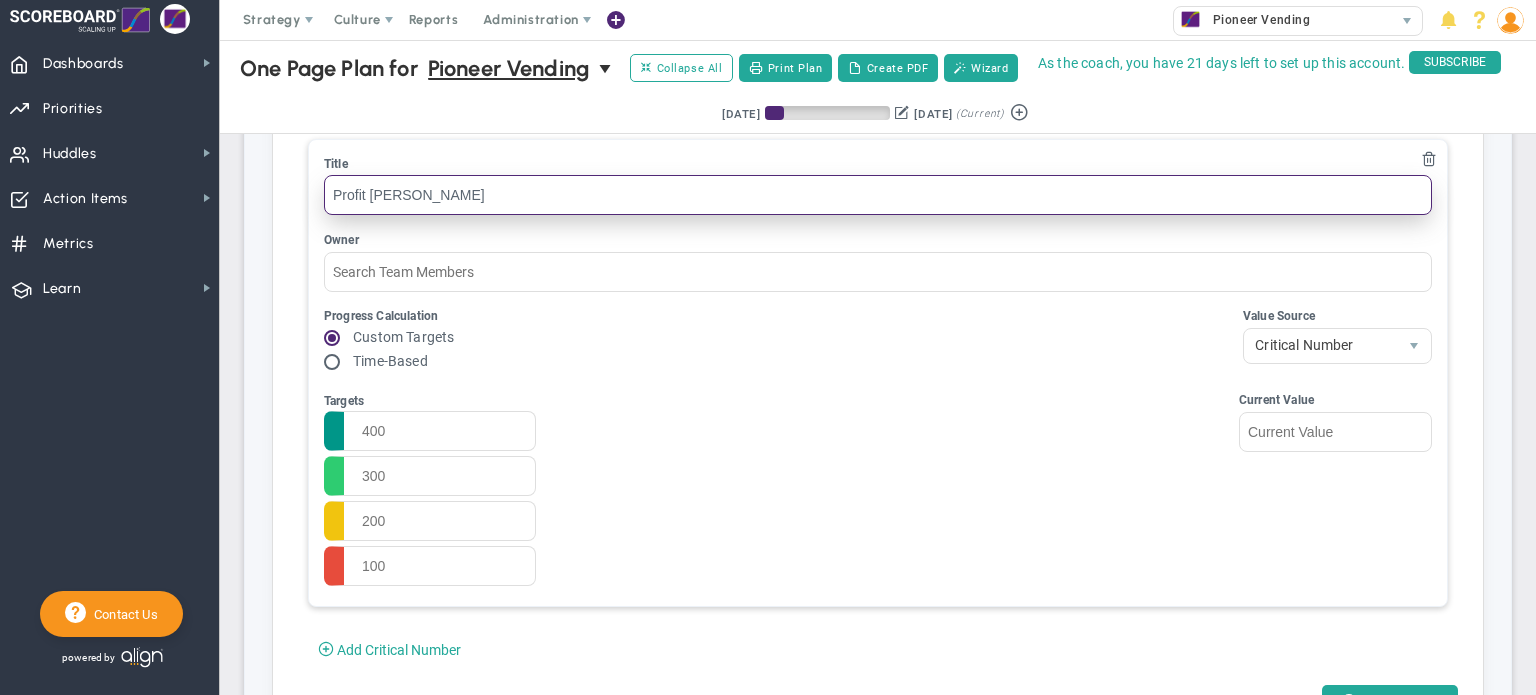type on "Profit [PERSON_NAME]" 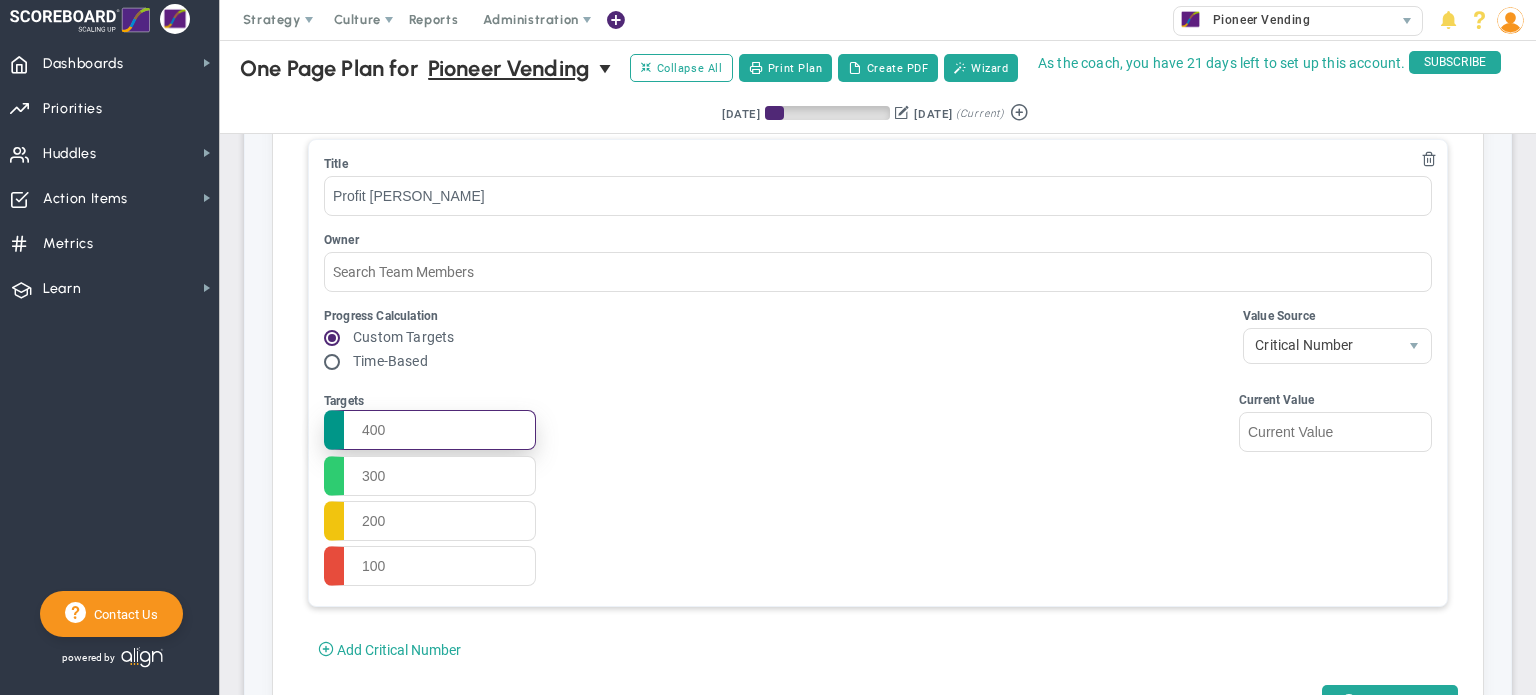 drag, startPoint x: 406, startPoint y: 408, endPoint x: 312, endPoint y: 407, distance: 94.00532 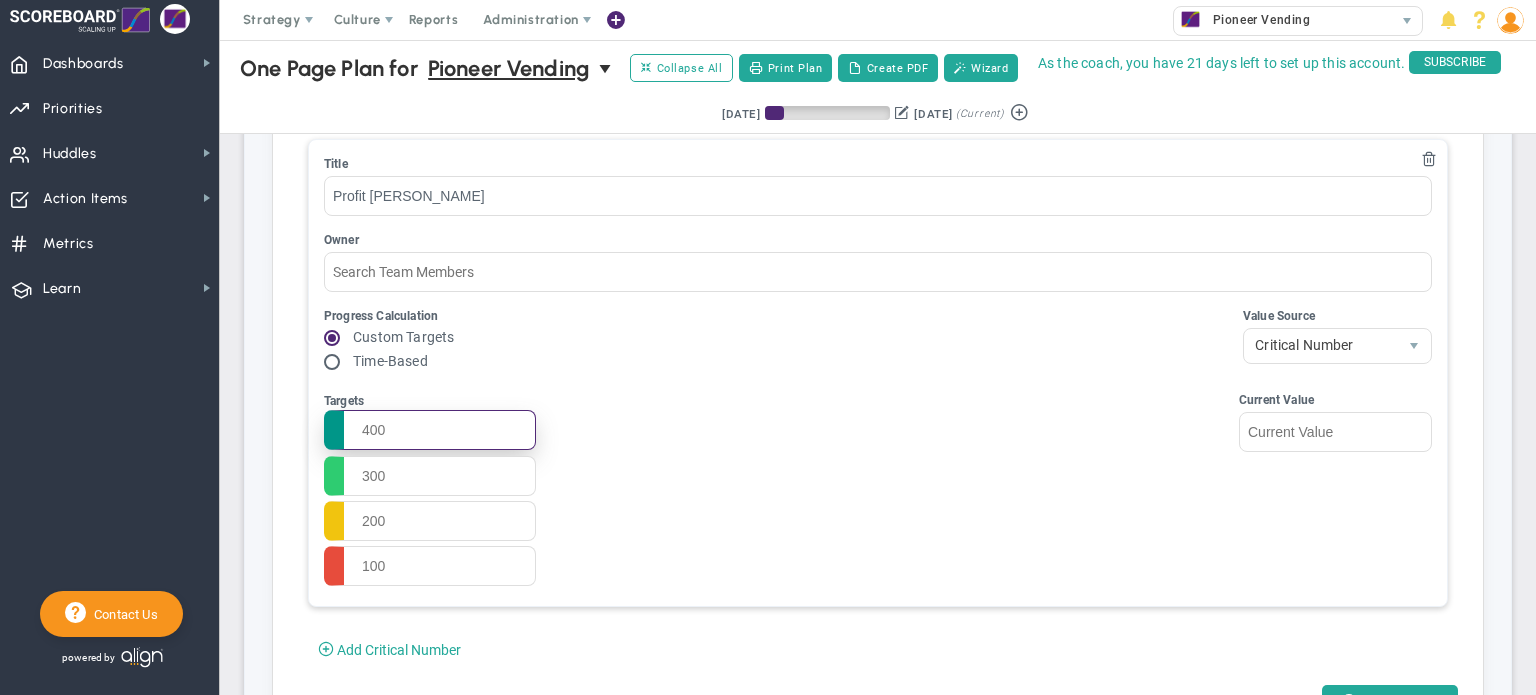 type on "7" 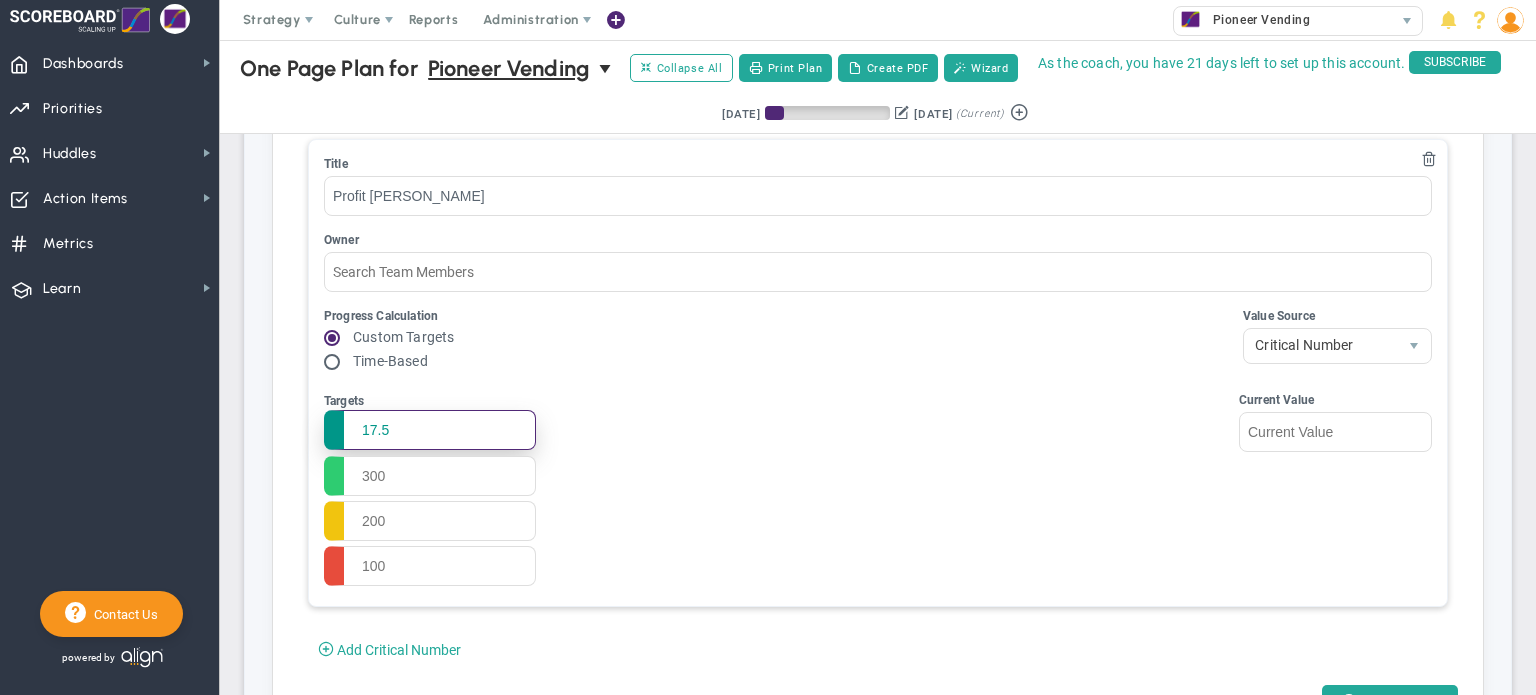 type on "17.5" 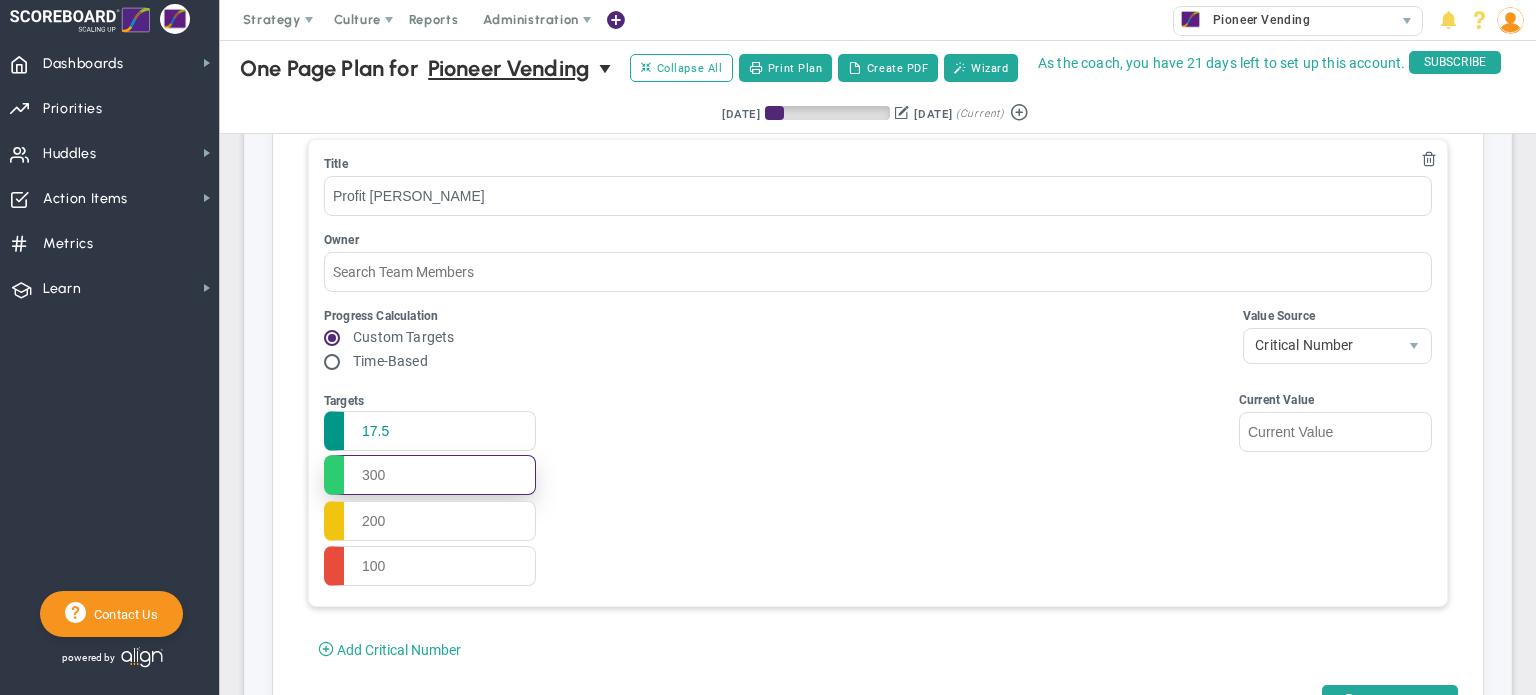 click at bounding box center (430, 475) 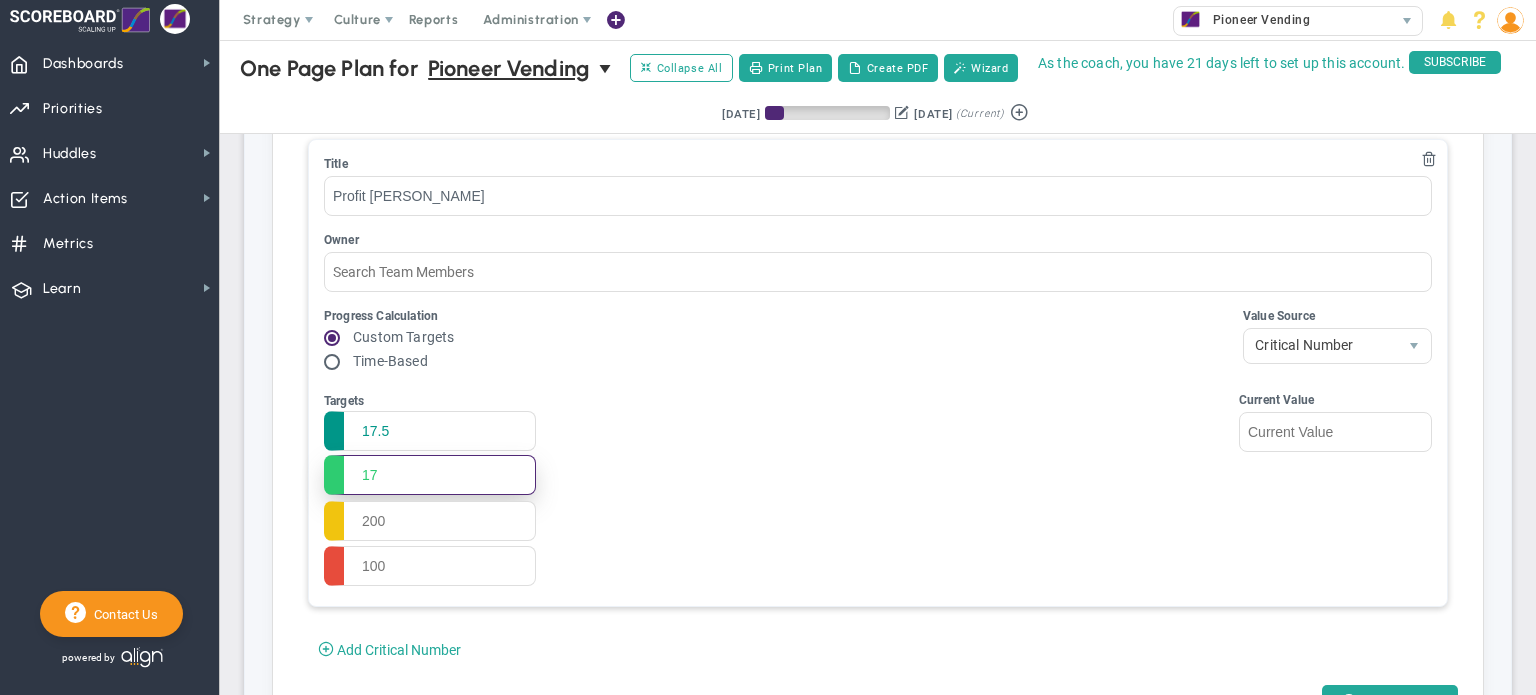 type on "17" 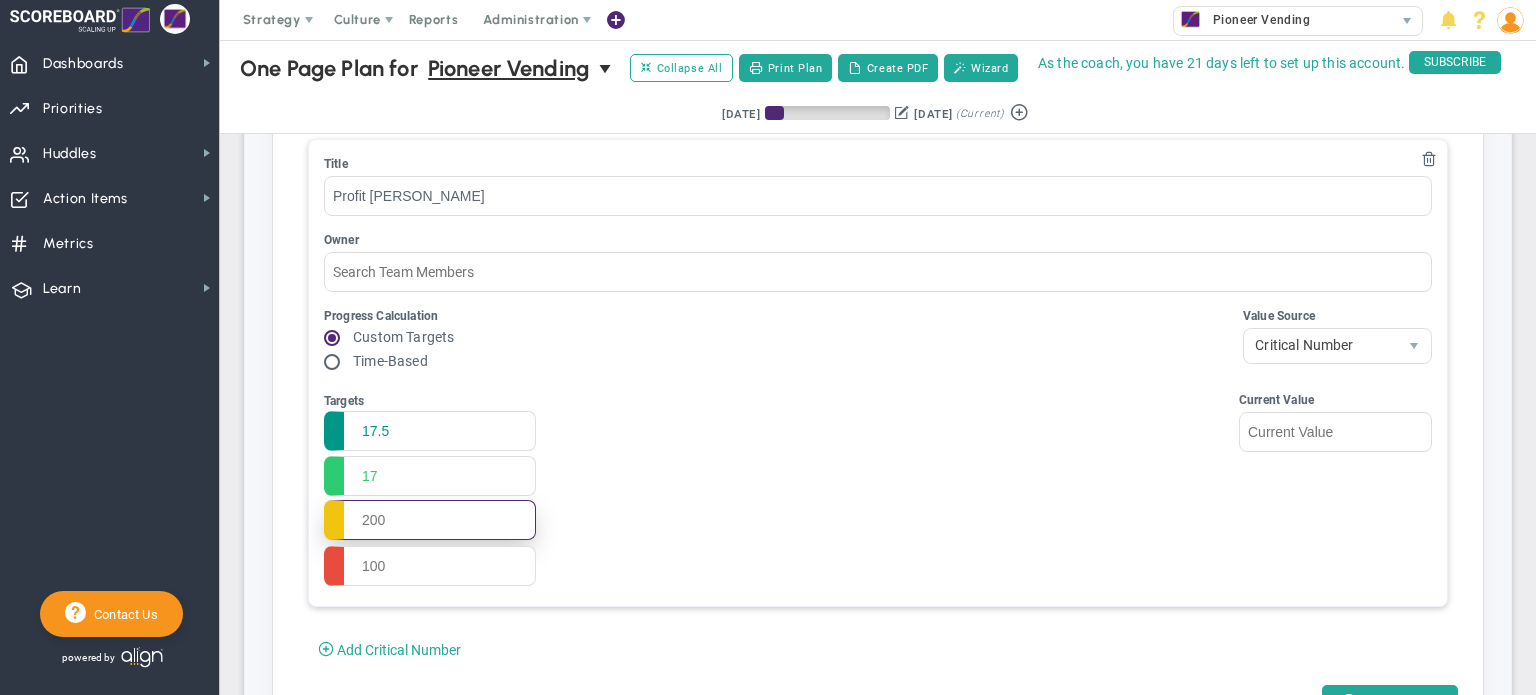 click at bounding box center (430, 520) 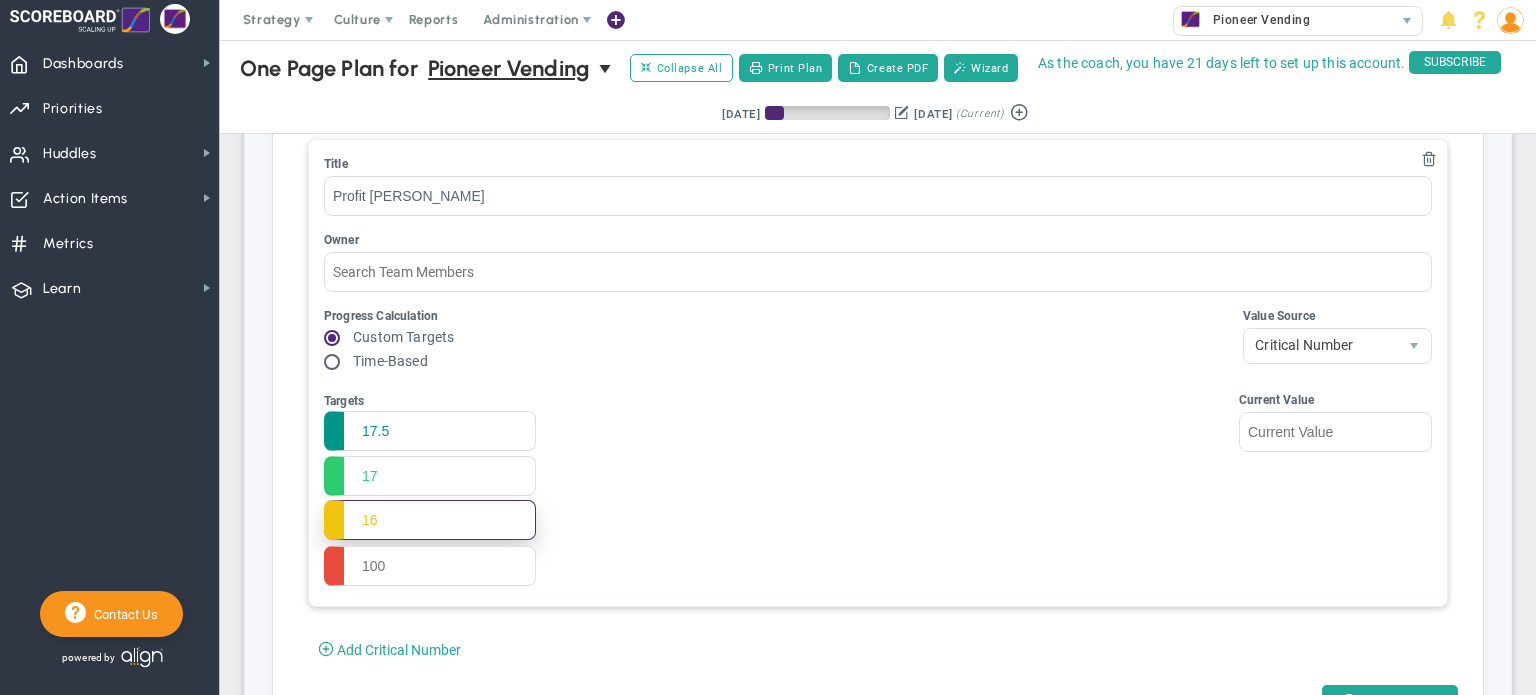 type on "1" 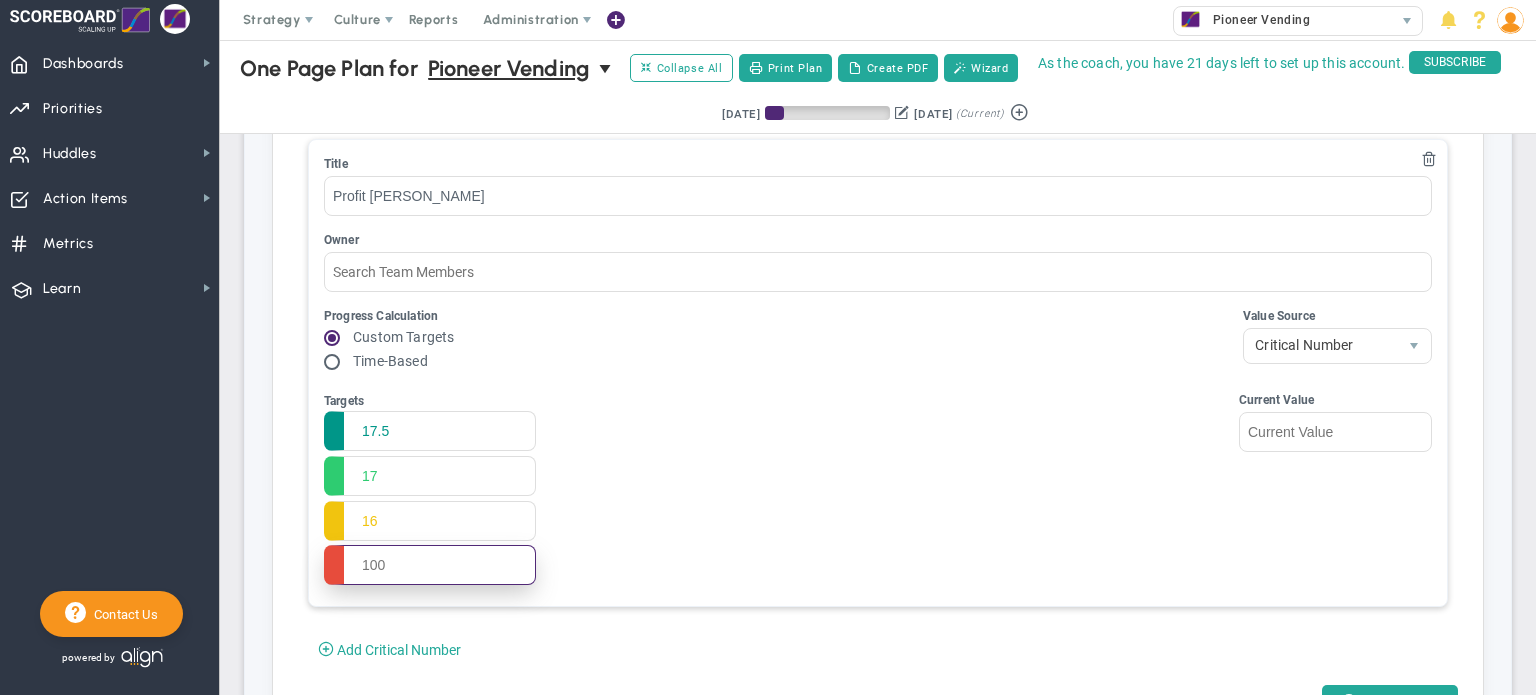 click at bounding box center (430, 565) 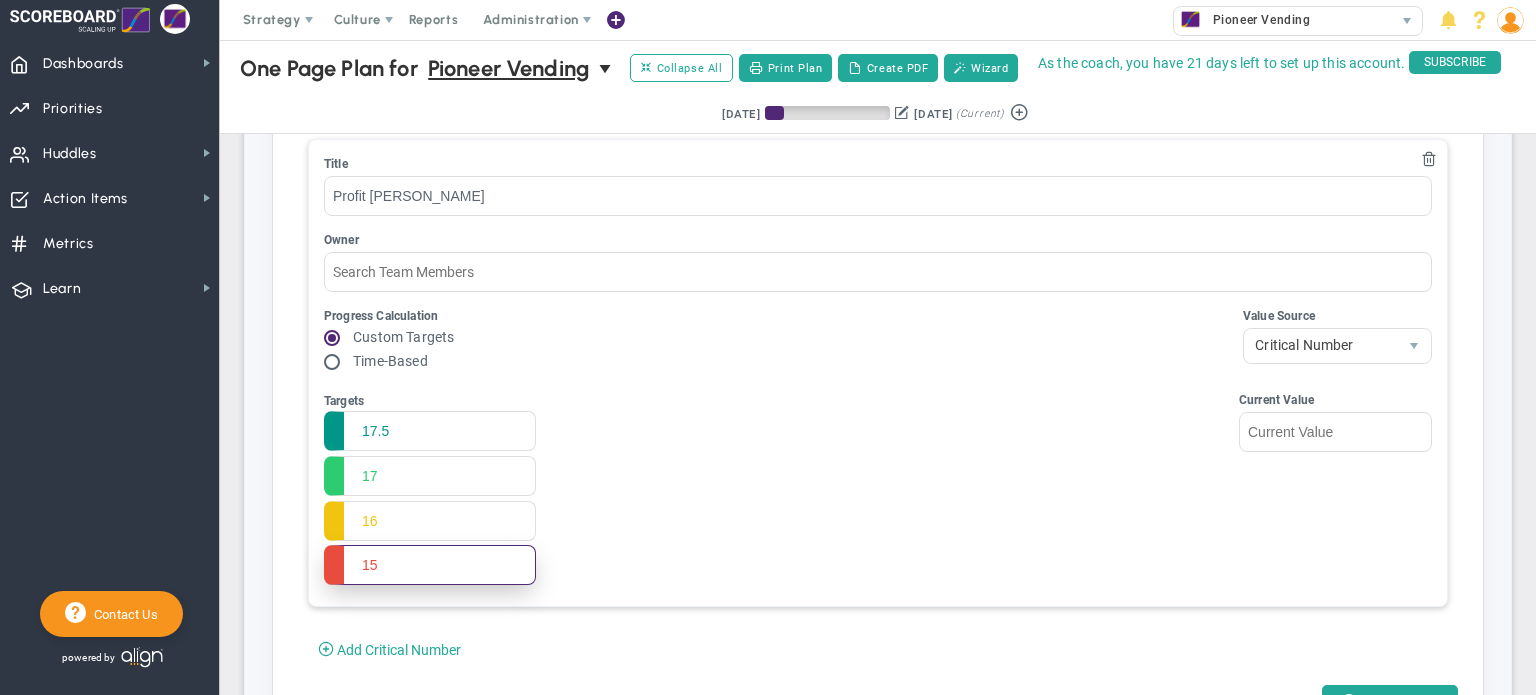 type on "15" 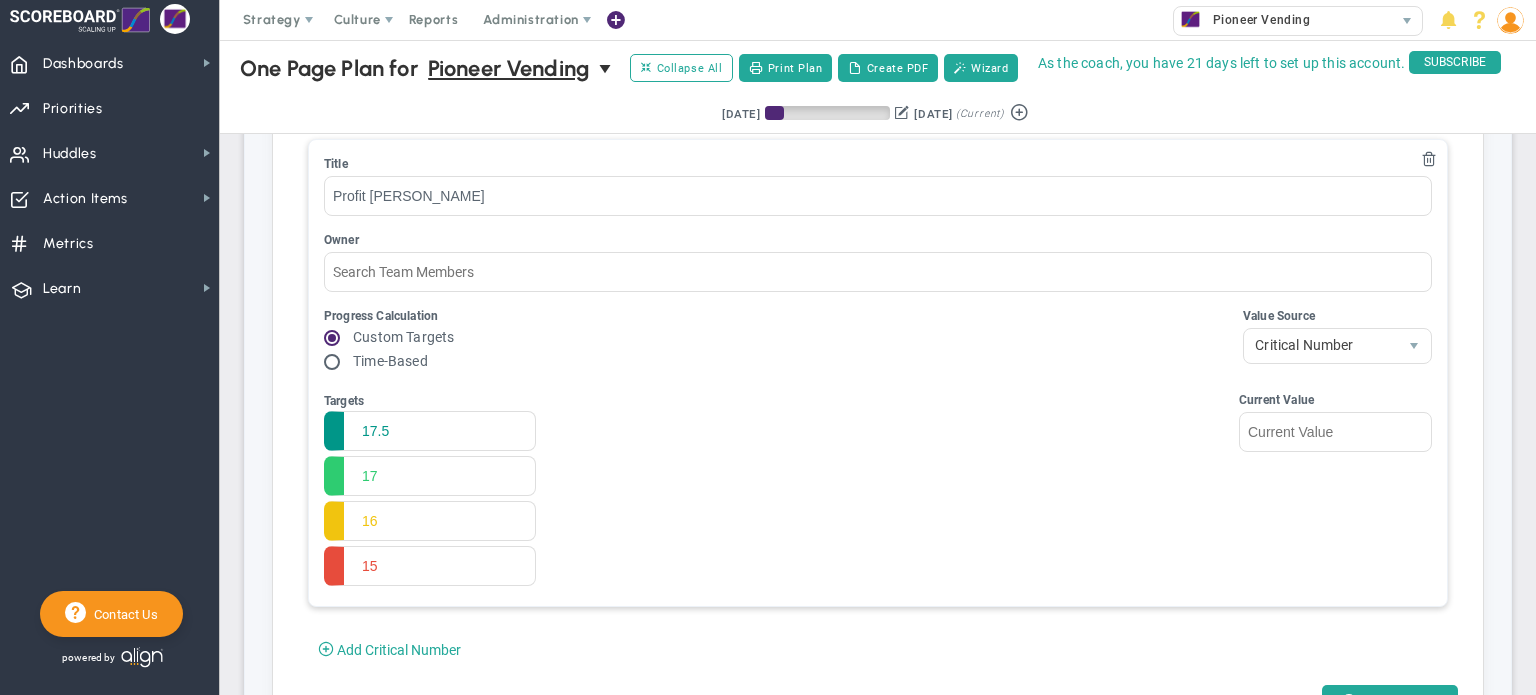 click on "Targets
17.5
17
16
15
Start
Target" at bounding box center [878, 491] 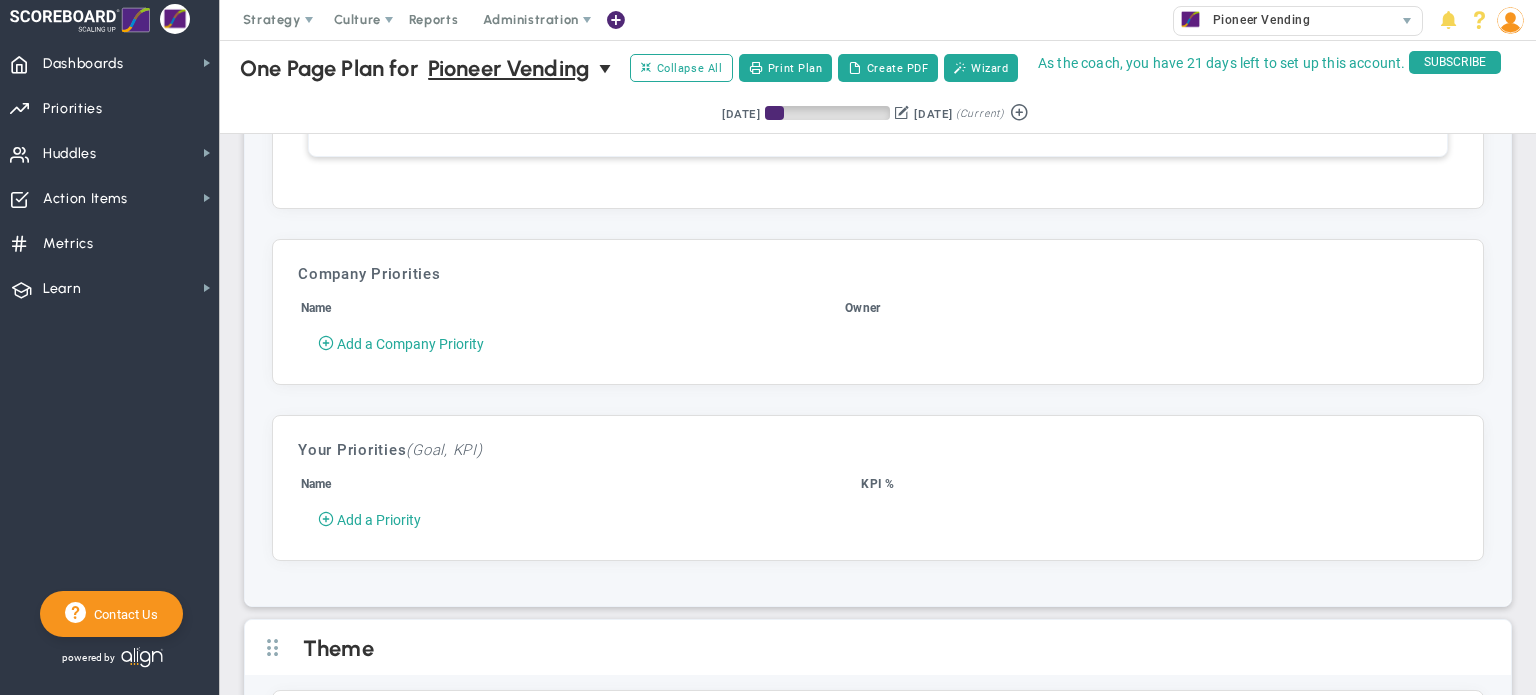 scroll, scrollTop: 4348, scrollLeft: 0, axis: vertical 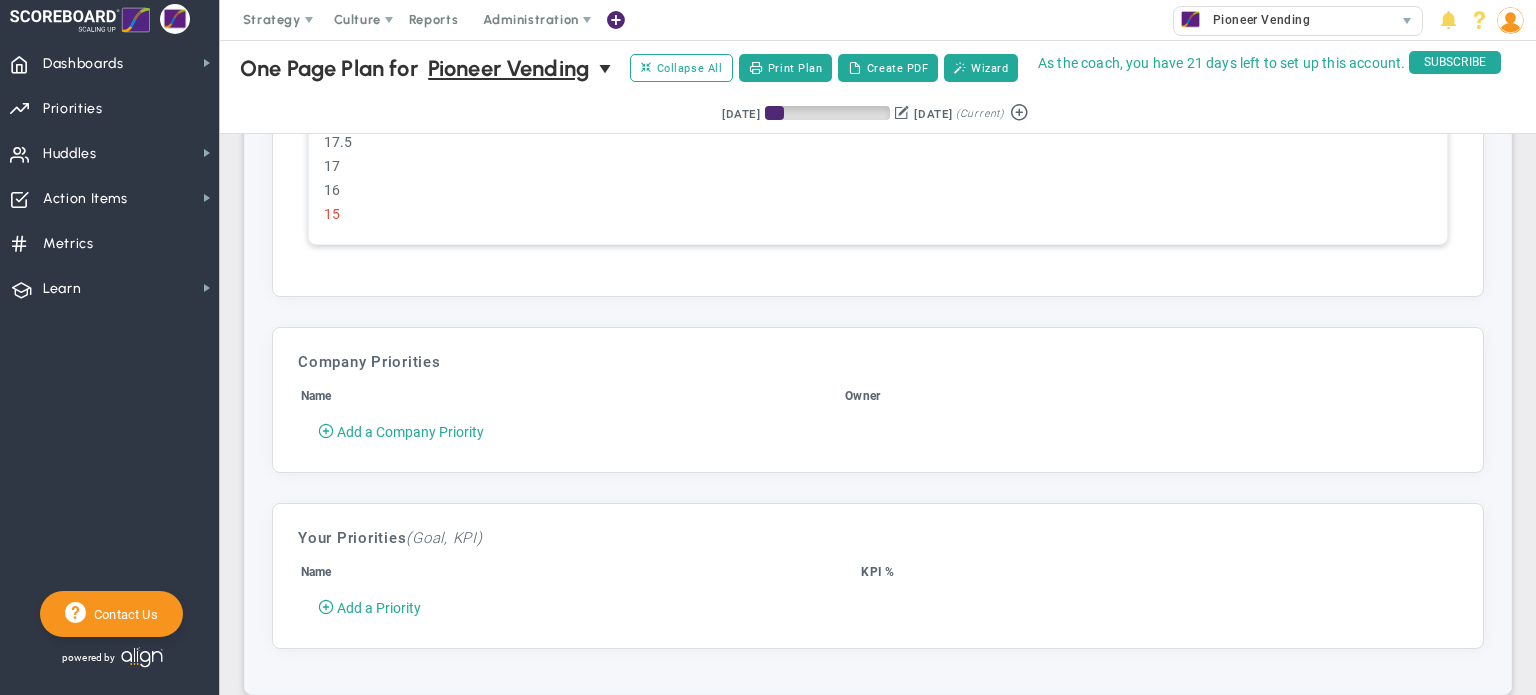 click on "Add a Company Priority" at bounding box center [410, 432] 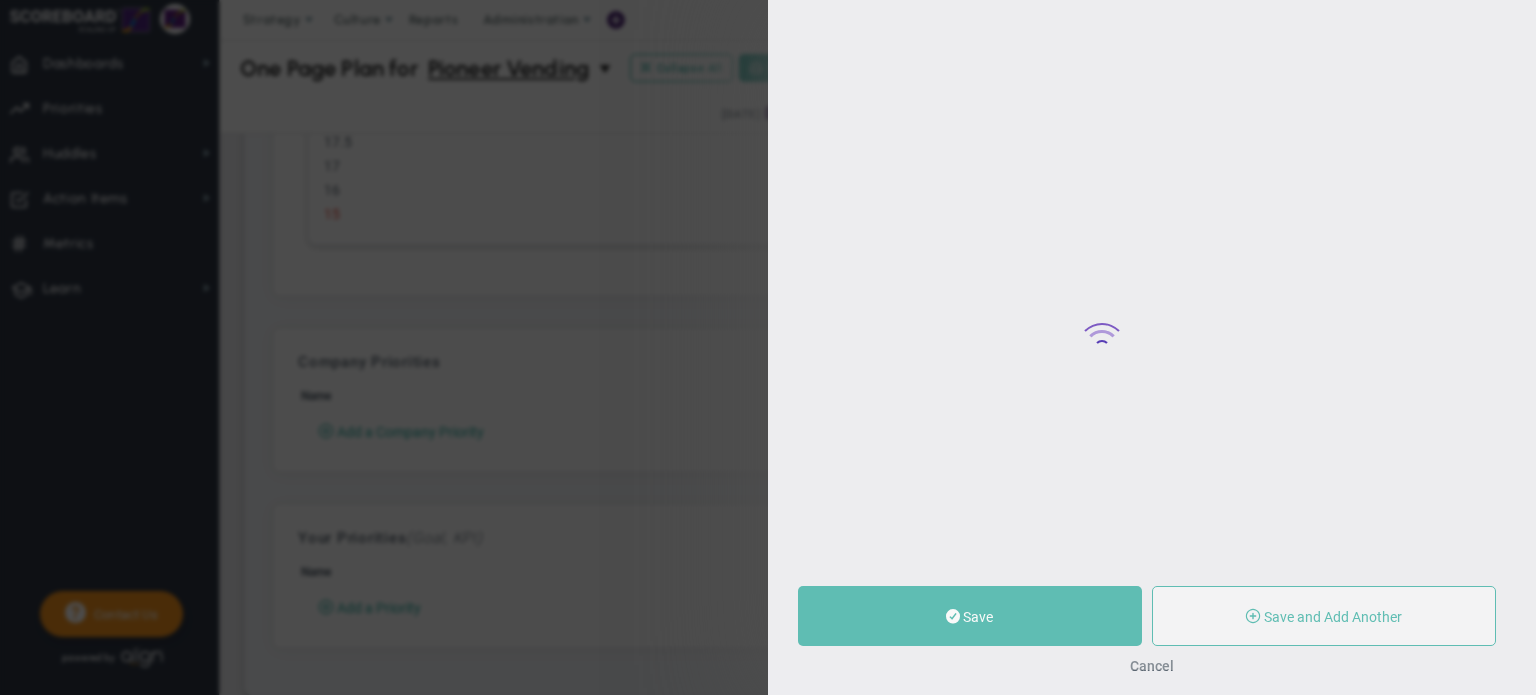 type on "0" 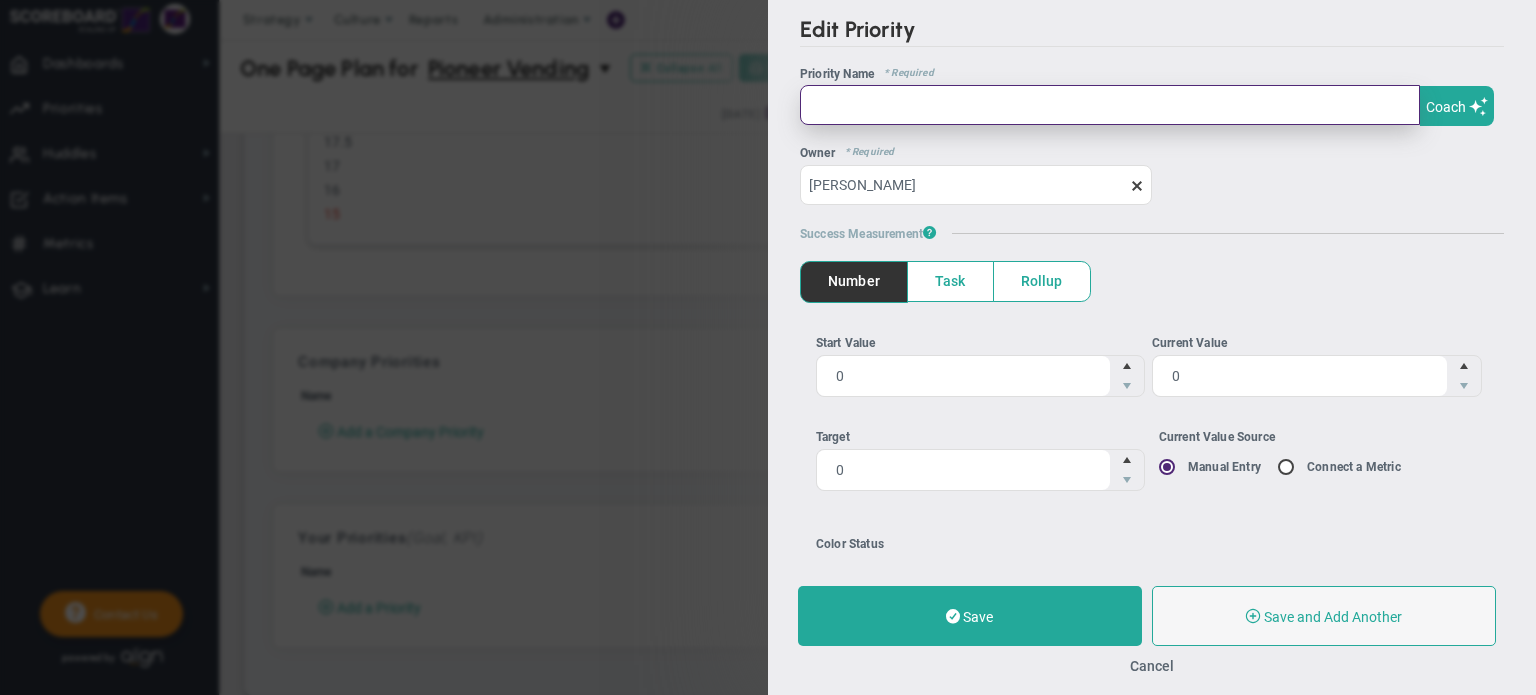 click at bounding box center (1110, 105) 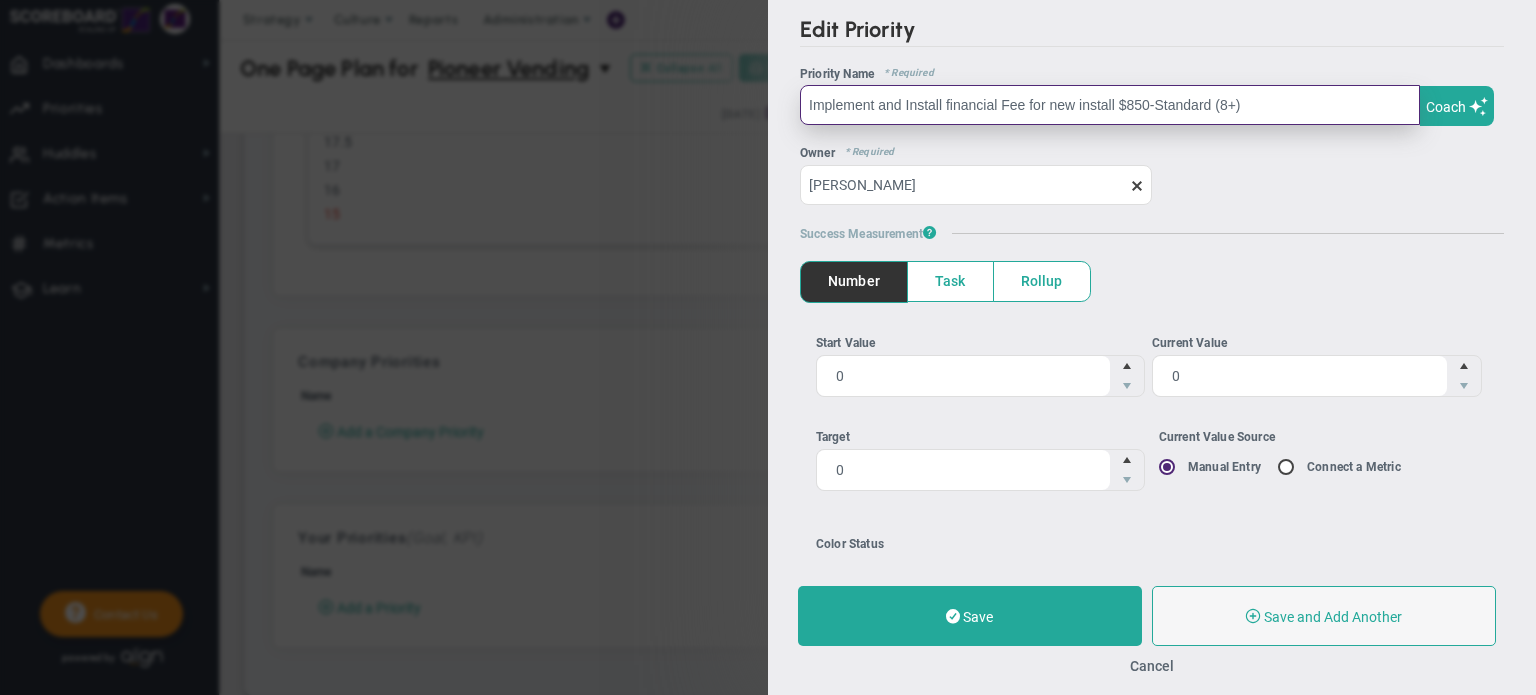 type on "Implement and Install financial Fee for new install $850-Standard (8+)" 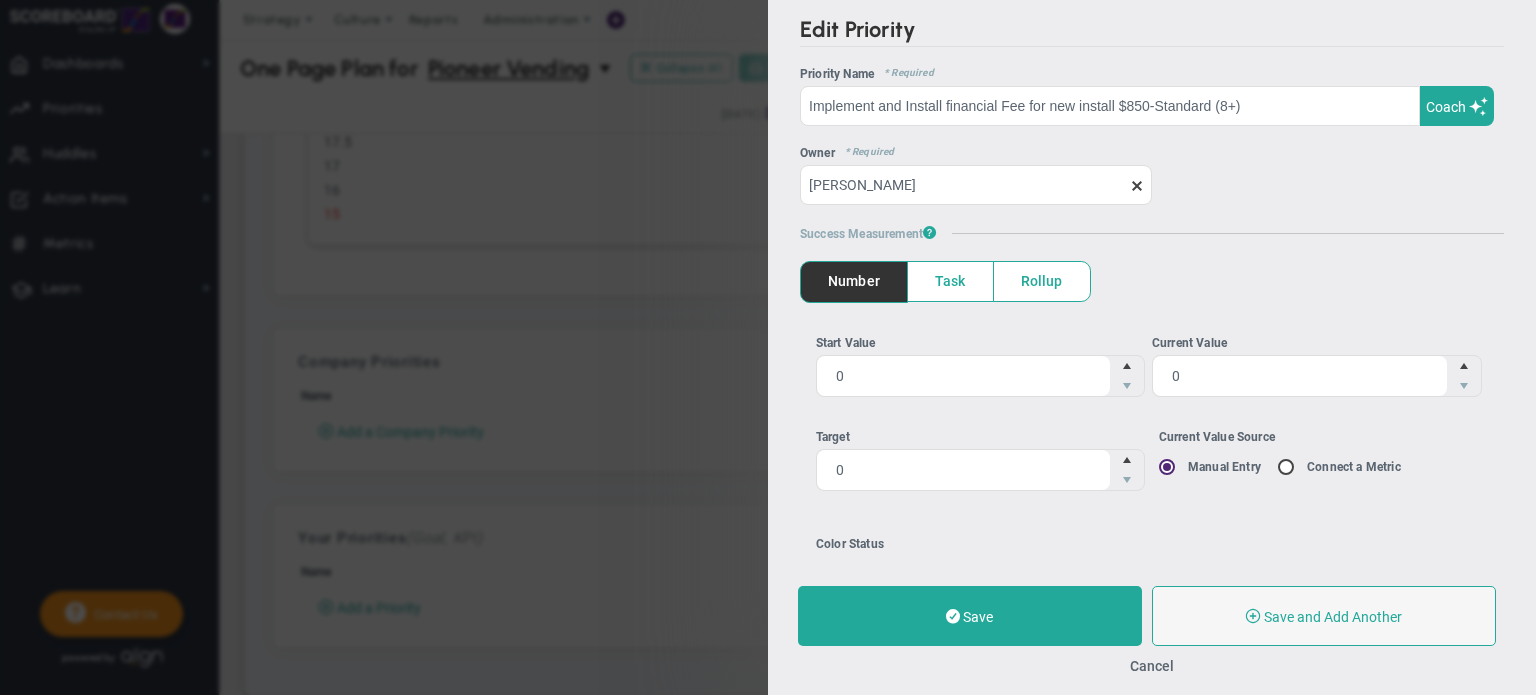 click on "Task" at bounding box center (950, 281) 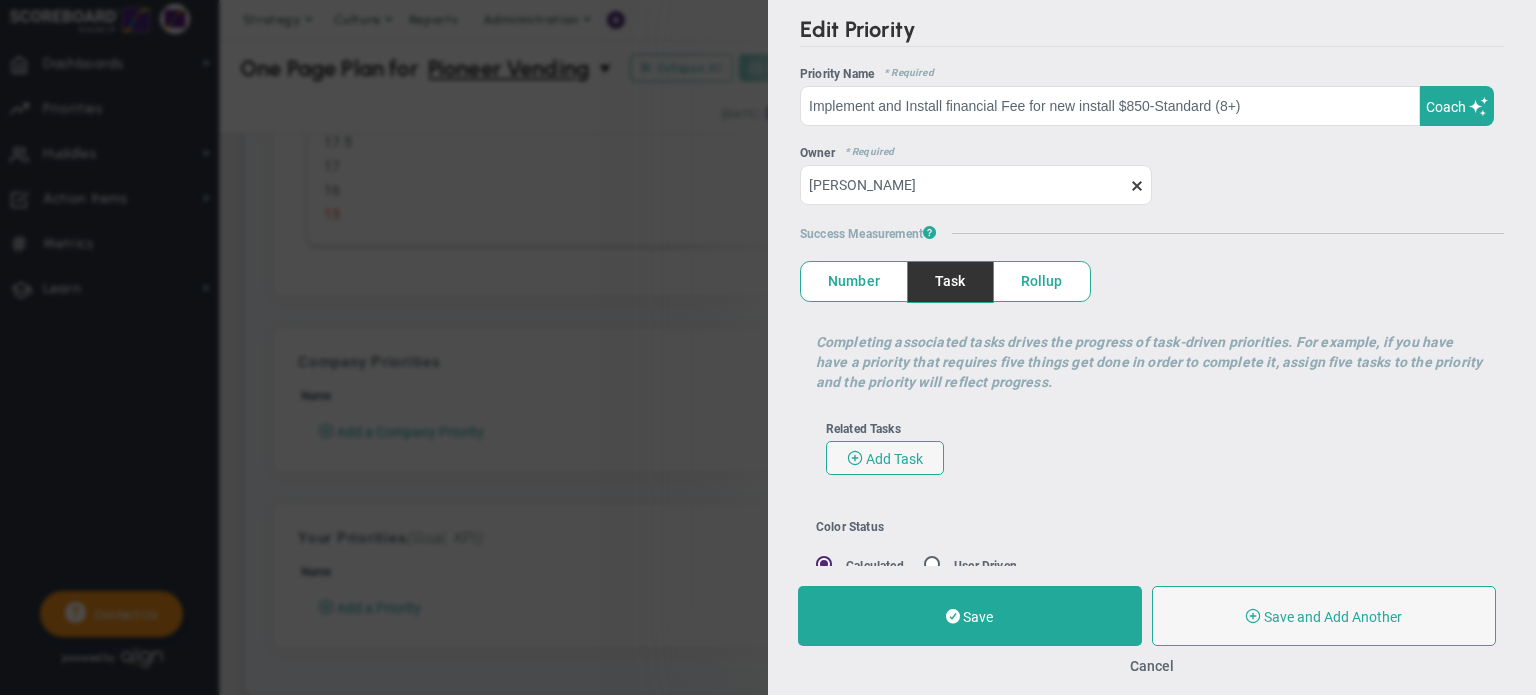 scroll, scrollTop: 59, scrollLeft: 0, axis: vertical 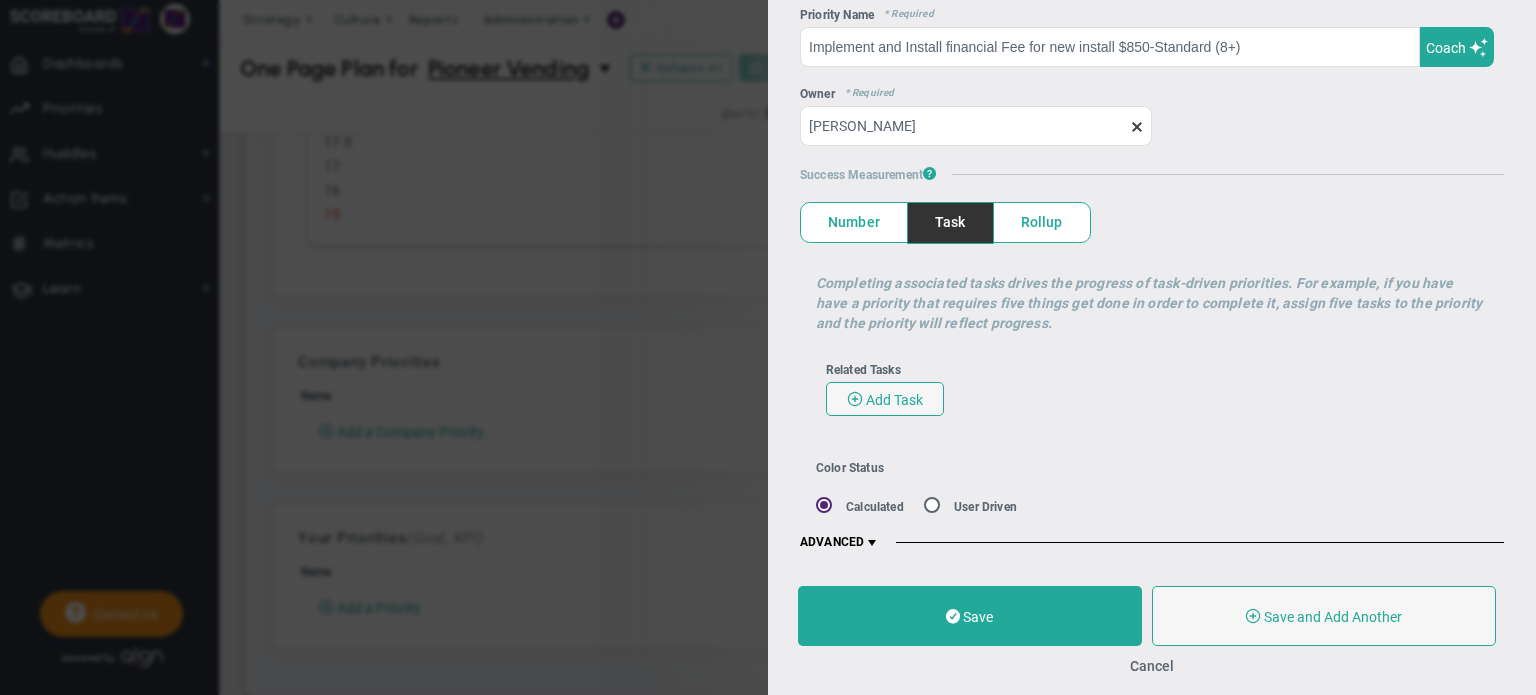 click on "Number" at bounding box center (854, 222) 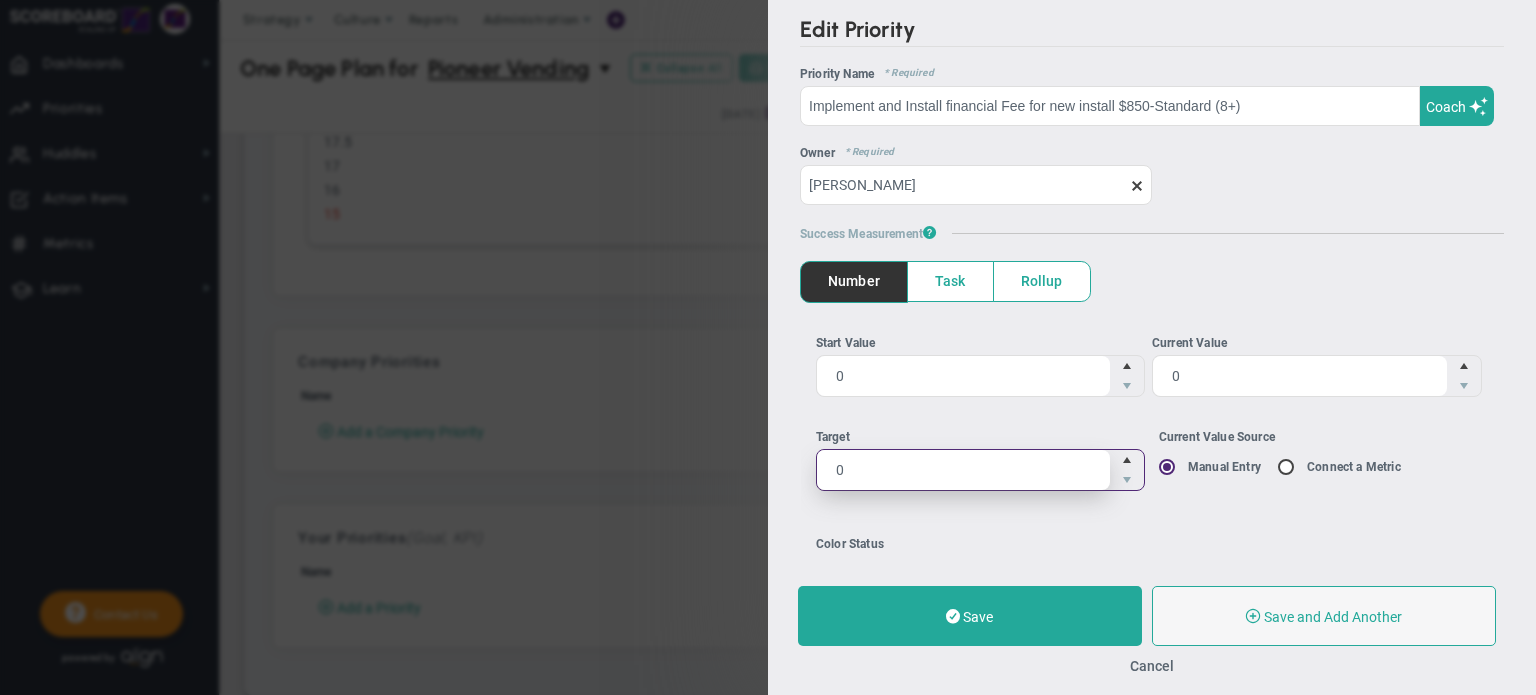 click on "0 0" at bounding box center (981, 470) 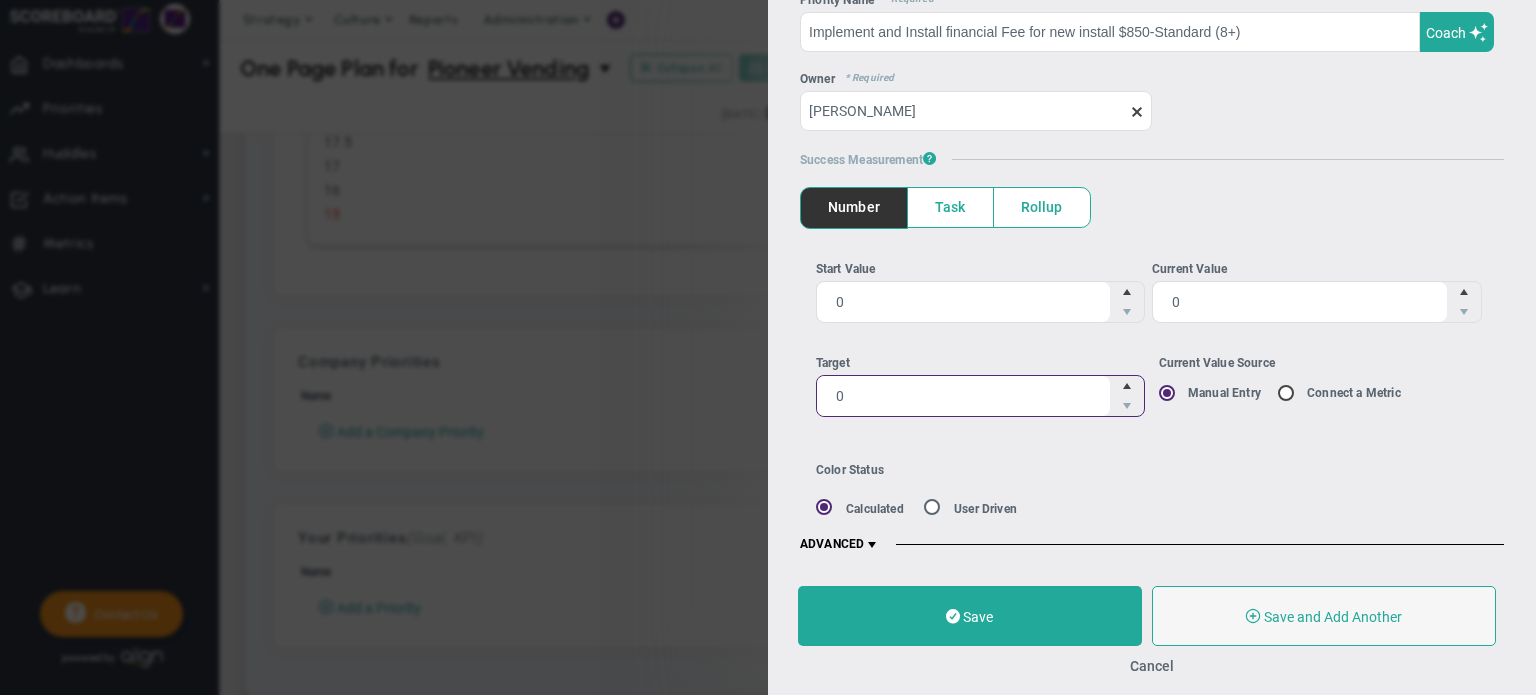 click at bounding box center (1253, 615) 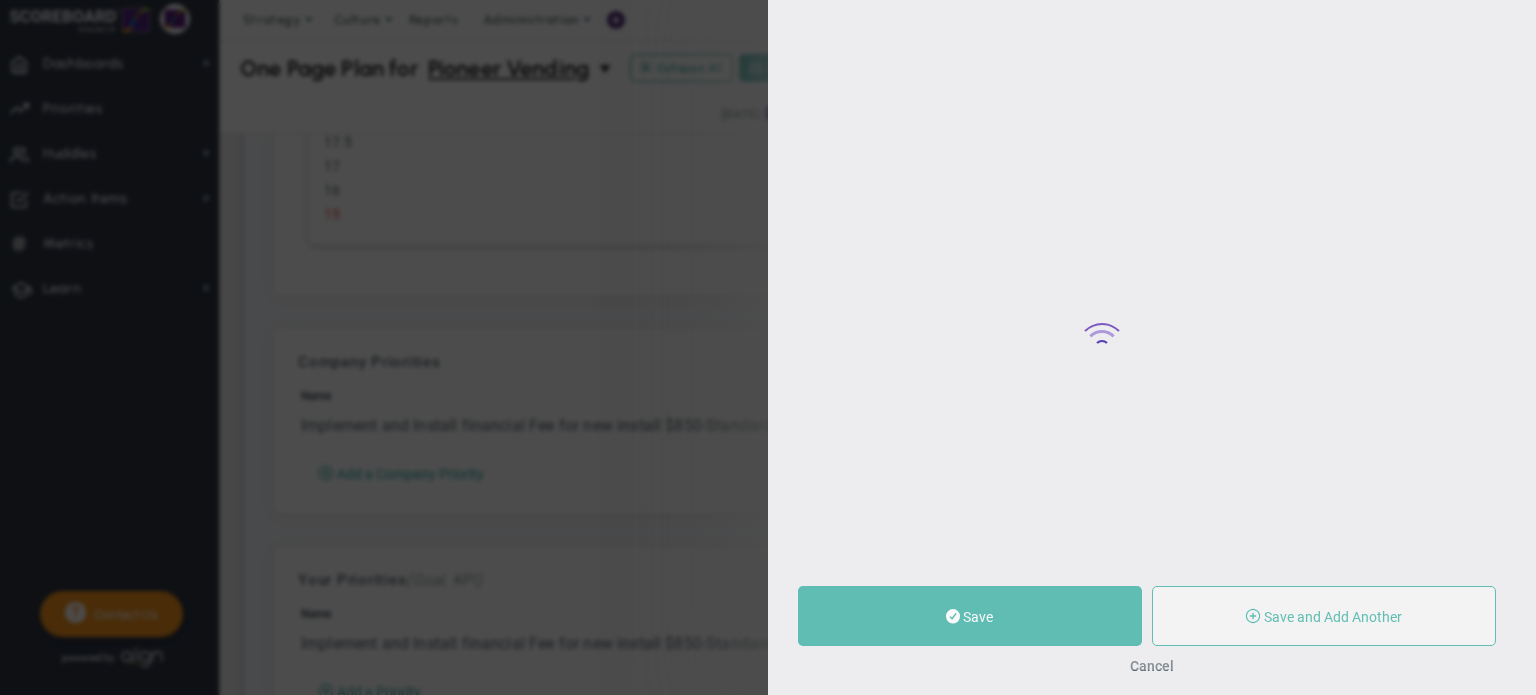 type on "0" 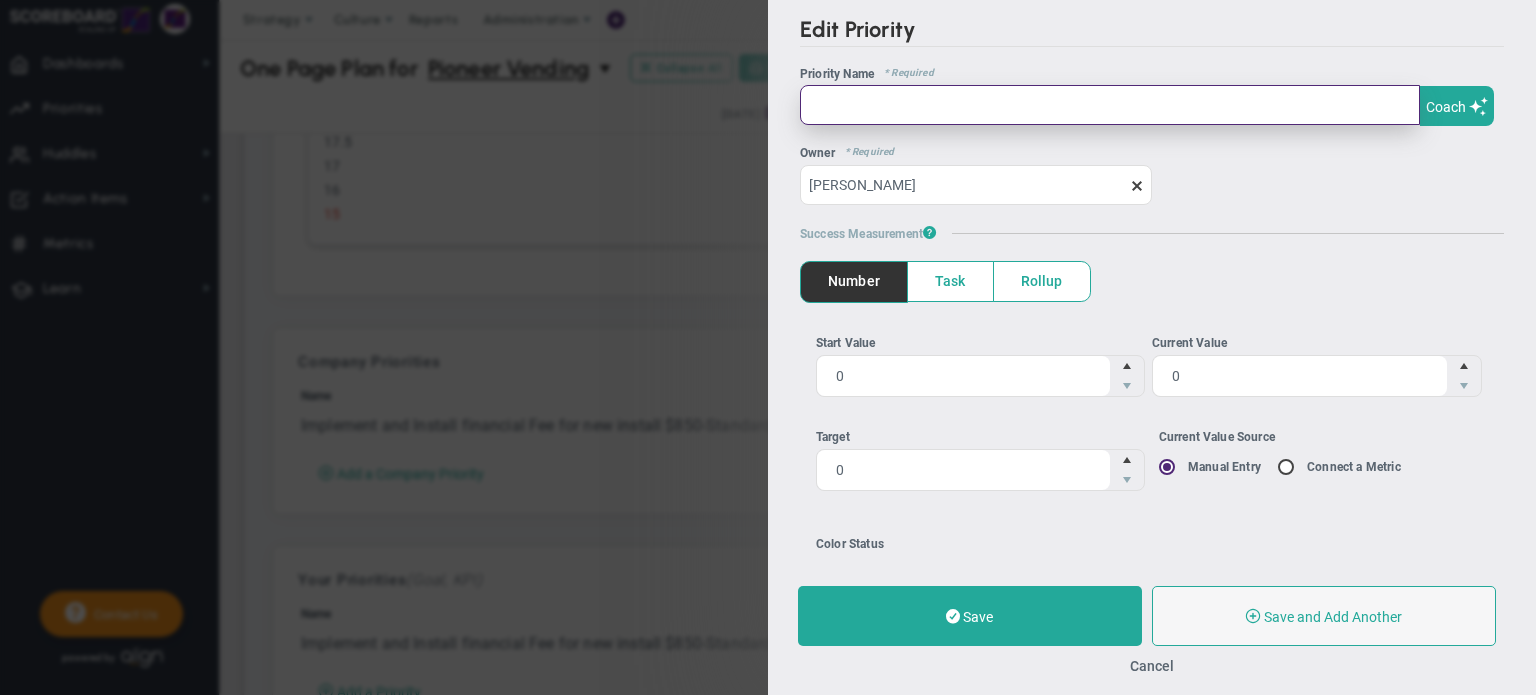 click at bounding box center (1110, 105) 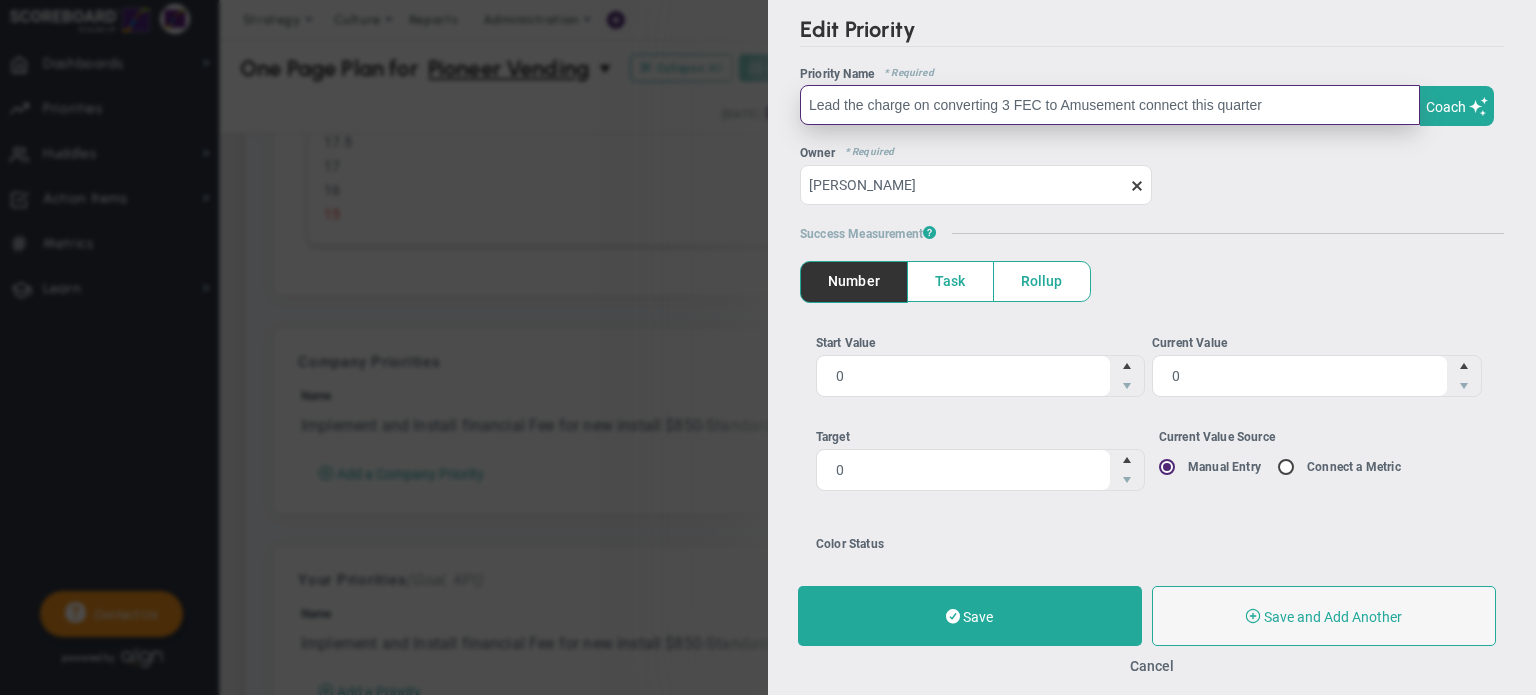 type on "Lead the charge on converting 3 FEC to Amusement connect this quarter" 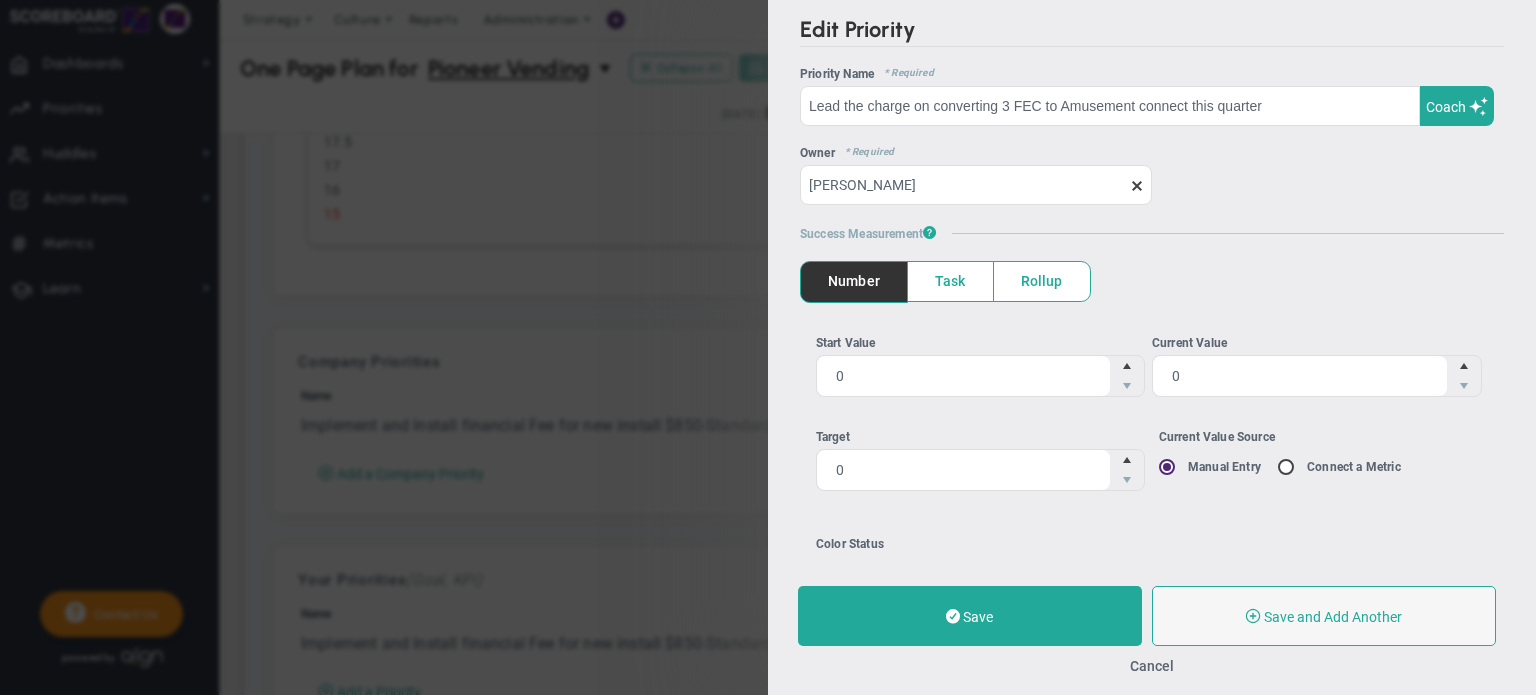 click on "Save" at bounding box center [970, 616] 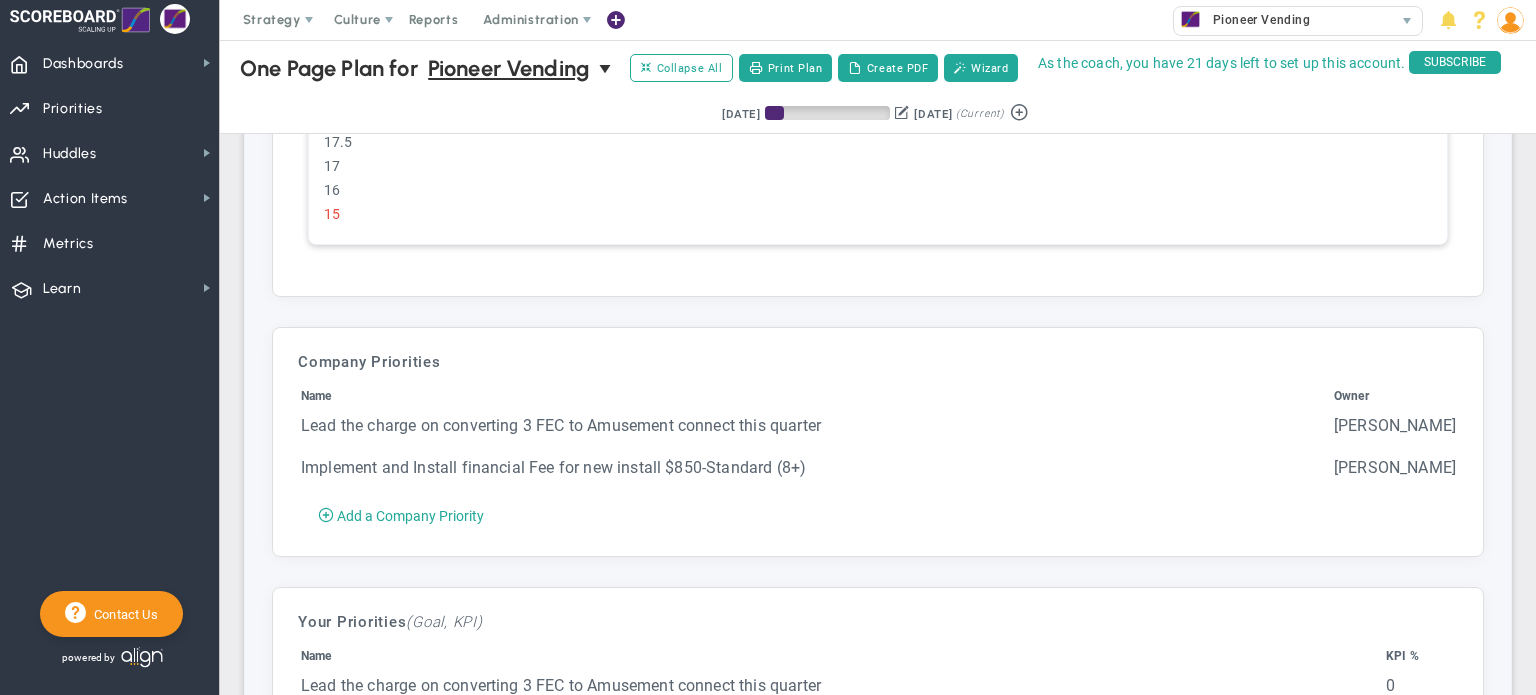 click on "Add a Company Priority" at bounding box center (410, 516) 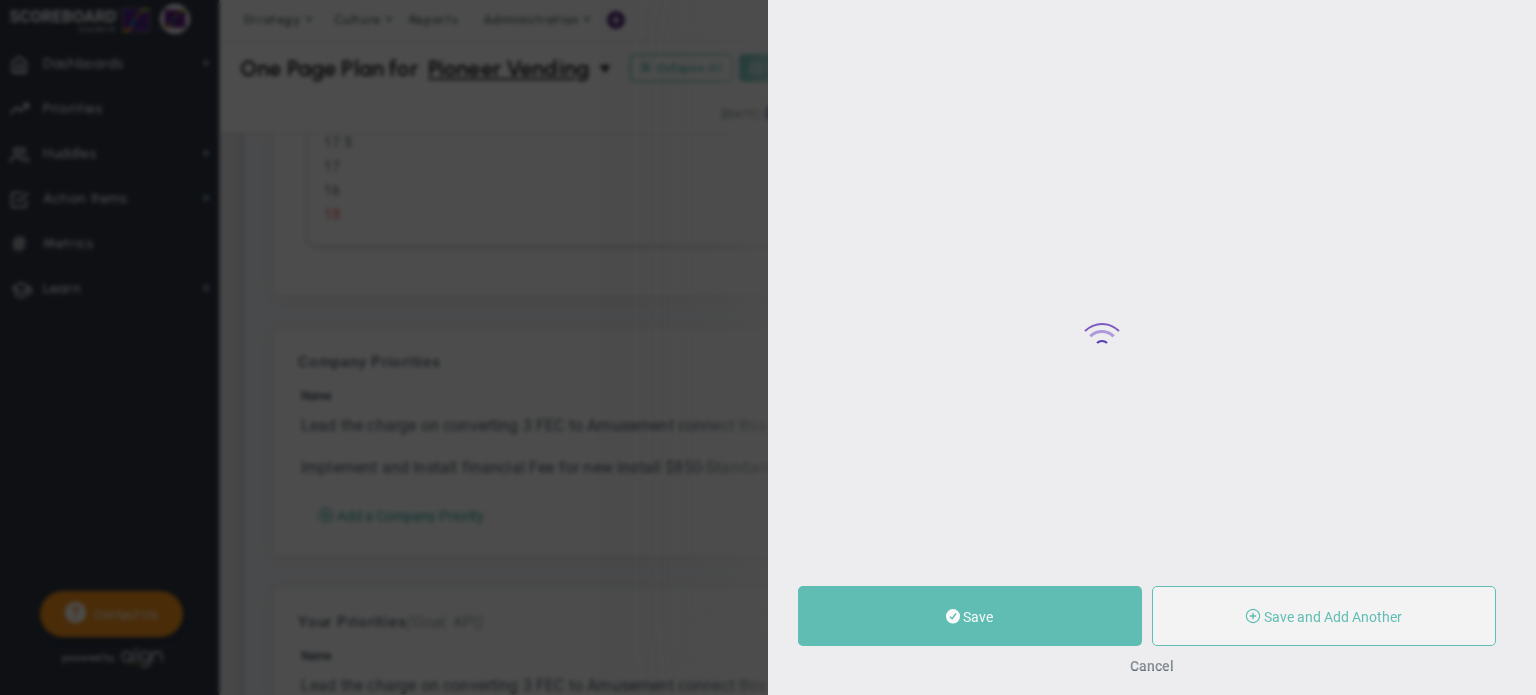 type on "0" 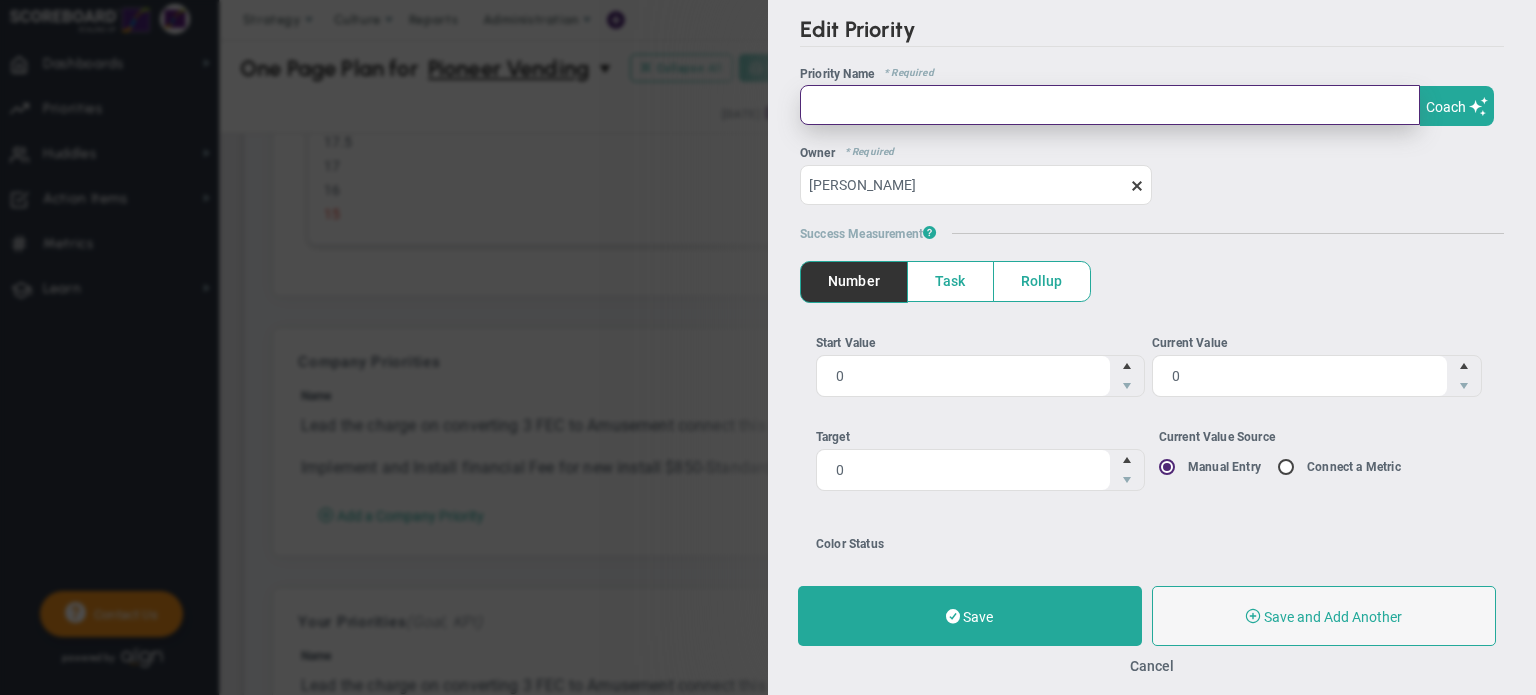 click at bounding box center [1110, 105] 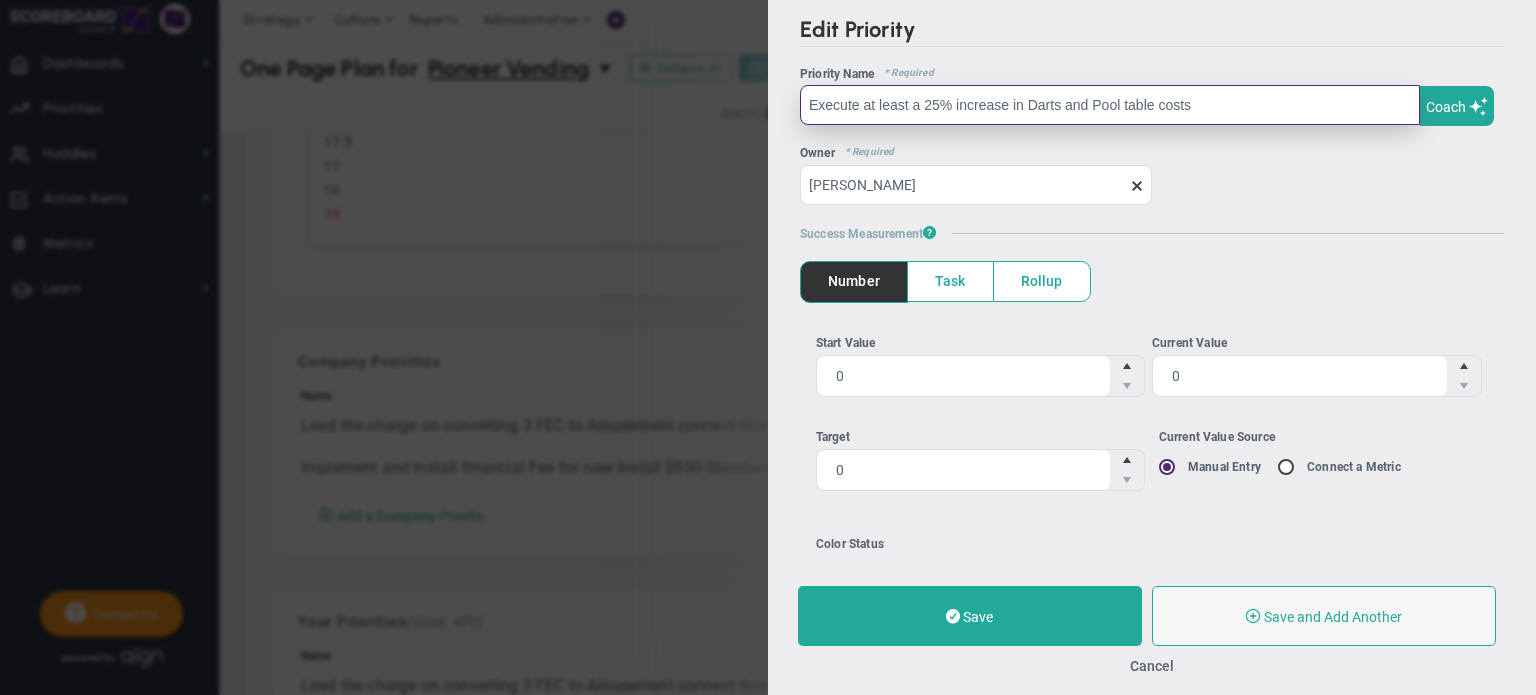 type on "Execute at least a 25% increase in Darts and Pool table costs" 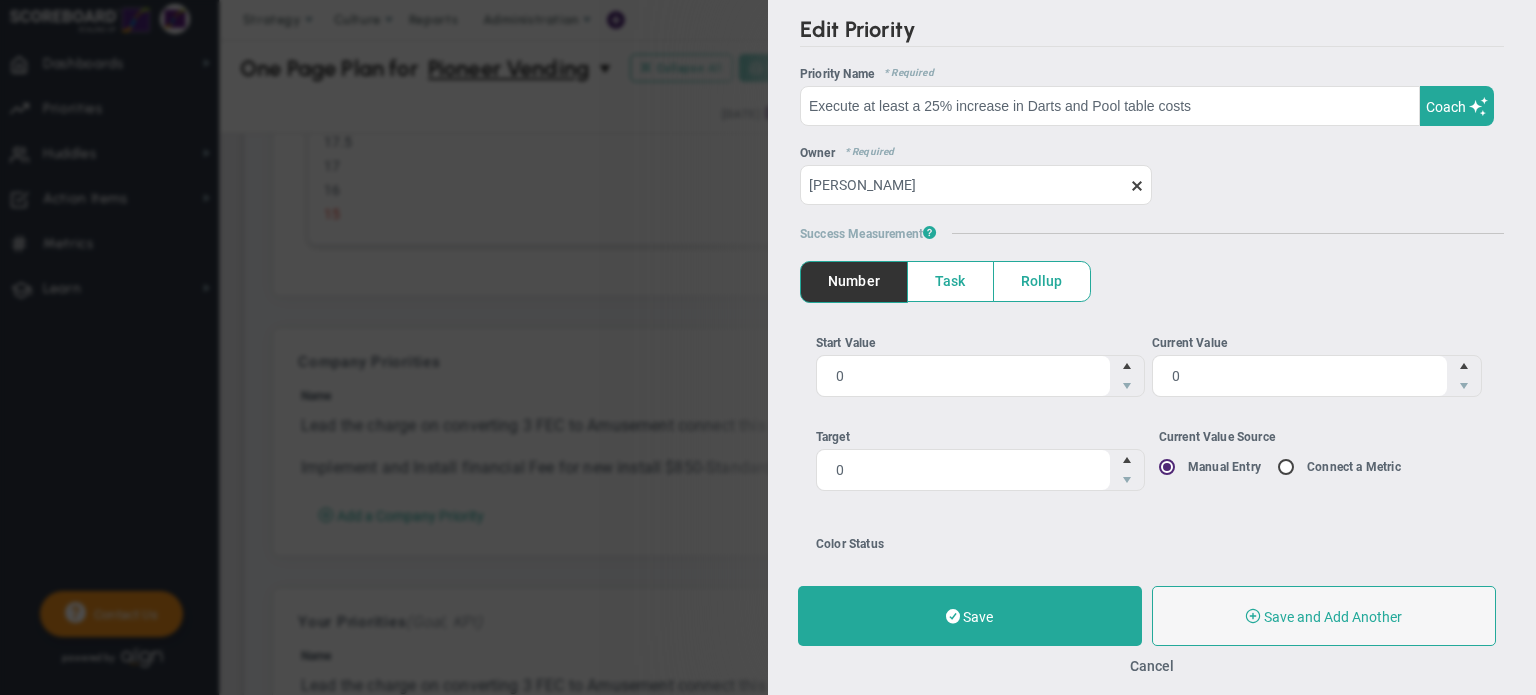 click on "Save" at bounding box center (978, 617) 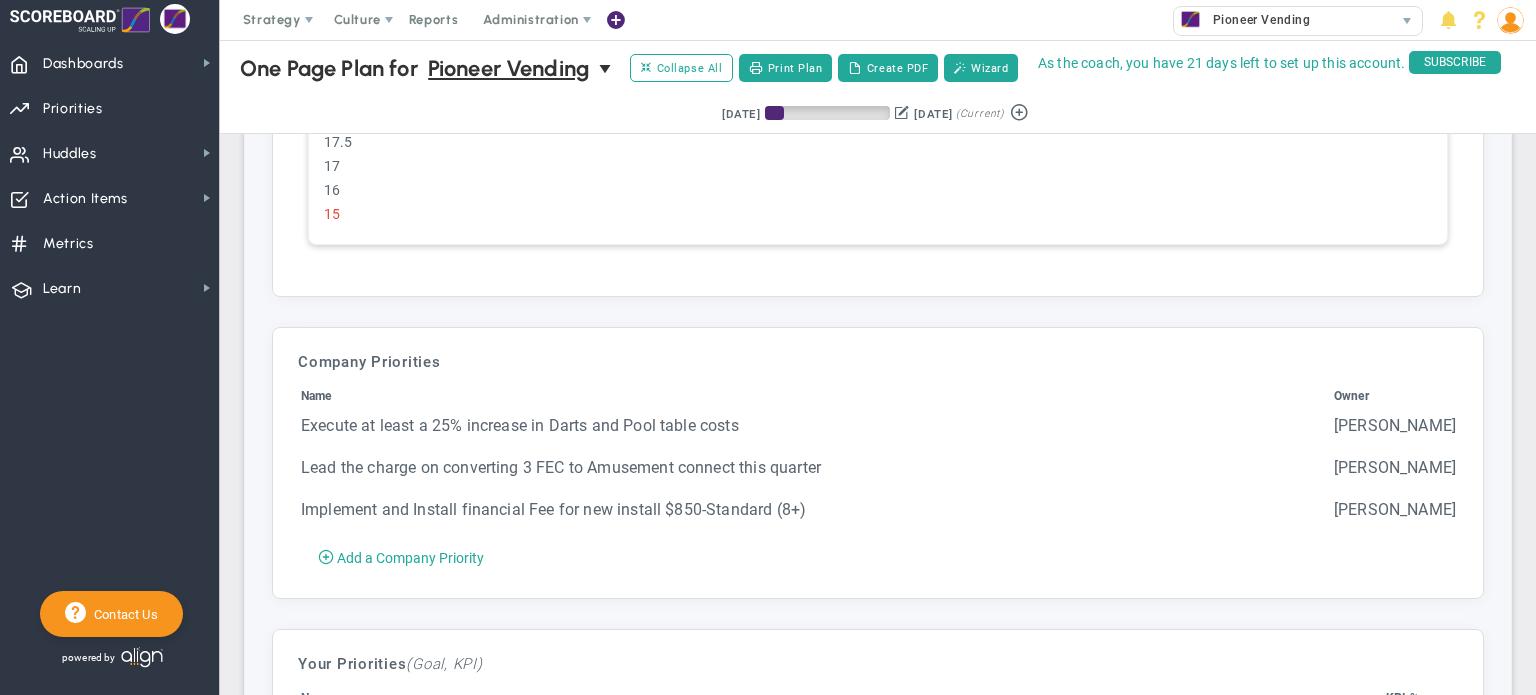 click on "Add a Company Priority" at bounding box center [410, 558] 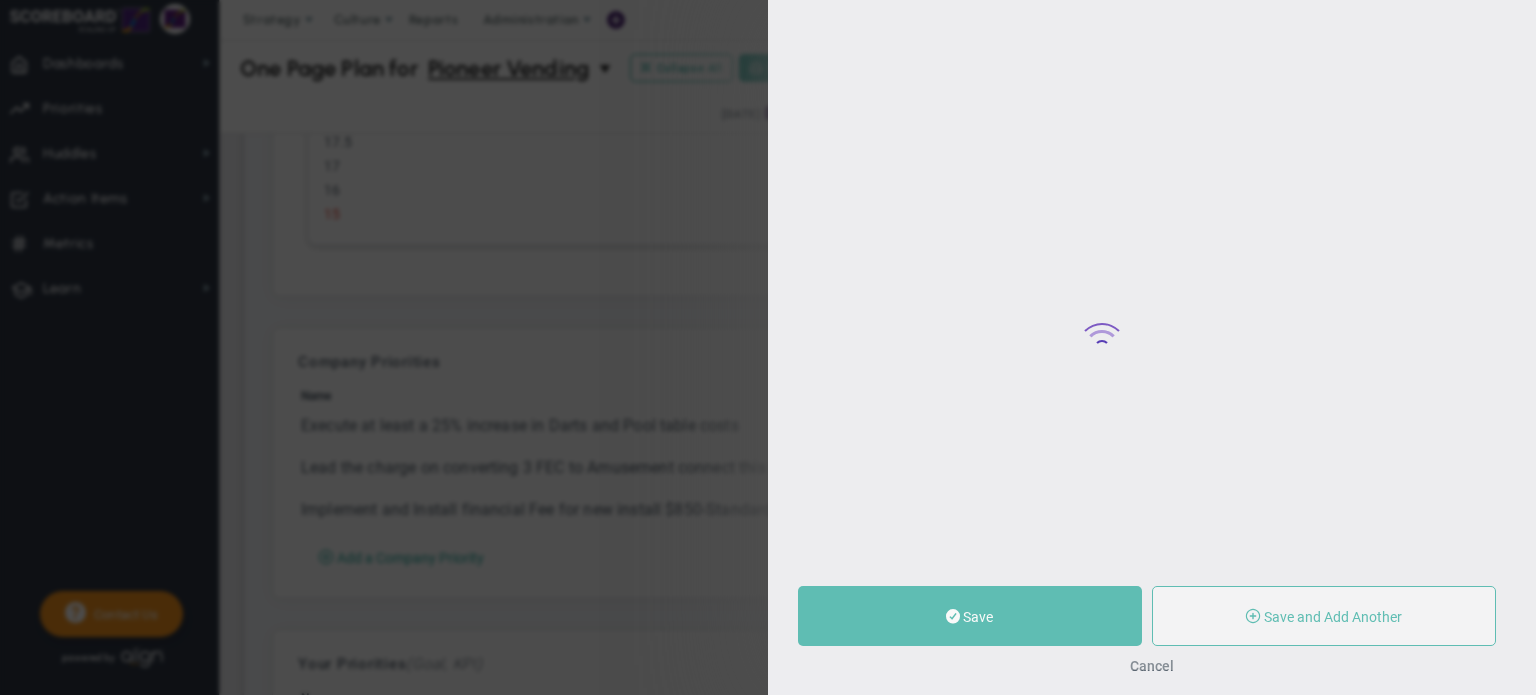 type on "0" 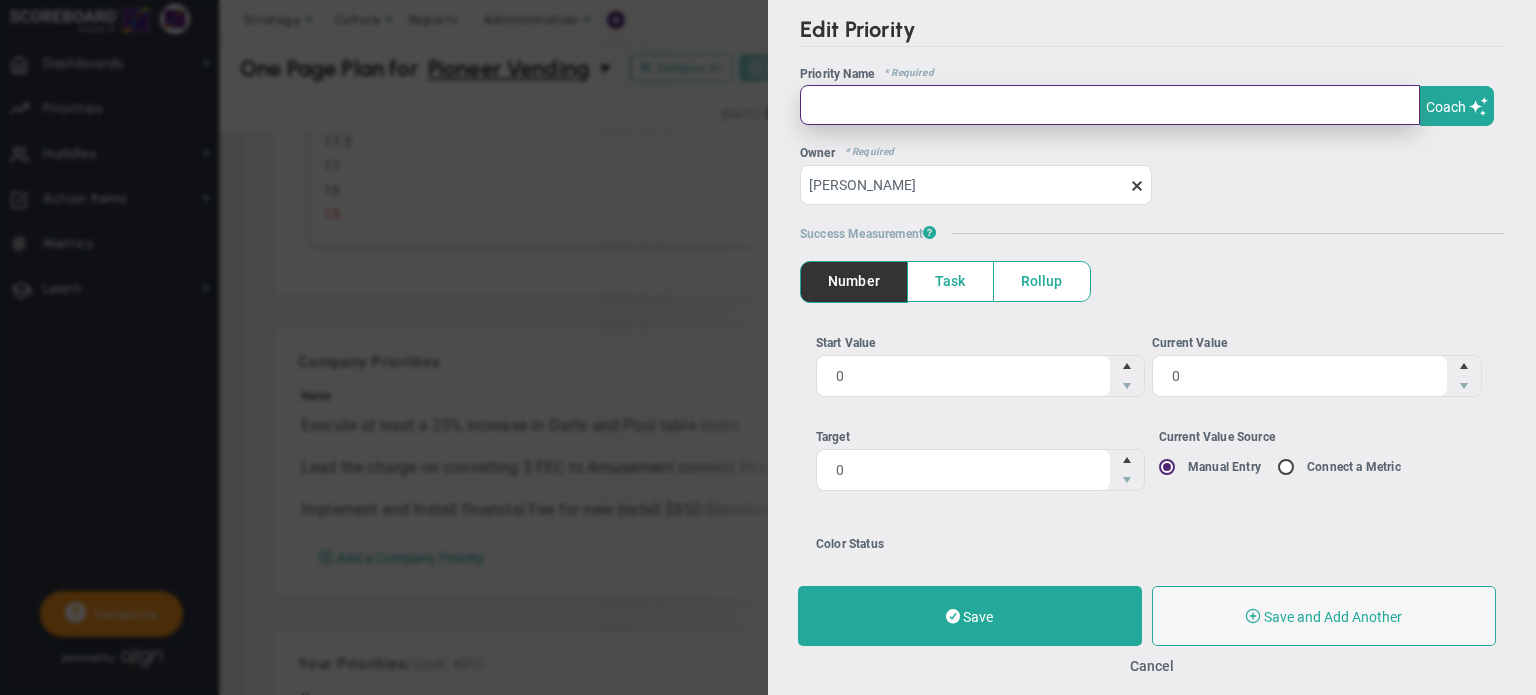 paste on "Complete the Face Chart for Sales & Managerial Roles" 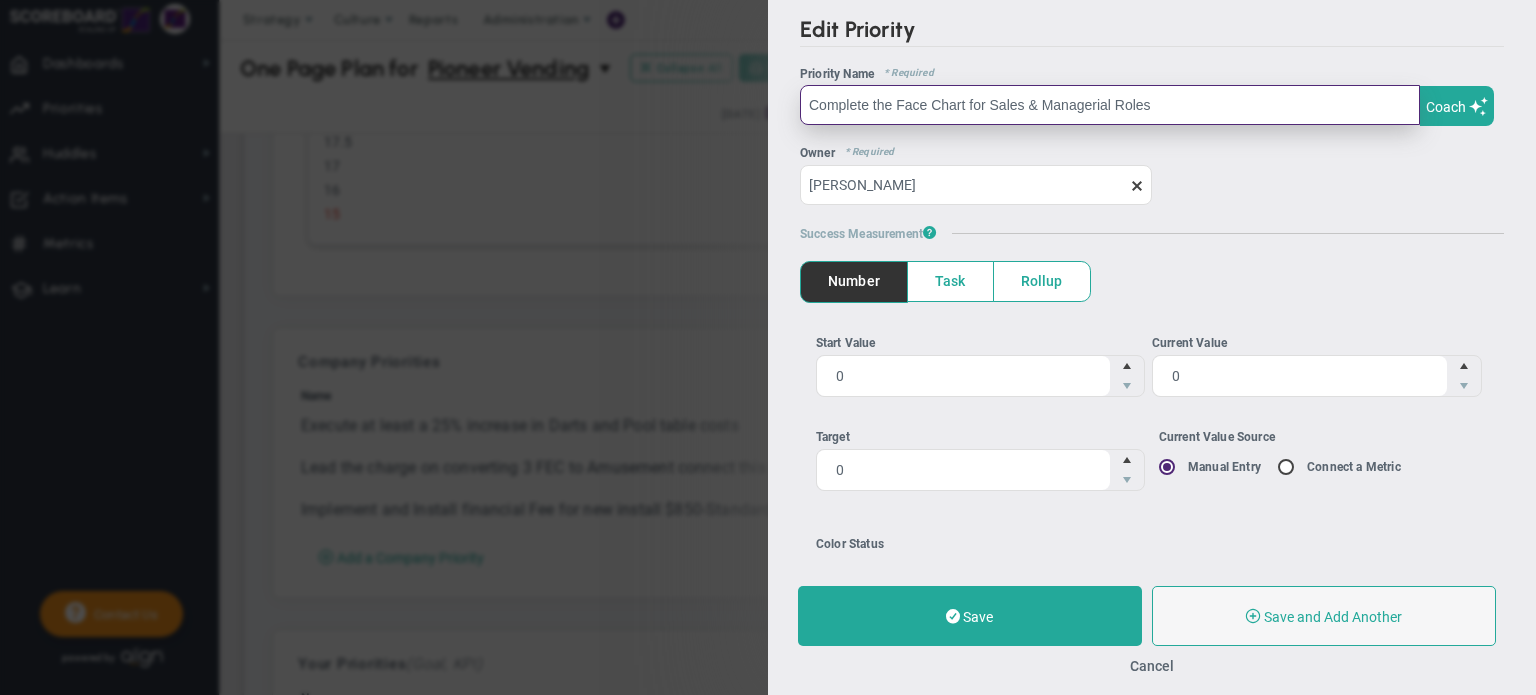type on "Complete the Face Chart for Sales & Managerial Roles" 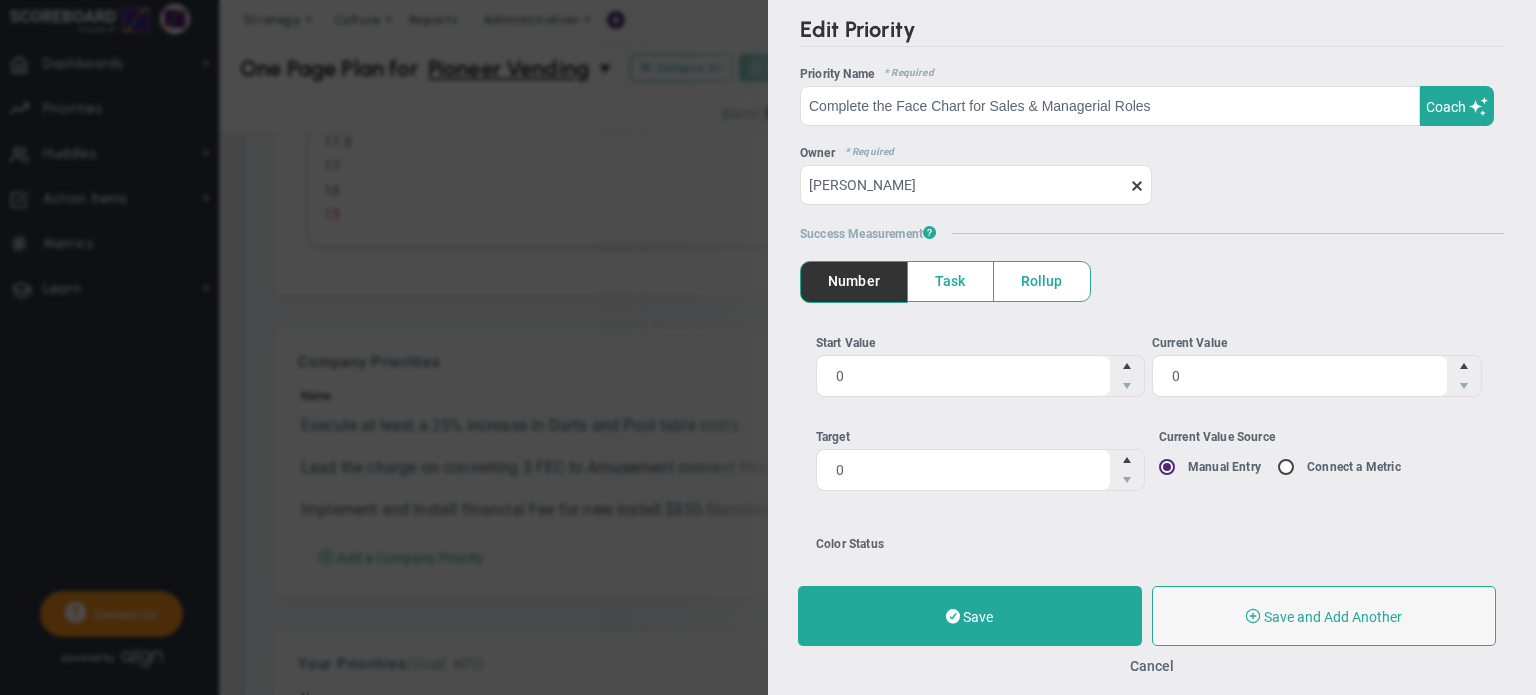 click on "Save" at bounding box center [970, 616] 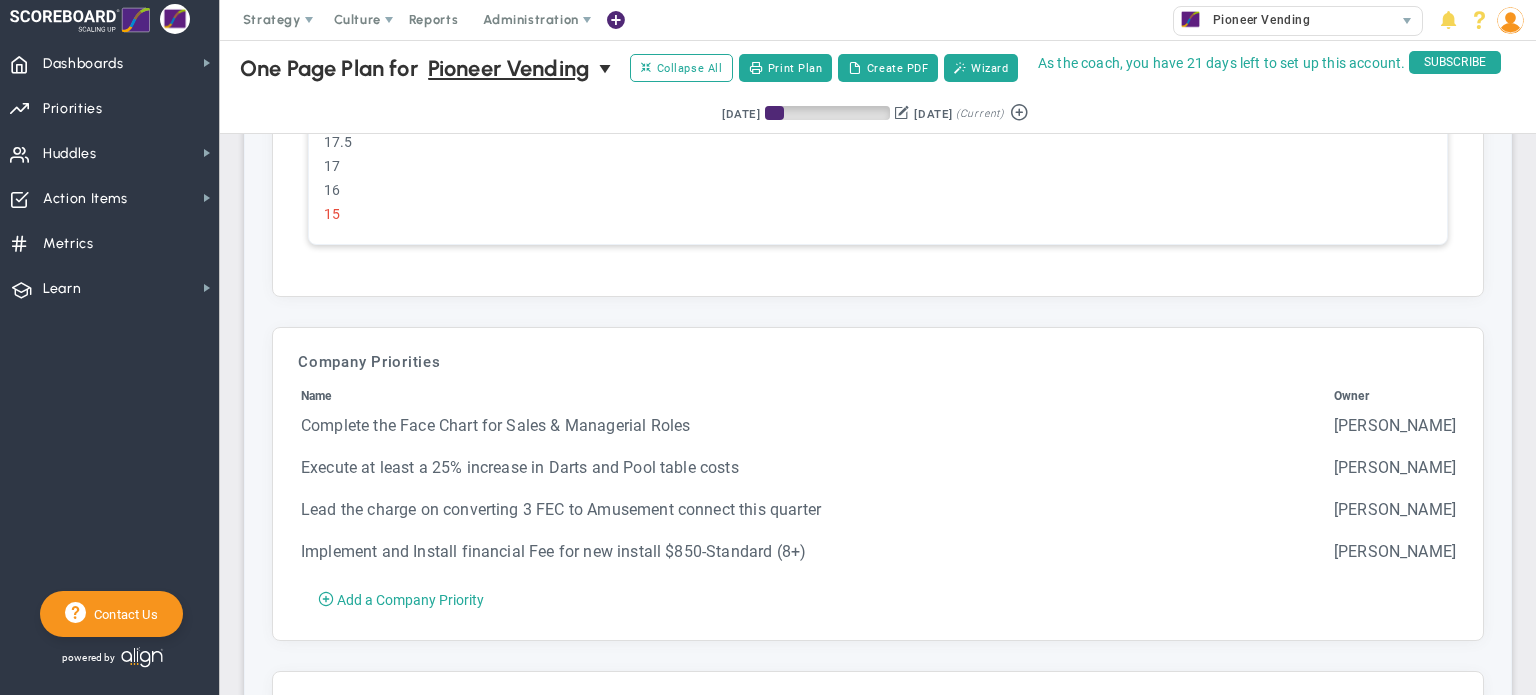 click on "Add a Company Priority" at bounding box center (410, 600) 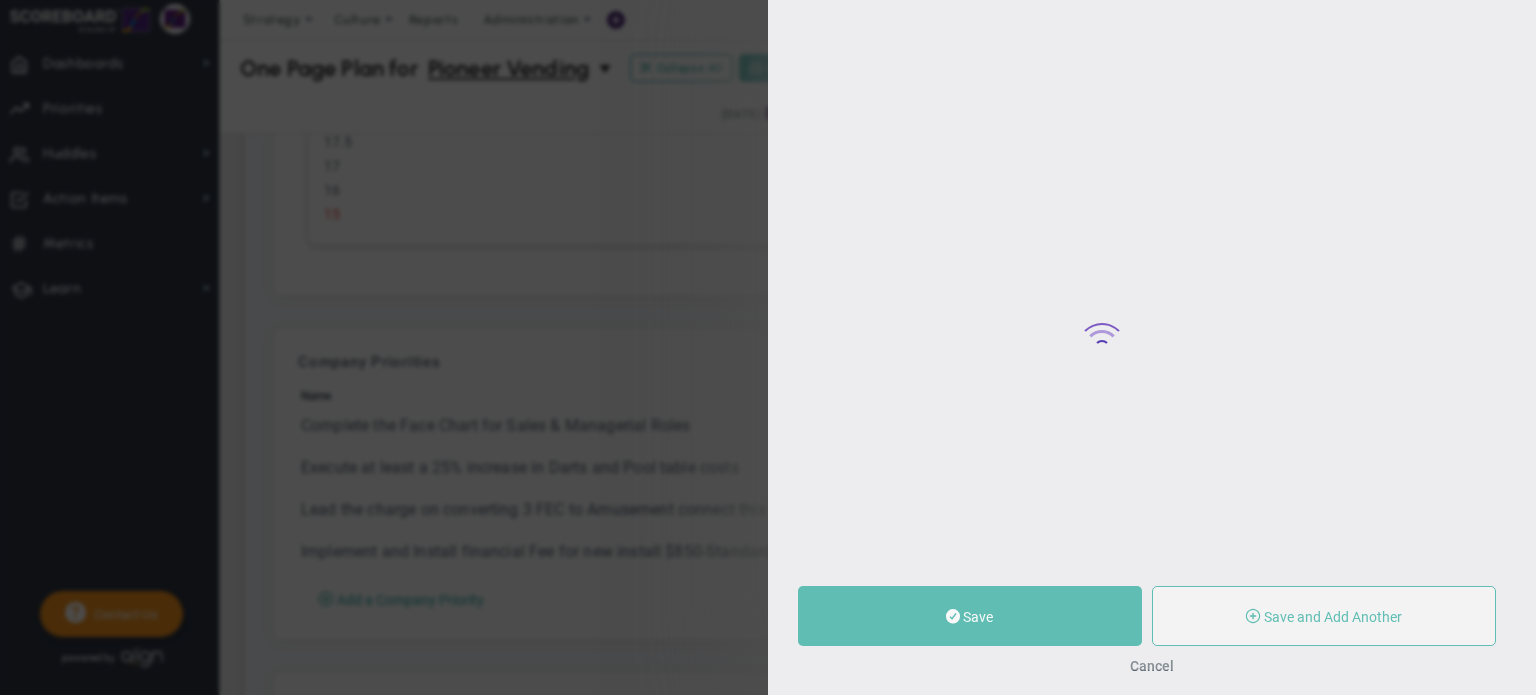 type on "0" 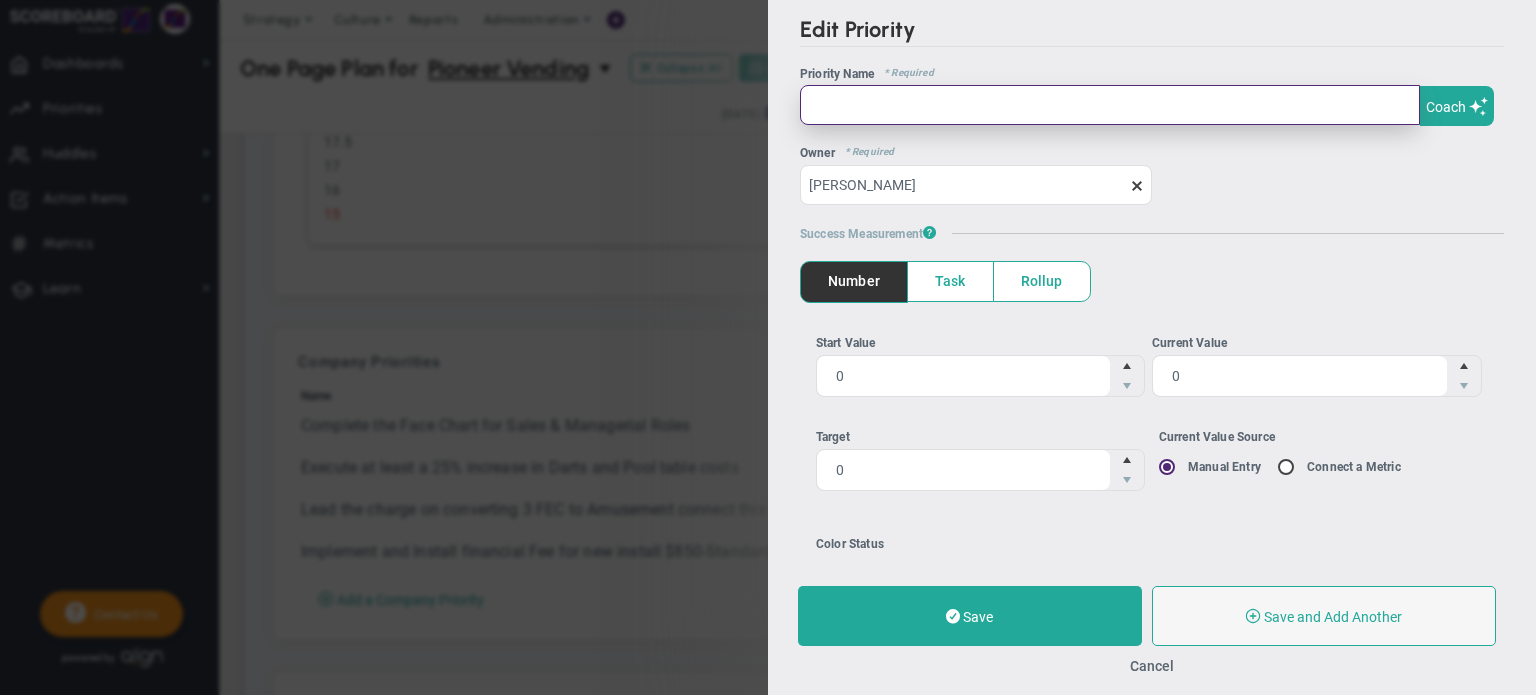 paste on "Hire a Fractional CFO by [DATE]" 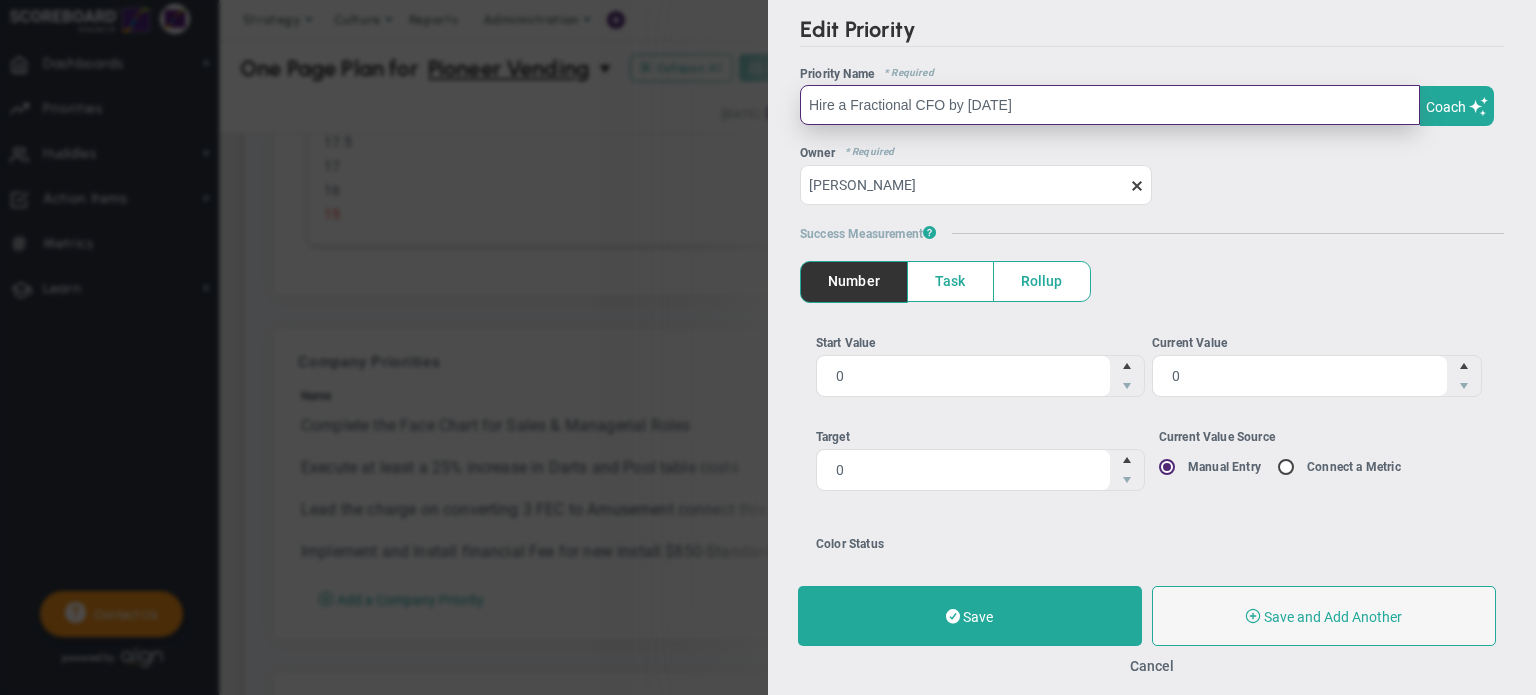 type on "Hire a Fractional CFO by [DATE]" 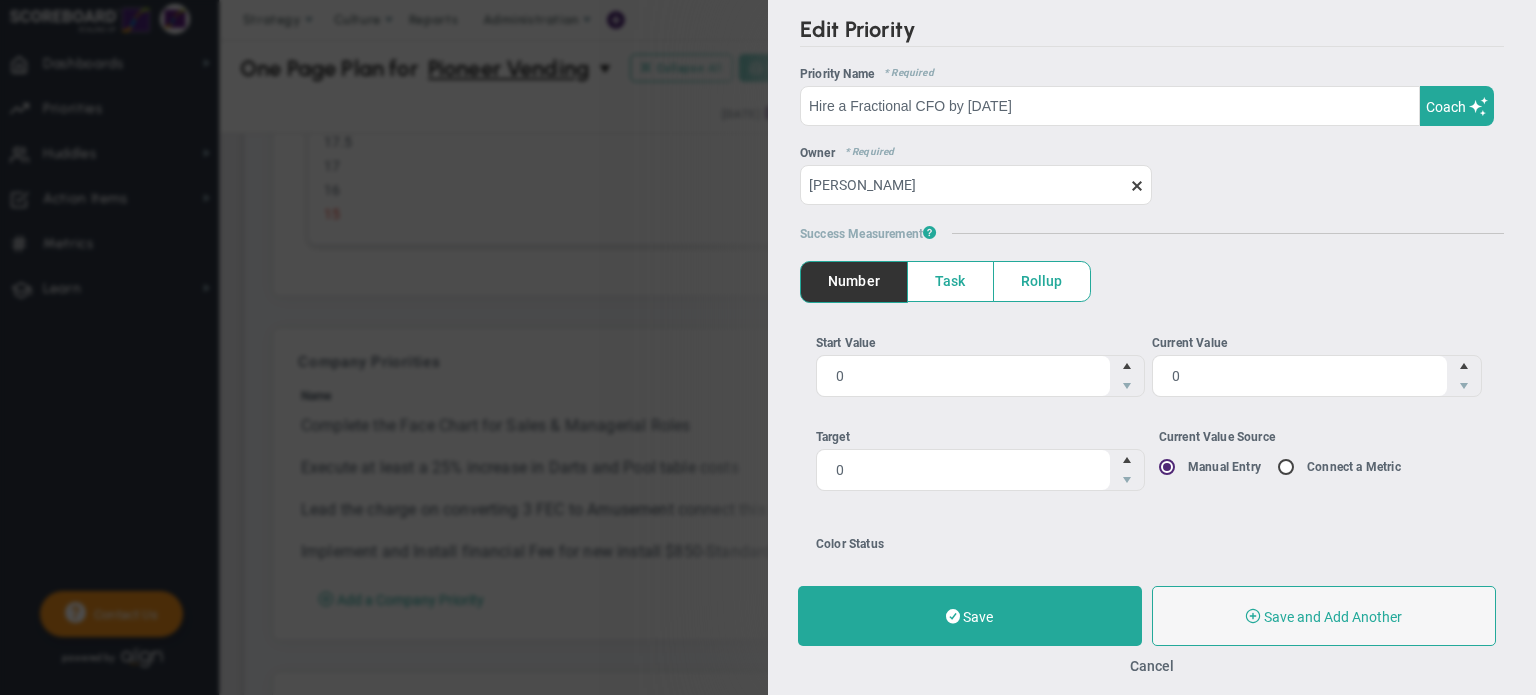 click on "Save" at bounding box center (978, 617) 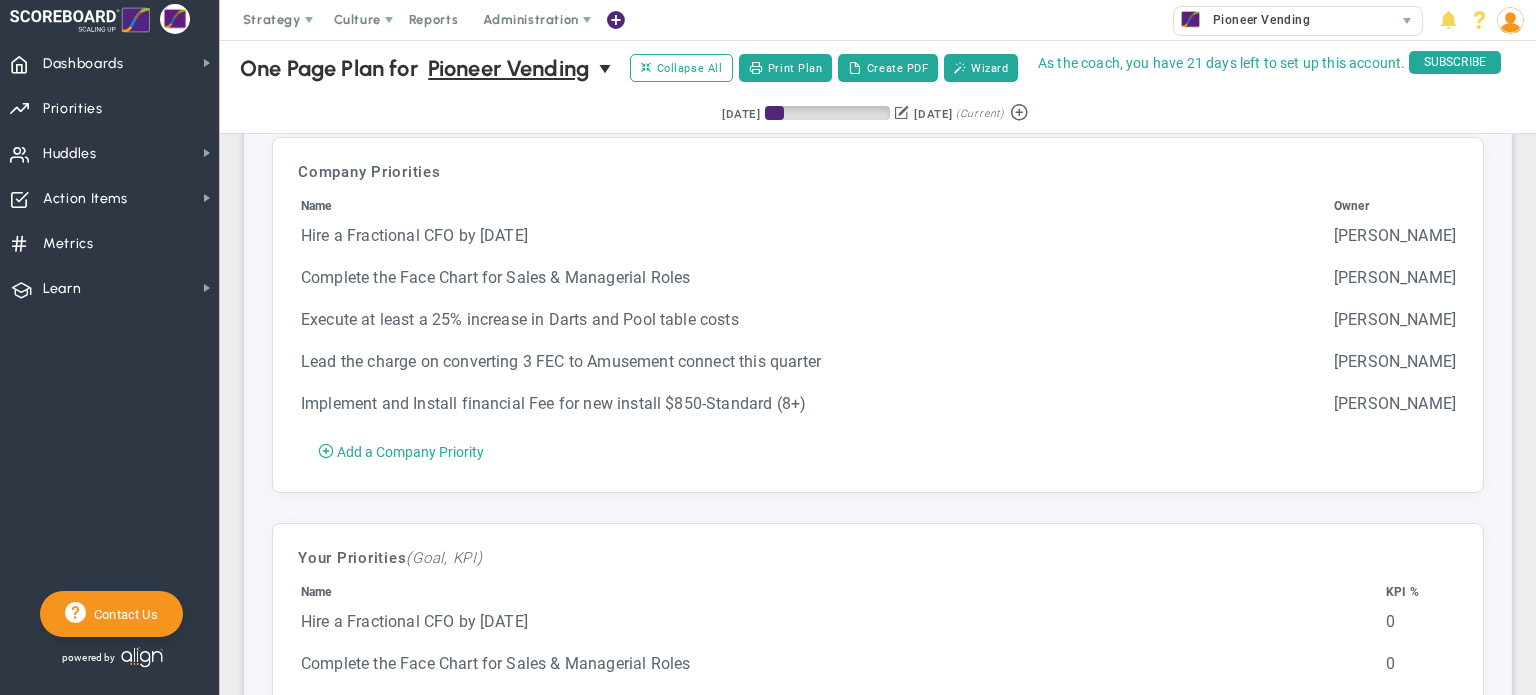 scroll, scrollTop: 4548, scrollLeft: 0, axis: vertical 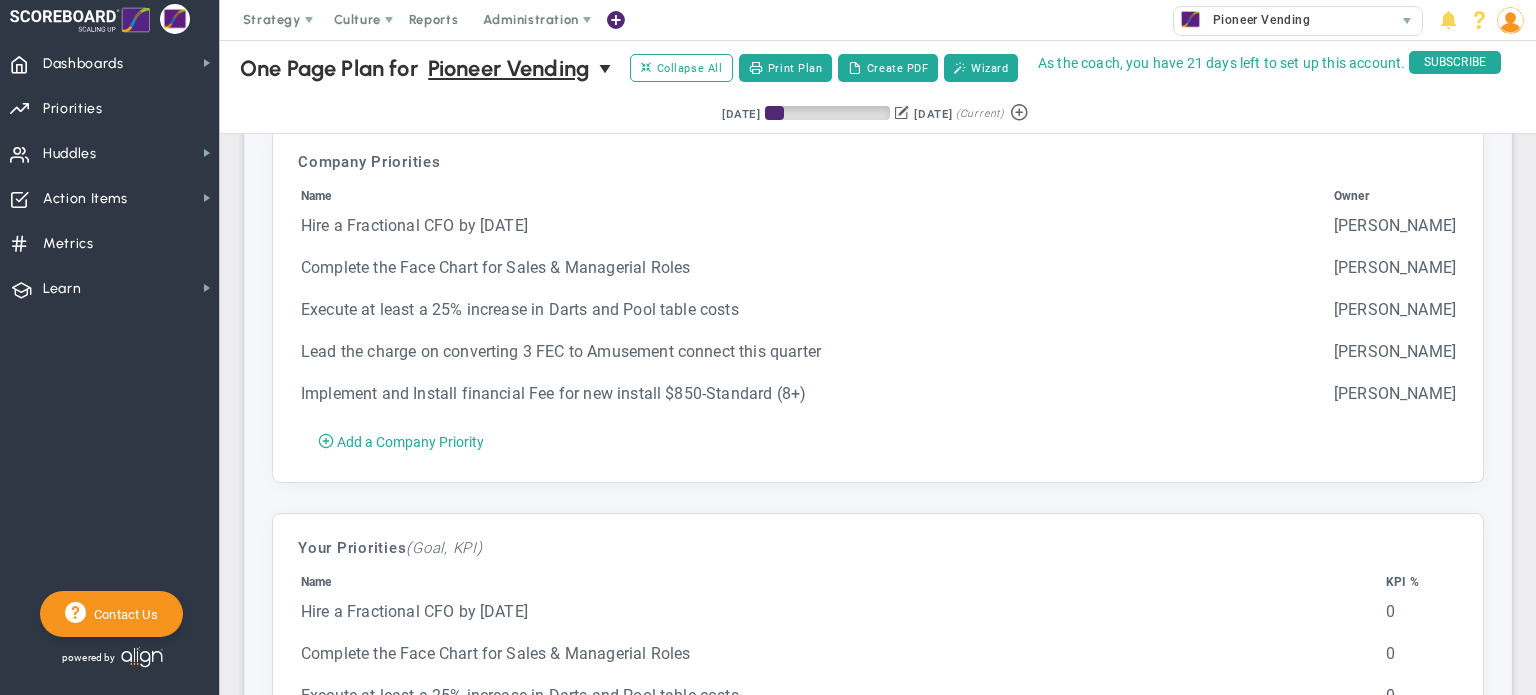click on "Add a Company Priority" at bounding box center [410, 442] 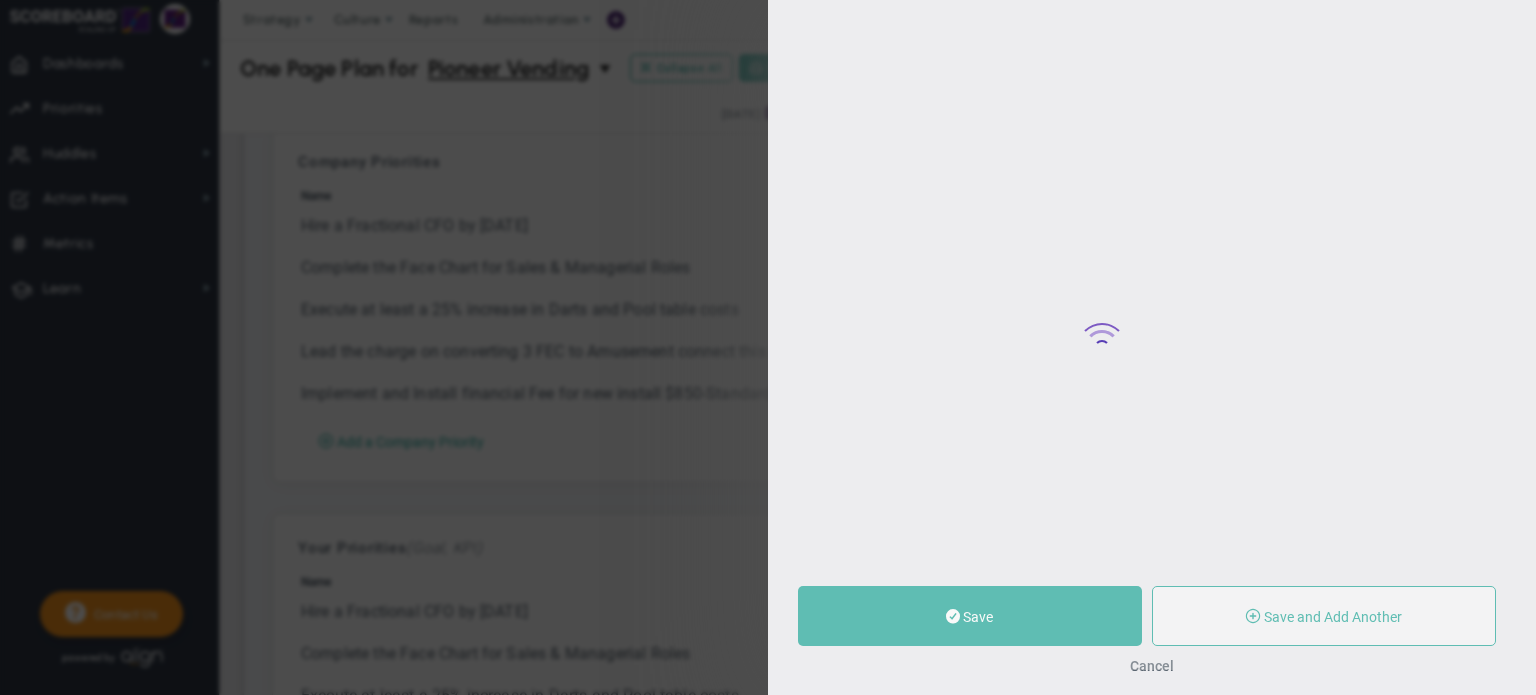 type on "0" 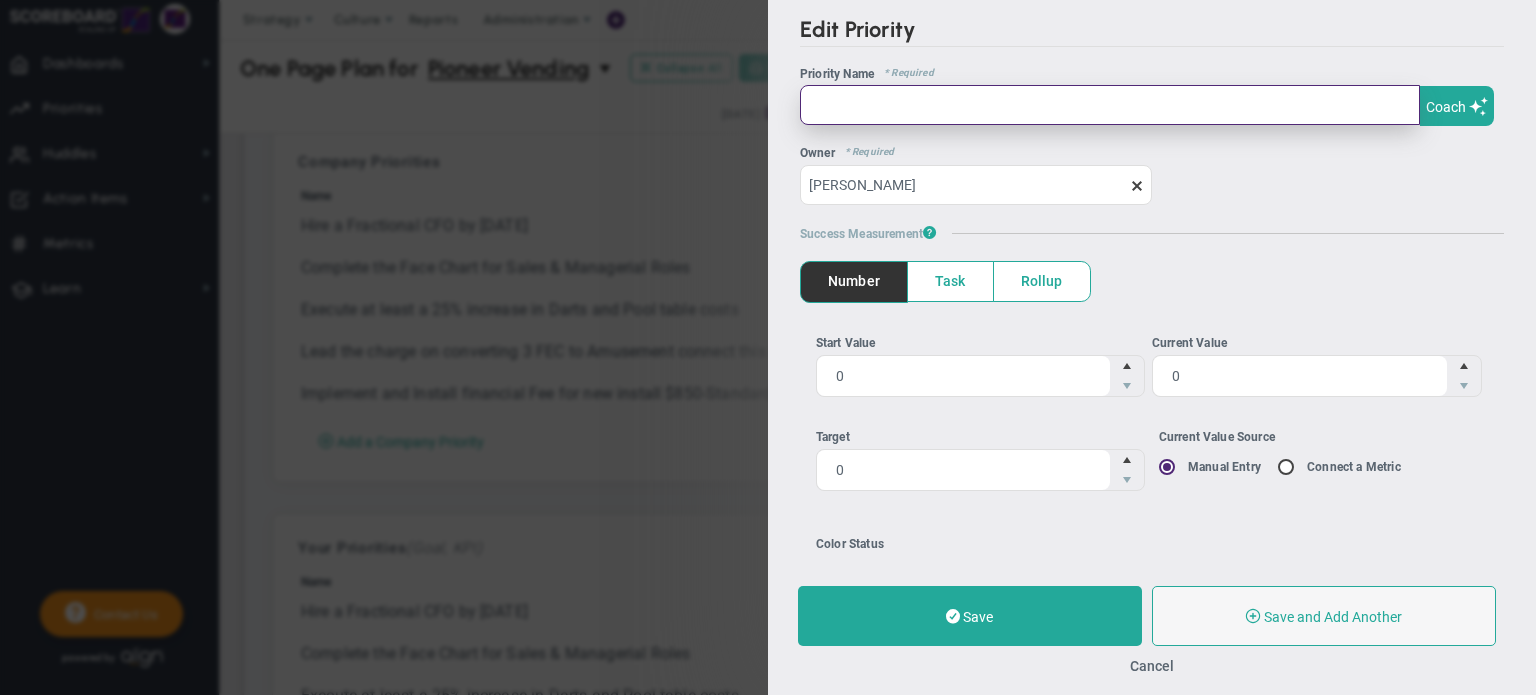 click at bounding box center [1110, 105] 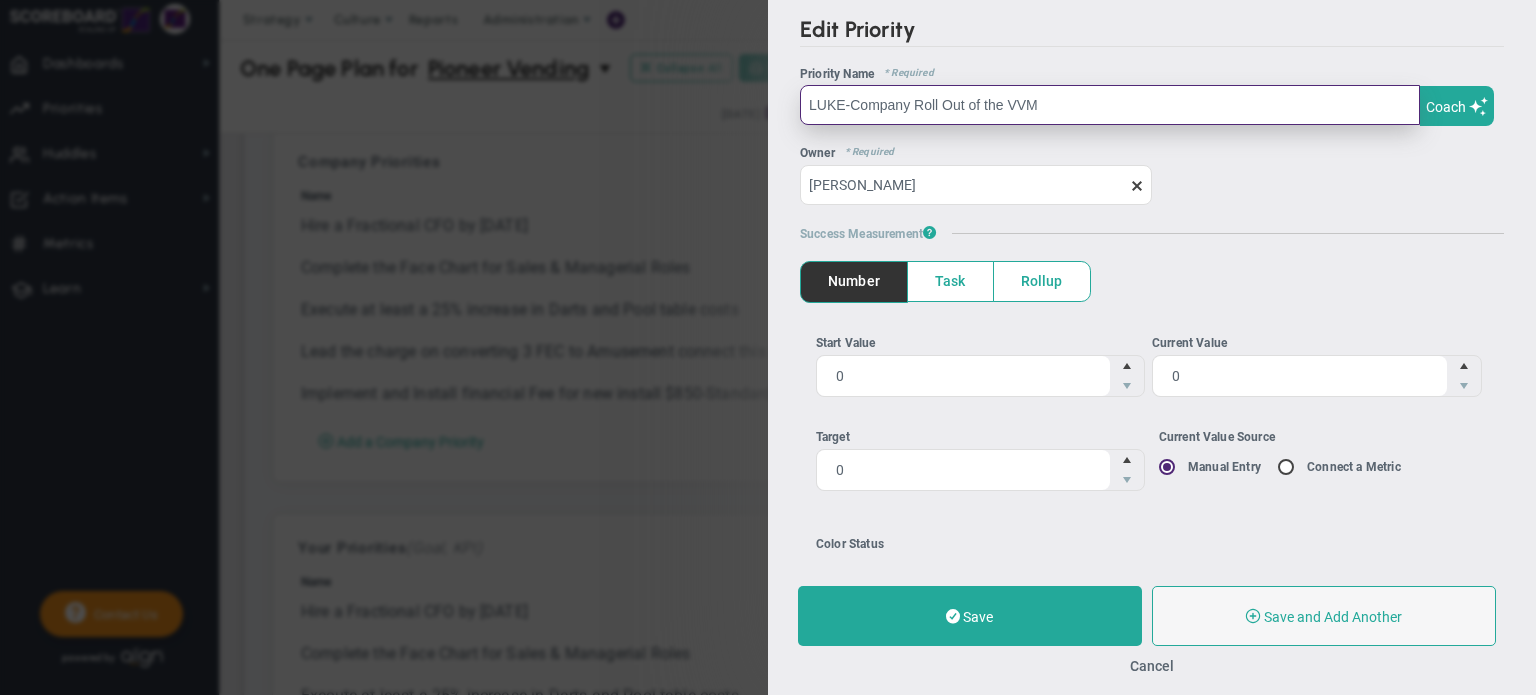 type on "LUKE-Company Roll Out of the VVM" 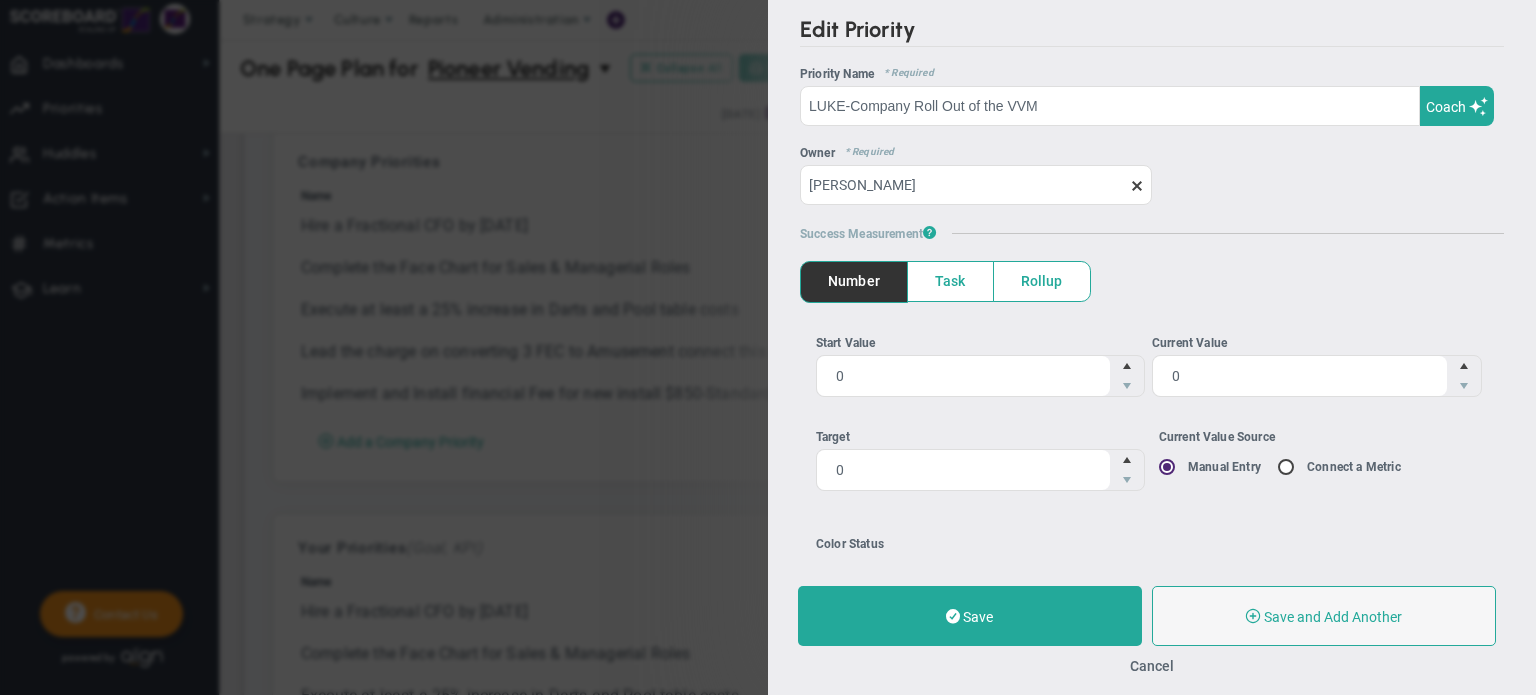 click on "Save" at bounding box center (978, 617) 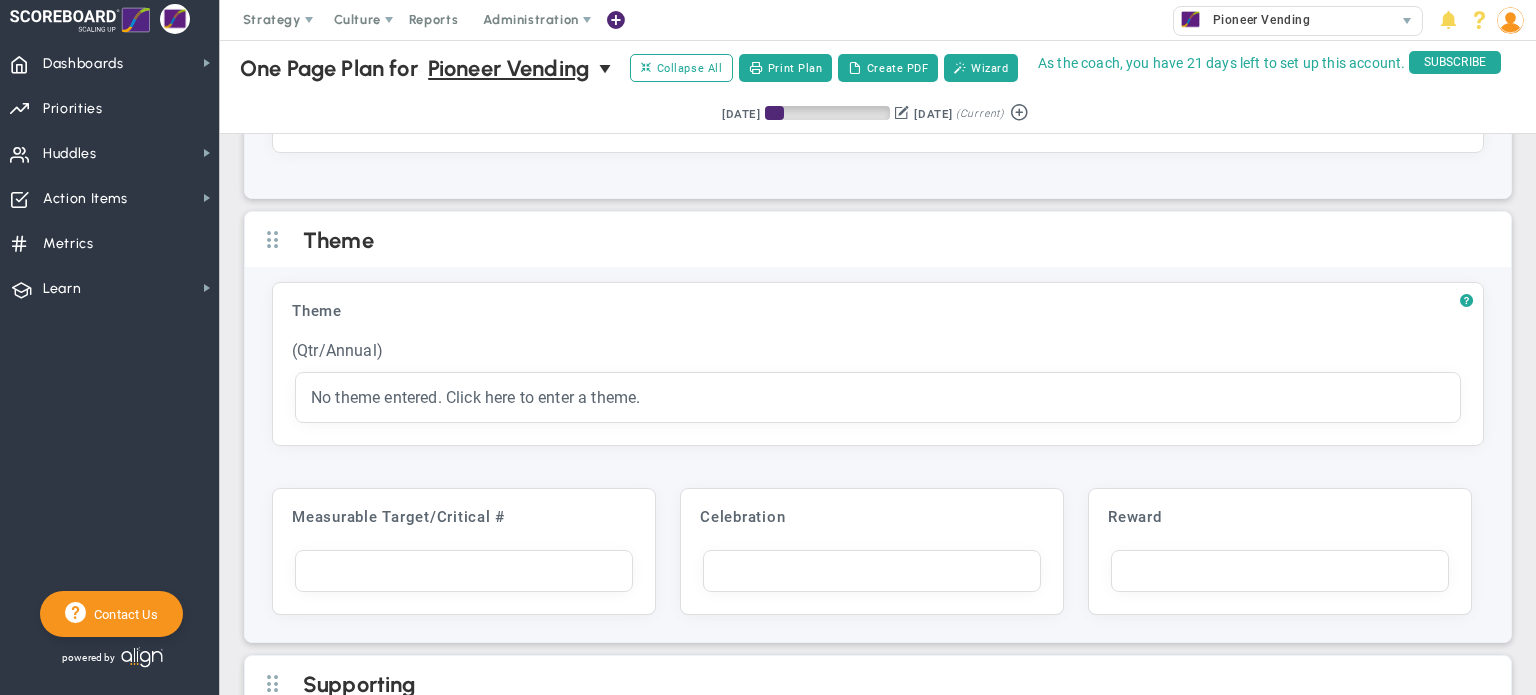 scroll, scrollTop: 5448, scrollLeft: 0, axis: vertical 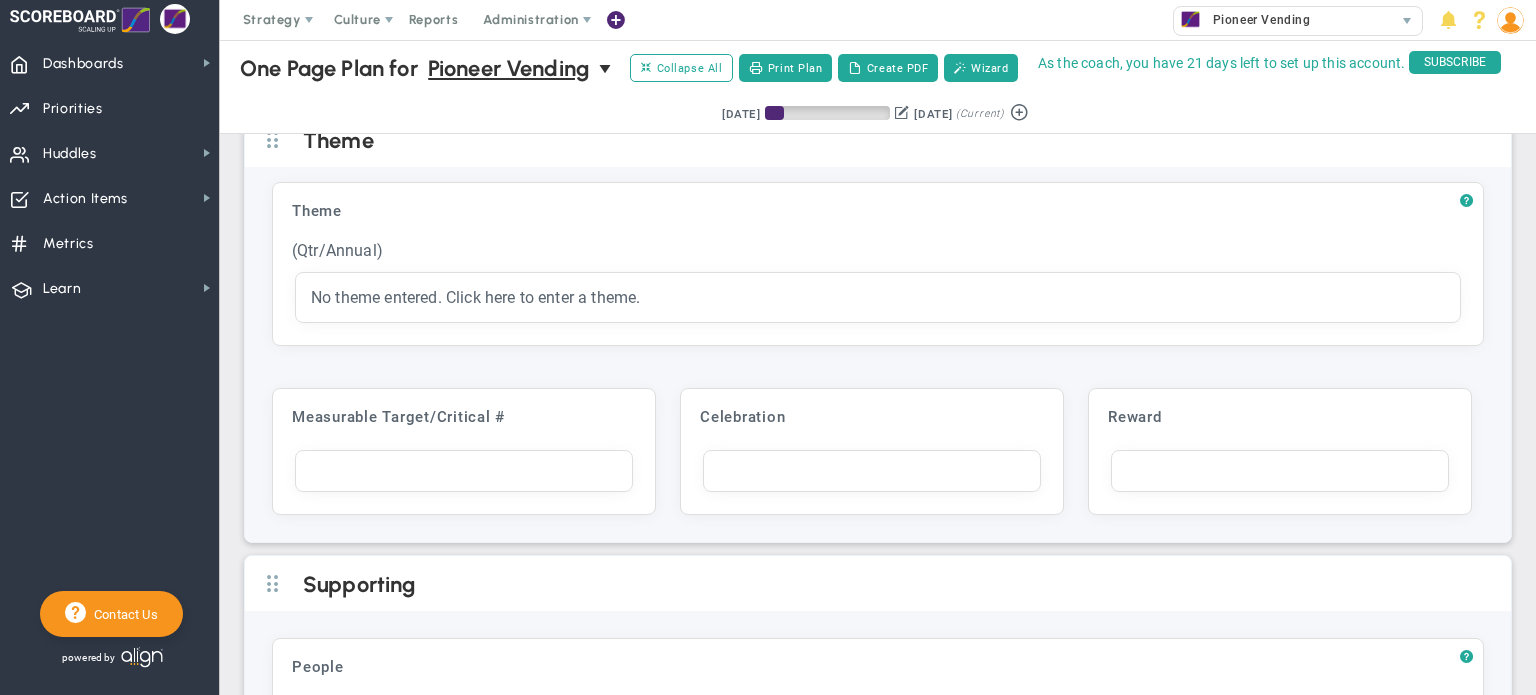 click on "No theme entered. Click here to enter a theme." at bounding box center (475, 297) 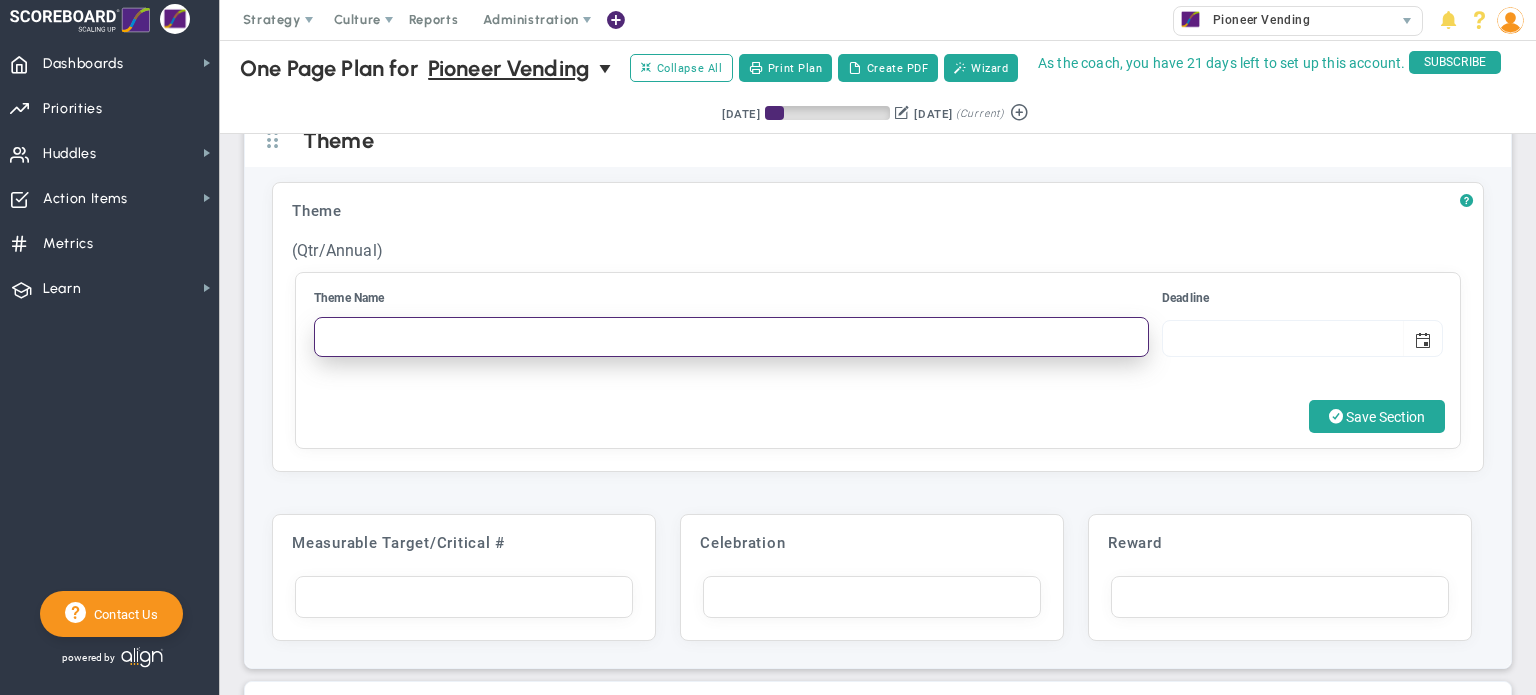 click at bounding box center (731, 337) 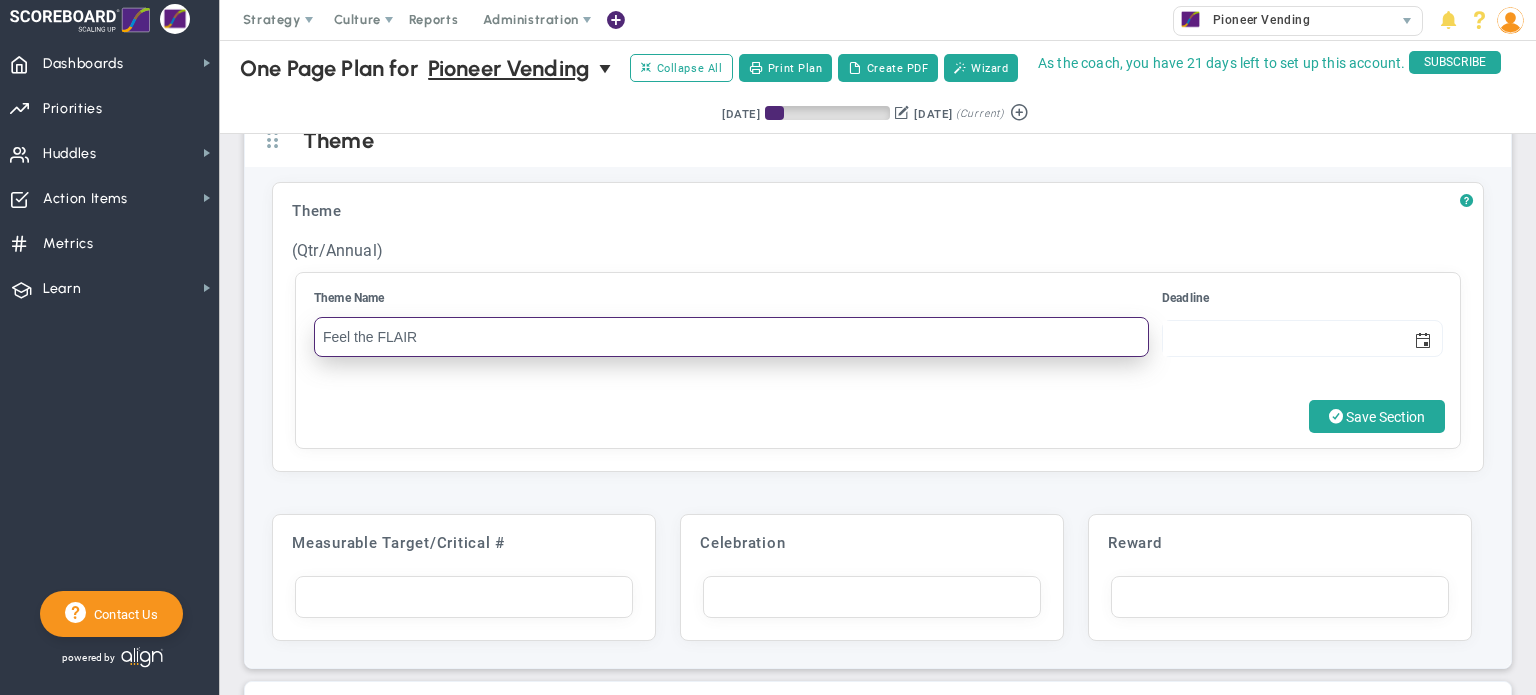 type on "Feel the FLAIR" 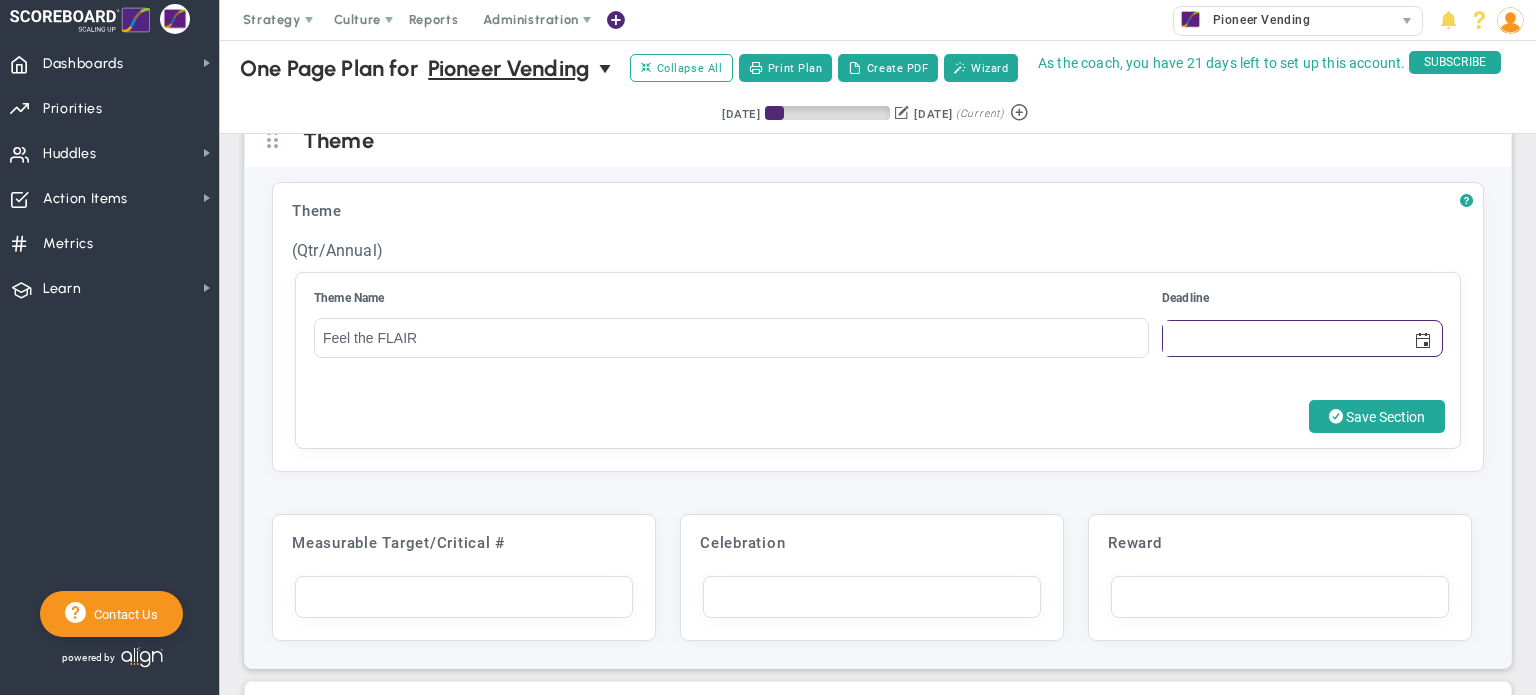 click at bounding box center (1283, 338) 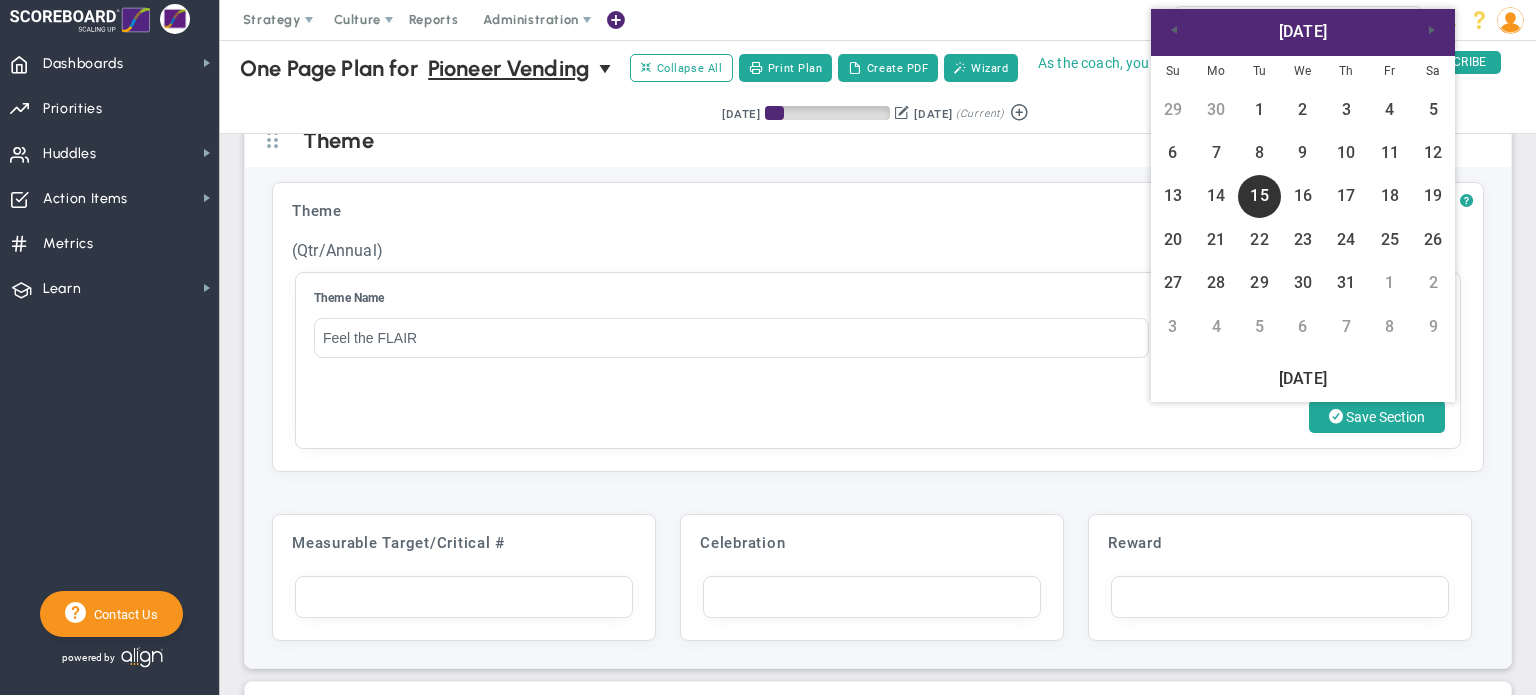 click at bounding box center [1423, 341] 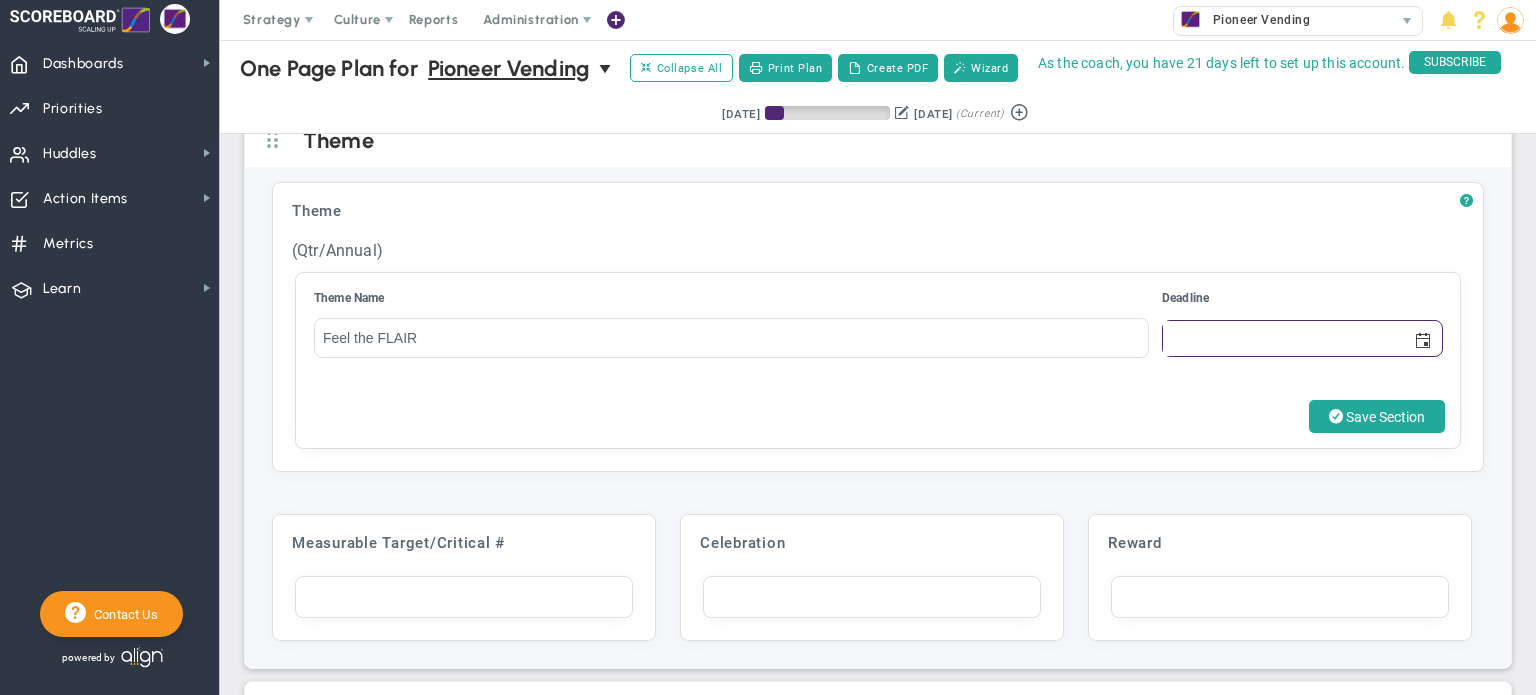click at bounding box center [1423, 341] 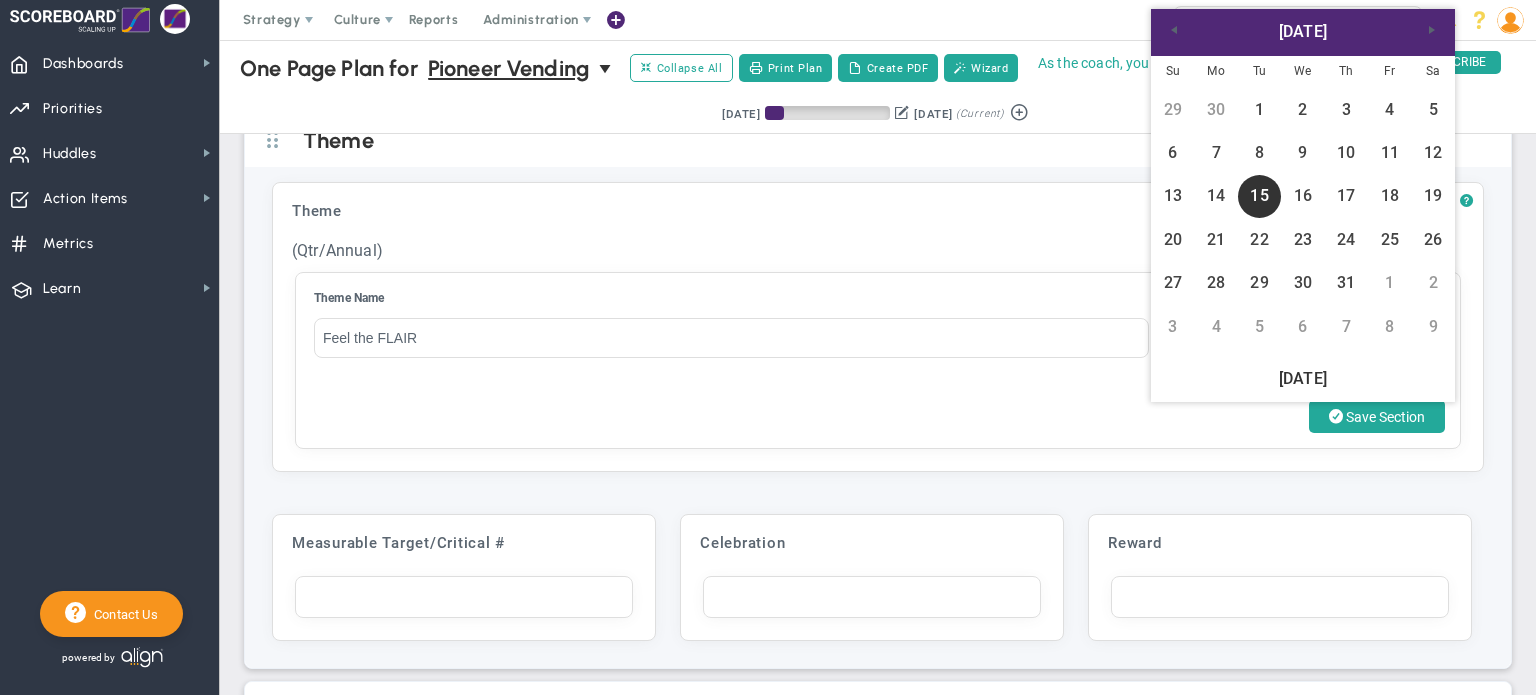click at bounding box center [1283, 338] 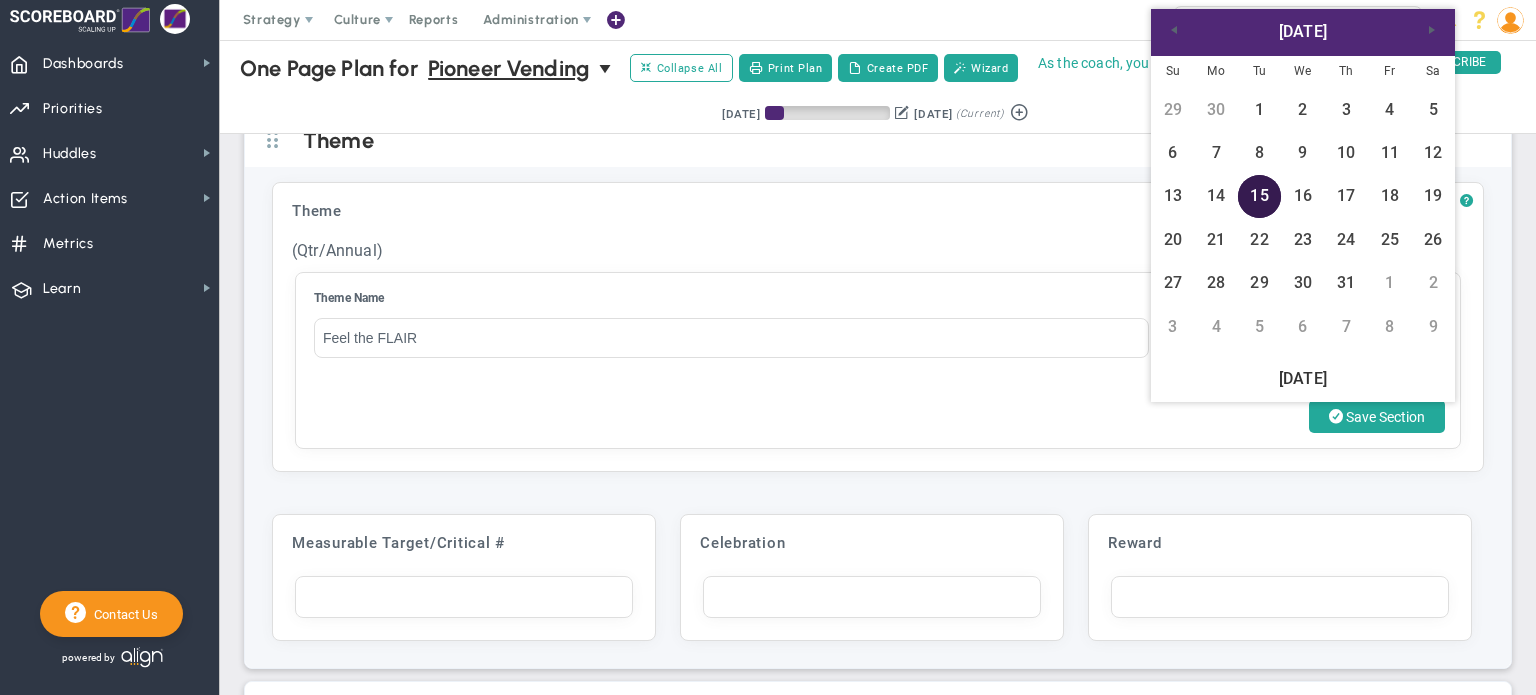 click on "15" at bounding box center (1259, 196) 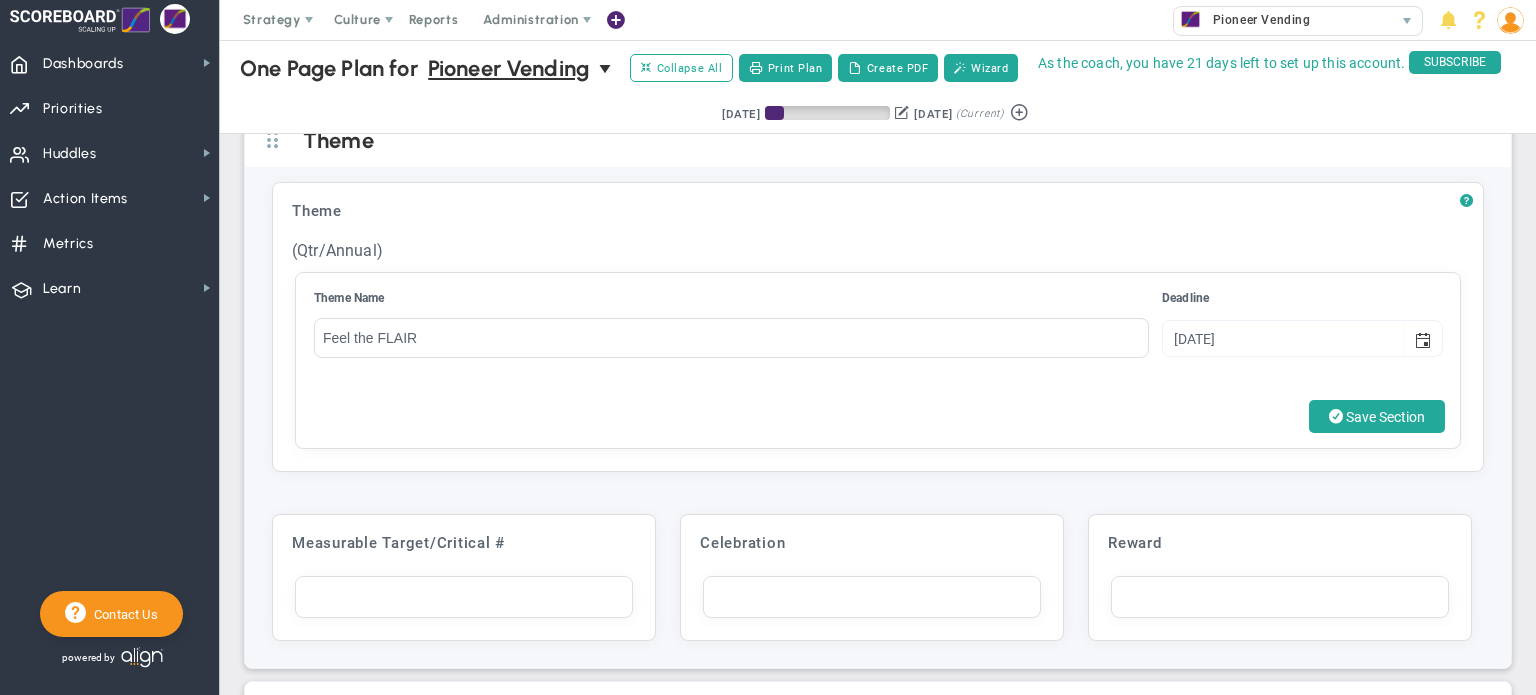 click on "Save Section" at bounding box center (1385, 417) 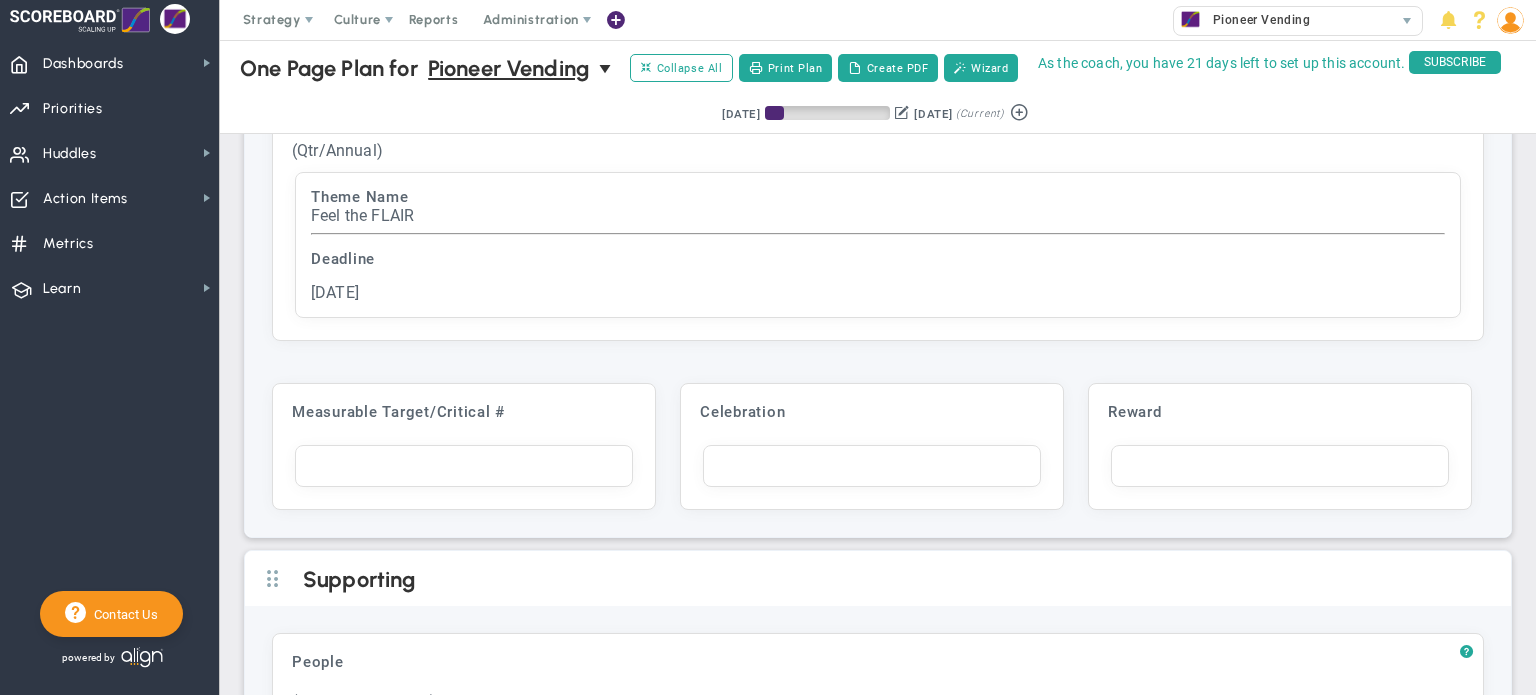 scroll, scrollTop: 5448, scrollLeft: 0, axis: vertical 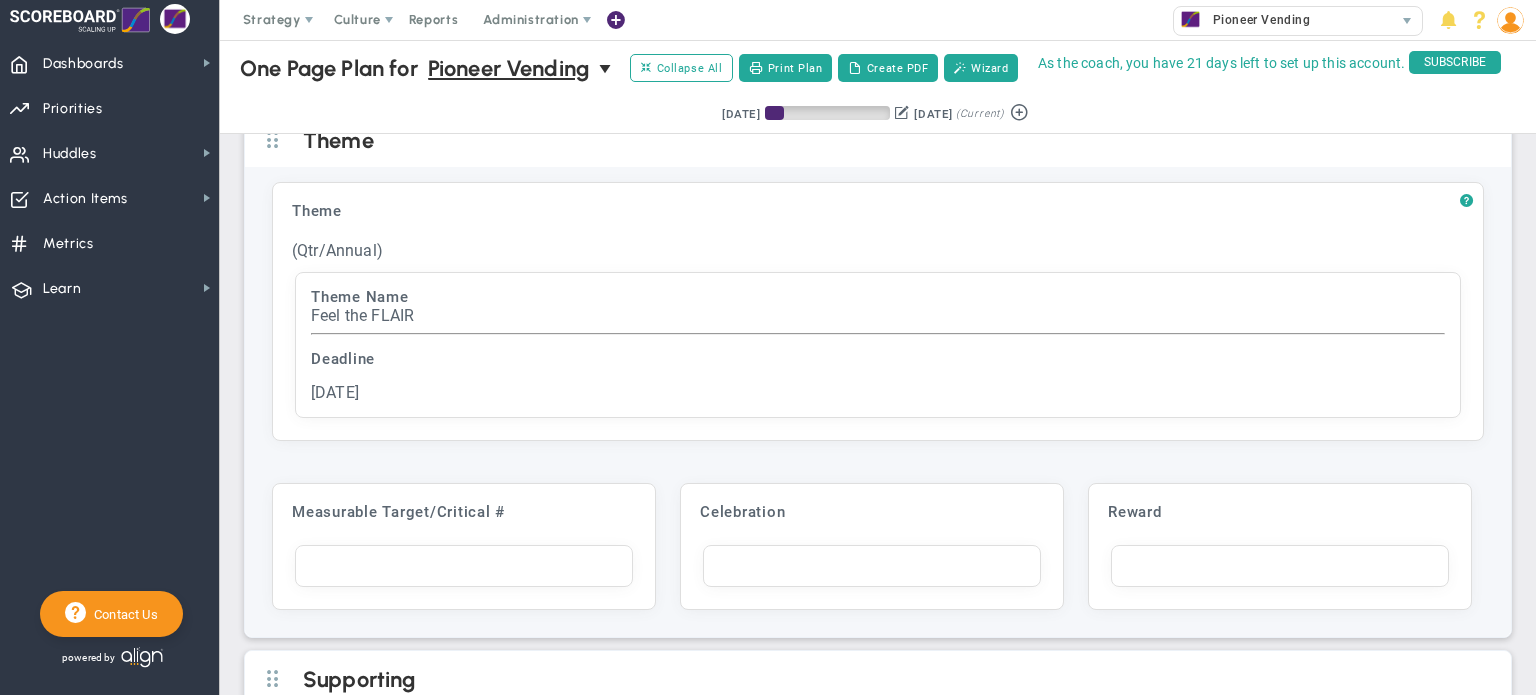 click on "Theme Name
Feel the FLAIR
Deadline
[DATE]" at bounding box center [878, 345] 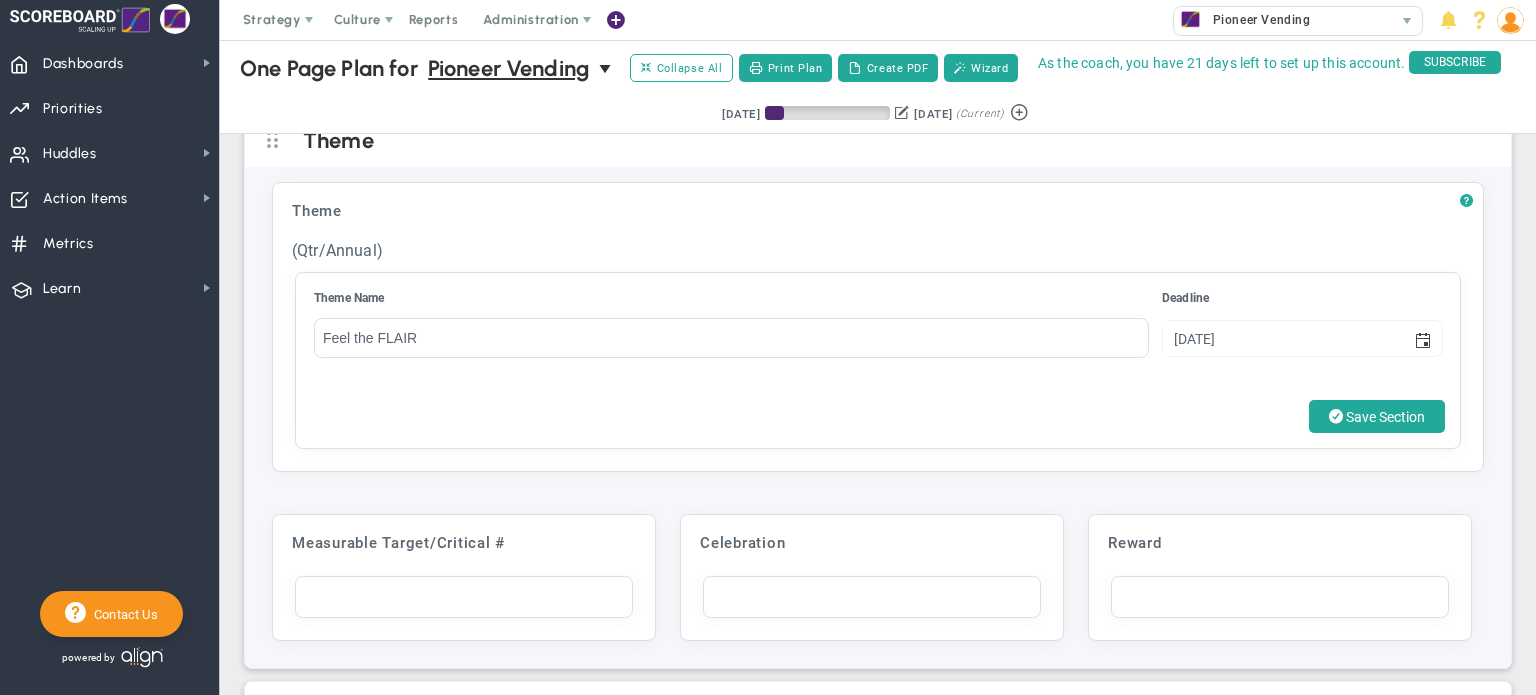 click on "[DATE]" at bounding box center (1283, 338) 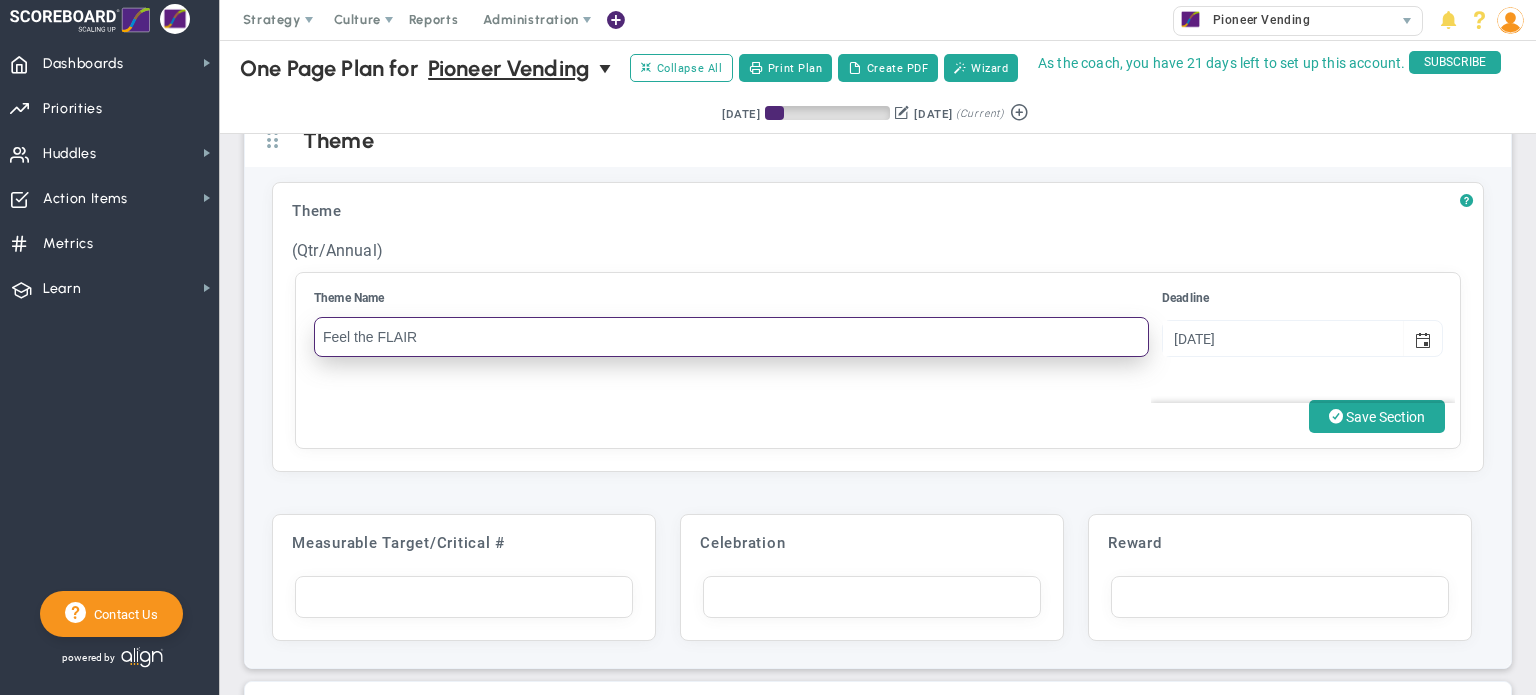 click on "Feel the FLAIR" at bounding box center [731, 337] 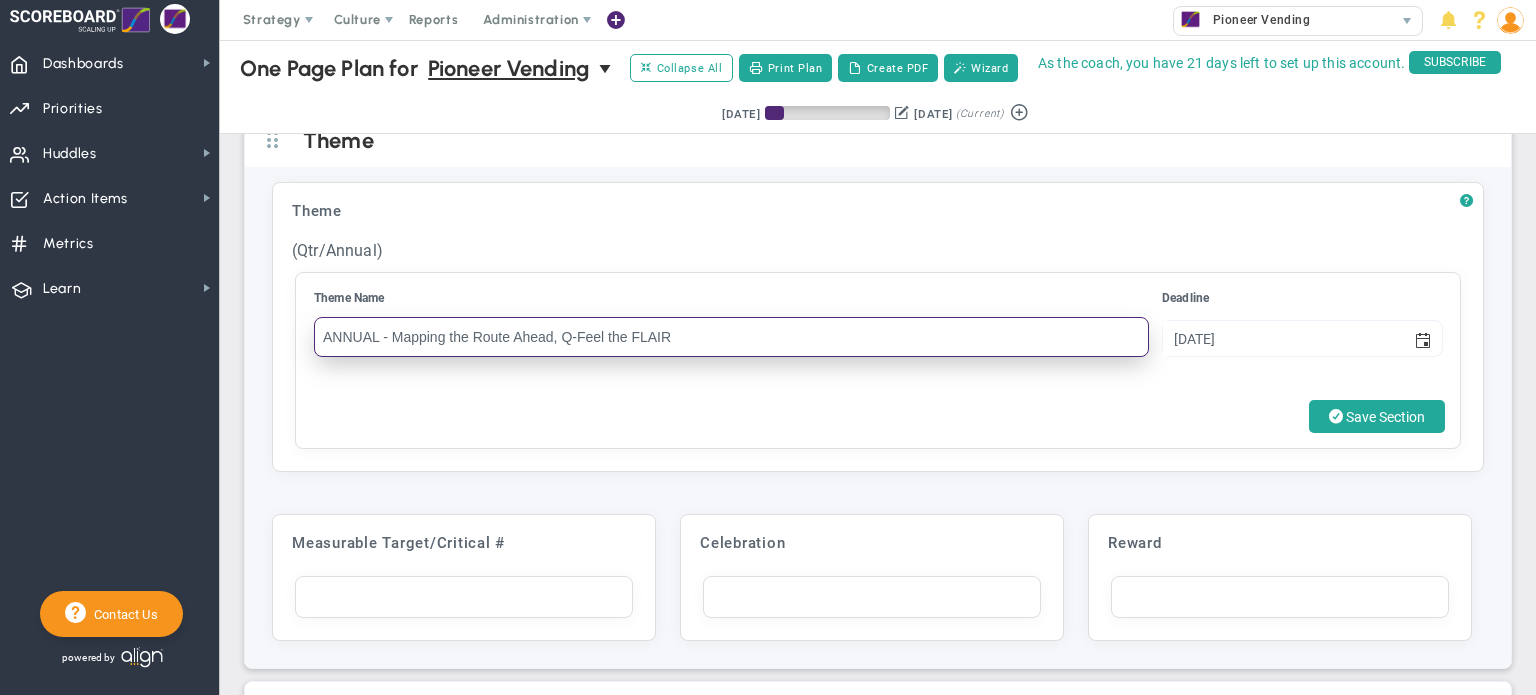 click at bounding box center (1423, 341) 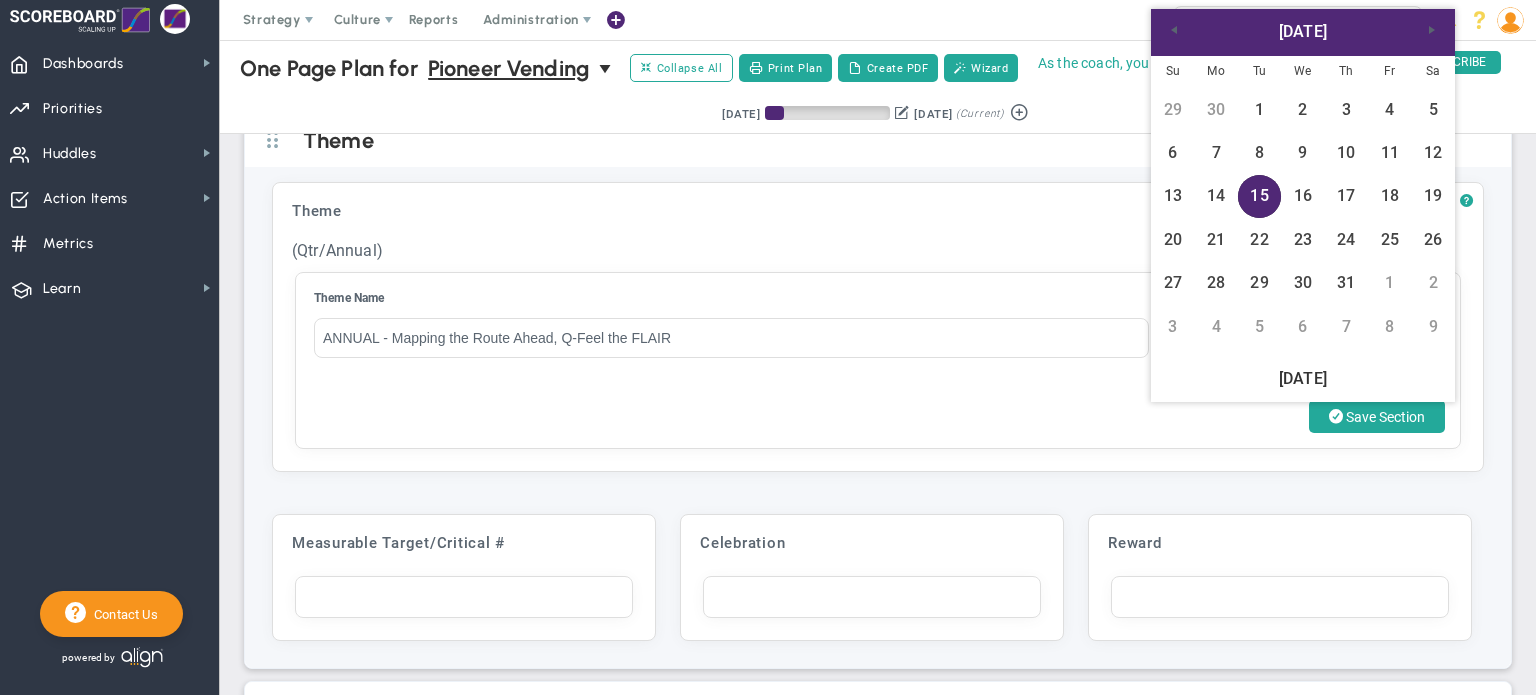 drag, startPoint x: 1284, startPoint y: 421, endPoint x: 1112, endPoint y: 413, distance: 172.18594 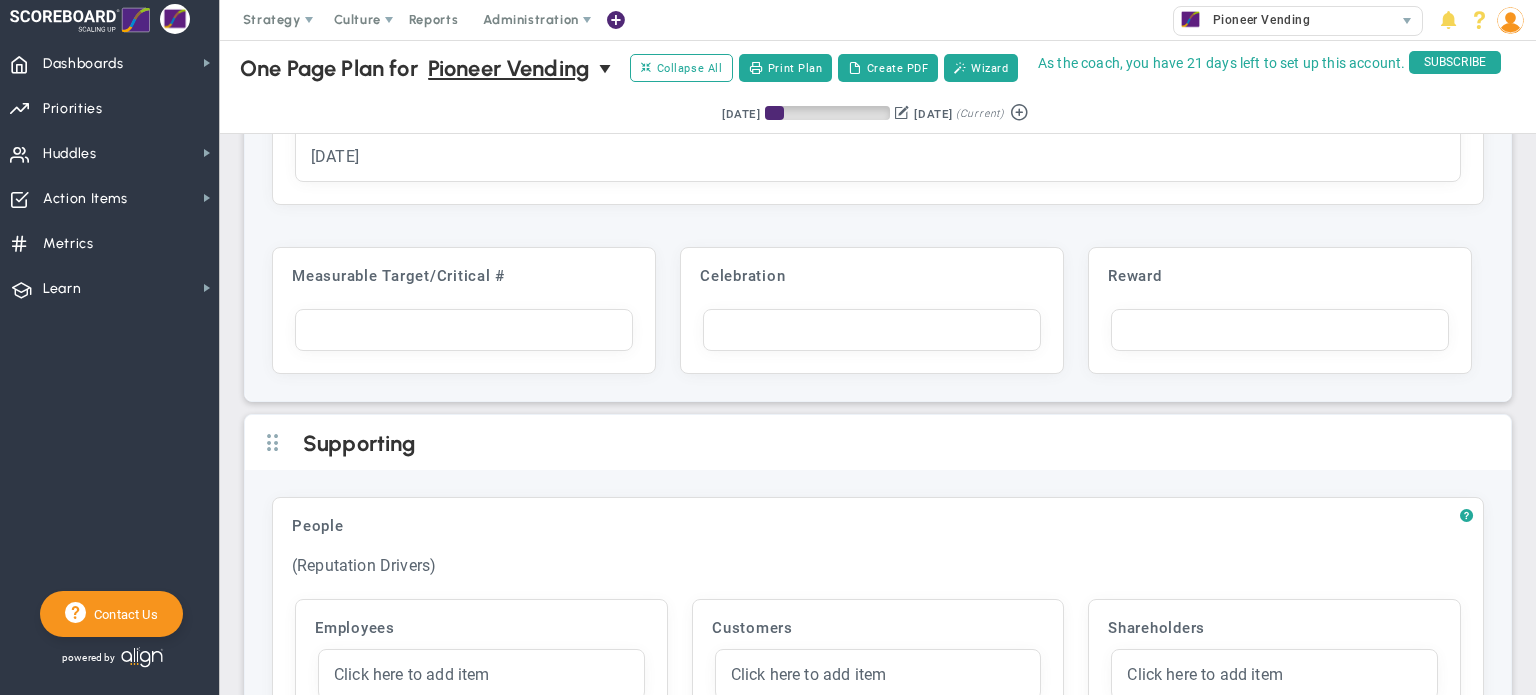 scroll, scrollTop: 5748, scrollLeft: 0, axis: vertical 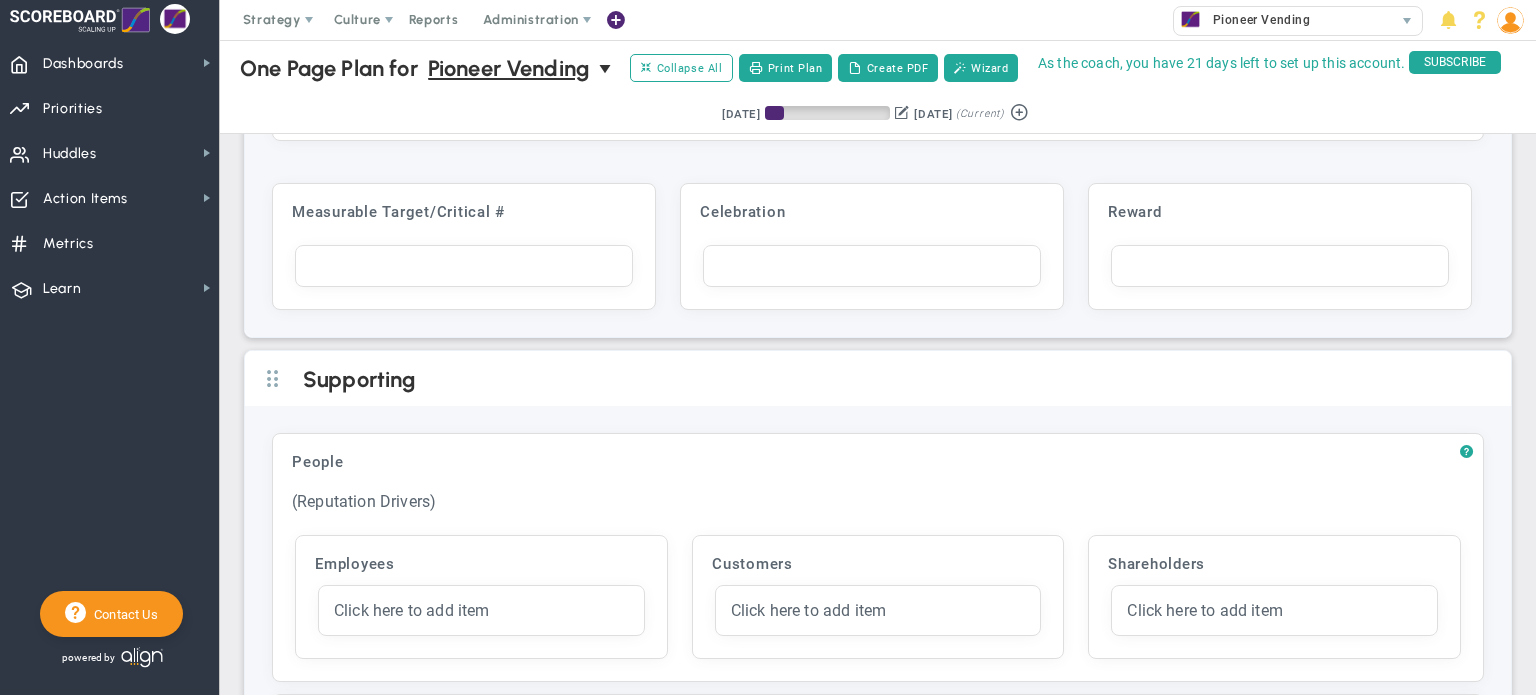 click at bounding box center (1280, 266) 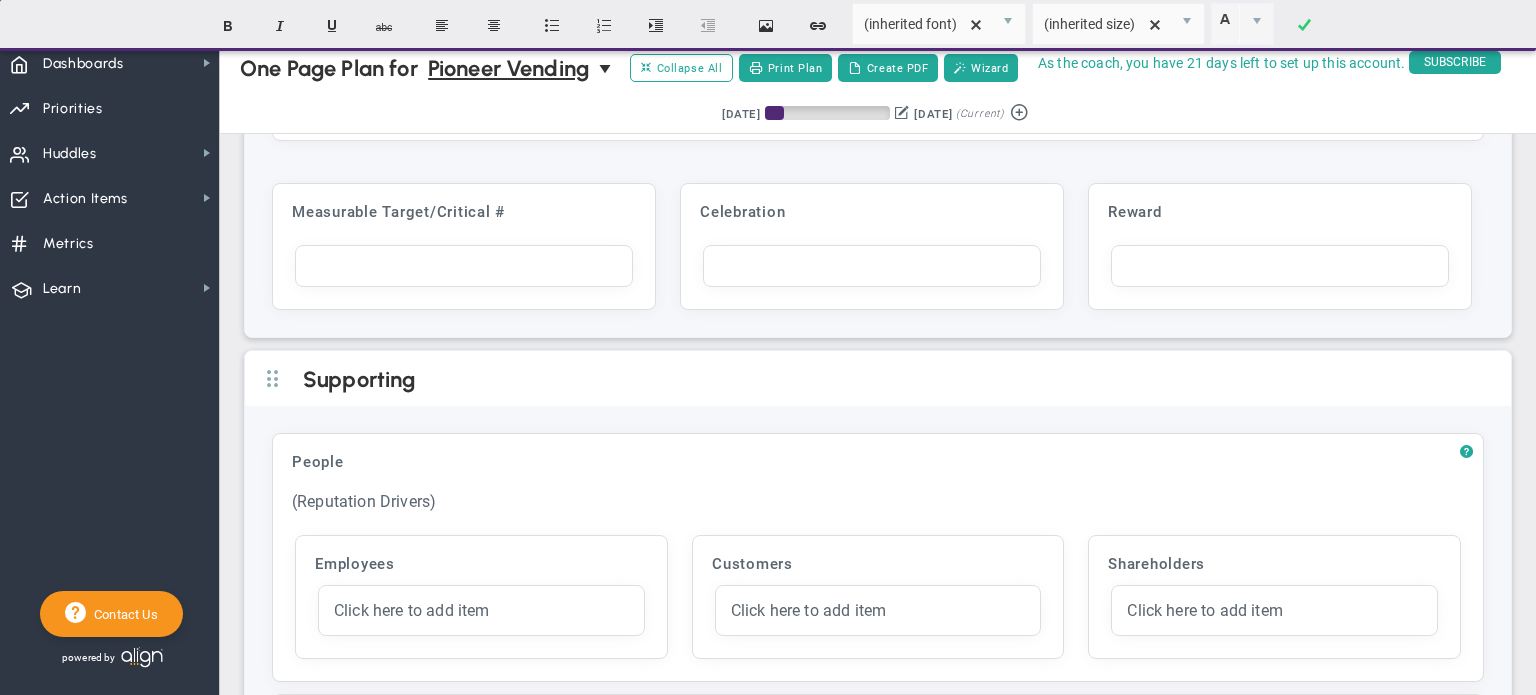 paste 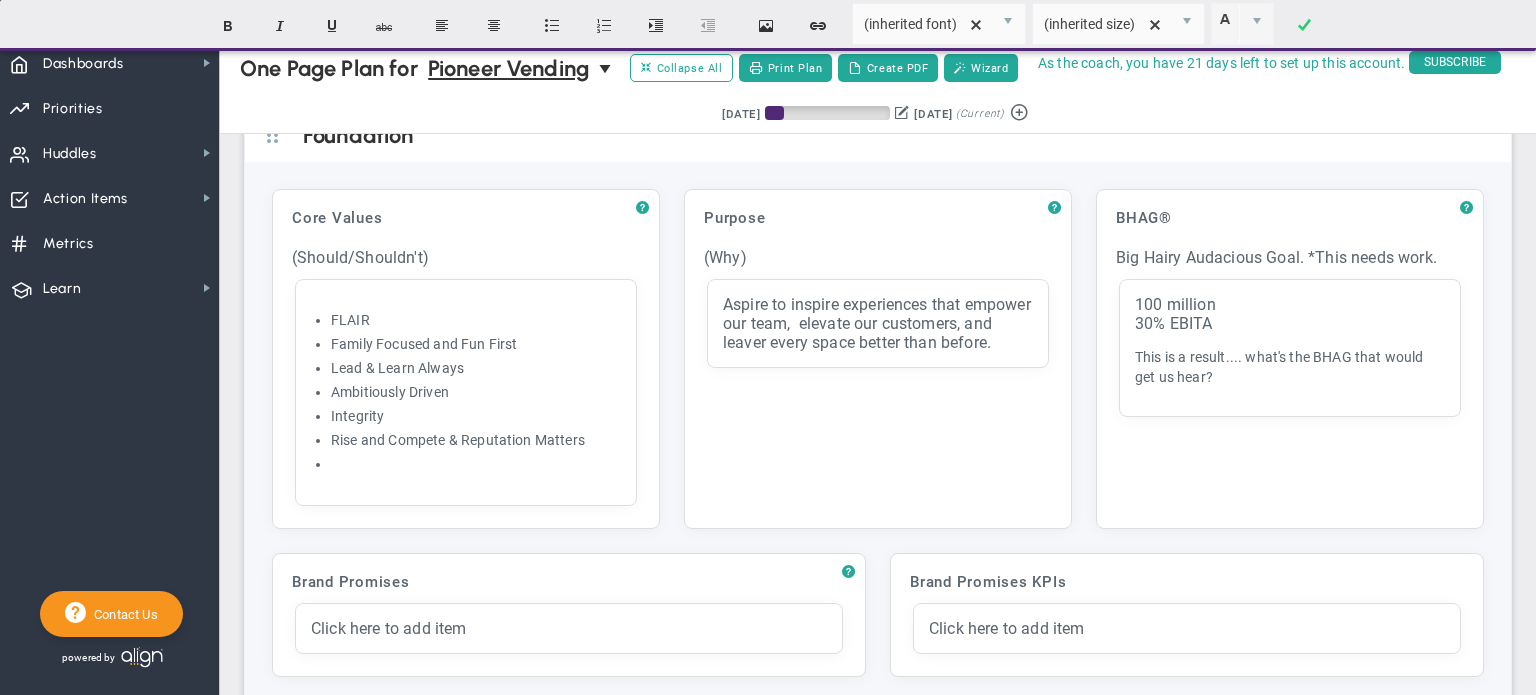 scroll, scrollTop: 0, scrollLeft: 0, axis: both 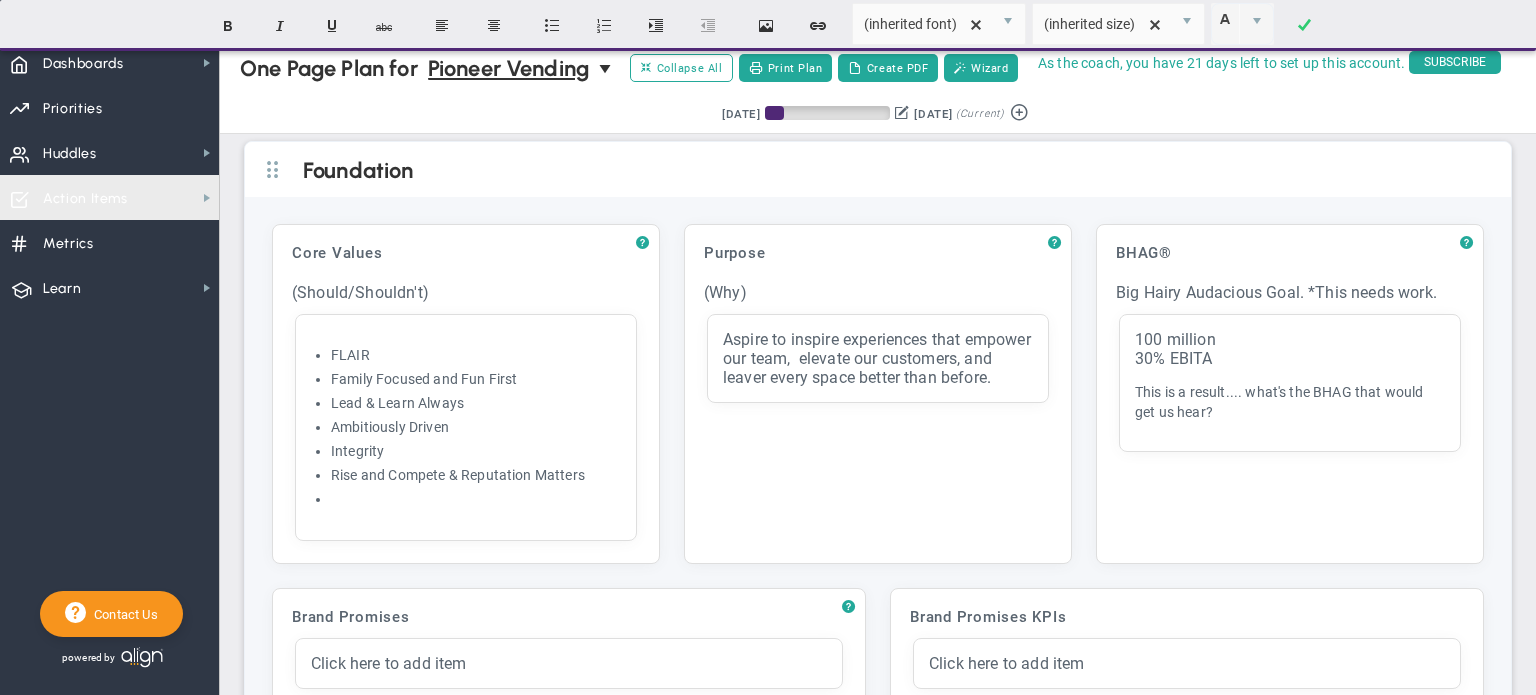 click on "Action Items Action Items" at bounding box center [109, 197] 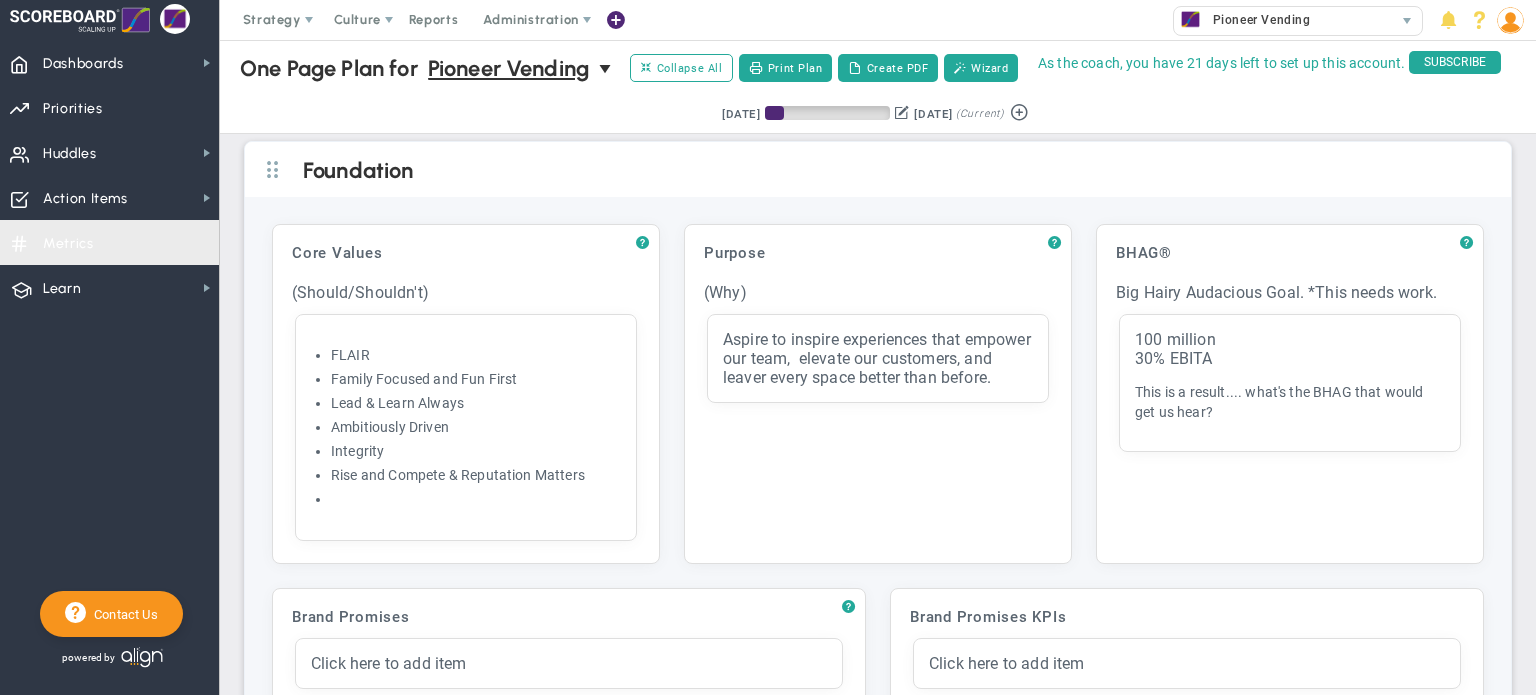 click on "Metrics Metrics" at bounding box center (109, 242) 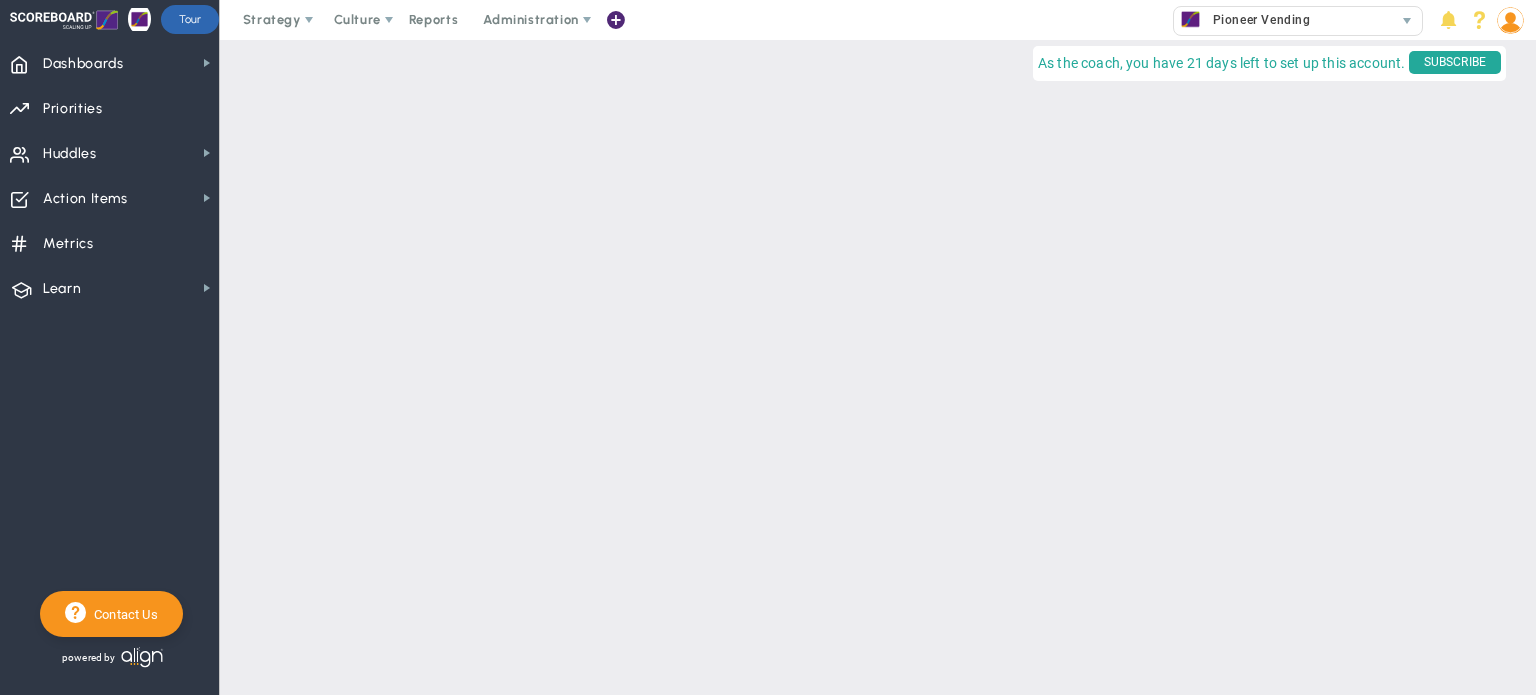 checkbox on "false" 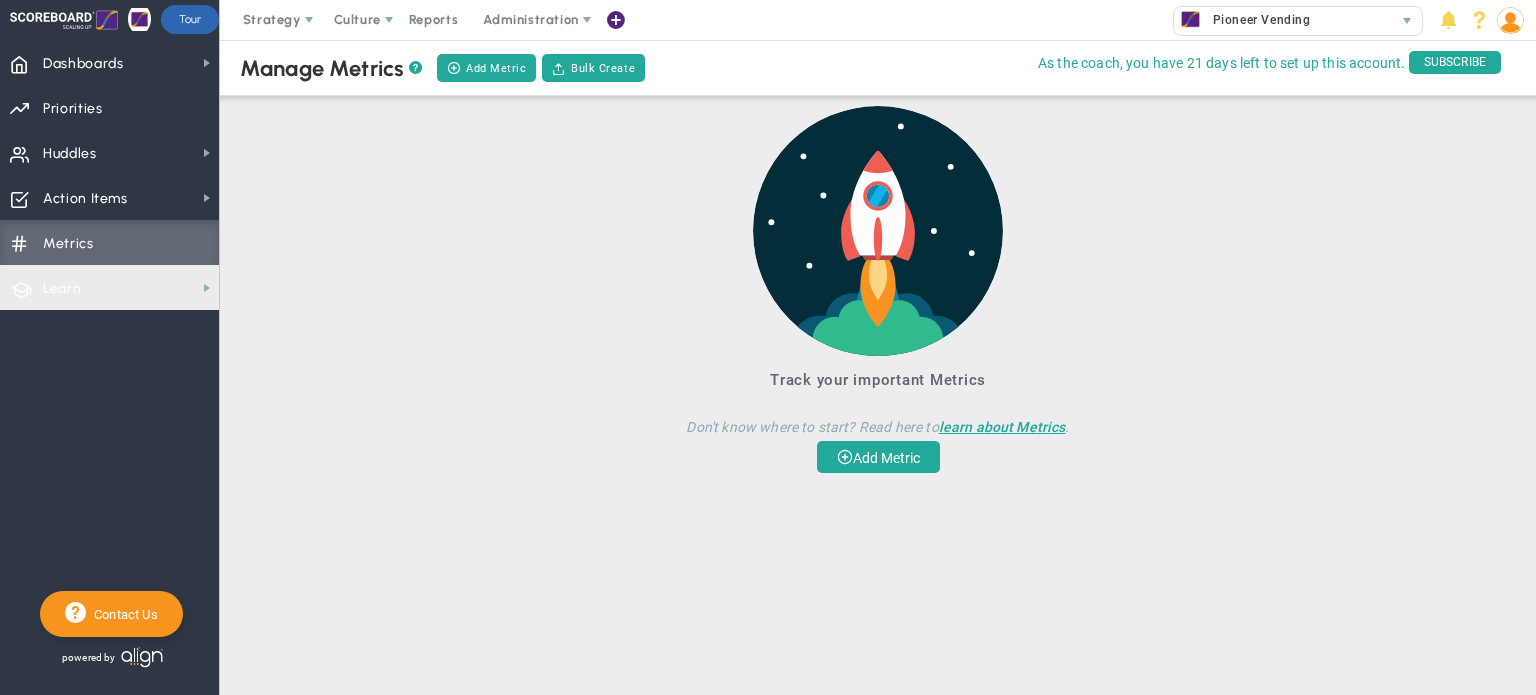 click on "Learn Learn" at bounding box center (109, 287) 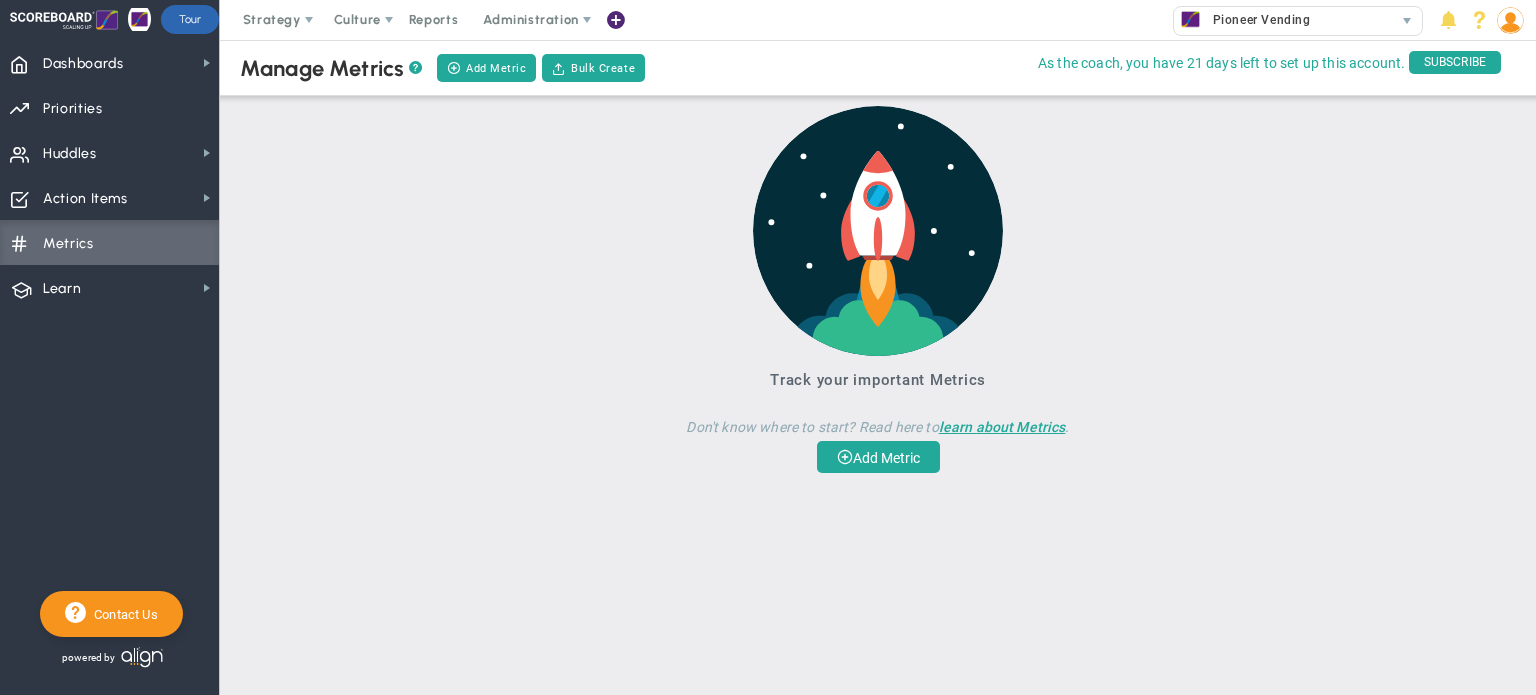 click on "Track your important Metrics
Don't know where to start? Read here to
learn about Metrics
.
Add Metric
No Metrics found.
Try changing your filtered keyword or Owner." at bounding box center [878, 297] 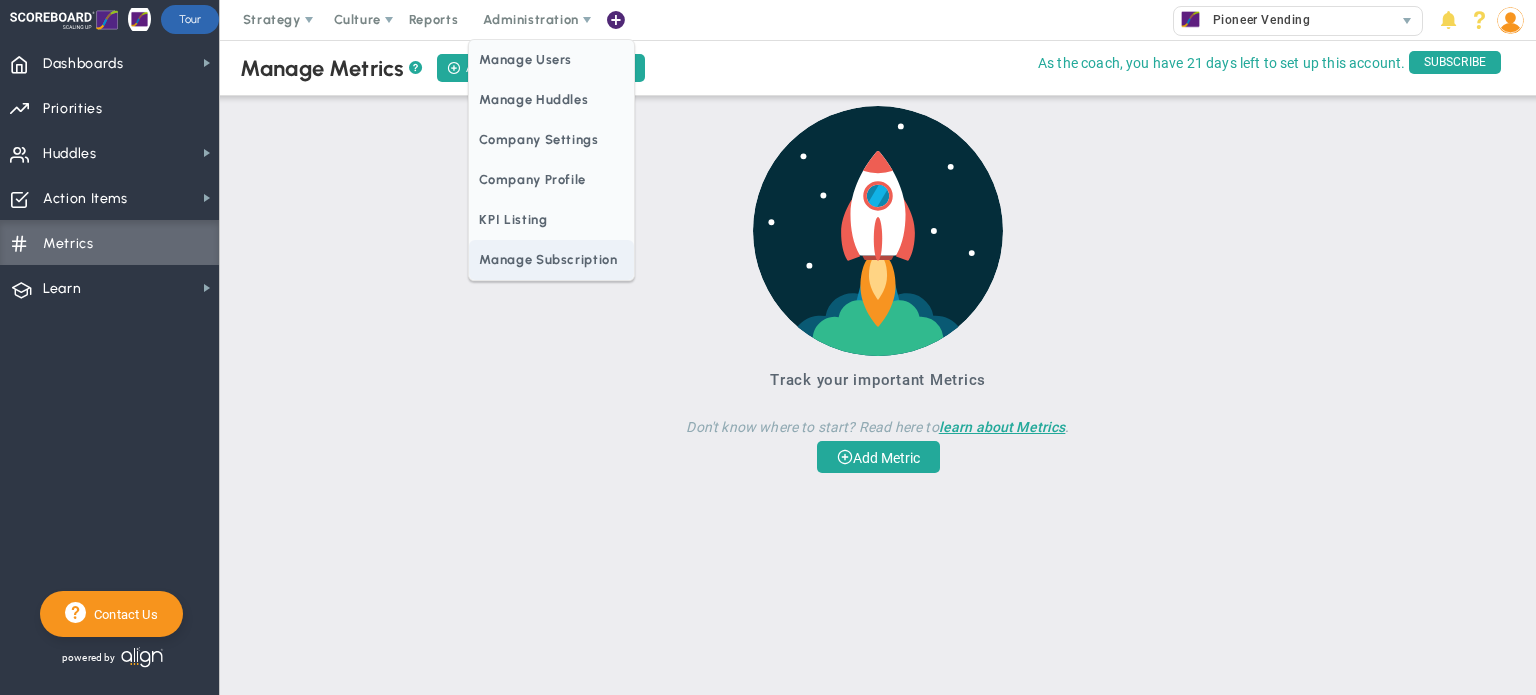 click on "Manage Subscription" at bounding box center (551, 260) 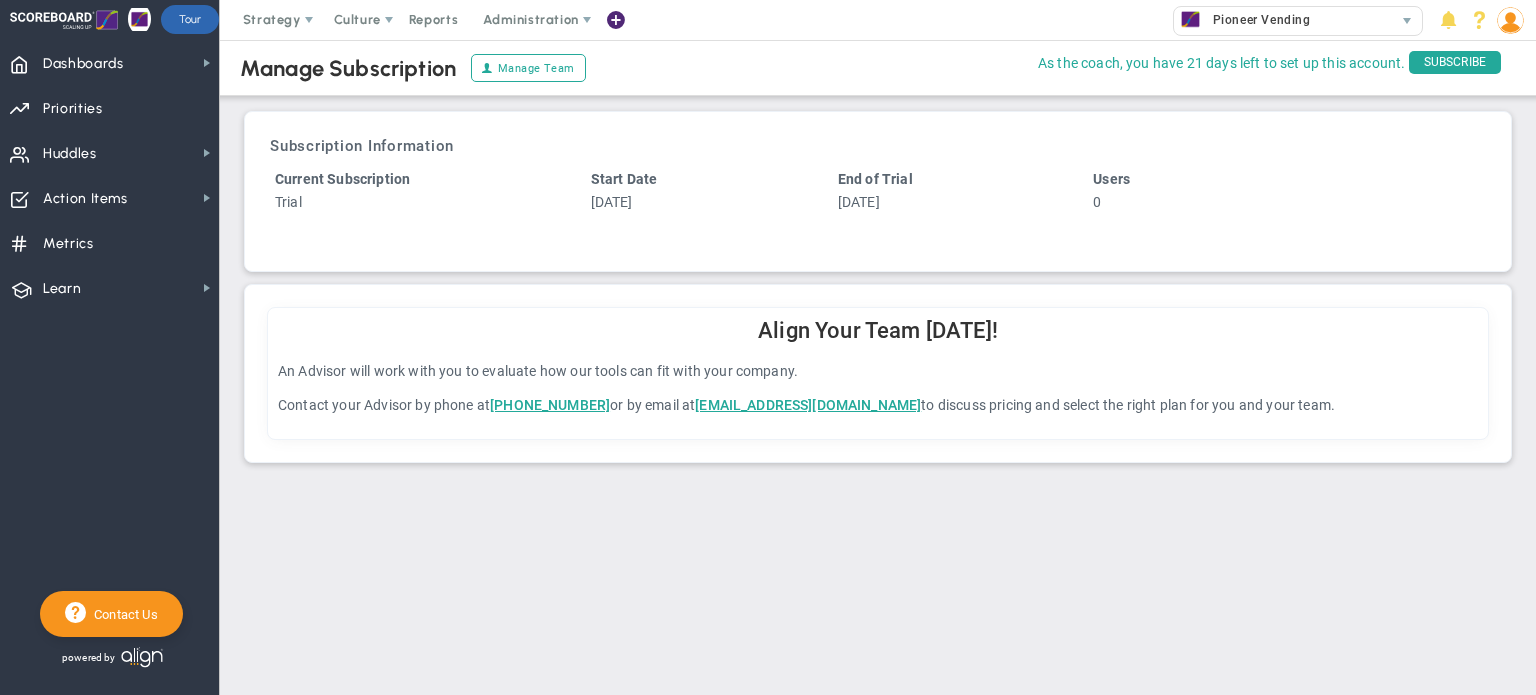 click on "Manage Team" at bounding box center [528, 68] 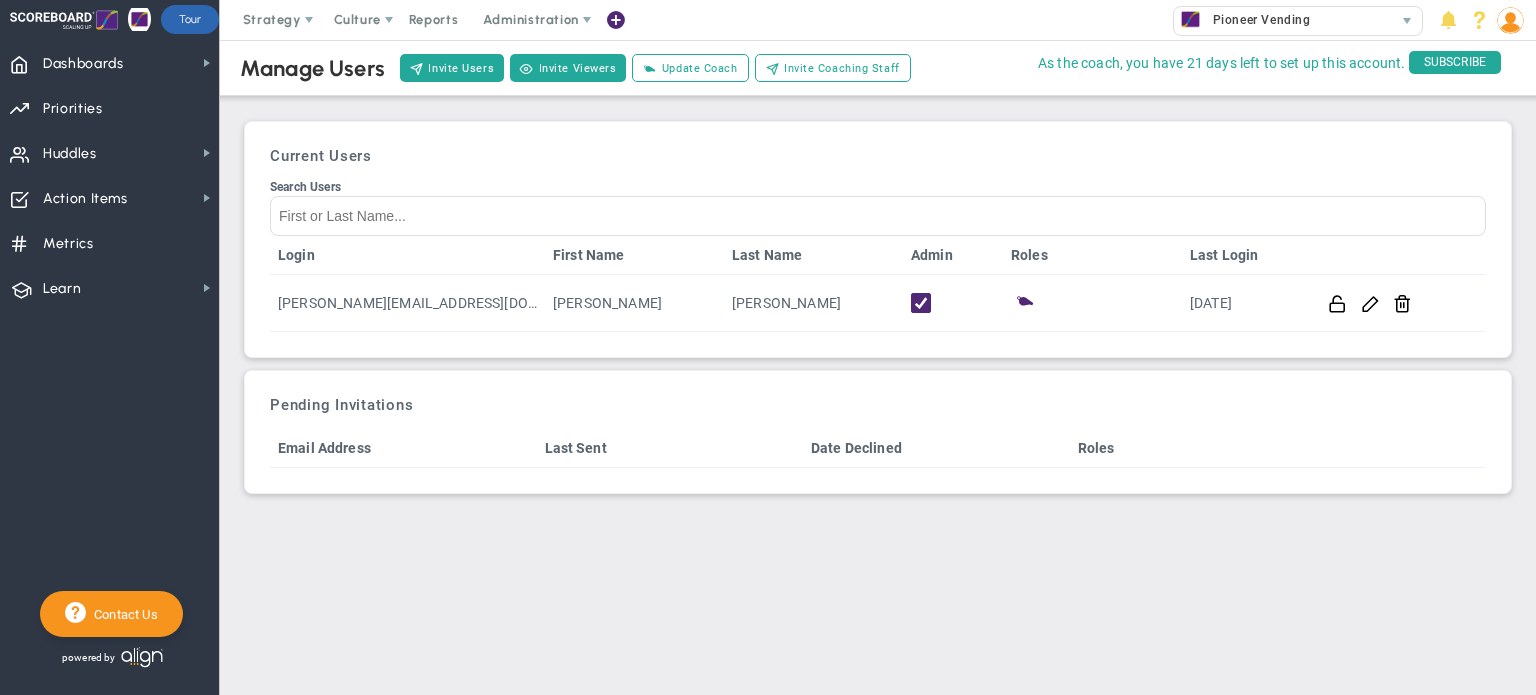 click on "Invite Users" at bounding box center [452, 68] 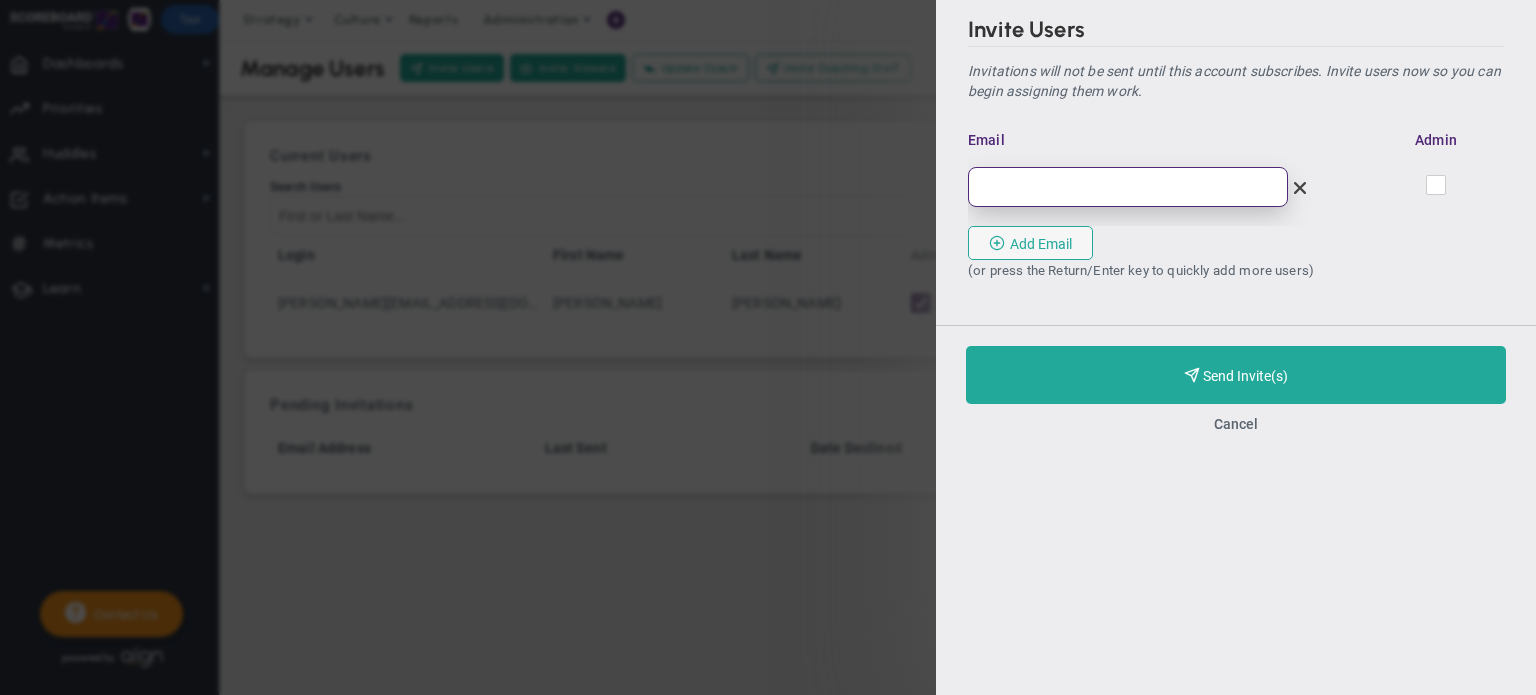 click at bounding box center [1128, 187] 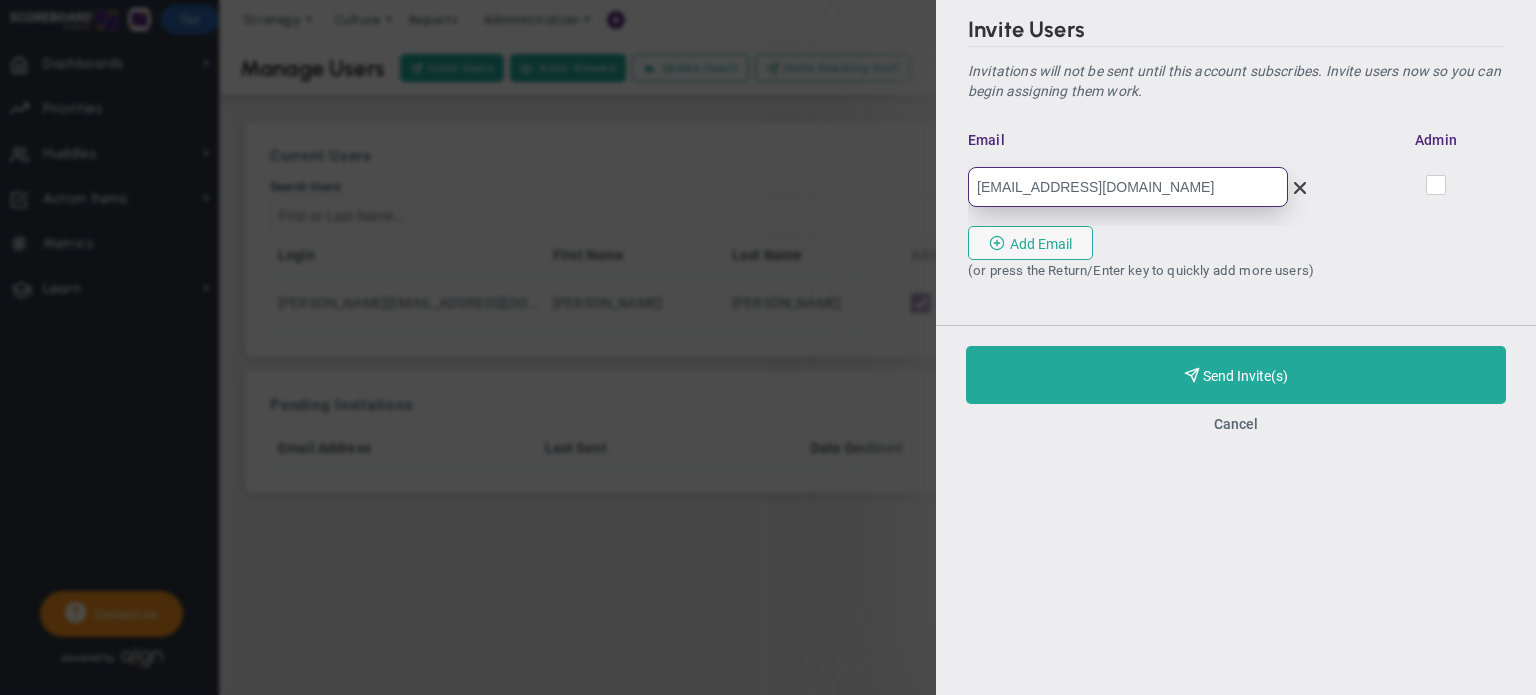 type on "[EMAIL_ADDRESS][DOMAIN_NAME]" 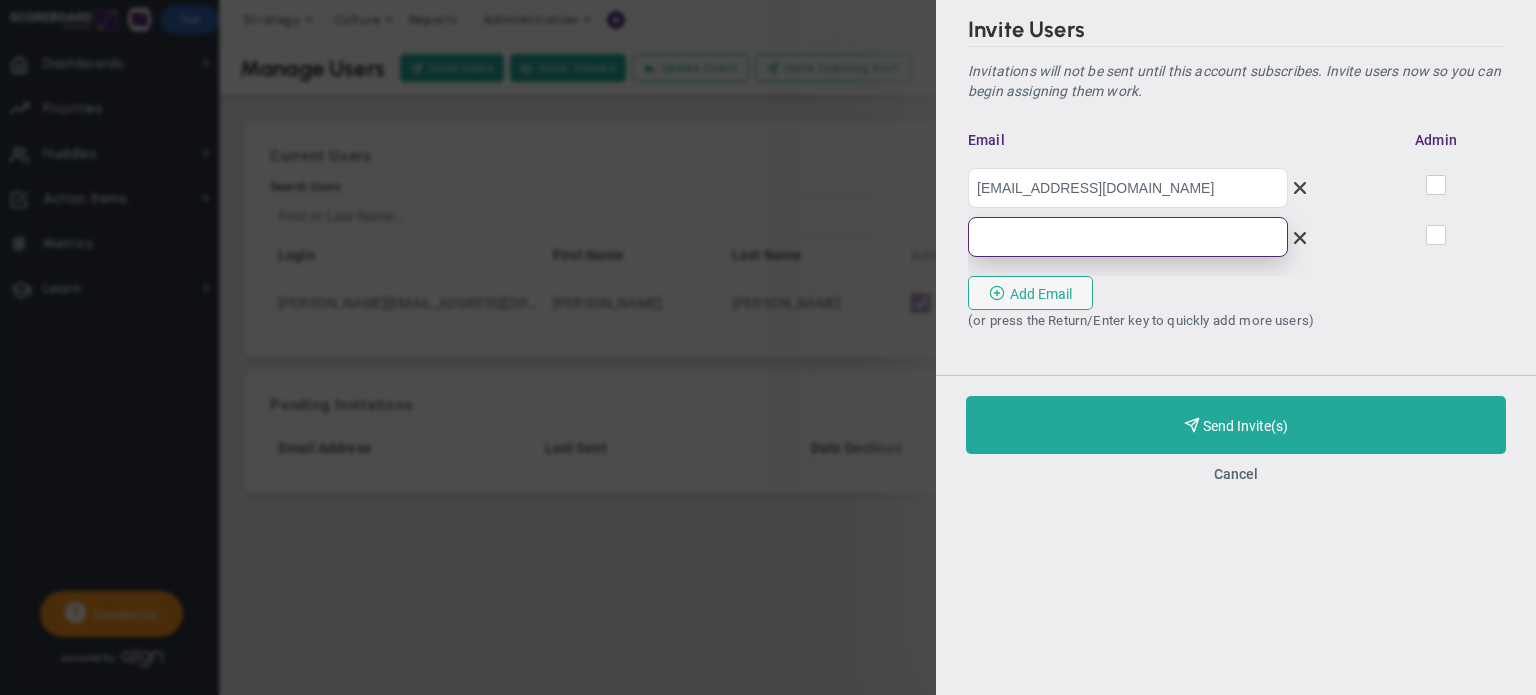 paste on "[EMAIL_ADDRESS][DOMAIN_NAME]" 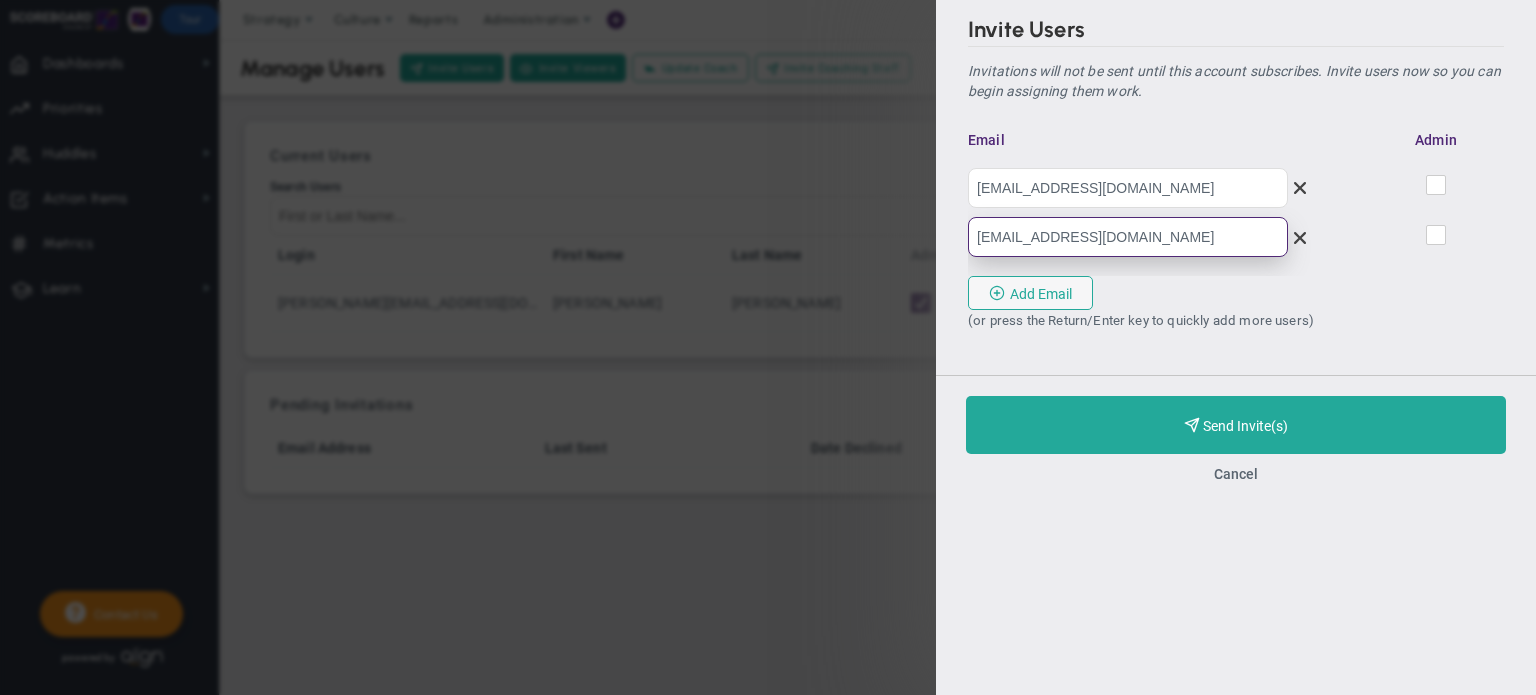 type on "[EMAIL_ADDRESS][DOMAIN_NAME]" 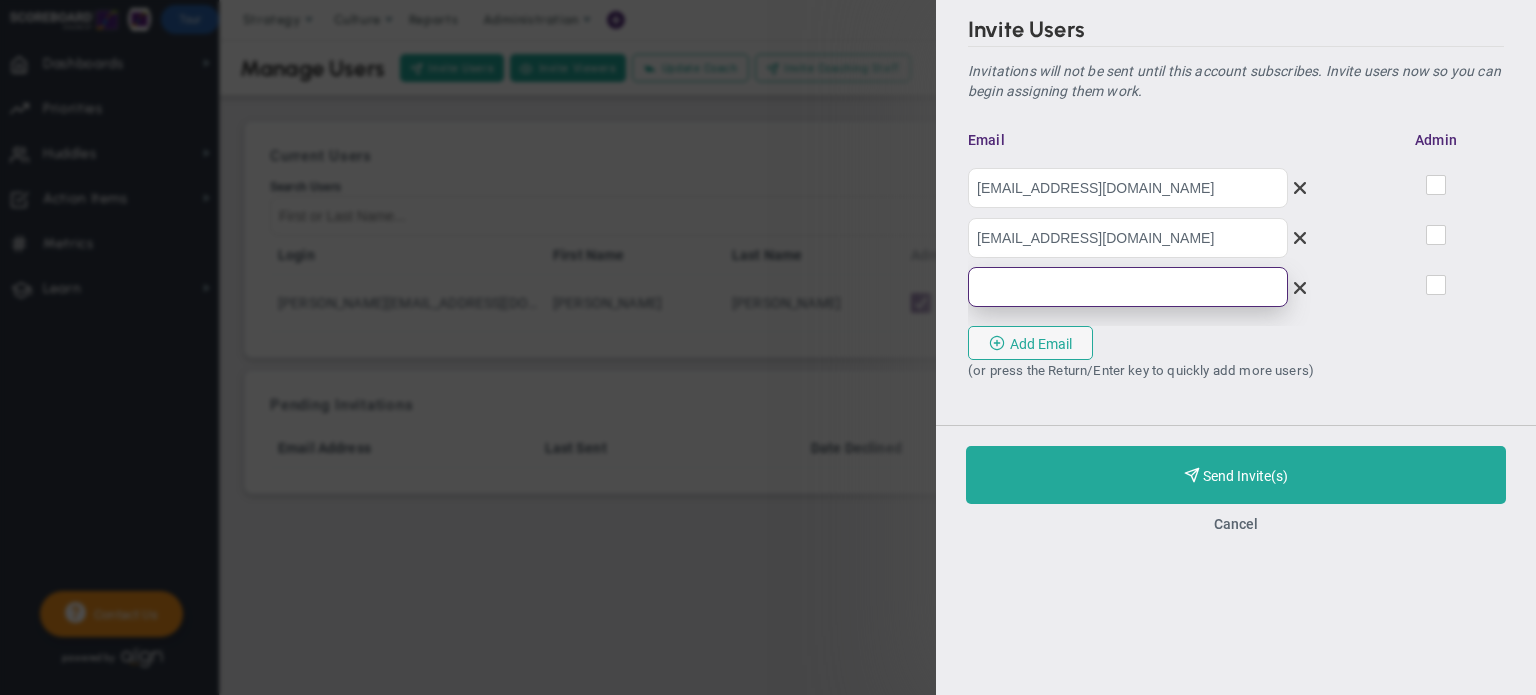paste on "[EMAIL_ADDRESS][DOMAIN_NAME]" 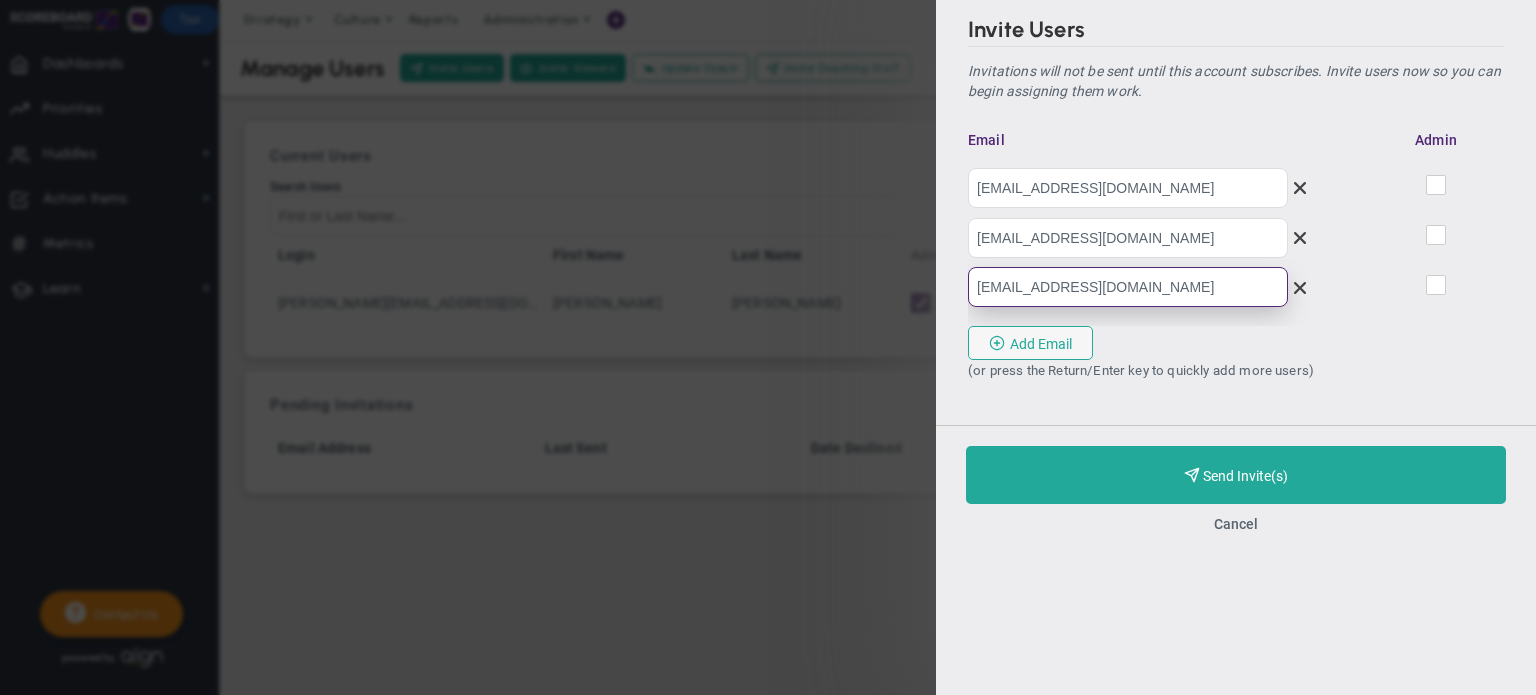 type on "[EMAIL_ADDRESS][DOMAIN_NAME]" 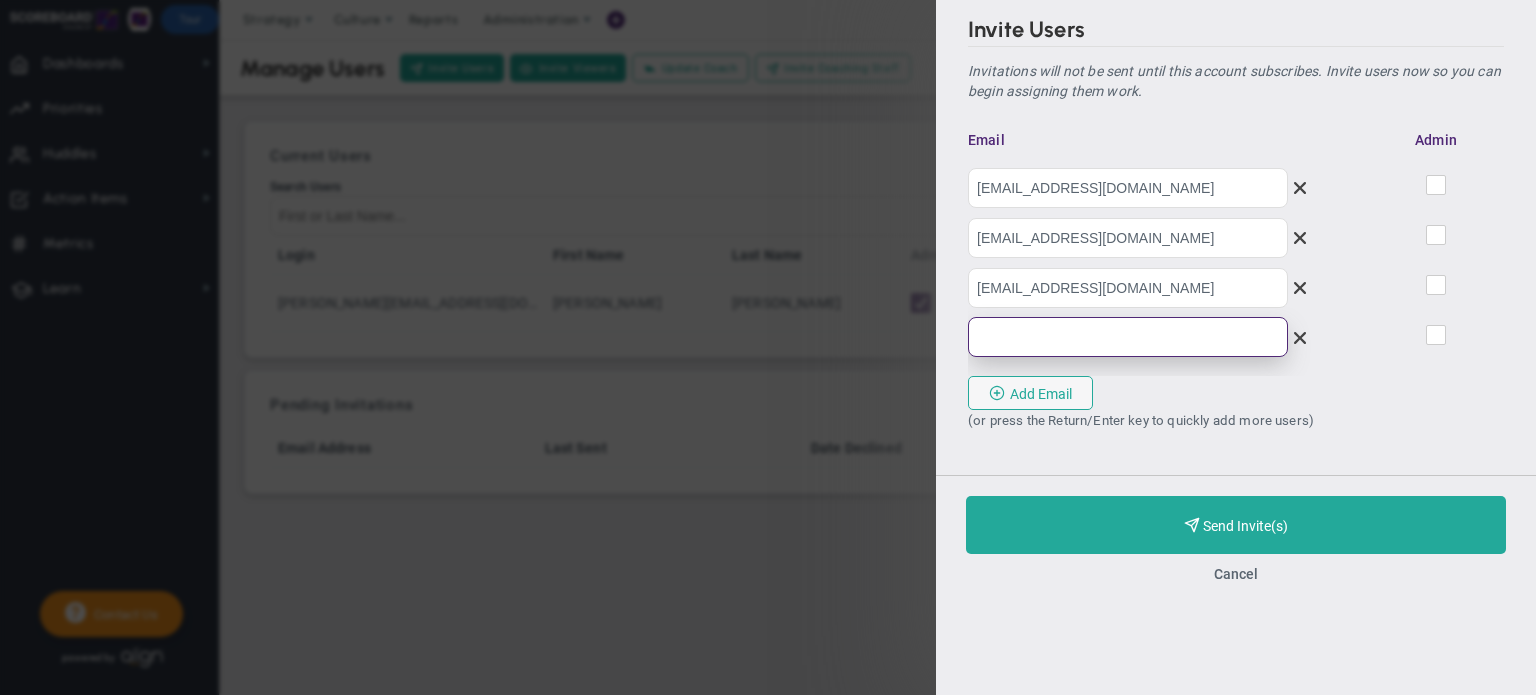 paste on "[EMAIL_ADDRESS][DOMAIN_NAME]" 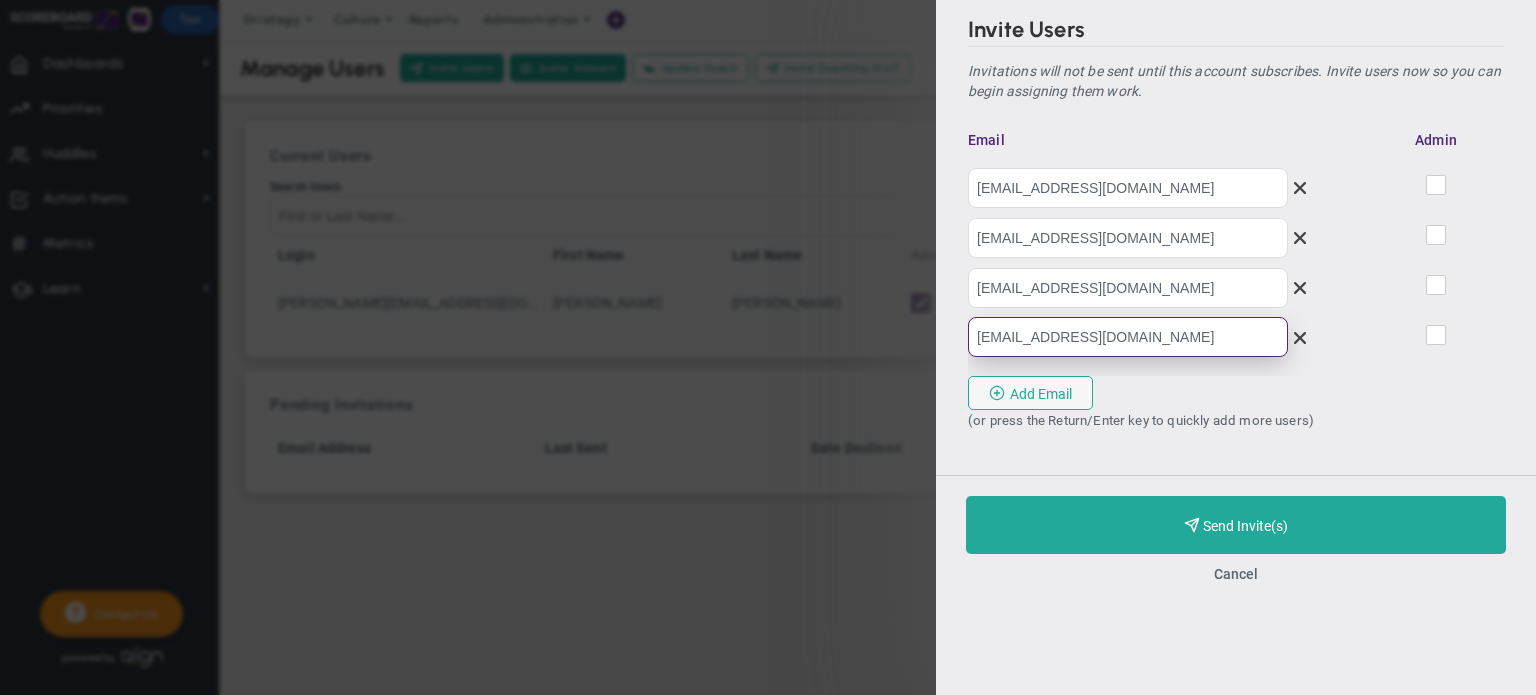 type on "[EMAIL_ADDRESS][DOMAIN_NAME]" 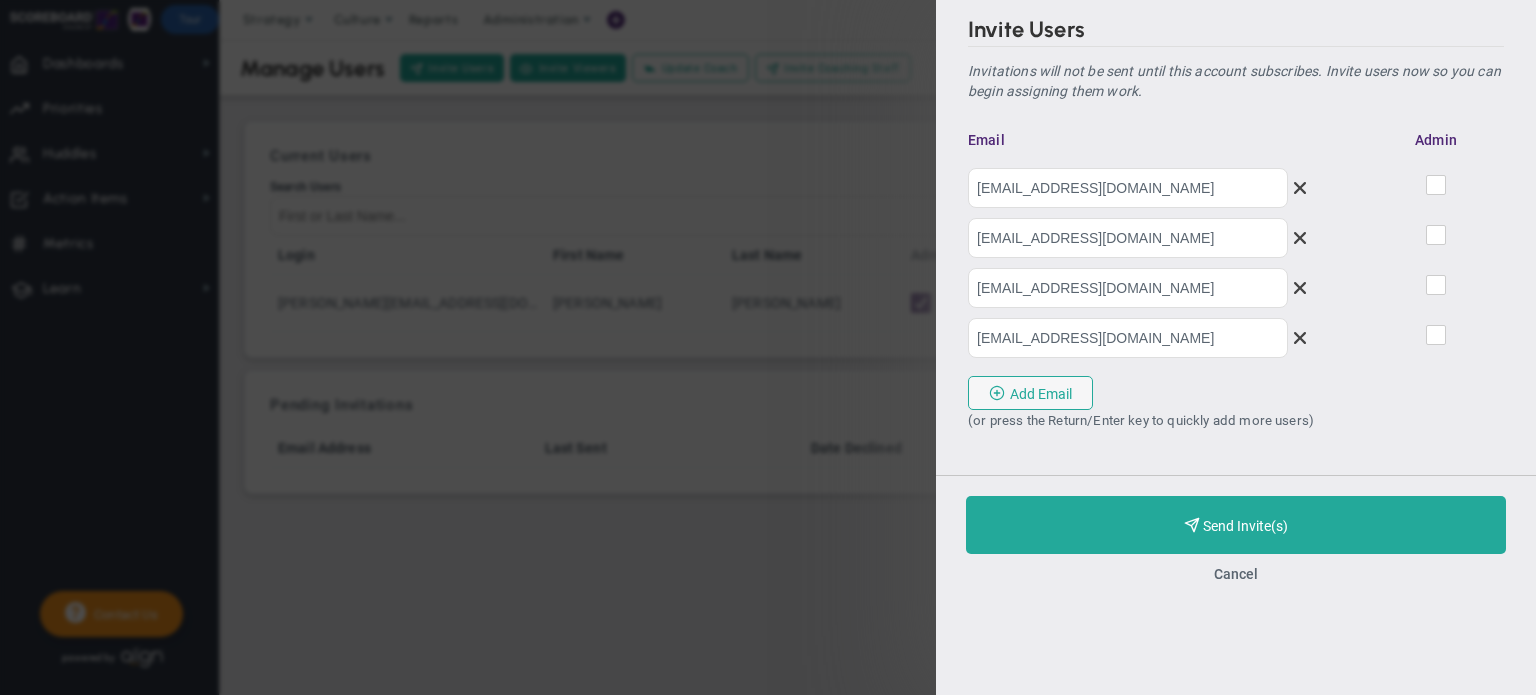 click on "Purchase and
Send Invite(s)" at bounding box center [1245, 526] 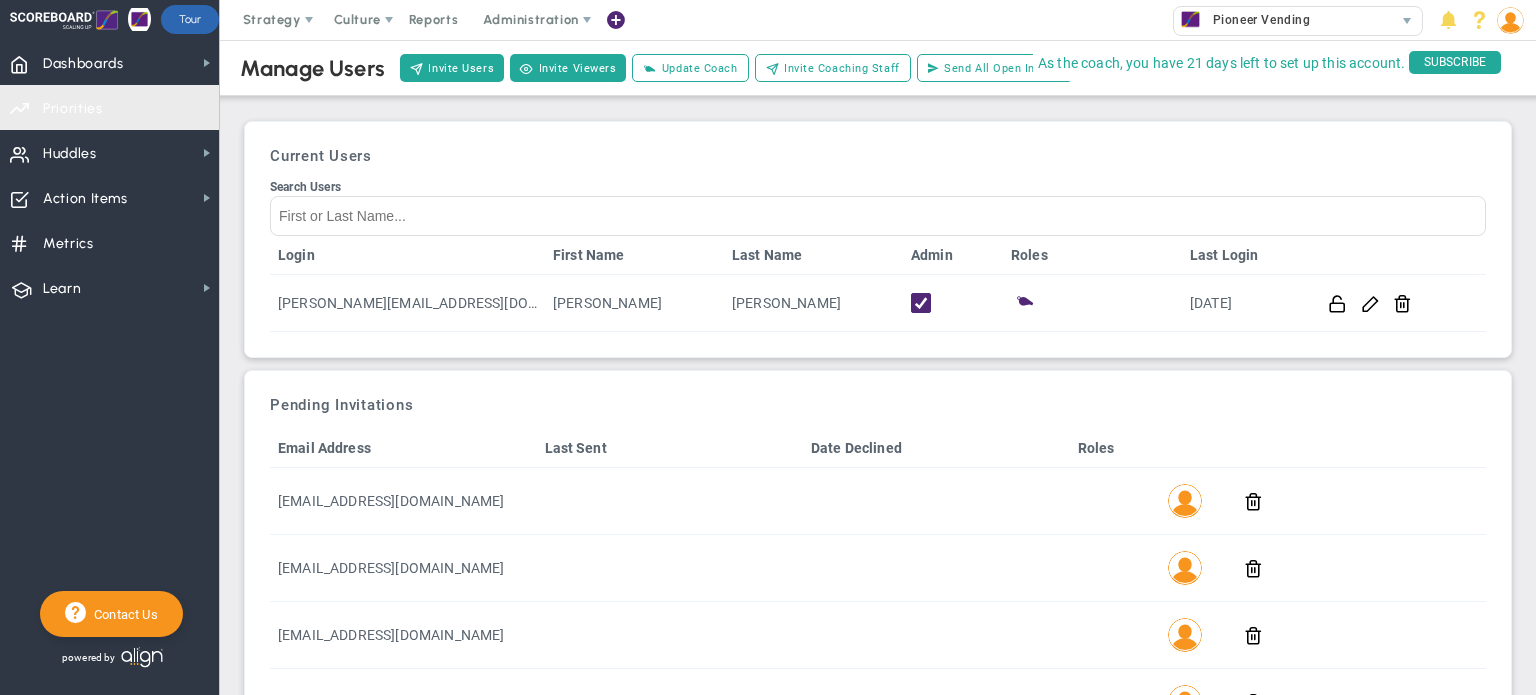 click on "Priorities OKR Tree Priorities OKRs" at bounding box center (109, 107) 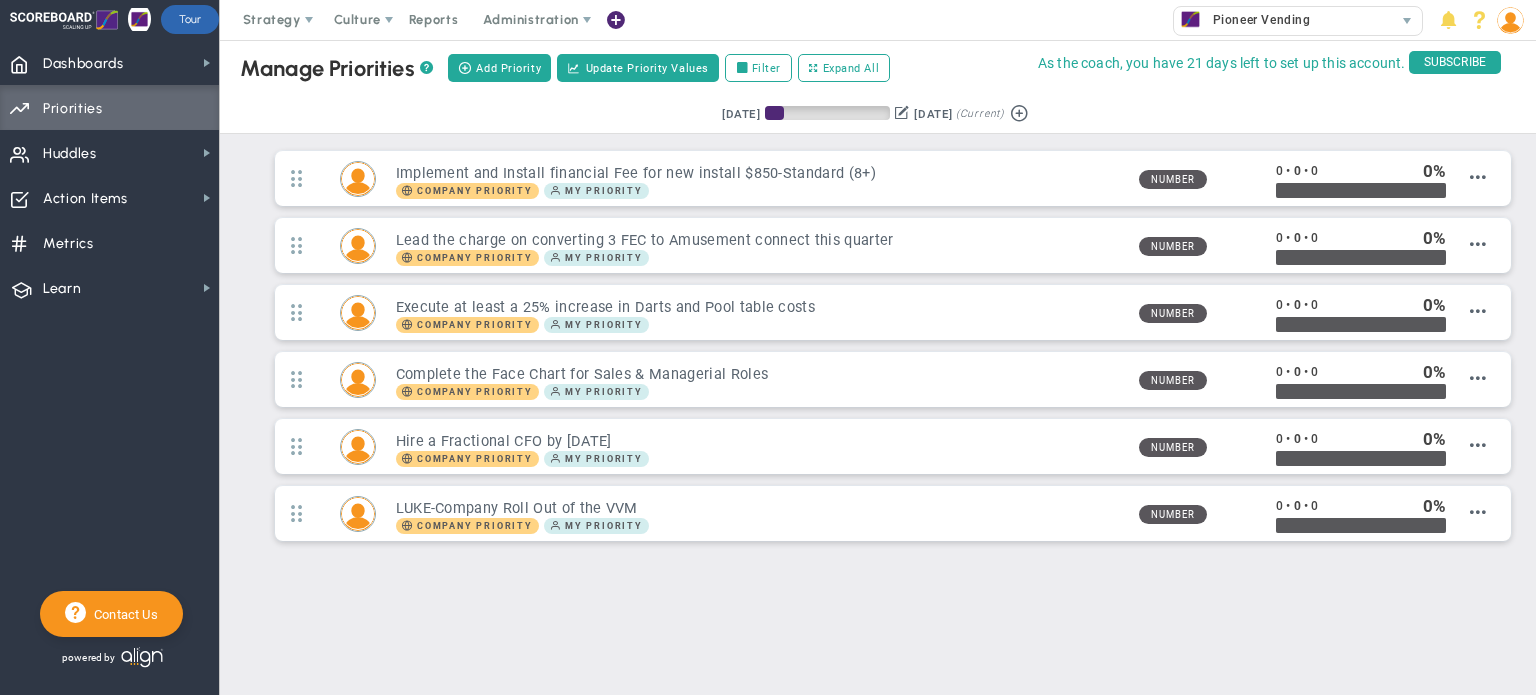 click at bounding box center (358, 179) 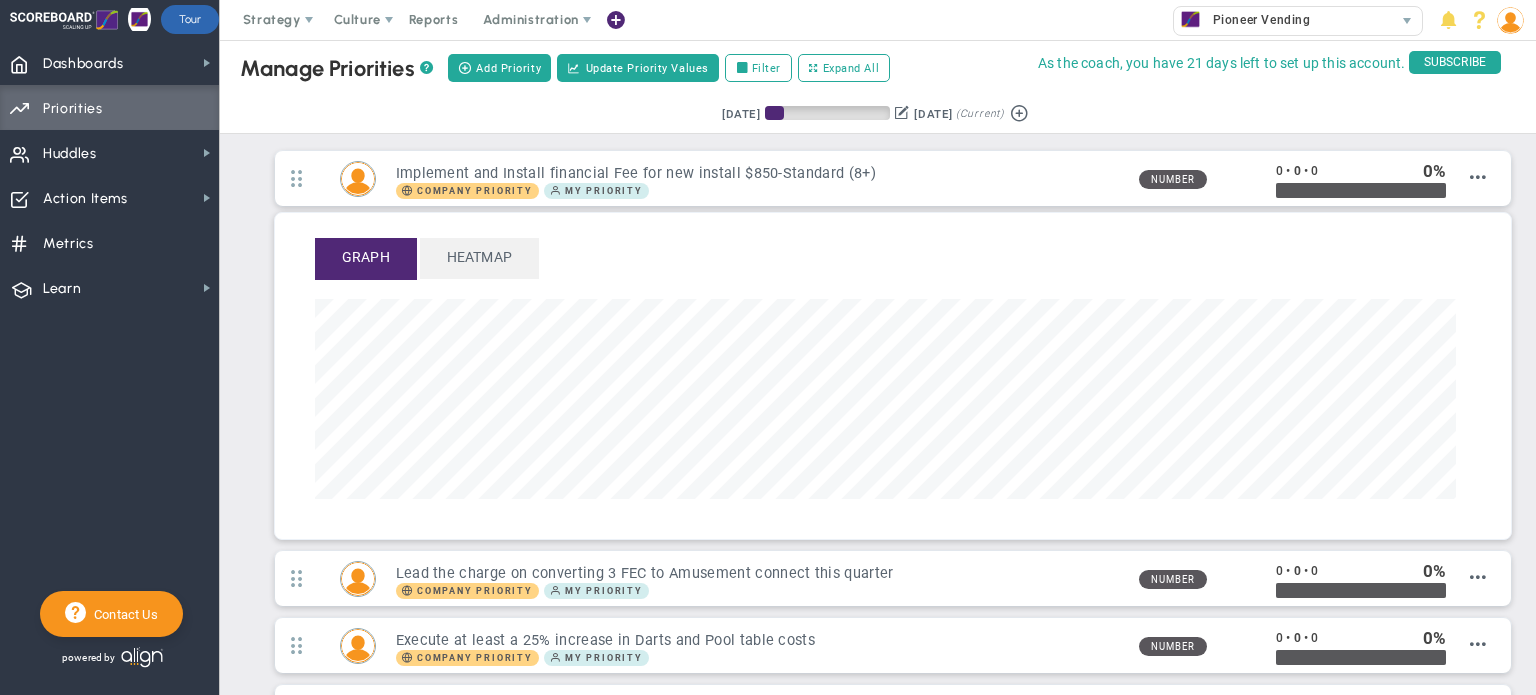 scroll, scrollTop: 999769, scrollLeft: 998858, axis: both 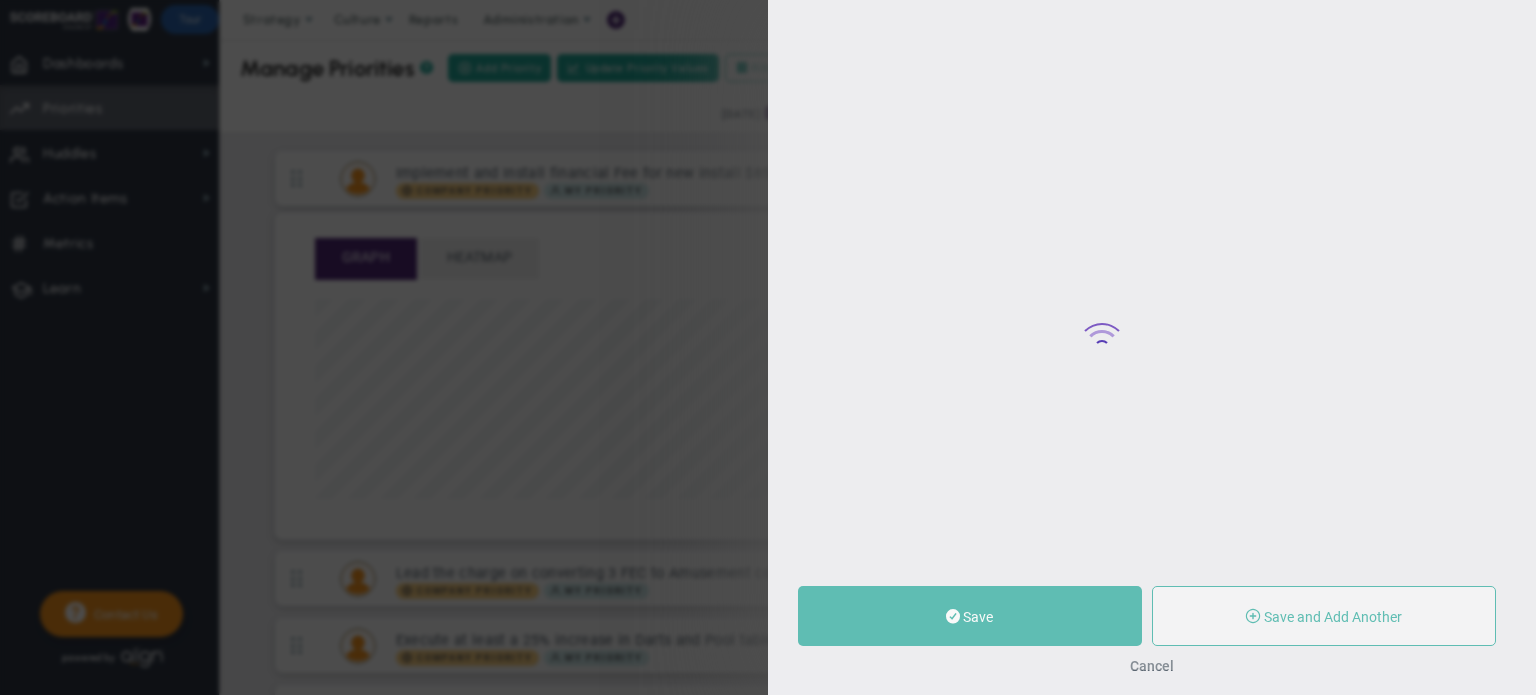 type on "Implement and Install financial Fee for new install $850-Standard (8+)" 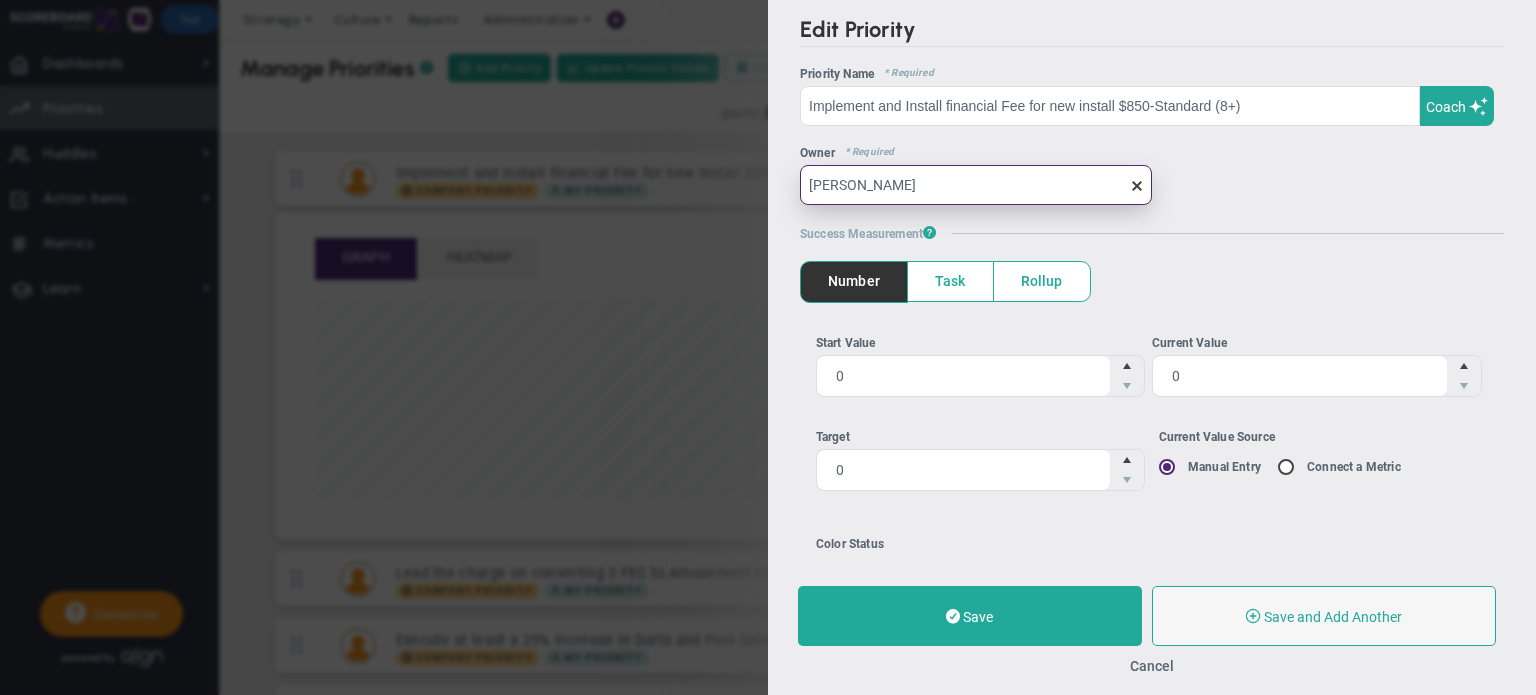 click on "[PERSON_NAME]" at bounding box center [976, 185] 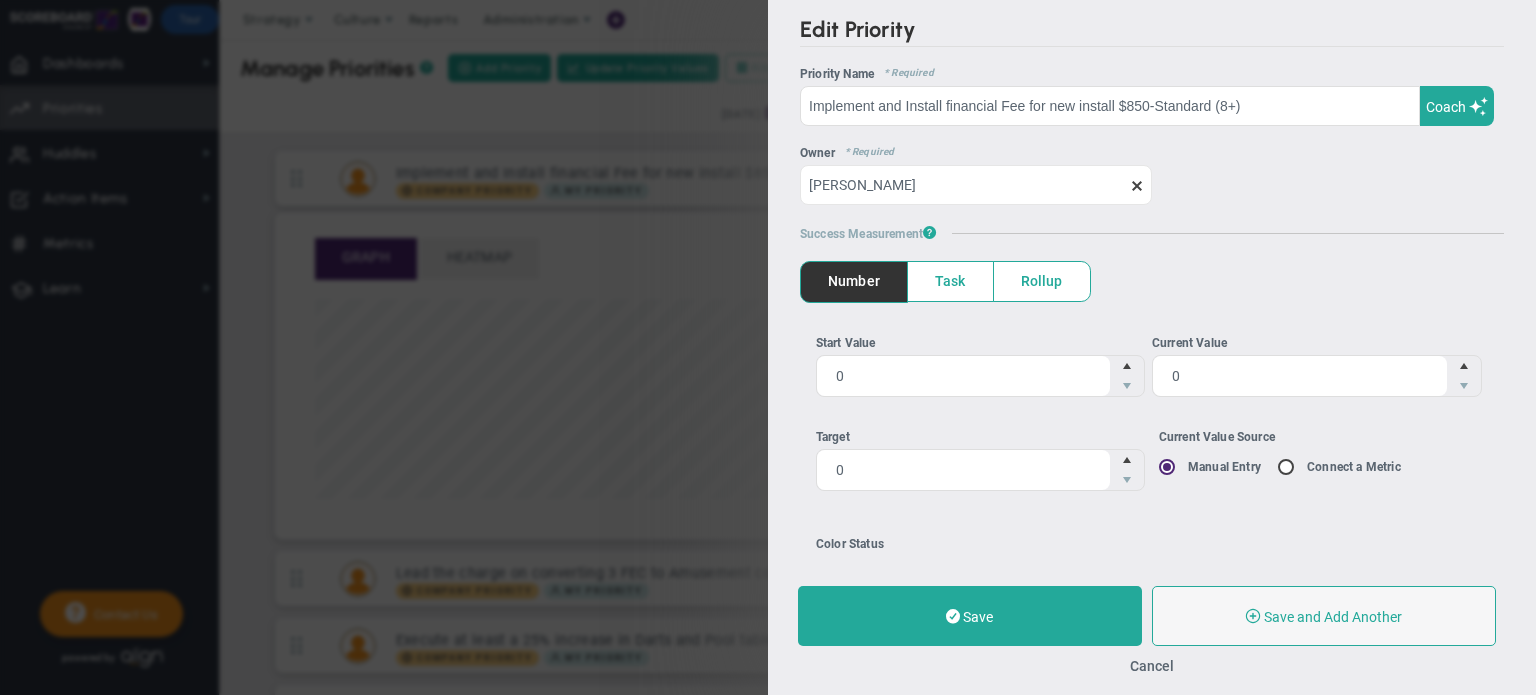 click at bounding box center [1137, 186] 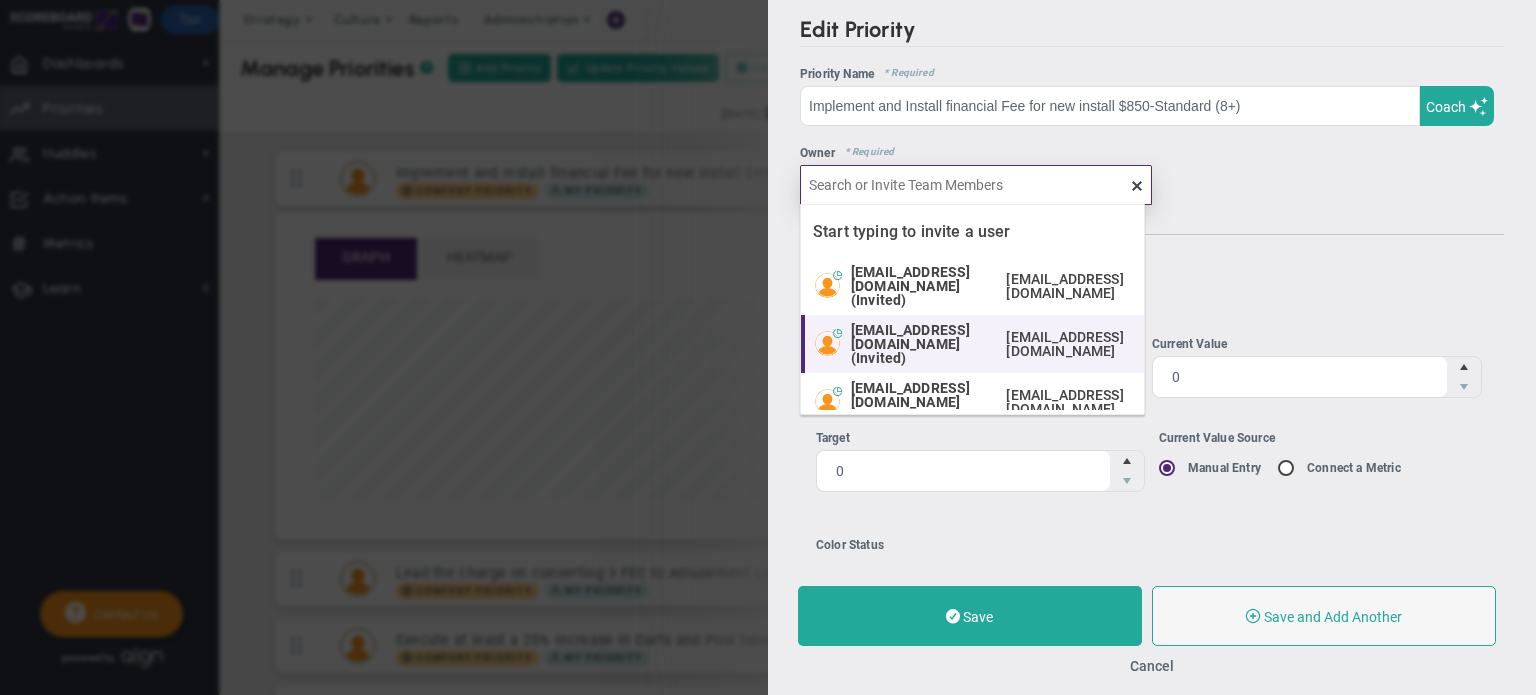 scroll, scrollTop: 83, scrollLeft: 0, axis: vertical 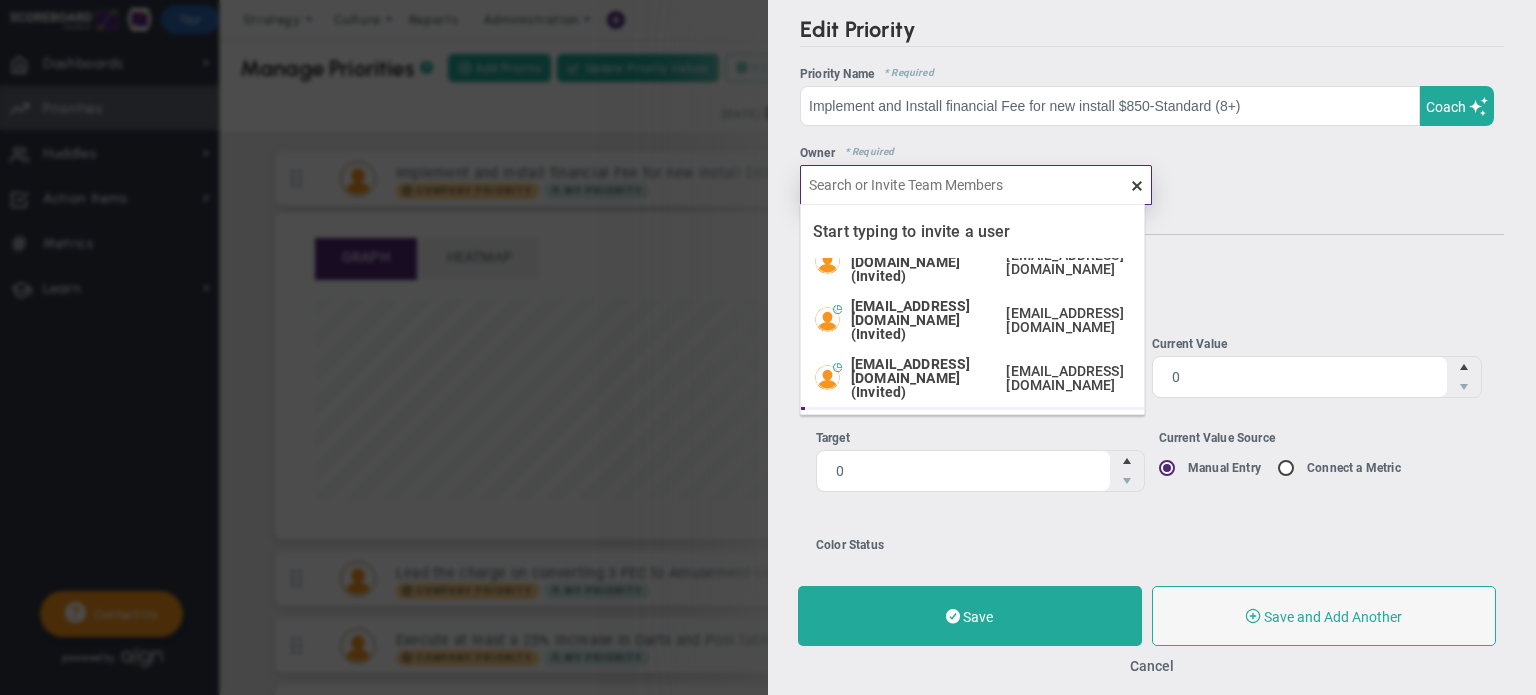 click on "[EMAIL_ADDRESS][DOMAIN_NAME] (Invited)" at bounding box center (923, 436) 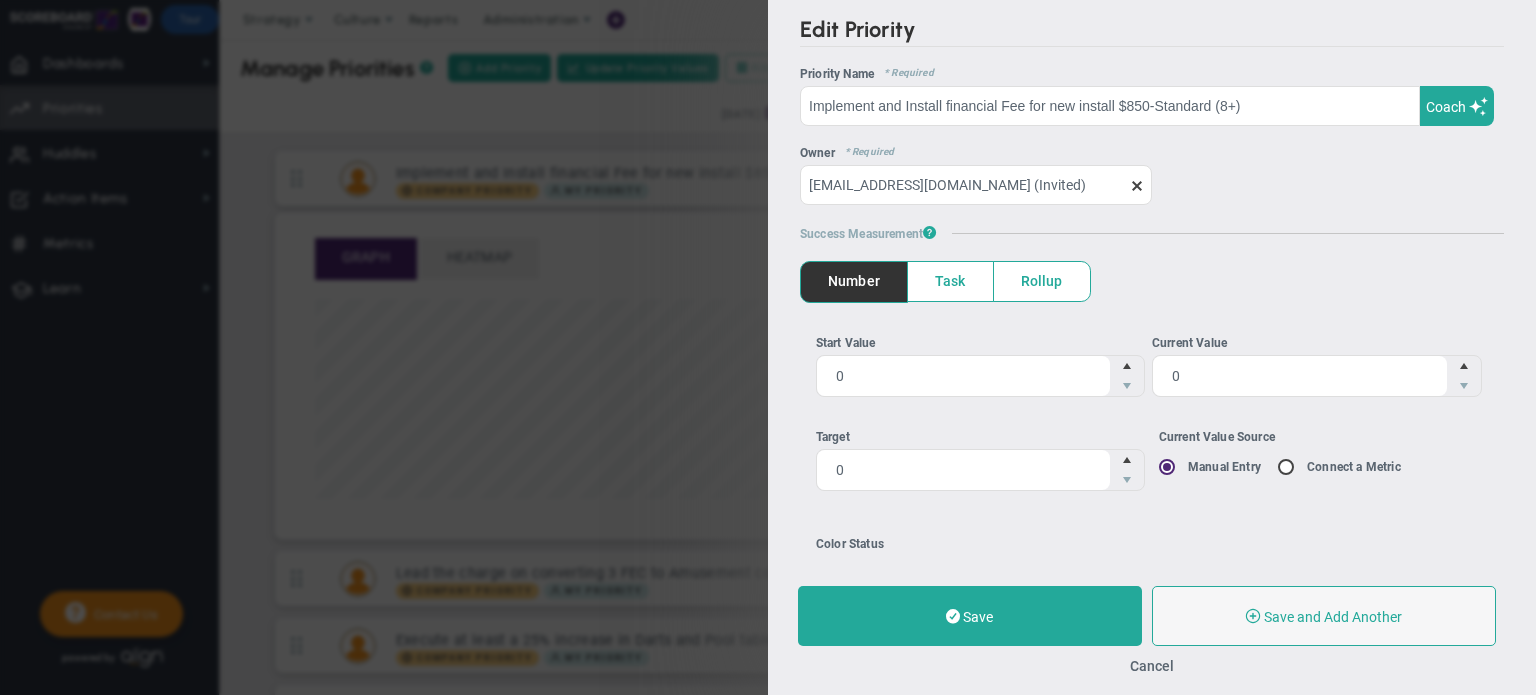 click on "Save" at bounding box center [970, 616] 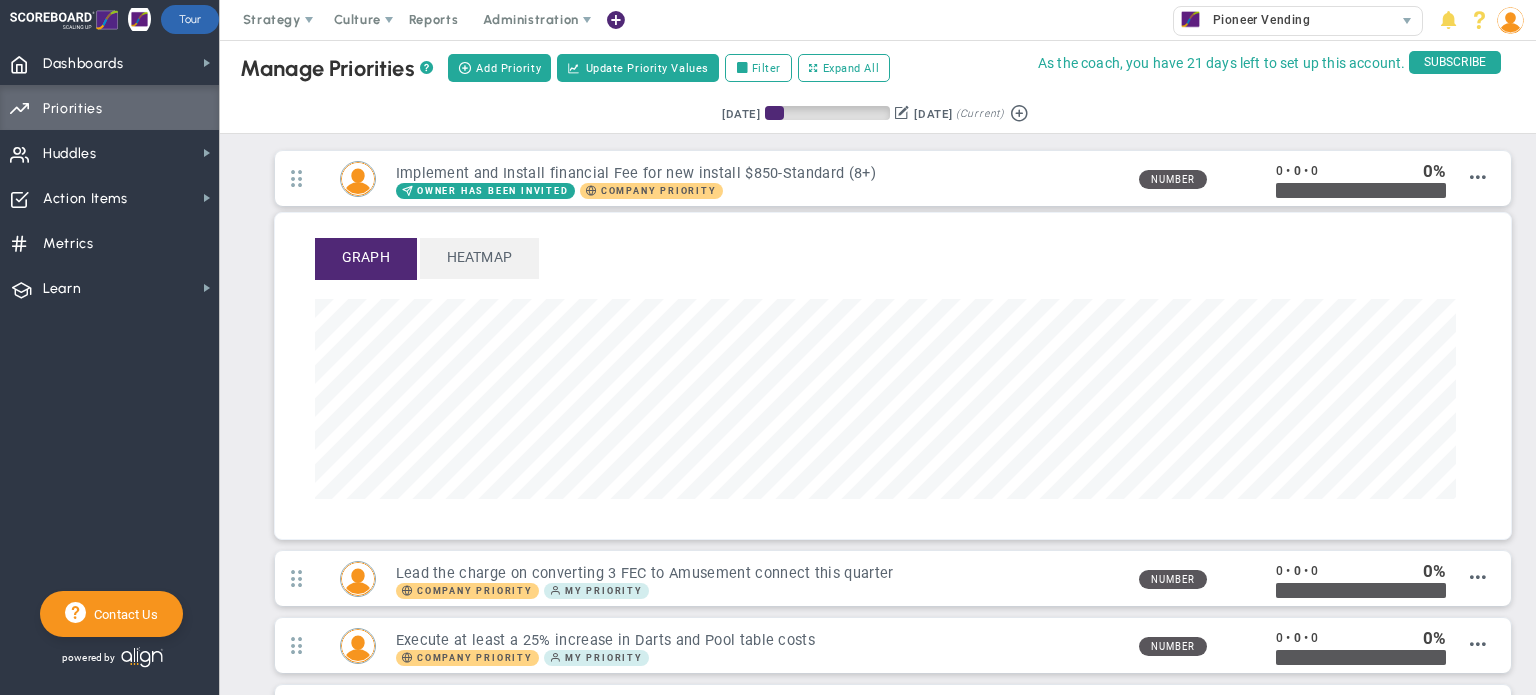 scroll, scrollTop: 999769, scrollLeft: 998858, axis: both 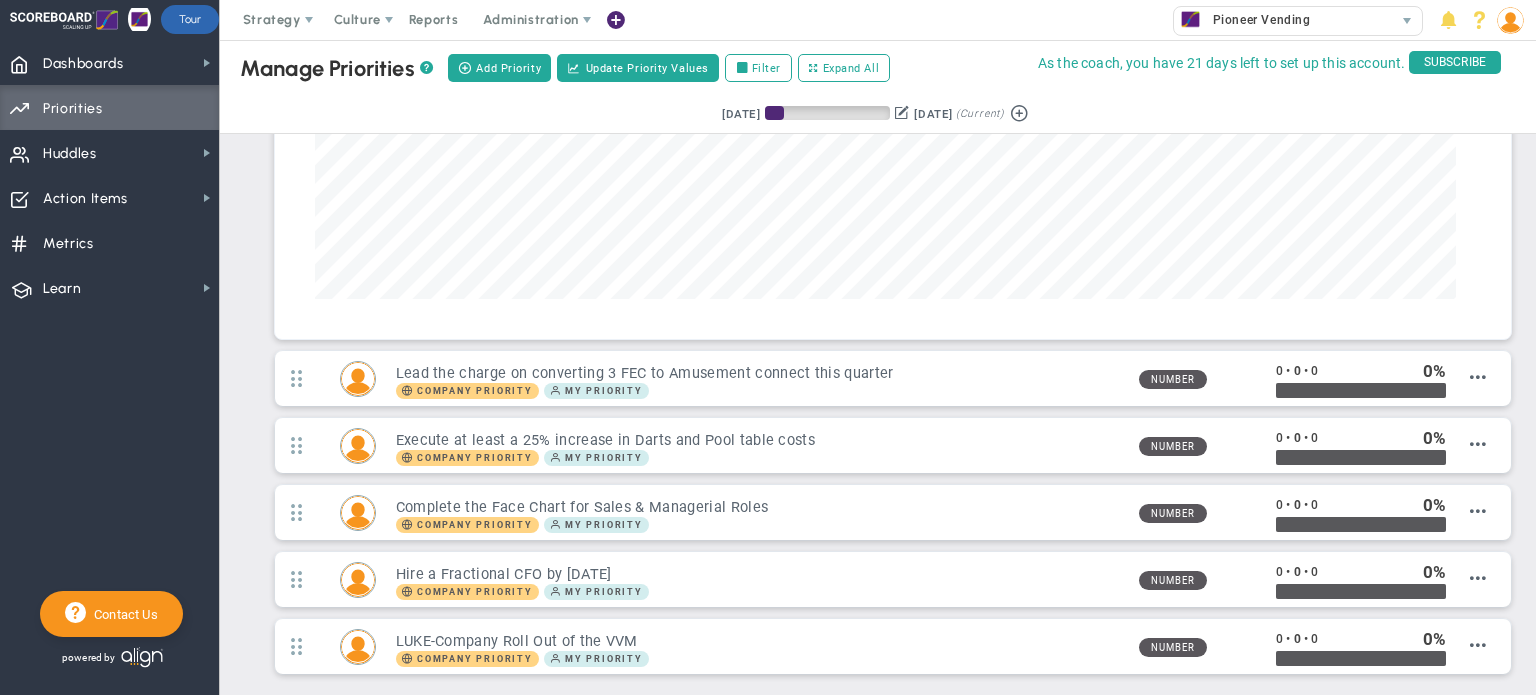 click on "Lead the charge on converting 3 FEC to Amusement connect this quarter" at bounding box center [759, 373] 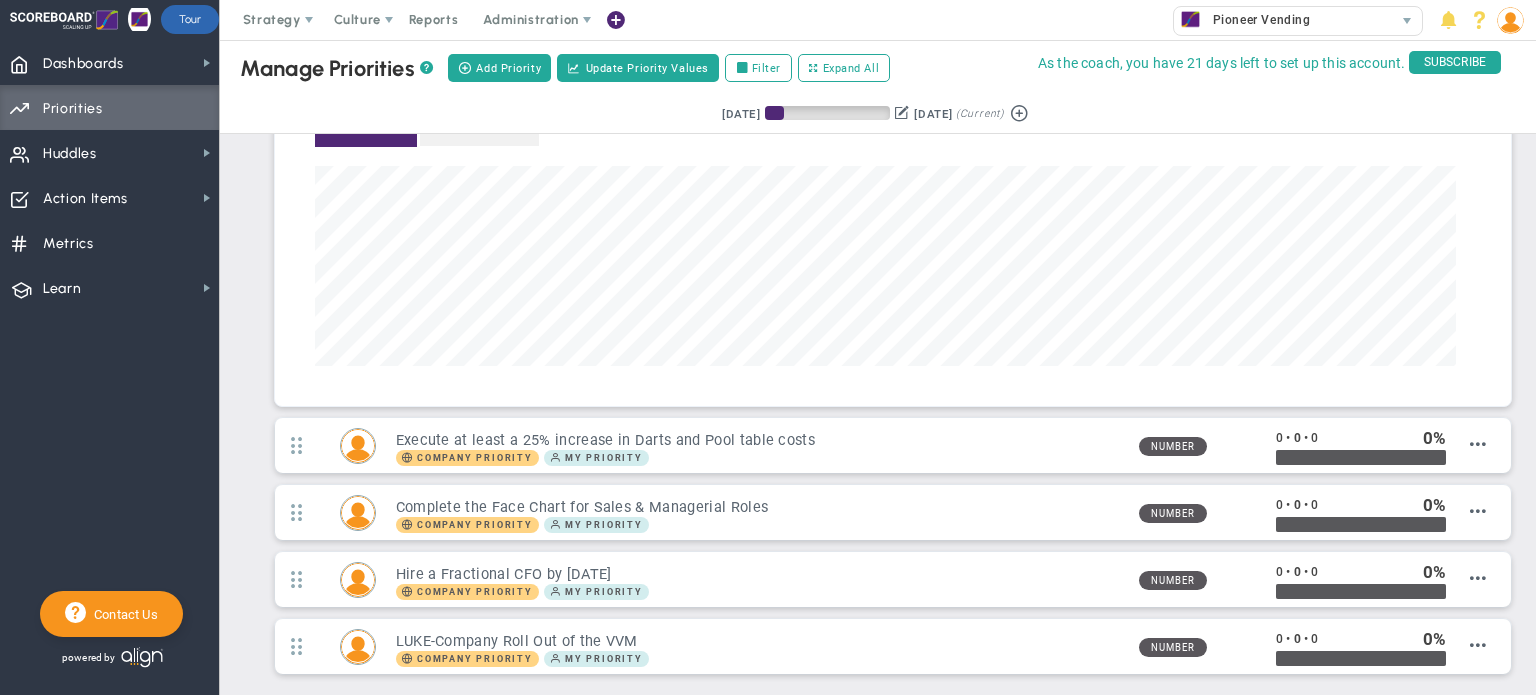 scroll, scrollTop: 999769, scrollLeft: 998858, axis: both 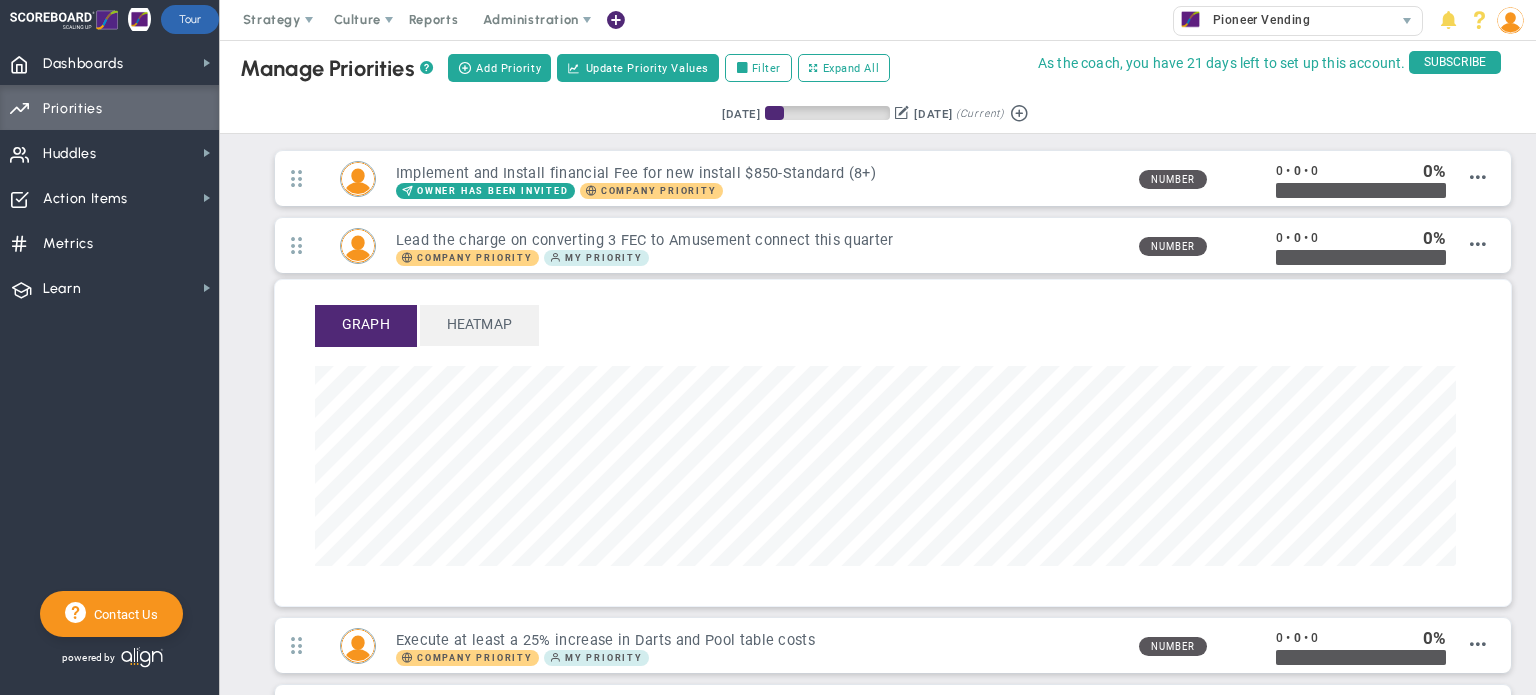 click at bounding box center [1478, 244] 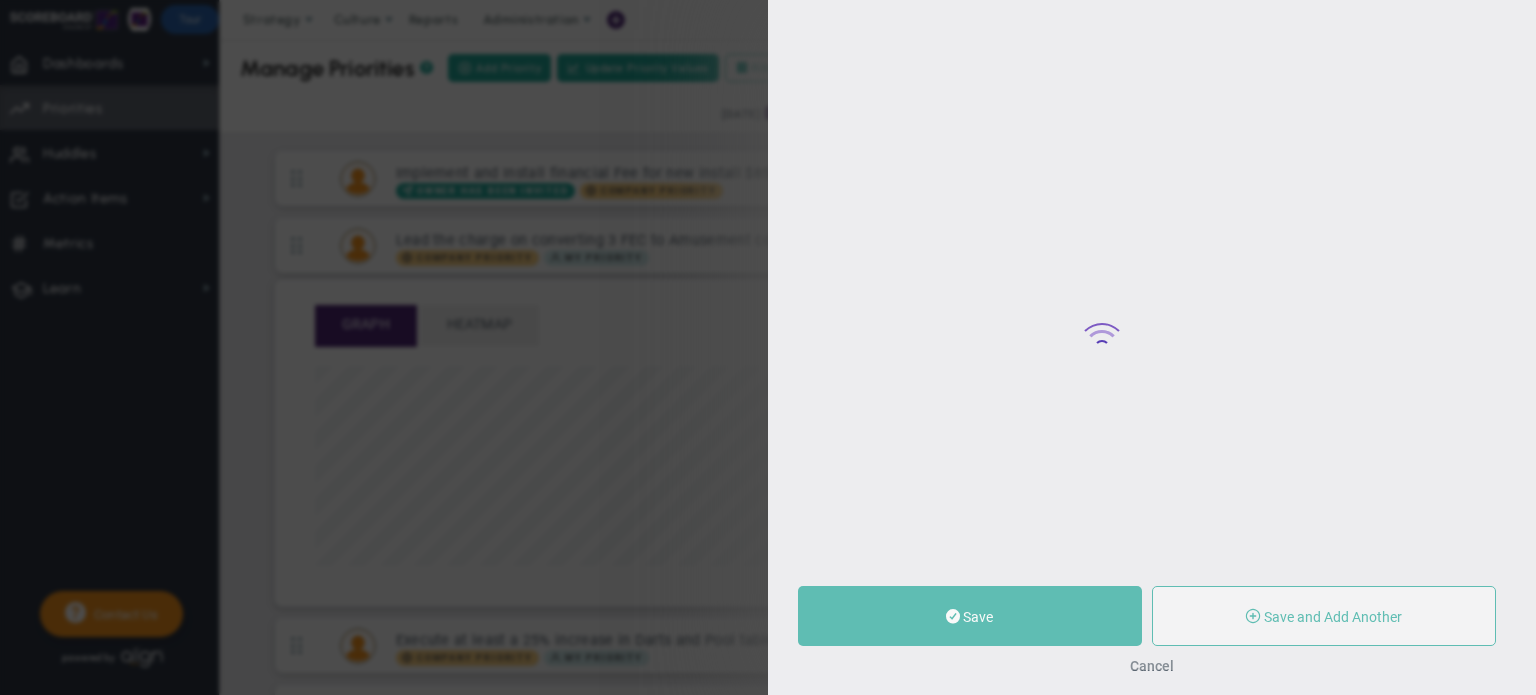 type on "Lead the charge on converting 3 FEC to Amusement connect this quarter" 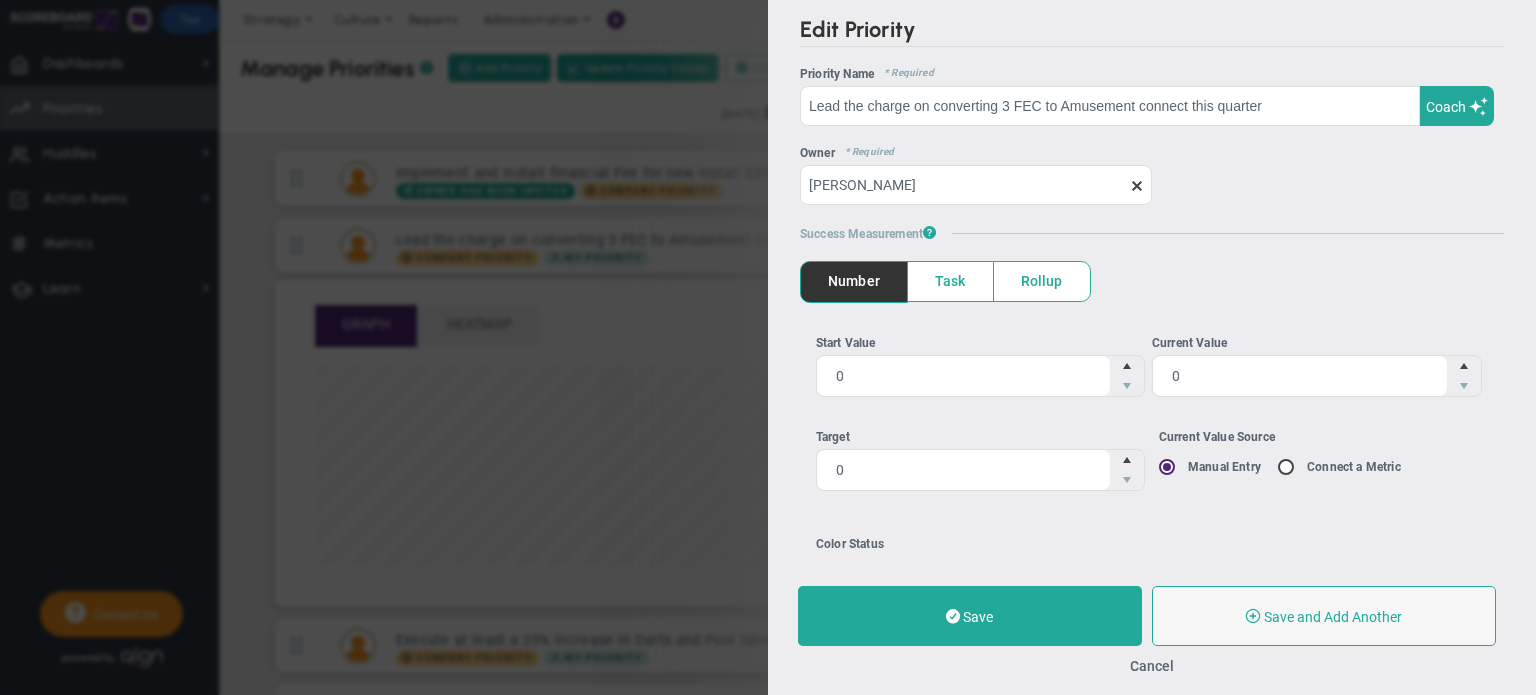 click at bounding box center [1137, 186] 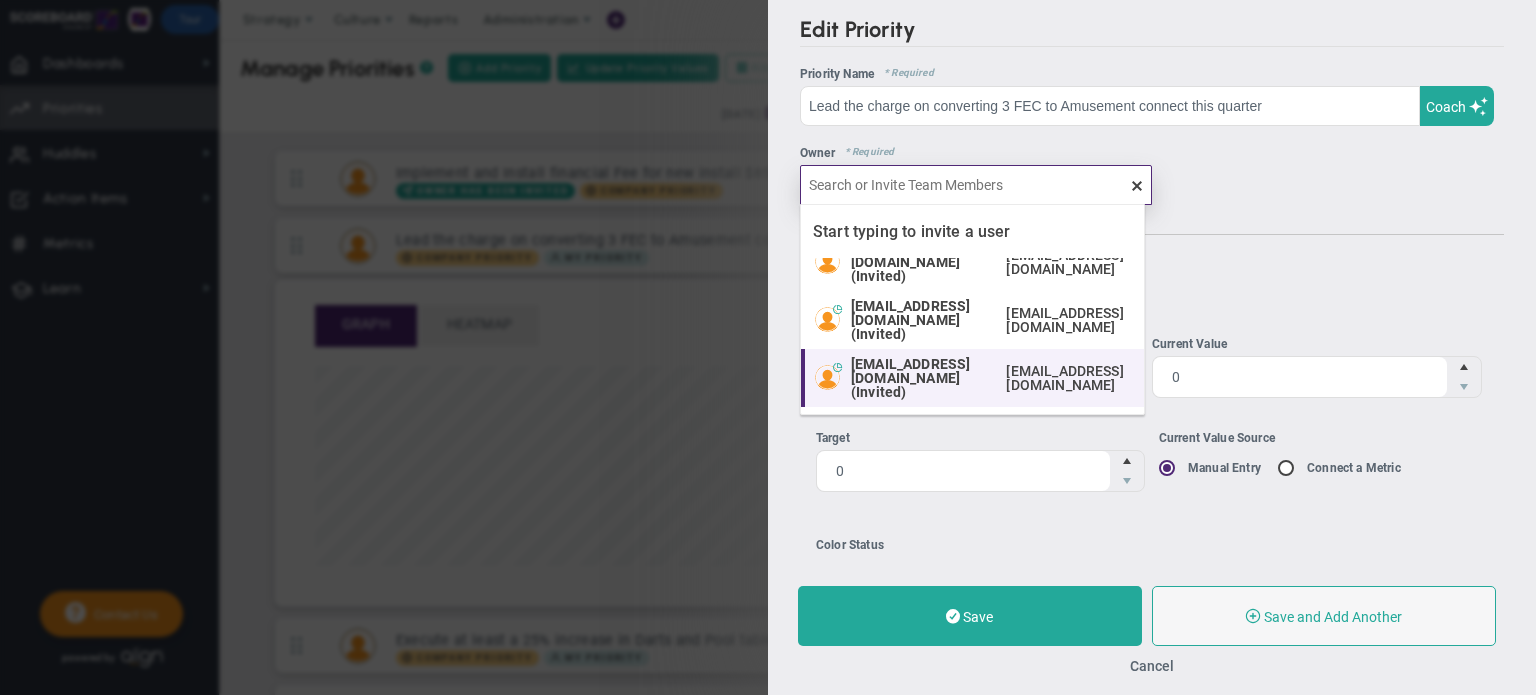scroll, scrollTop: 0, scrollLeft: 0, axis: both 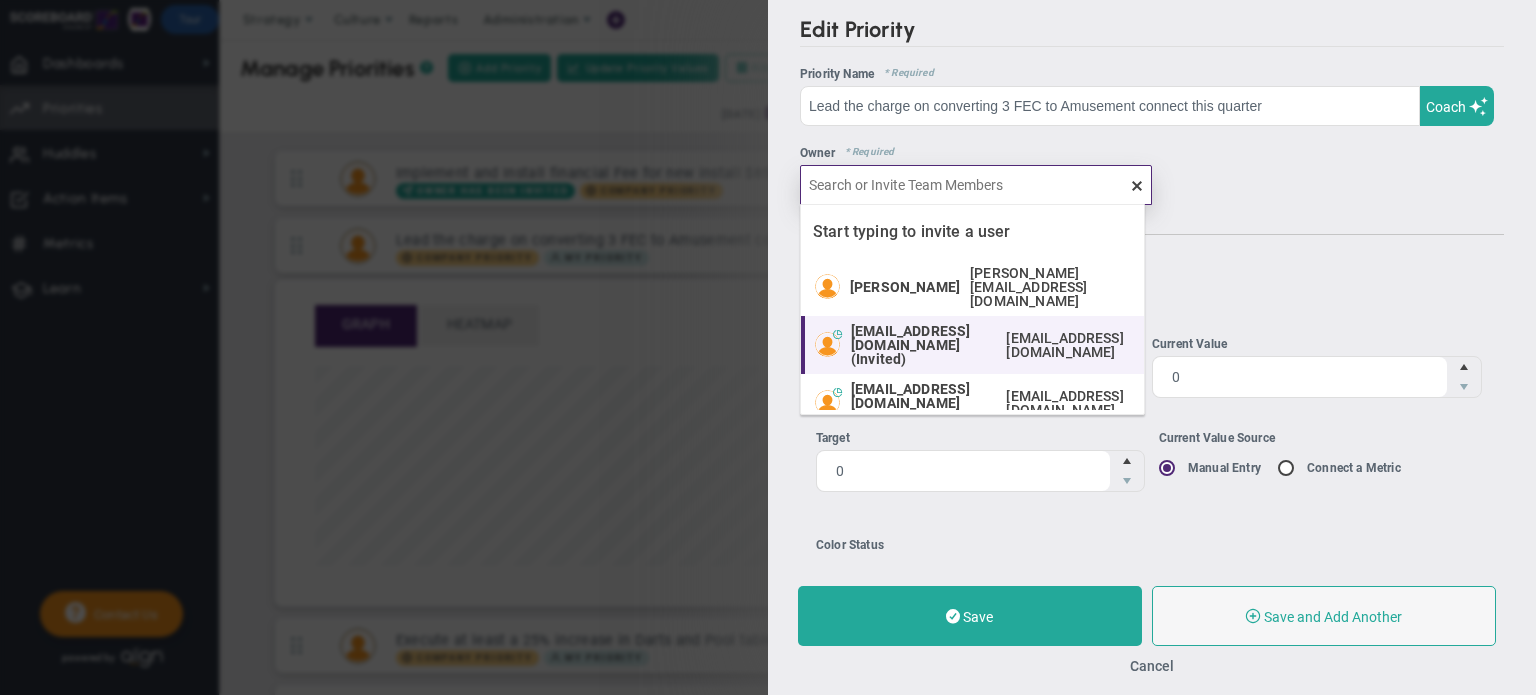 click on "[EMAIL_ADDRESS][DOMAIN_NAME] (Invited)" at bounding box center (923, 345) 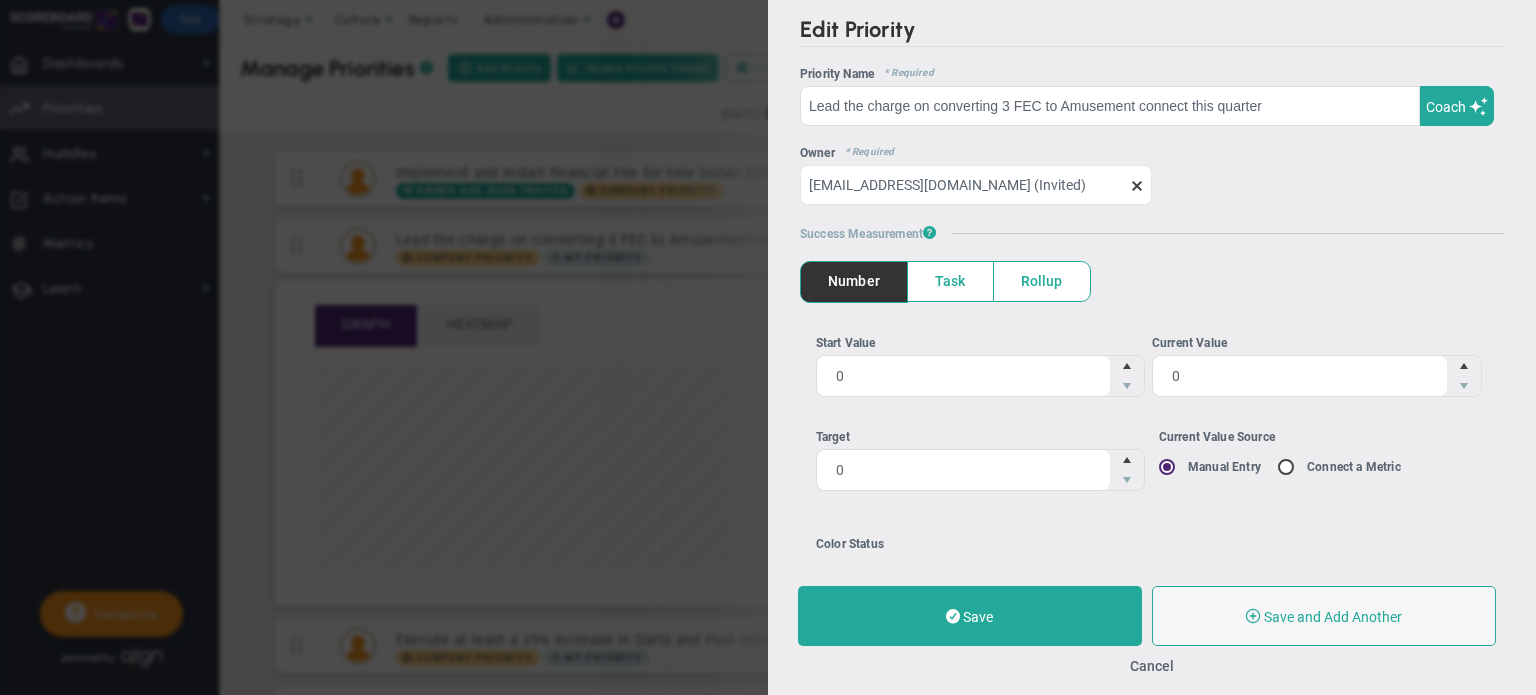 click on "Save" at bounding box center (970, 616) 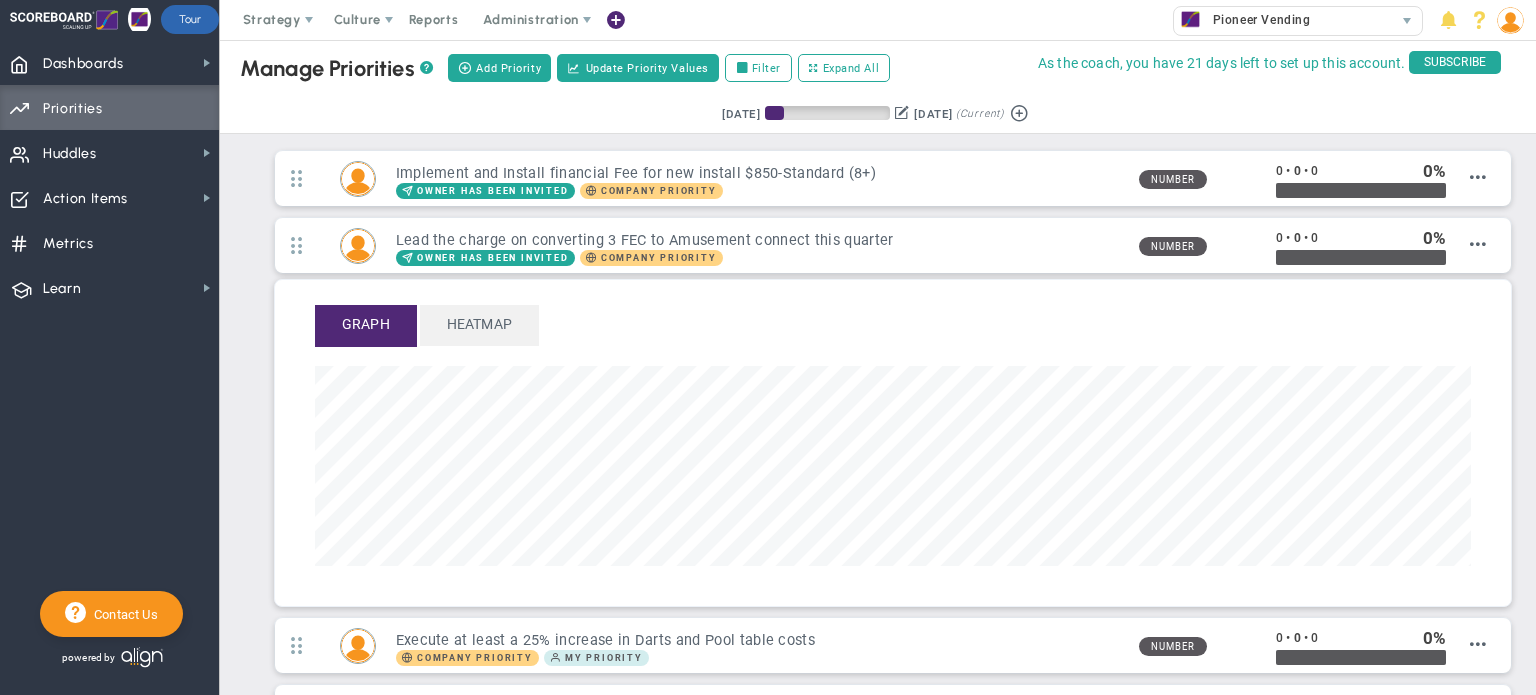 scroll, scrollTop: 56, scrollLeft: 0, axis: vertical 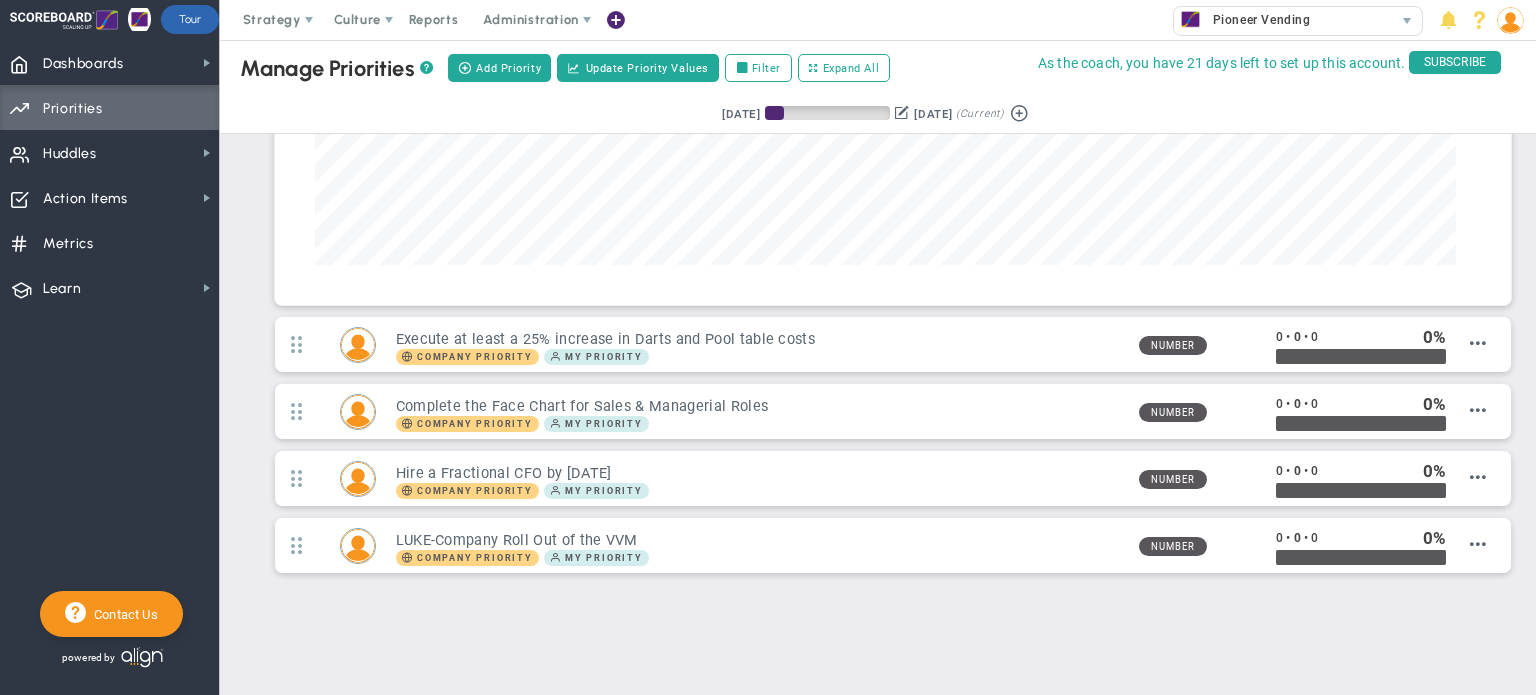 click on "Company Priority
My Priority" at bounding box center [759, 357] 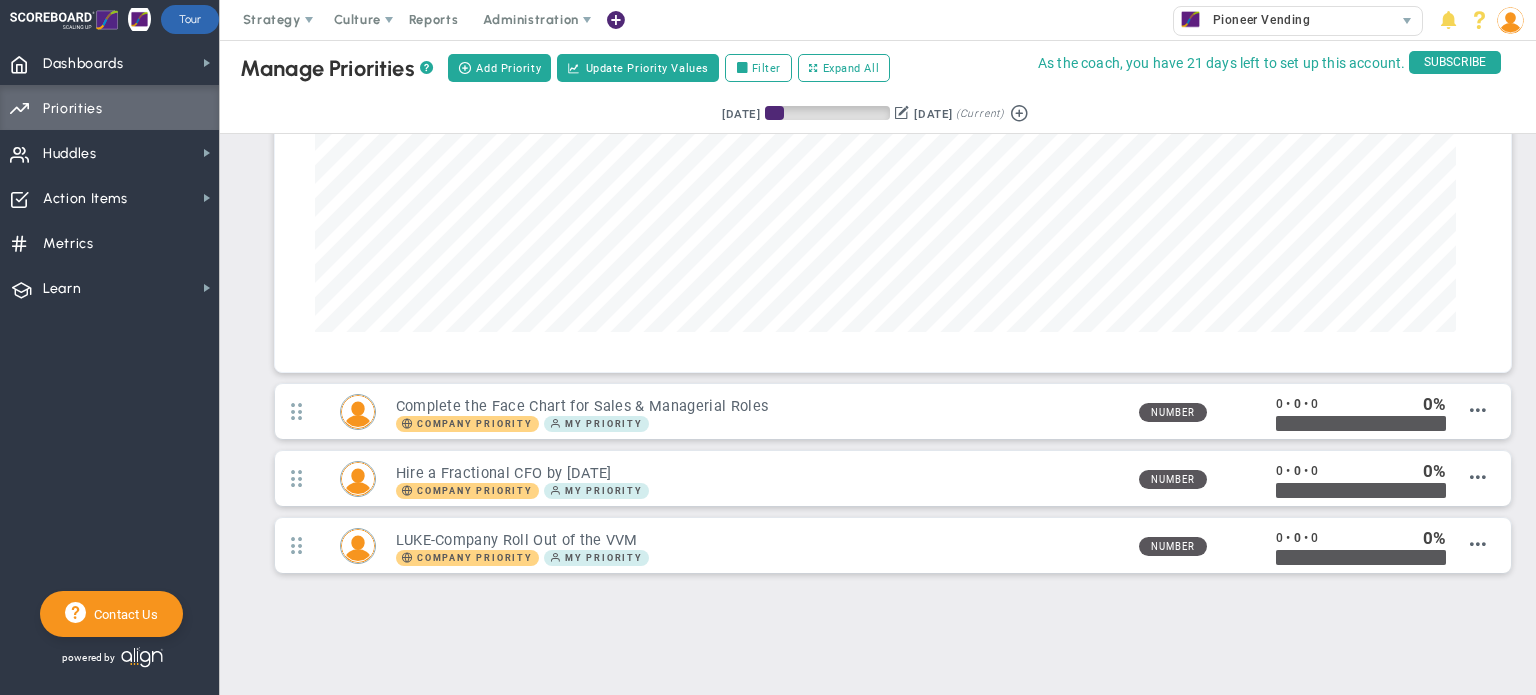 scroll, scrollTop: 999769, scrollLeft: 998858, axis: both 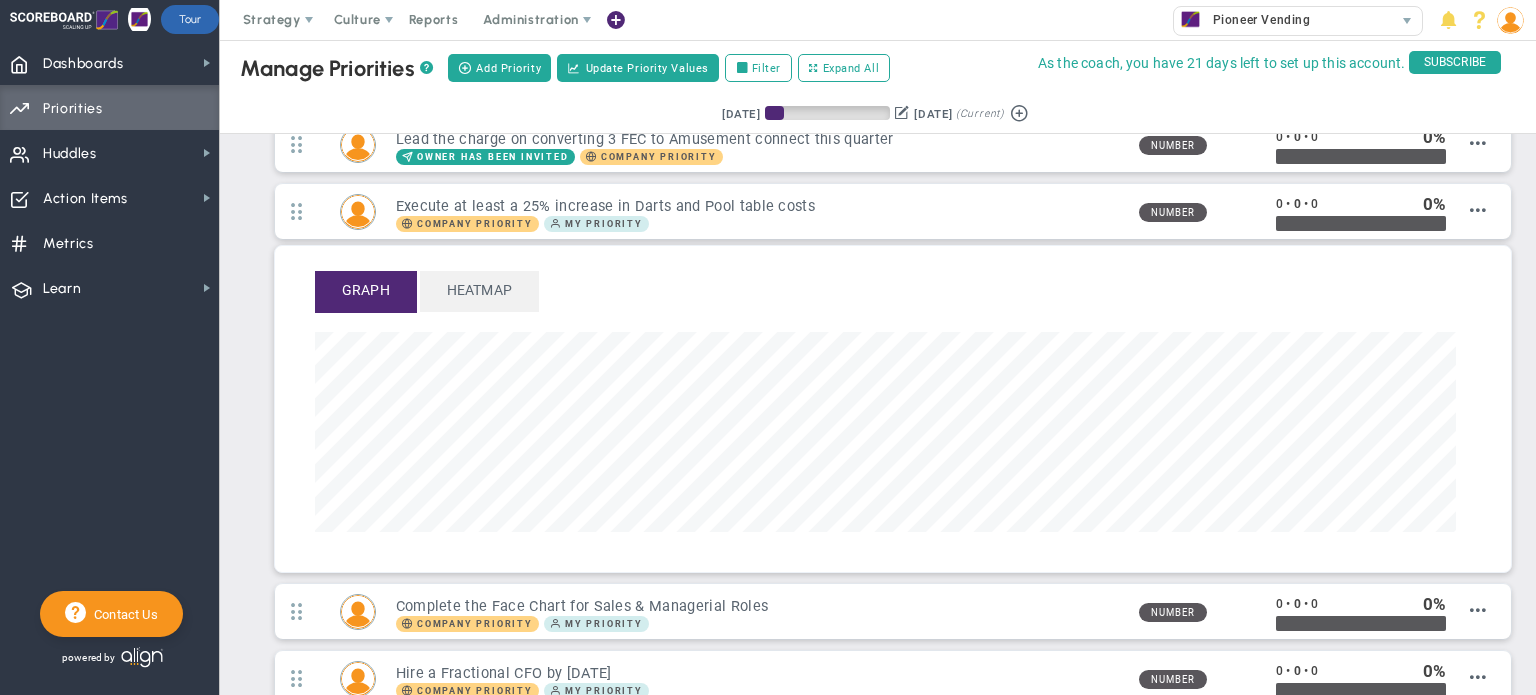 click on "Execute at least a 25% increase in Darts and Pool table costs
Company Priority
My Priority
Number 0  0" at bounding box center [893, 211] 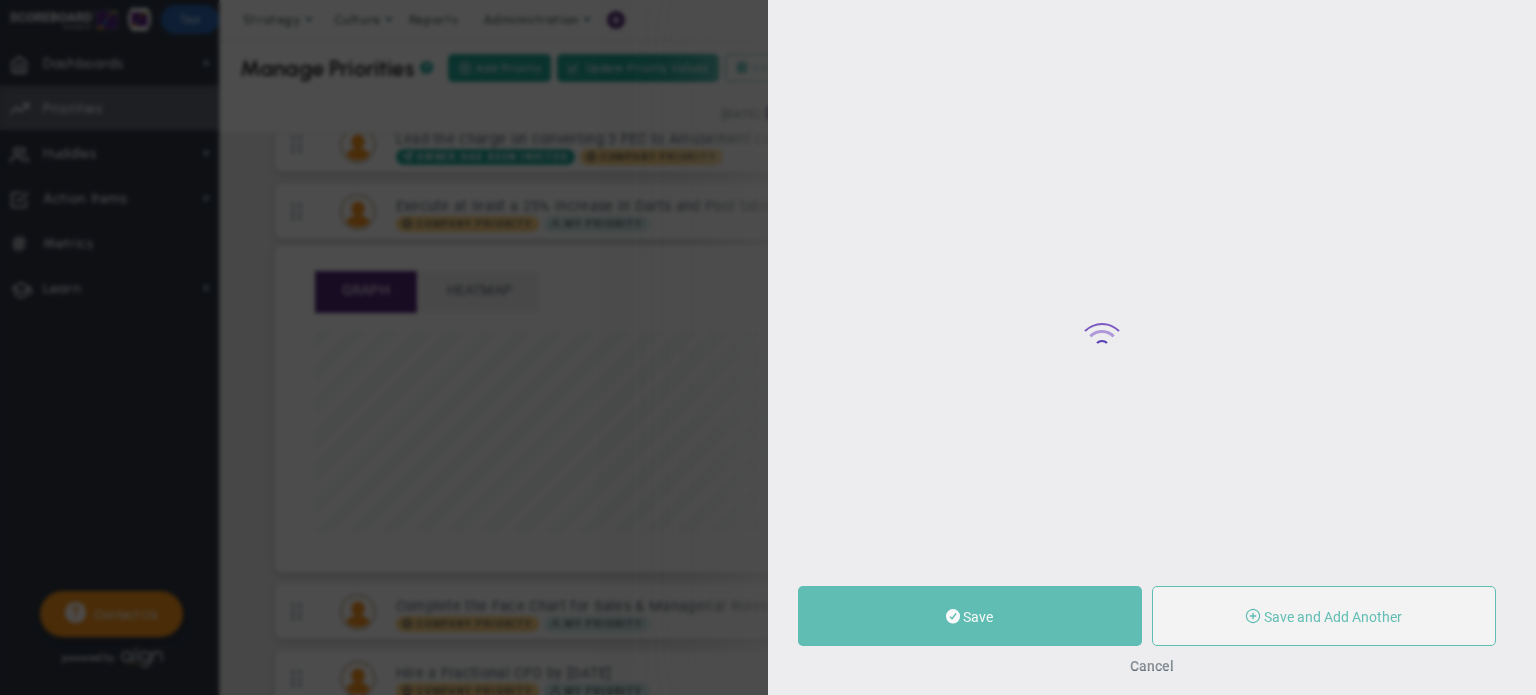 type on "Execute at least a 25% increase in Darts and Pool table costs" 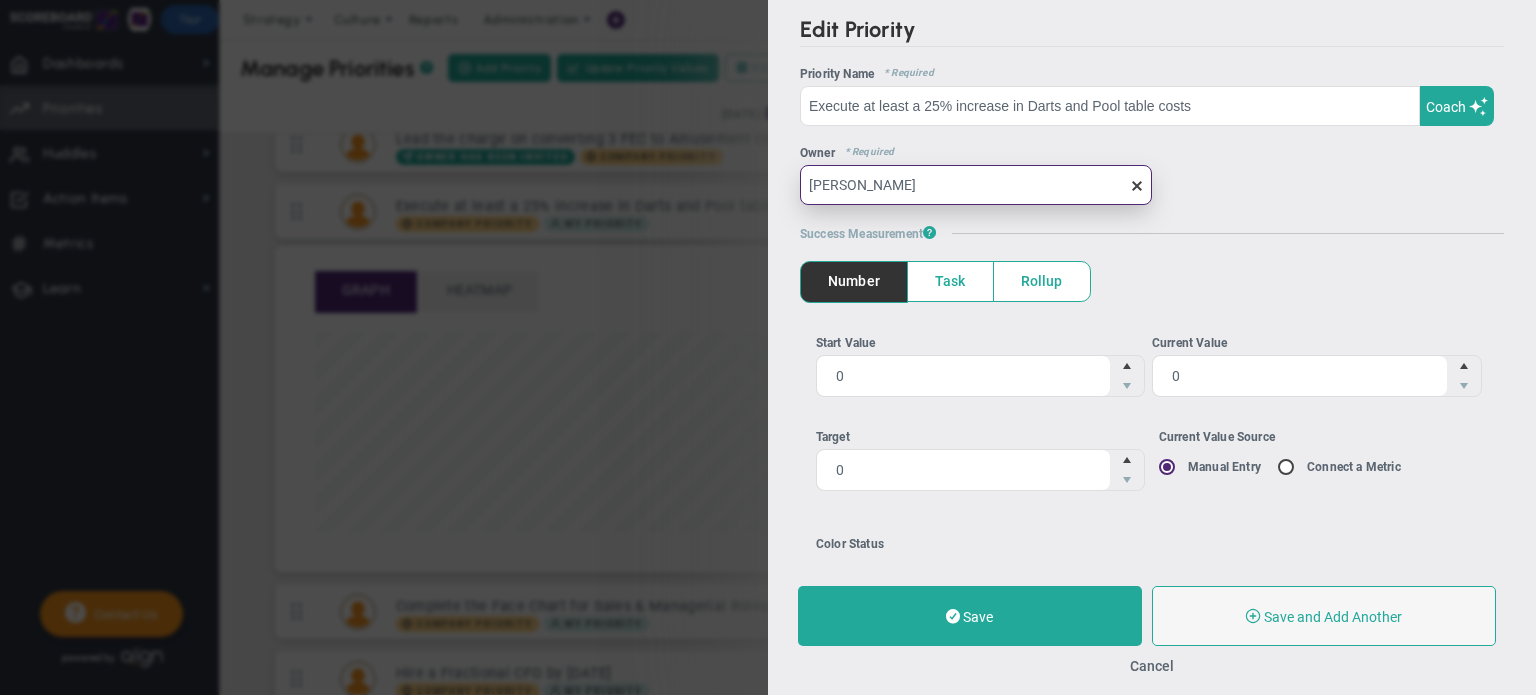 drag, startPoint x: 1140, startPoint y: 174, endPoint x: 1130, endPoint y: 181, distance: 12.206555 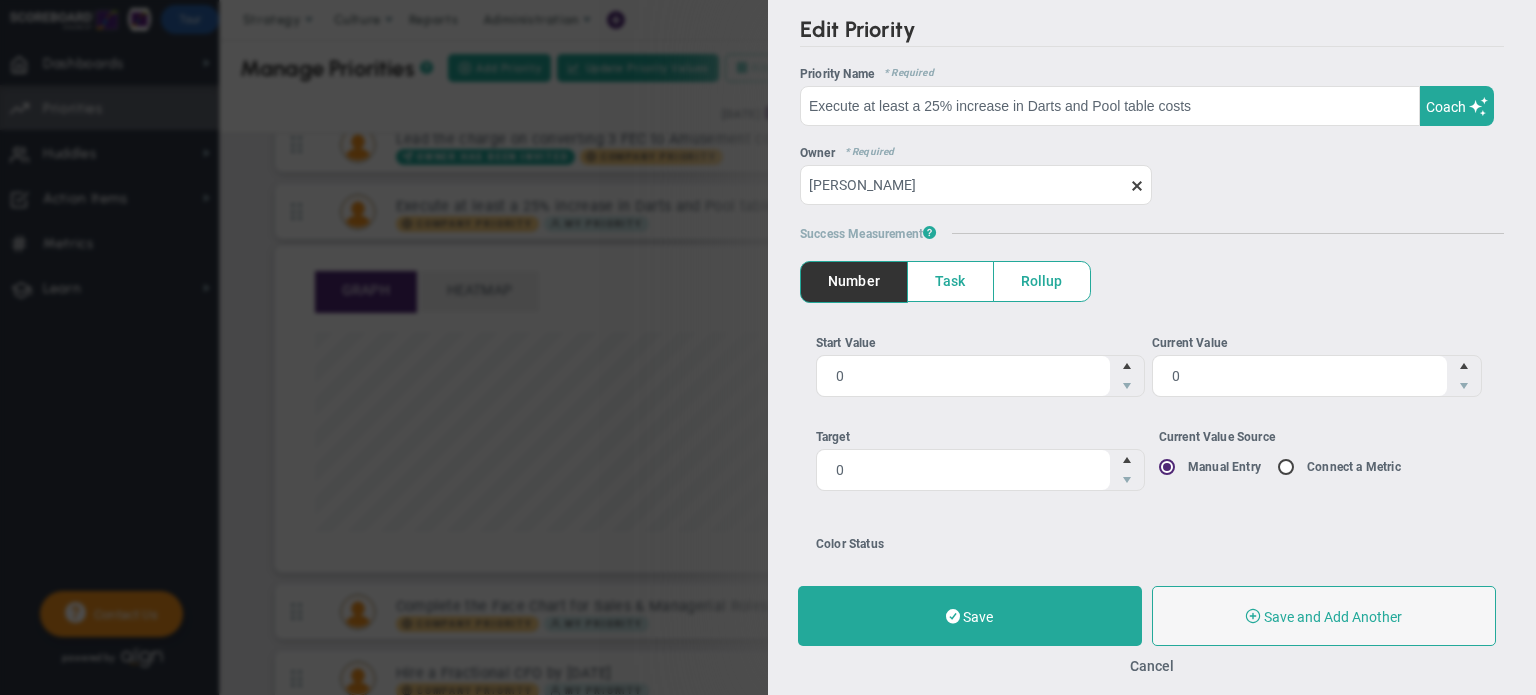 click at bounding box center (1137, 186) 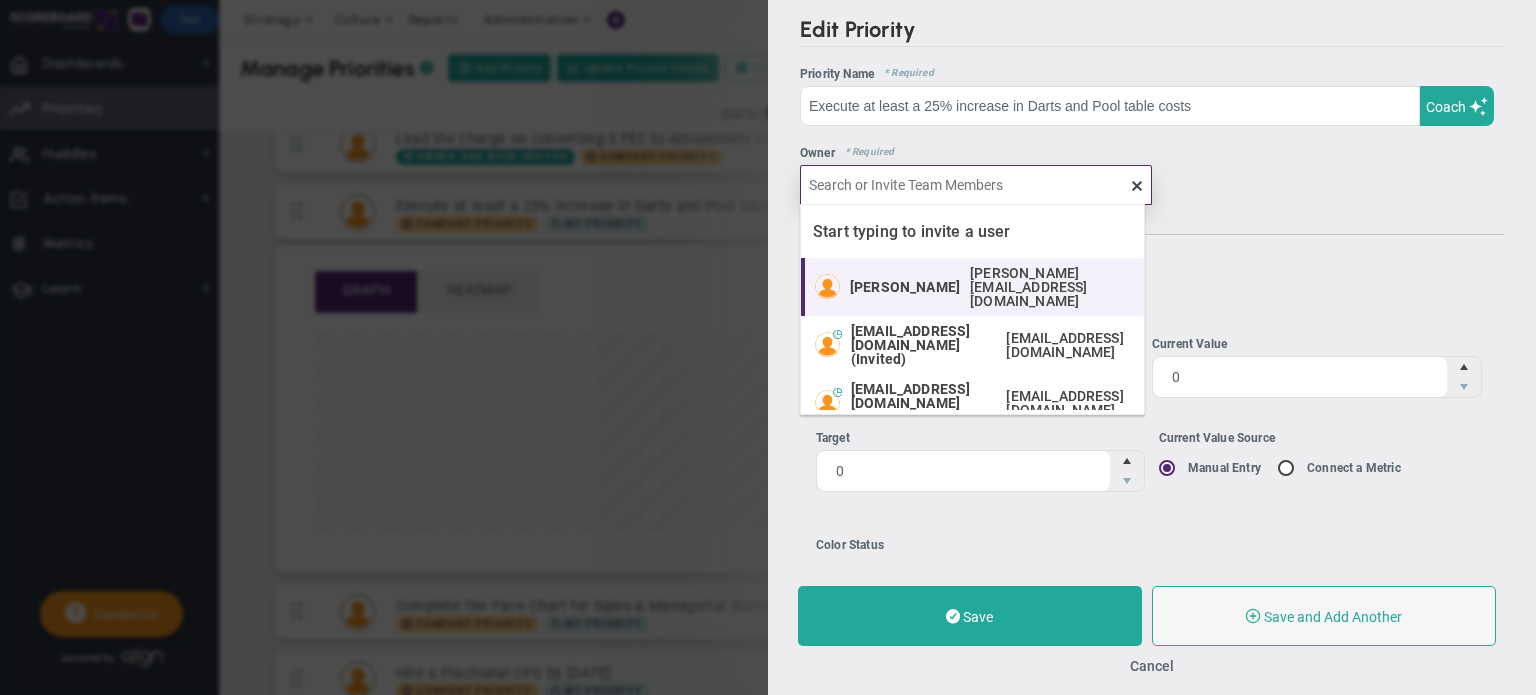 scroll, scrollTop: 83, scrollLeft: 0, axis: vertical 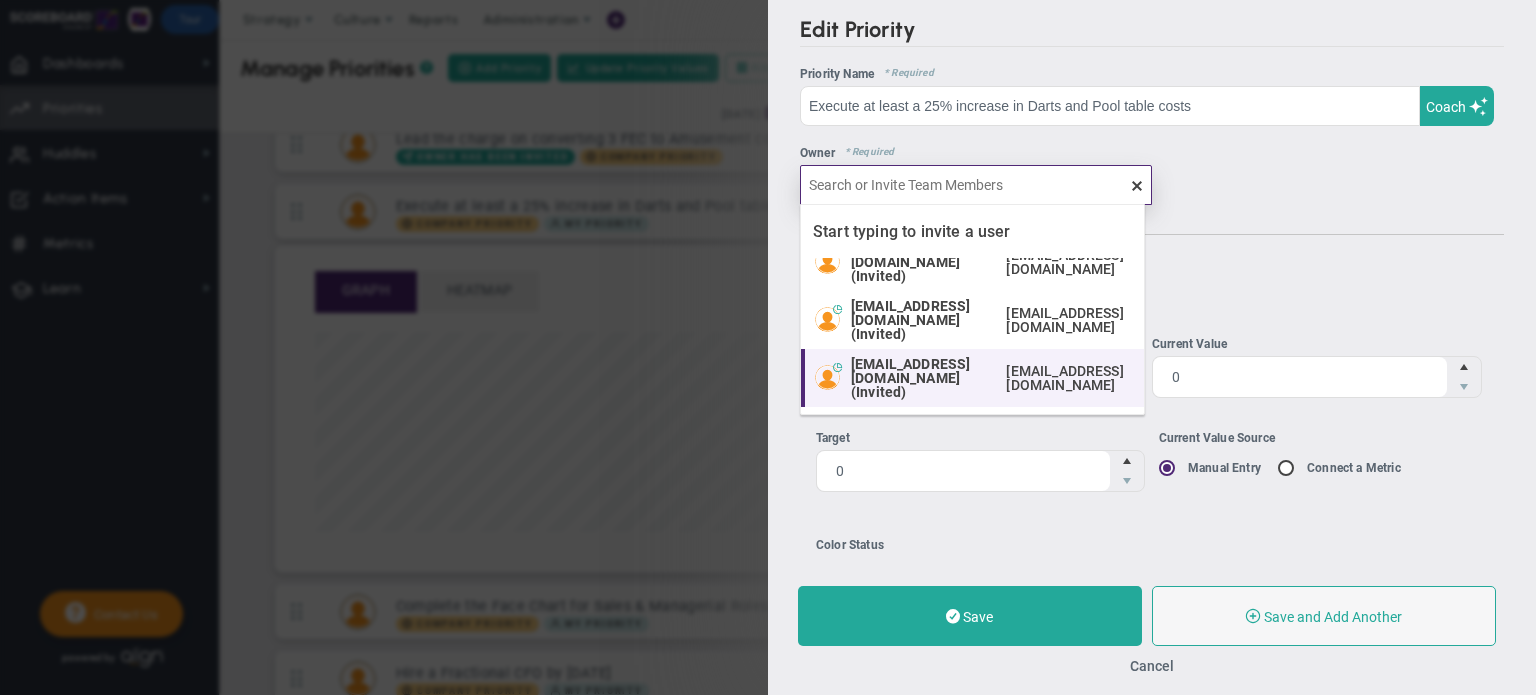 click on "[EMAIL_ADDRESS][DOMAIN_NAME] (Invited)" at bounding box center (923, 378) 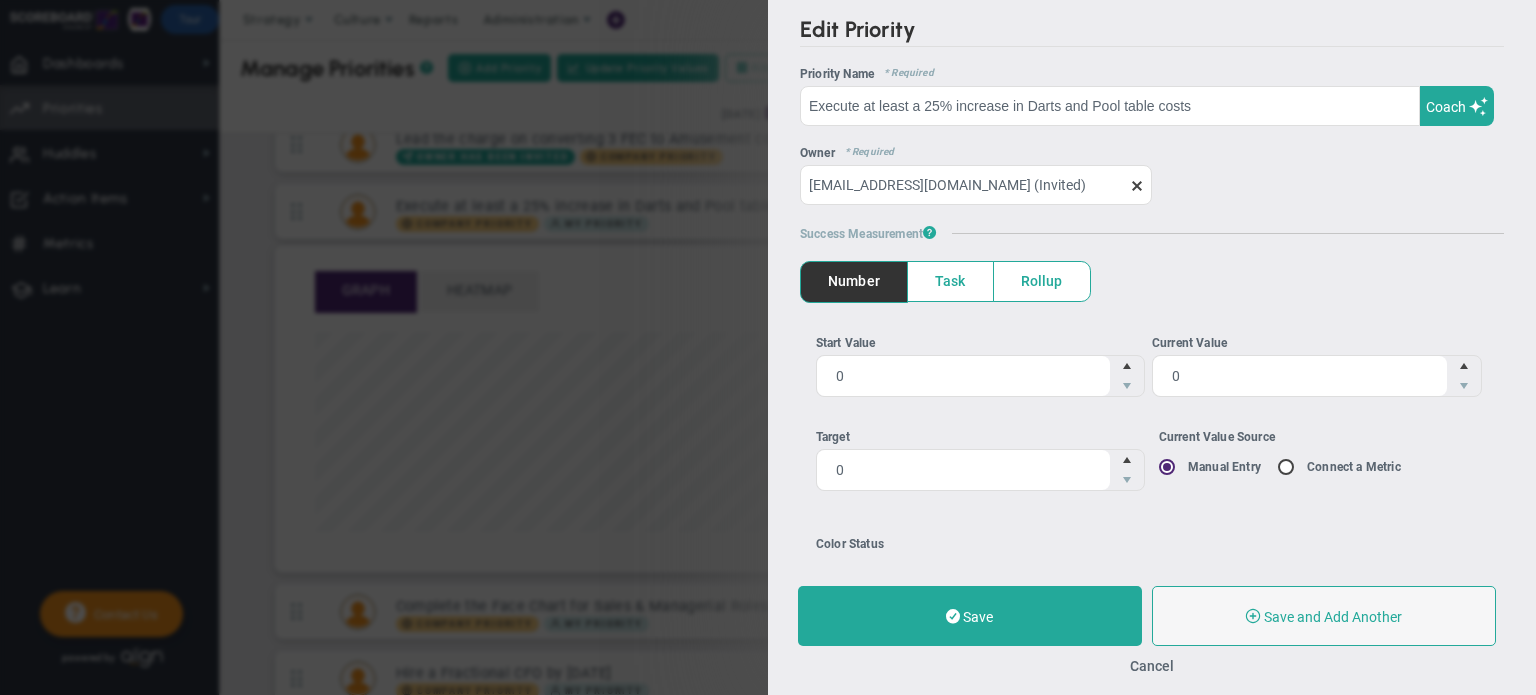 click on "Save" at bounding box center [970, 616] 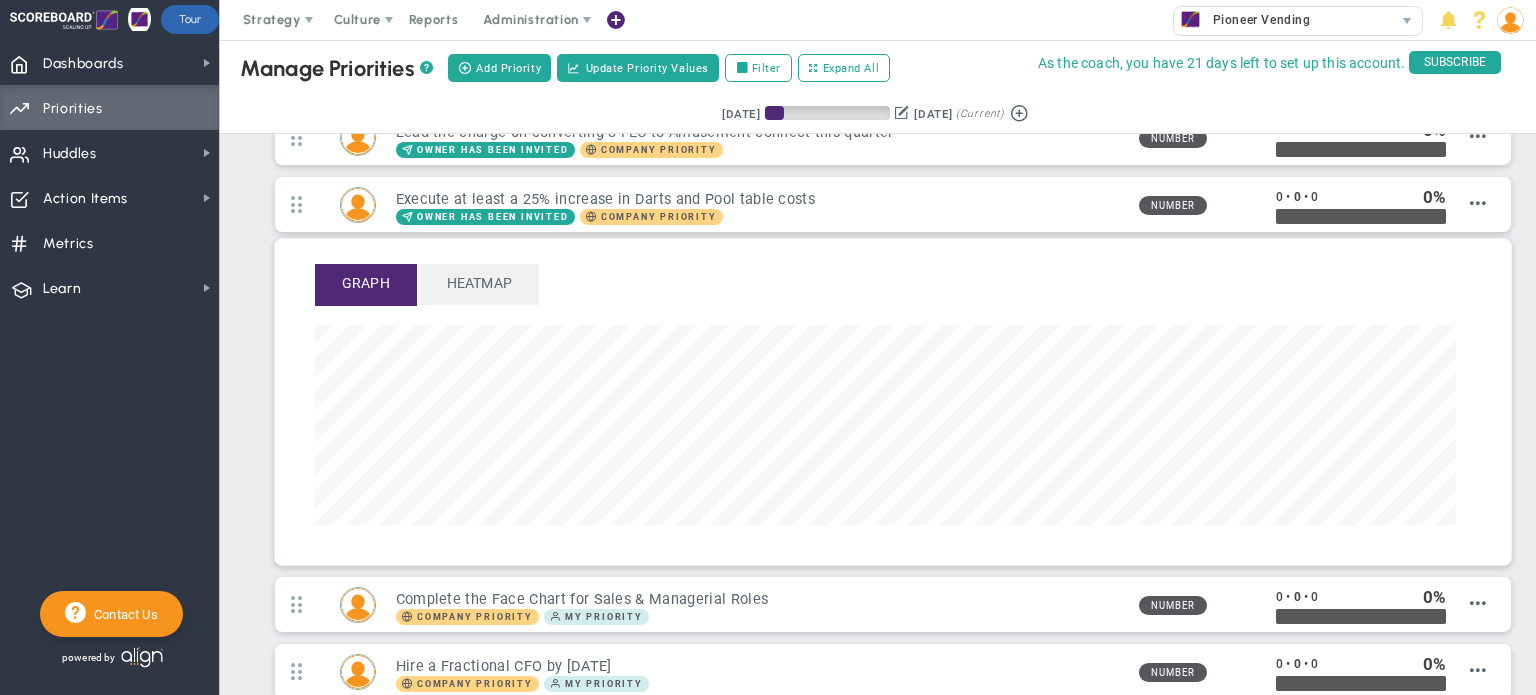 scroll, scrollTop: 132, scrollLeft: 0, axis: vertical 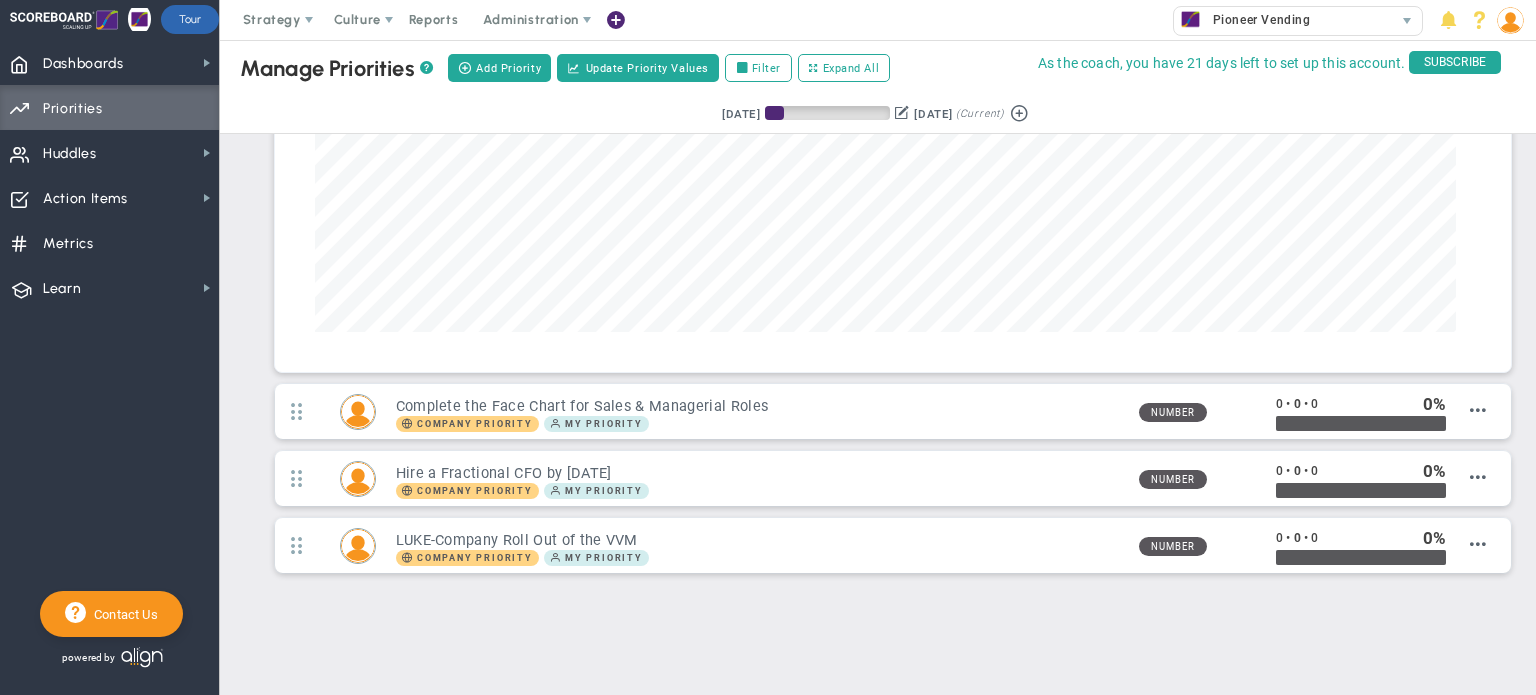 click on "Edit Priority" at bounding box center (0, 0) 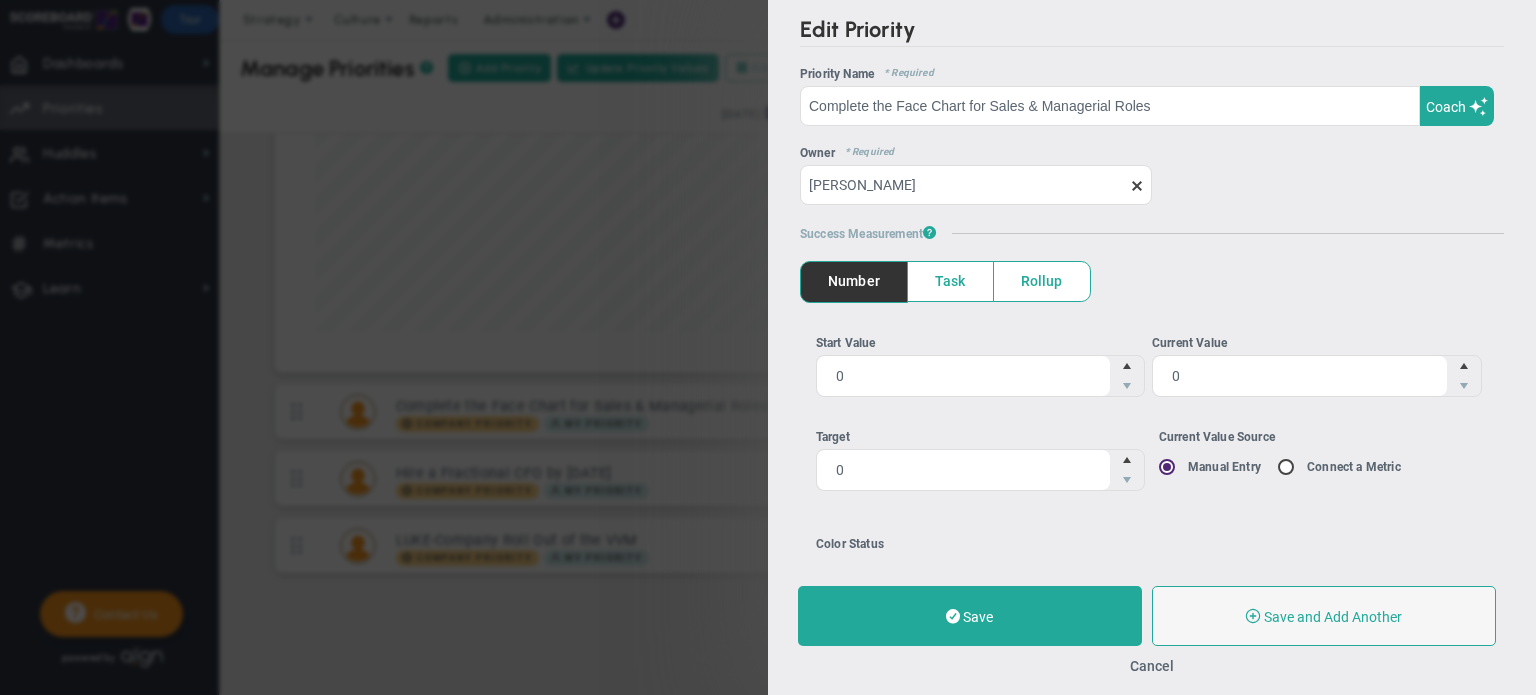 click at bounding box center [1137, 186] 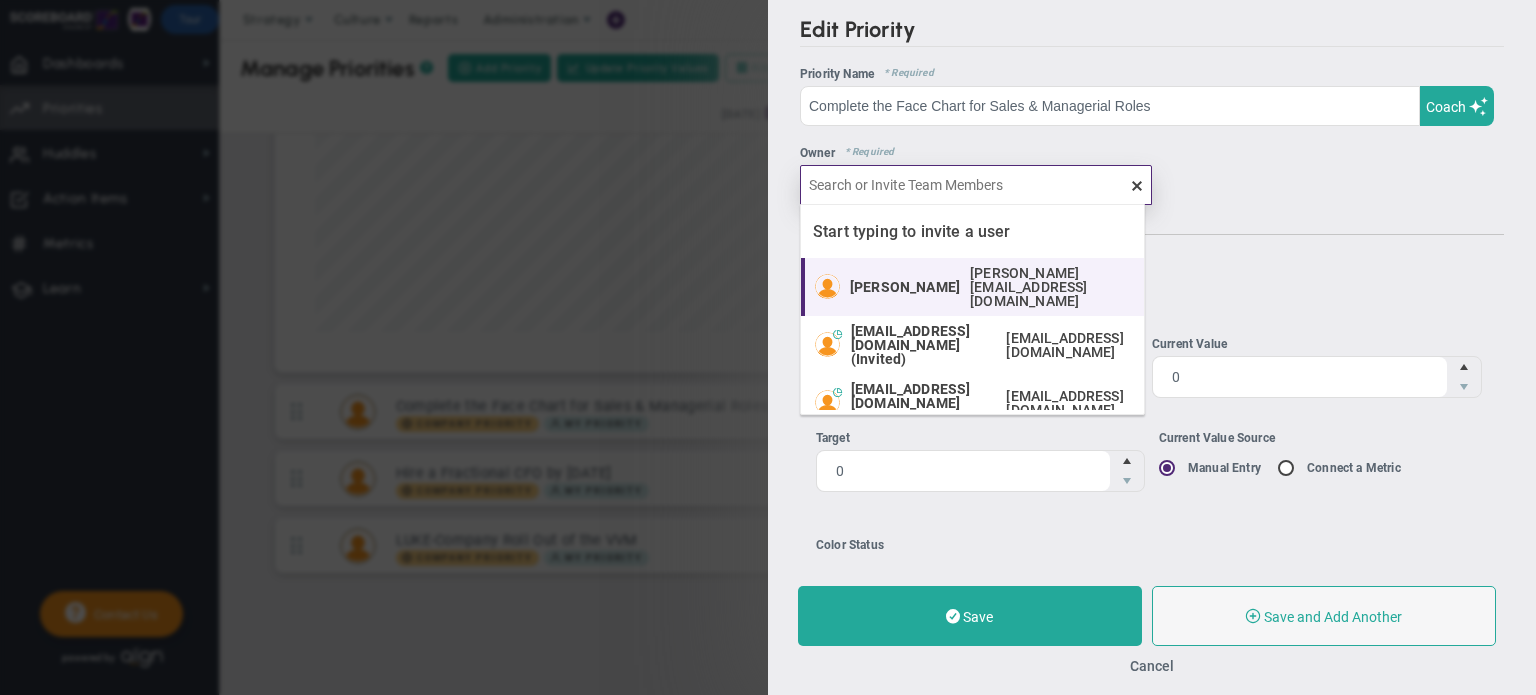 scroll, scrollTop: 83, scrollLeft: 0, axis: vertical 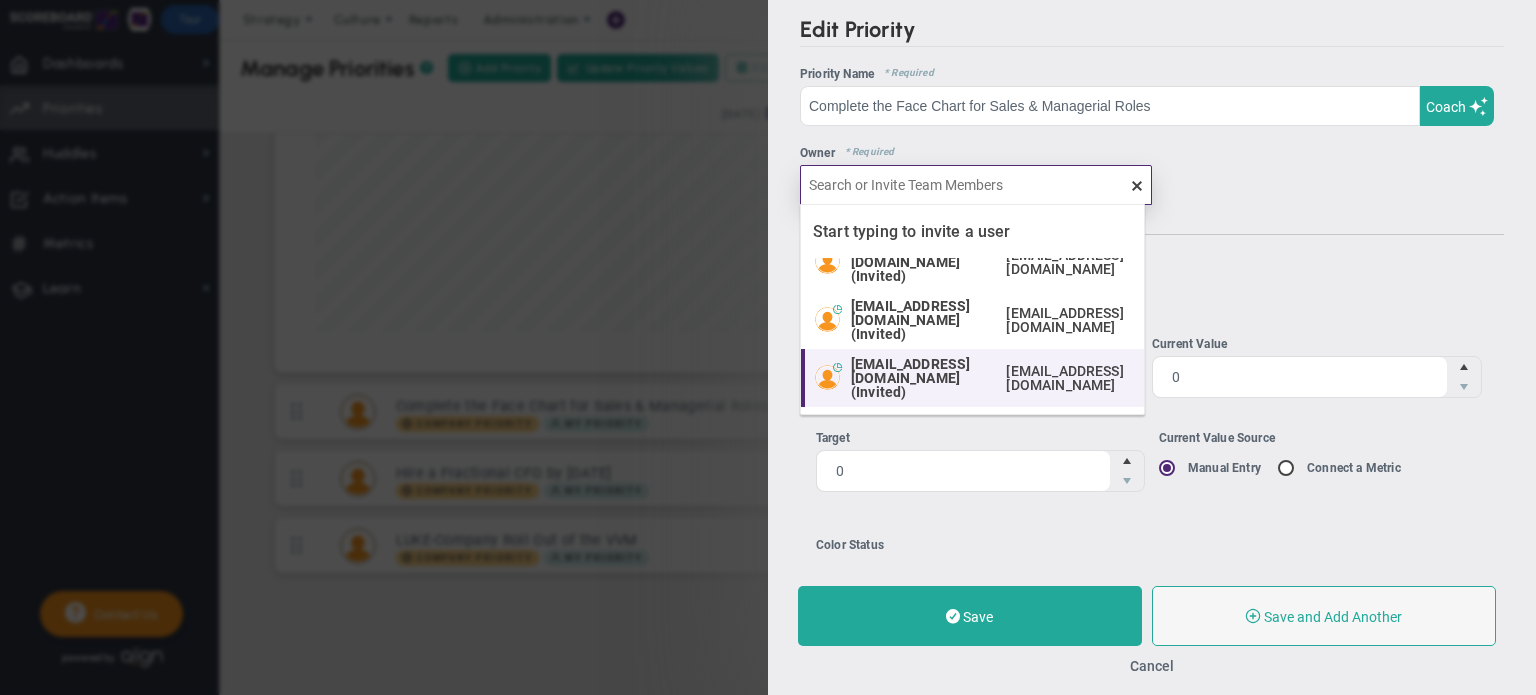 click on "[EMAIL_ADDRESS][DOMAIN_NAME] (Invited)" at bounding box center [923, 378] 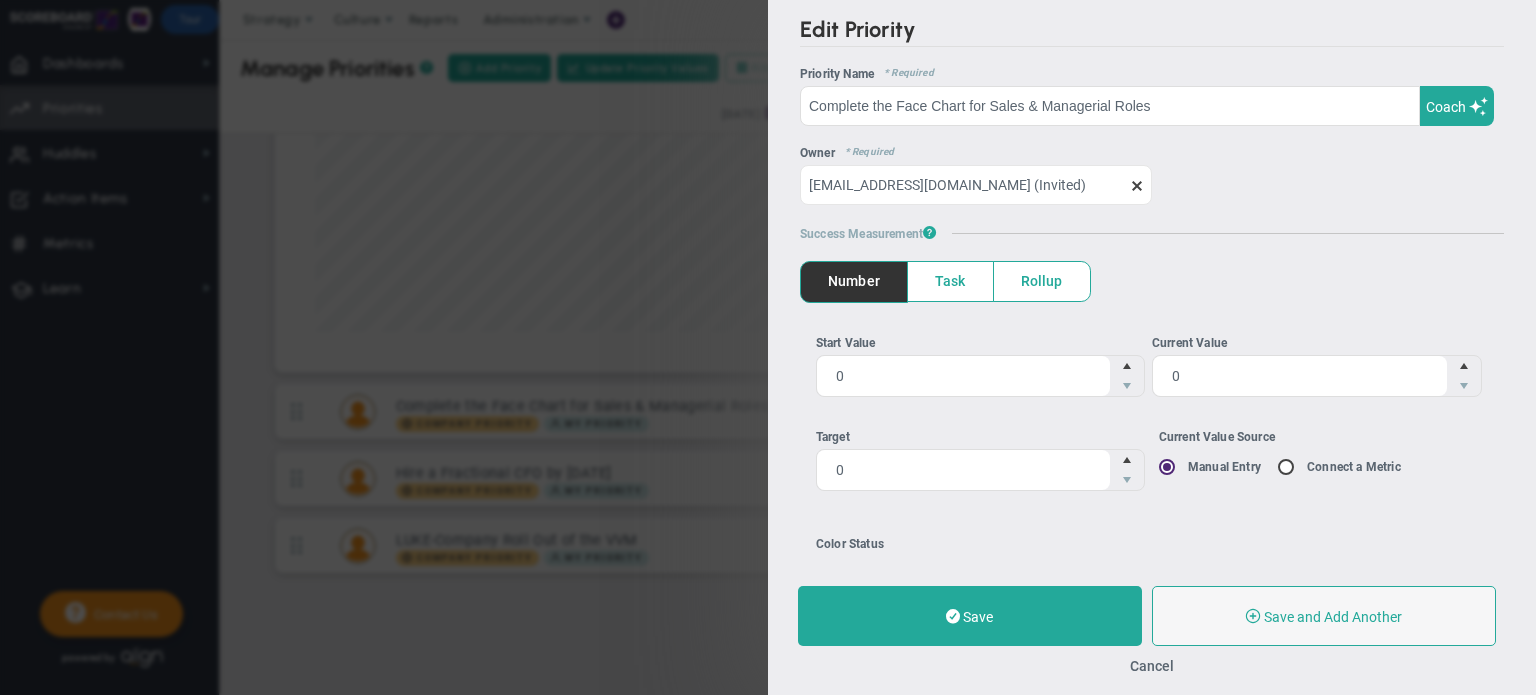 click on "Save" at bounding box center [970, 616] 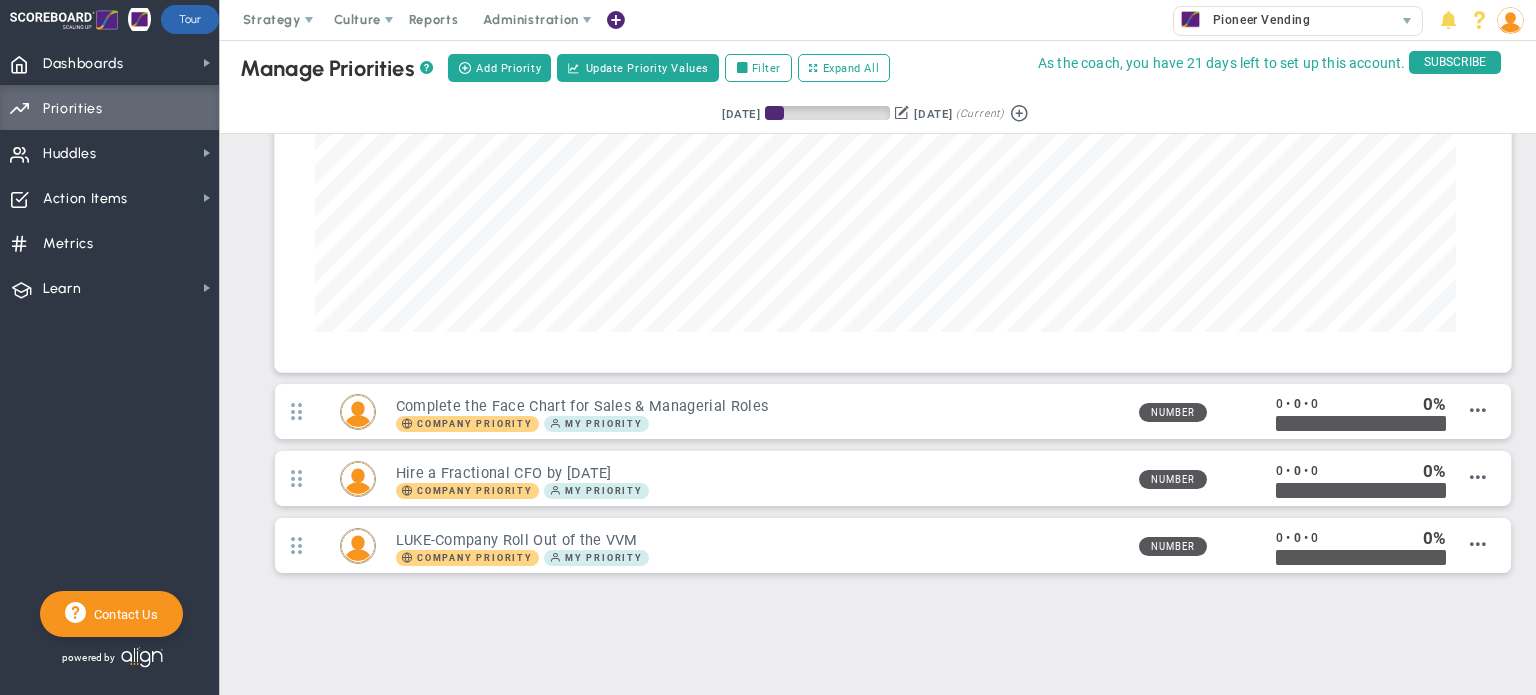 scroll, scrollTop: 0, scrollLeft: 0, axis: both 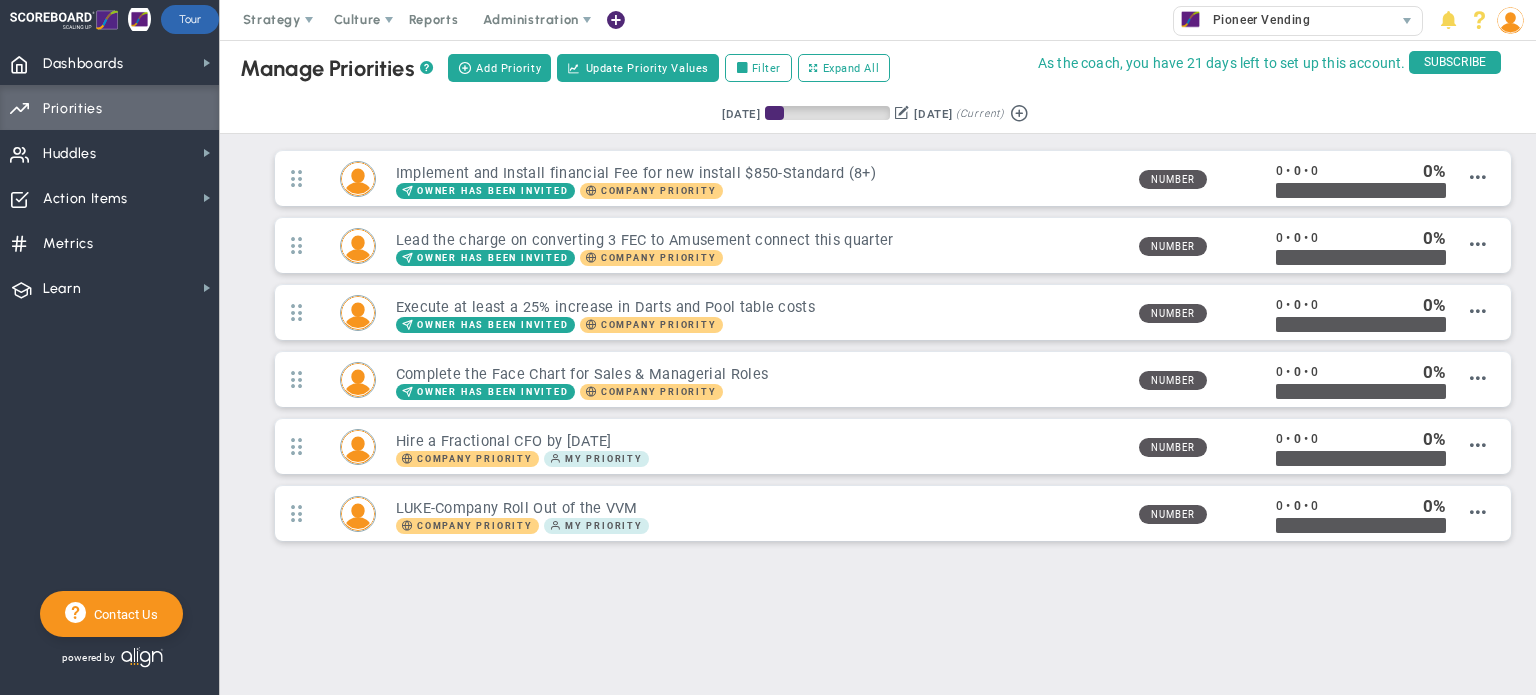 click on "Edit Priority" at bounding box center (0, 0) 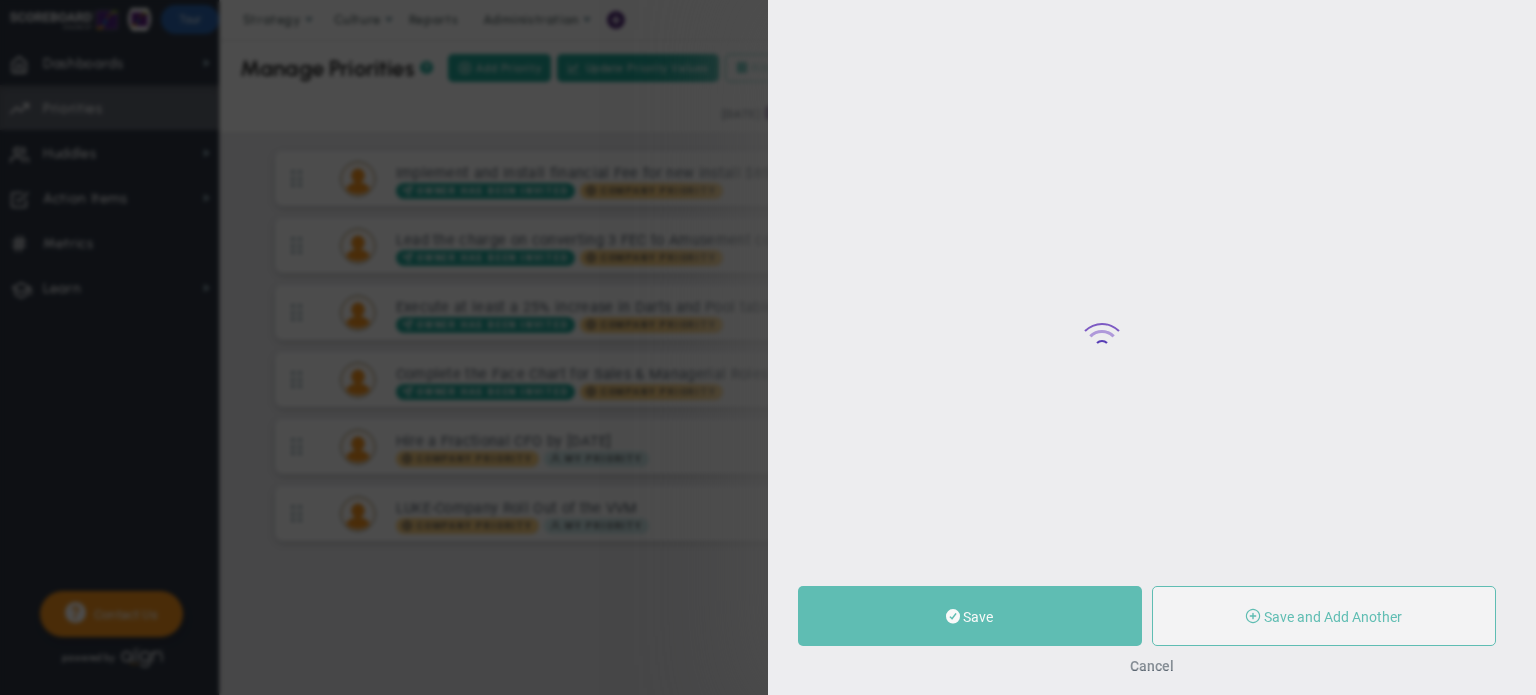 type on "Hire a Fractional CFO by [DATE]" 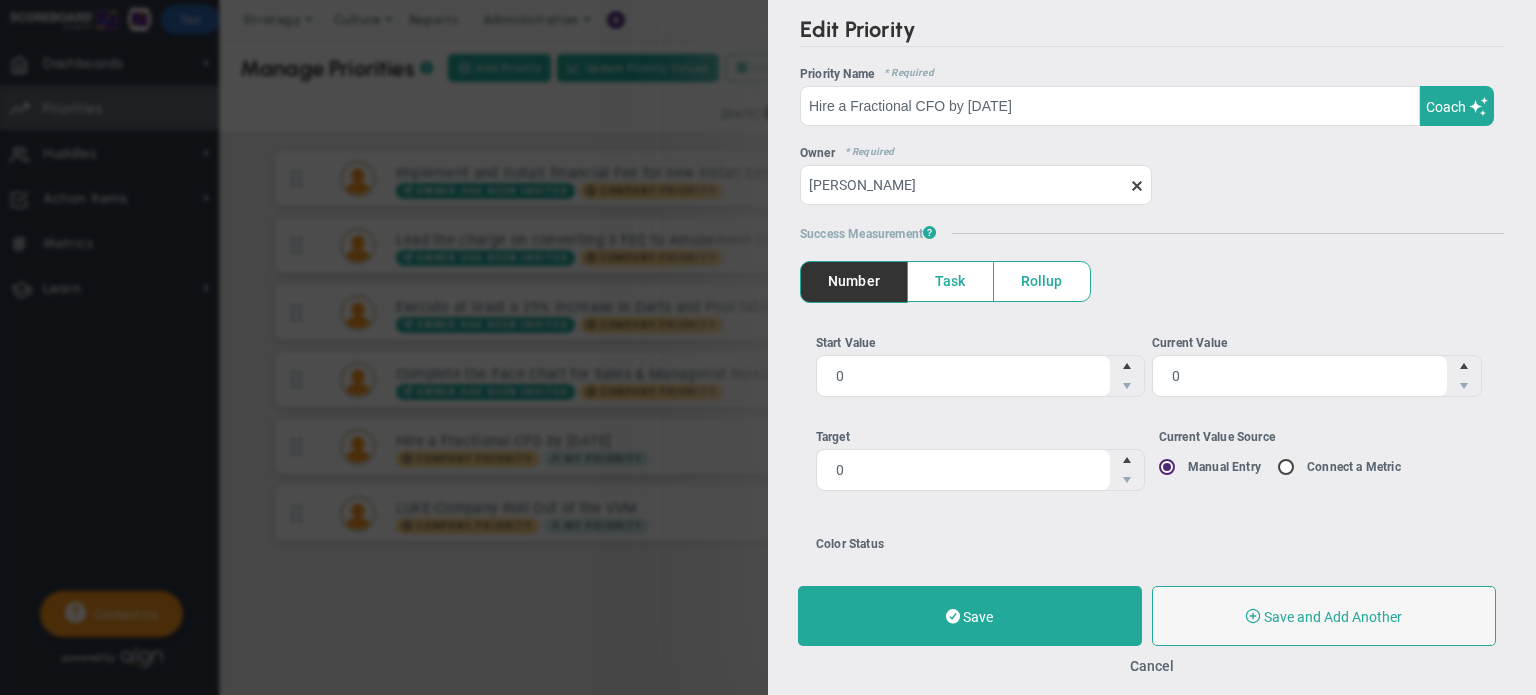 click at bounding box center [1137, 186] 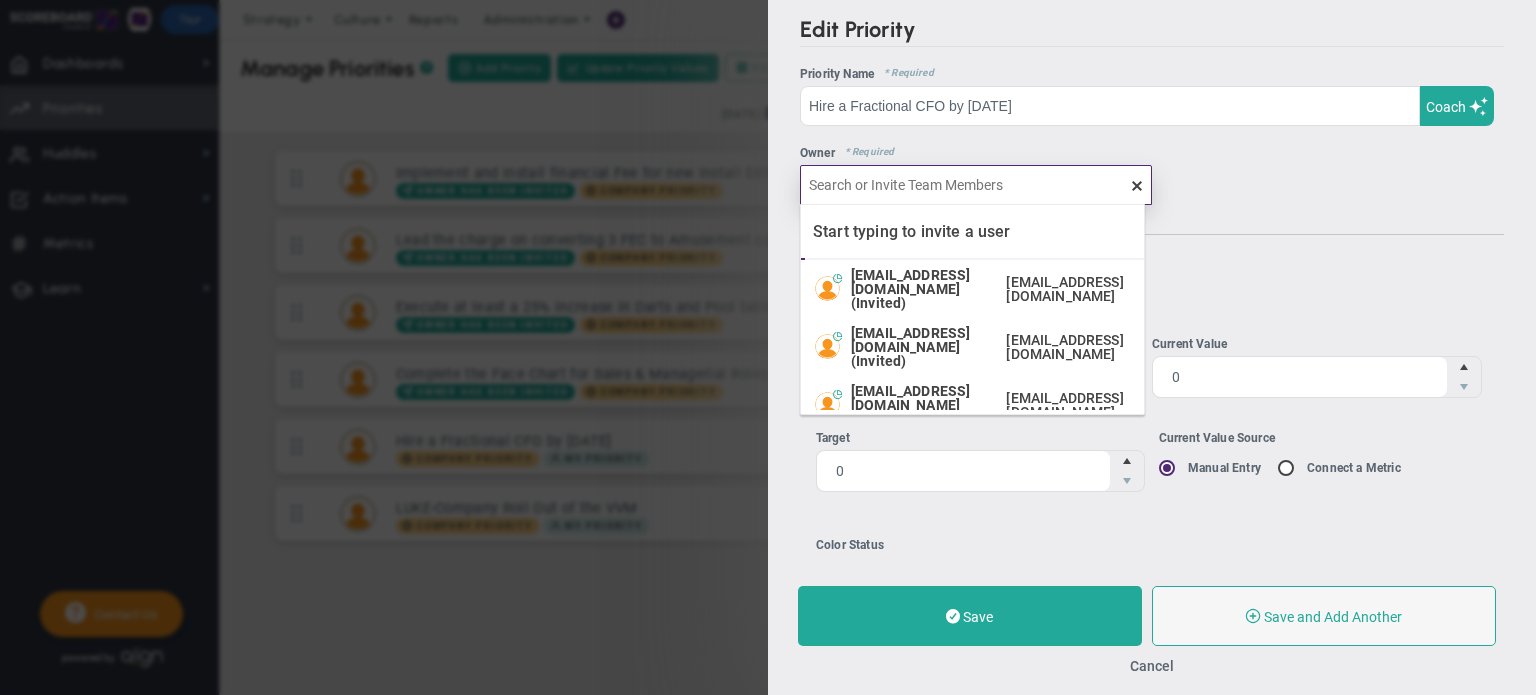 scroll, scrollTop: 83, scrollLeft: 0, axis: vertical 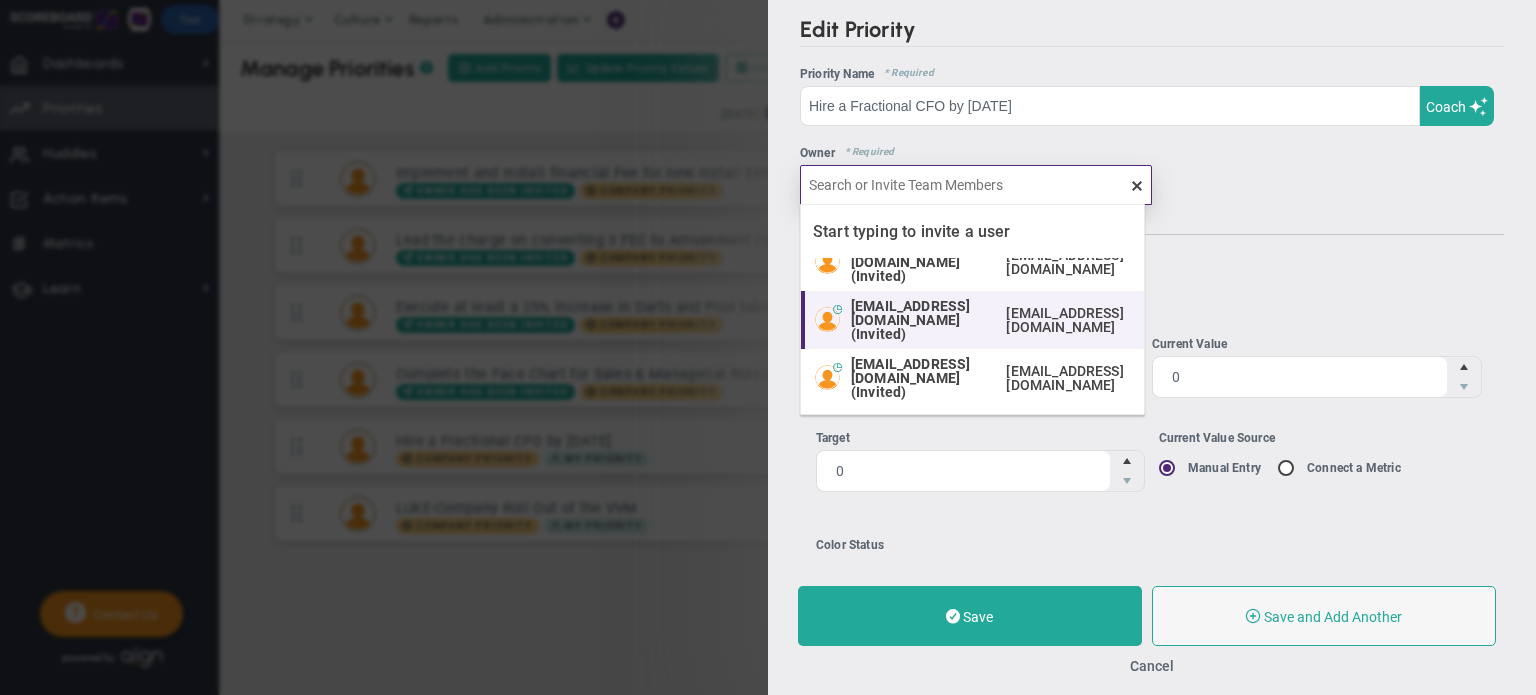 click on "[EMAIL_ADDRESS][DOMAIN_NAME] (Invited)" at bounding box center (923, 320) 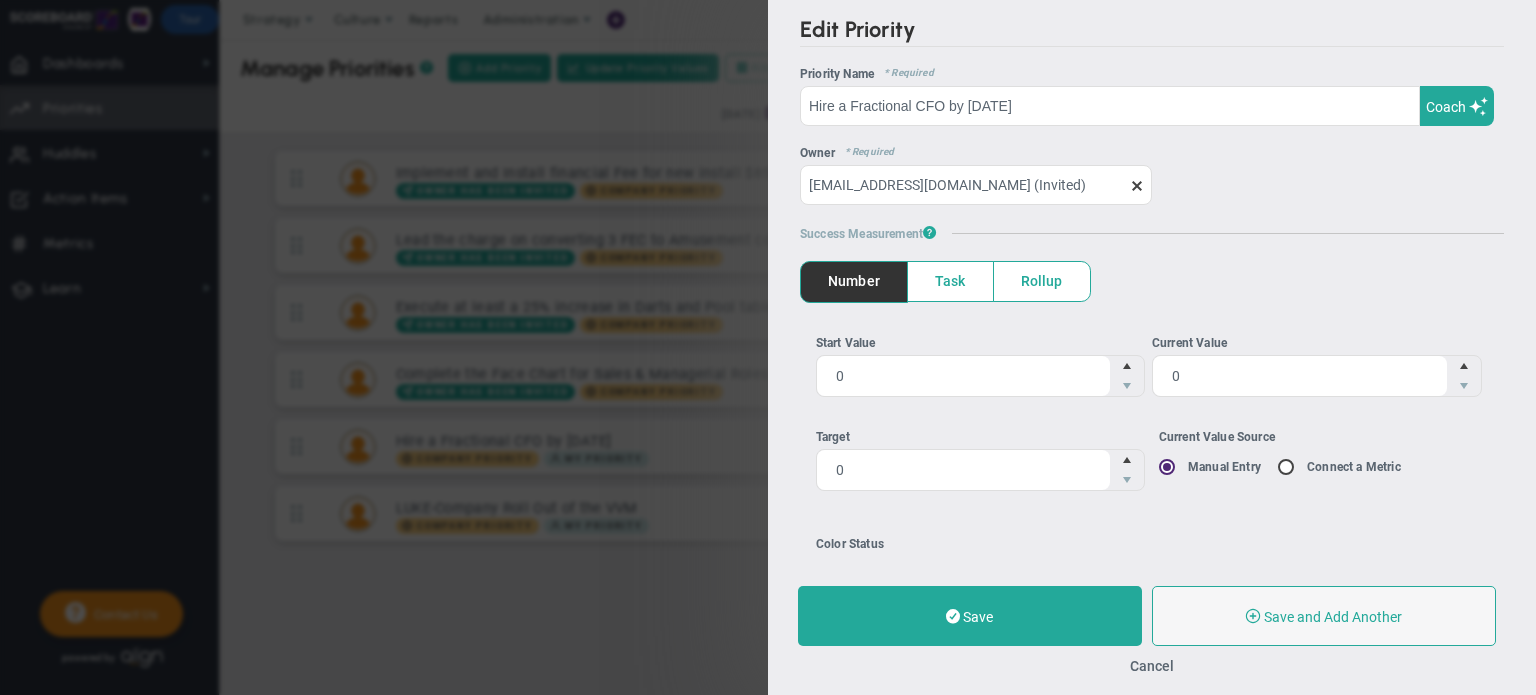 click on "Save" at bounding box center (978, 617) 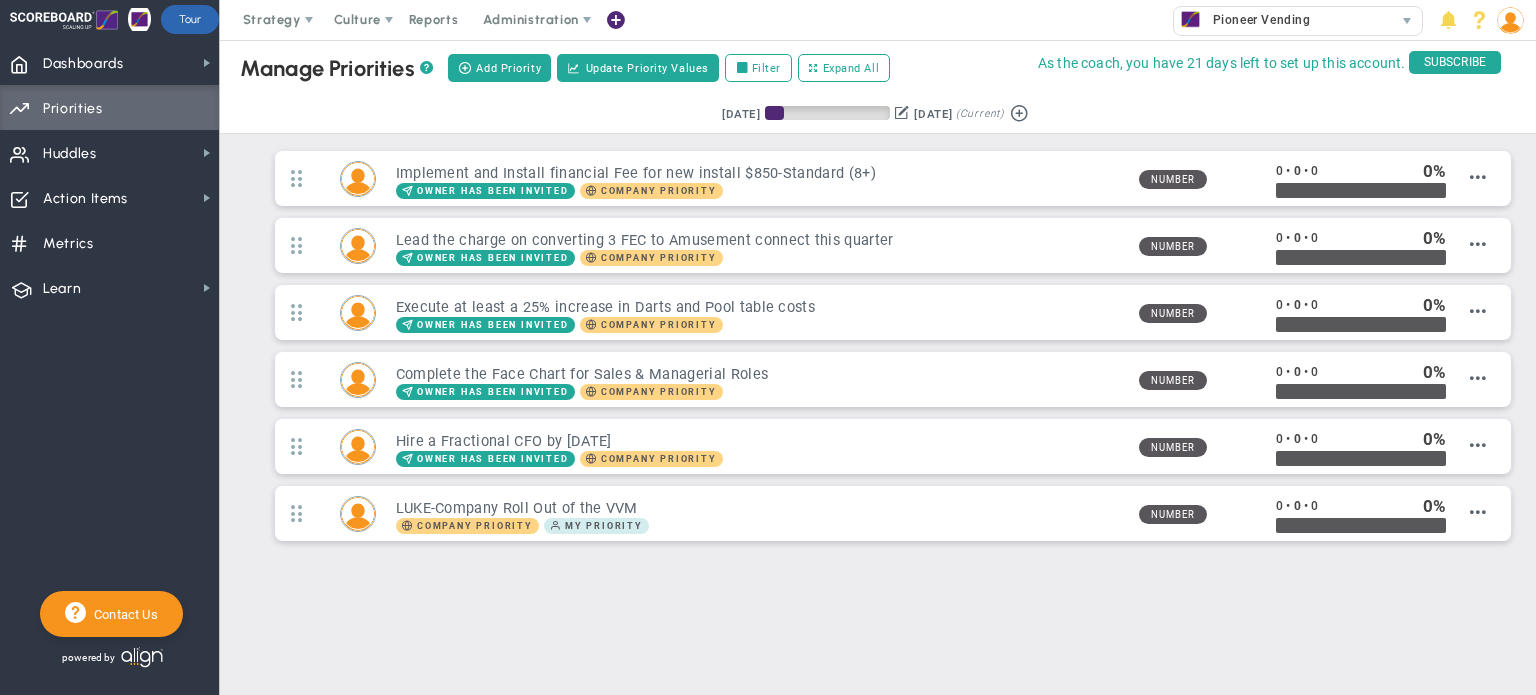 click at bounding box center [1478, 512] 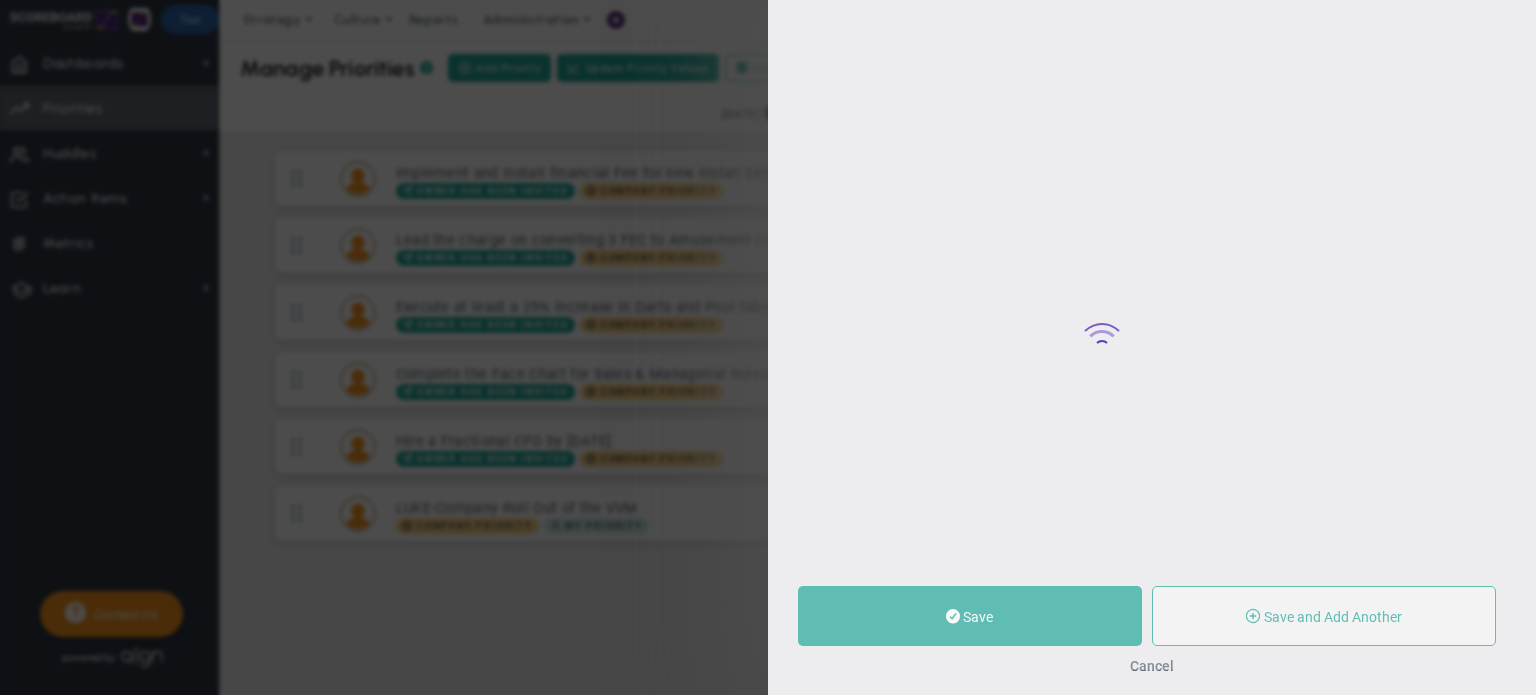 type on "LUKE-Company Roll Out of the VVM" 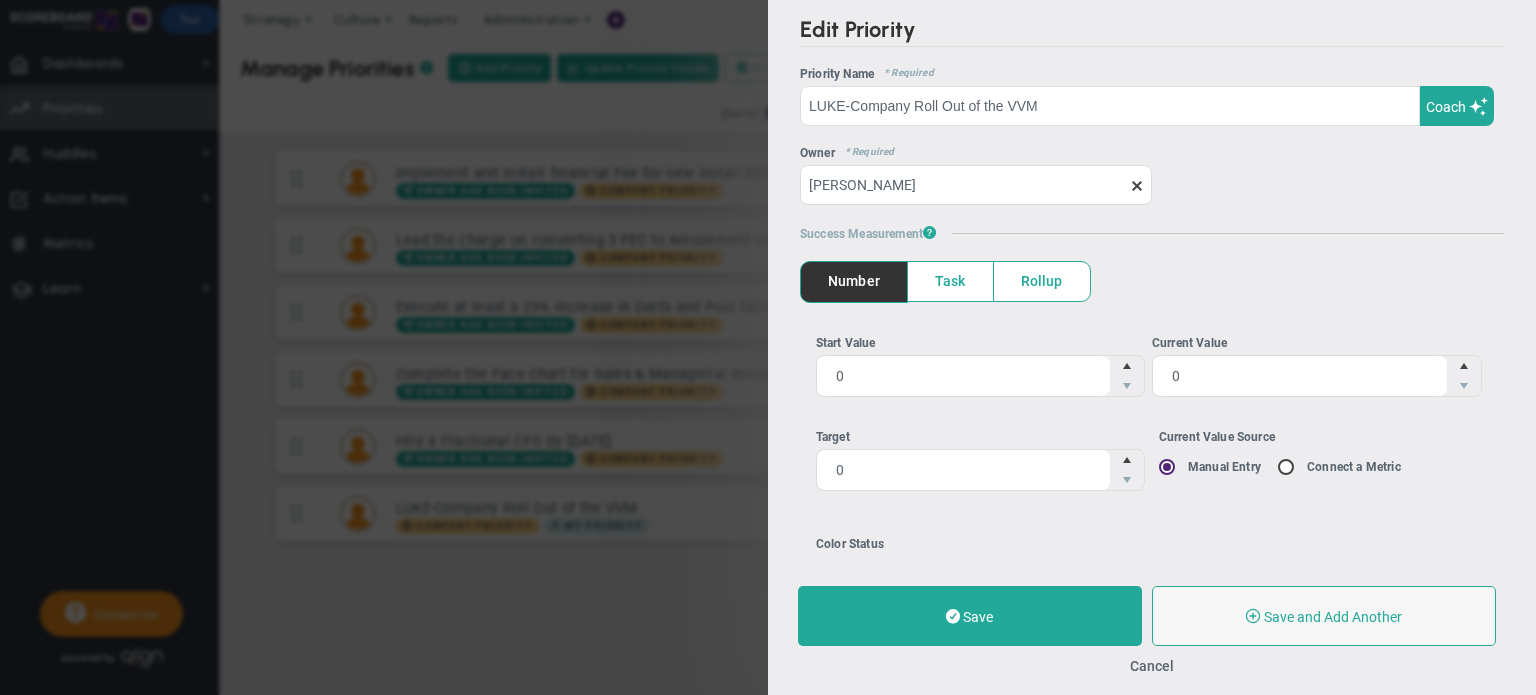 click at bounding box center [1137, 186] 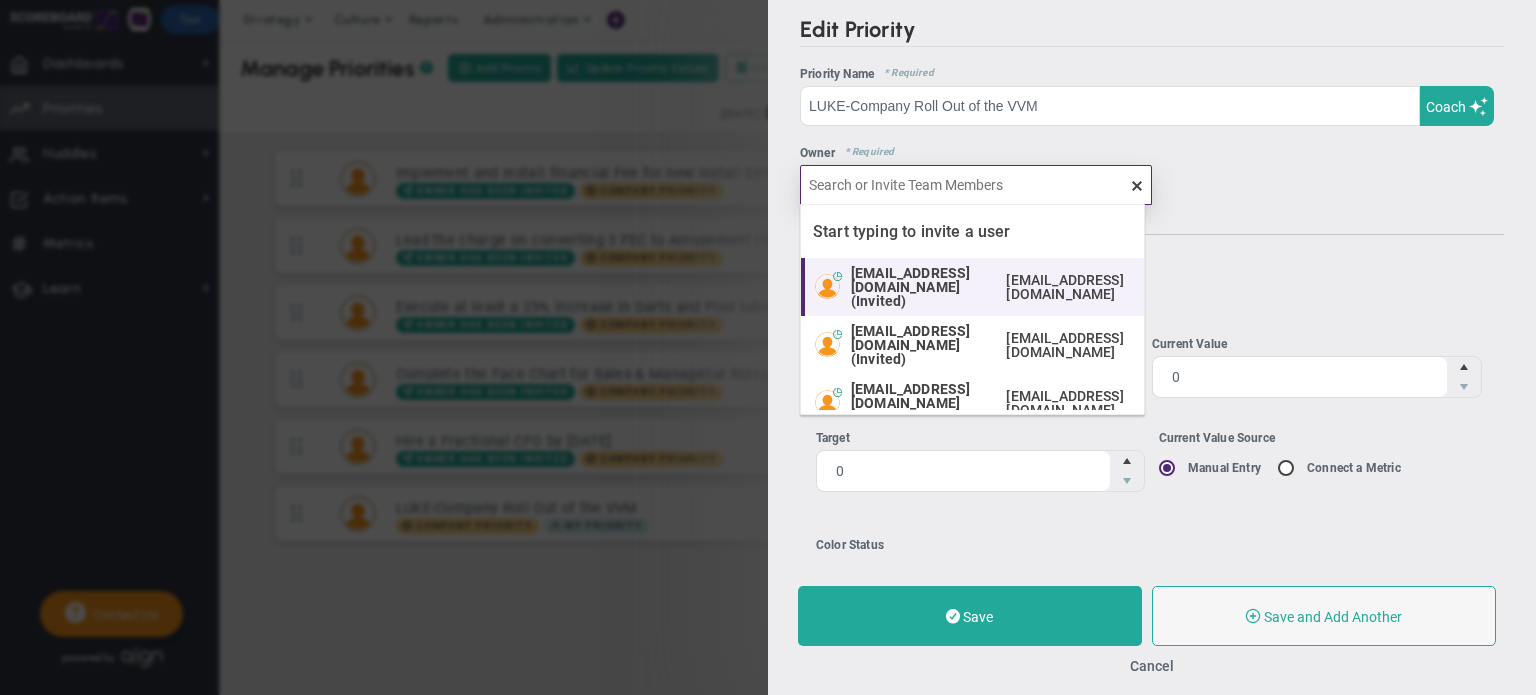 scroll, scrollTop: 83, scrollLeft: 0, axis: vertical 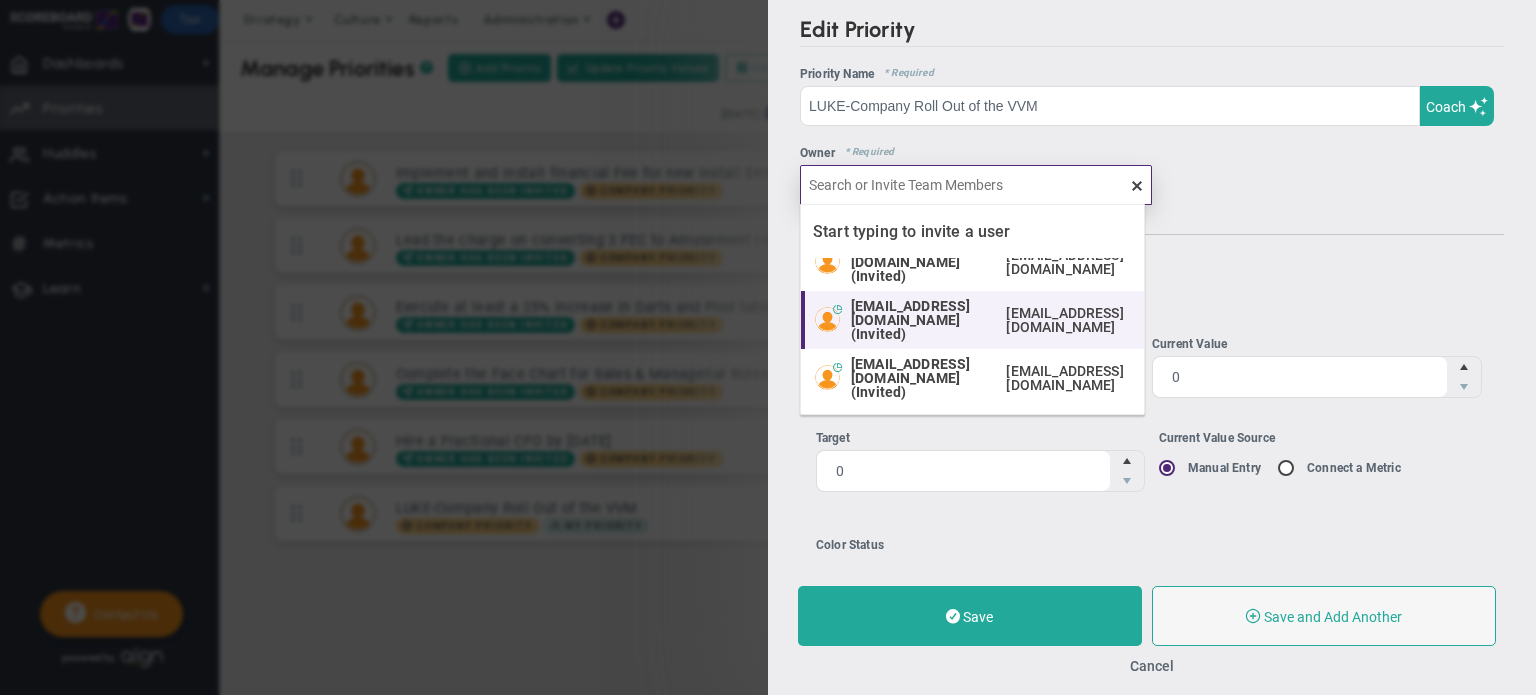 click on "[EMAIL_ADDRESS][DOMAIN_NAME] (Invited)" at bounding box center (923, 320) 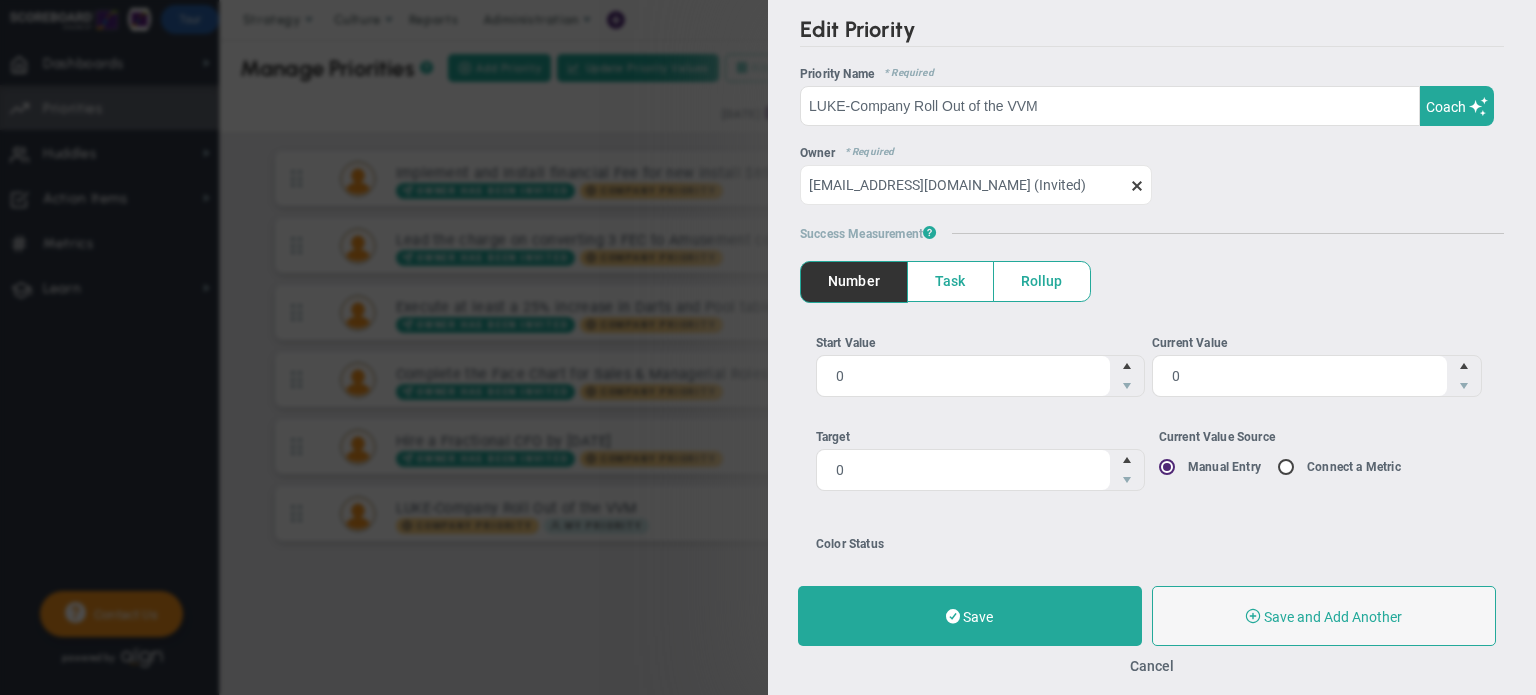 click on "Save" at bounding box center (970, 616) 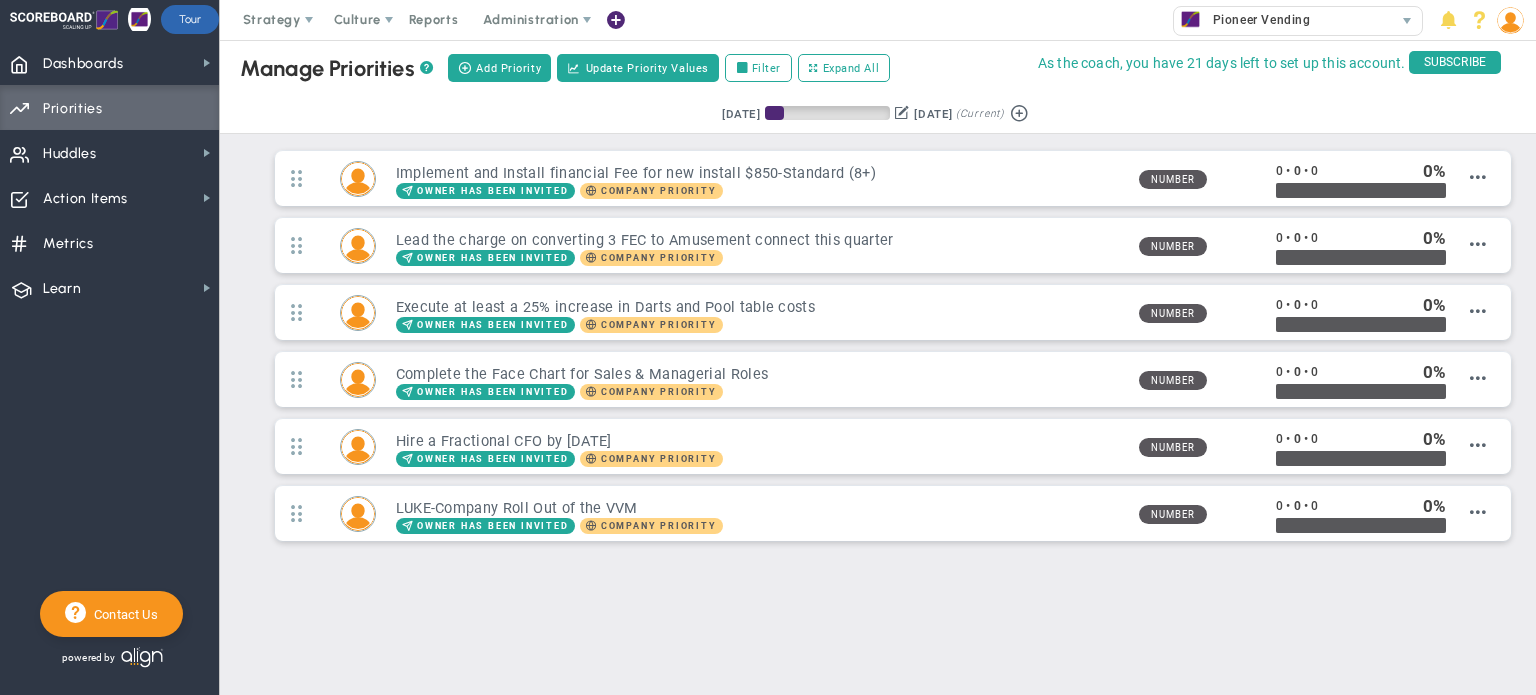 click on "Strategy" at bounding box center [272, 19] 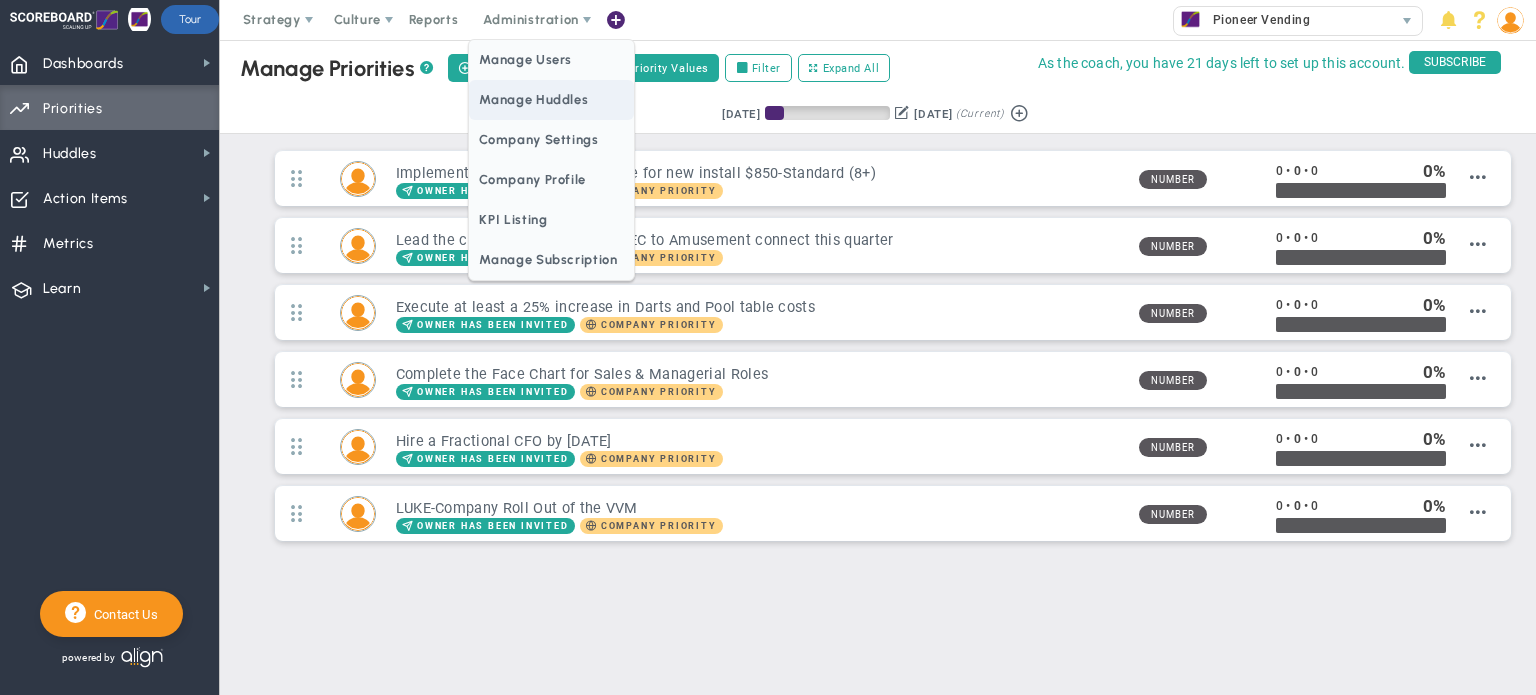 click on "Manage Huddles" at bounding box center [551, 100] 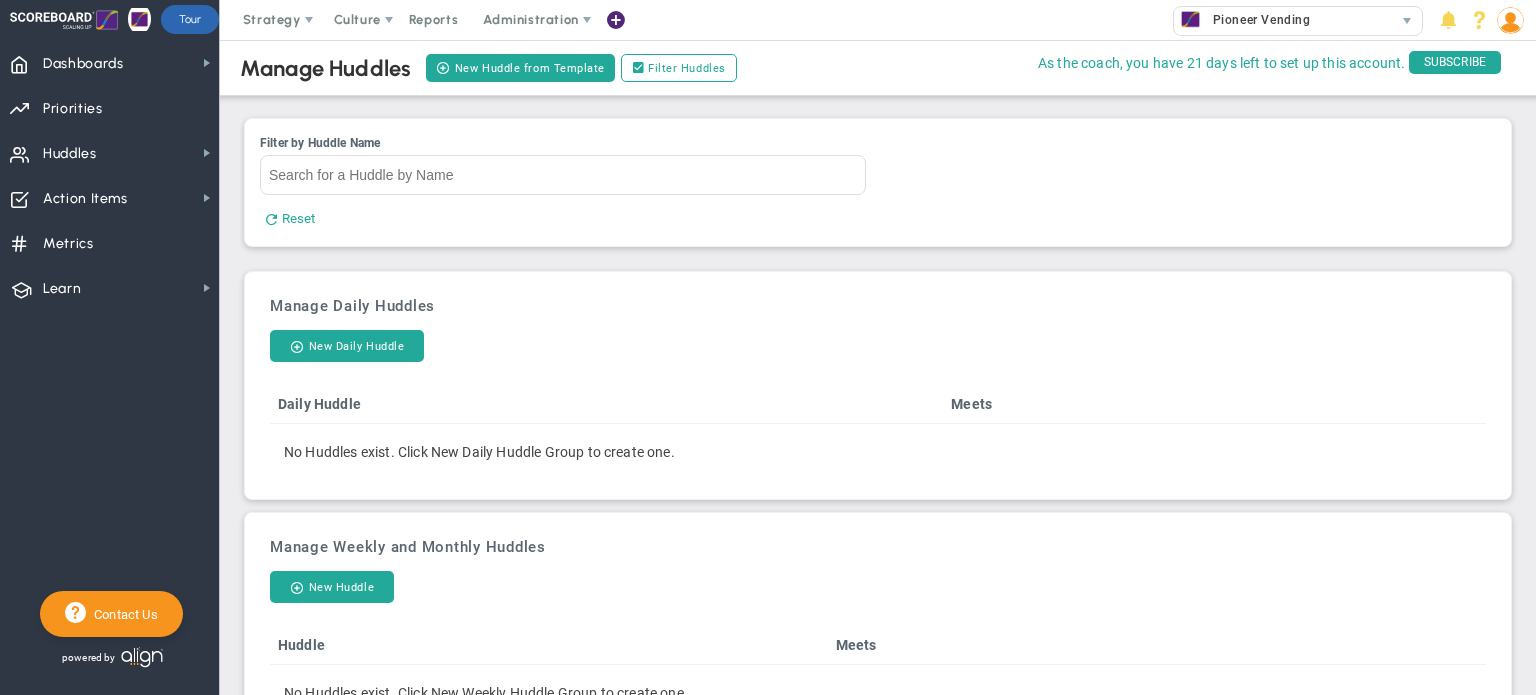 scroll, scrollTop: 60, scrollLeft: 0, axis: vertical 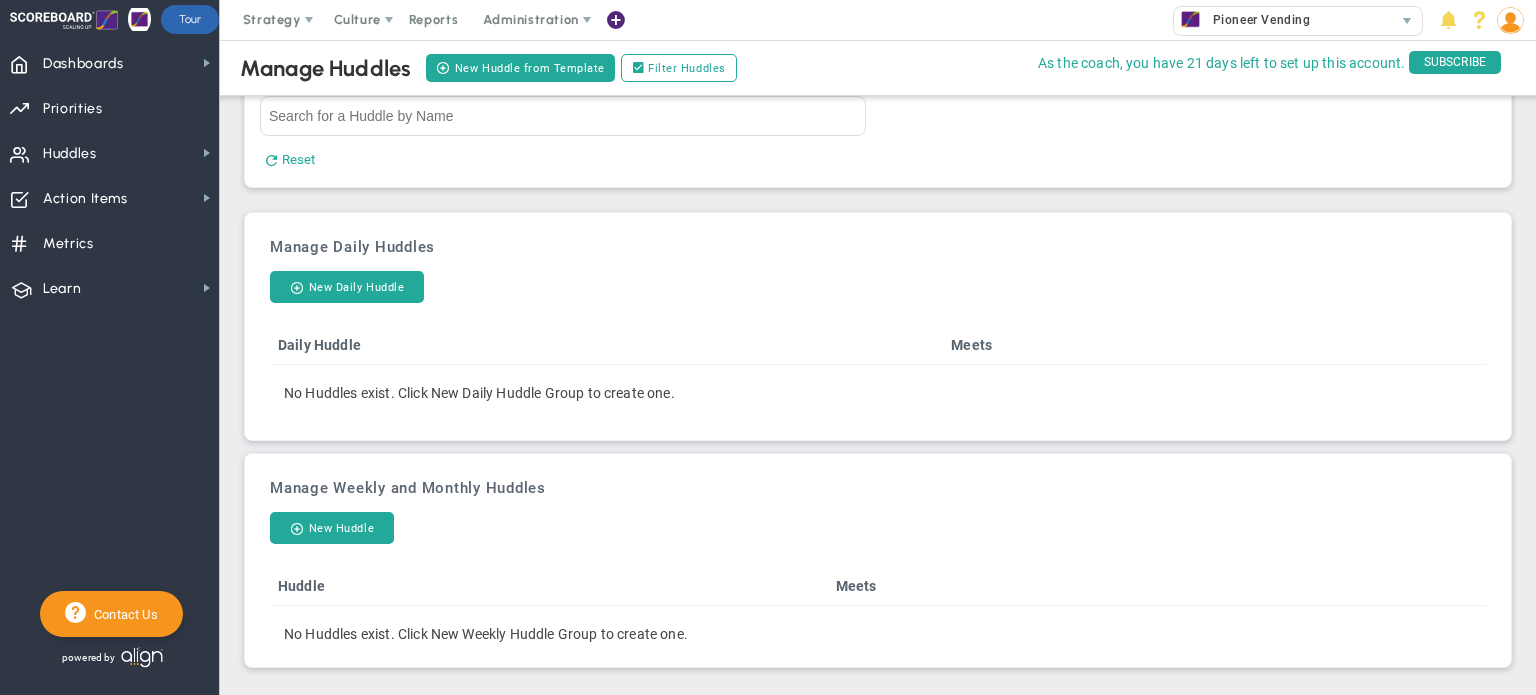 click on "New Huddle" at bounding box center [332, 528] 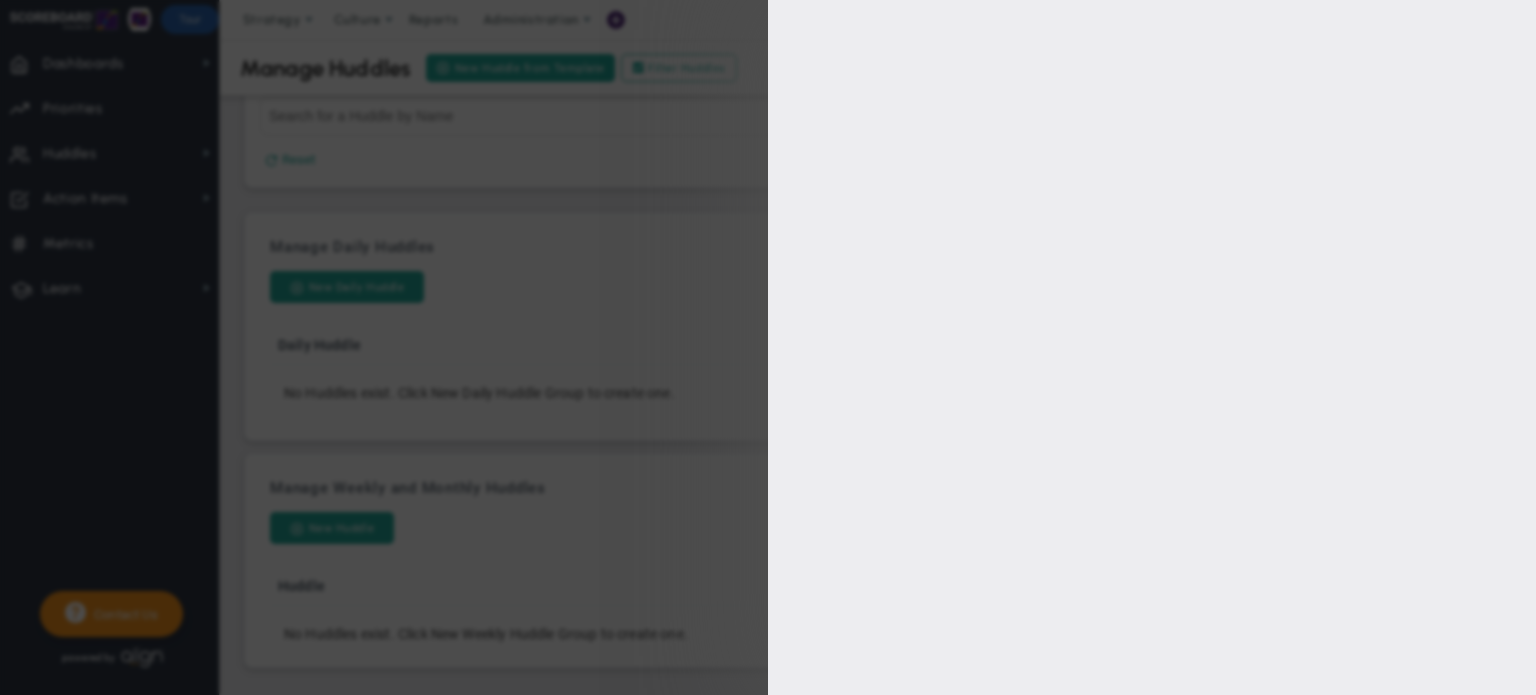 type on "[PERSON_NAME]" 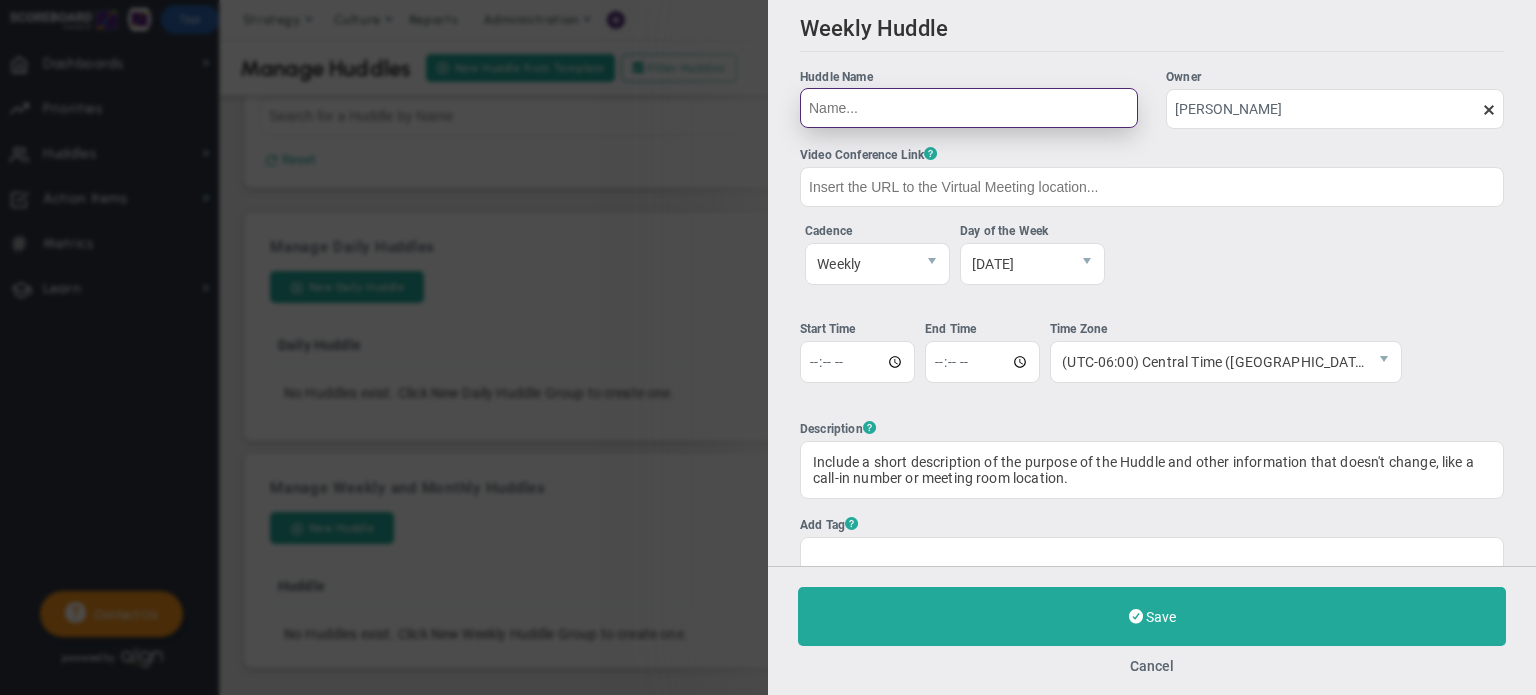 click on "Huddle Name
Owner
[PERSON_NAME]
The Huddle Owner must be a member of the Huddle" at bounding box center [969, 108] 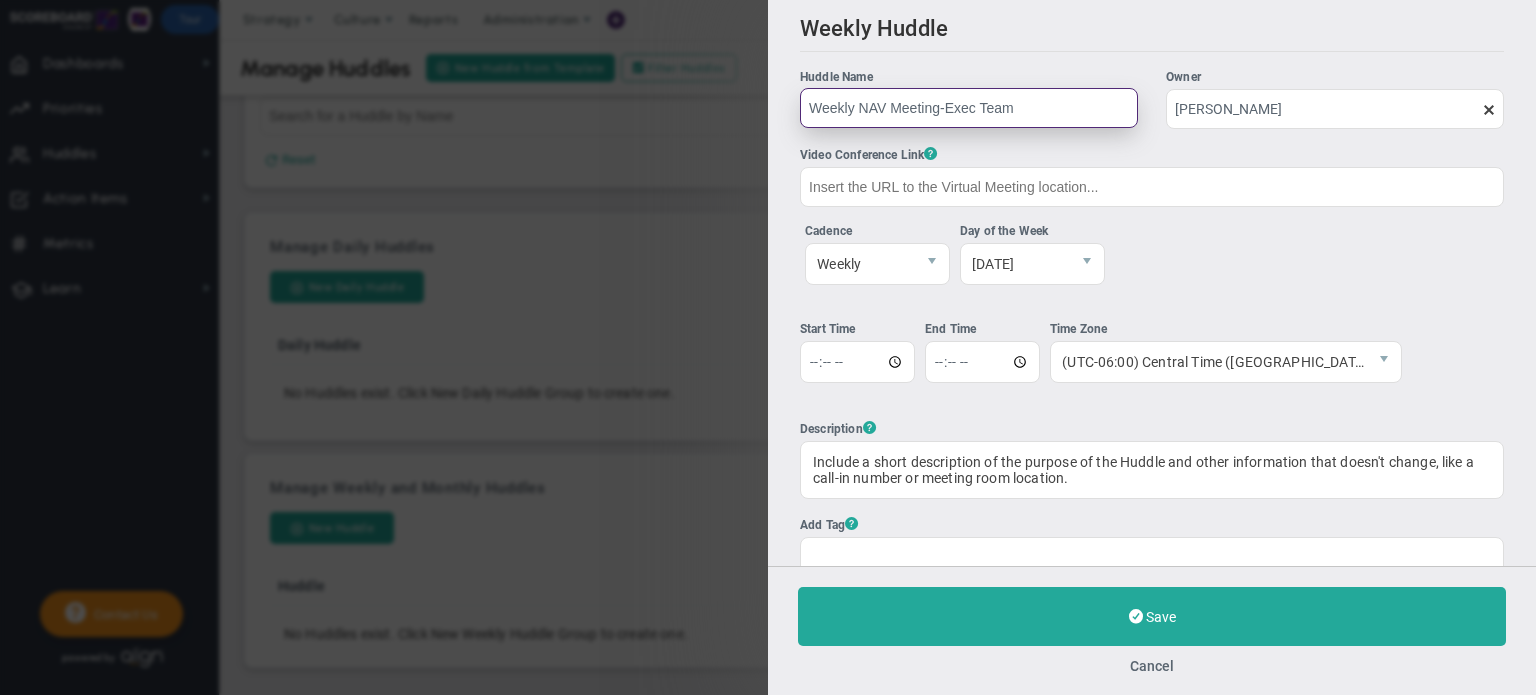 type on "Weekly NAV Meeting-Exec Team" 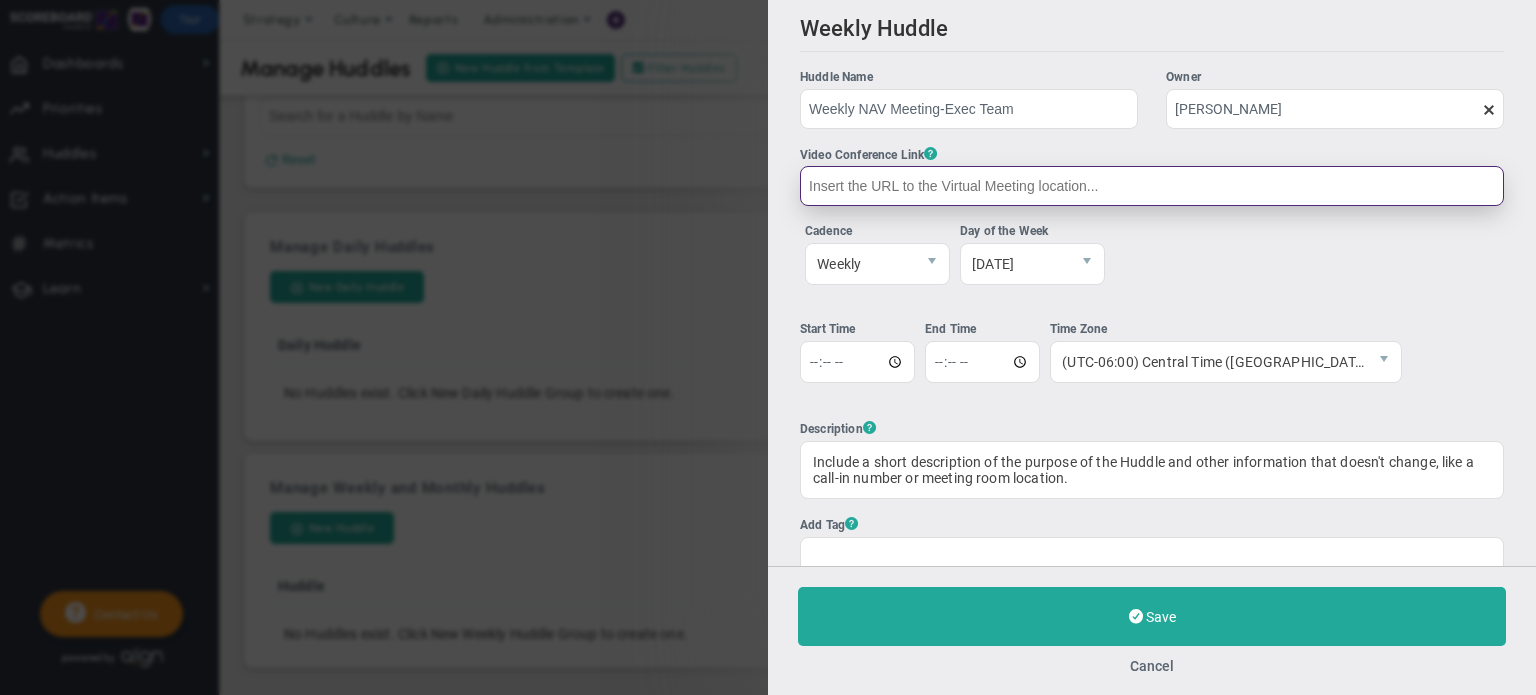 click at bounding box center [1152, 186] 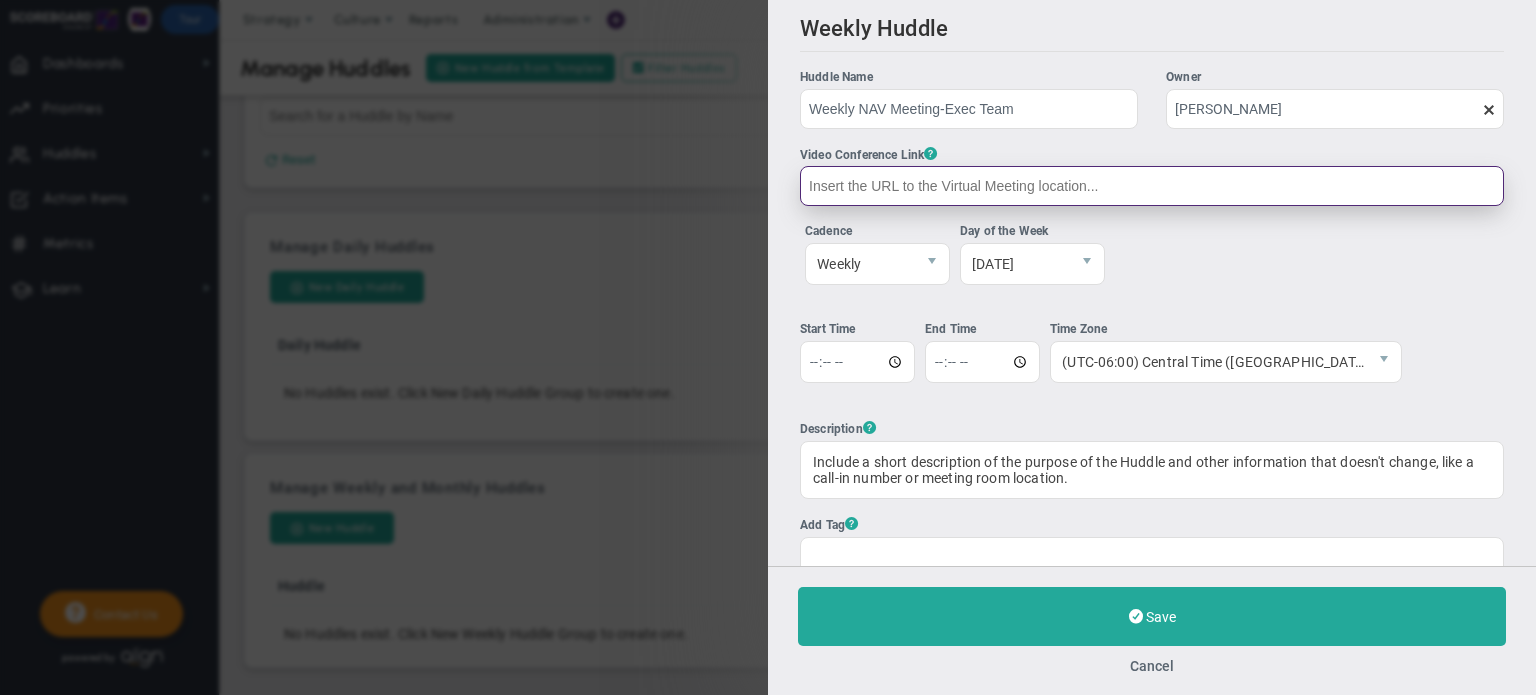paste on "Join Zoom Meeting [URL][DOMAIN_NAME][SECURITY_DATA]  Meeting ID: 878 5753 4293 Passcode: 366946" 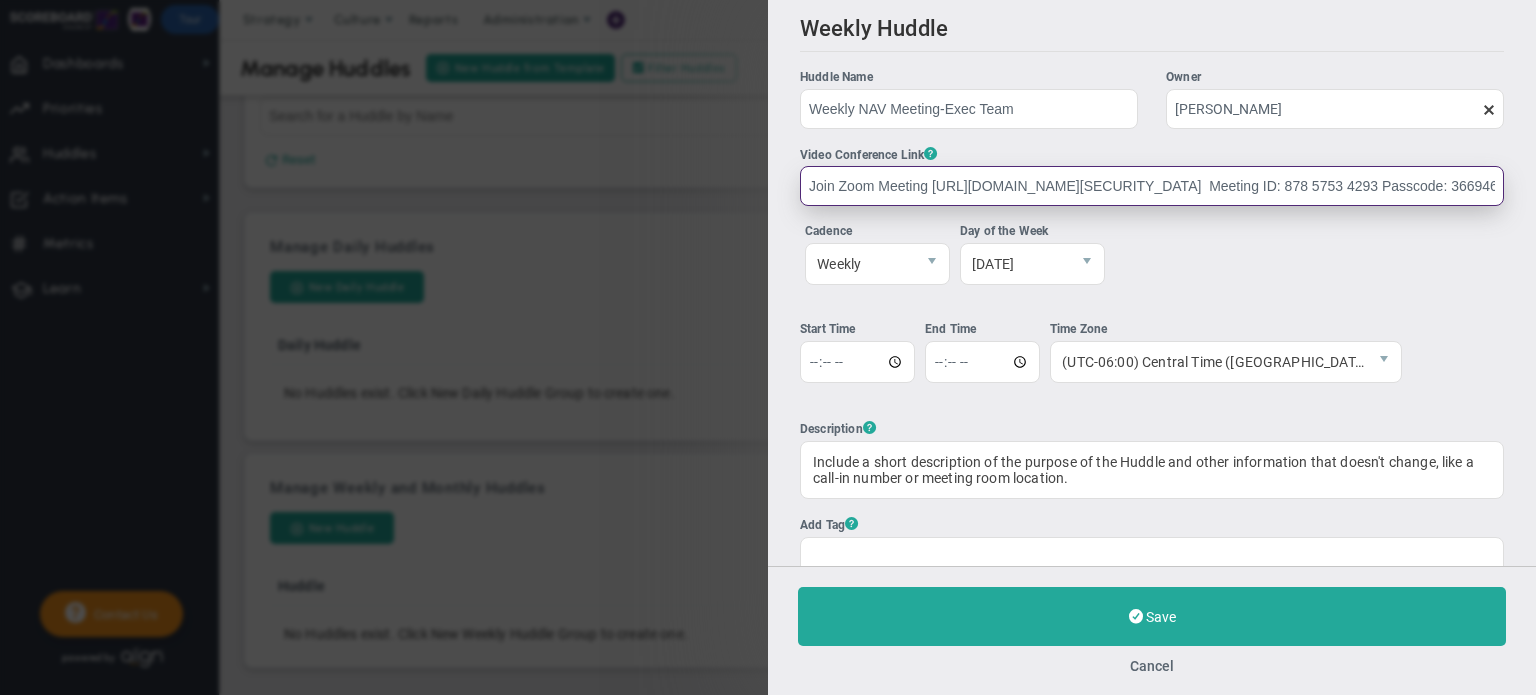 scroll, scrollTop: 0, scrollLeft: 304, axis: horizontal 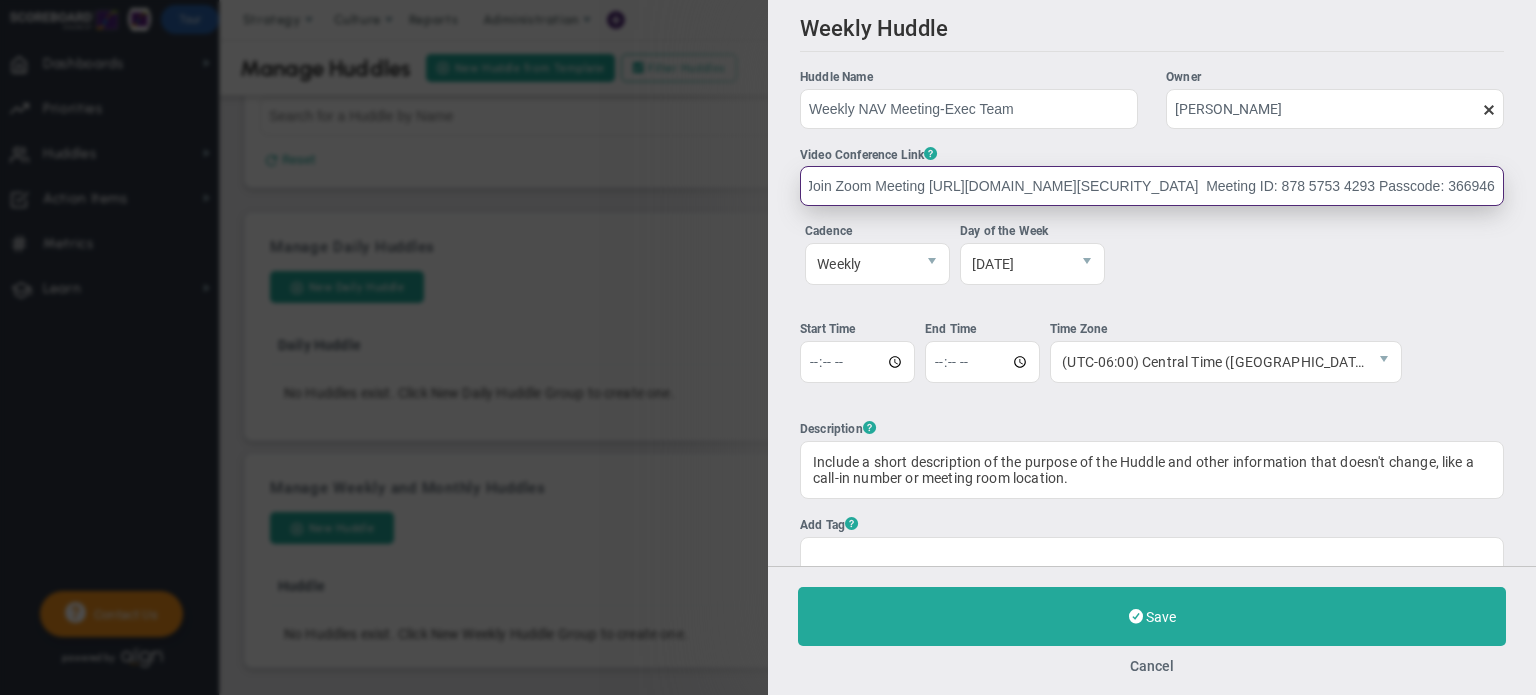 type on "Join Zoom Meeting [URL][DOMAIN_NAME][SECURITY_DATA]  Meeting ID: 878 5753 4293 Passcode: 366946" 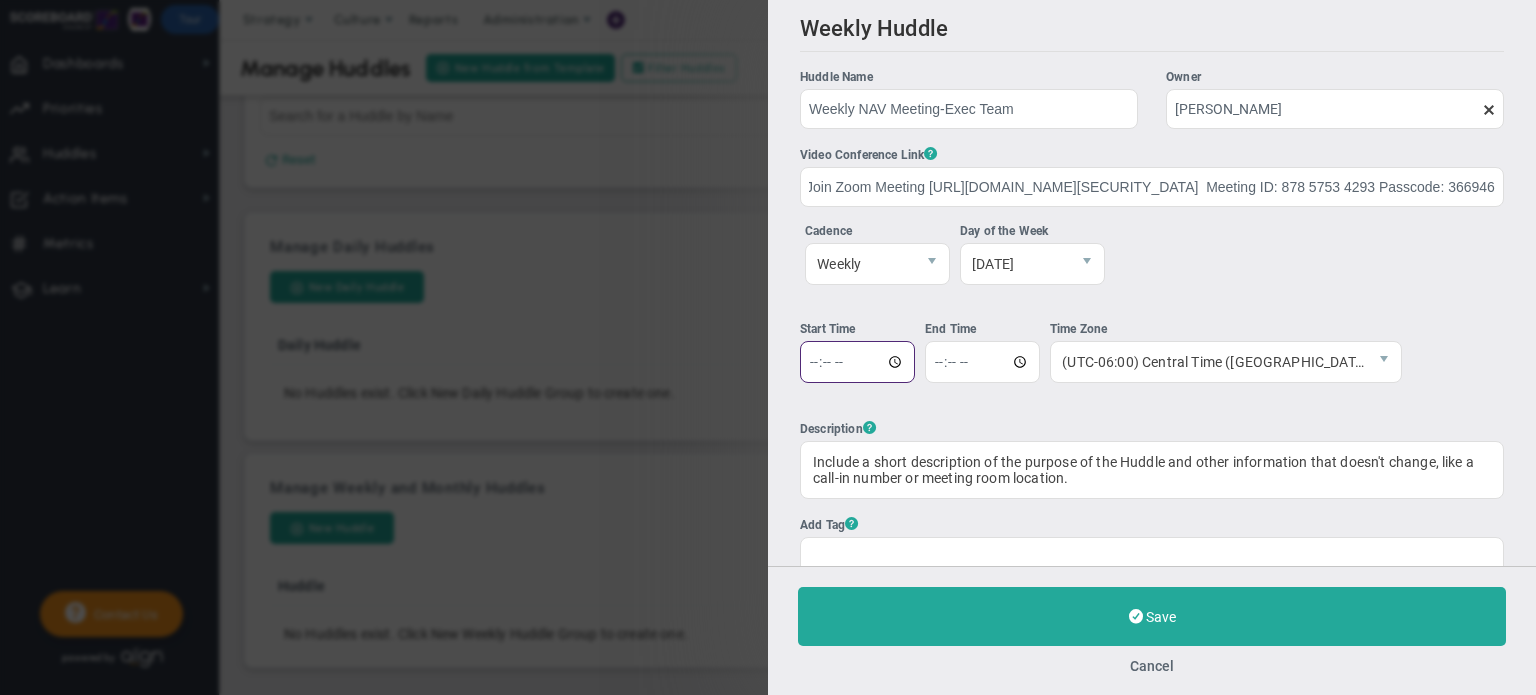 scroll, scrollTop: 0, scrollLeft: 0, axis: both 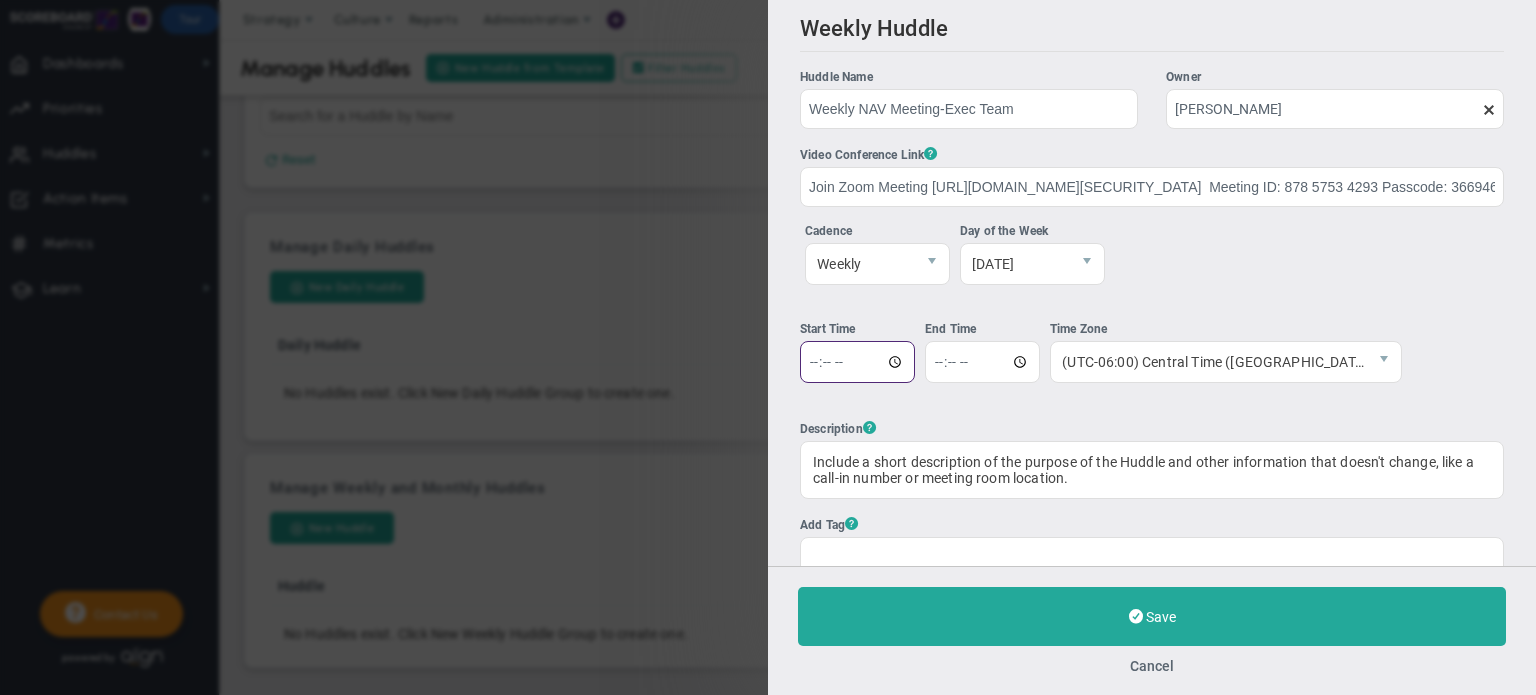 click at bounding box center (857, 362) 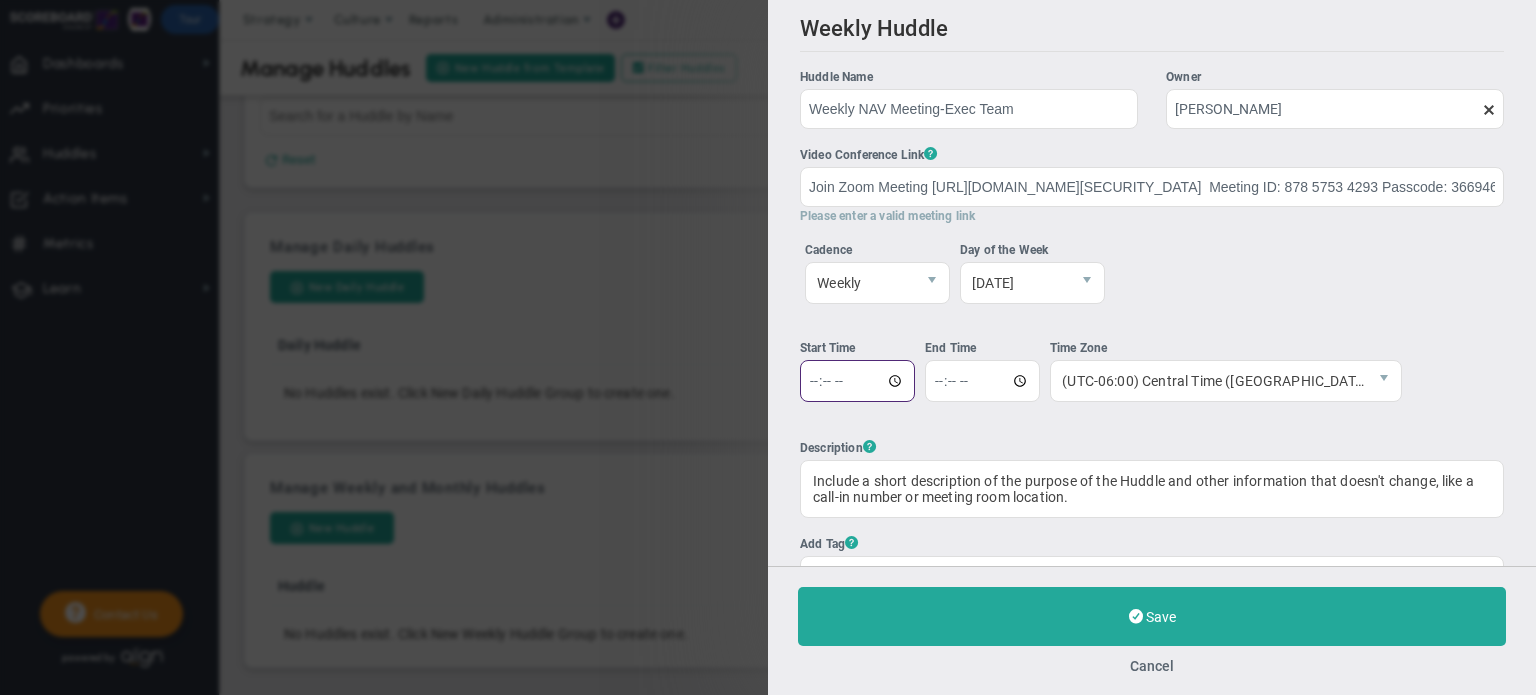 click at bounding box center (857, 381) 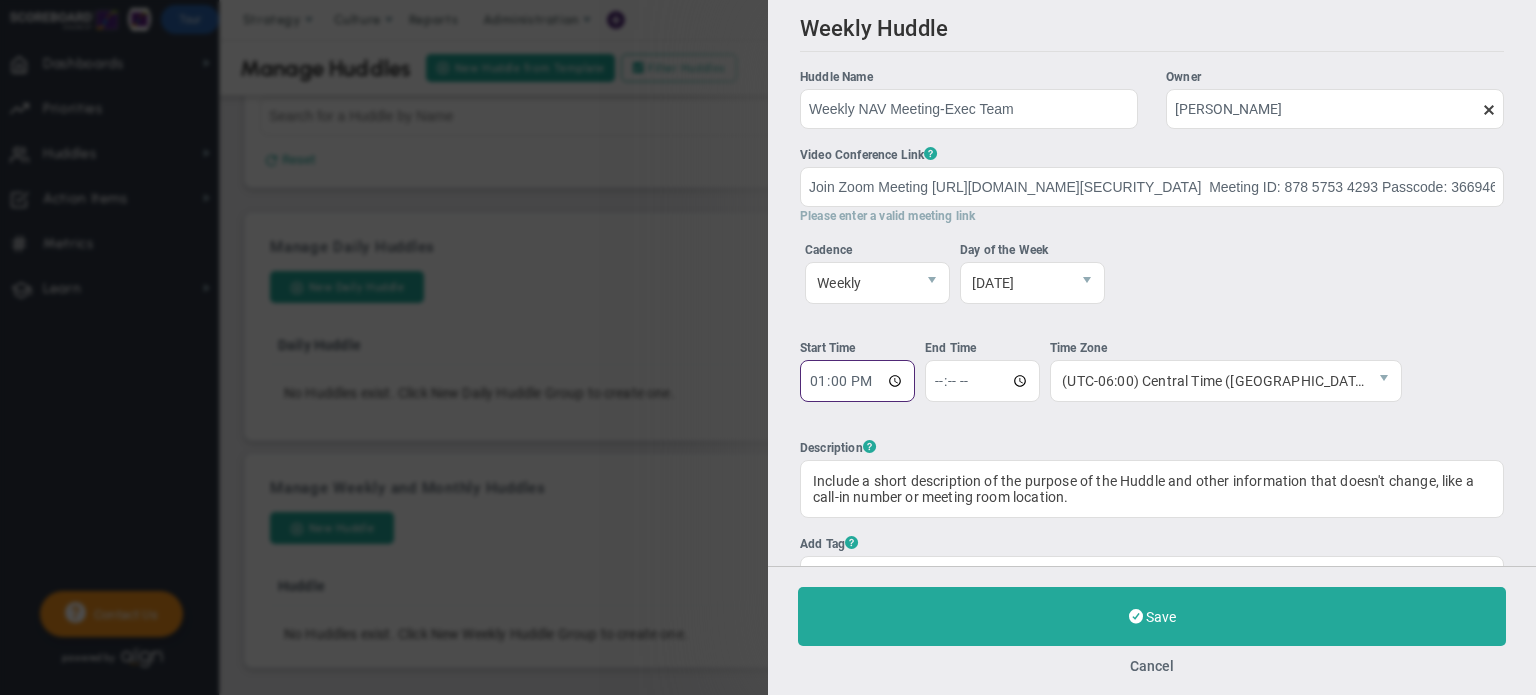 type on "13:30:00" 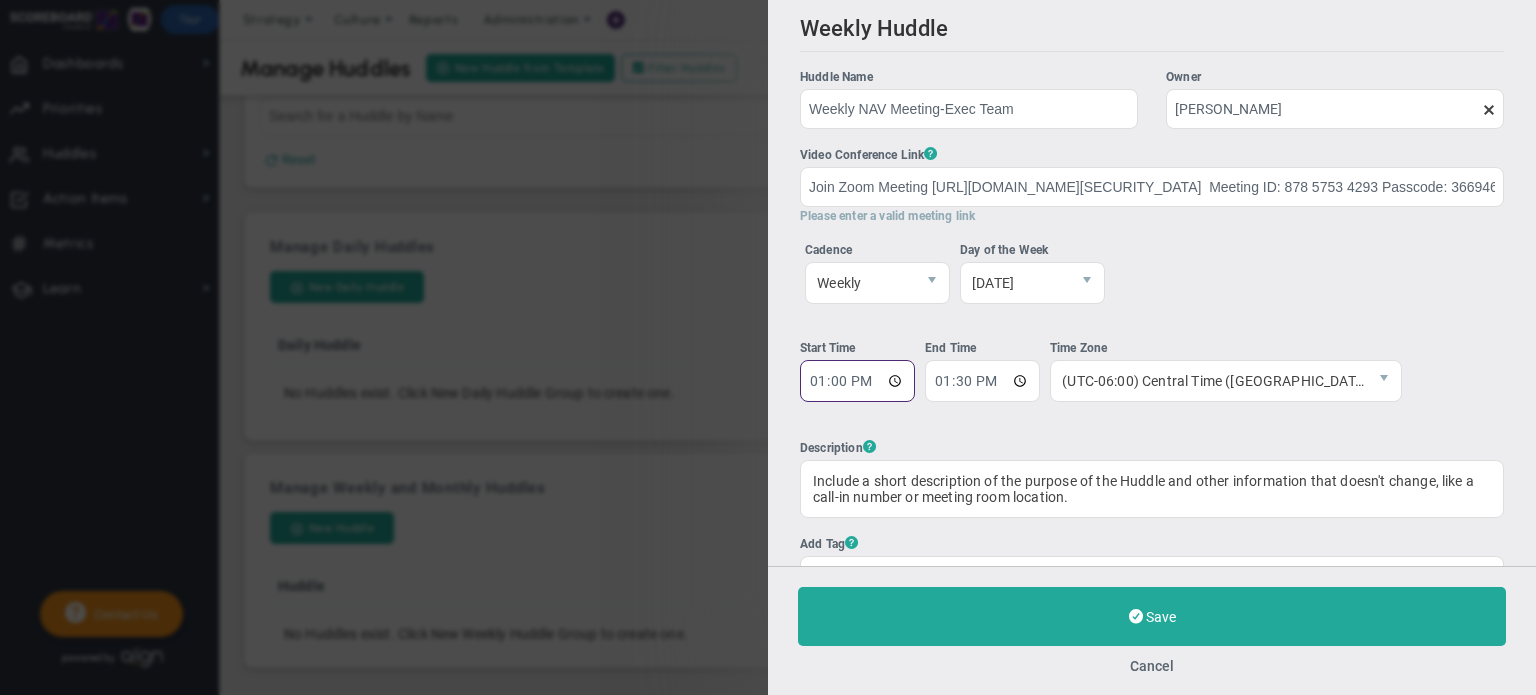 click on "13:00" at bounding box center [857, 381] 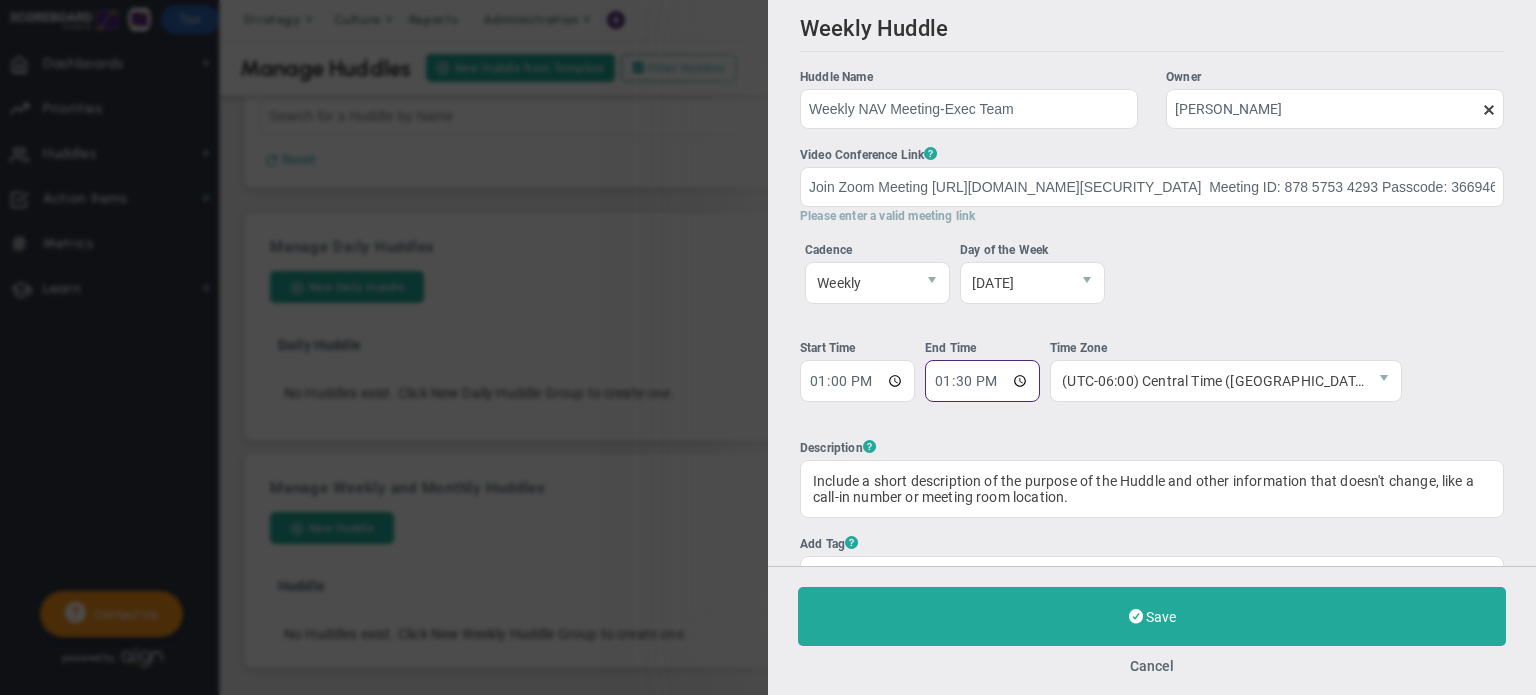 click on "13:30:00" at bounding box center (982, 381) 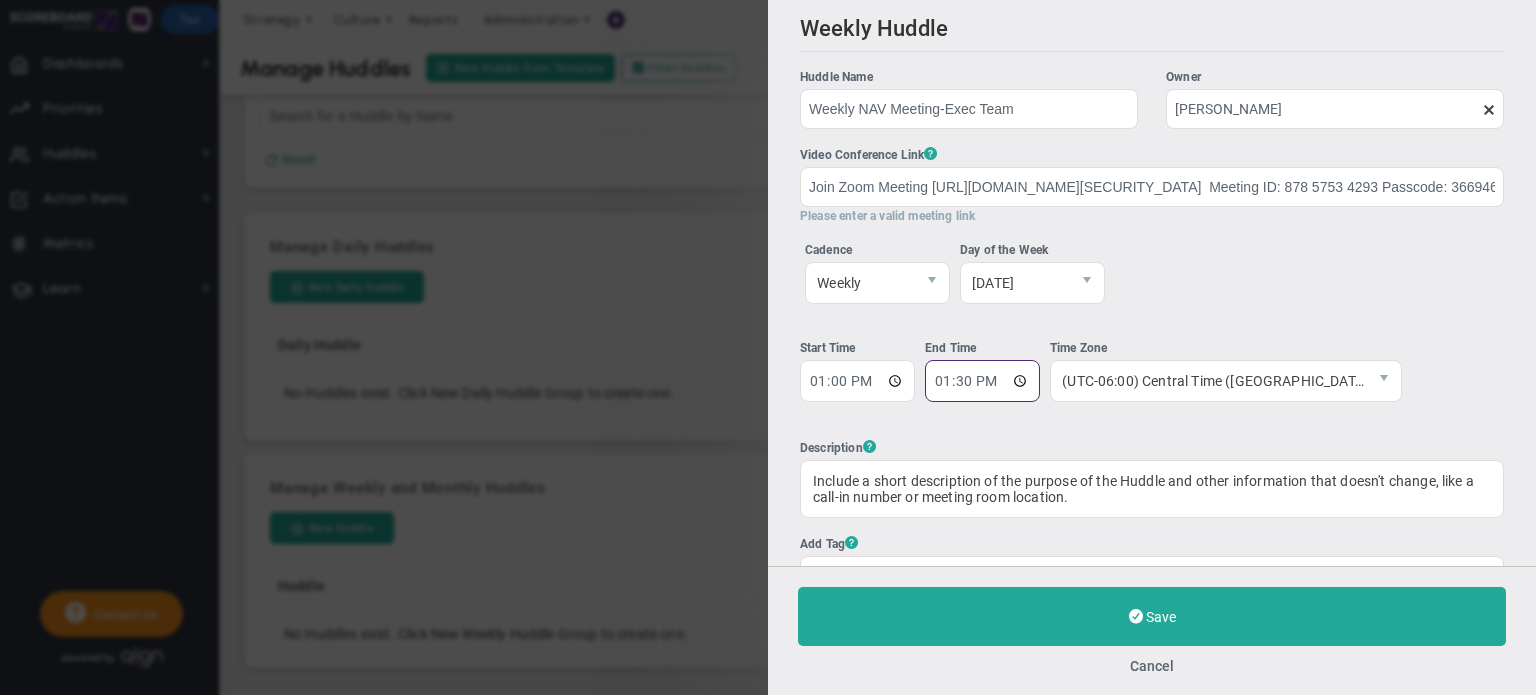 click on "13:30:00" at bounding box center (982, 381) 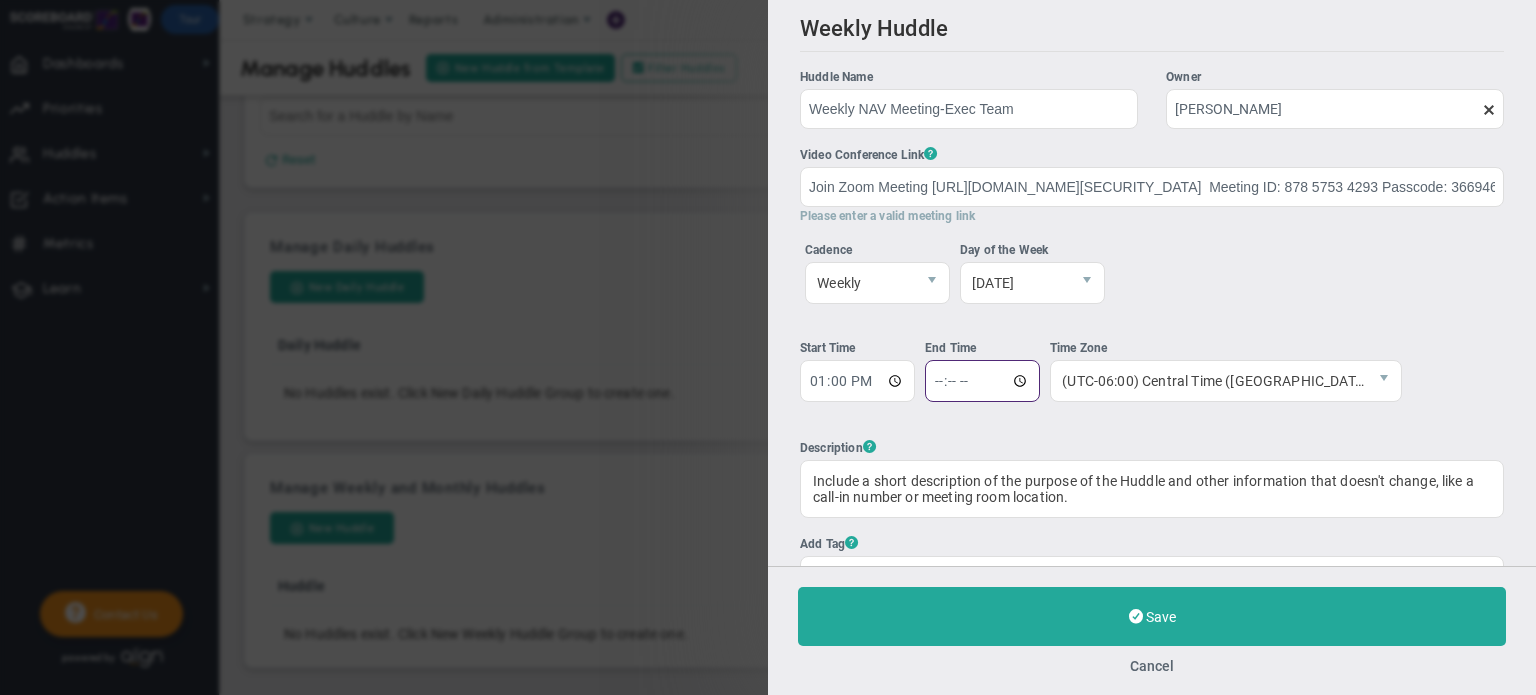 type on "14:30" 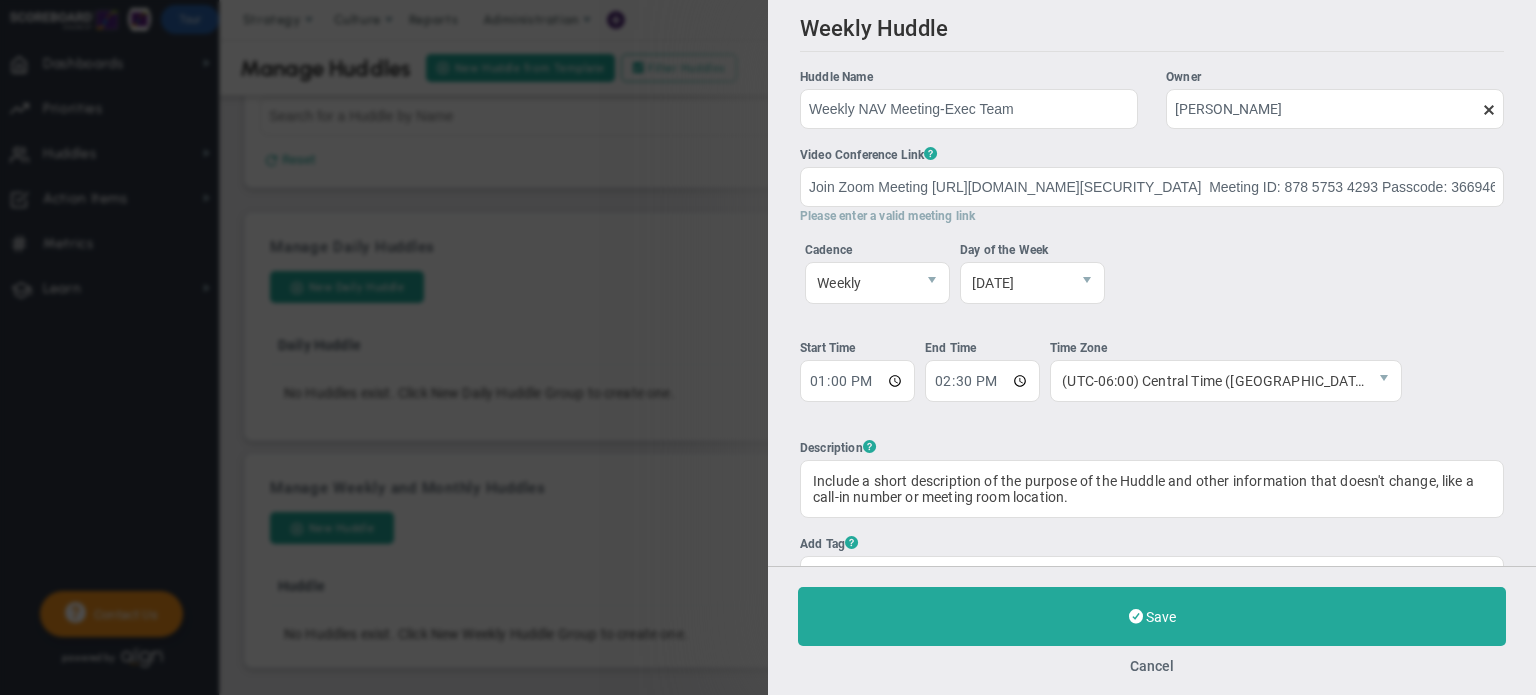 click on "End Time
14:30" at bounding box center (987, 378) 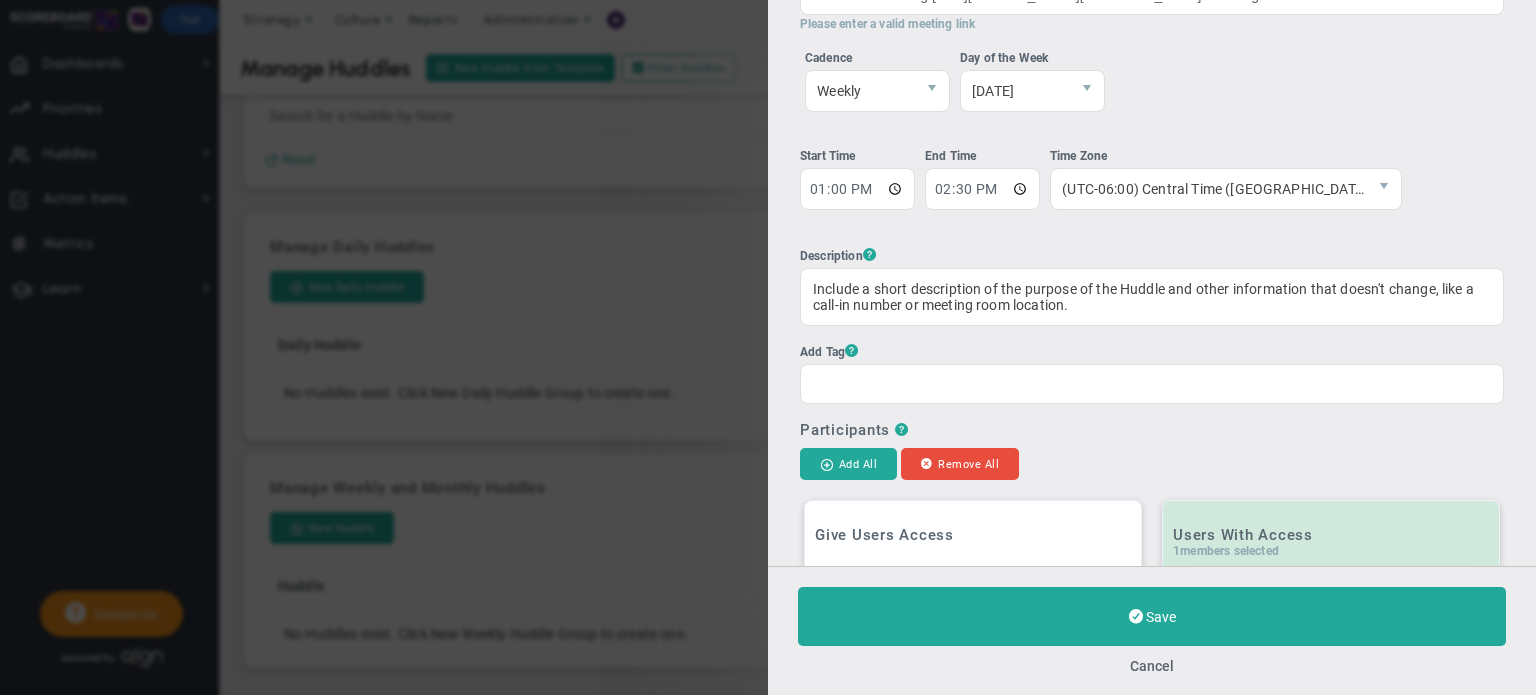 scroll, scrollTop: 200, scrollLeft: 0, axis: vertical 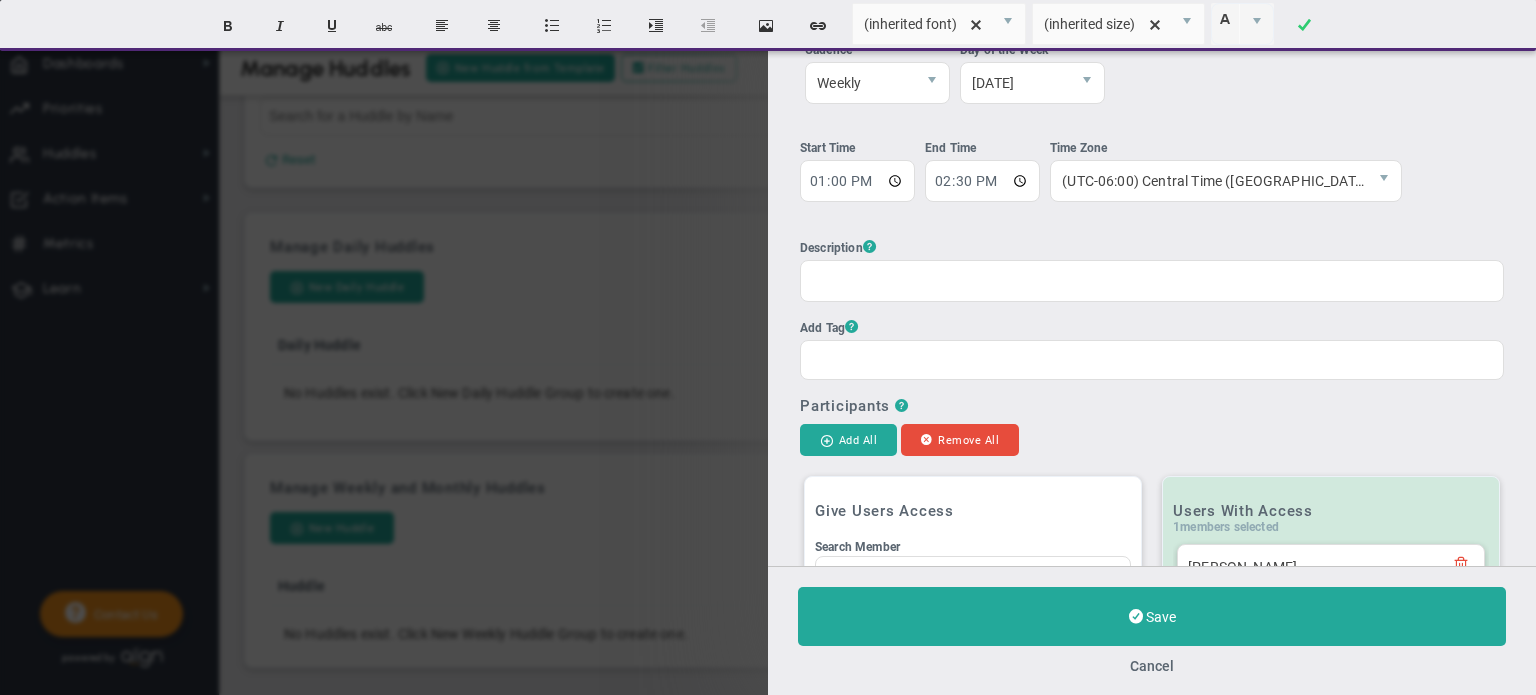 drag, startPoint x: 807, startPoint y: 279, endPoint x: 987, endPoint y: 288, distance: 180.22485 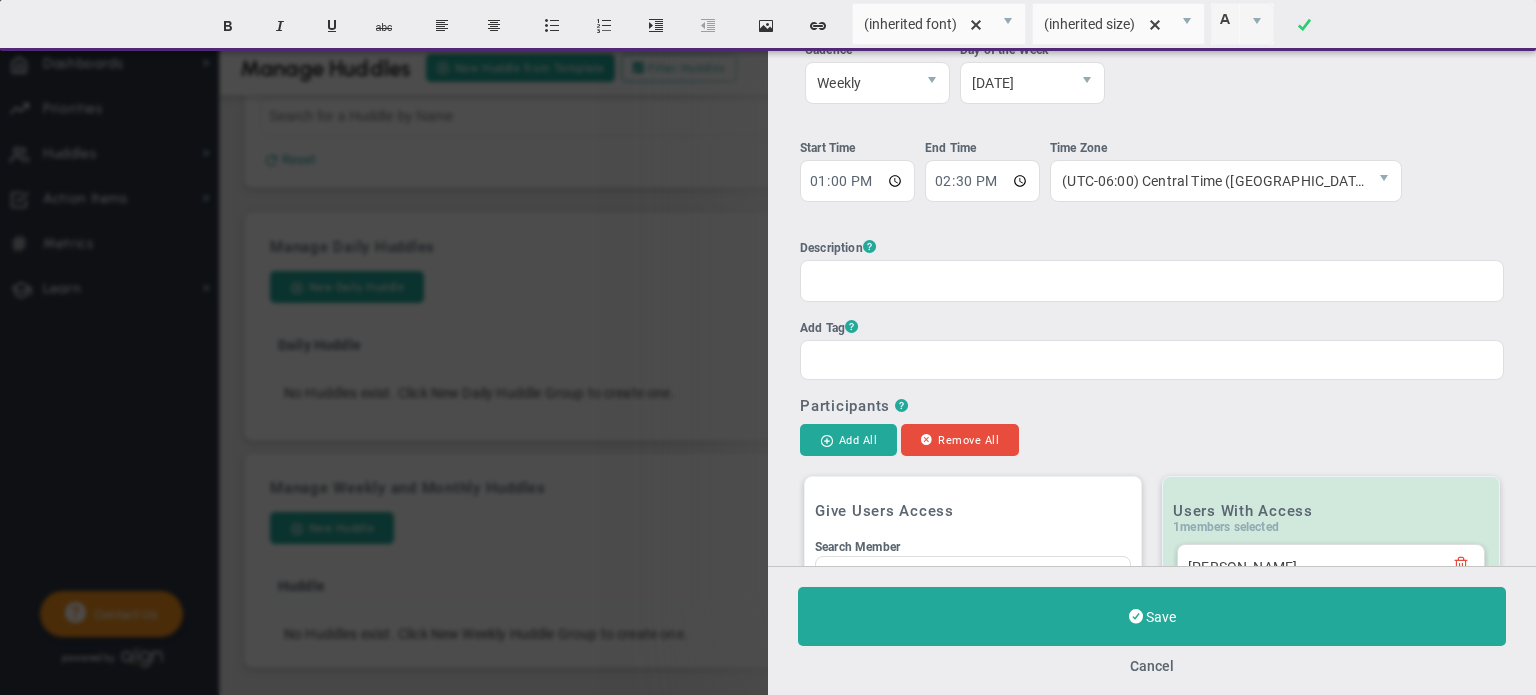 type 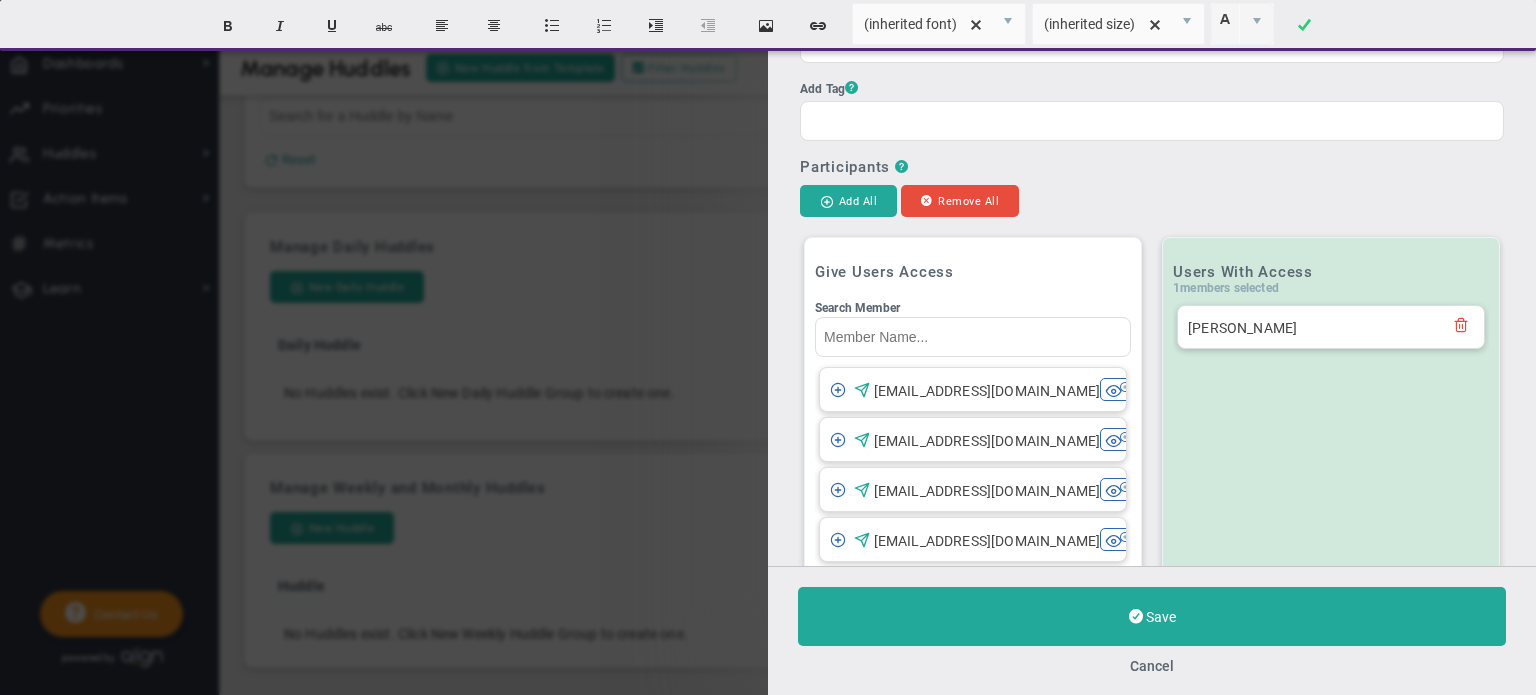 scroll, scrollTop: 500, scrollLeft: 0, axis: vertical 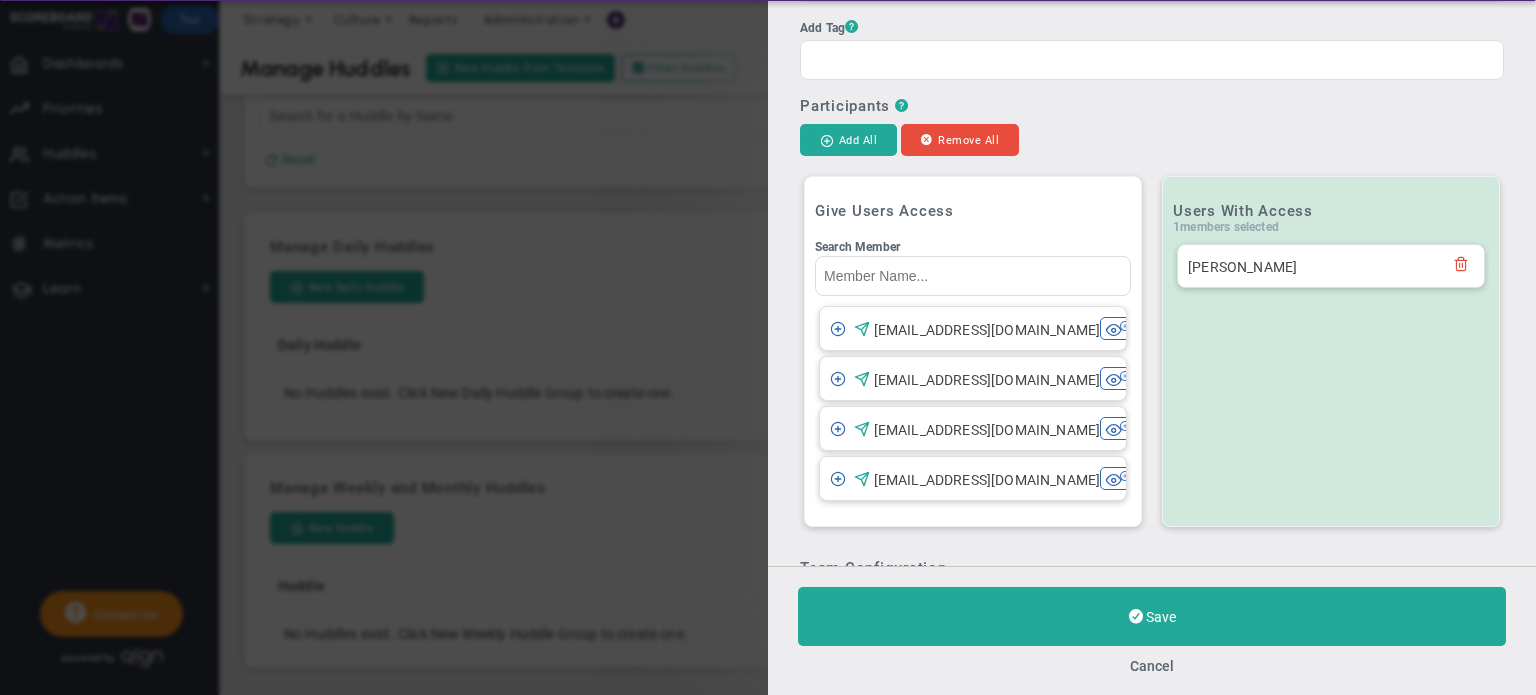 click on "Add All" at bounding box center (848, 140) 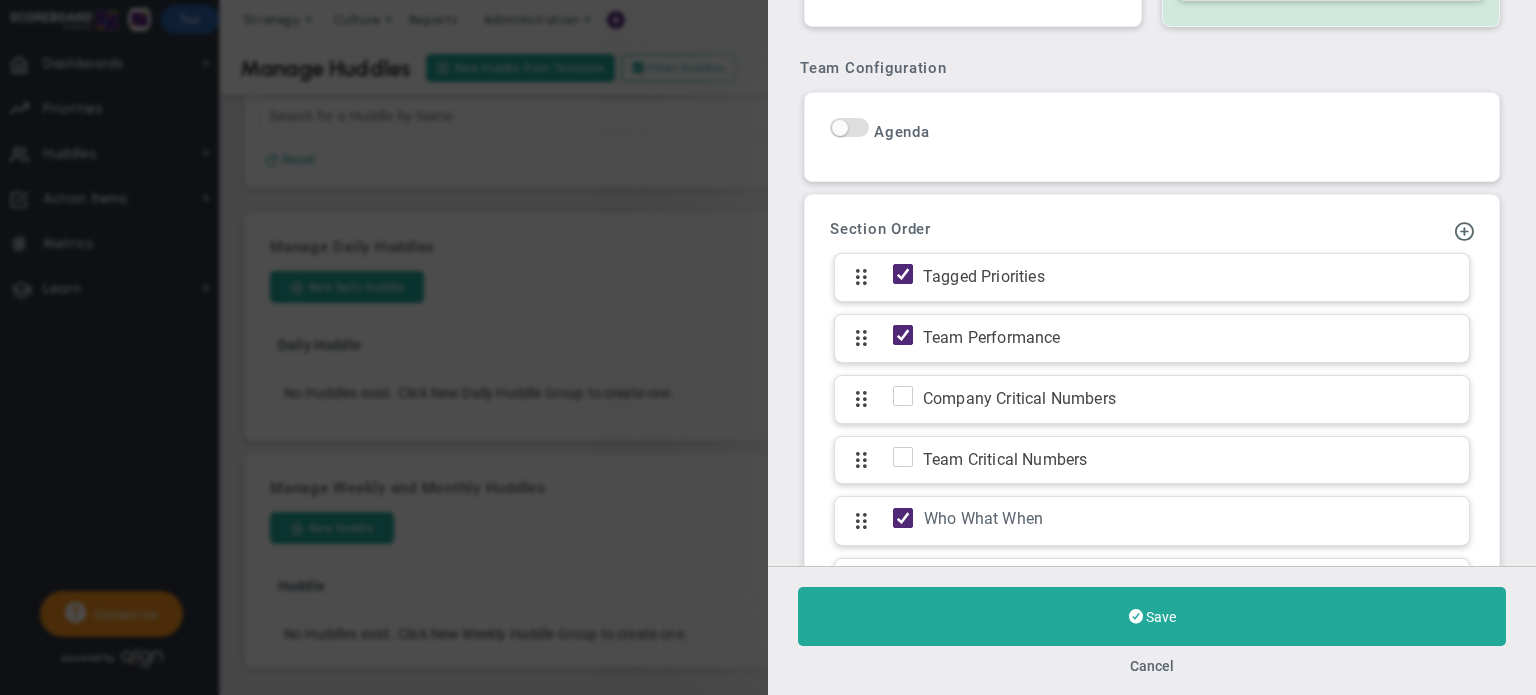 scroll, scrollTop: 1000, scrollLeft: 0, axis: vertical 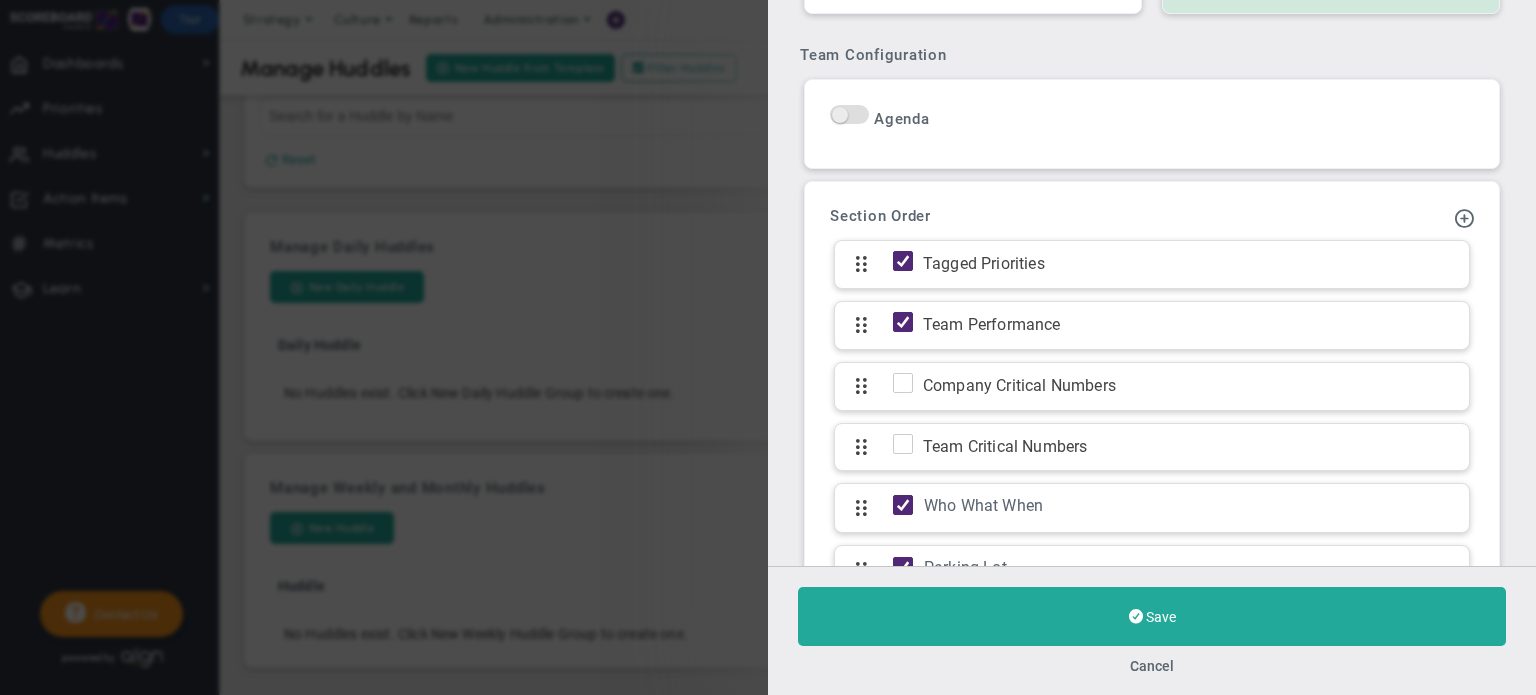 click on "On Off" at bounding box center (849, 114) 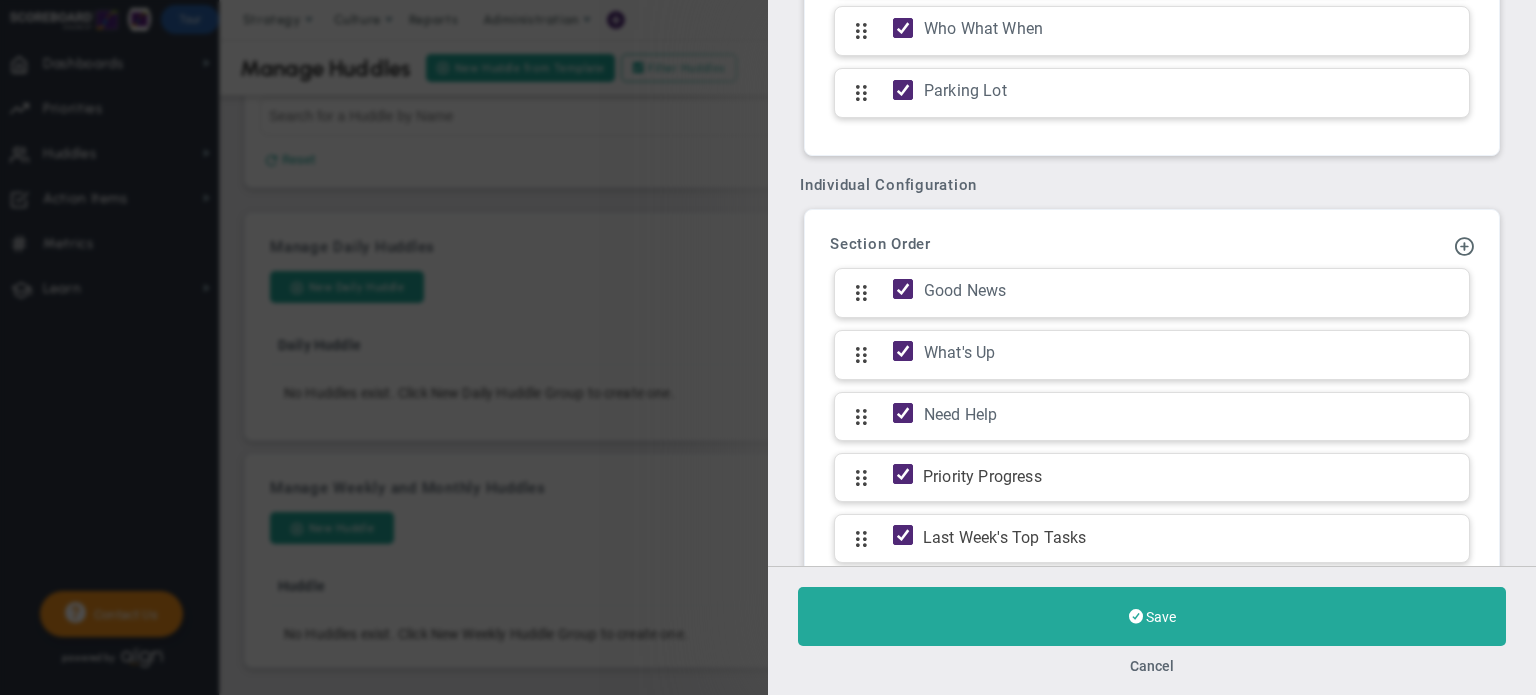 scroll, scrollTop: 1600, scrollLeft: 0, axis: vertical 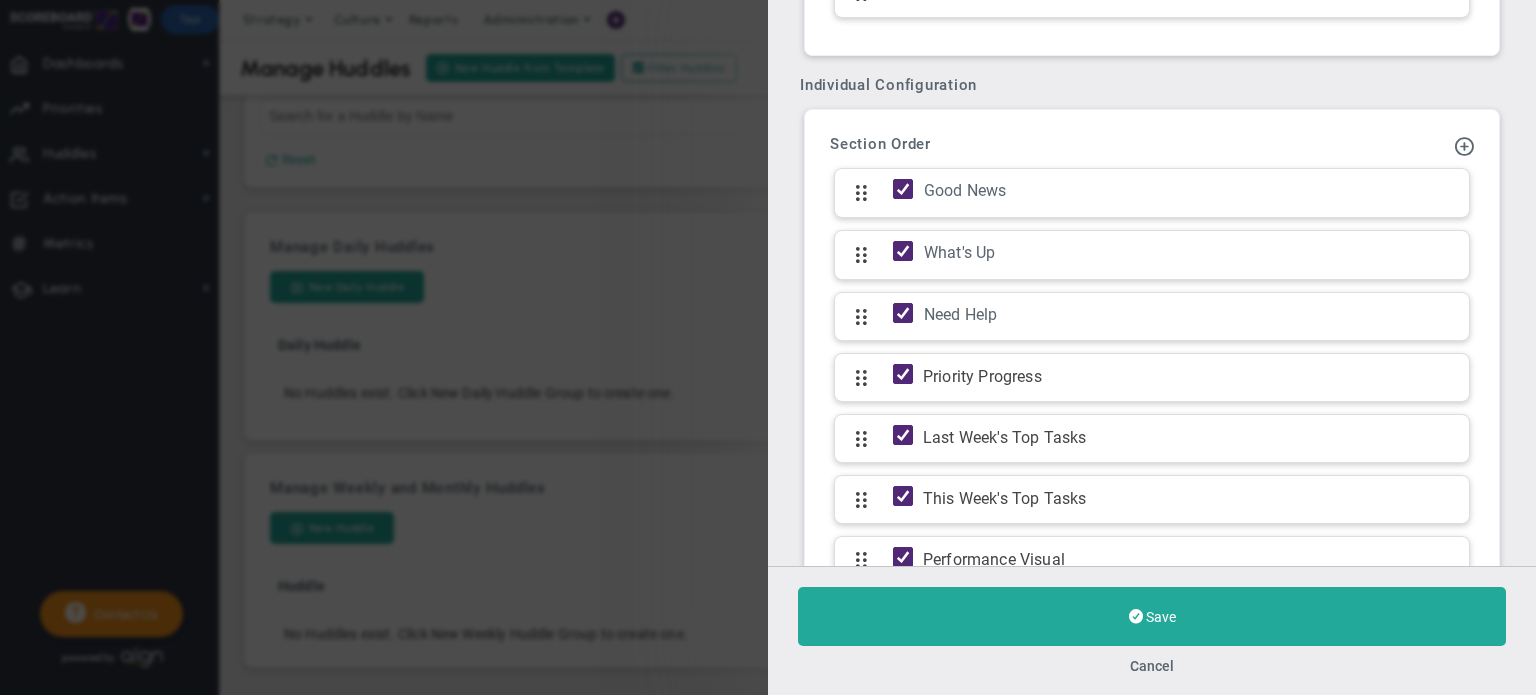 click on "What's Up" at bounding box center [1191, 253] 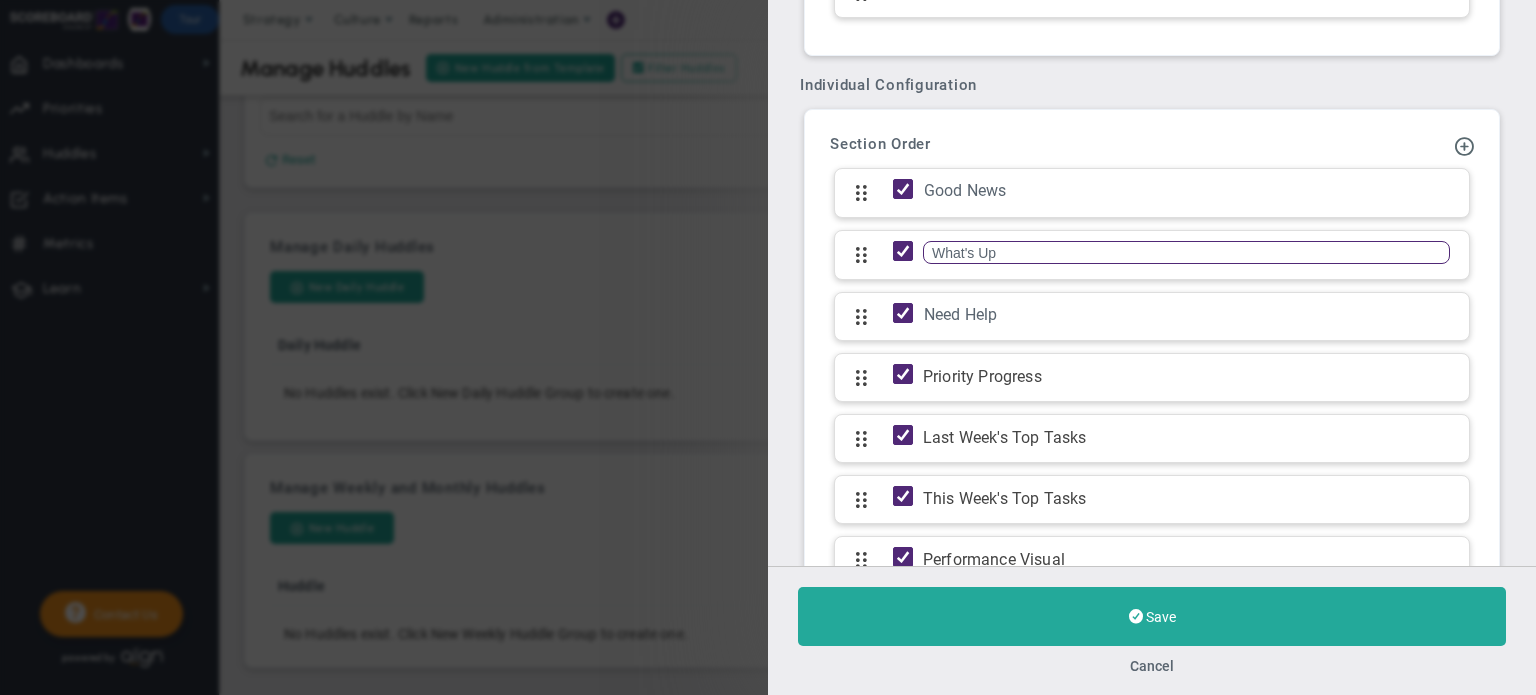 drag, startPoint x: 1036, startPoint y: 239, endPoint x: 872, endPoint y: 241, distance: 164.01219 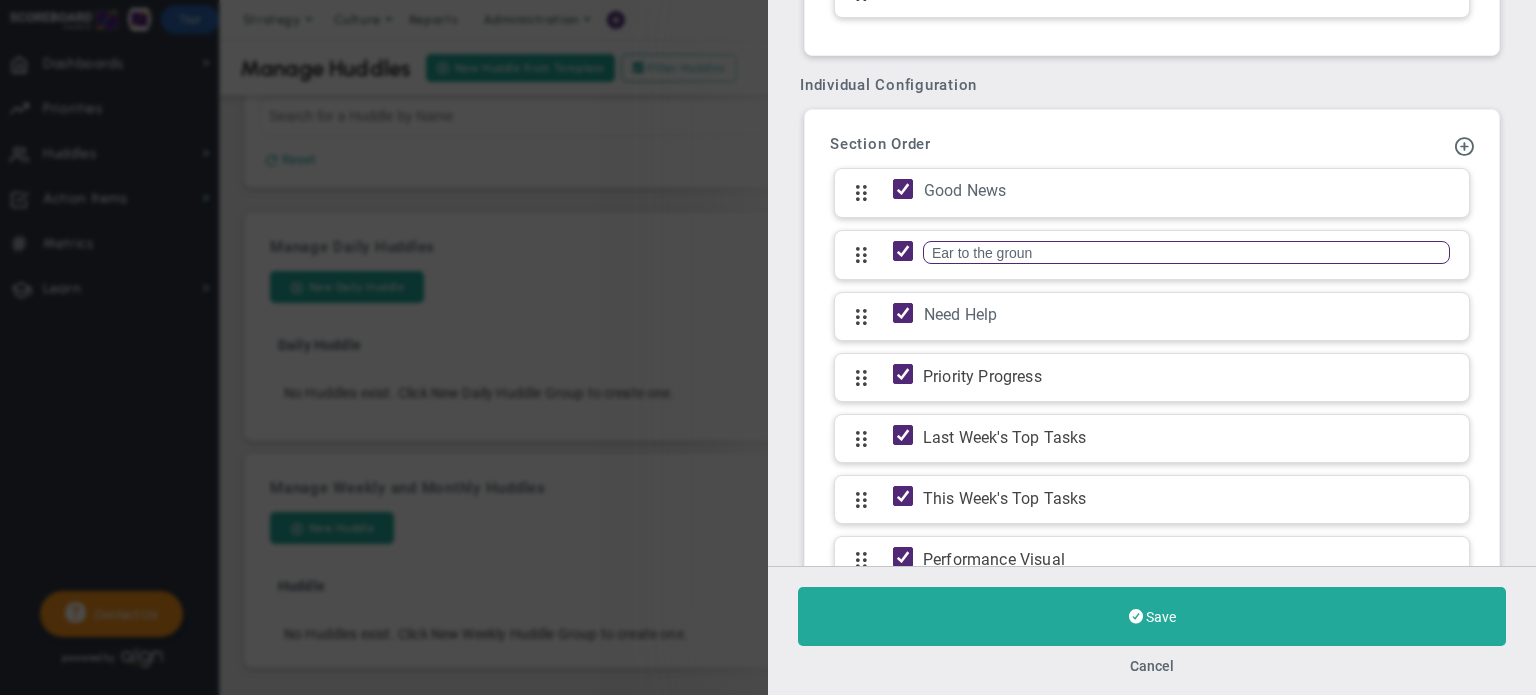 type on "Ear to the ground" 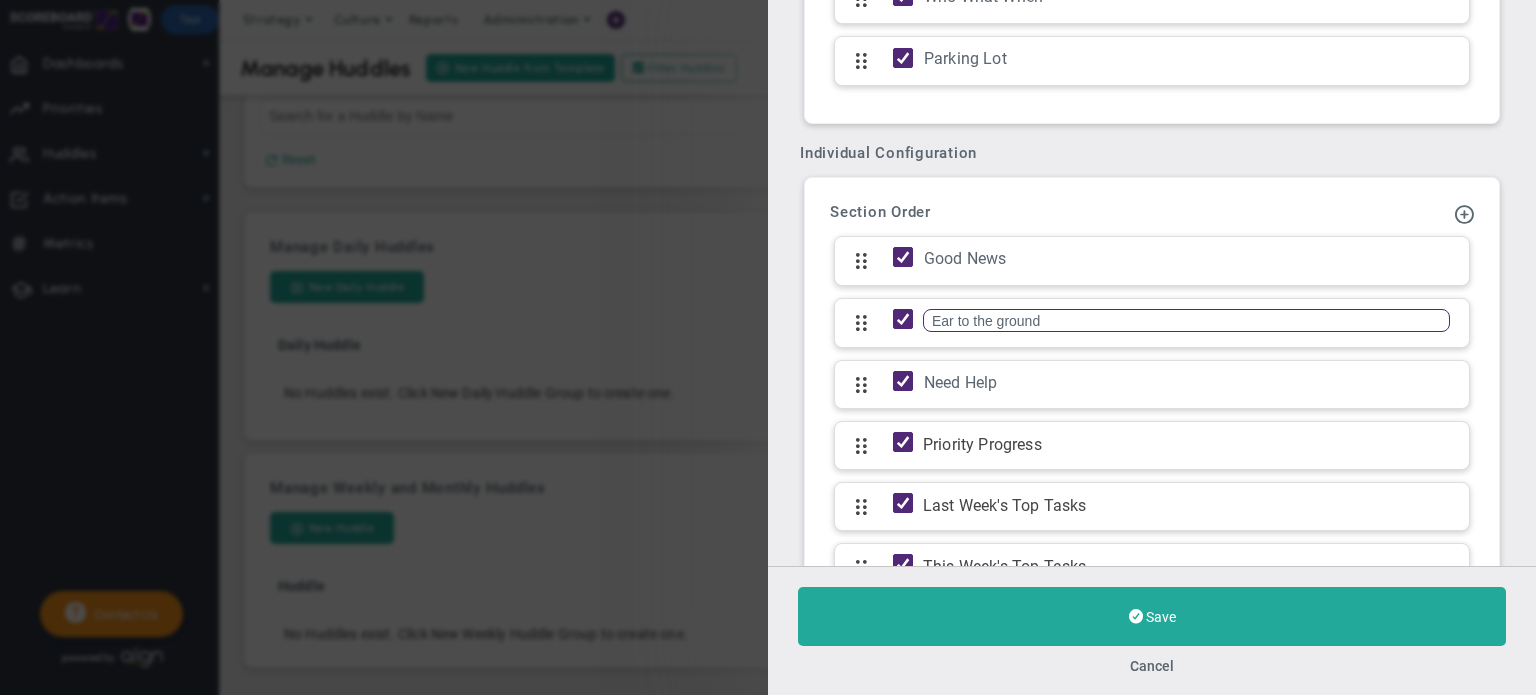 scroll, scrollTop: 1632, scrollLeft: 0, axis: vertical 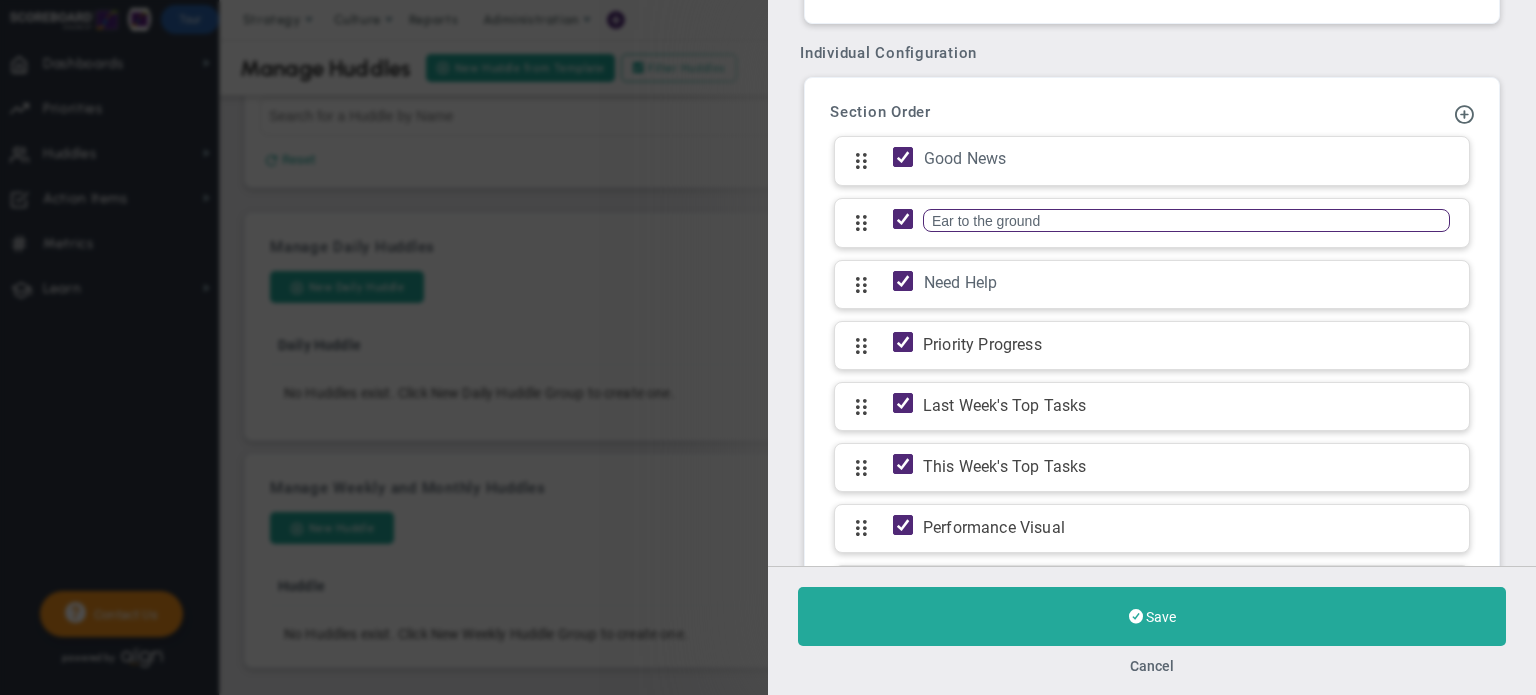 click on "Priority Progress" at bounding box center (1186, 345) 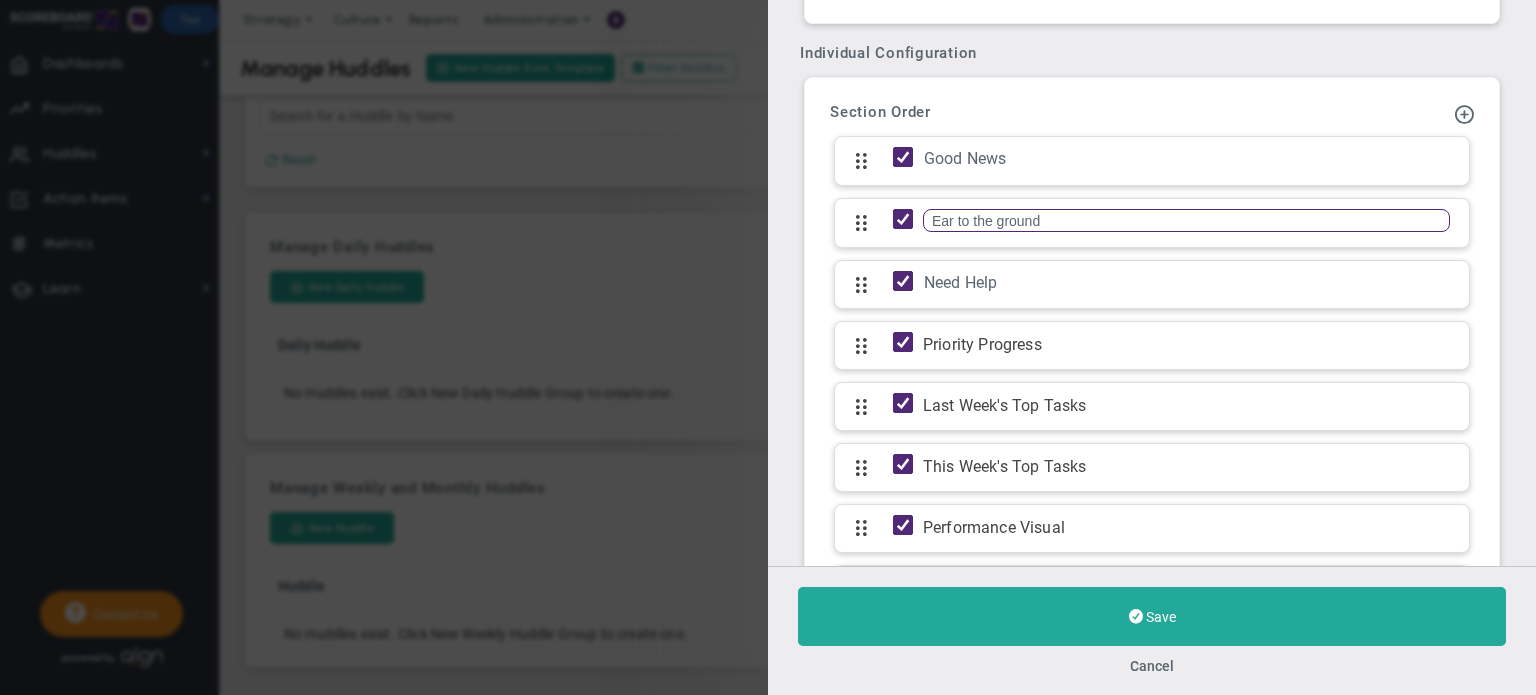 click on "Ear to the ground" at bounding box center (1186, 220) 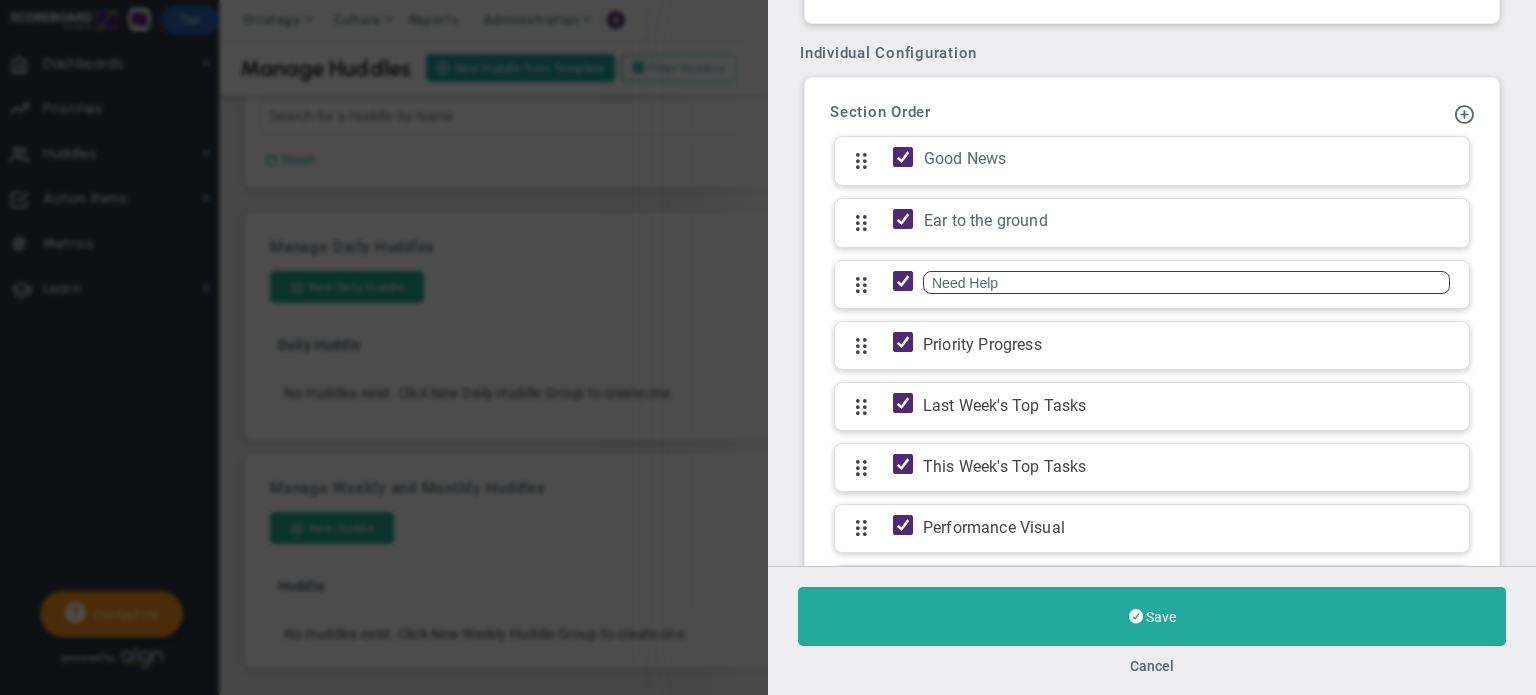 drag, startPoint x: 1055, startPoint y: 264, endPoint x: 906, endPoint y: 268, distance: 149.05368 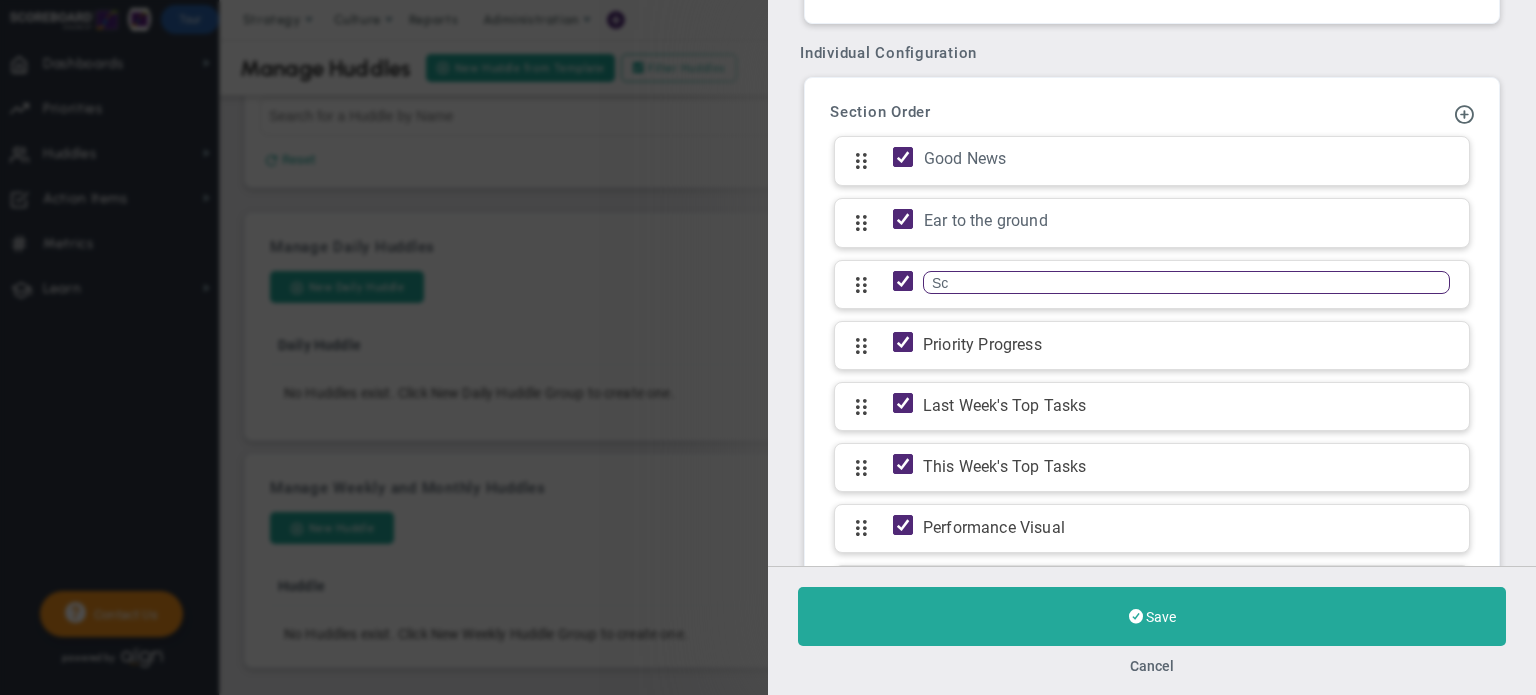 type on "S" 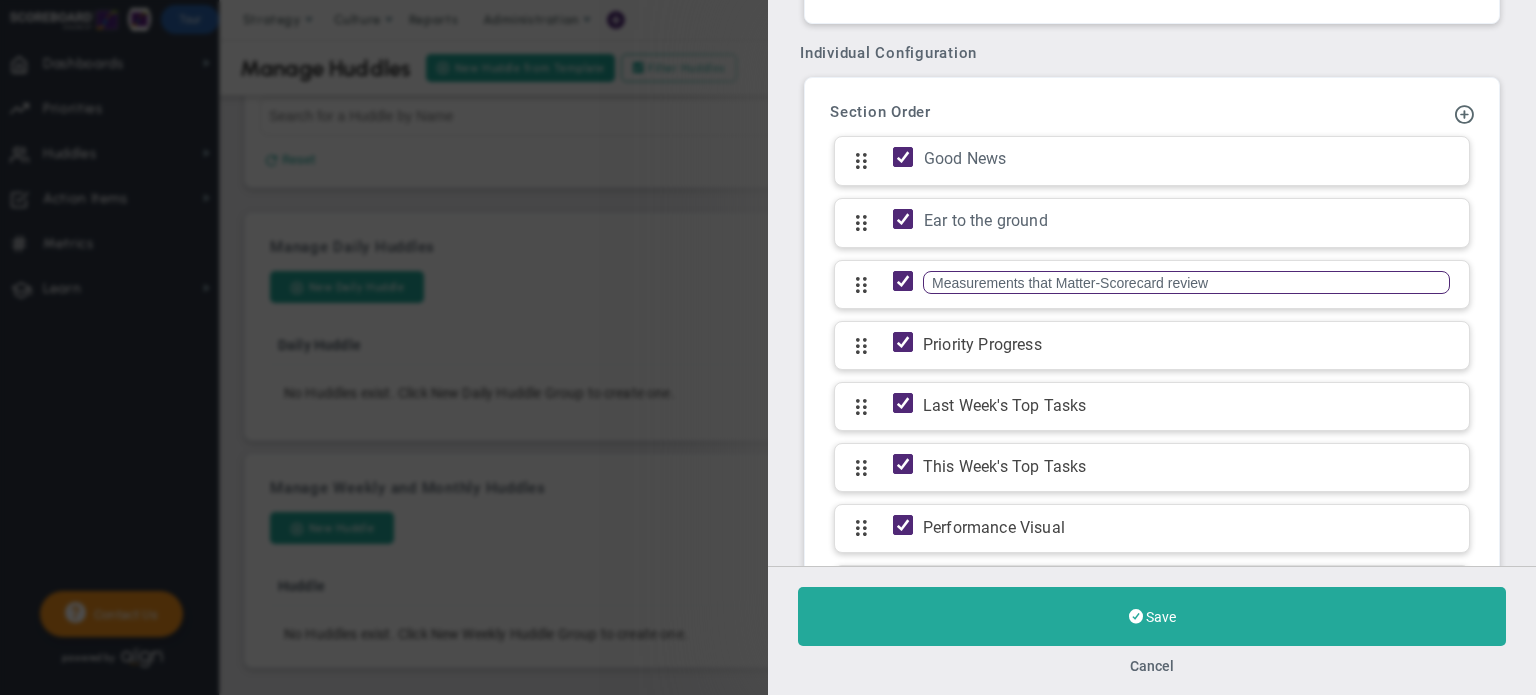 click on "Priority Progress" at bounding box center (1186, 345) 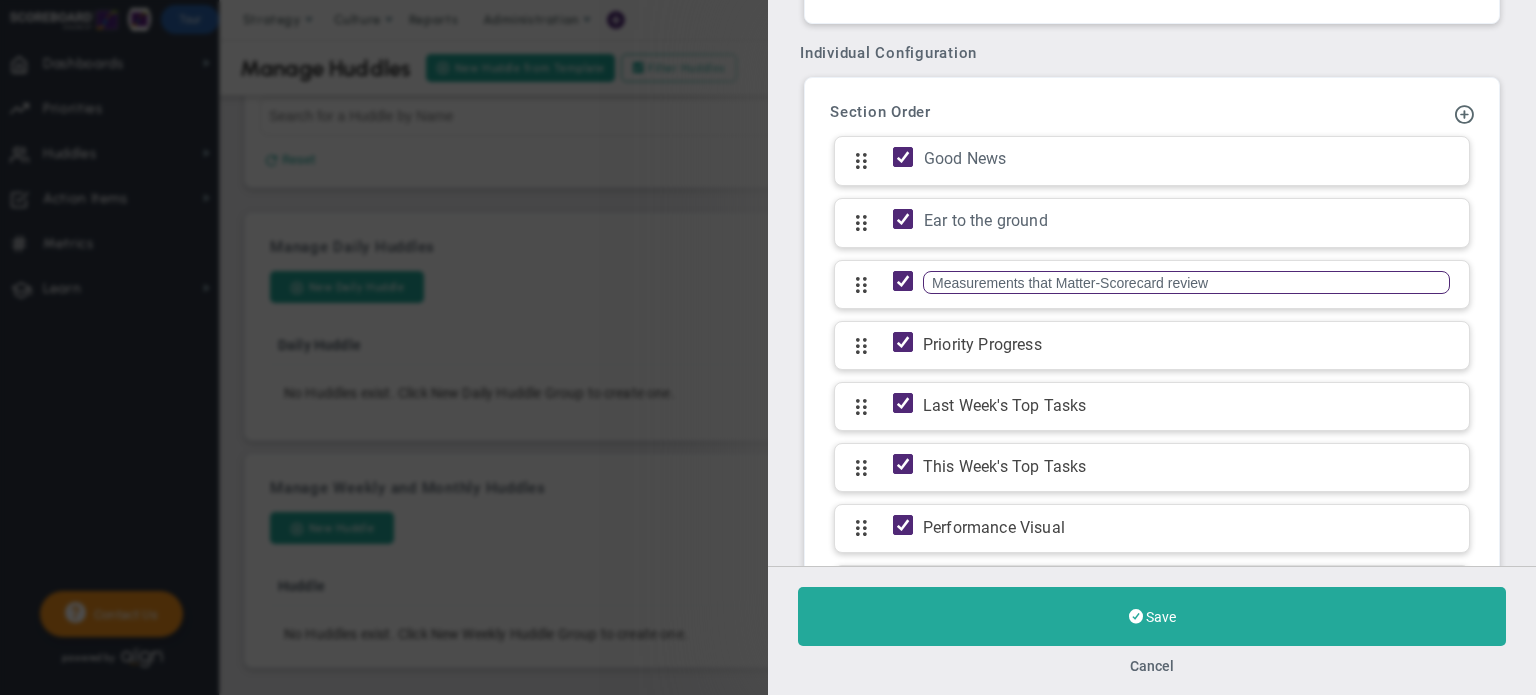click on "Measurements that Matter-Scorecard review" at bounding box center (1186, 282) 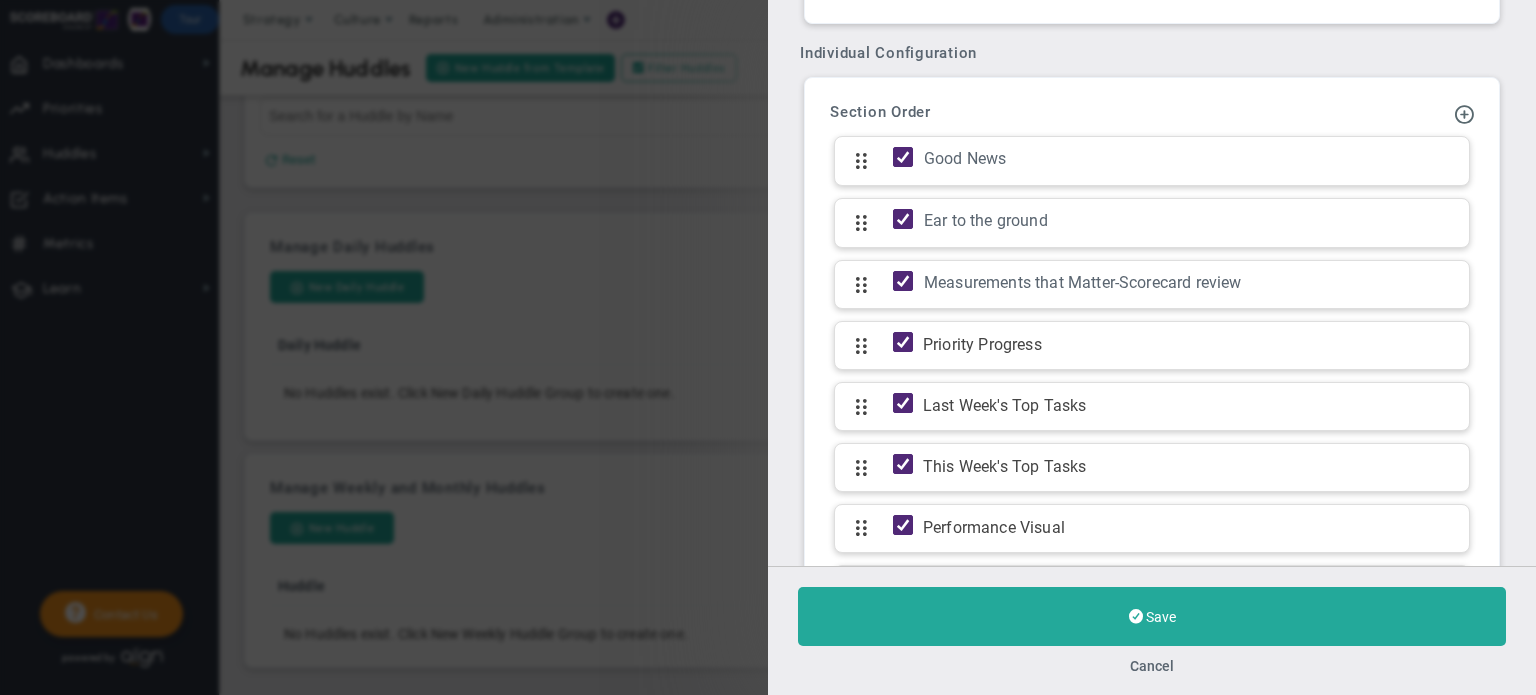 click on "Priority Progress" at bounding box center [1186, 345] 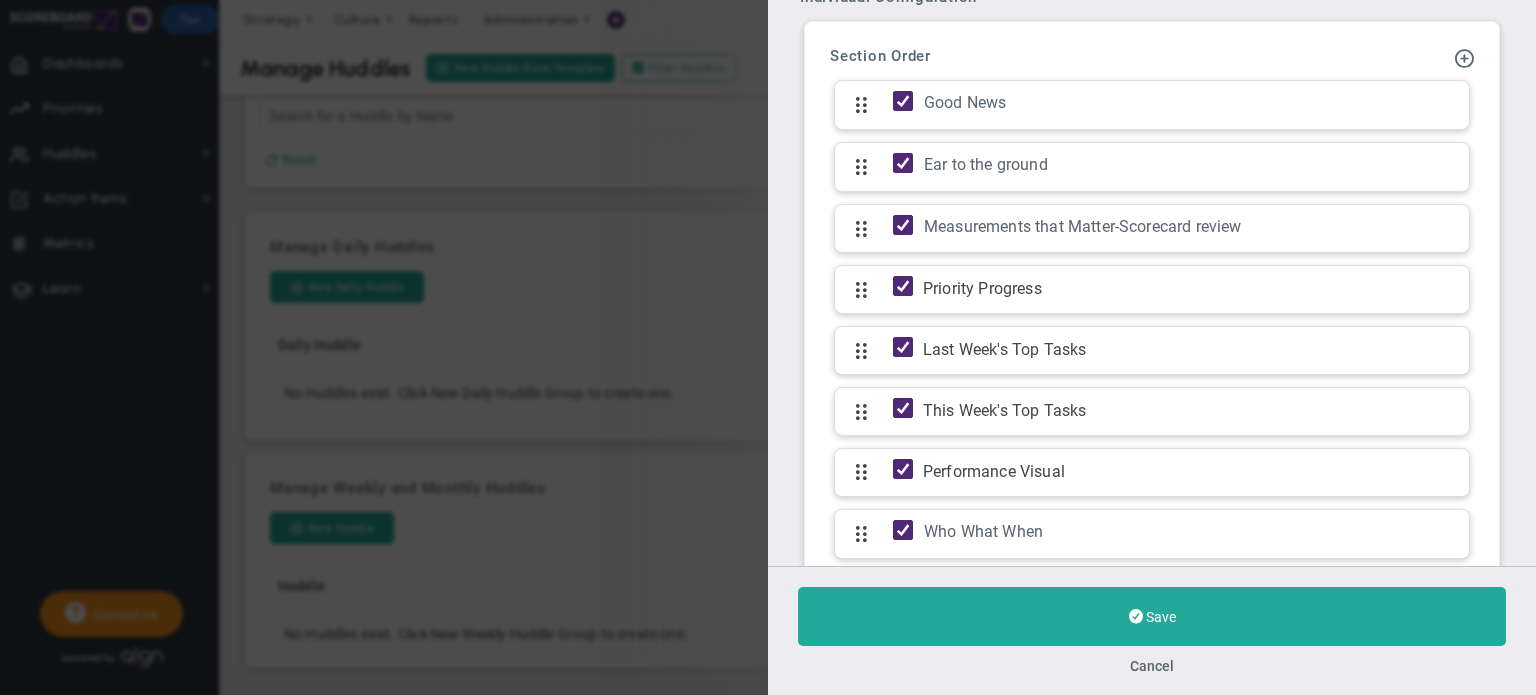 scroll, scrollTop: 1732, scrollLeft: 0, axis: vertical 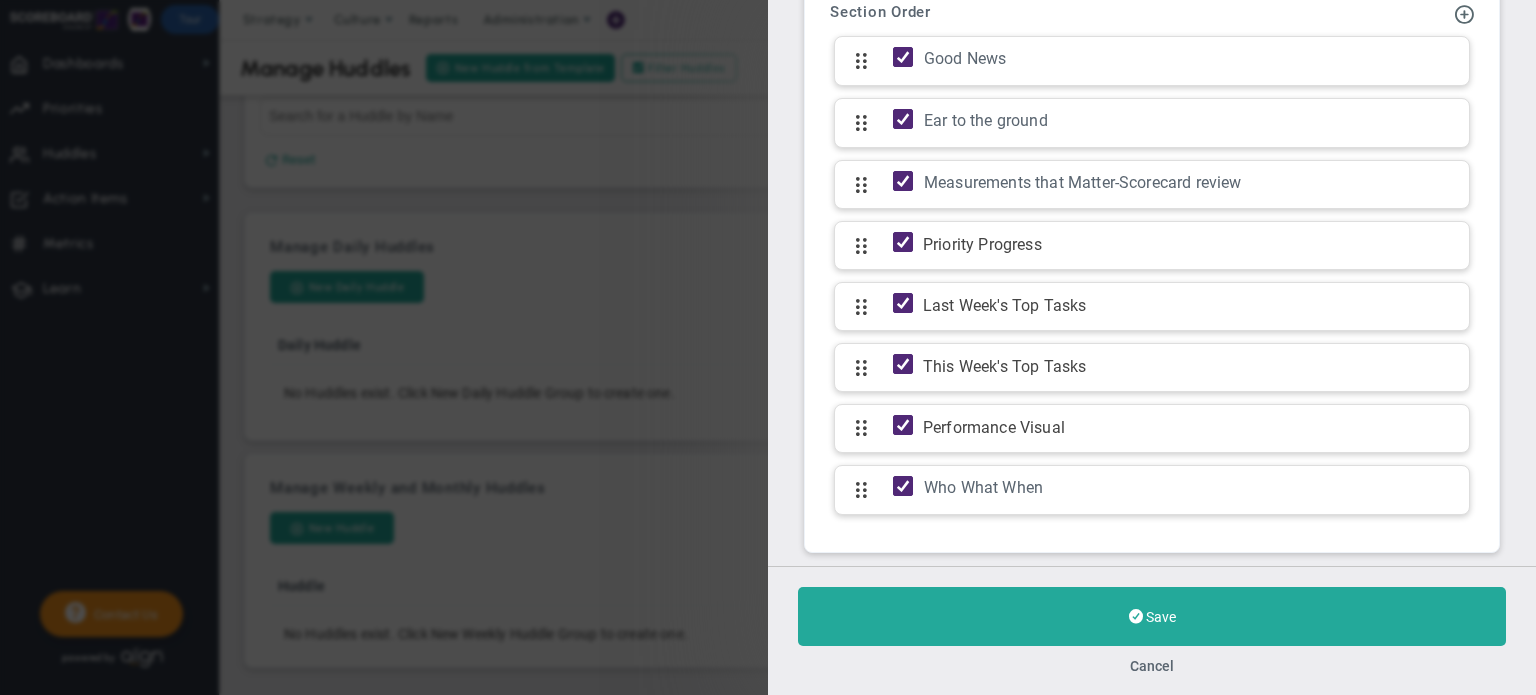 click on "This Week's Top Tasks" at bounding box center [1186, 367] 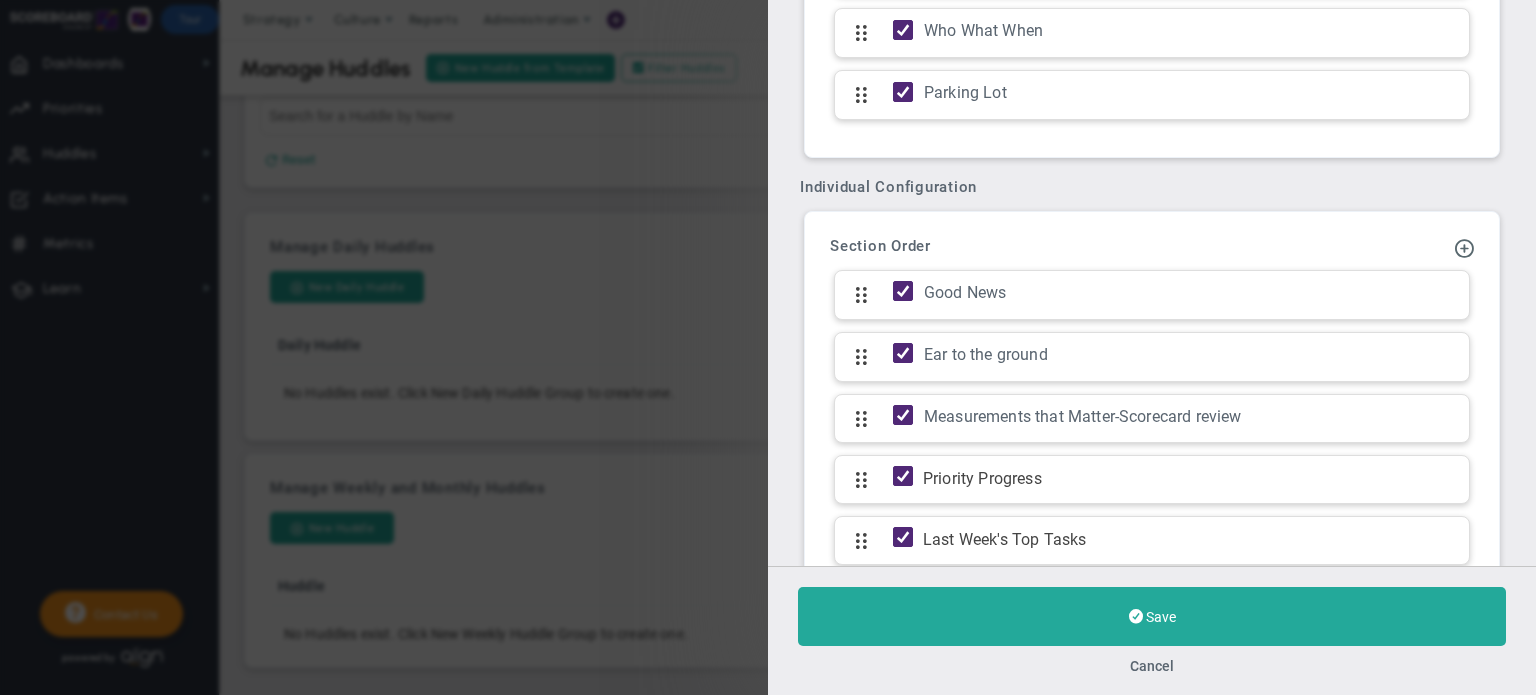 scroll, scrollTop: 1532, scrollLeft: 0, axis: vertical 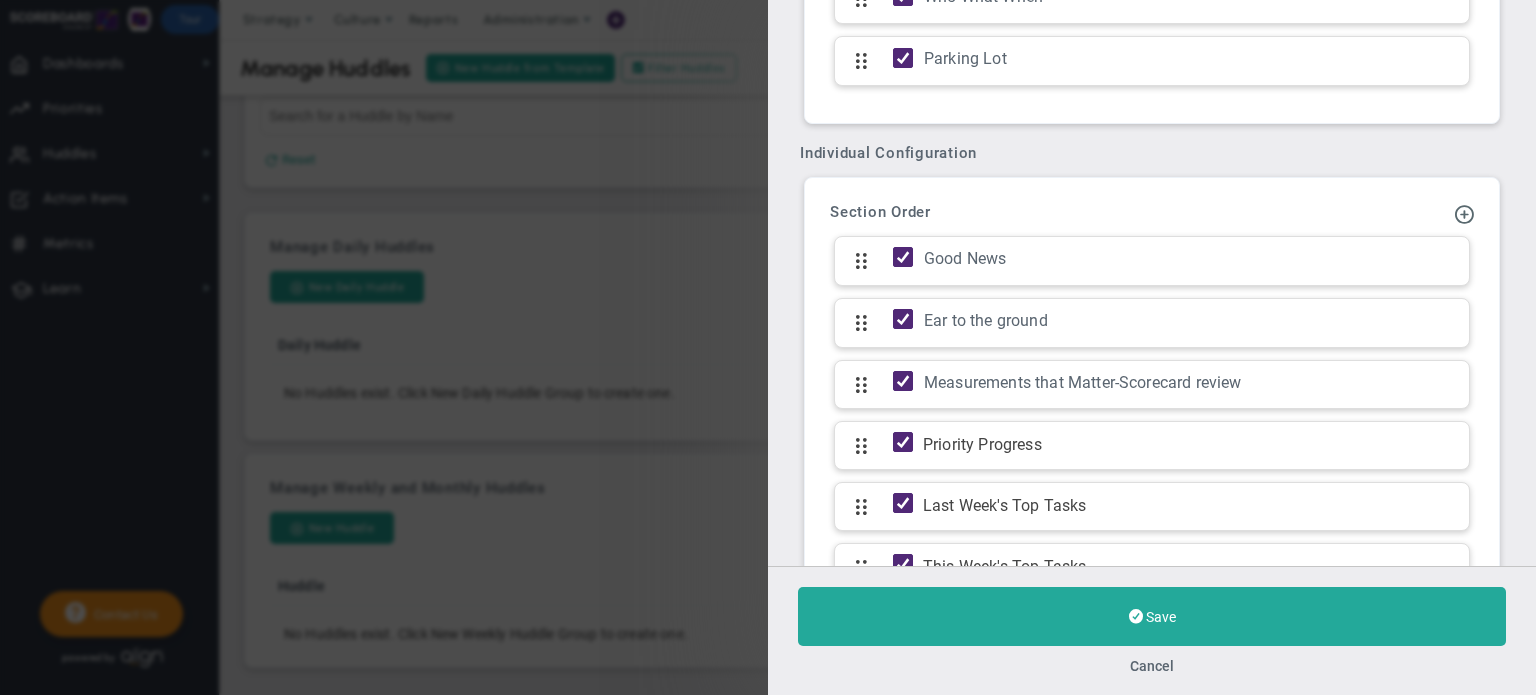 click on "Cancel" at bounding box center (1152, 666) 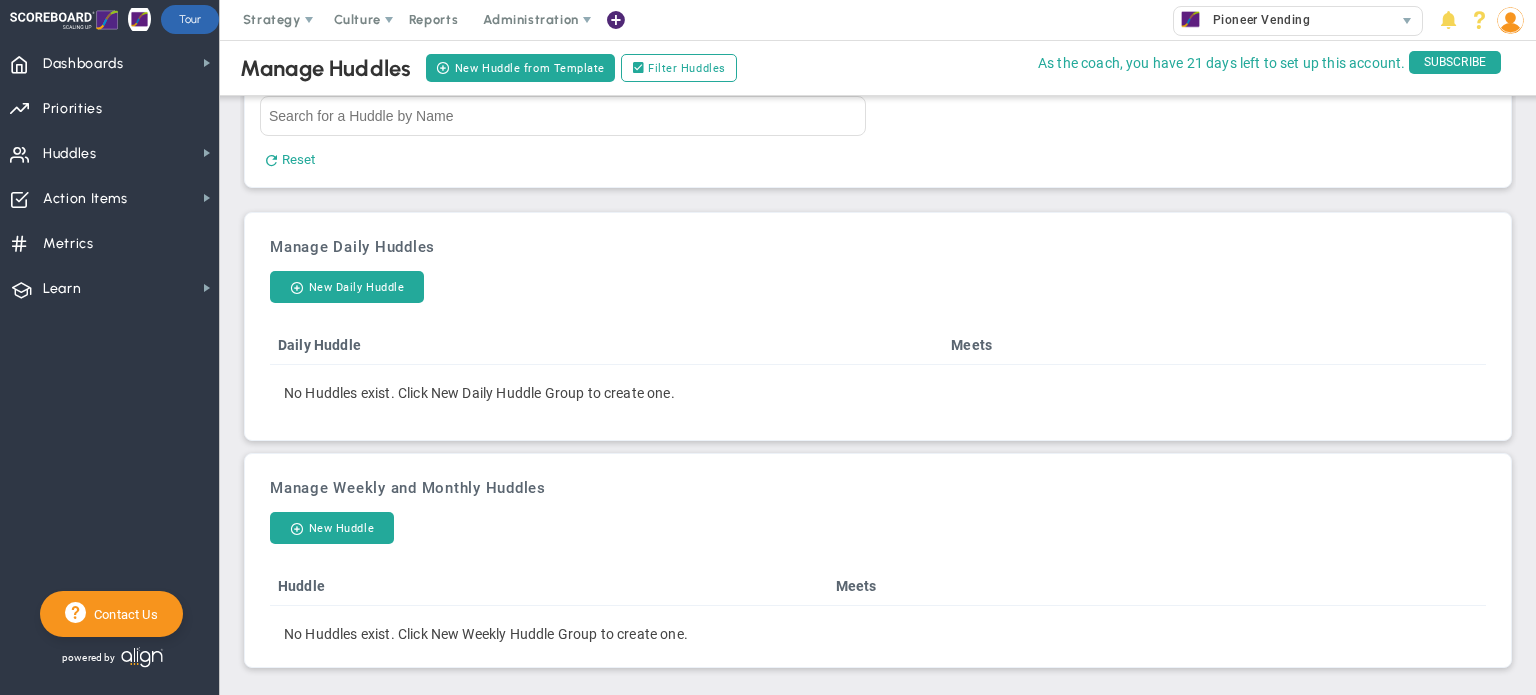 click on "Manage Weekly and Monthly Huddles" at bounding box center (878, 488) 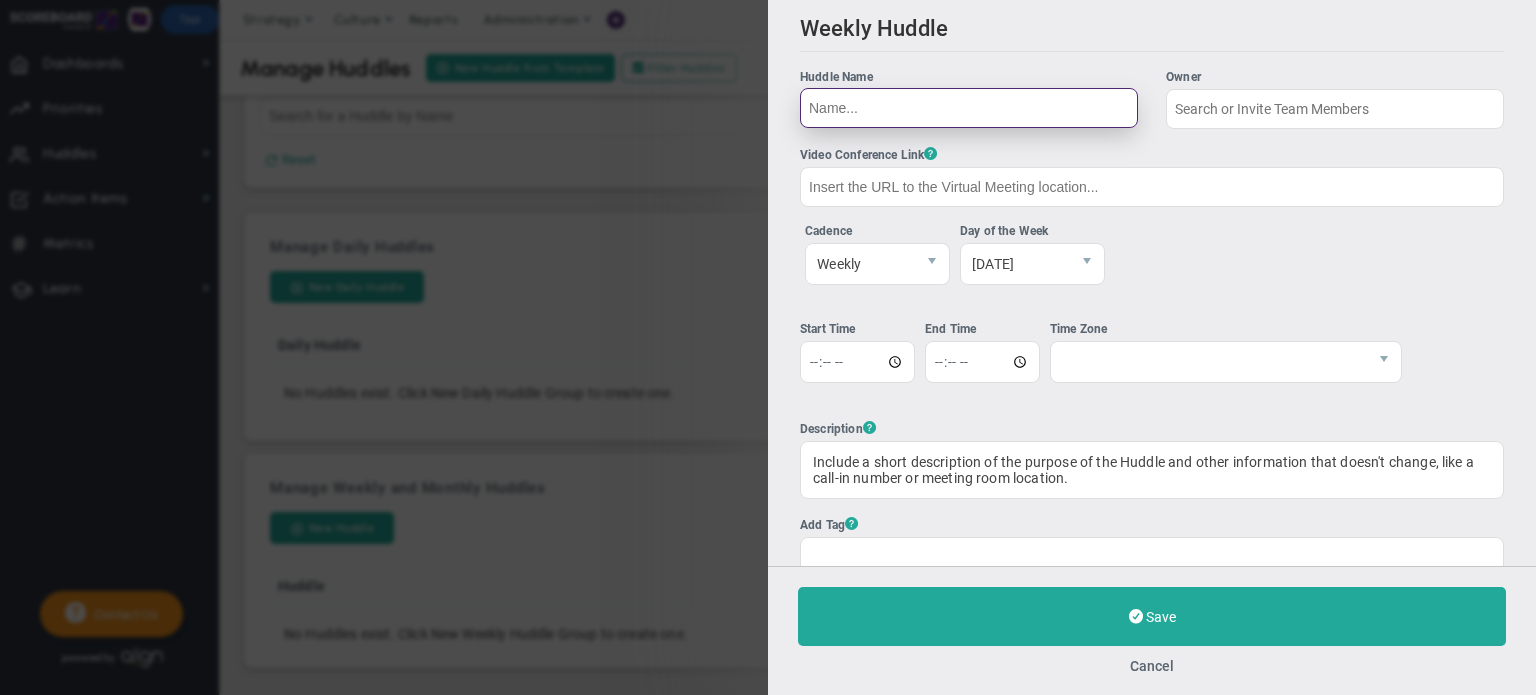 type on "[PERSON_NAME]" 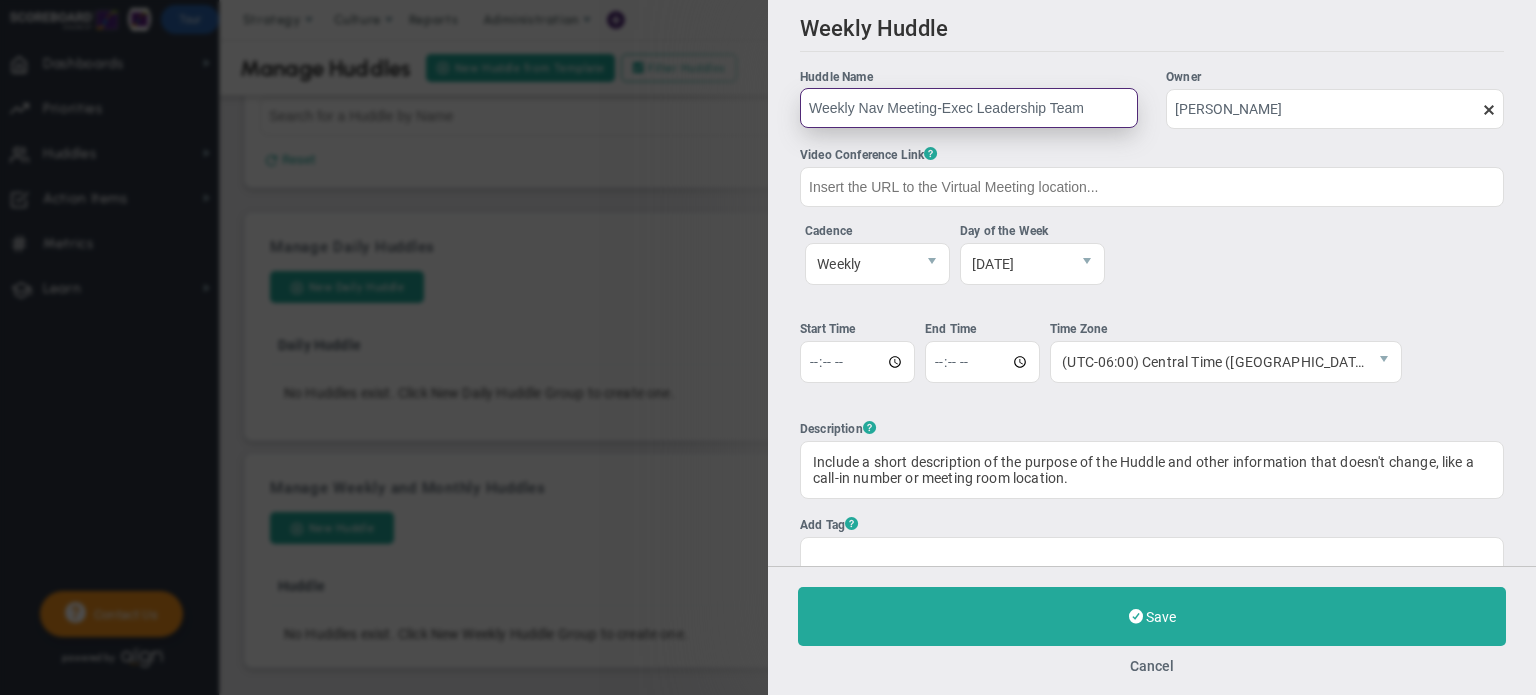 type on "Weekly Nav Meeting-Exec Leadership Team" 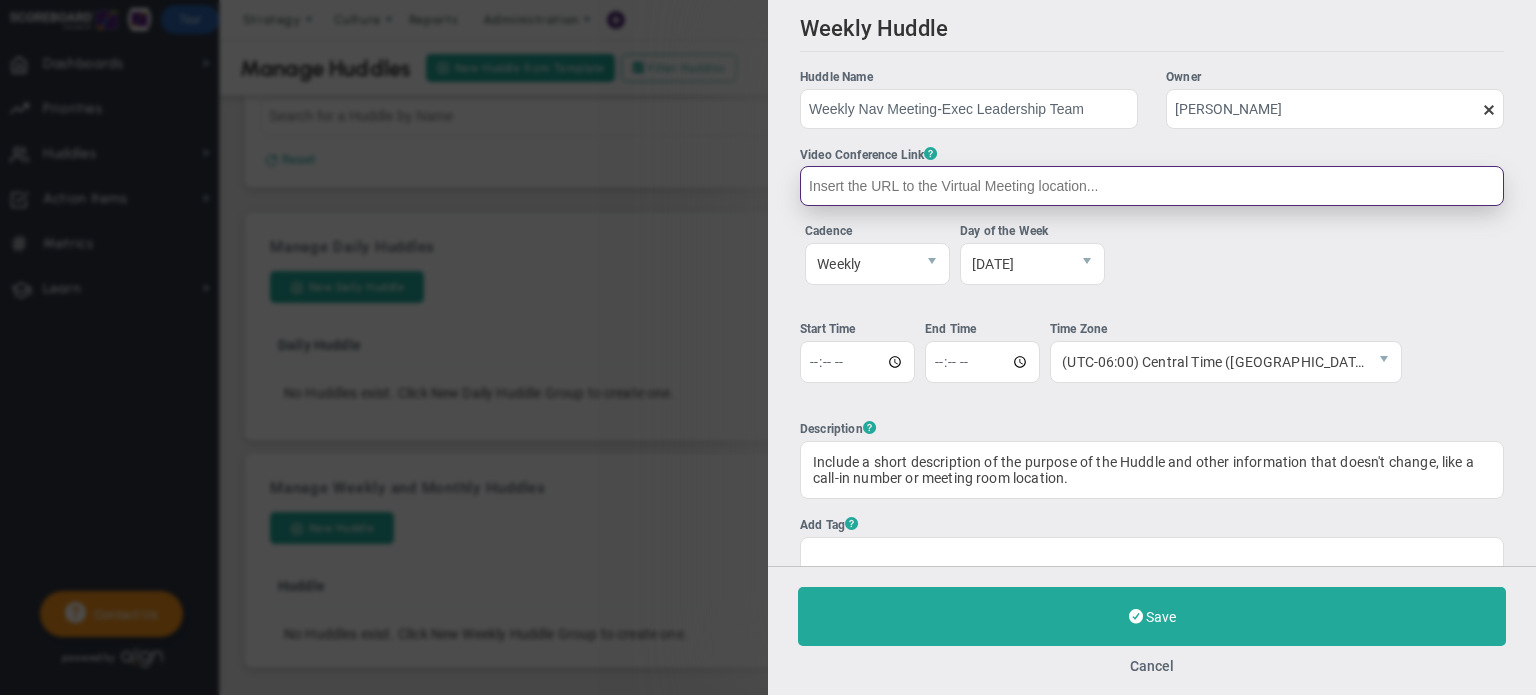 click at bounding box center [1152, 186] 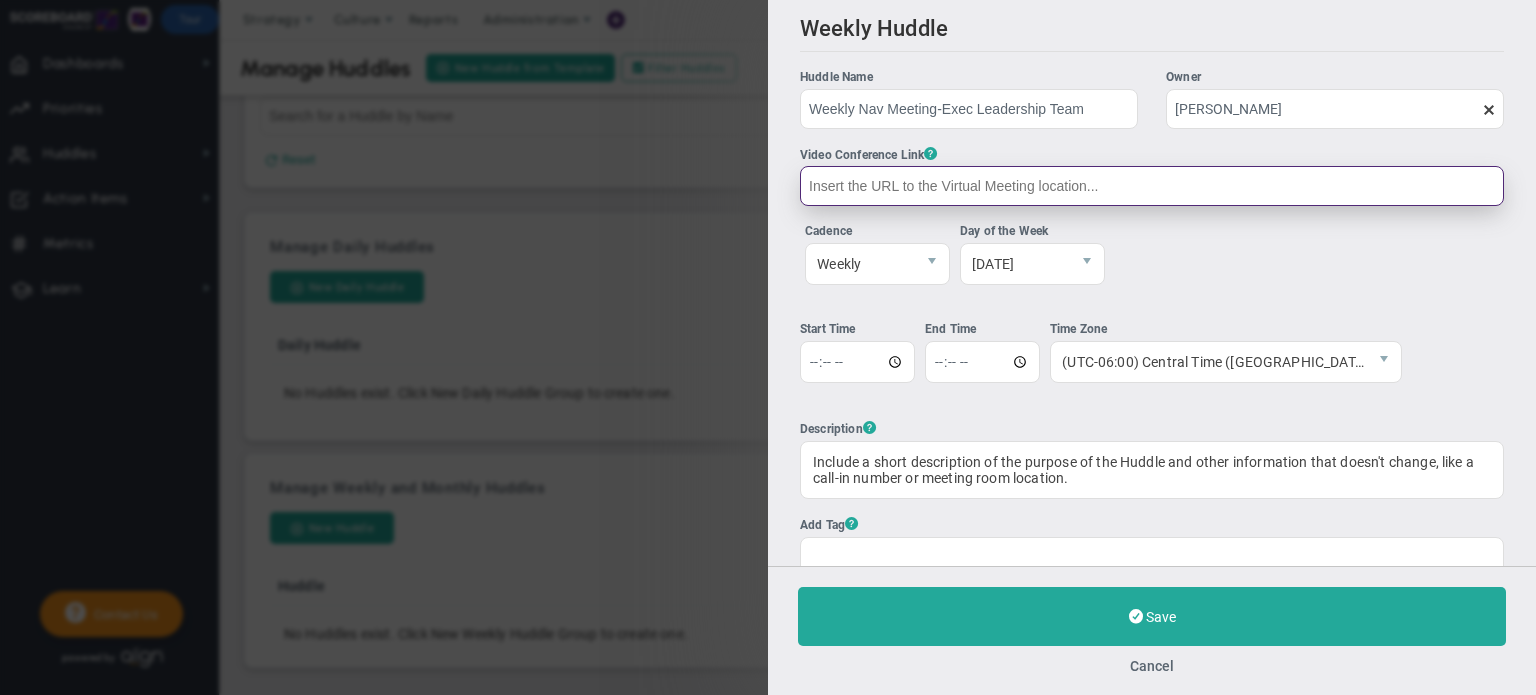 click at bounding box center [1152, 186] 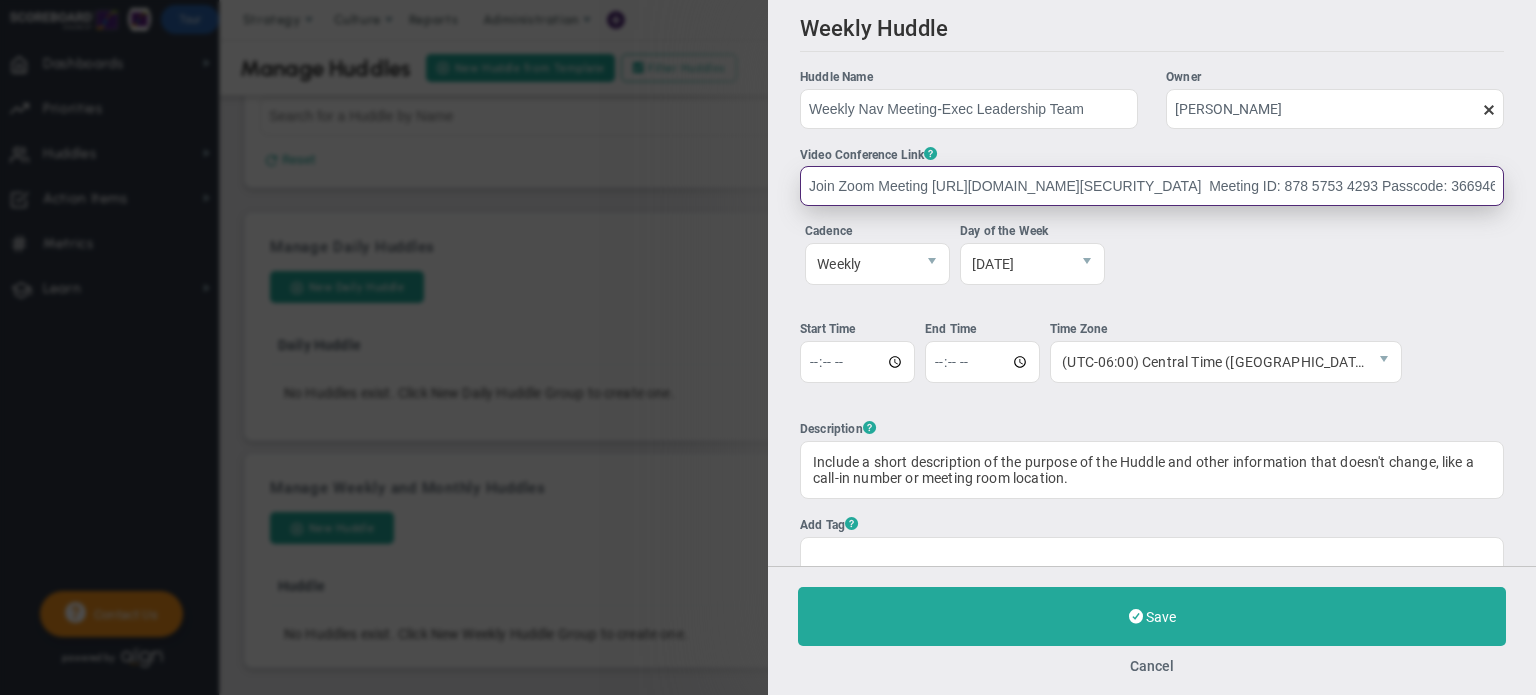 scroll, scrollTop: 0, scrollLeft: 304, axis: horizontal 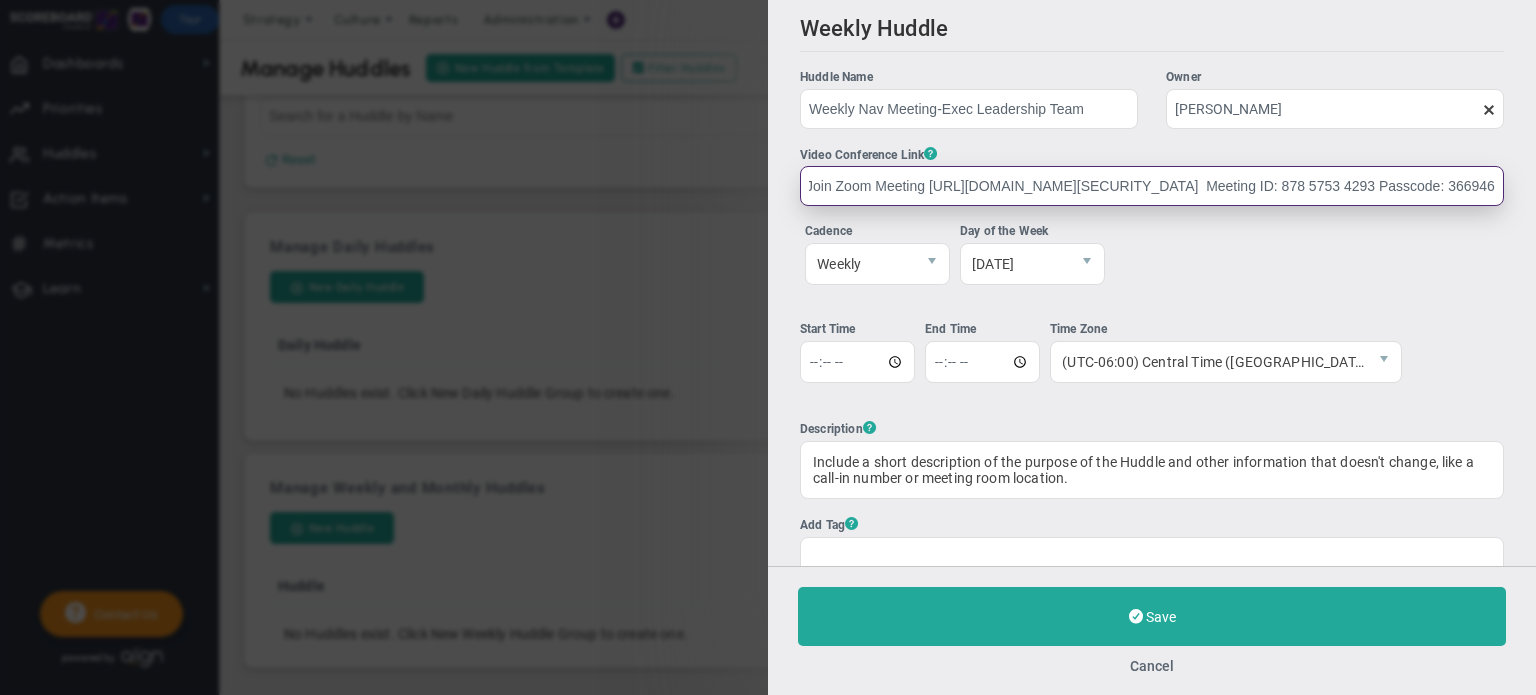 type on "Join Zoom Meeting [URL][DOMAIN_NAME][SECURITY_DATA]  Meeting ID: 878 5753 4293 Passcode: 366946" 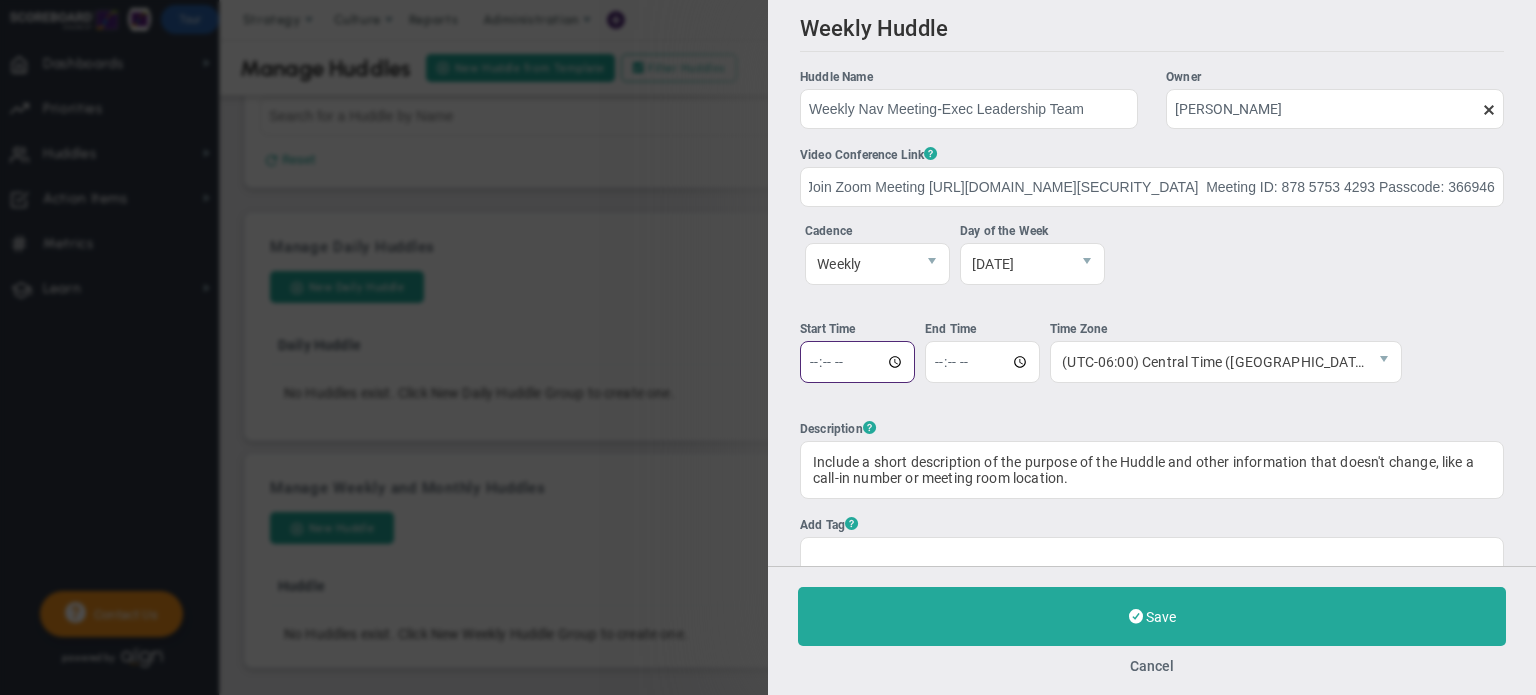 scroll, scrollTop: 0, scrollLeft: 0, axis: both 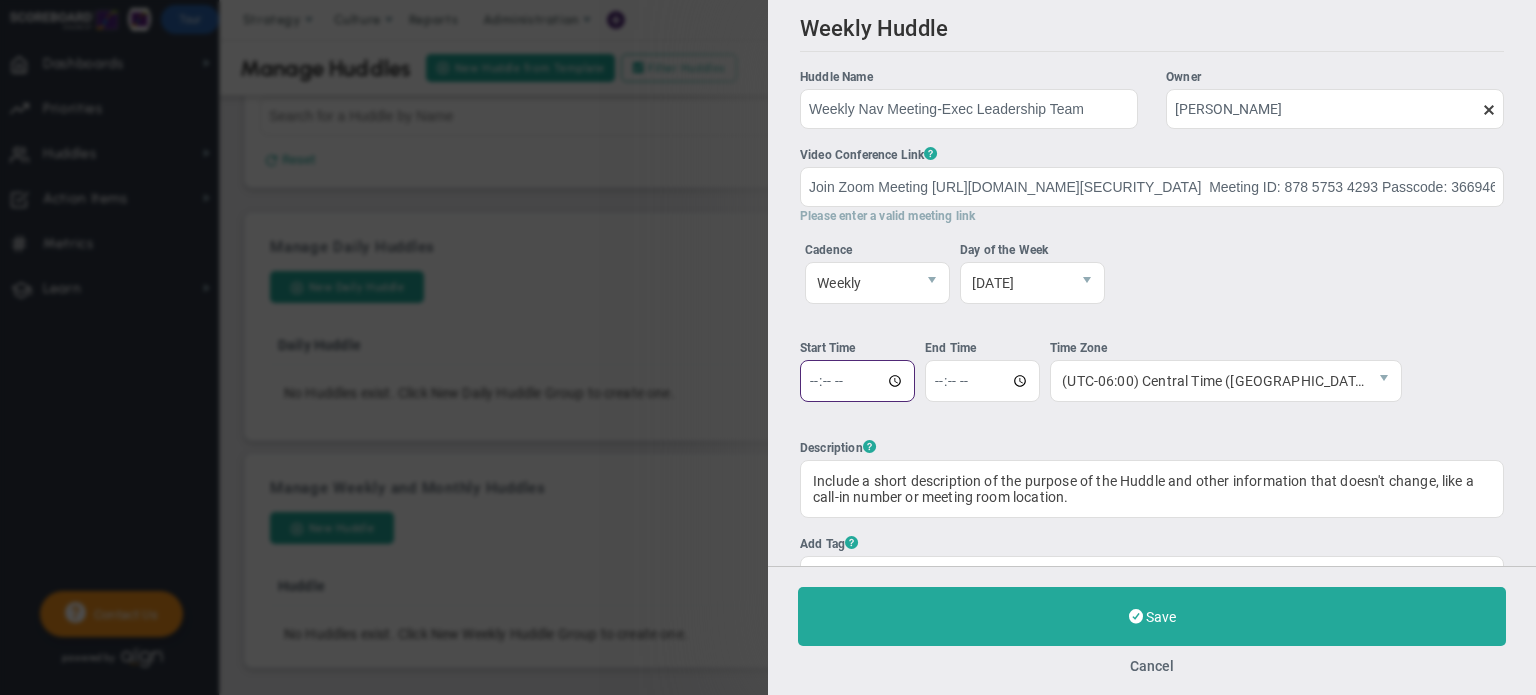 click at bounding box center (857, 381) 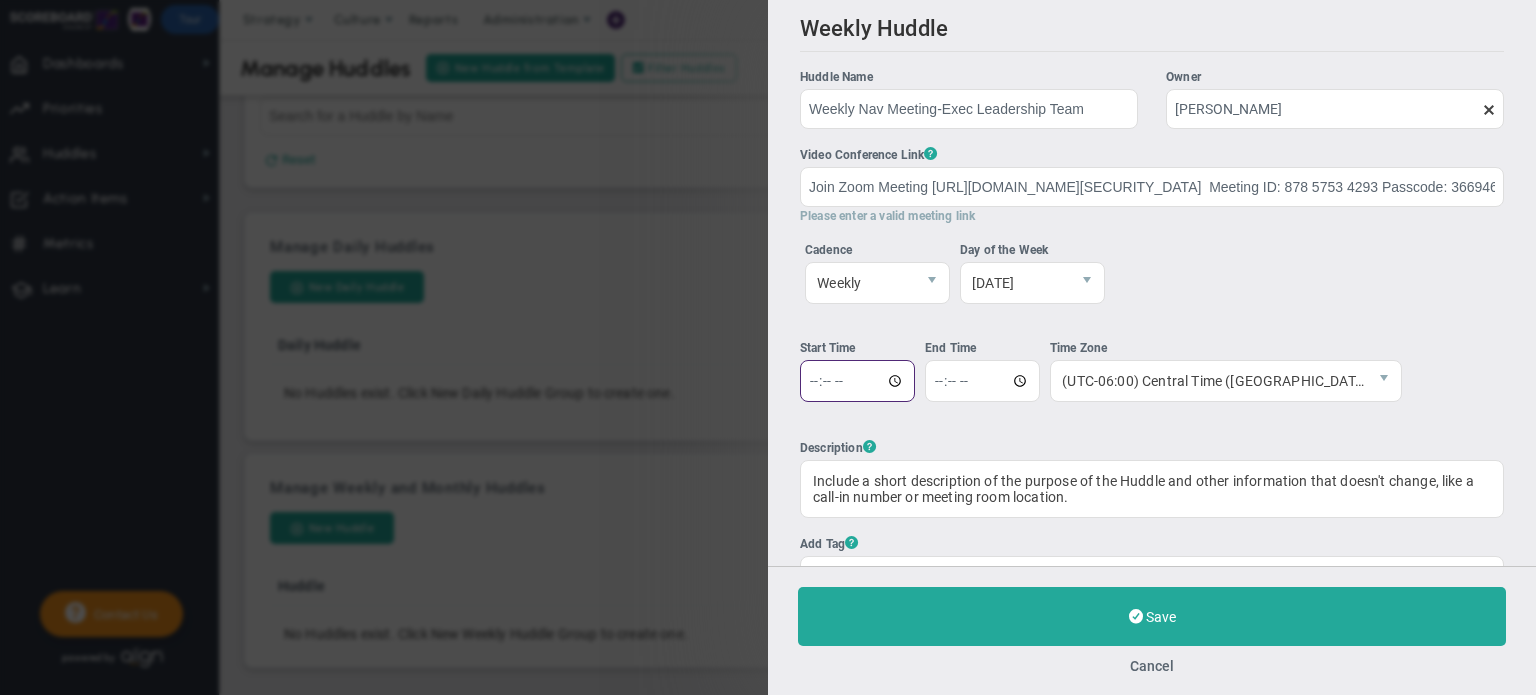 type on "13:00" 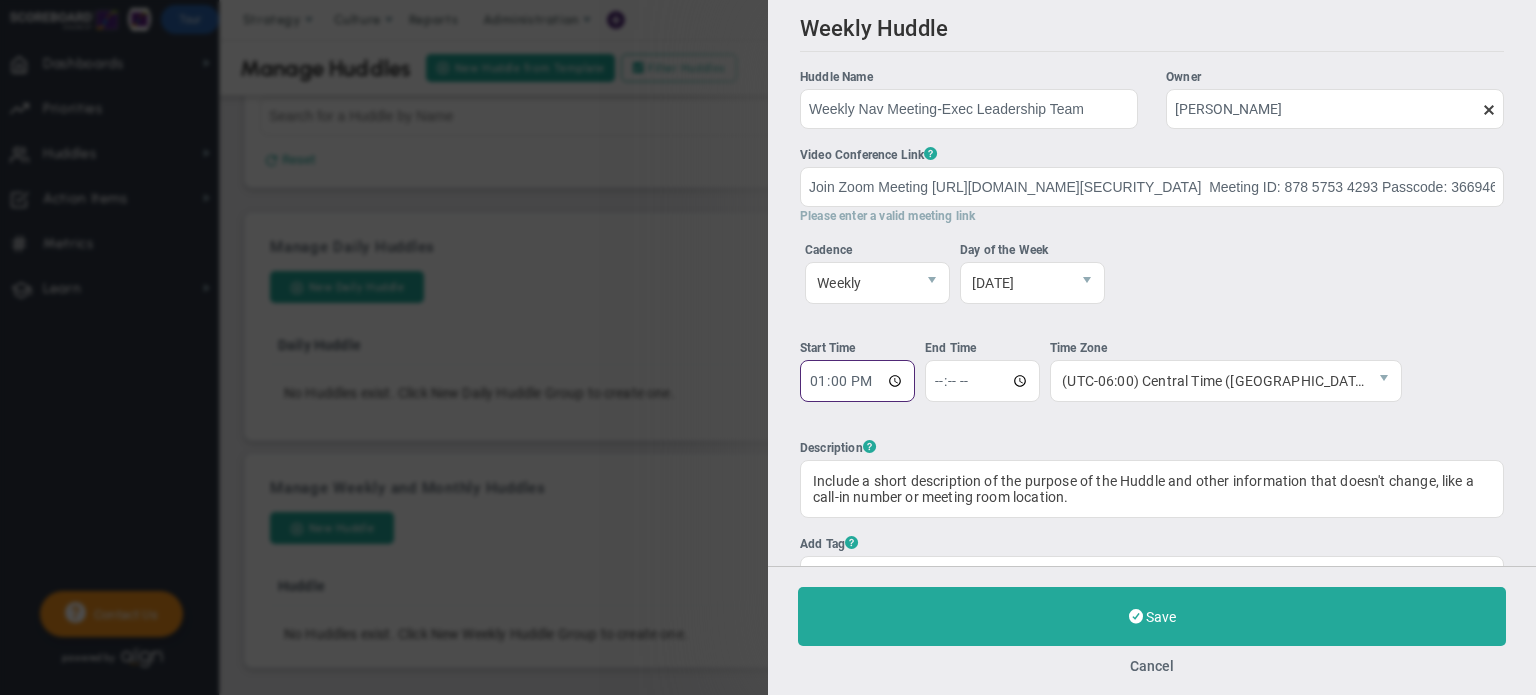 type 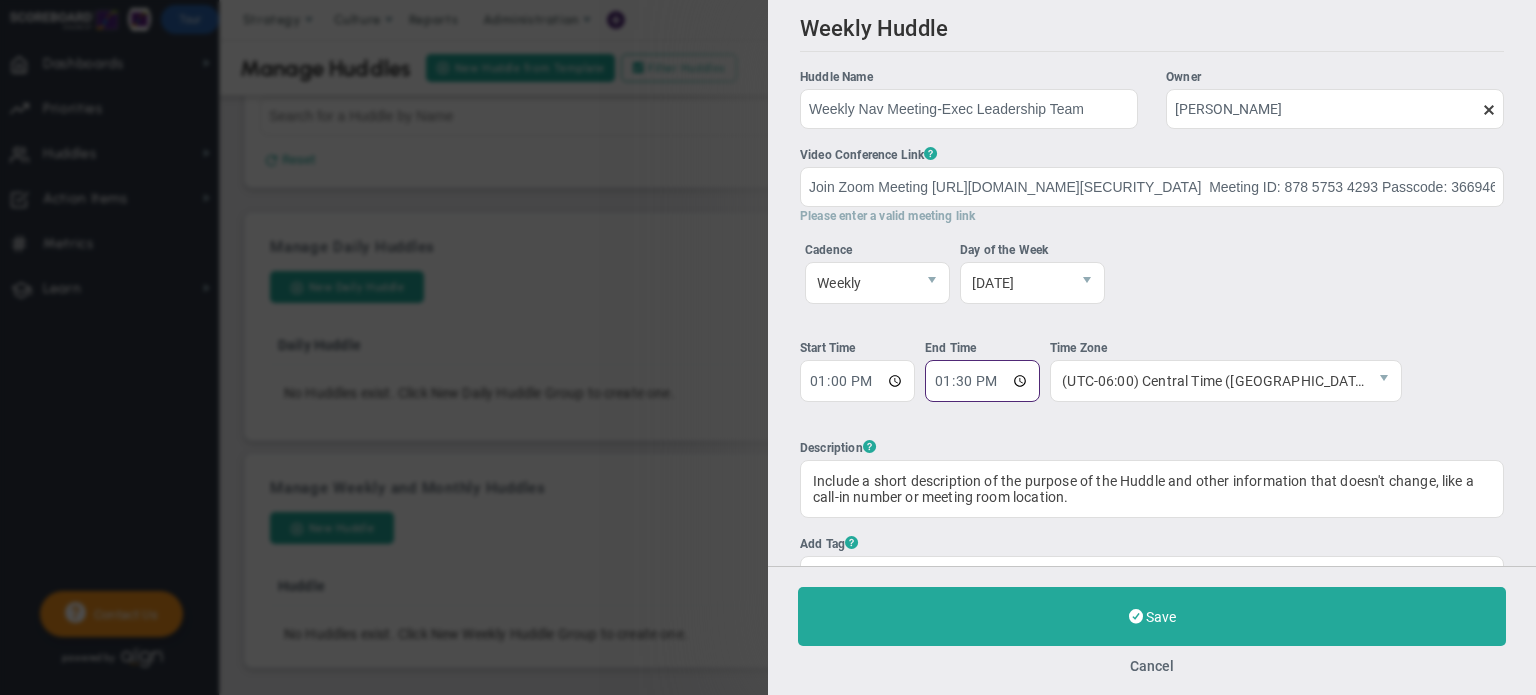click on "13:30:00" at bounding box center (982, 381) 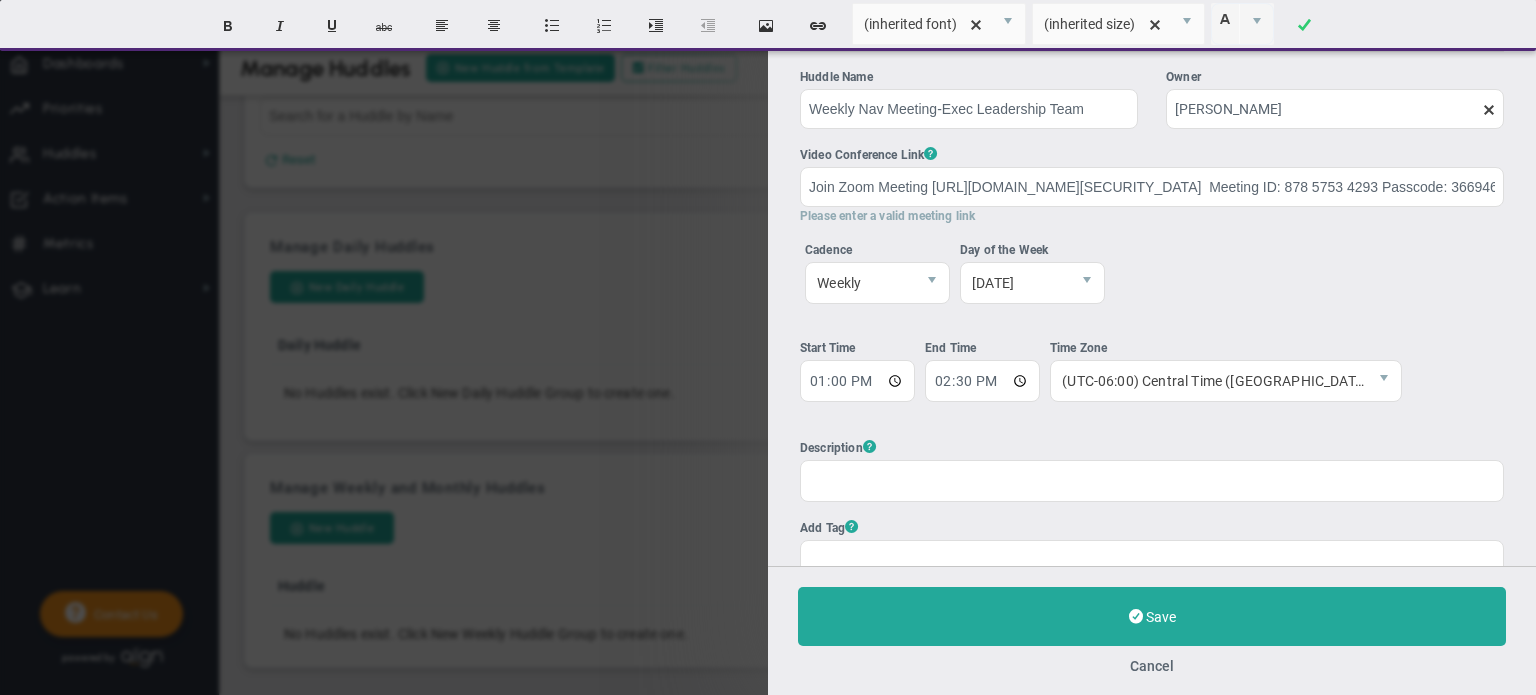 drag, startPoint x: 812, startPoint y: 481, endPoint x: 1289, endPoint y: 512, distance: 478.0063 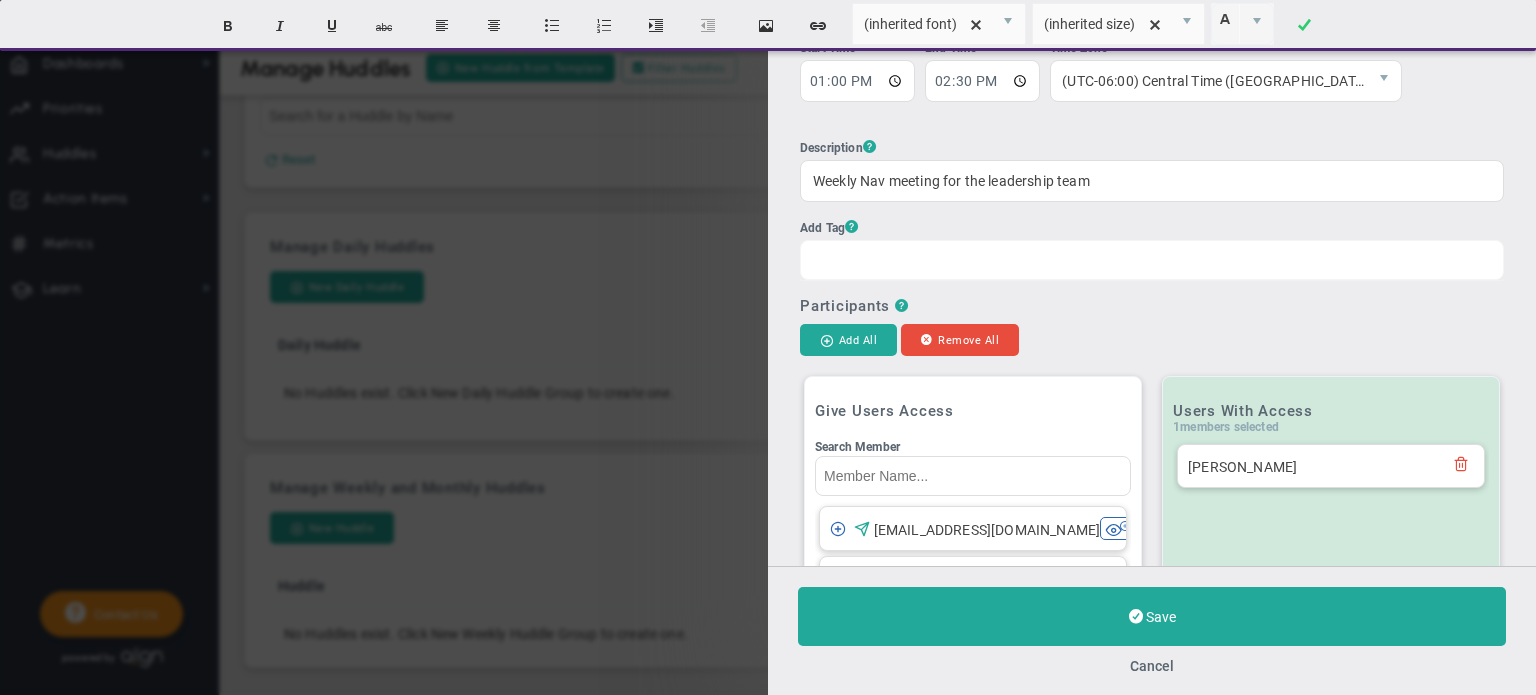 scroll, scrollTop: 400, scrollLeft: 0, axis: vertical 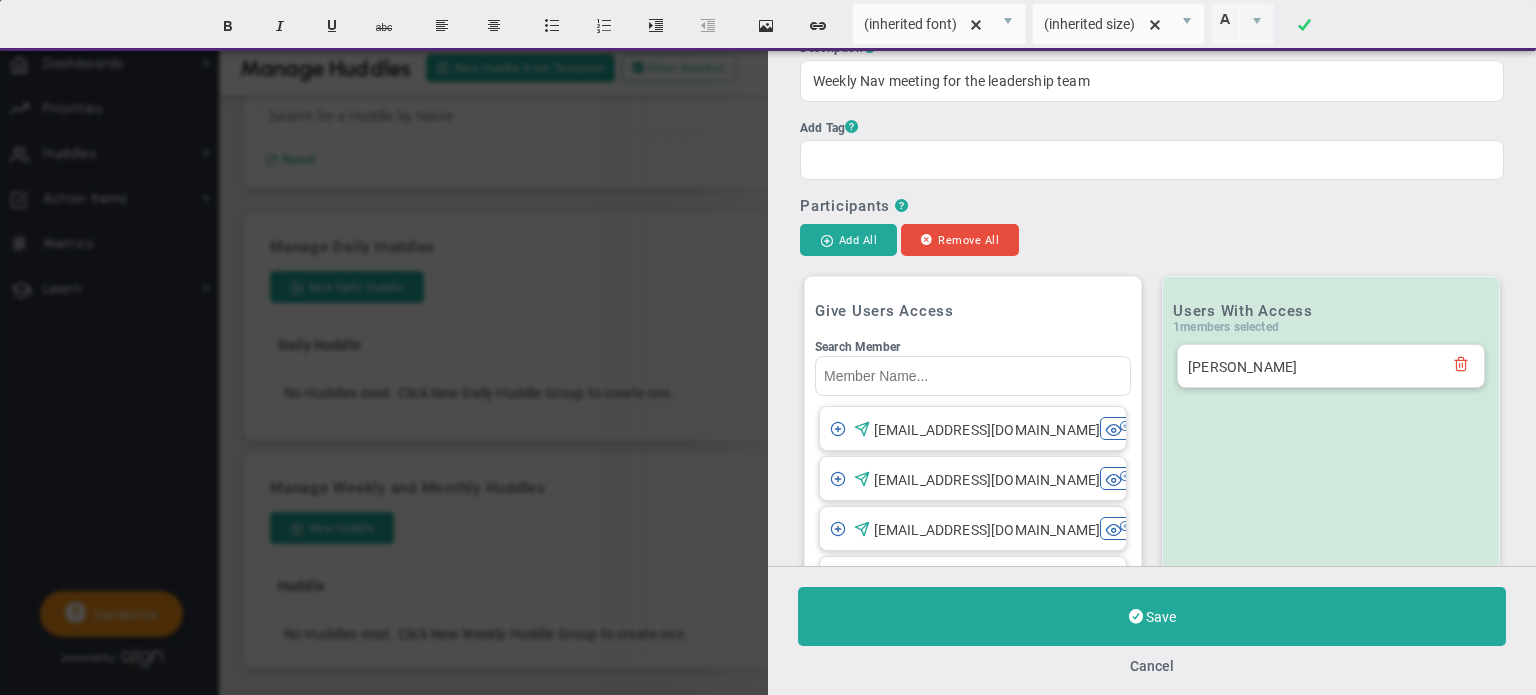 click on "Add All" at bounding box center (848, 240) 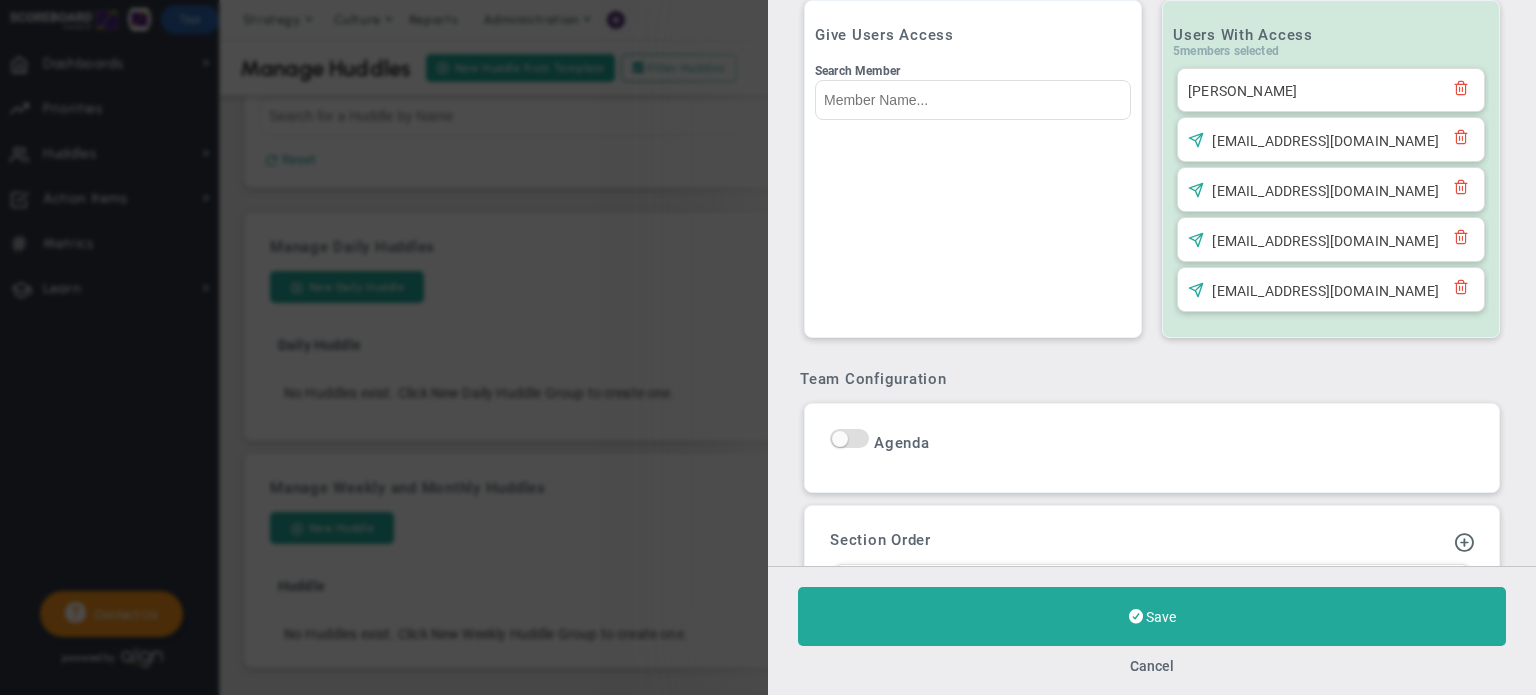 scroll, scrollTop: 800, scrollLeft: 0, axis: vertical 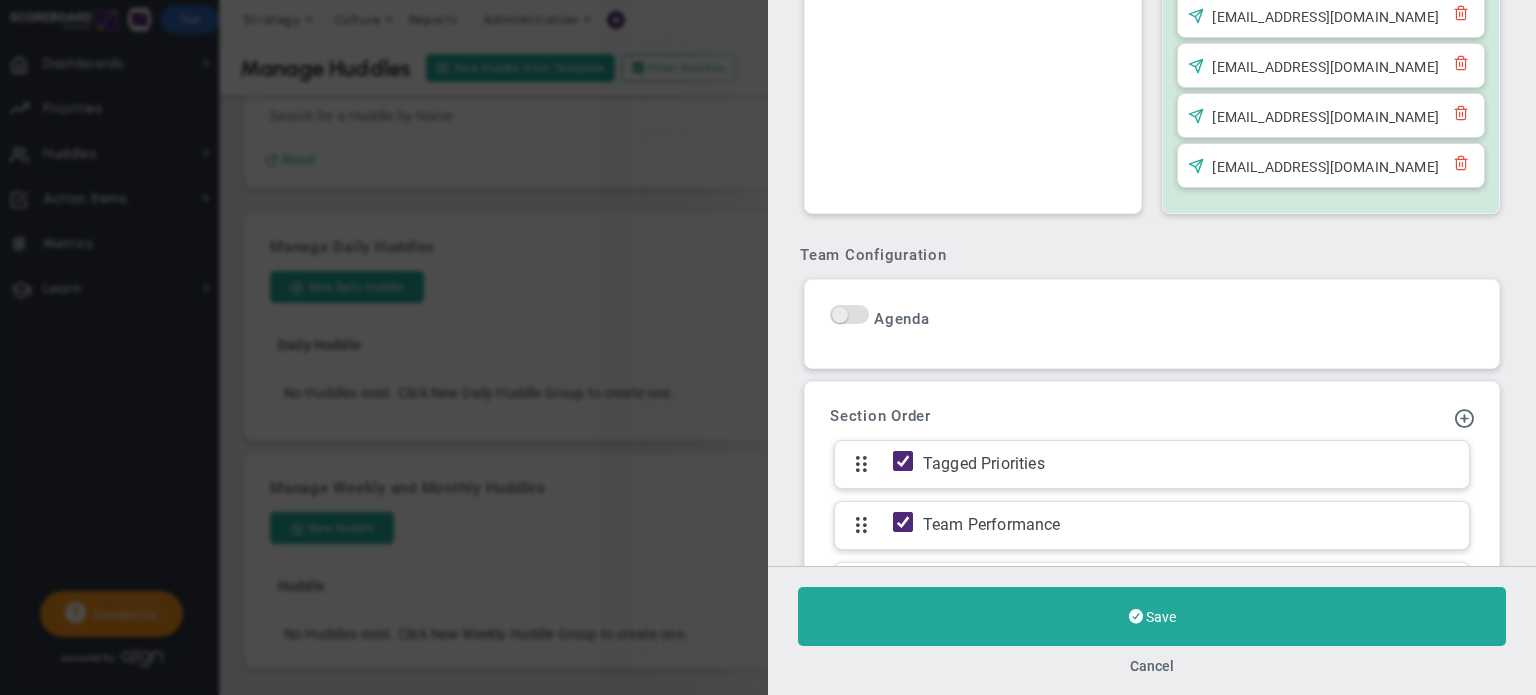 click on "On Off" at bounding box center (849, 314) 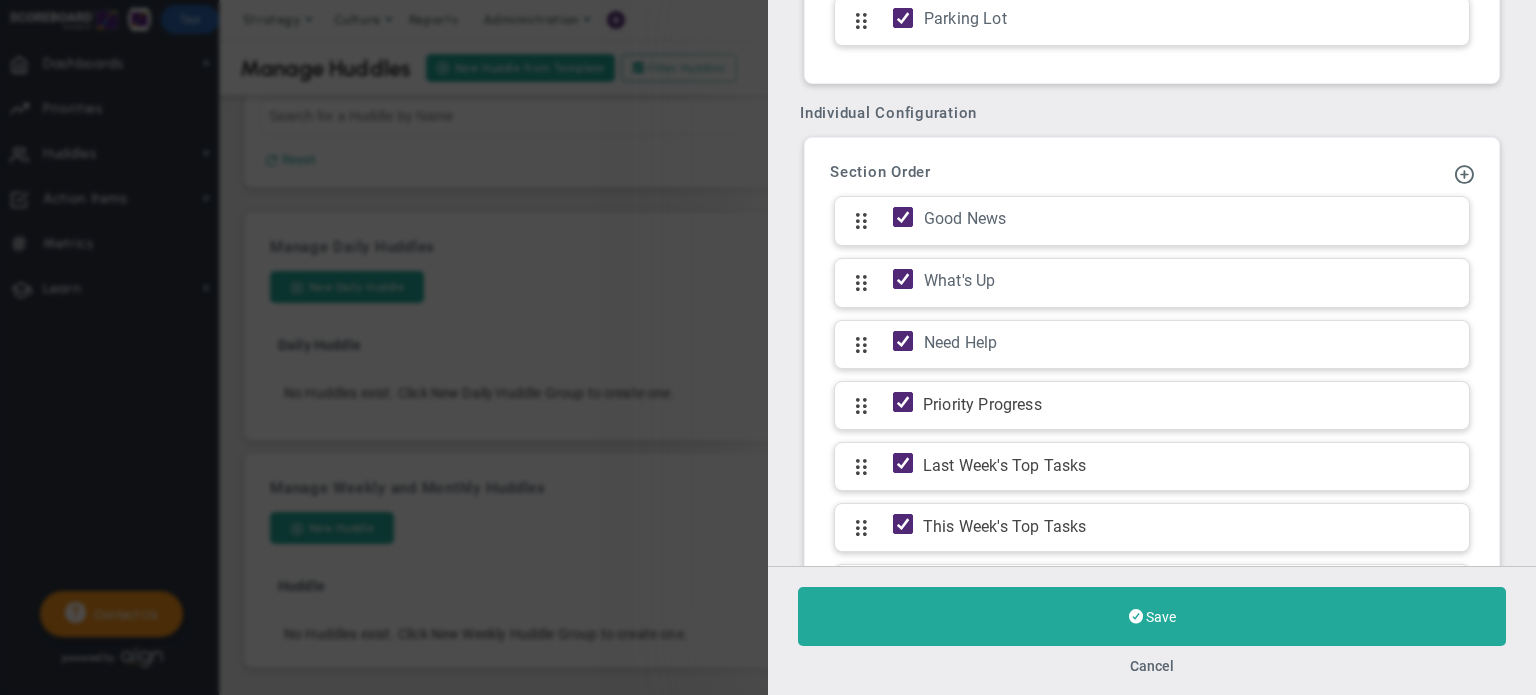 scroll, scrollTop: 1532, scrollLeft: 0, axis: vertical 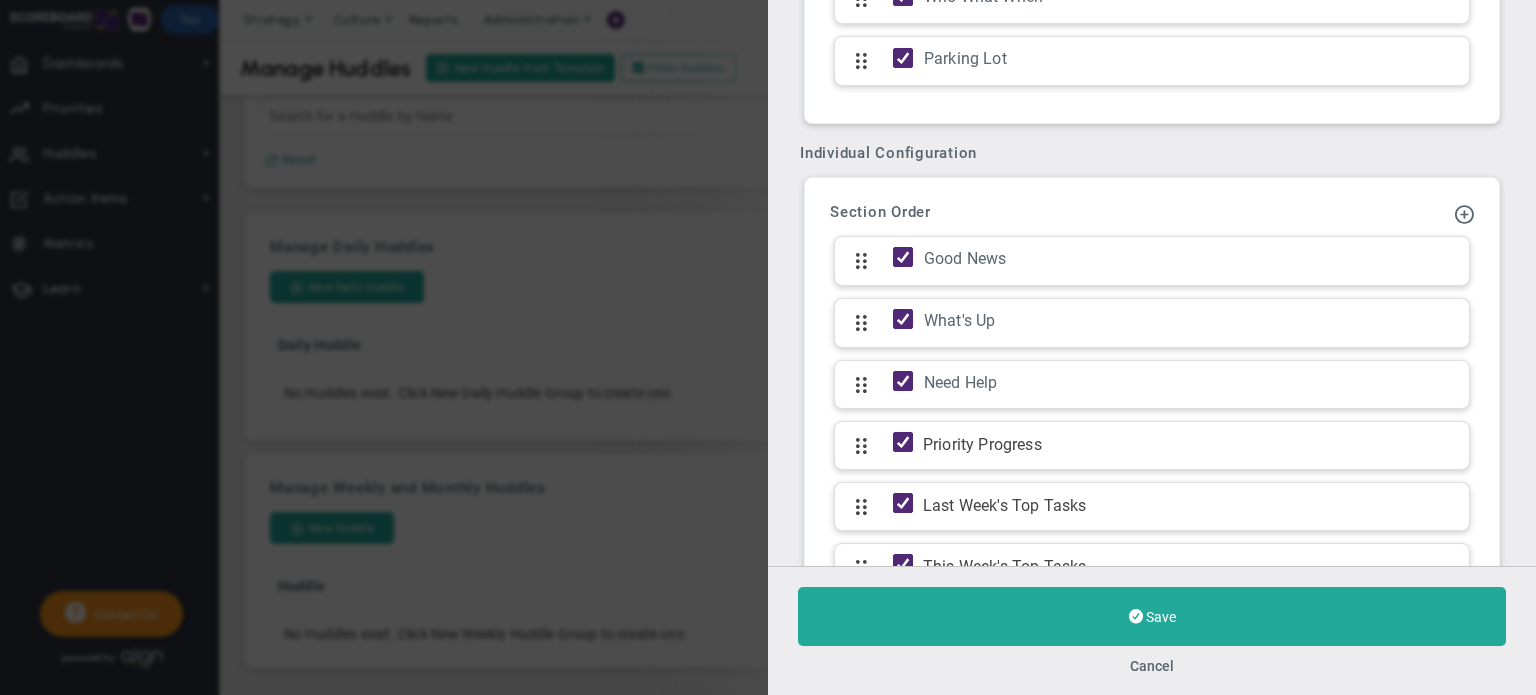 click at bounding box center [861, 261] 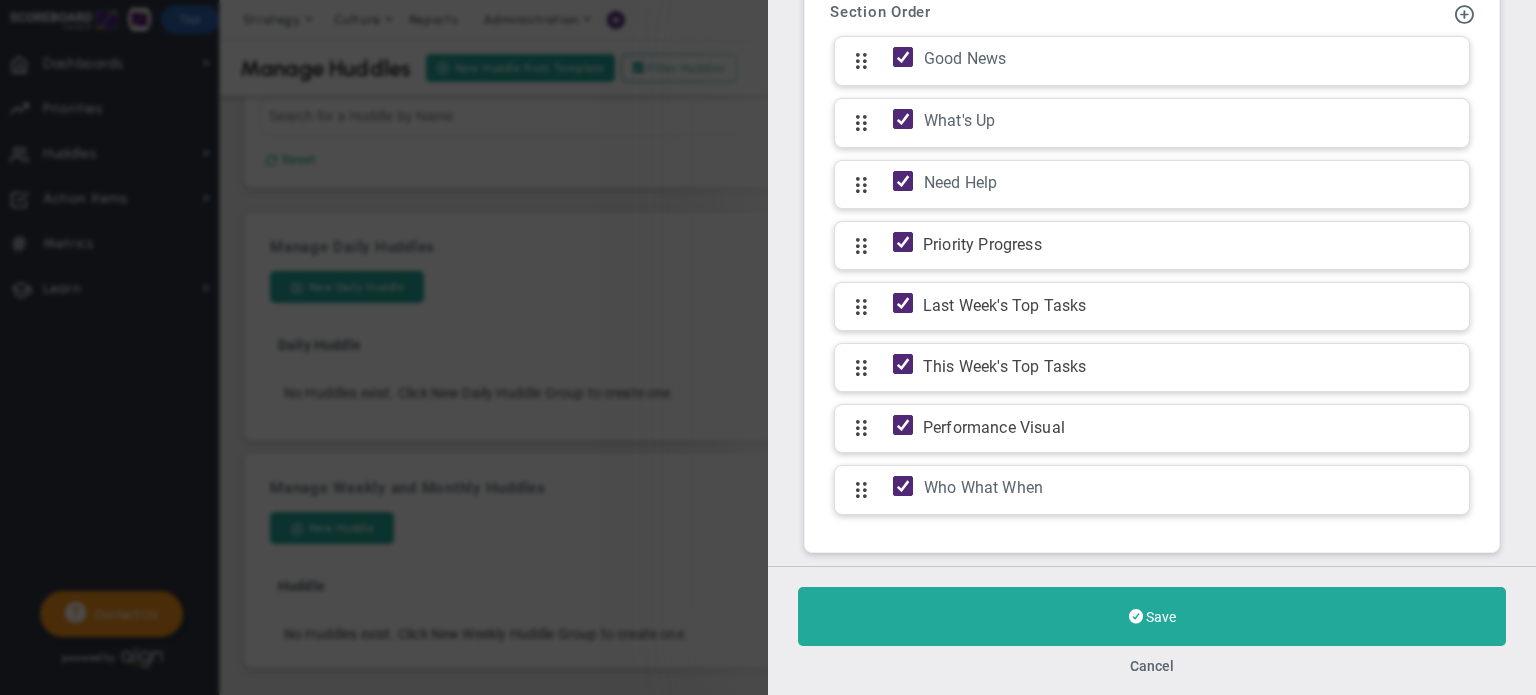 click on "Save" at bounding box center (1161, 617) 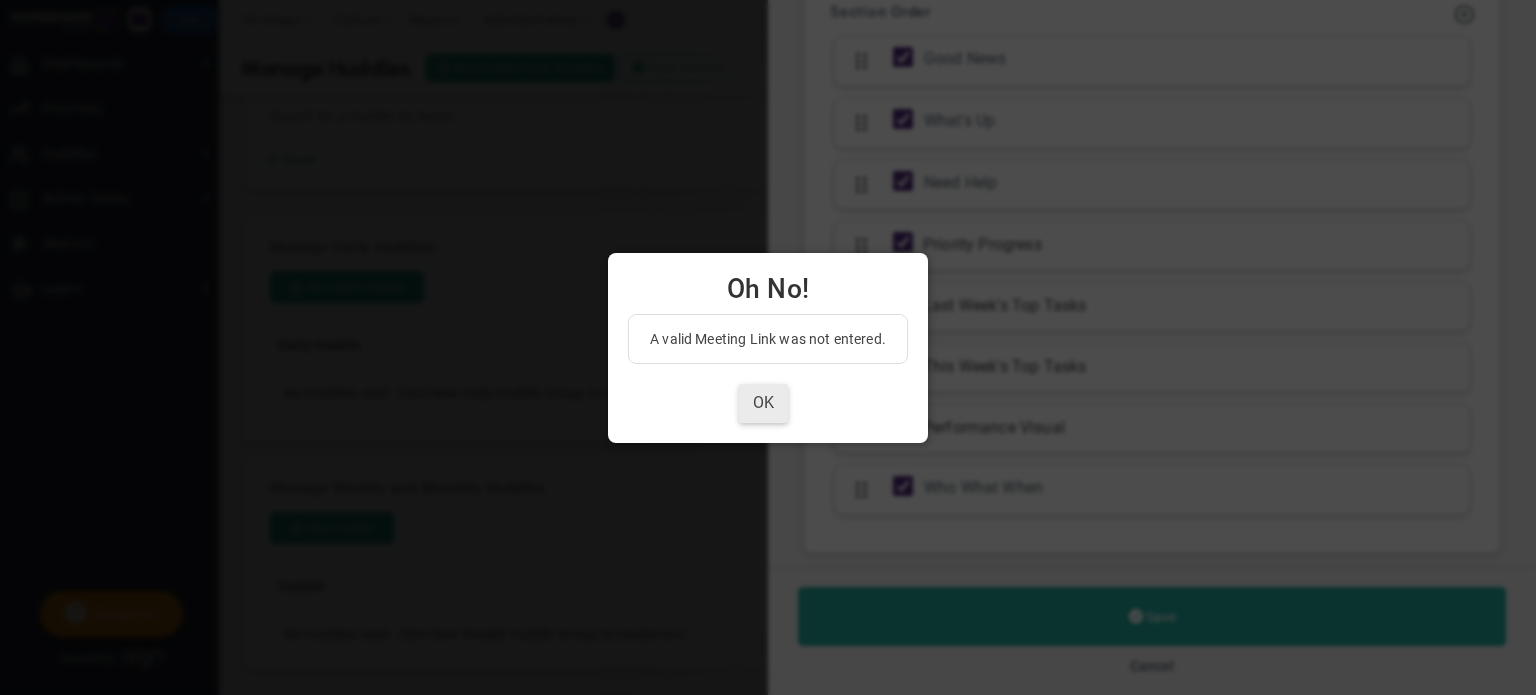 click on "OK" at bounding box center (763, 403) 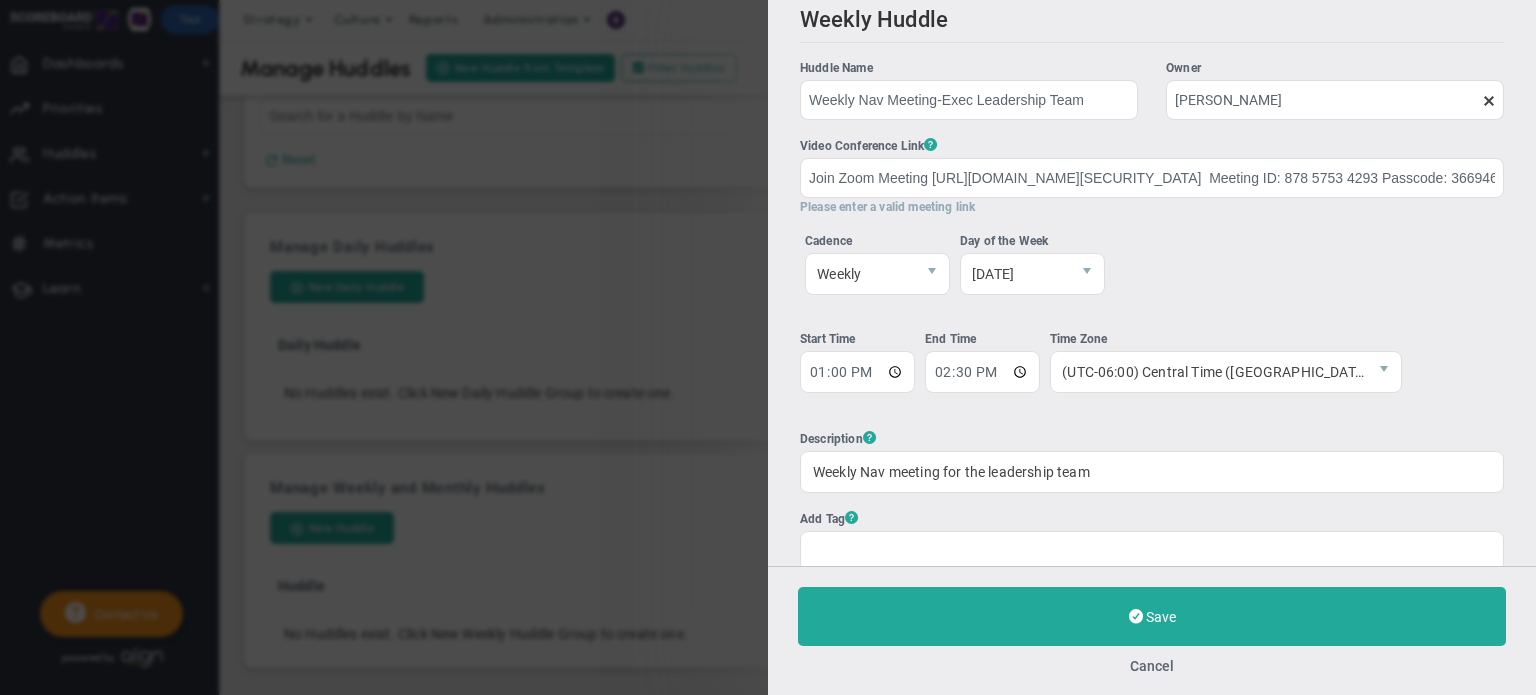 scroll, scrollTop: 0, scrollLeft: 0, axis: both 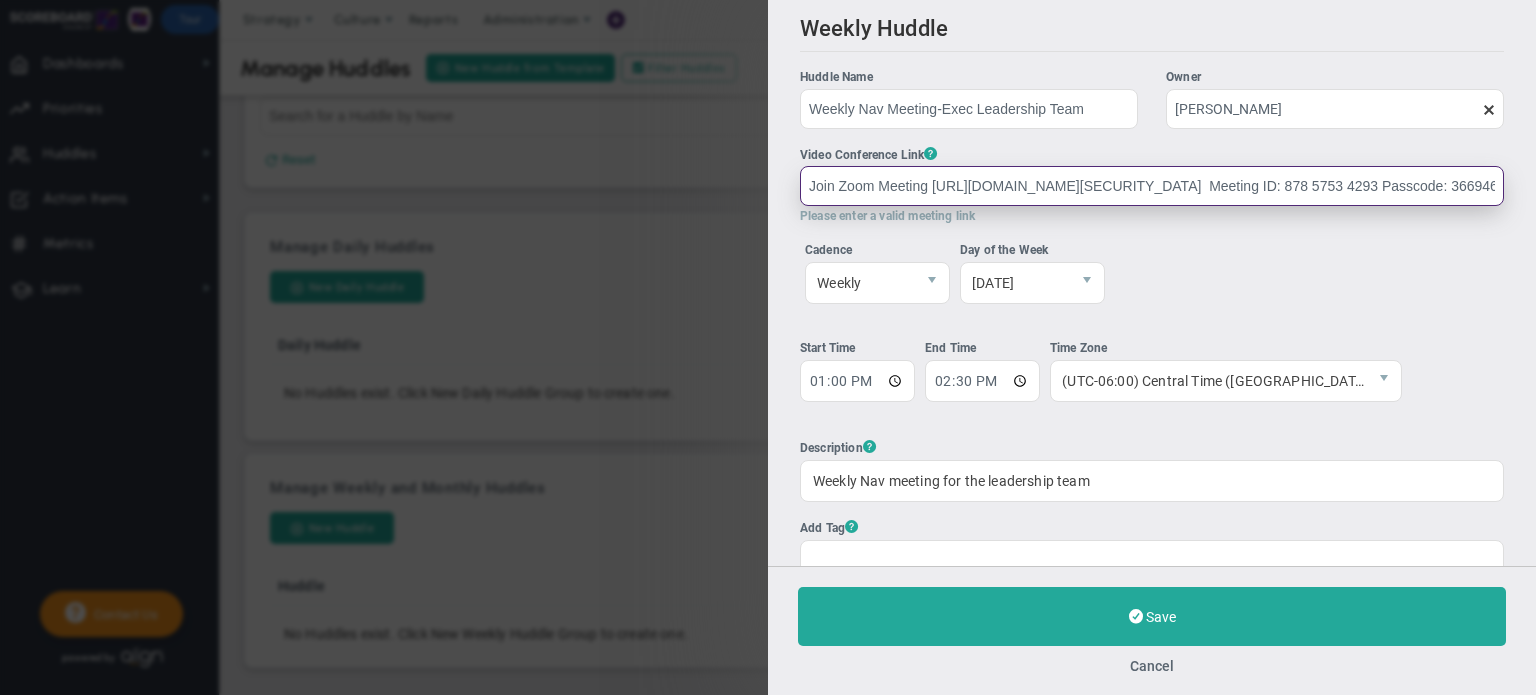 drag, startPoint x: 808, startPoint y: 188, endPoint x: 924, endPoint y: 183, distance: 116.10771 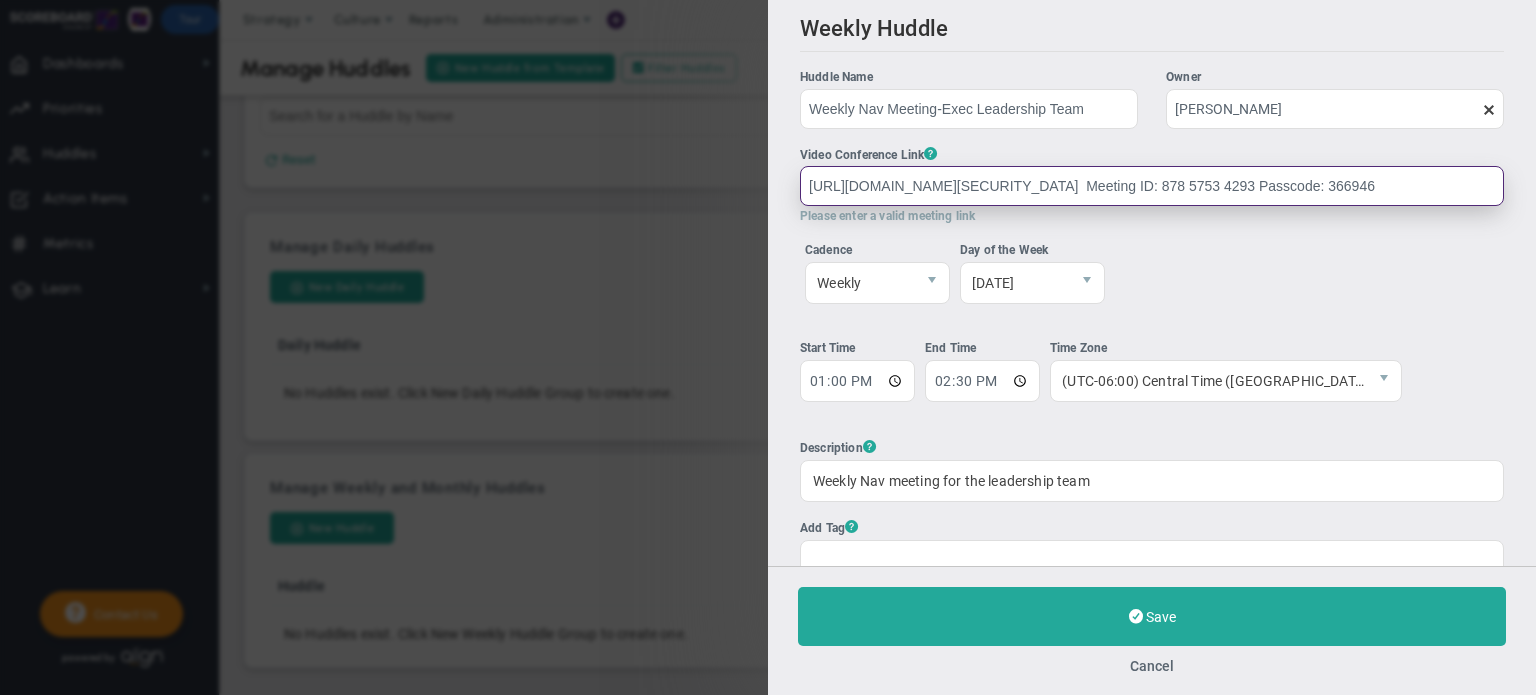 scroll, scrollTop: 0, scrollLeft: 180, axis: horizontal 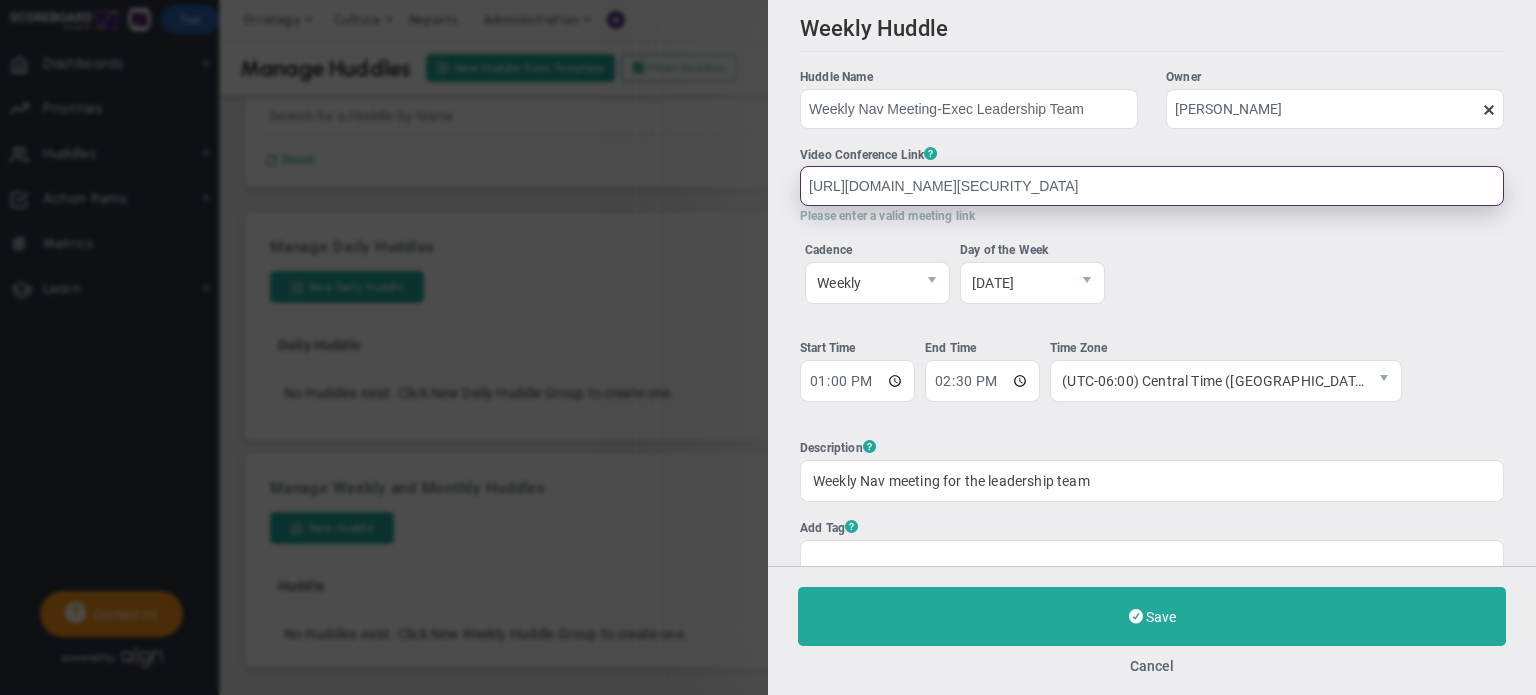click on "[URL][DOMAIN_NAME][SECURITY_DATA]" at bounding box center [1152, 186] 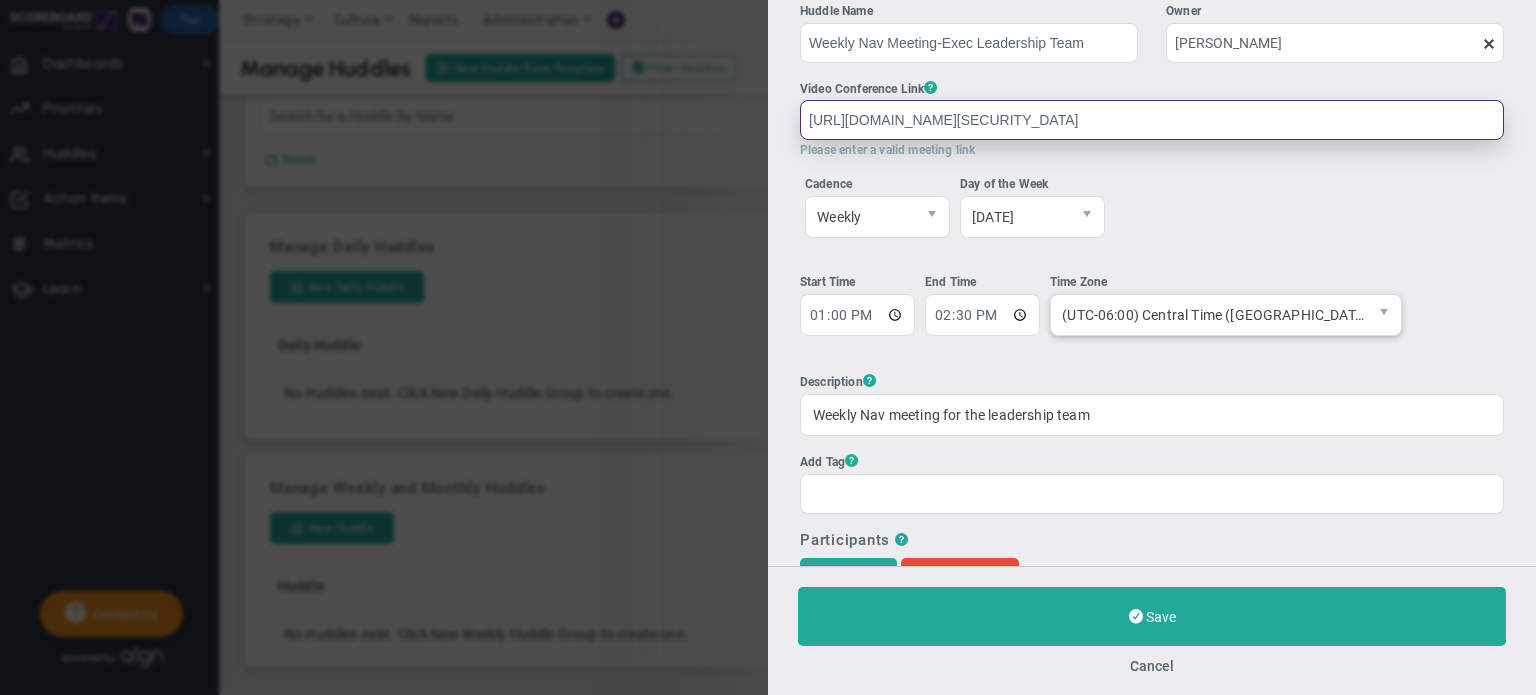 scroll, scrollTop: 100, scrollLeft: 0, axis: vertical 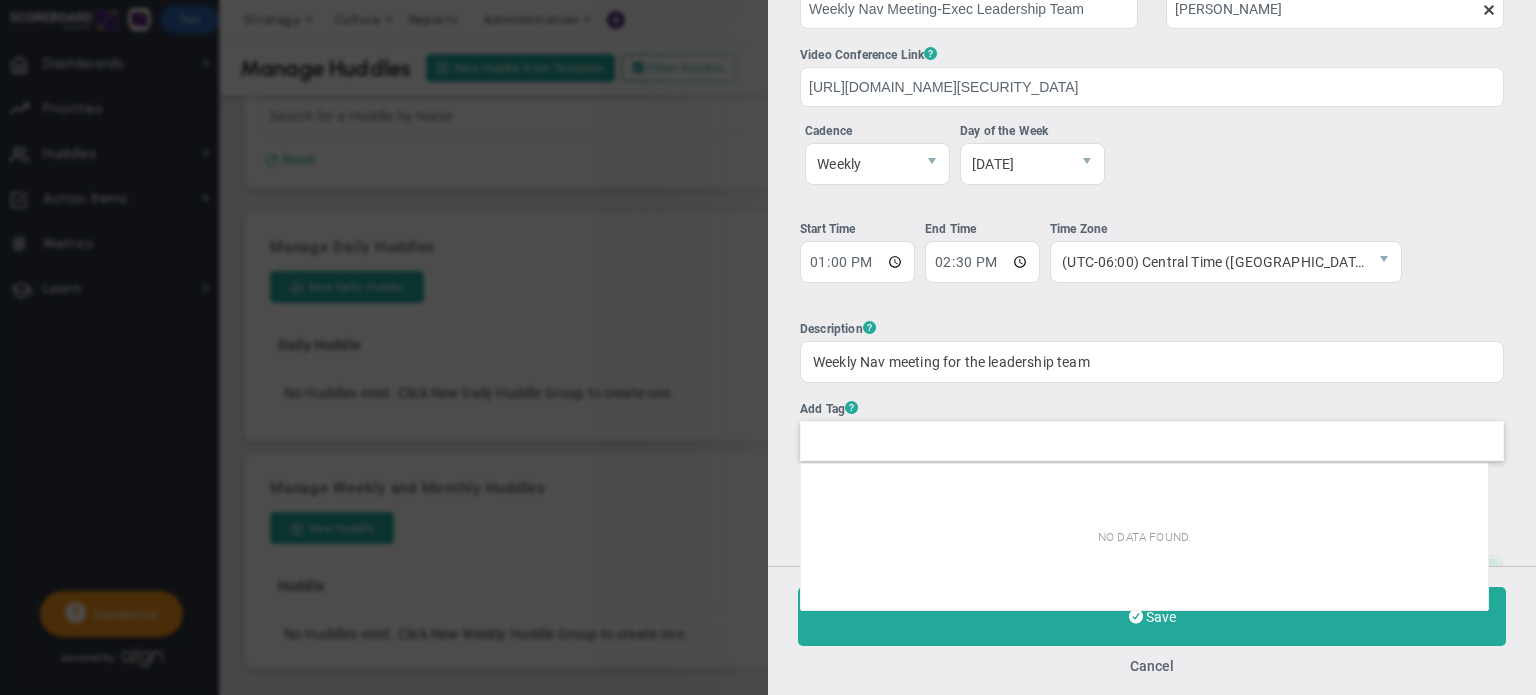 click at bounding box center (1152, 441) 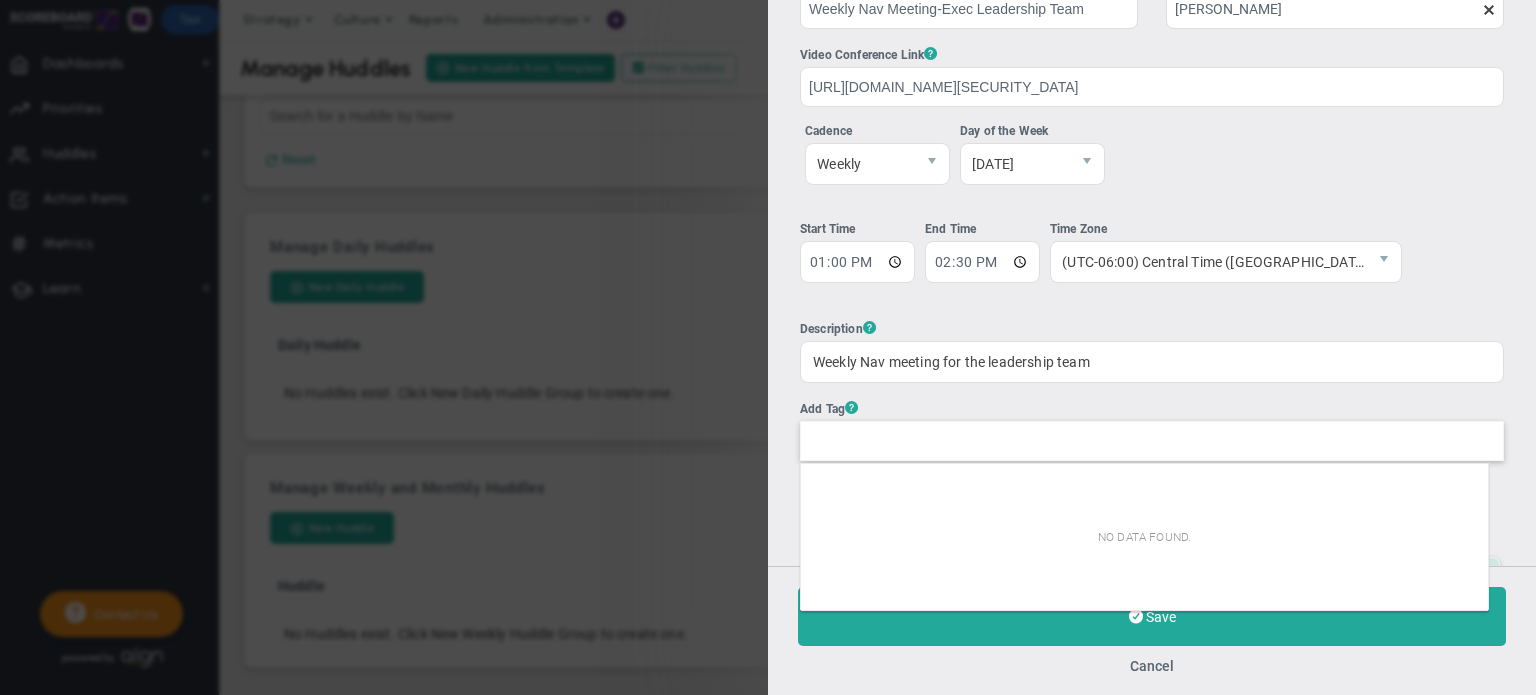 paste on "1  Meeting ID: 878 5753 4293 Passcode: 366946" 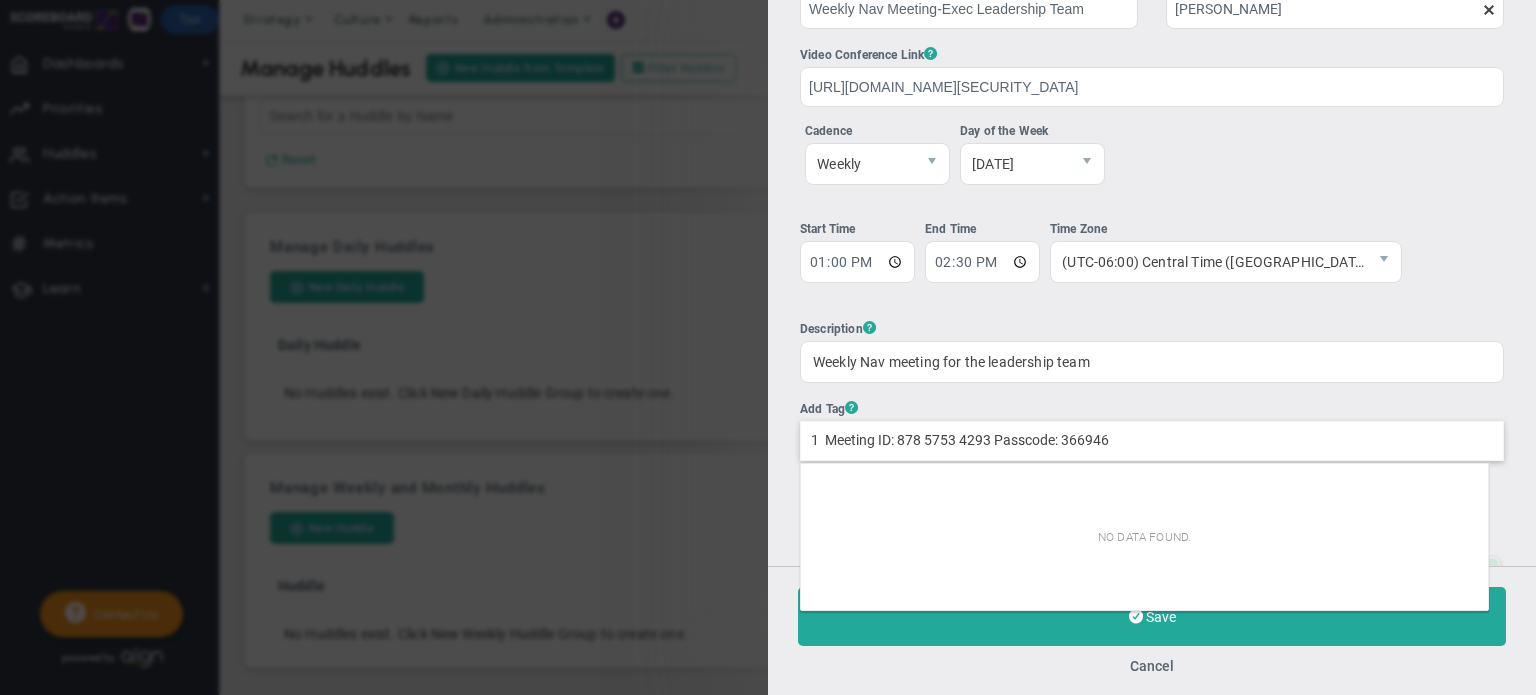 scroll, scrollTop: 0, scrollLeft: 0, axis: both 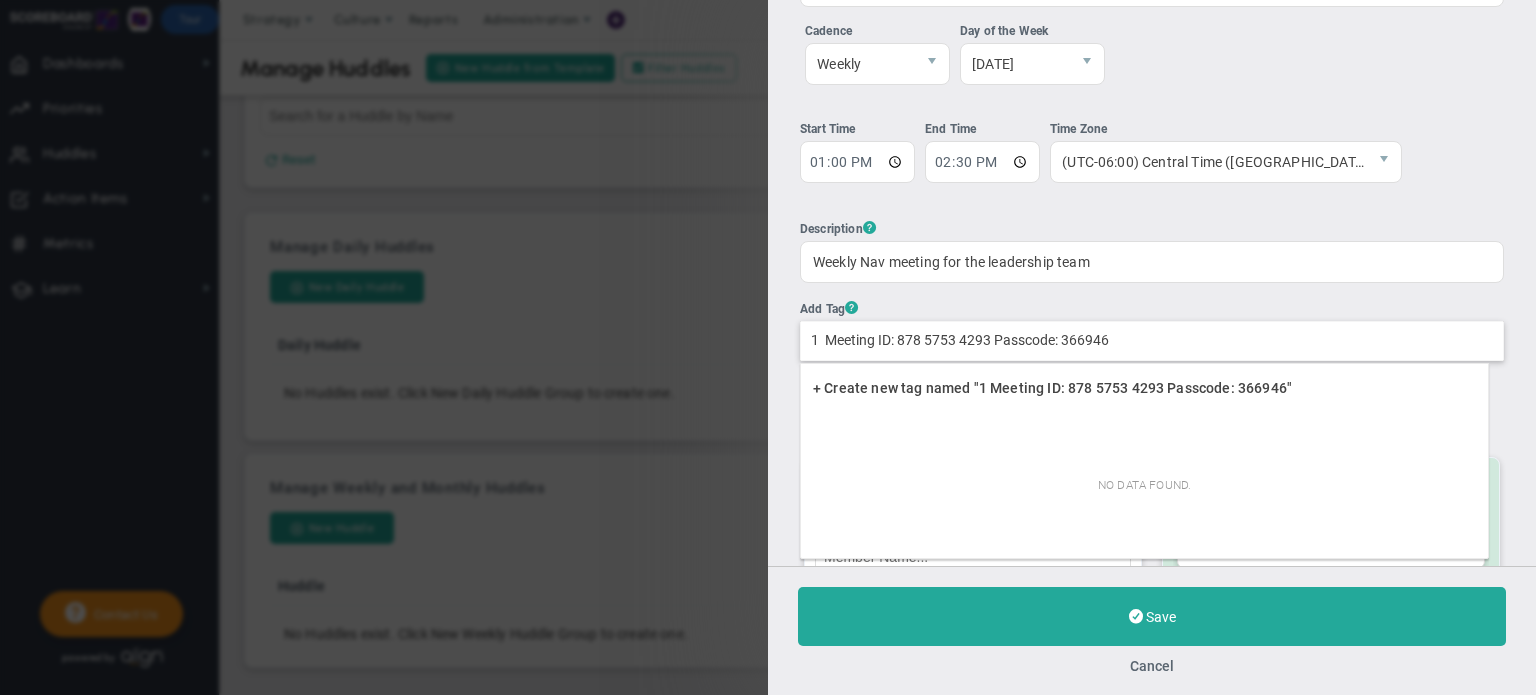 drag, startPoint x: 1117, startPoint y: 341, endPoint x: 797, endPoint y: 363, distance: 320.75537 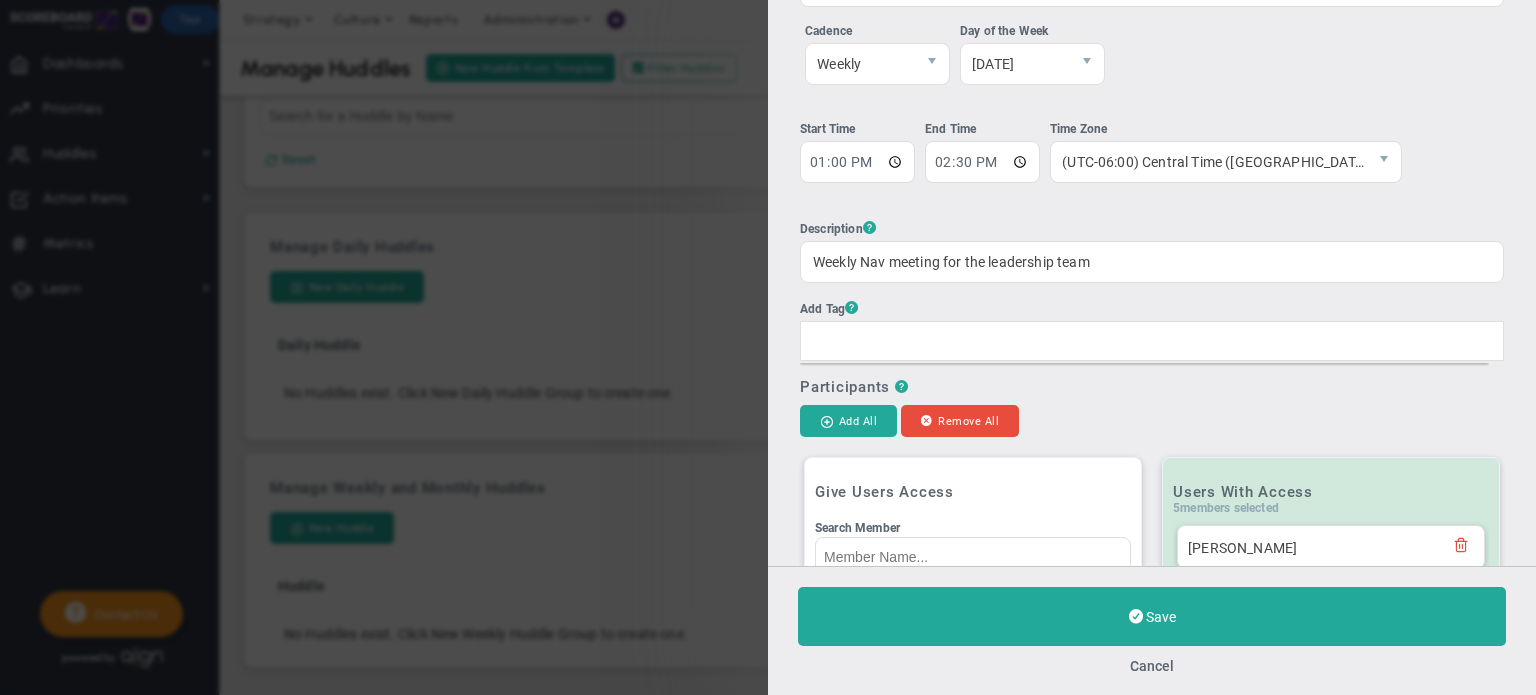 click on "Huddle Name
Weekly Nav Meeting-Exec Leadership Team
Owner
[PERSON_NAME]
The Huddle Owner must be a member of the Huddle
Video Conference Link
?
0" at bounding box center [1152, 114] 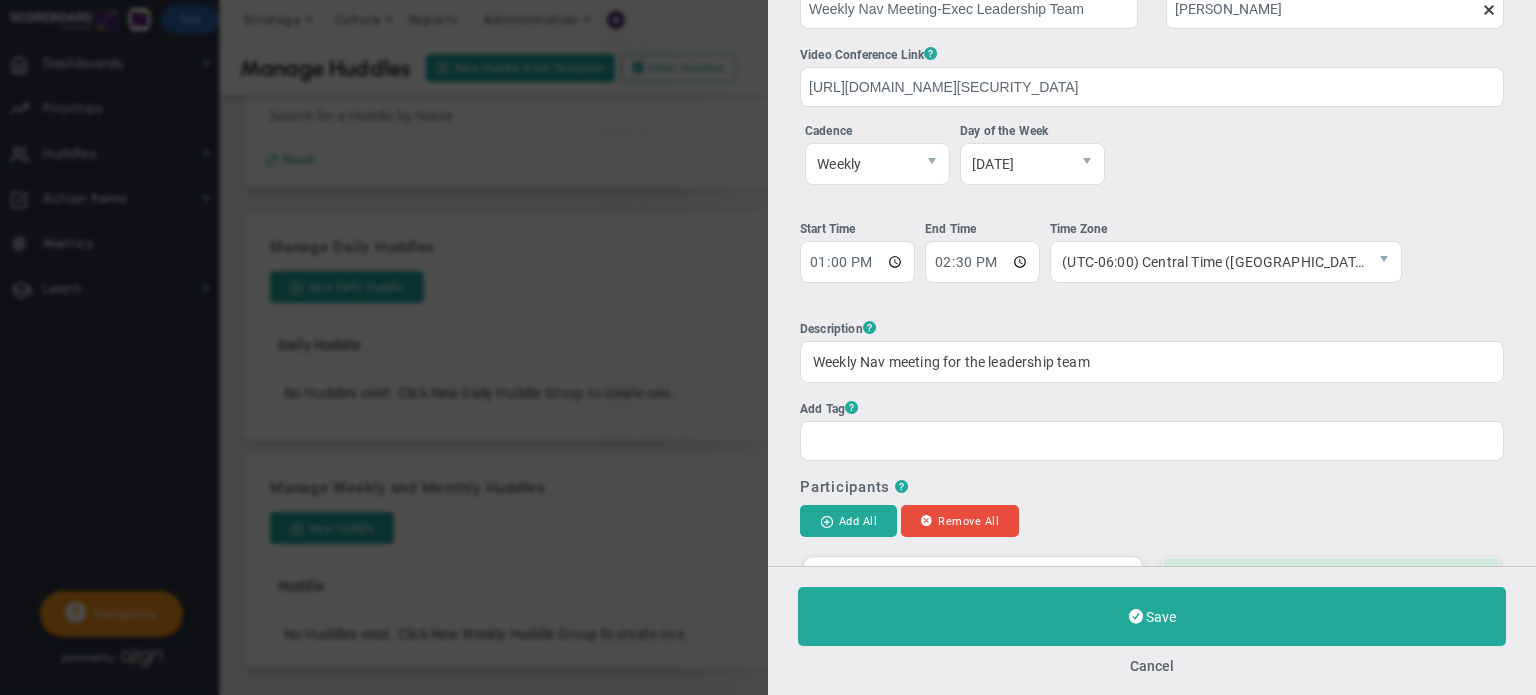 scroll, scrollTop: 0, scrollLeft: 0, axis: both 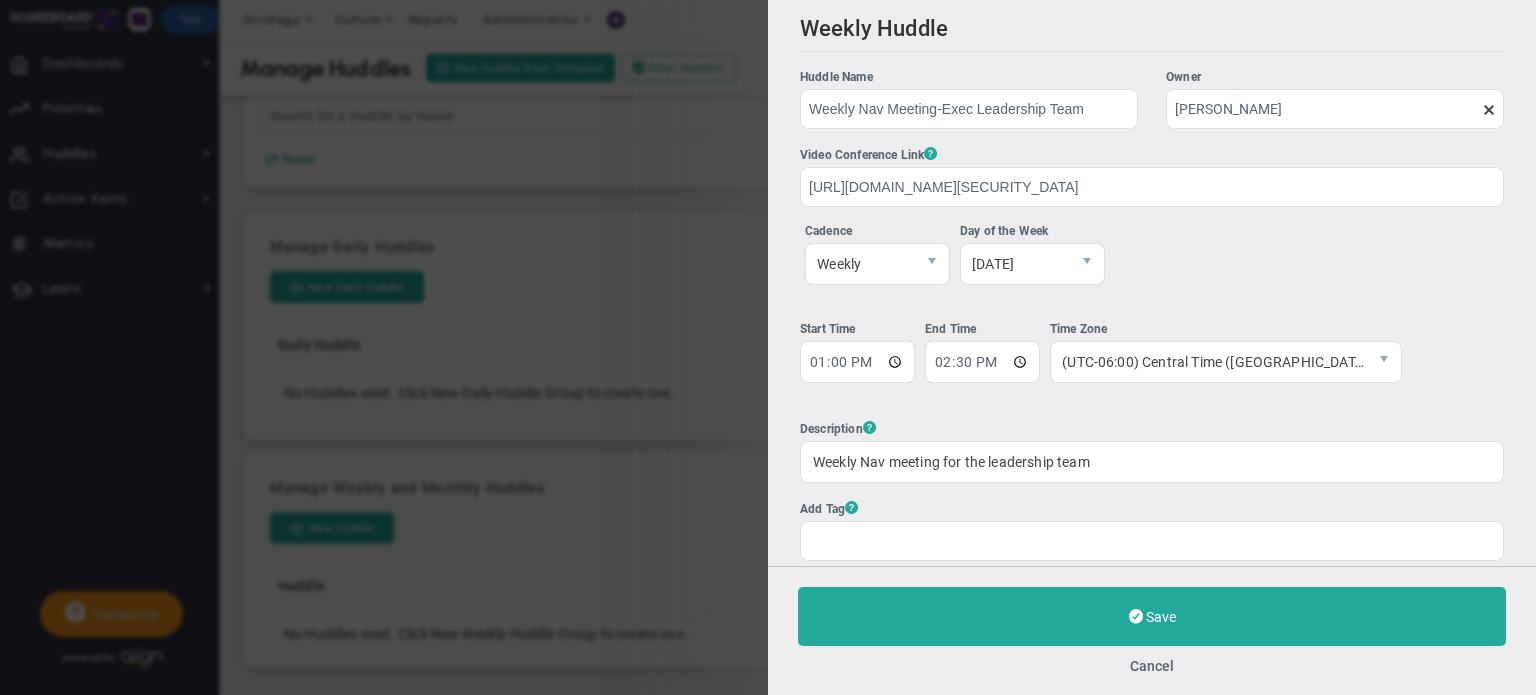 click on "Weekly Nav meeting for the leadership team" at bounding box center [1152, 462] 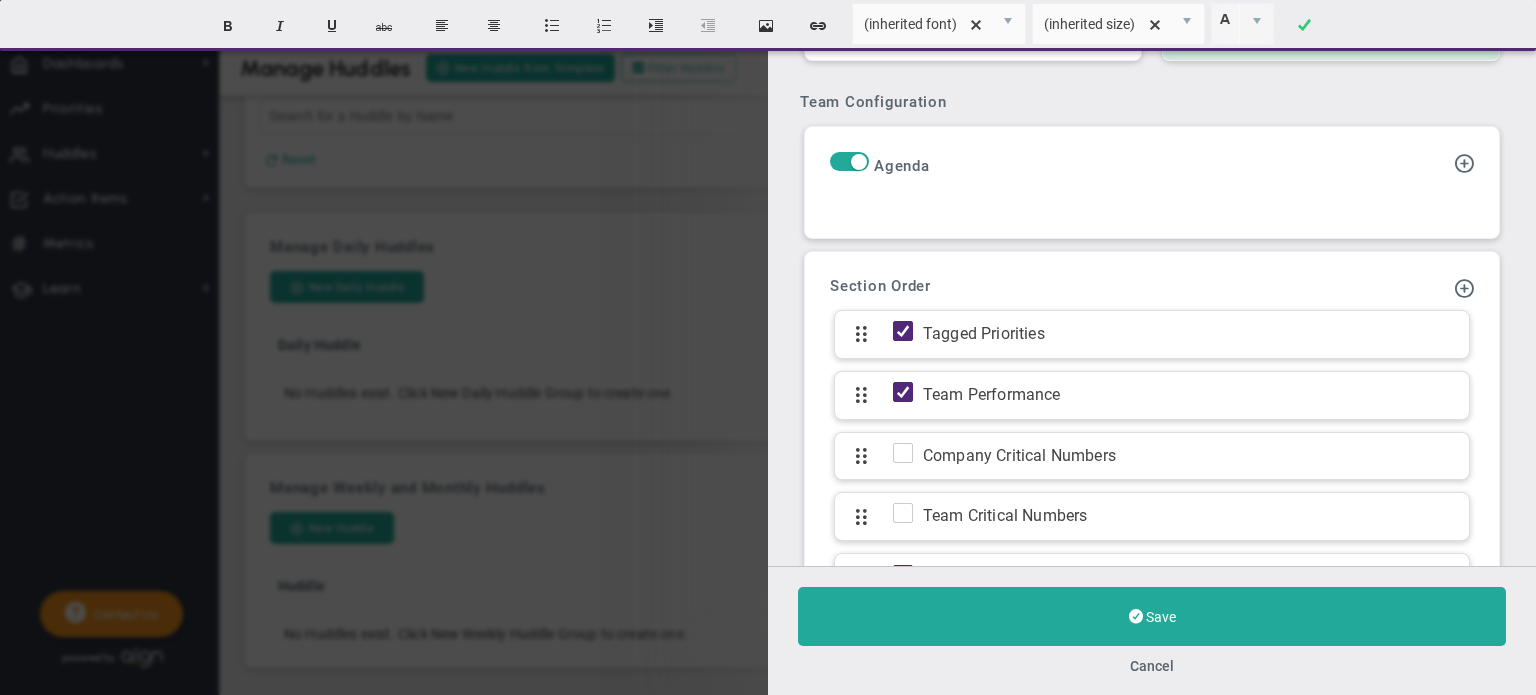 scroll, scrollTop: 900, scrollLeft: 0, axis: vertical 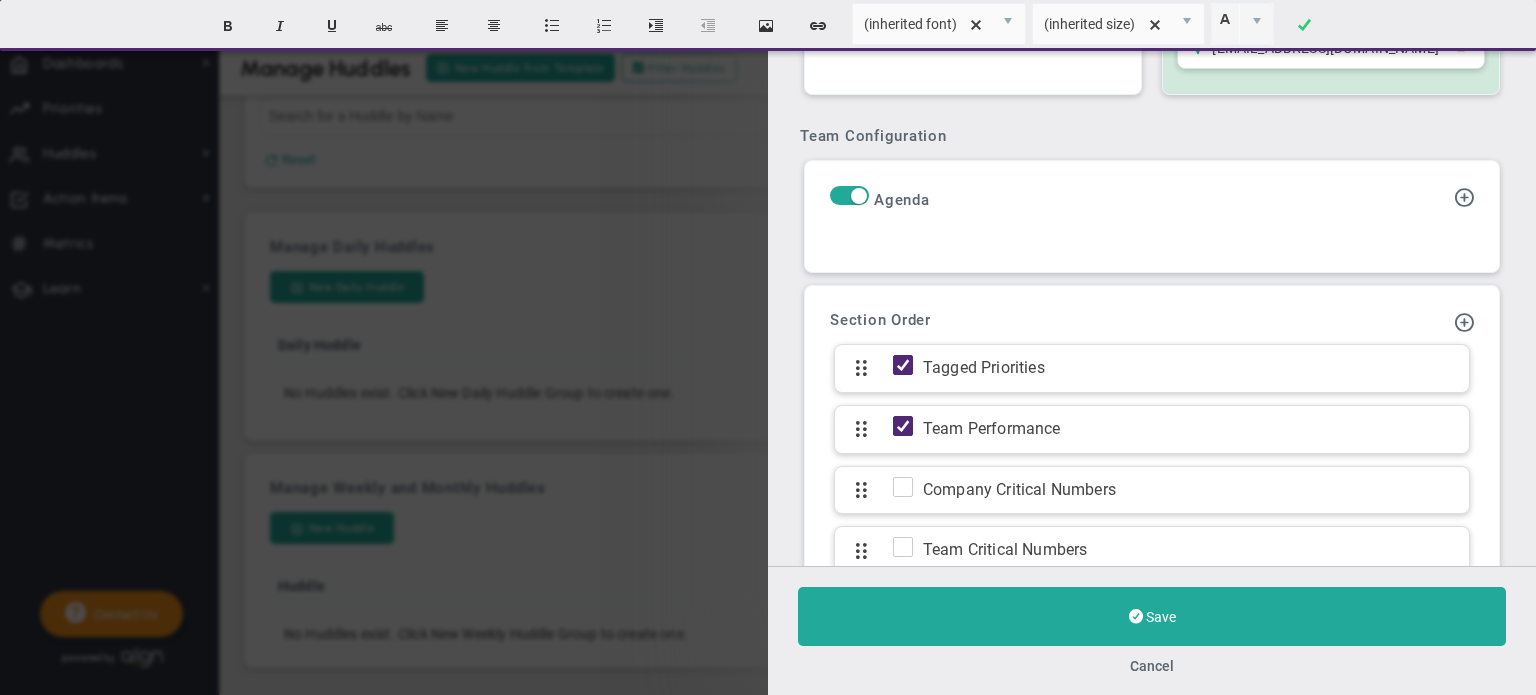 click at bounding box center (861, 368) 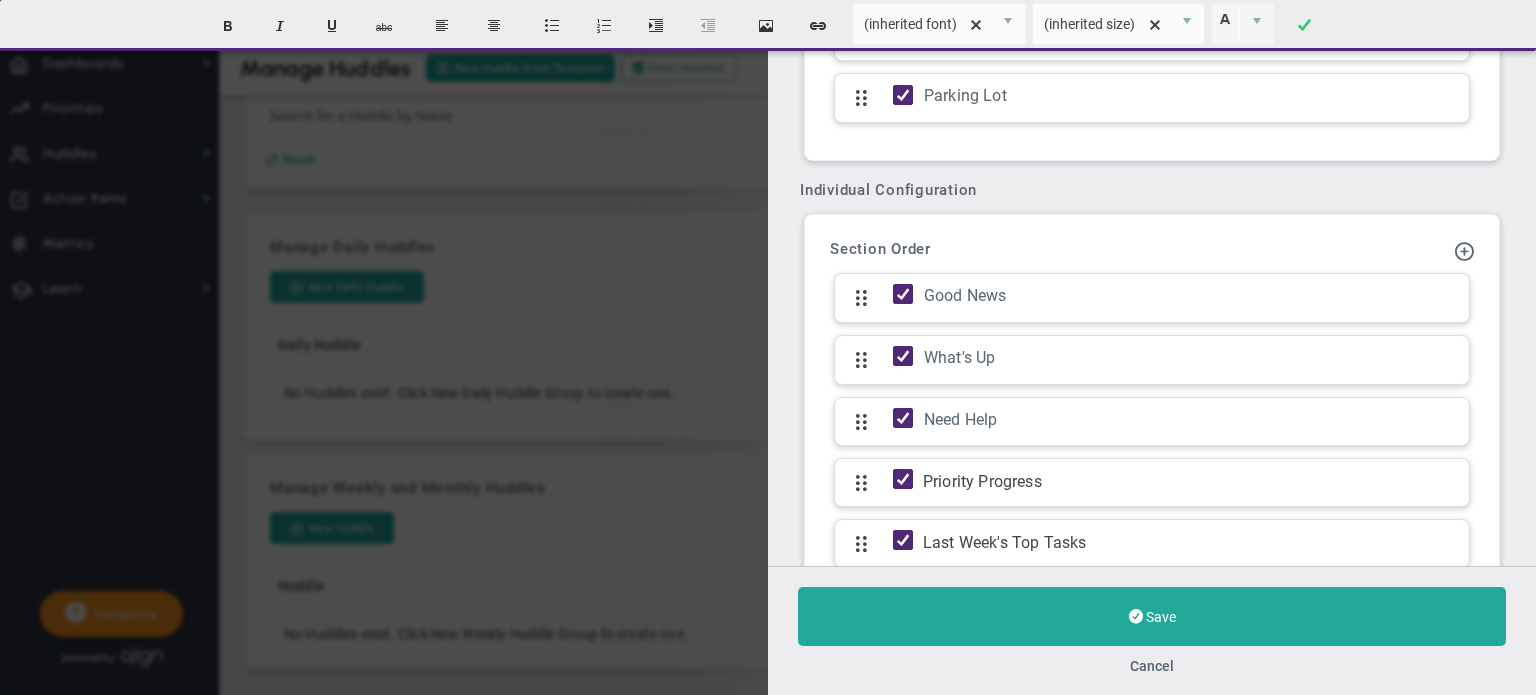 scroll, scrollTop: 1500, scrollLeft: 0, axis: vertical 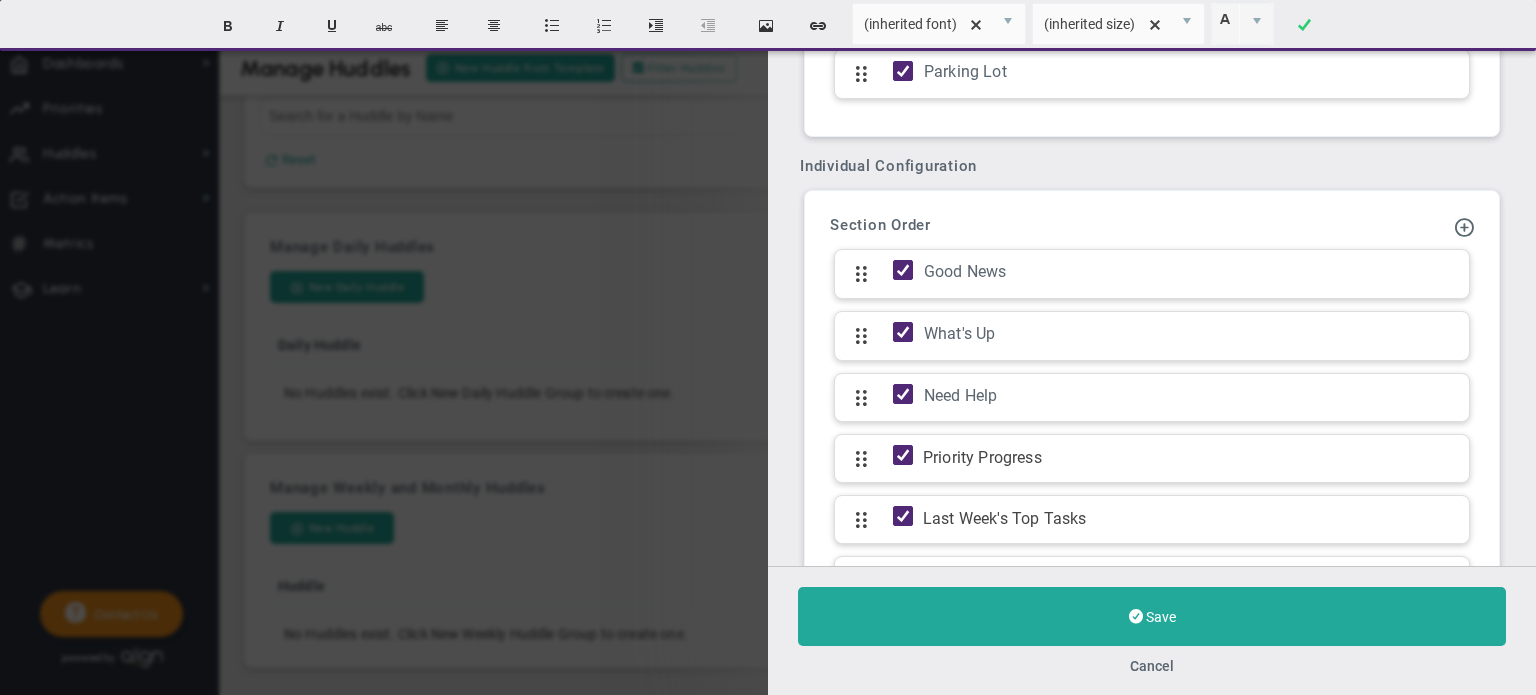 click on "What's Up" at bounding box center (1191, 334) 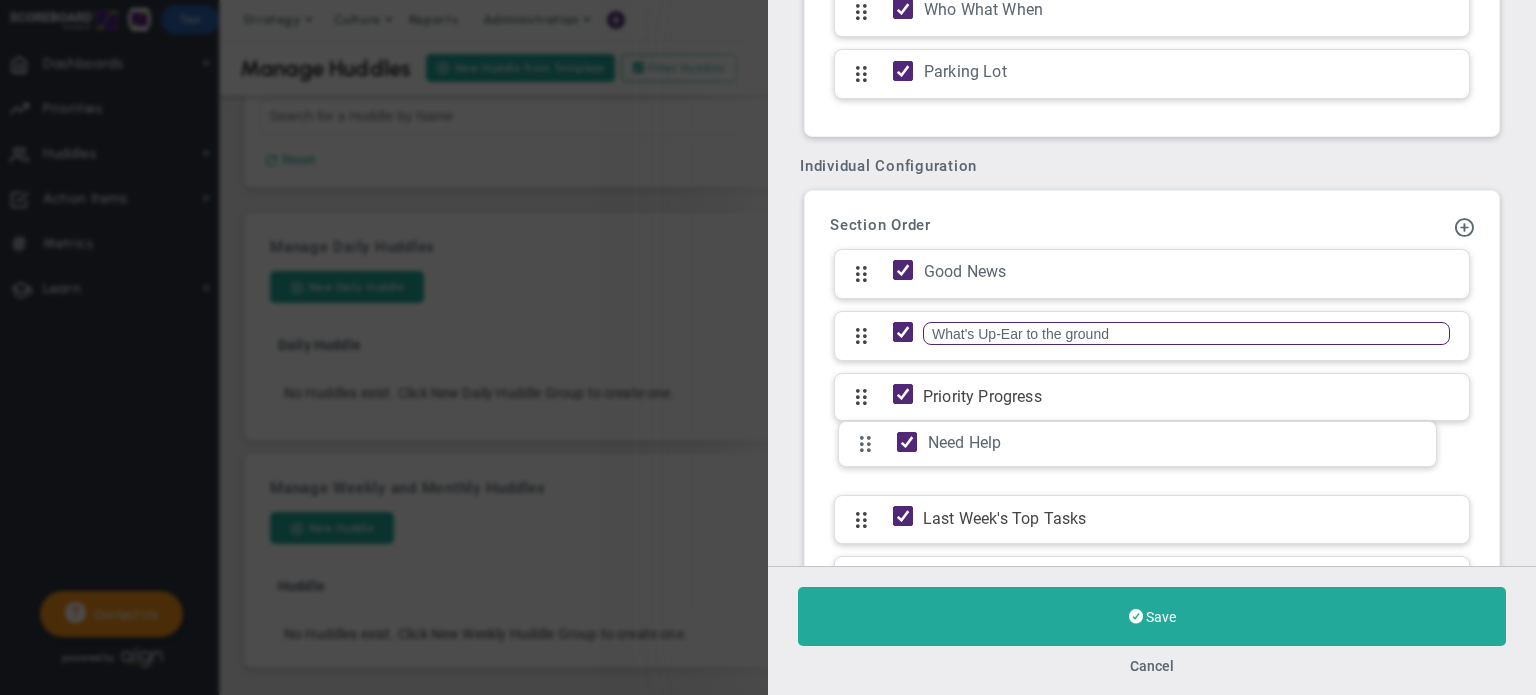 drag, startPoint x: 855, startPoint y: 380, endPoint x: 855, endPoint y: 443, distance: 63 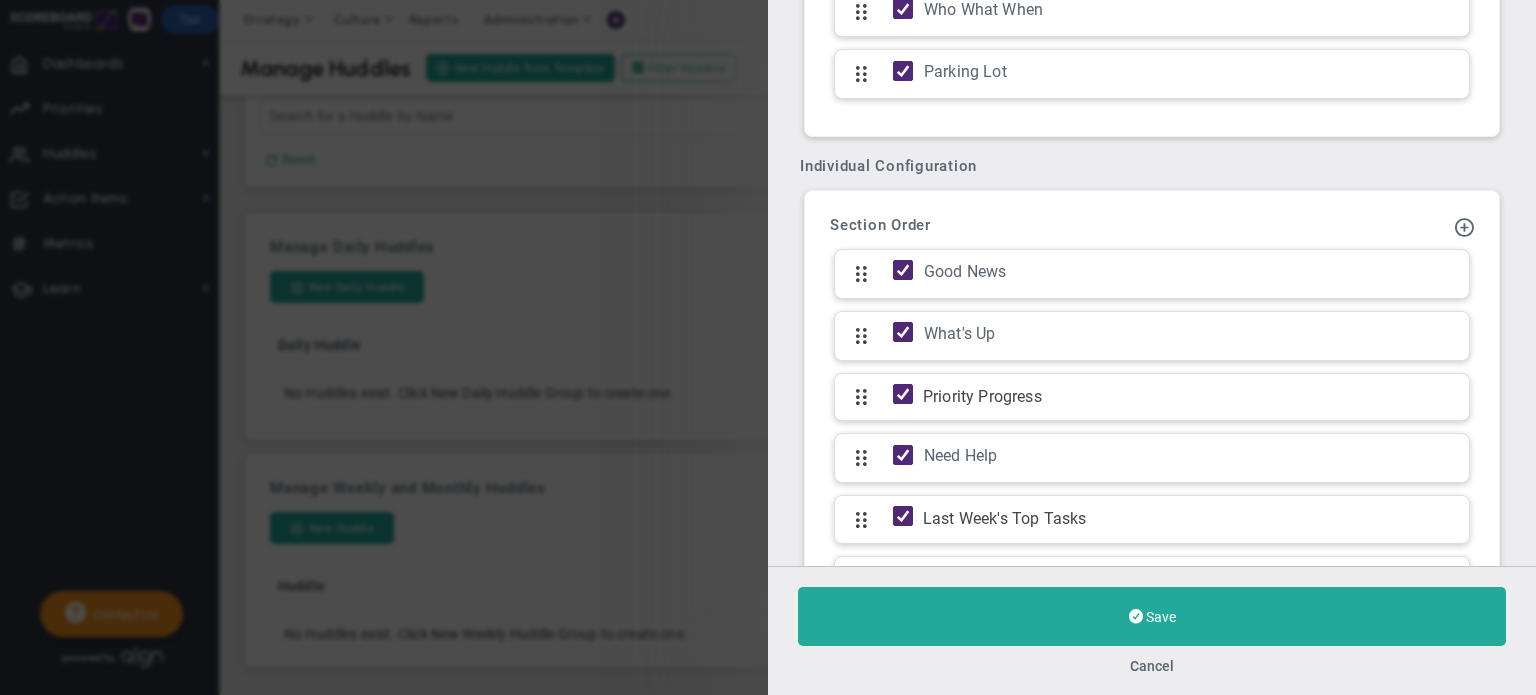 scroll, scrollTop: 1600, scrollLeft: 0, axis: vertical 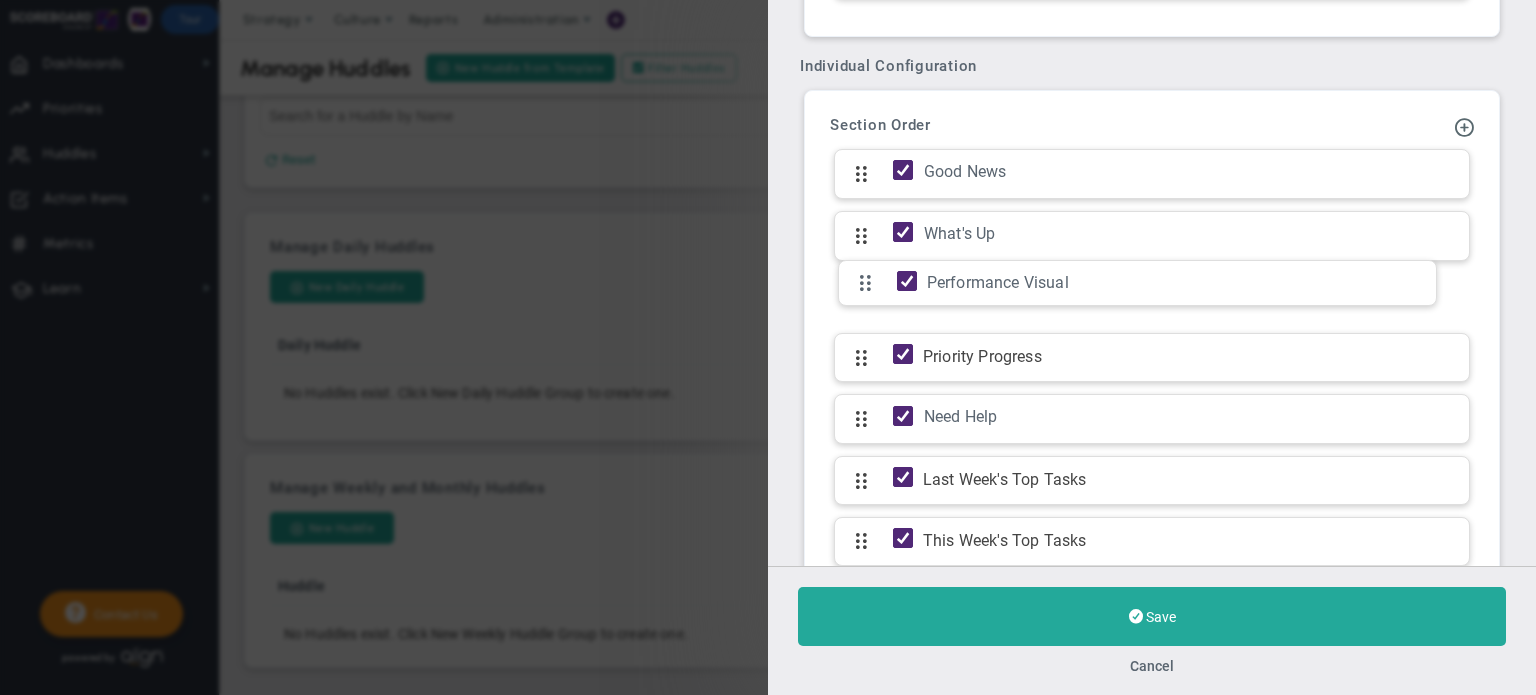 drag, startPoint x: 857, startPoint y: 518, endPoint x: 818, endPoint y: 275, distance: 246.10973 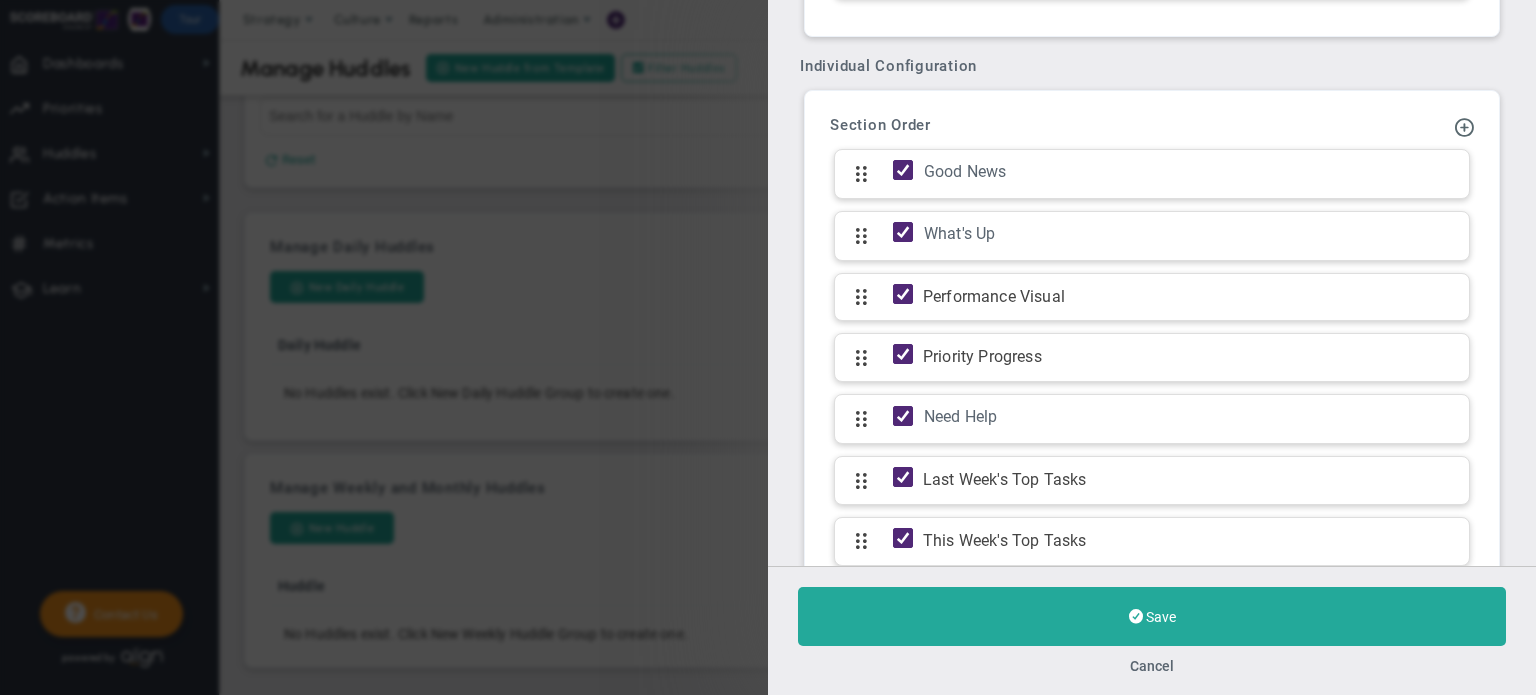 click on "Performance Visual" at bounding box center [1186, 297] 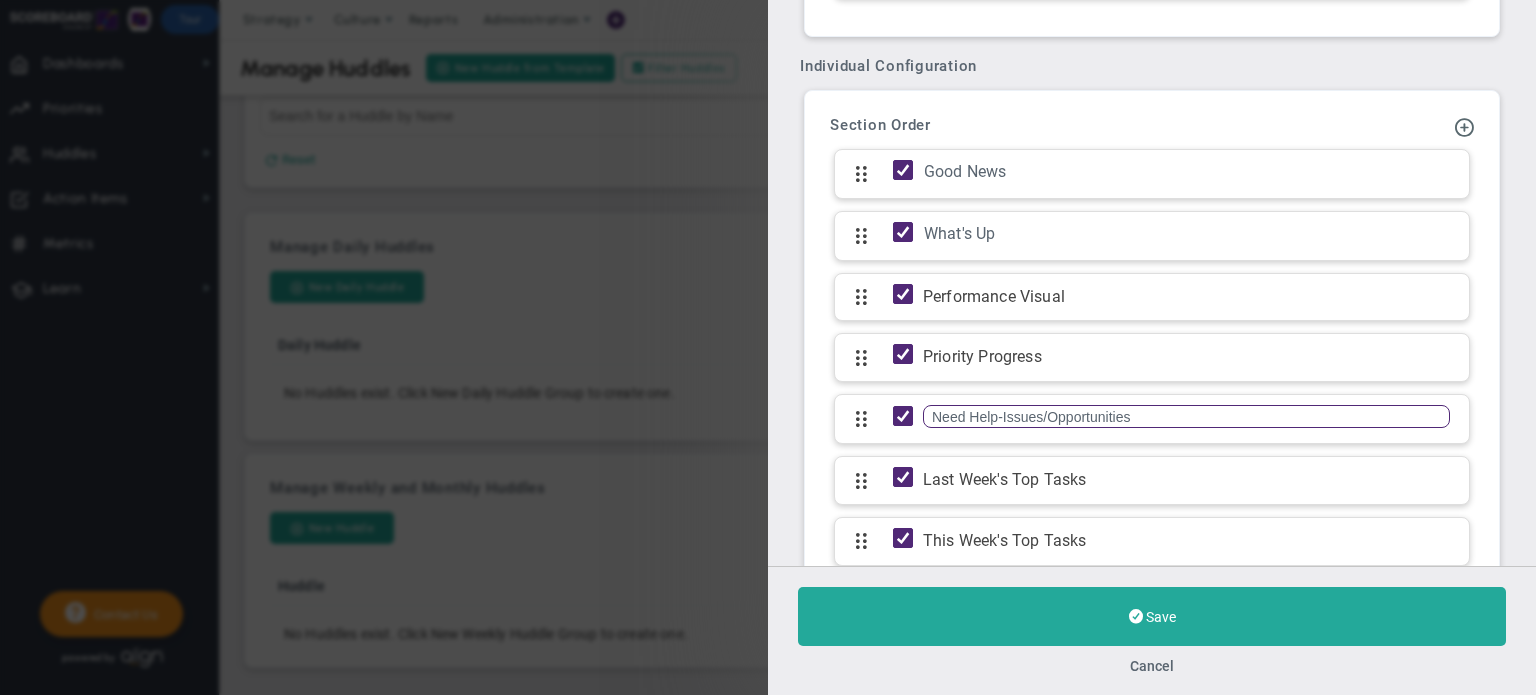 drag, startPoint x: 851, startPoint y: 455, endPoint x: 864, endPoint y: 317, distance: 138.61096 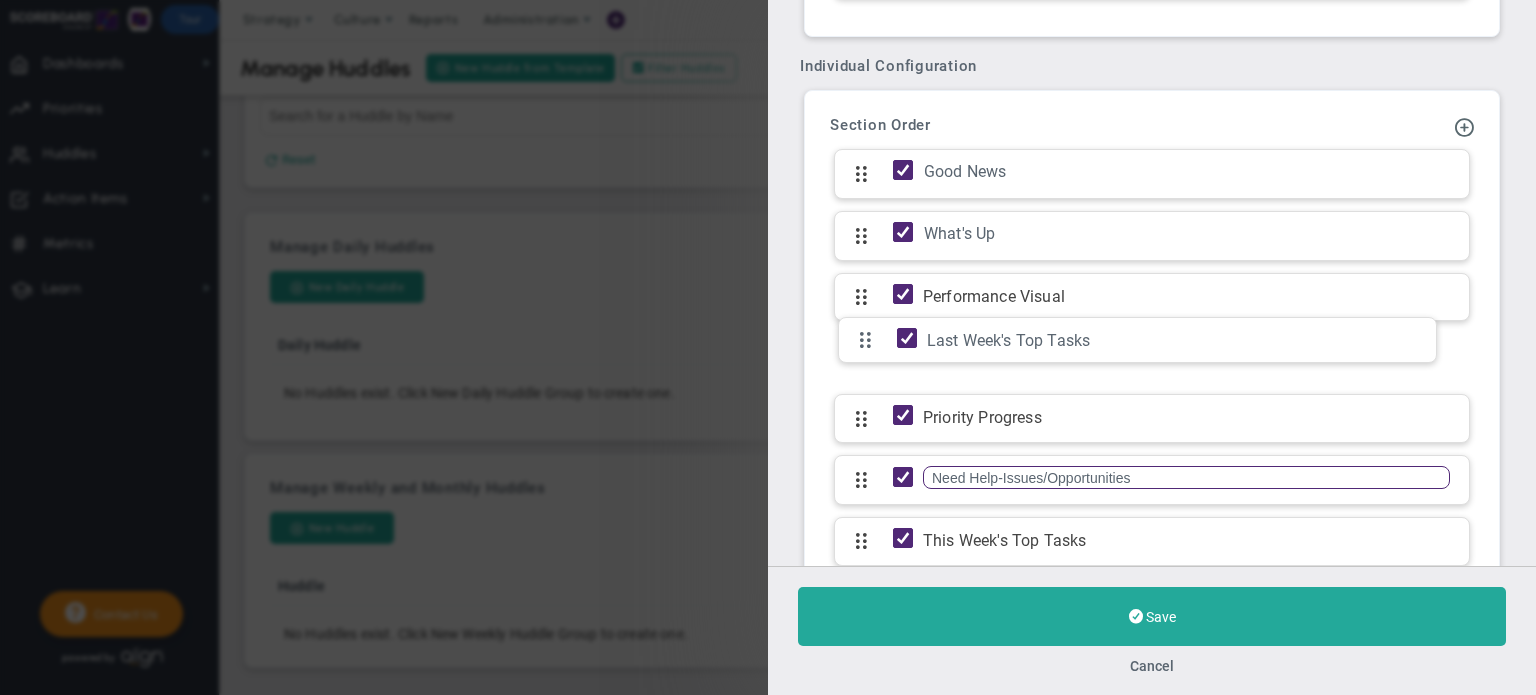 drag, startPoint x: 860, startPoint y: 460, endPoint x: 852, endPoint y: 335, distance: 125.25574 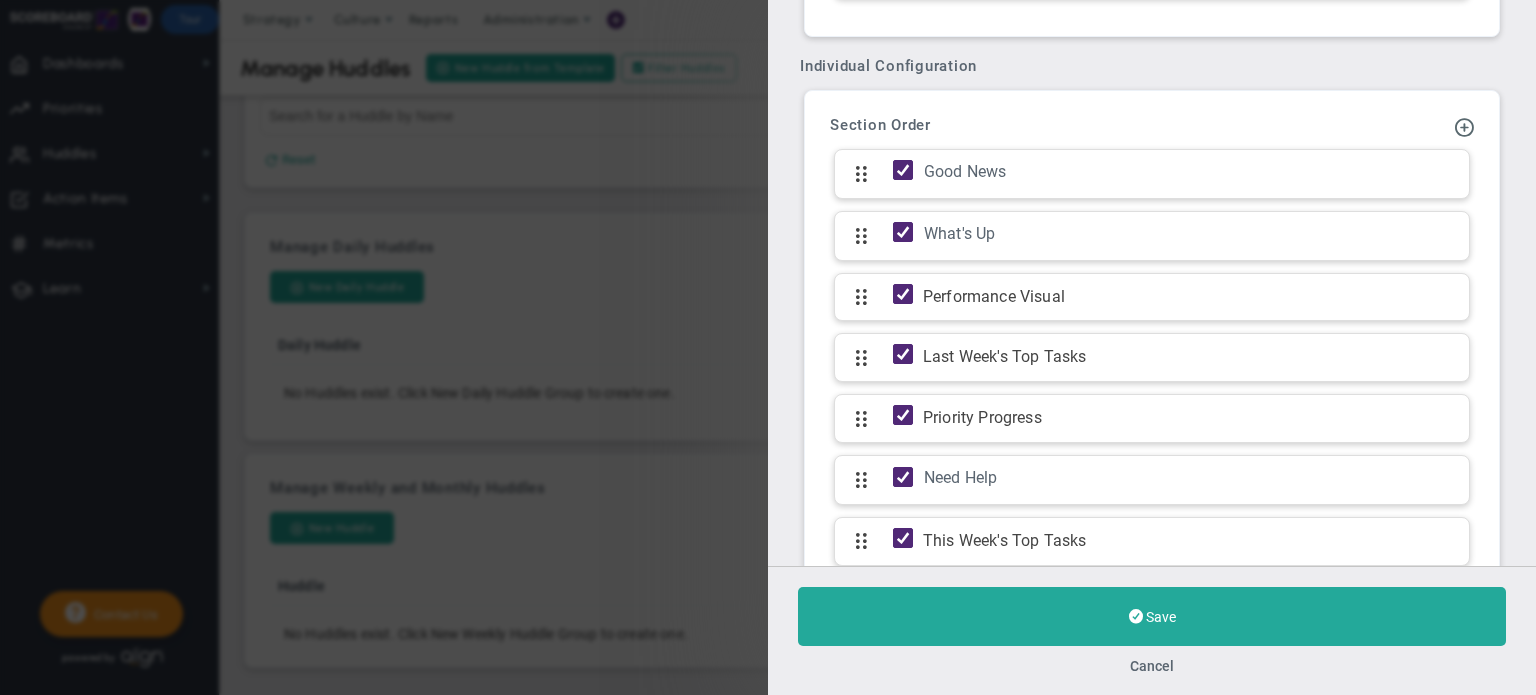 click on "Performance Visual" at bounding box center [1186, 297] 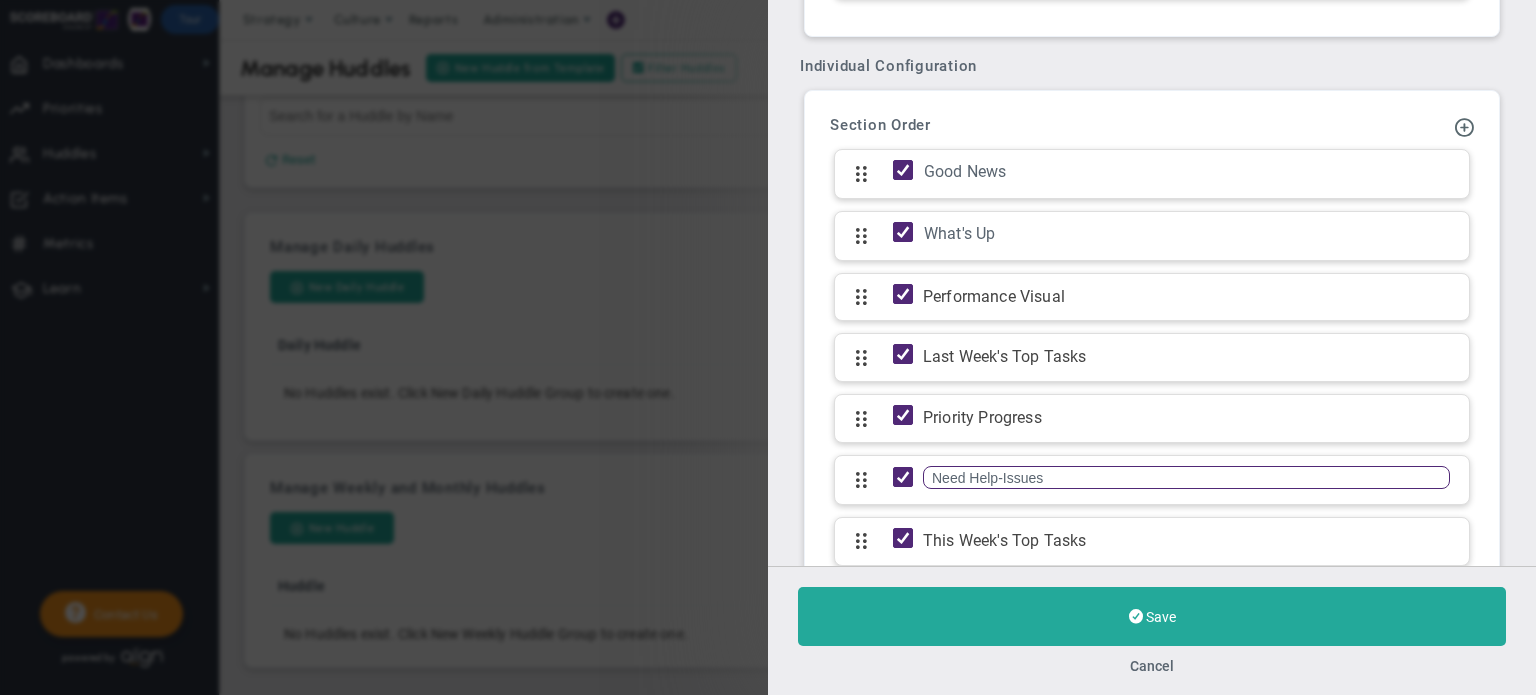 click on "This Week's Top Tasks" at bounding box center [1186, 541] 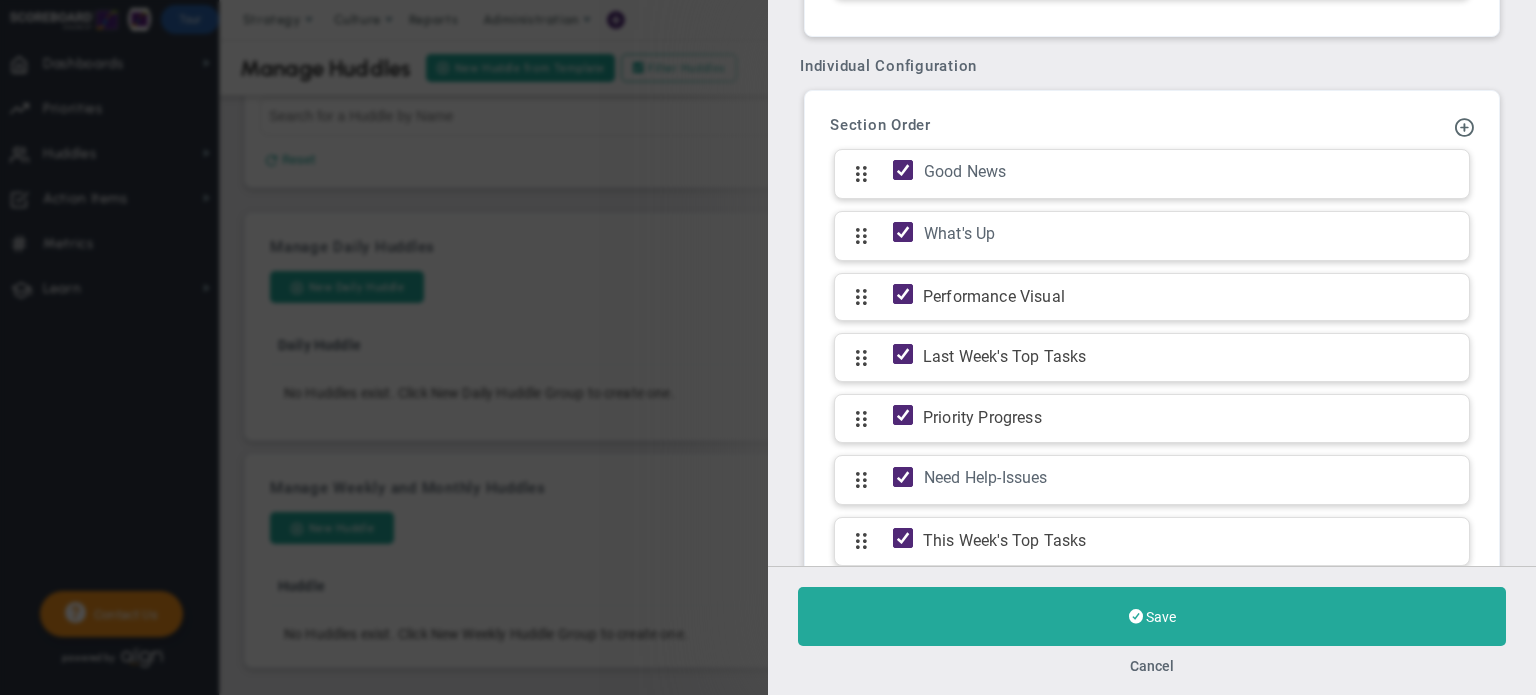 click on "Performance Visual" at bounding box center (1186, 297) 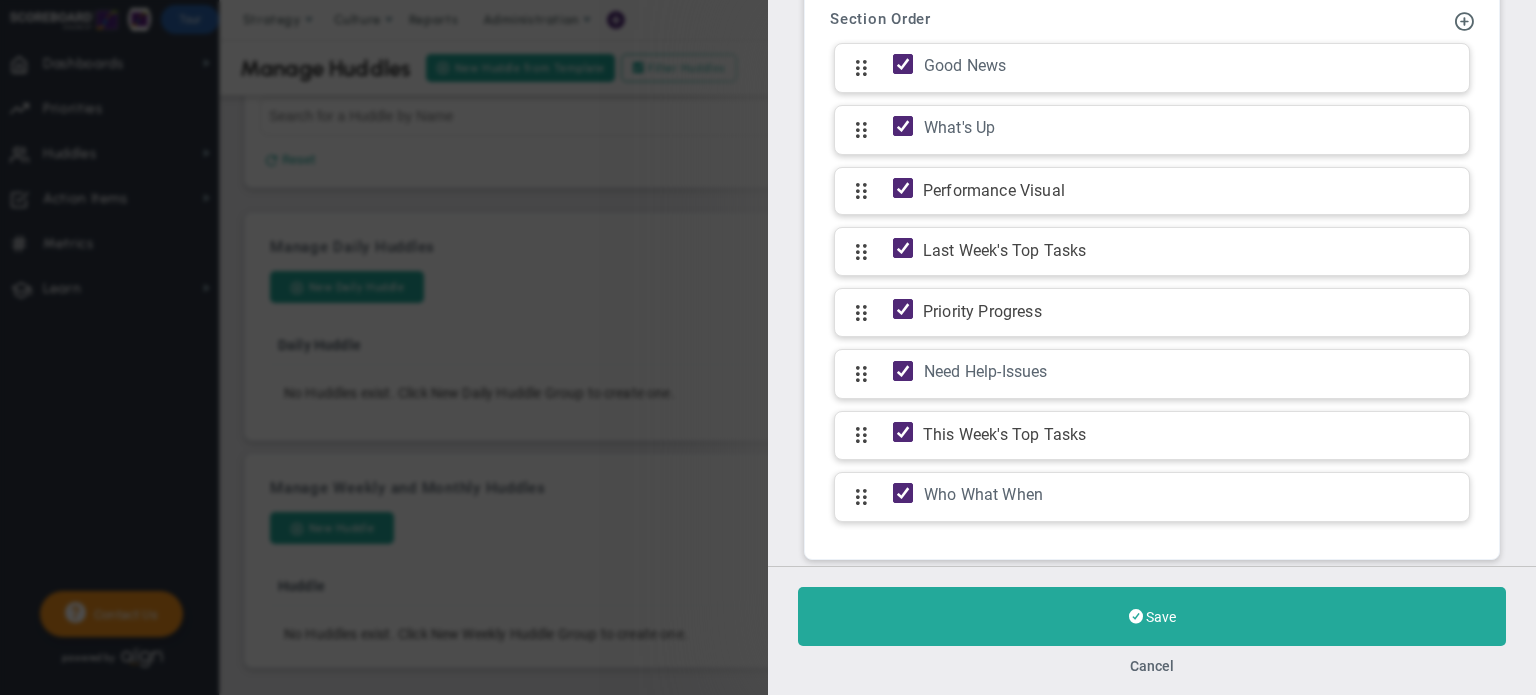 scroll, scrollTop: 1713, scrollLeft: 0, axis: vertical 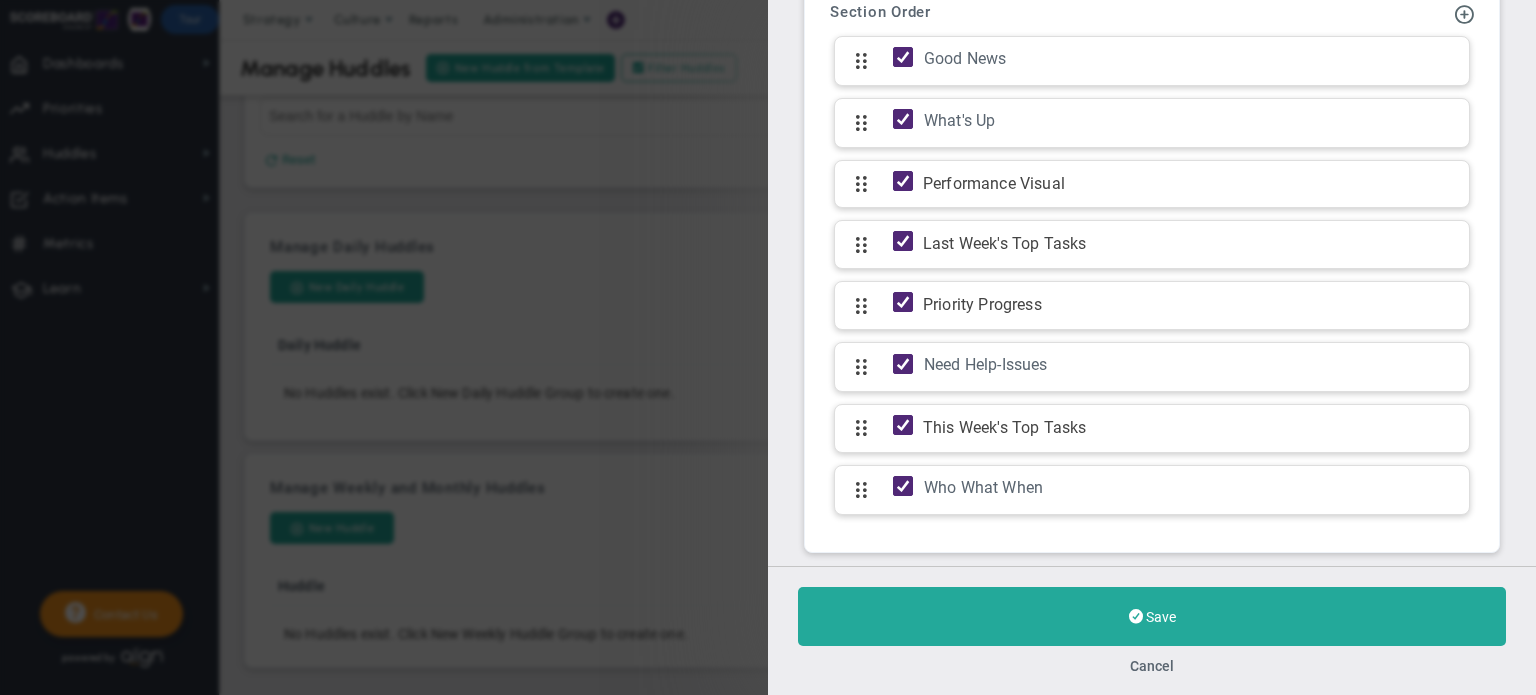 click on "Save" at bounding box center (1161, 617) 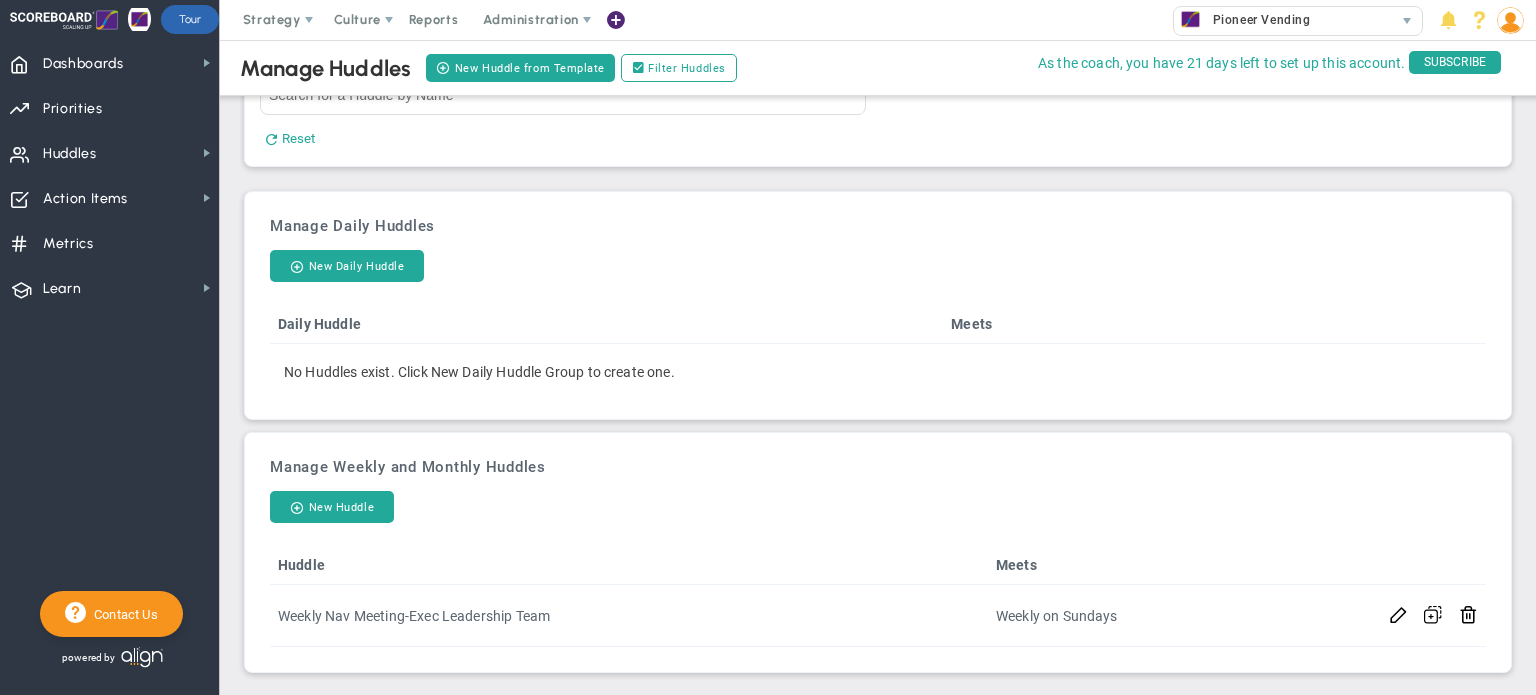 scroll, scrollTop: 86, scrollLeft: 0, axis: vertical 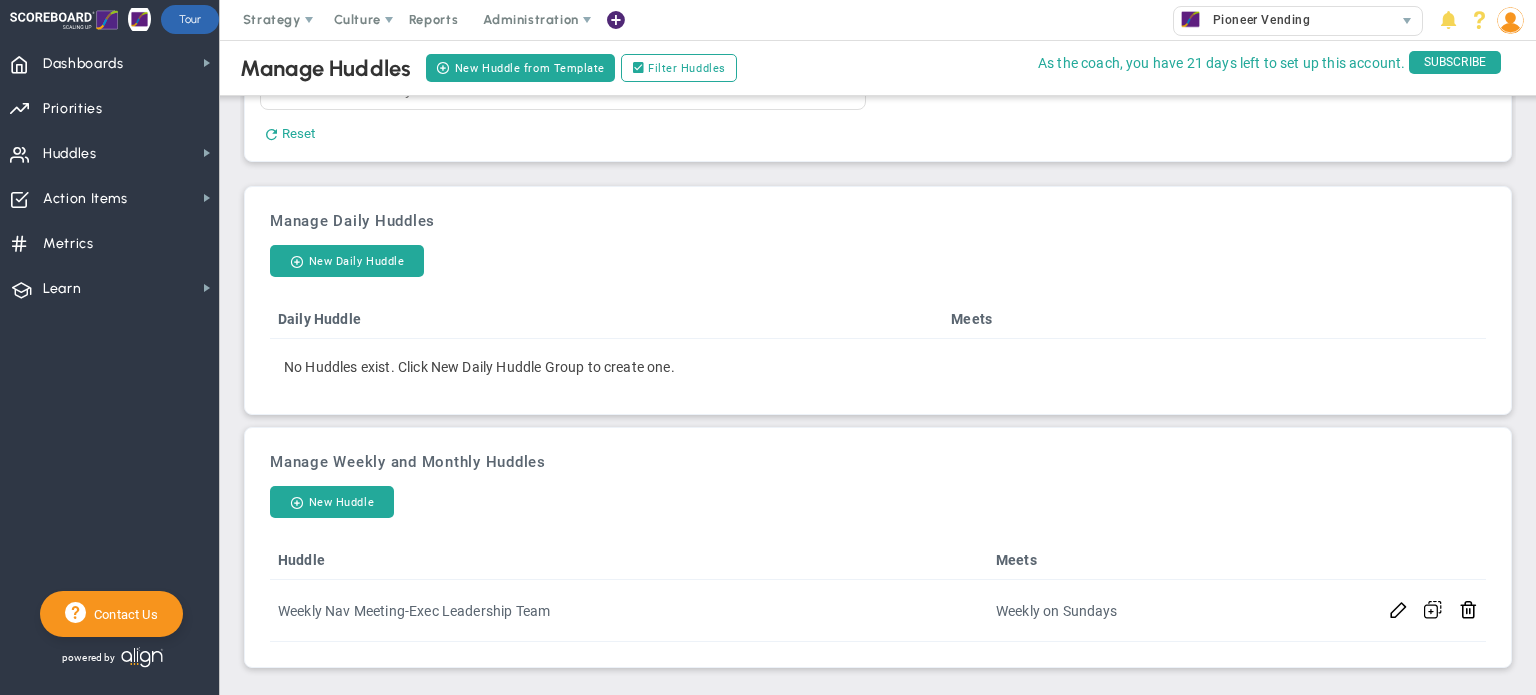 click on "Weekly on Sundays" at bounding box center [1159, 611] 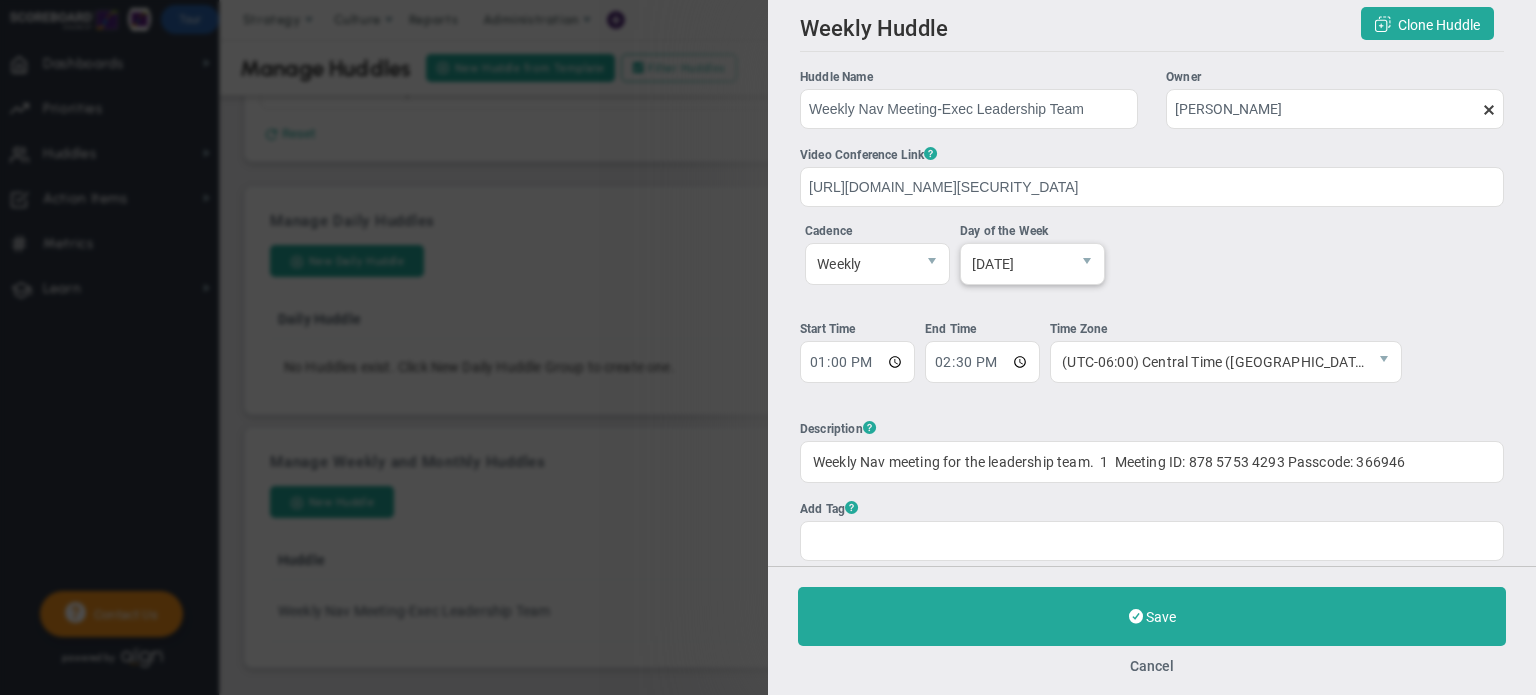 click at bounding box center [1087, 261] 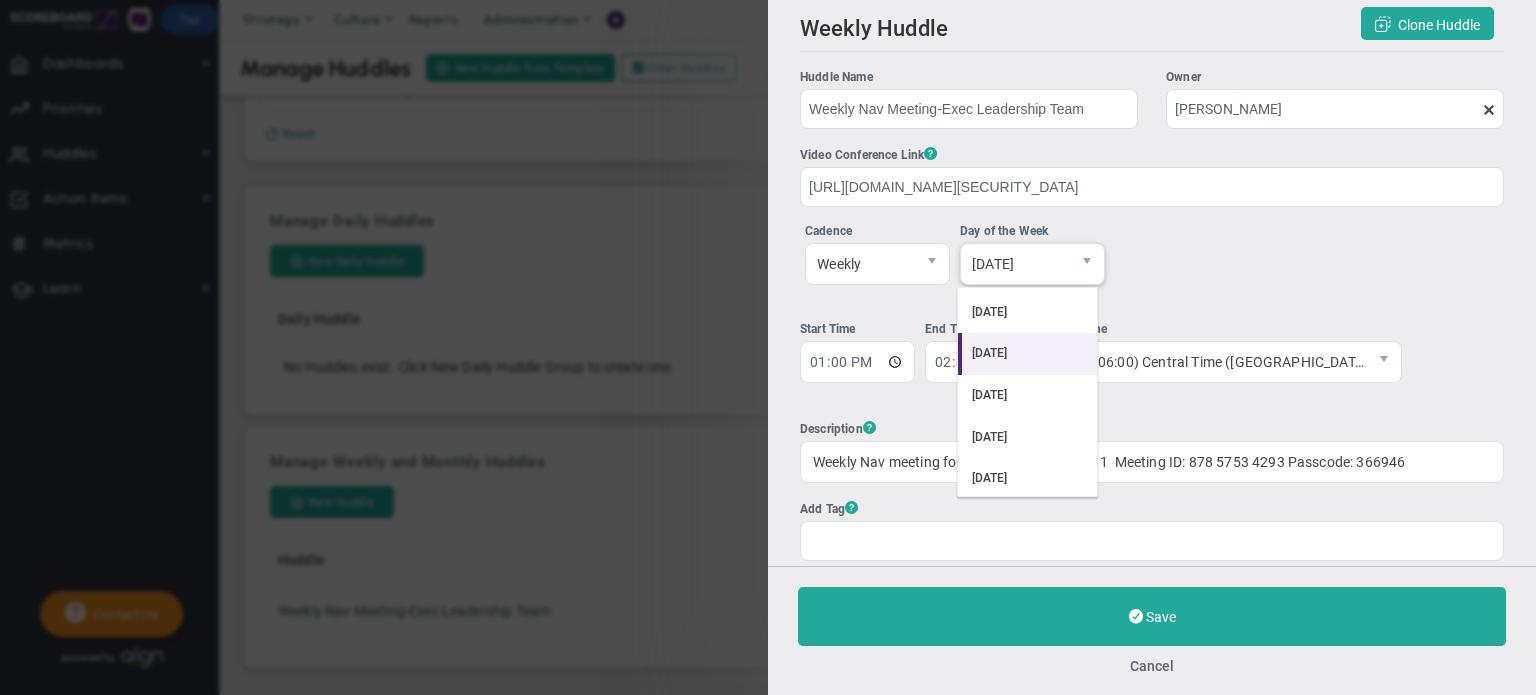 click on "[DATE]" at bounding box center (1028, 354) 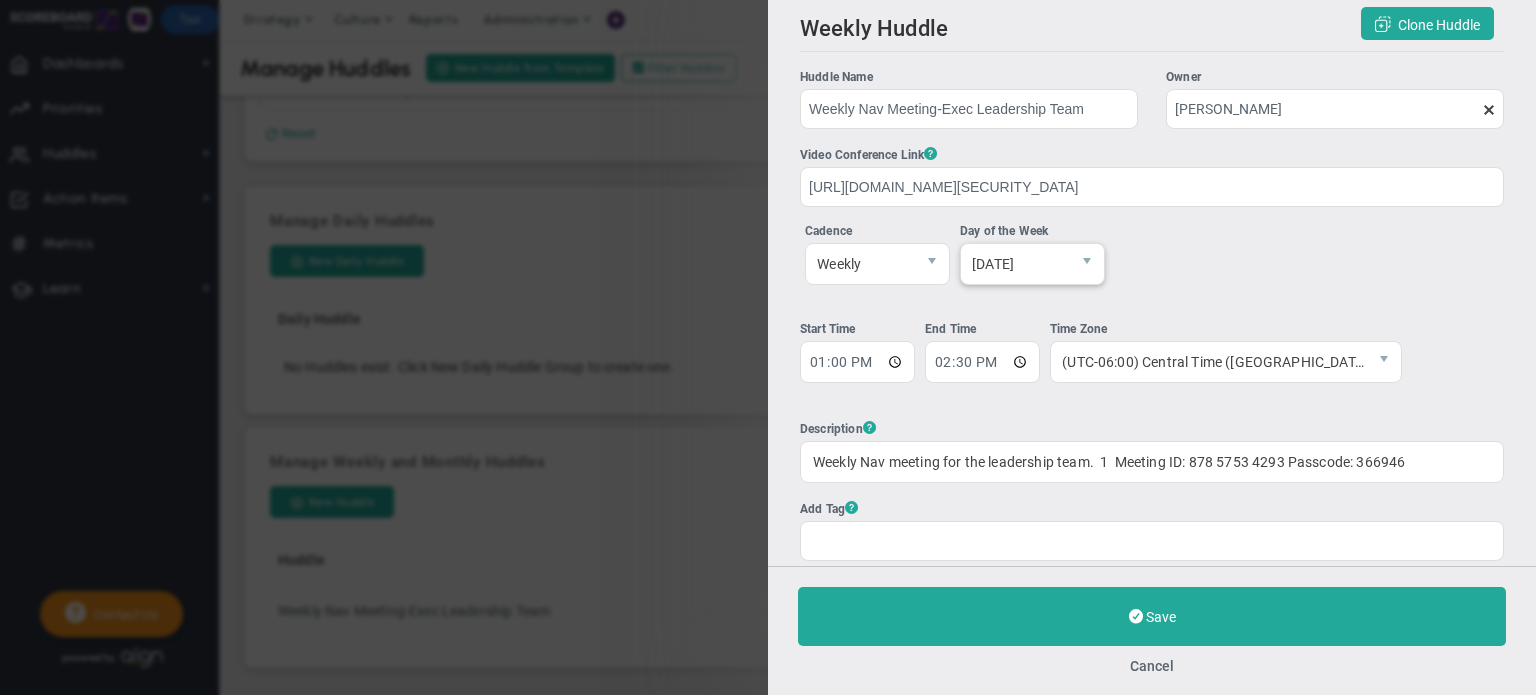 click on "Save" at bounding box center (1161, 617) 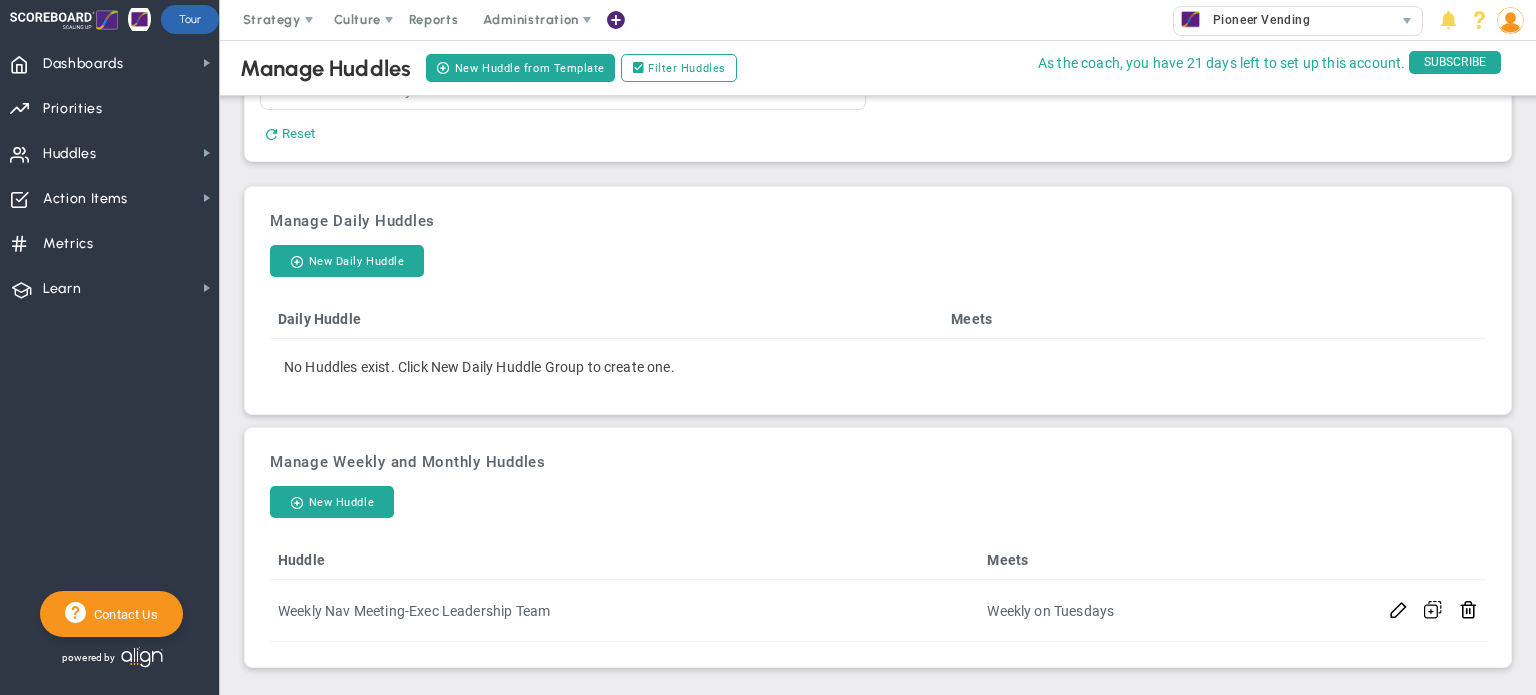 click on "Action Items Action Items" at bounding box center (109, 197) 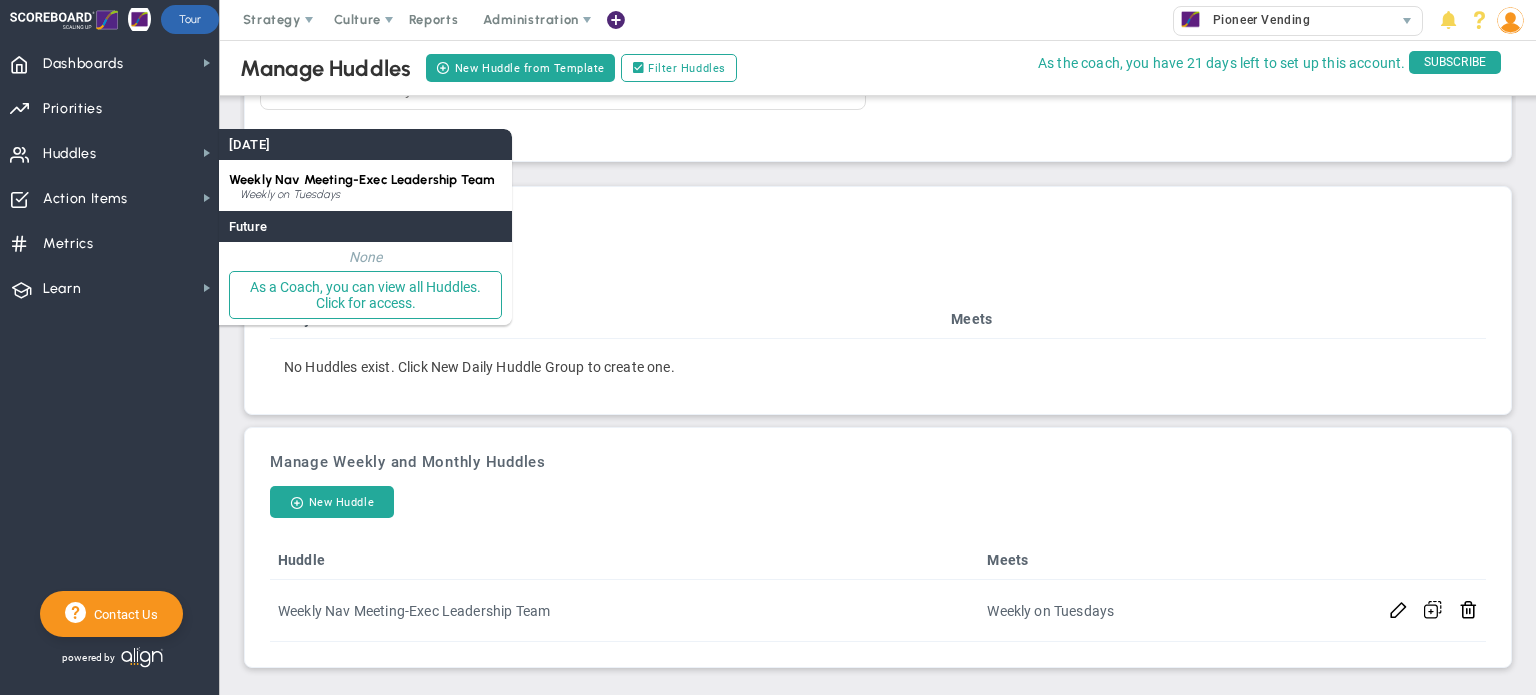 click on "Weekly Nav Meeting-Exec Leadership Team" at bounding box center (362, 179) 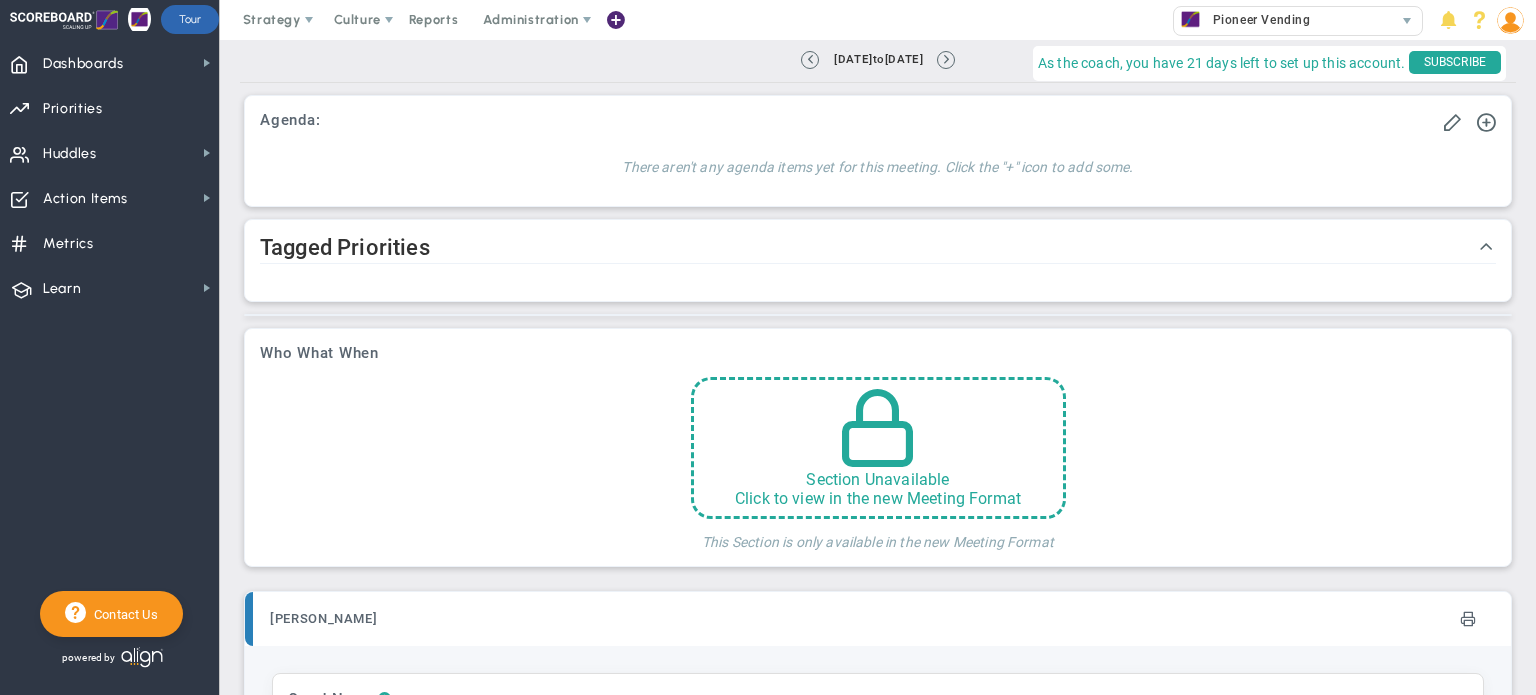 scroll, scrollTop: 400, scrollLeft: 0, axis: vertical 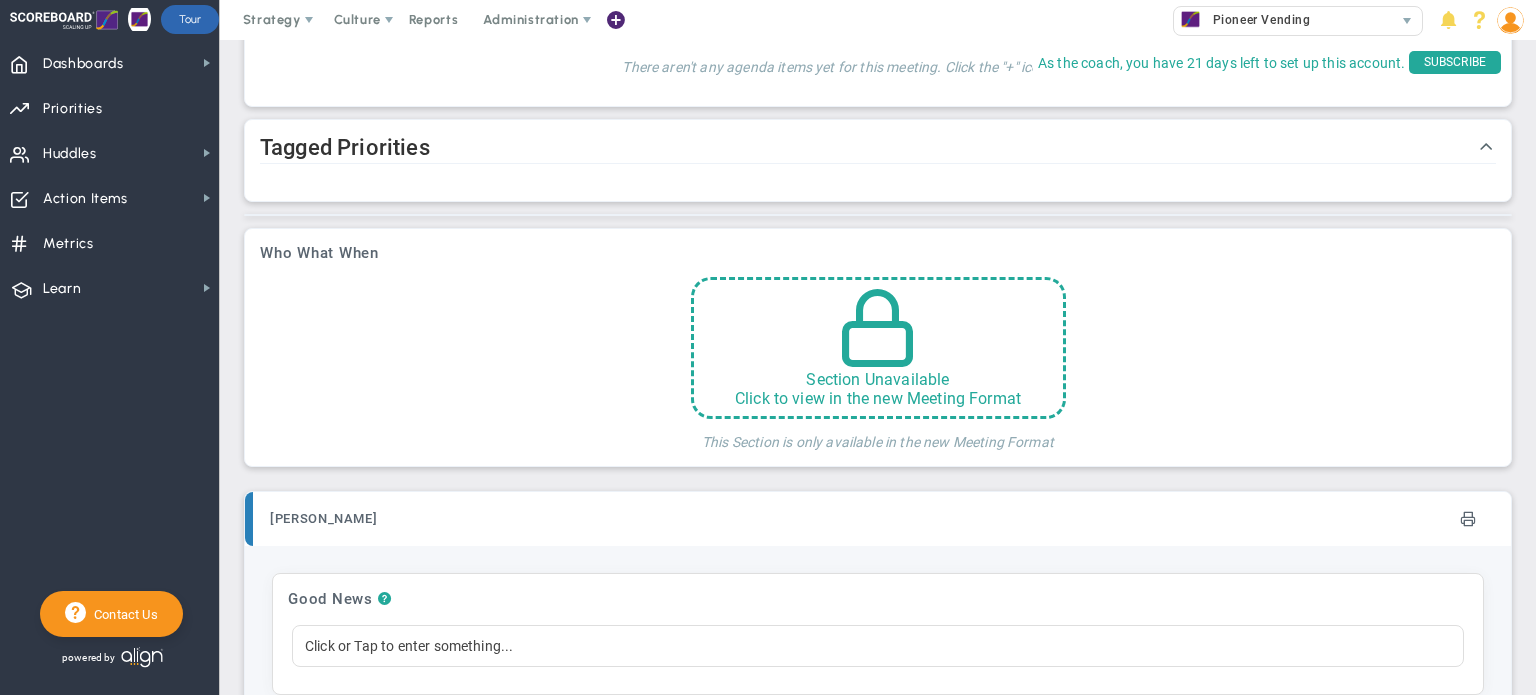 click on "Section Unavailable   Click to view in the new Meeting Format" at bounding box center [878, 348] 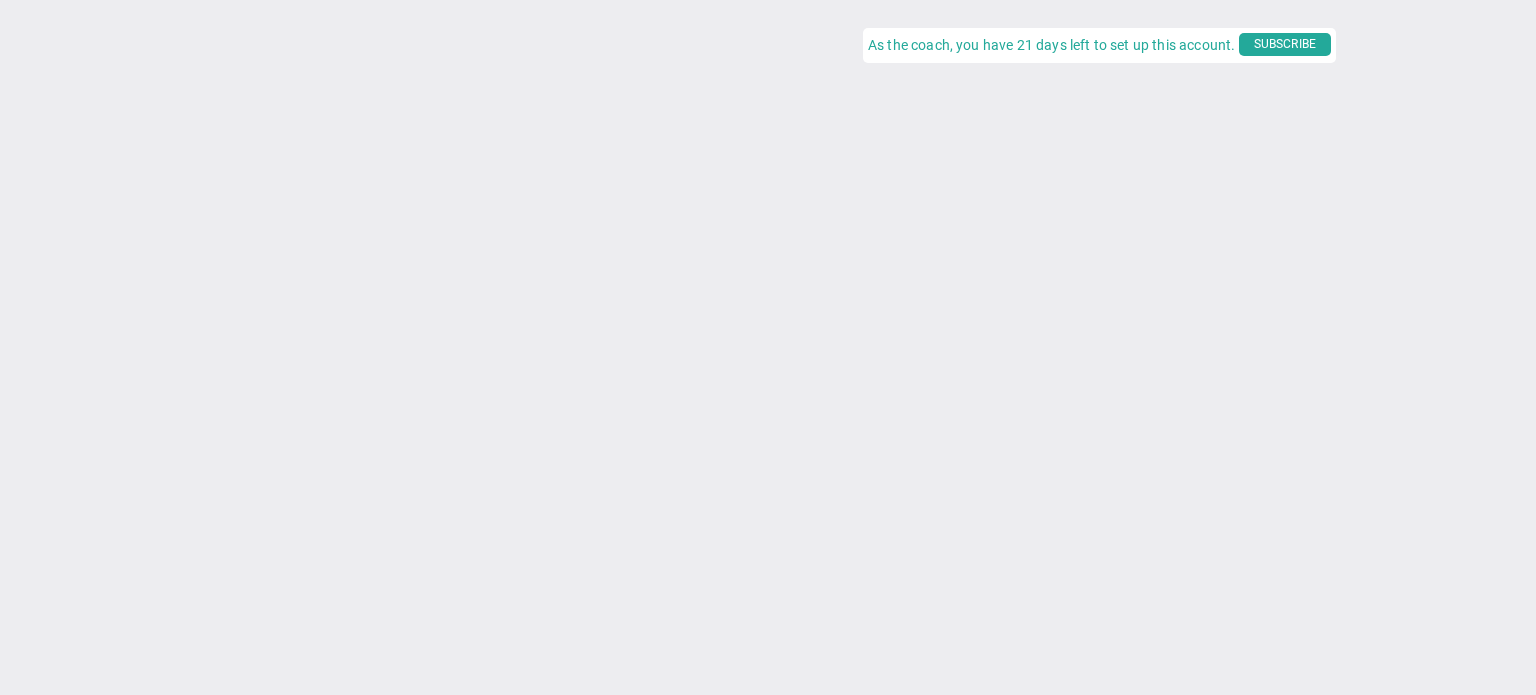 scroll, scrollTop: 0, scrollLeft: 0, axis: both 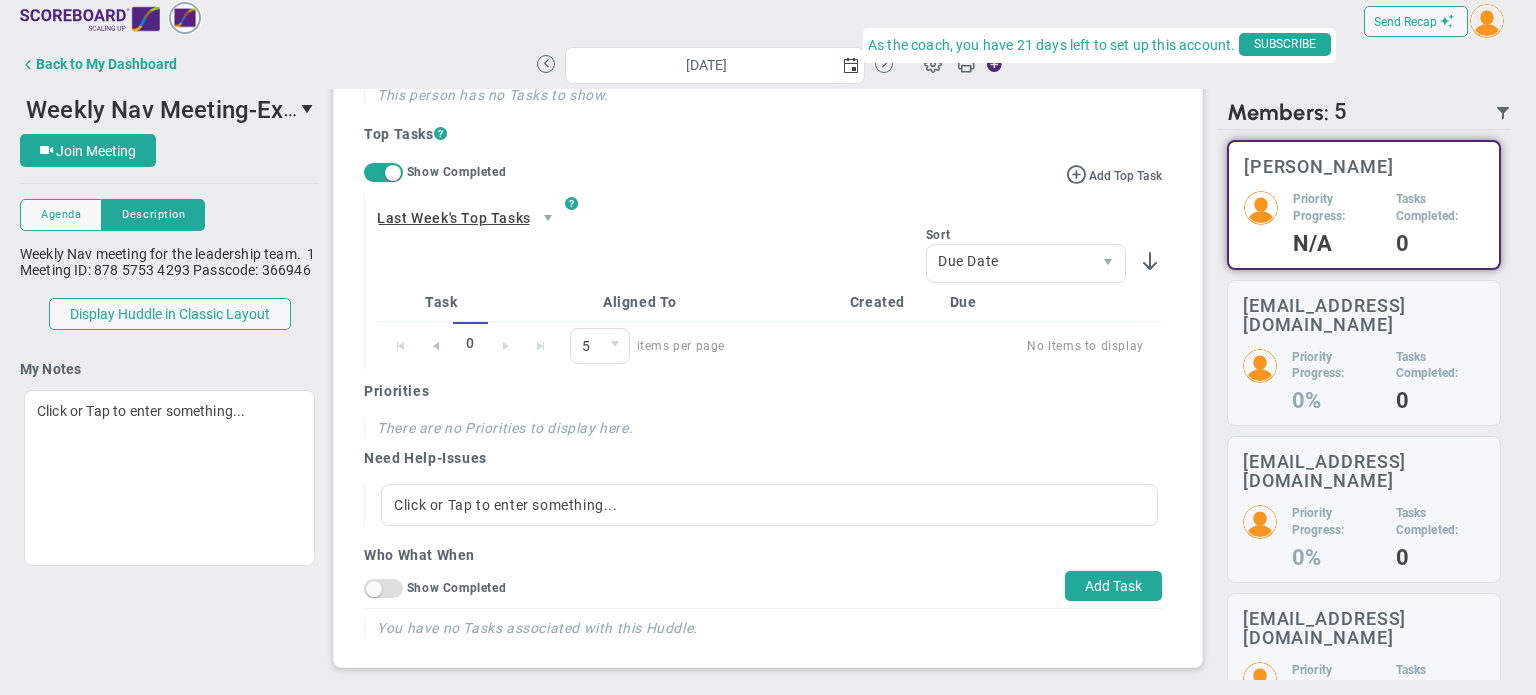 click on "Agenda" at bounding box center [61, 214] 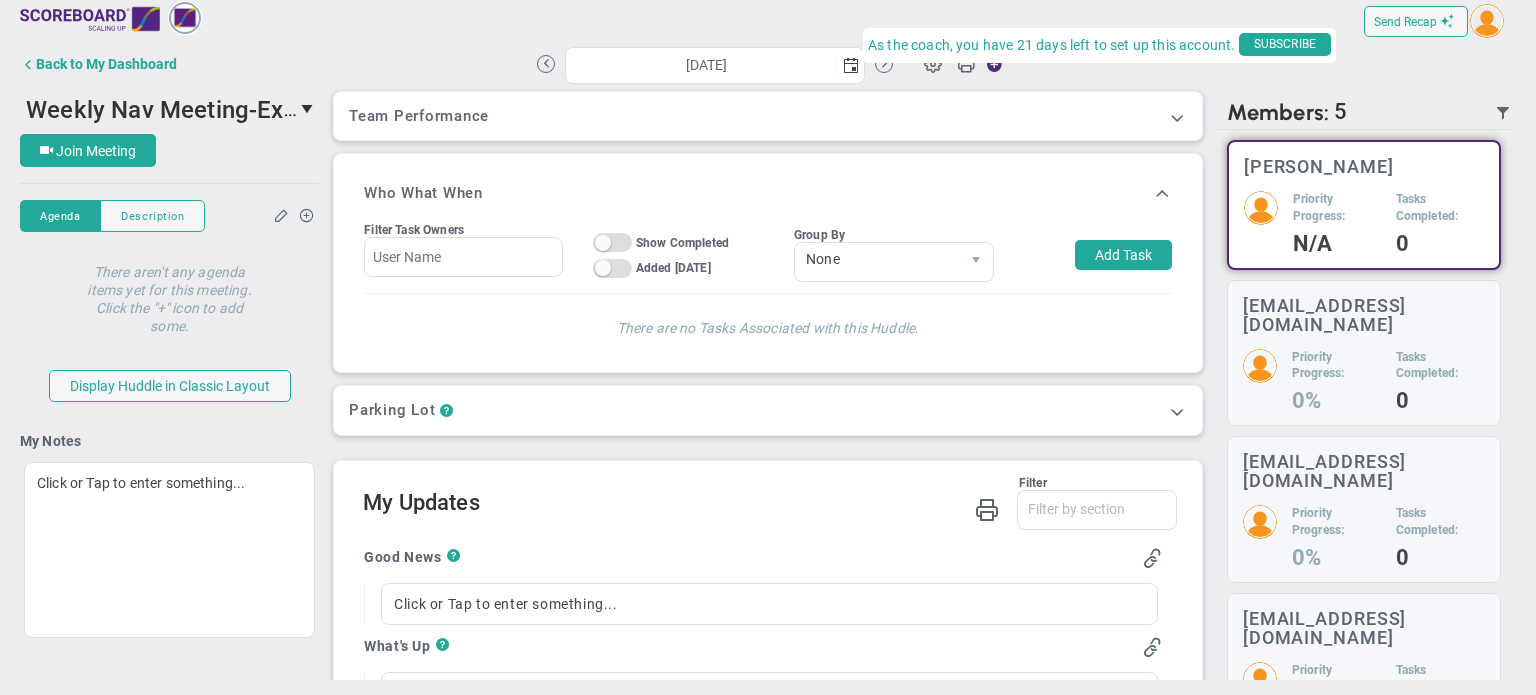 scroll, scrollTop: 0, scrollLeft: 0, axis: both 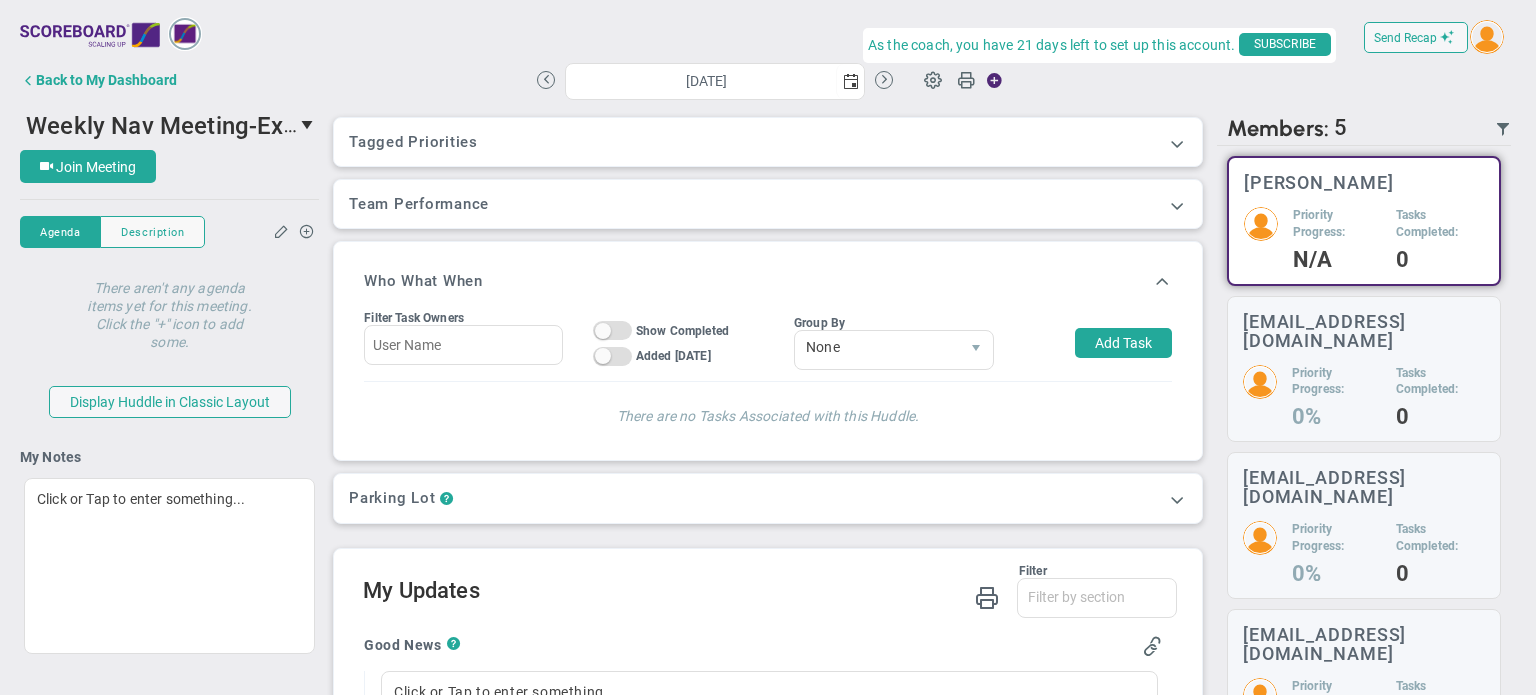 click on "Description" at bounding box center (152, 232) 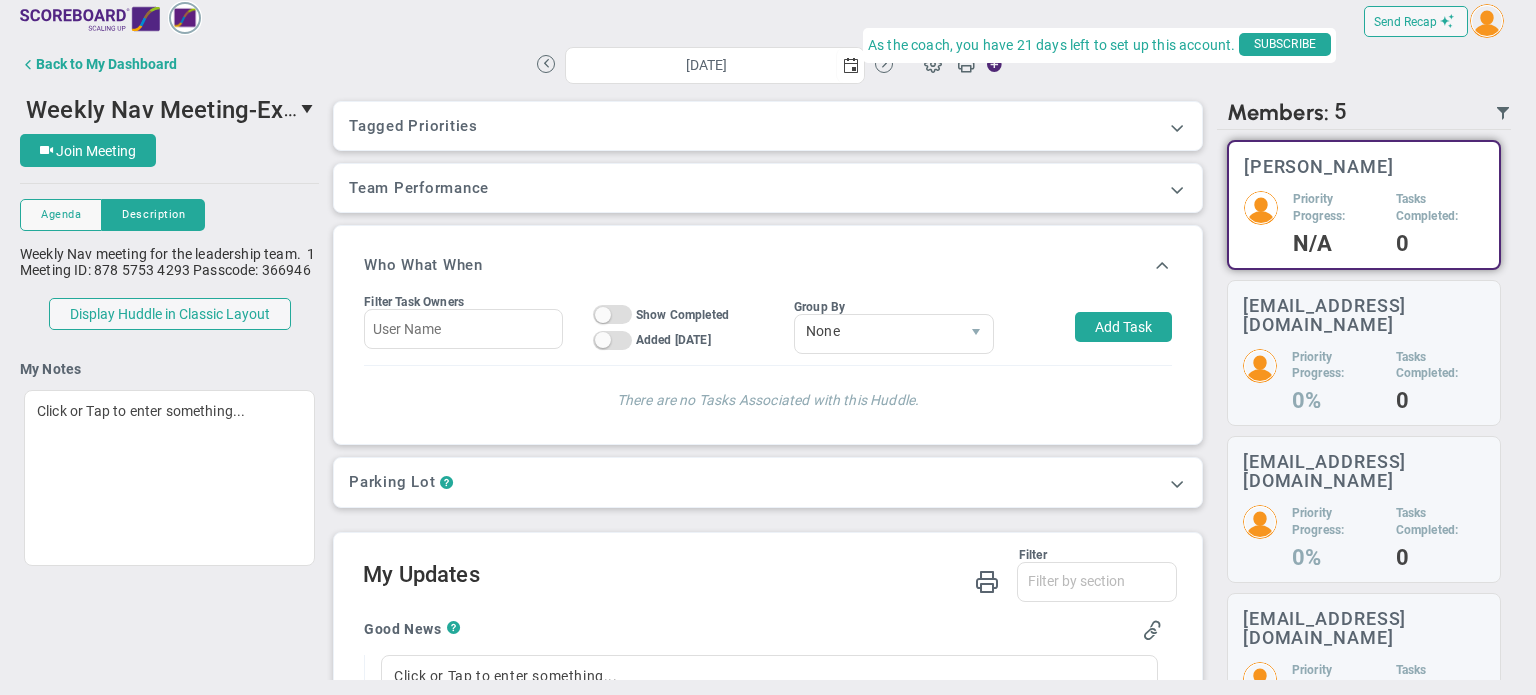 scroll, scrollTop: 0, scrollLeft: 0, axis: both 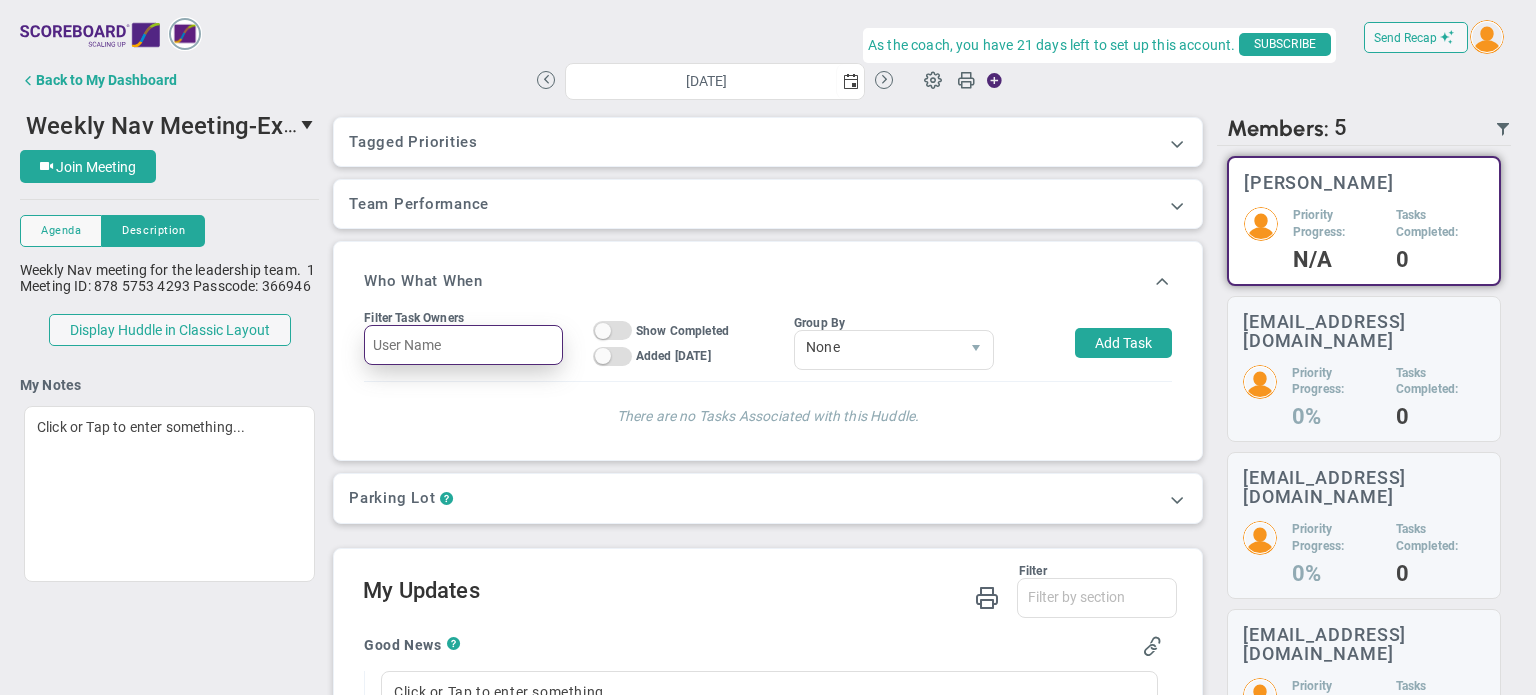 click at bounding box center [463, 345] 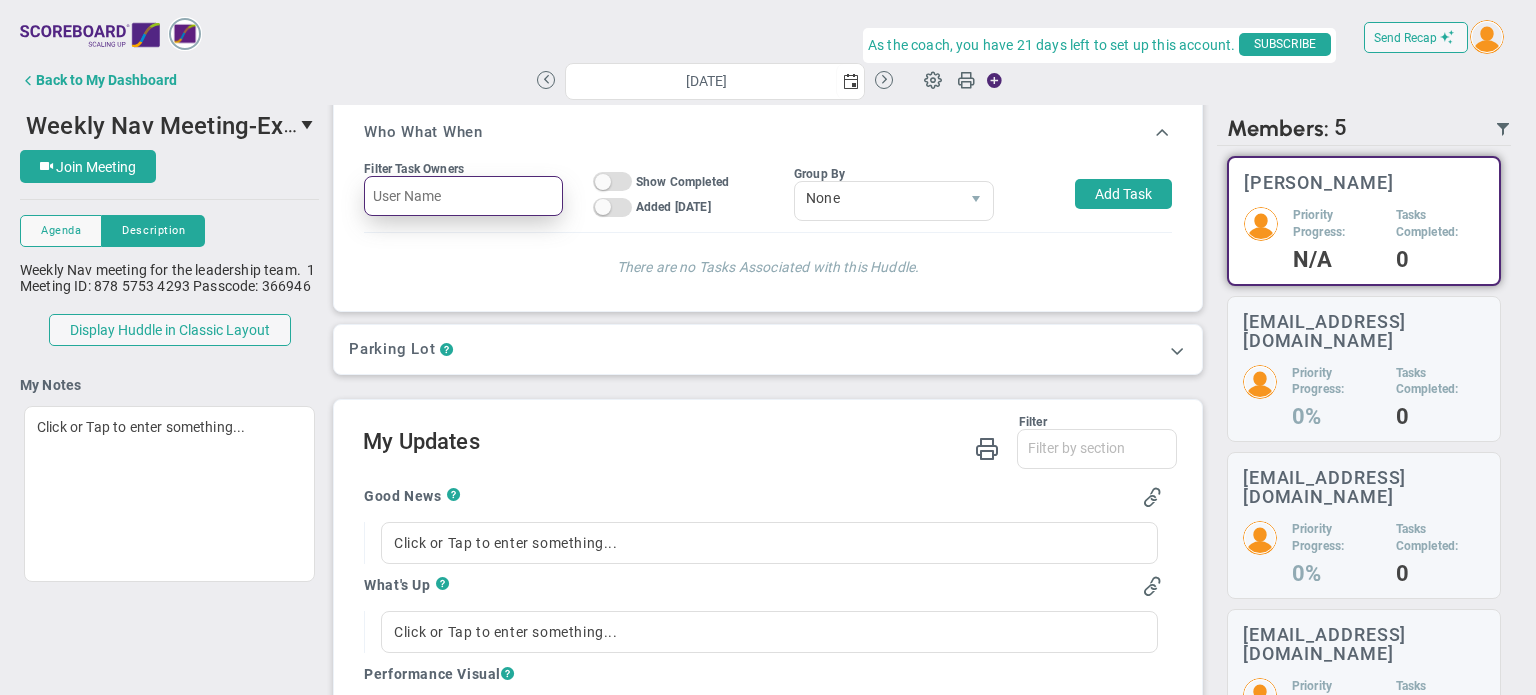 scroll, scrollTop: 0, scrollLeft: 0, axis: both 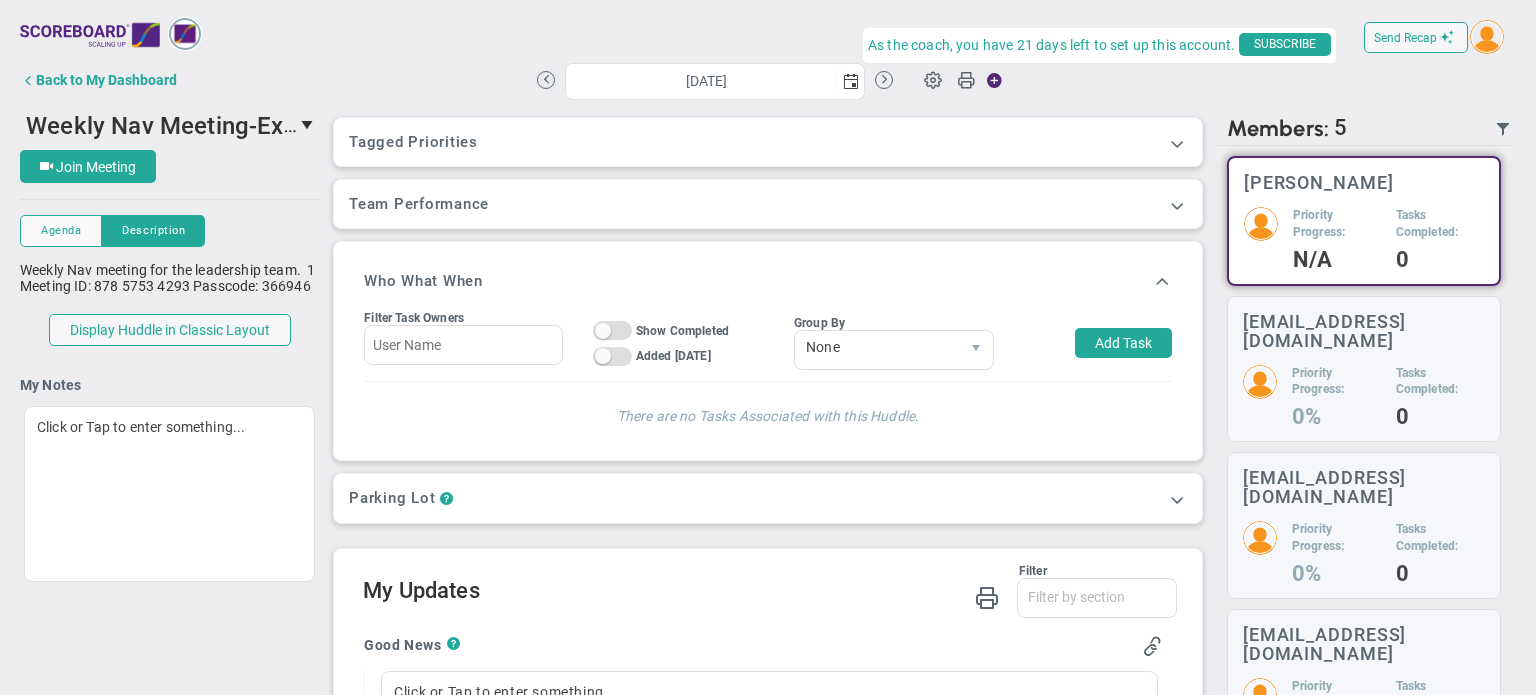 click on "Back to My Dashboard" at bounding box center (106, 80) 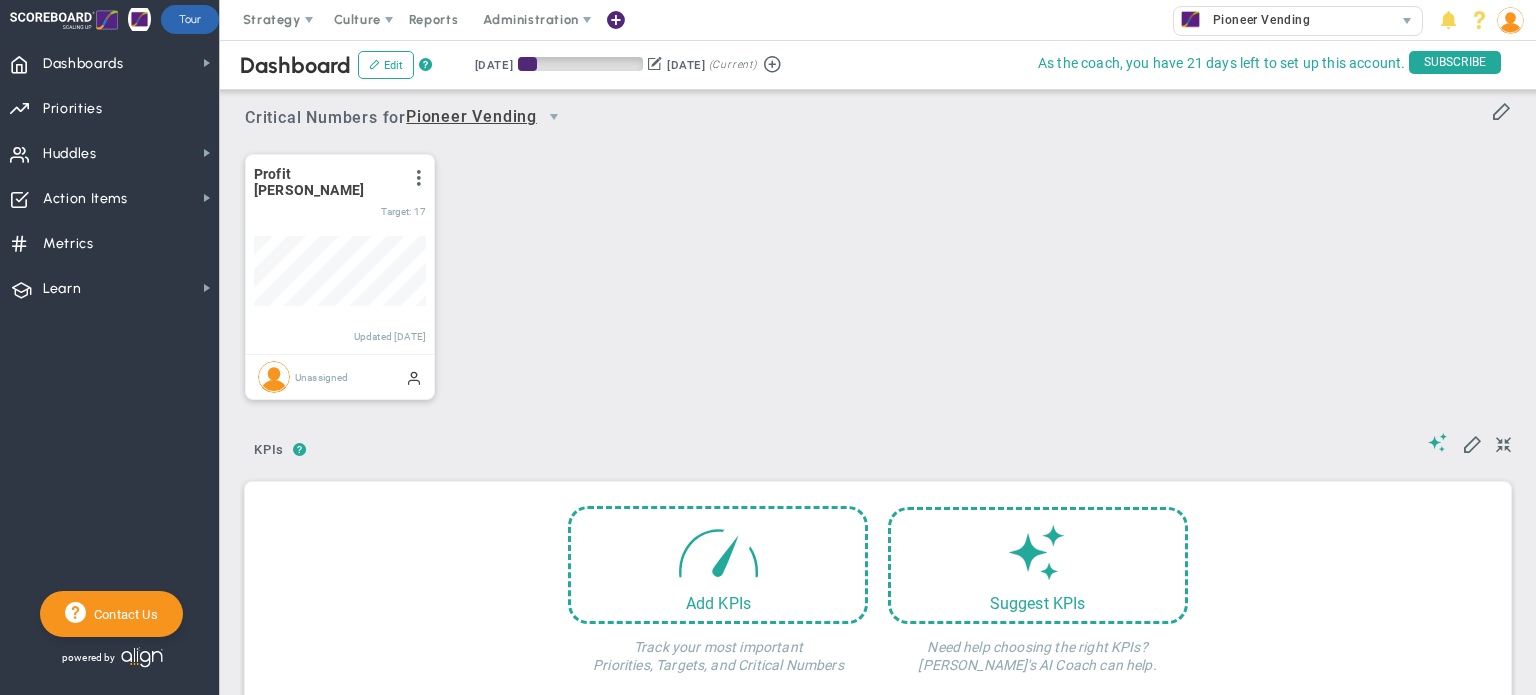scroll, scrollTop: 999929, scrollLeft: 999827, axis: both 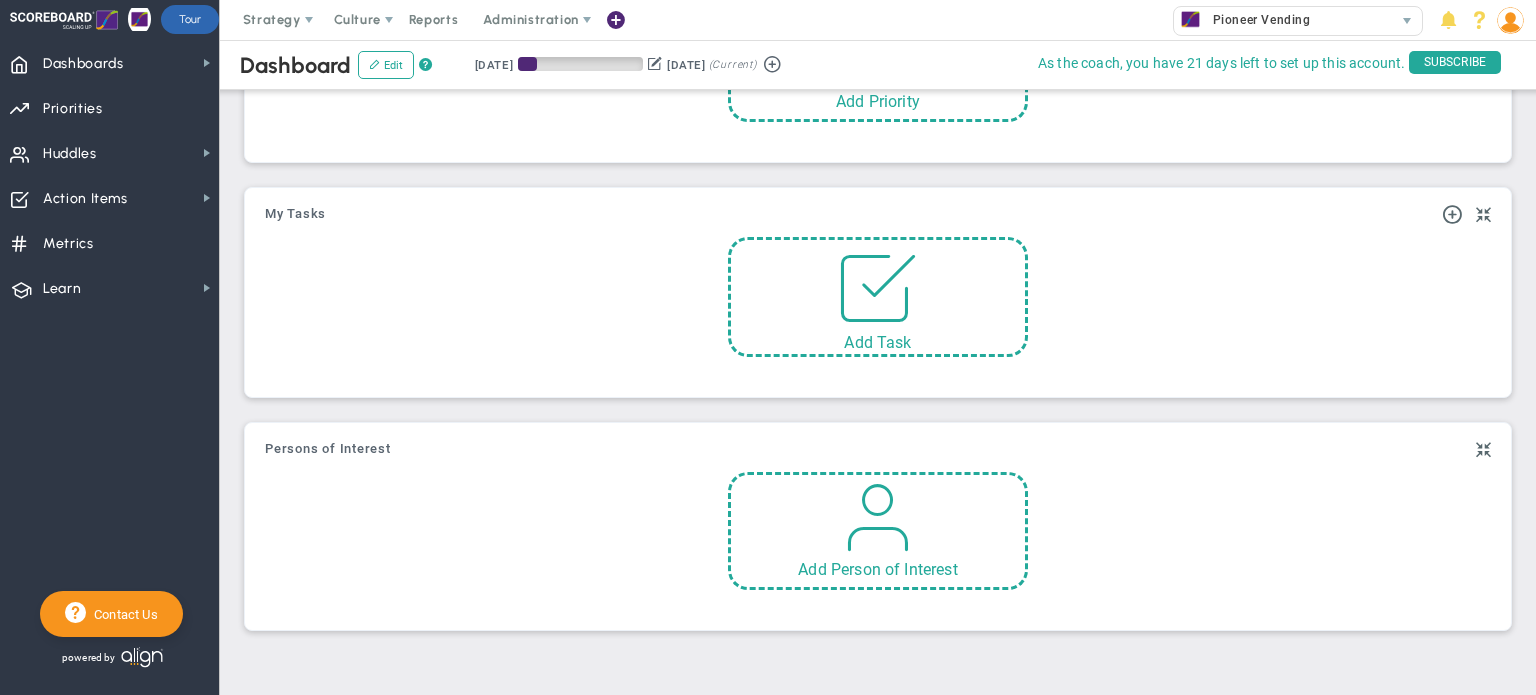 click at bounding box center [207, 153] 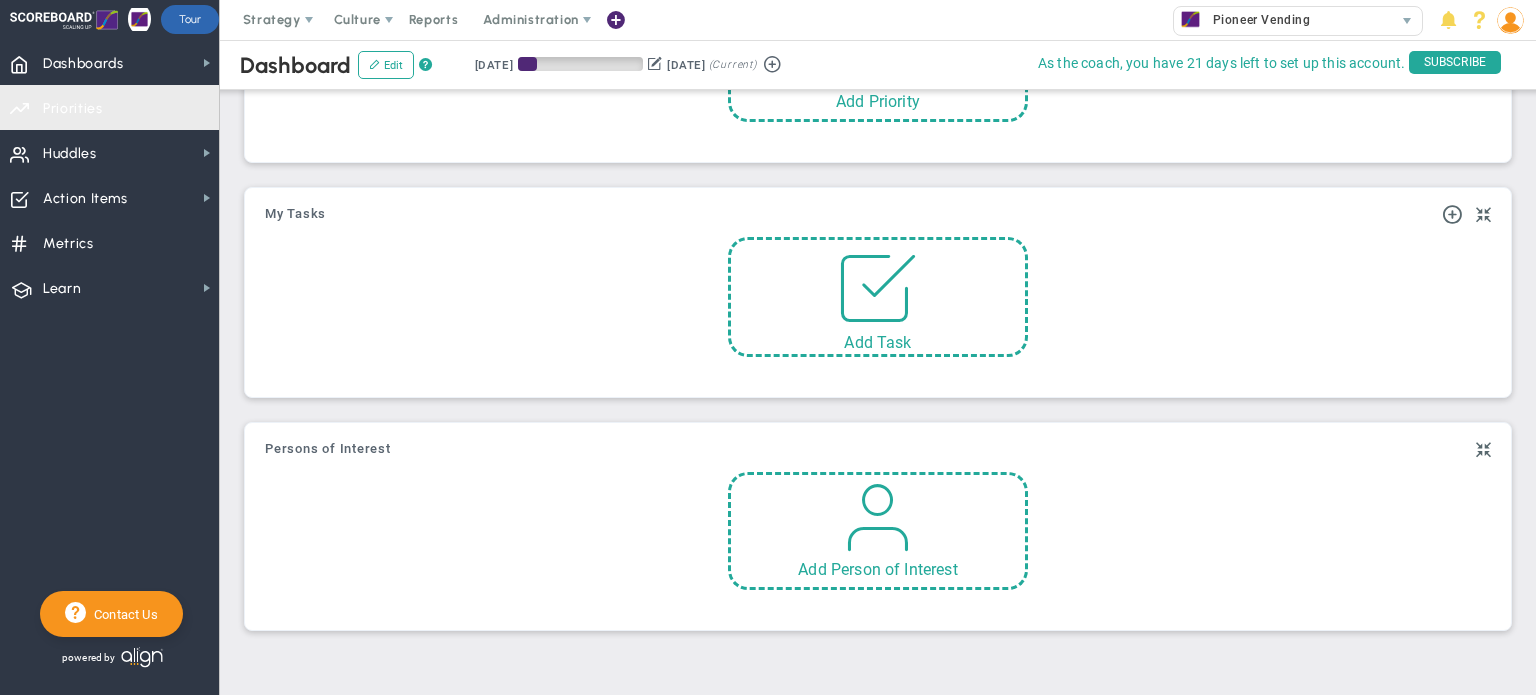 click on "Priorities OKR Tree Priorities OKRs" at bounding box center [109, 107] 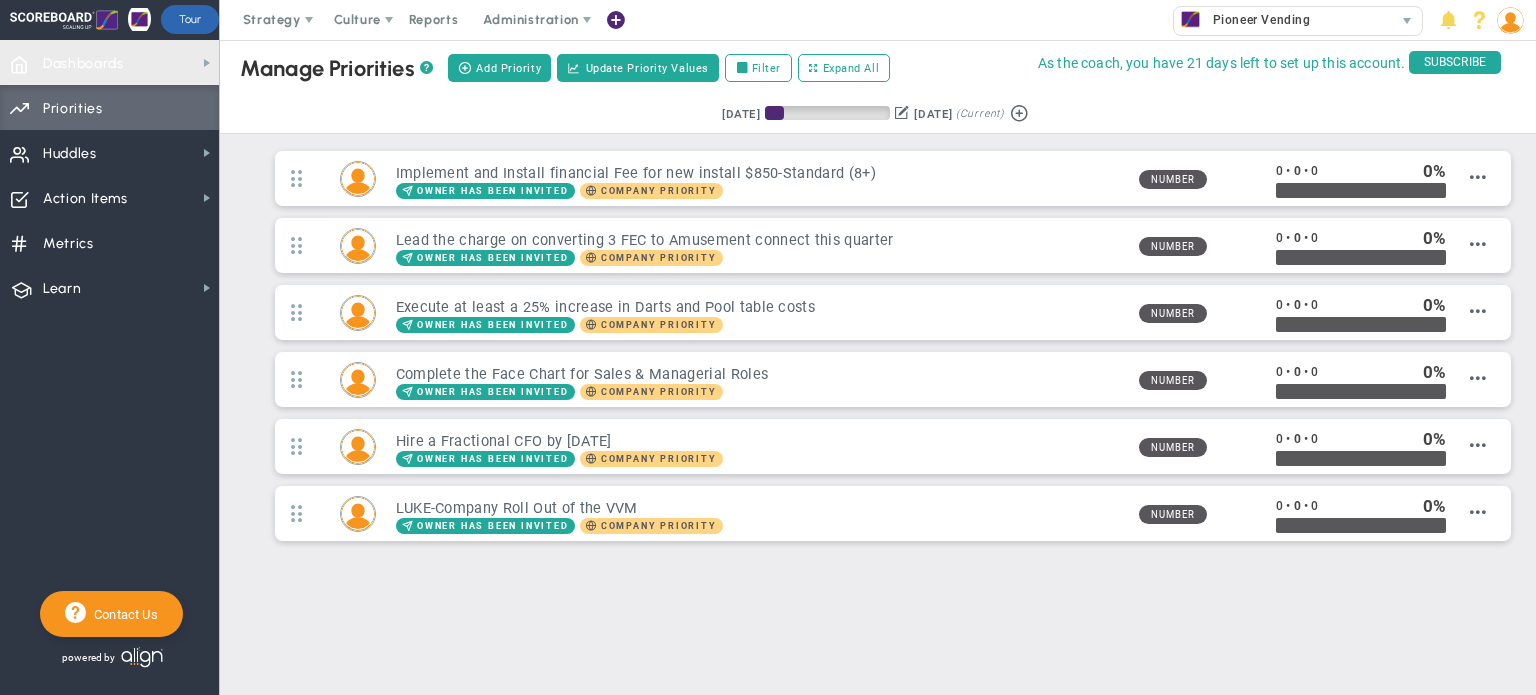 click on "Dashboards" at bounding box center (83, 64) 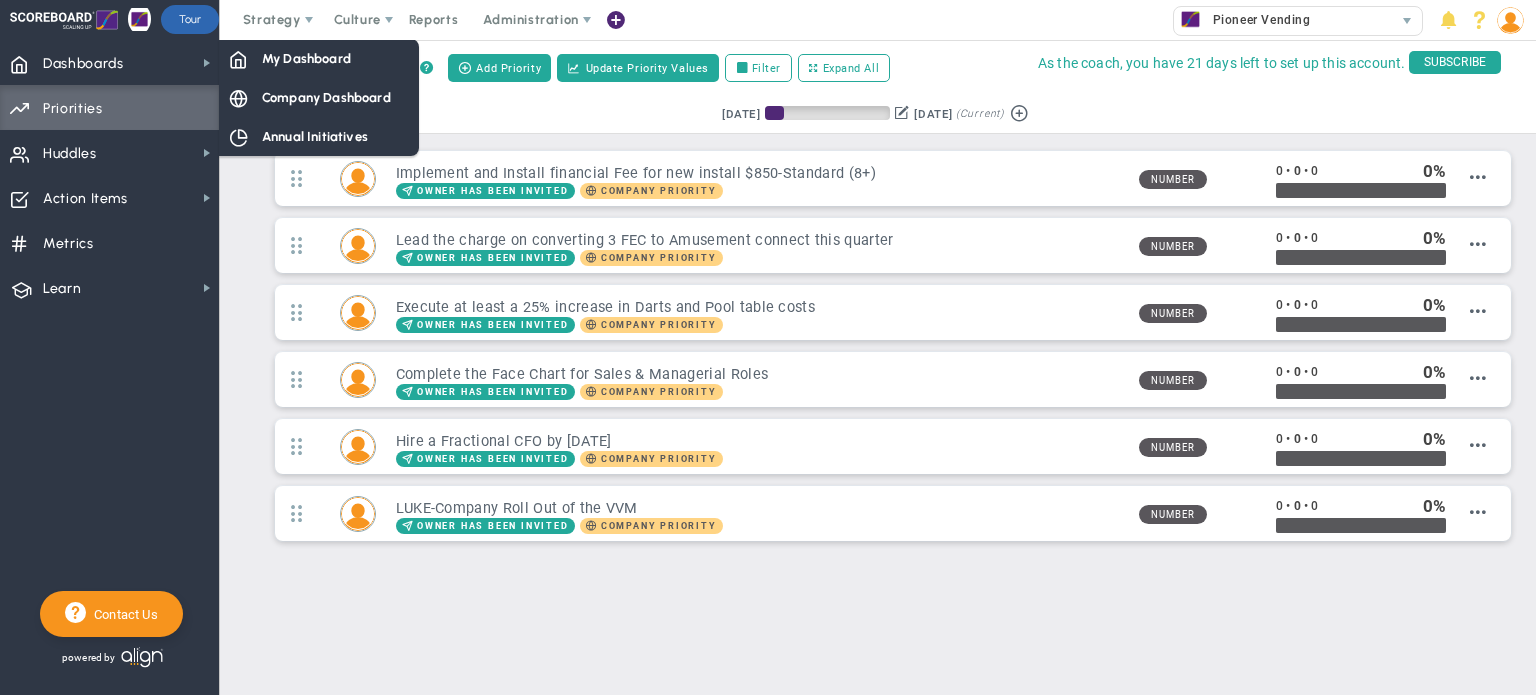 click on "Company Dashboard" at bounding box center [326, 97] 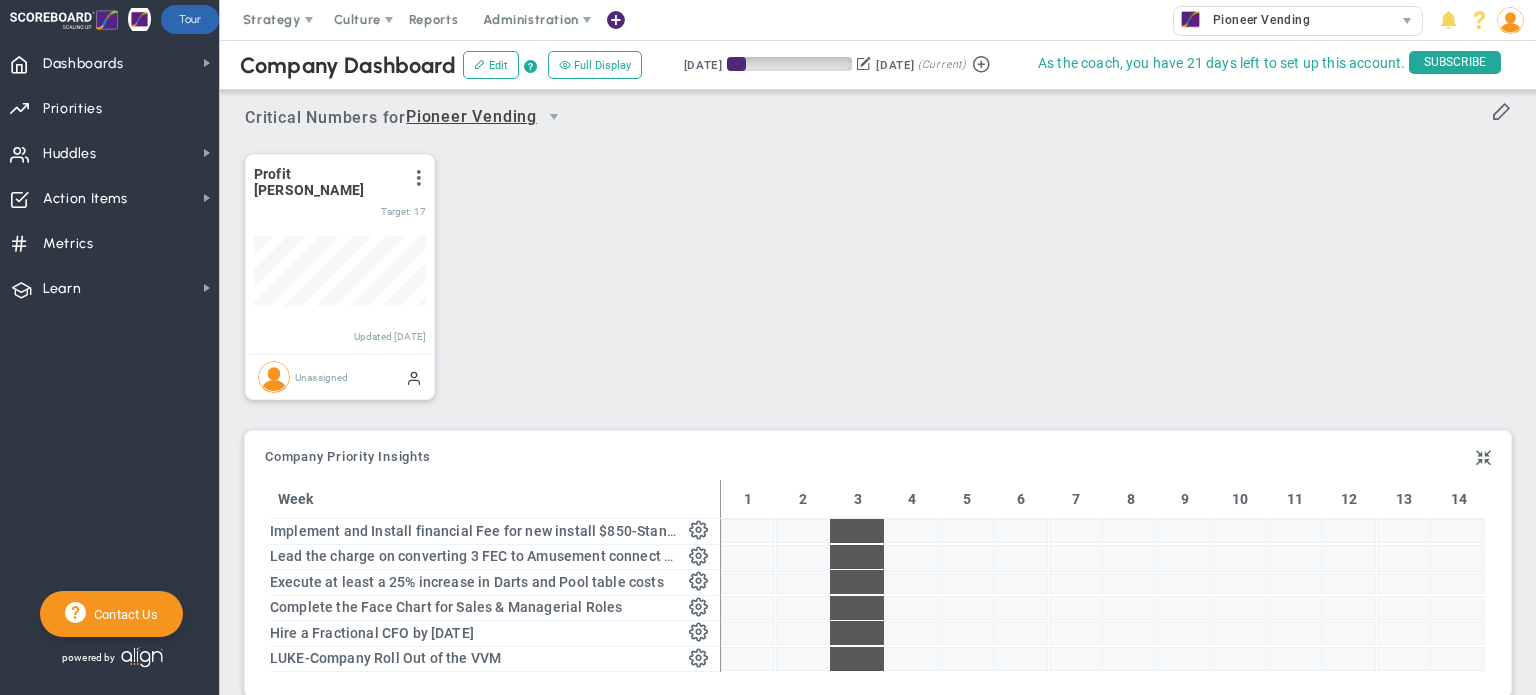 scroll, scrollTop: 999929, scrollLeft: 999827, axis: both 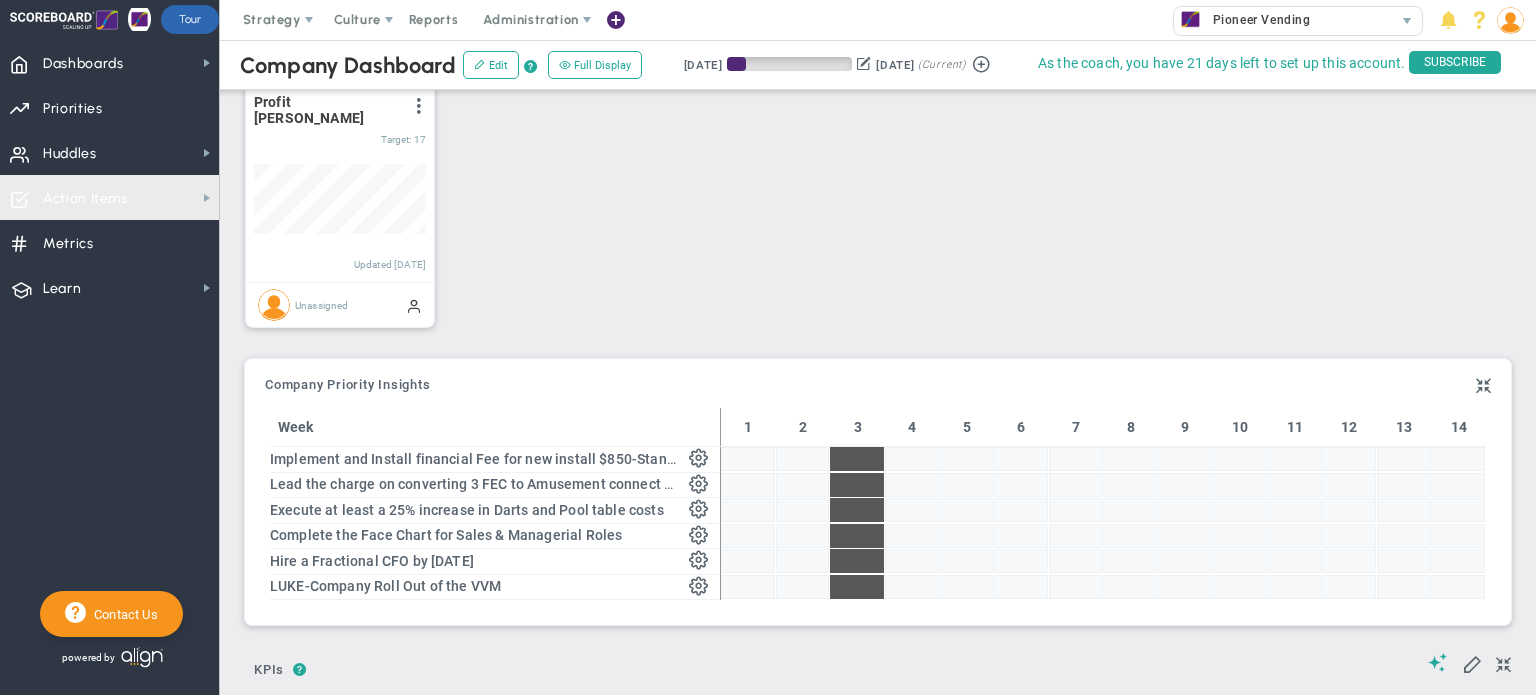 click on "Action Items" at bounding box center (85, 199) 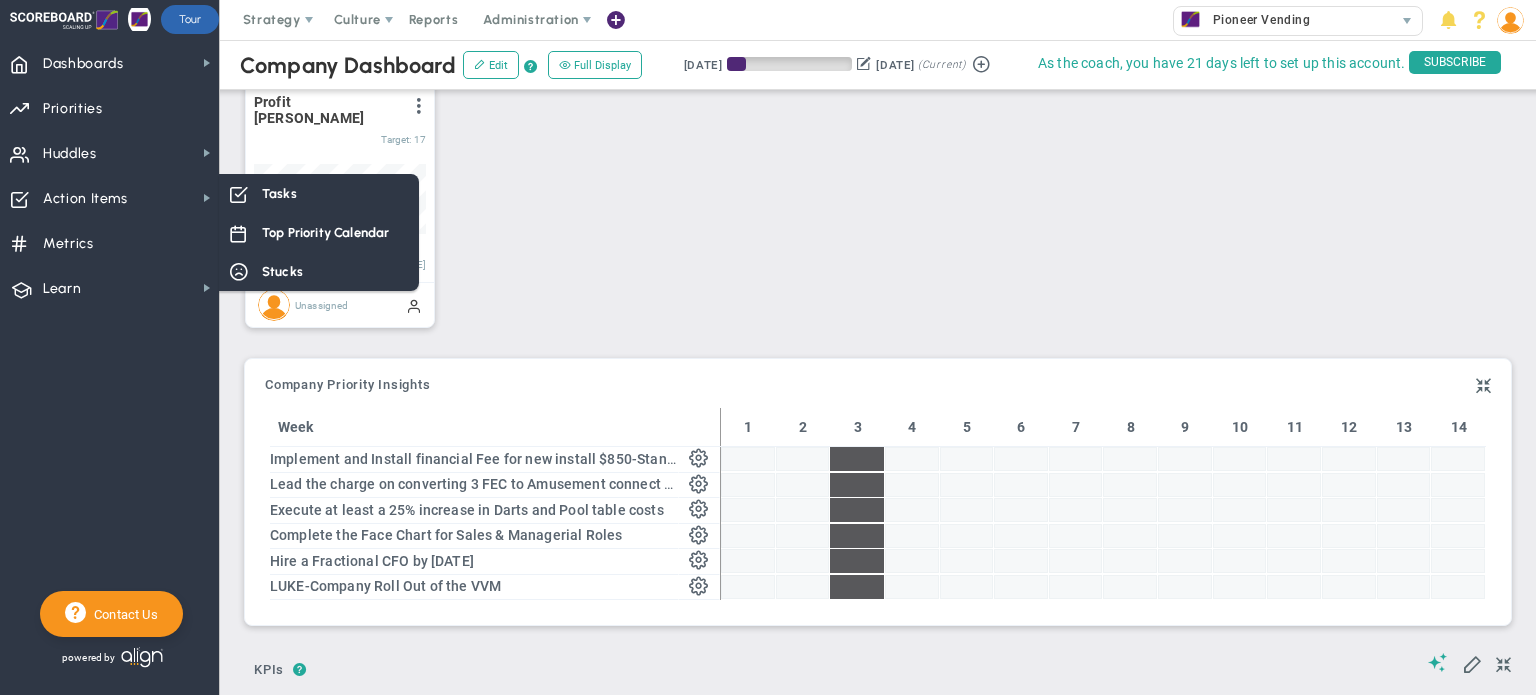 click on "Stucks" at bounding box center [319, 271] 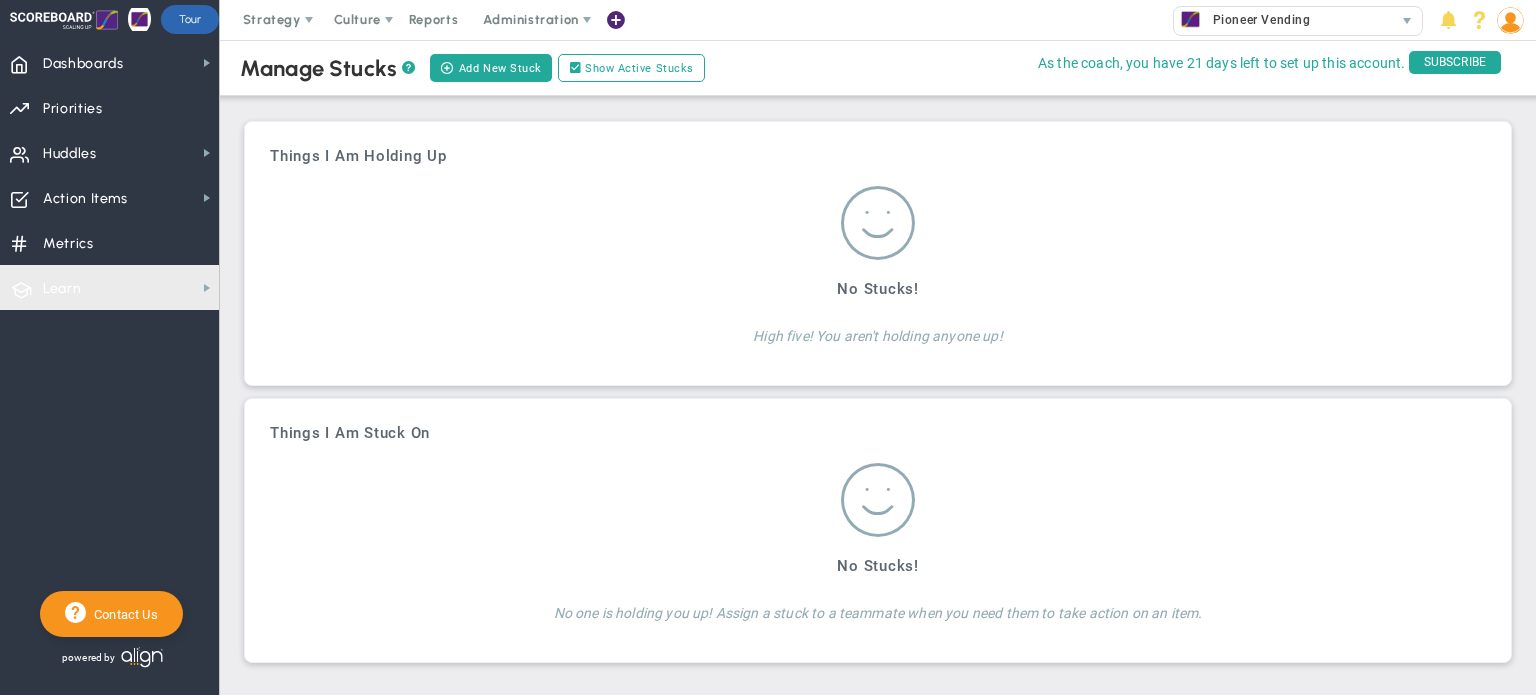 click on "Learn Learn" at bounding box center (109, 287) 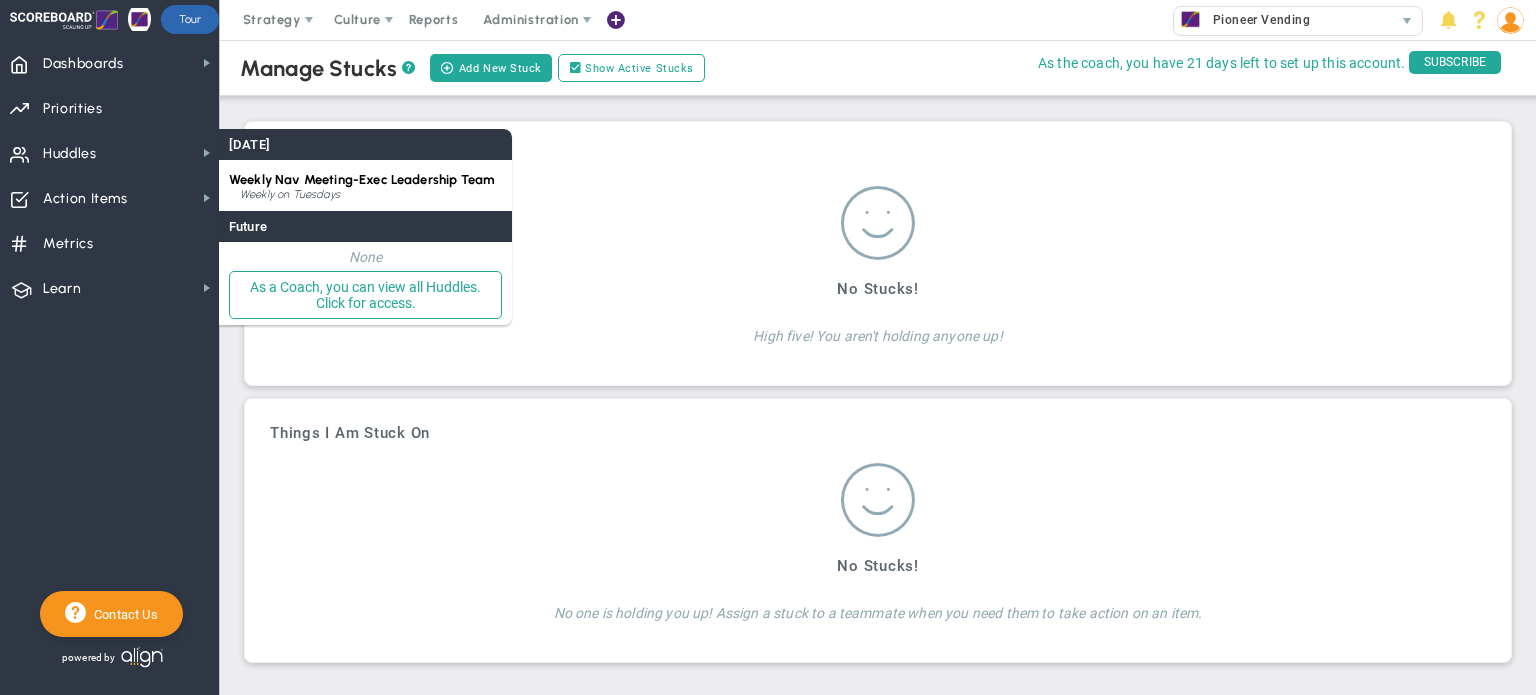 click on "Weekly Nav Meeting-Exec Leadership Team" at bounding box center (362, 179) 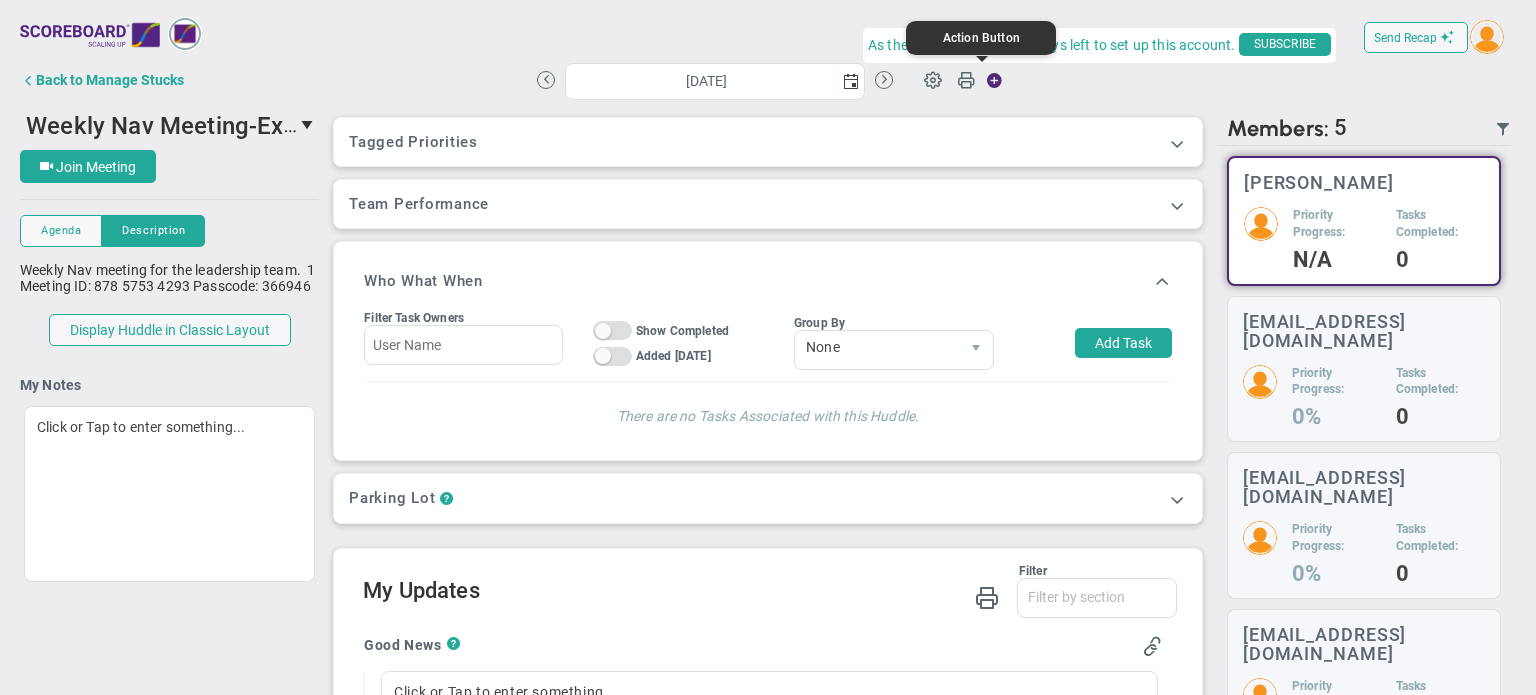 click at bounding box center (990, 80) 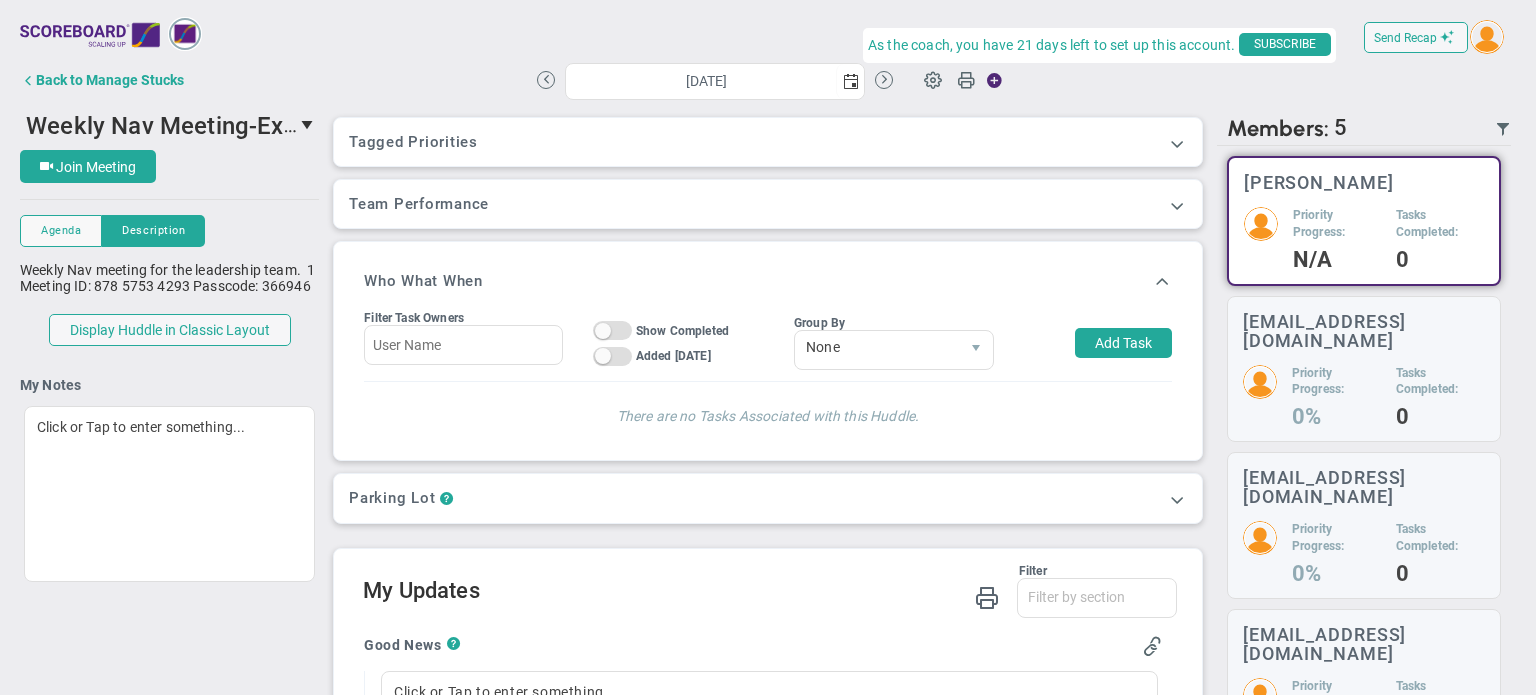 click on "[DATE]
Update Priority Values" at bounding box center [768, 80] 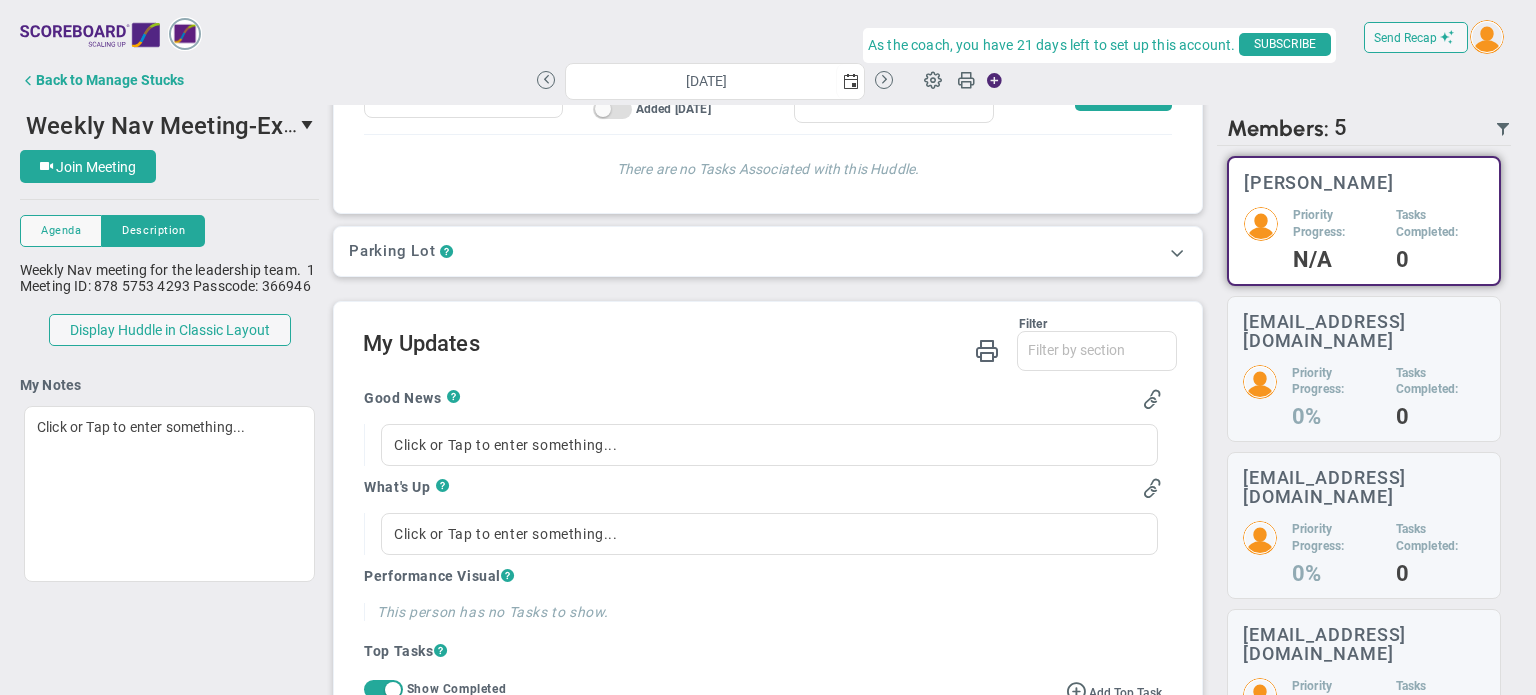 scroll, scrollTop: 300, scrollLeft: 0, axis: vertical 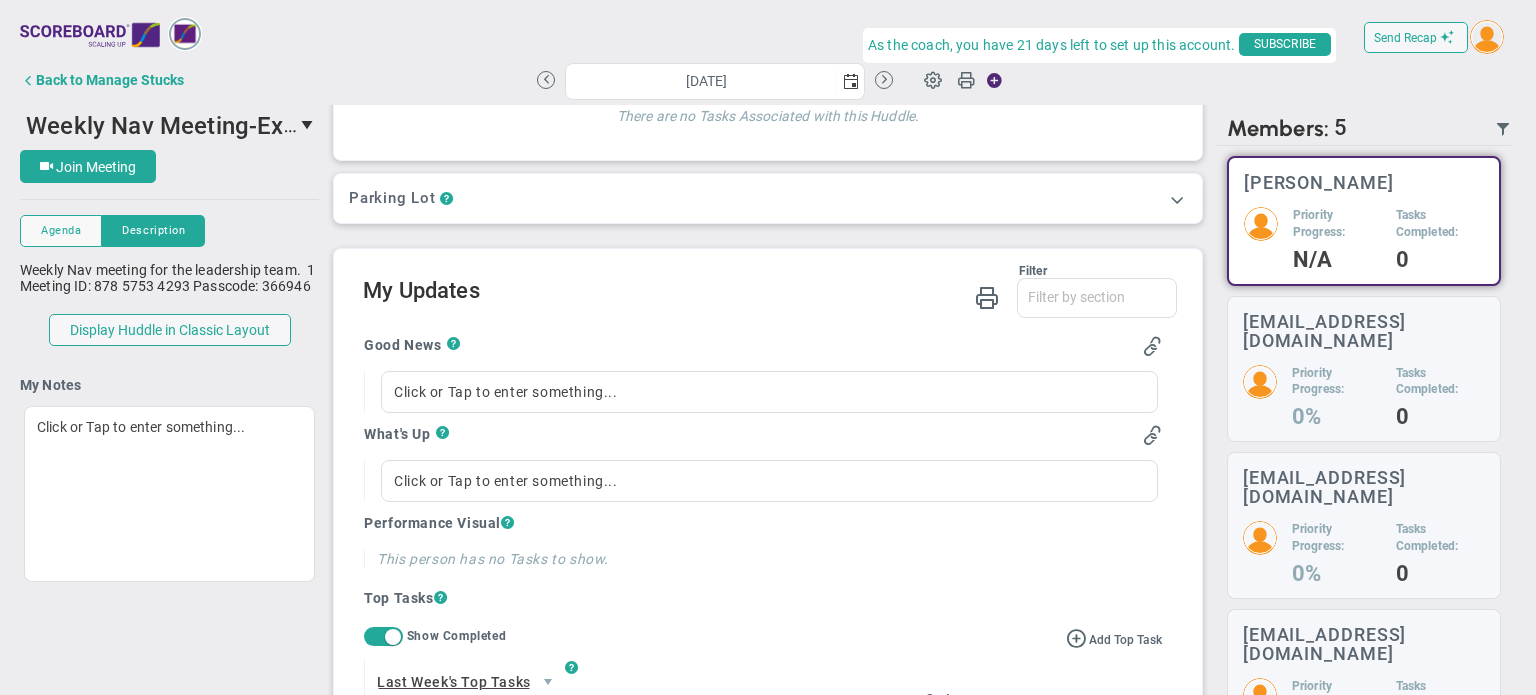 click at bounding box center (1177, 199) 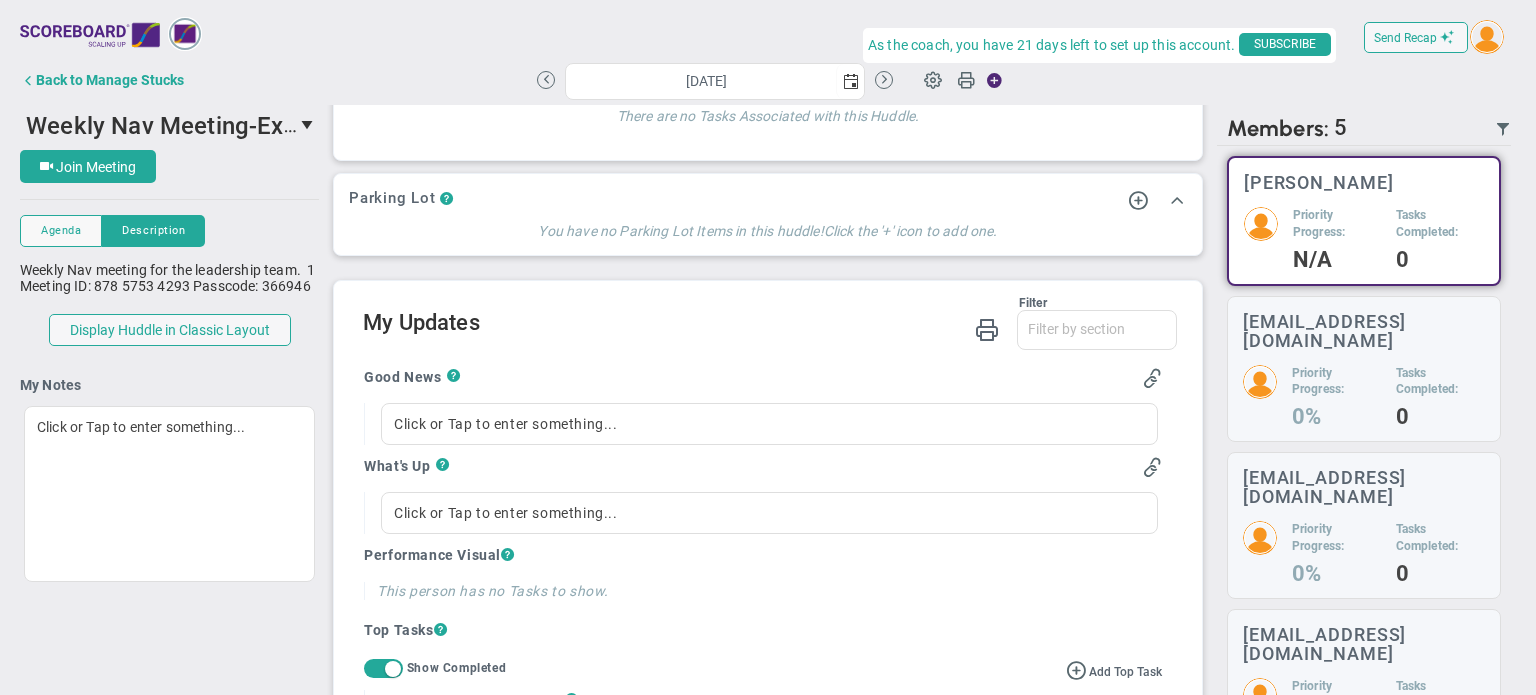 click at bounding box center (1177, 199) 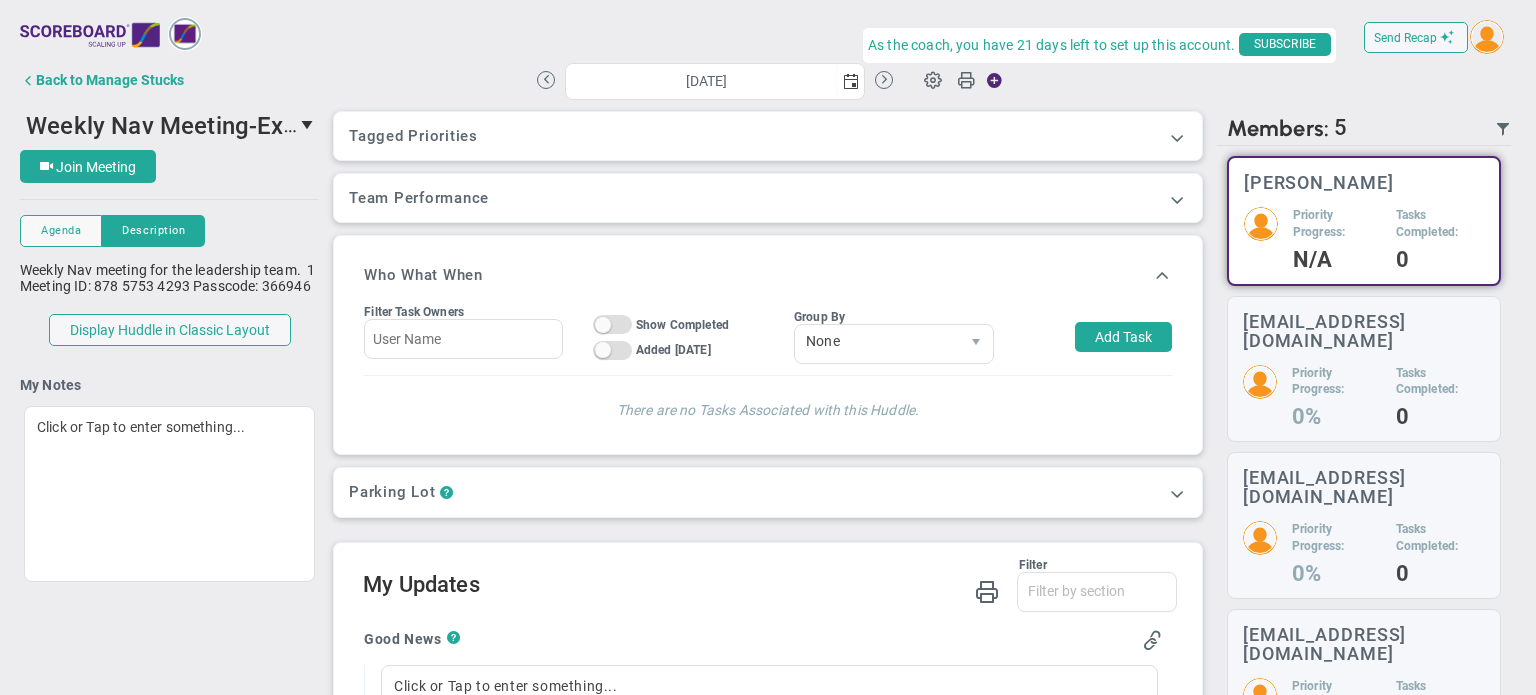 scroll, scrollTop: 0, scrollLeft: 0, axis: both 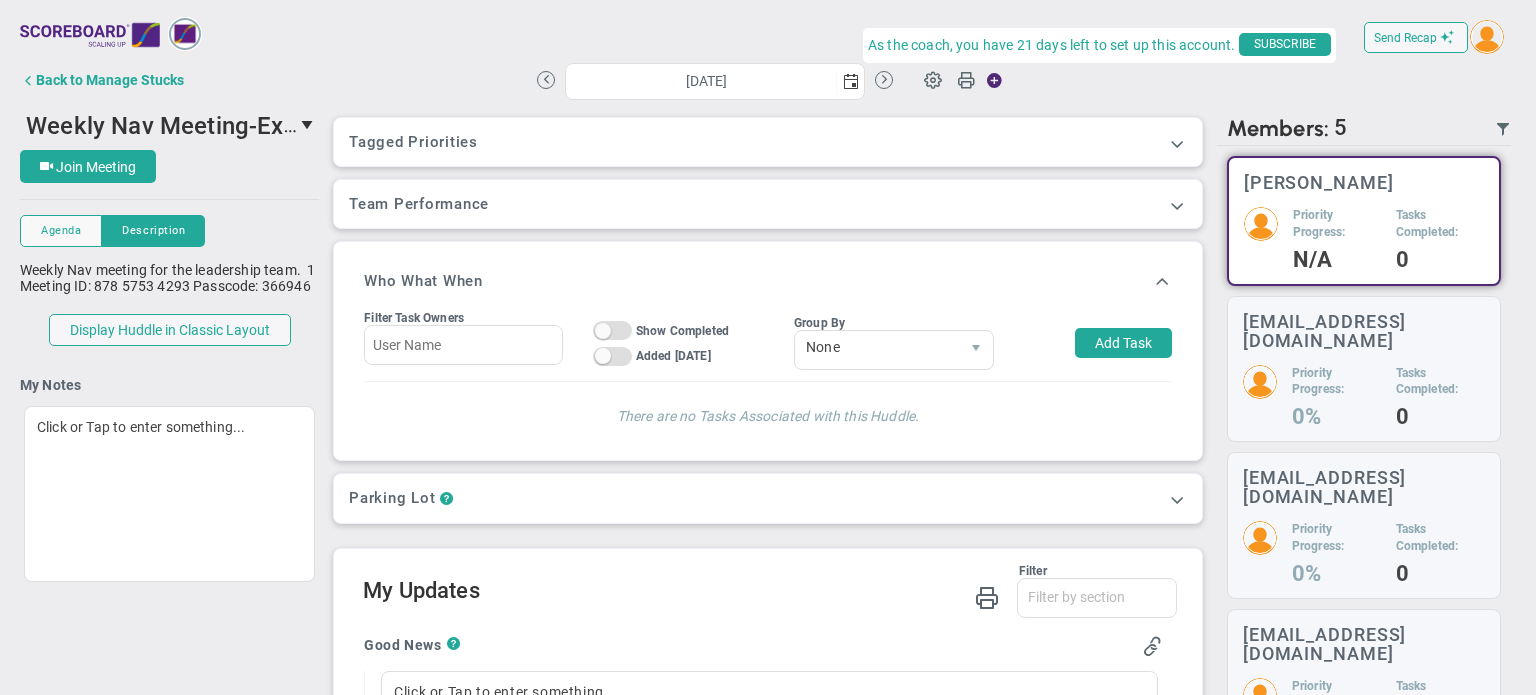 click on "[EMAIL_ADDRESS][DOMAIN_NAME]
Priority Progress:
0%
Tasks Completed:
0" at bounding box center [1364, 369] 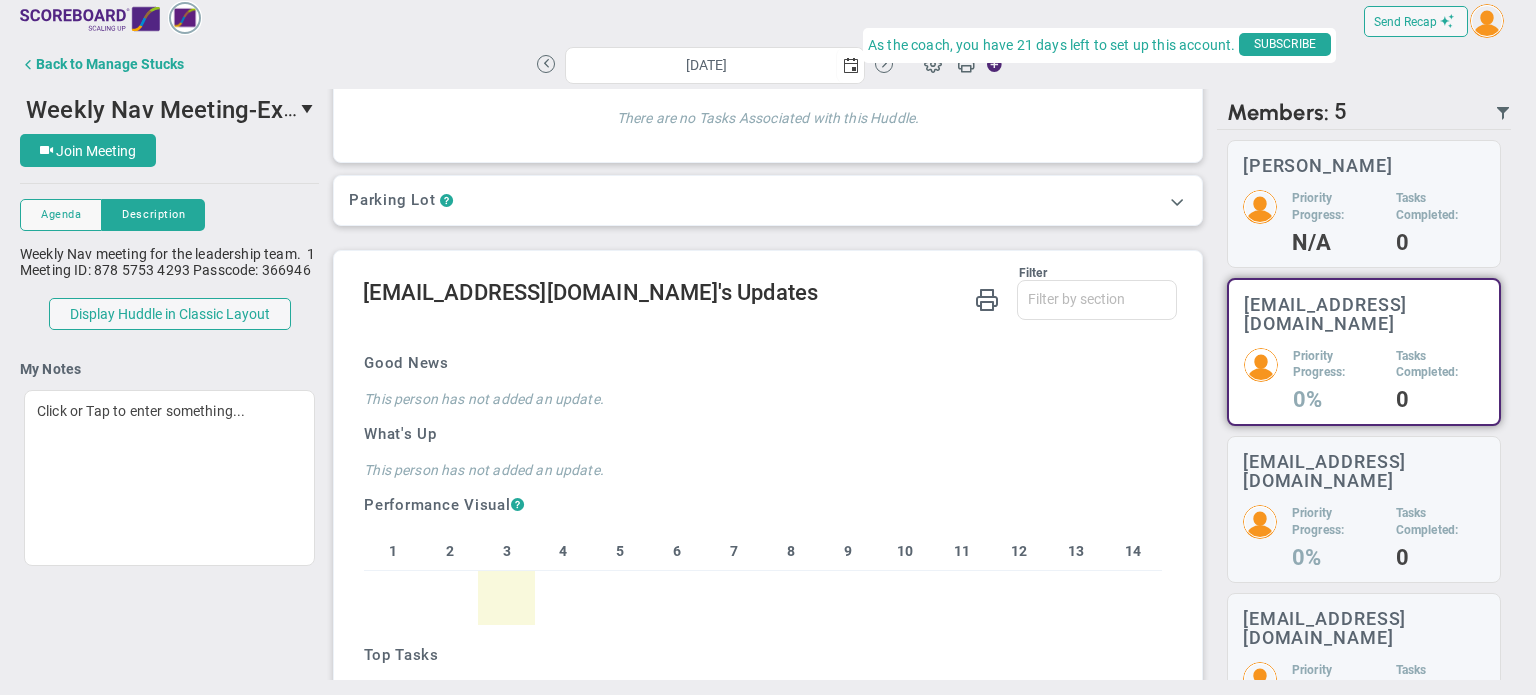 scroll, scrollTop: 272, scrollLeft: 0, axis: vertical 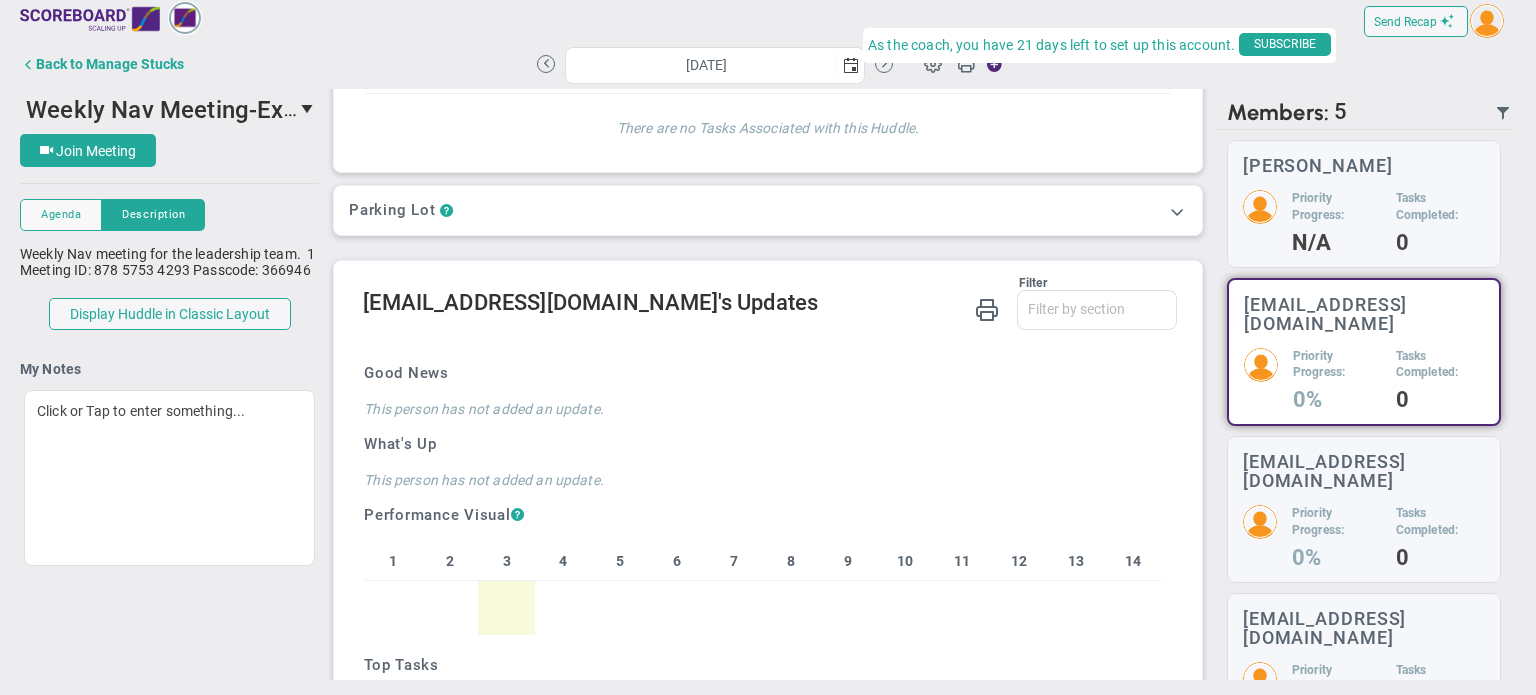 click on "[EMAIL_ADDRESS][DOMAIN_NAME]" at bounding box center [1364, 471] 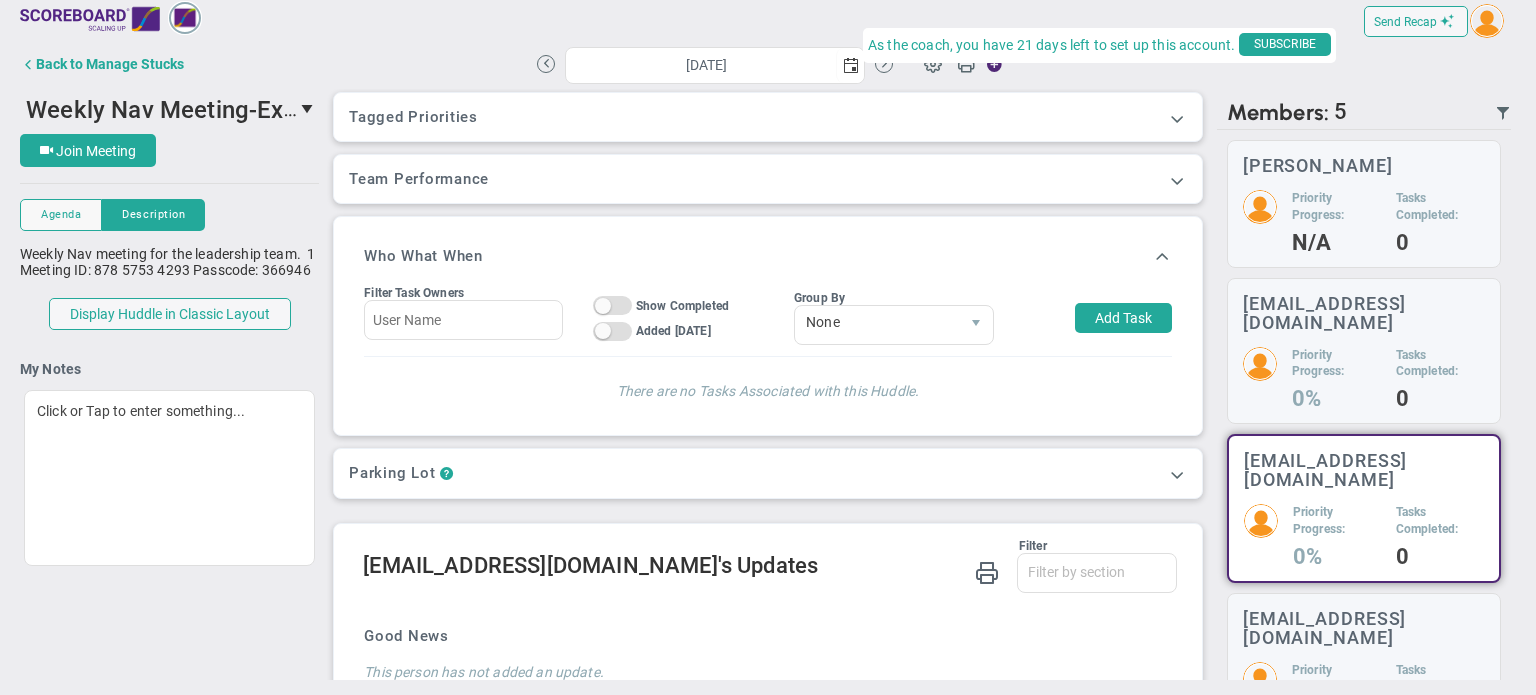 scroll, scrollTop: 0, scrollLeft: 0, axis: both 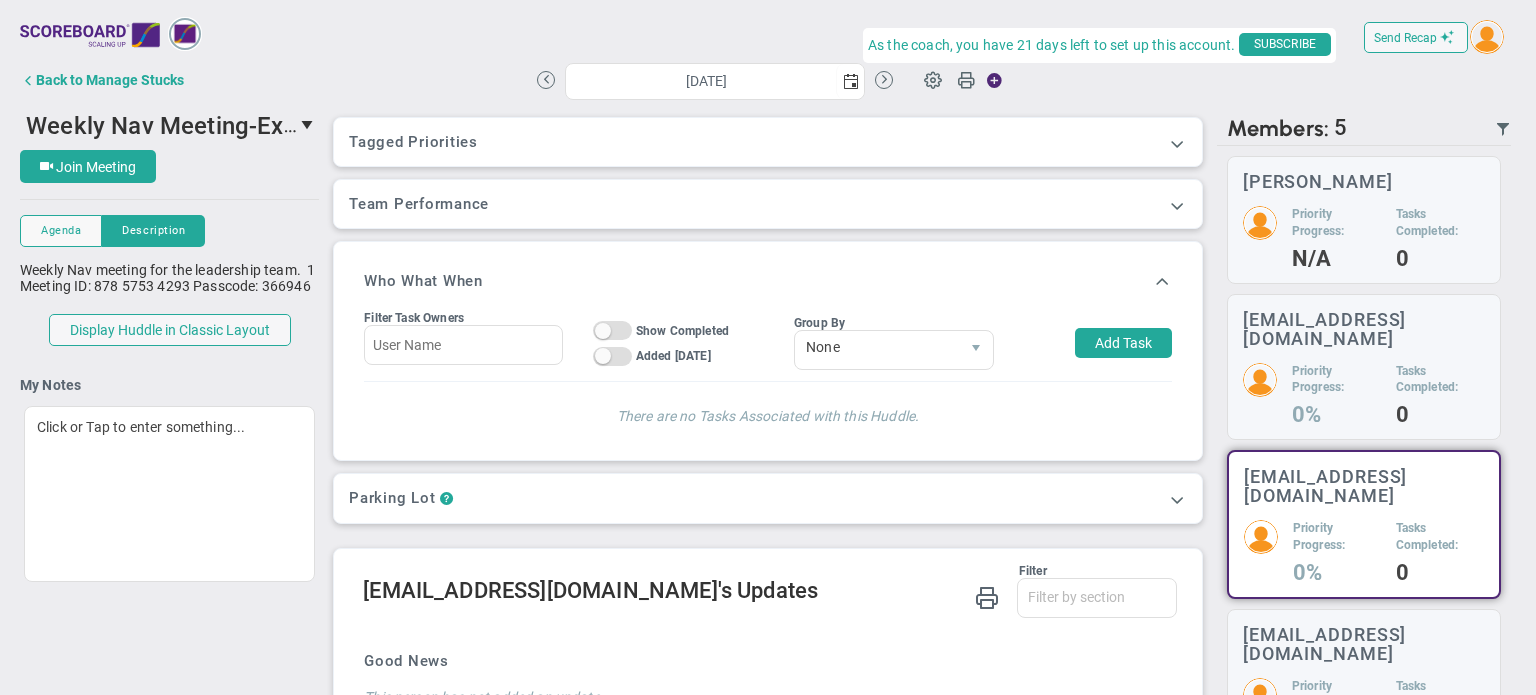 click on "Team Performance" at bounding box center (768, 204) 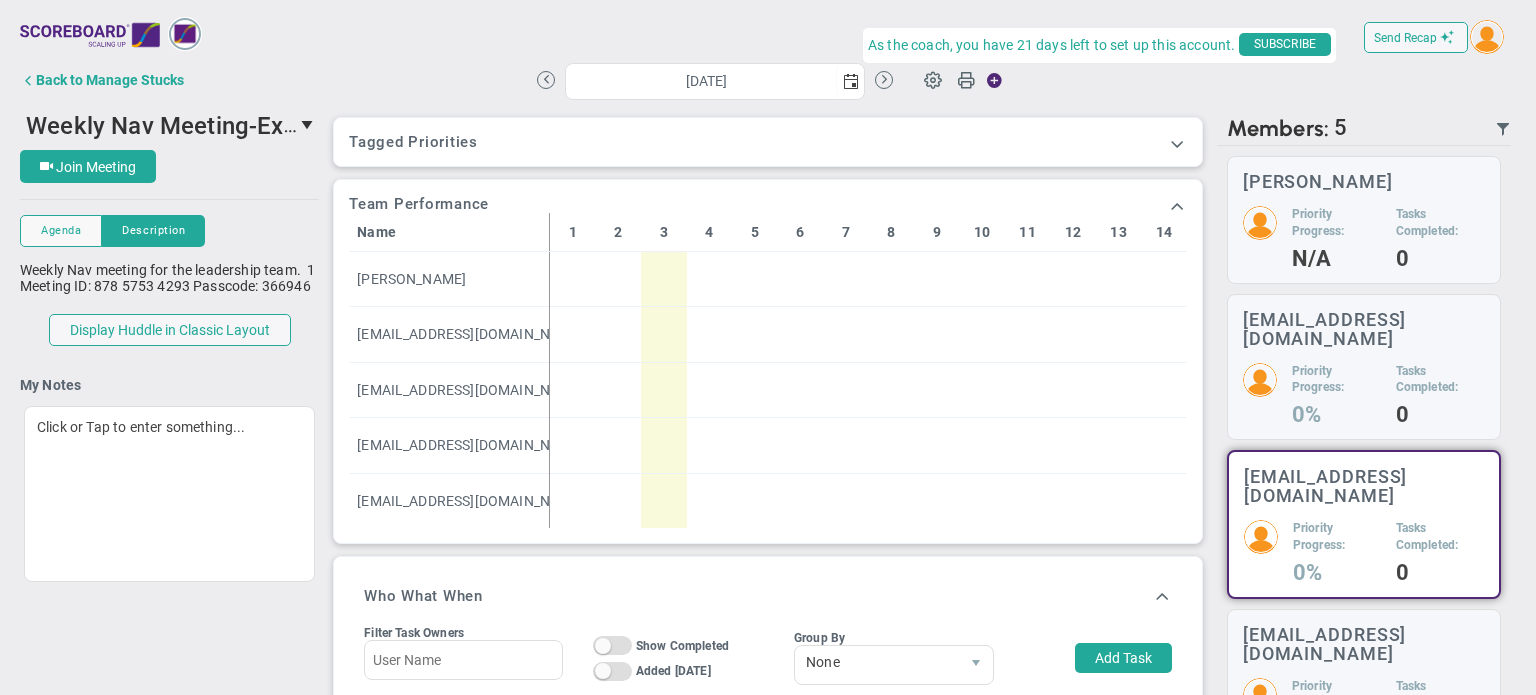 click at bounding box center [1177, 143] 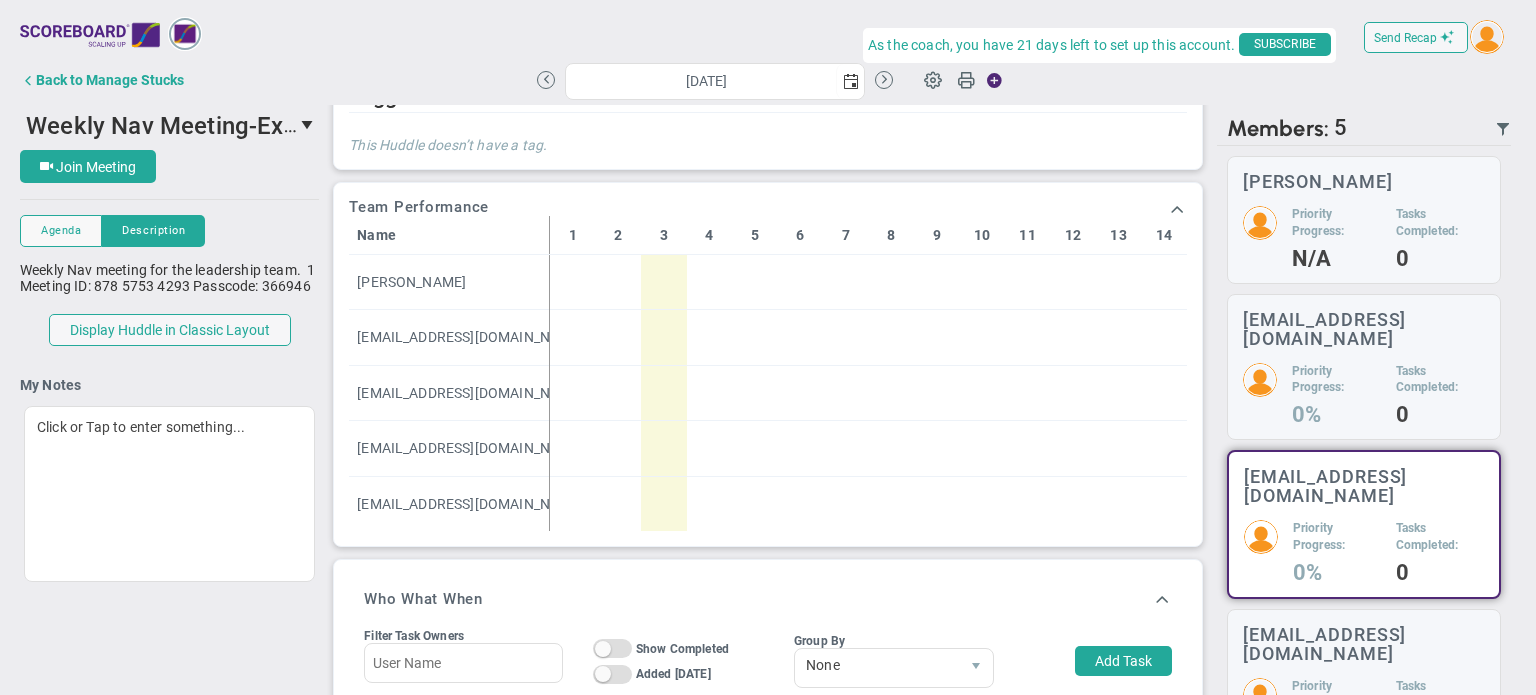 scroll, scrollTop: 0, scrollLeft: 0, axis: both 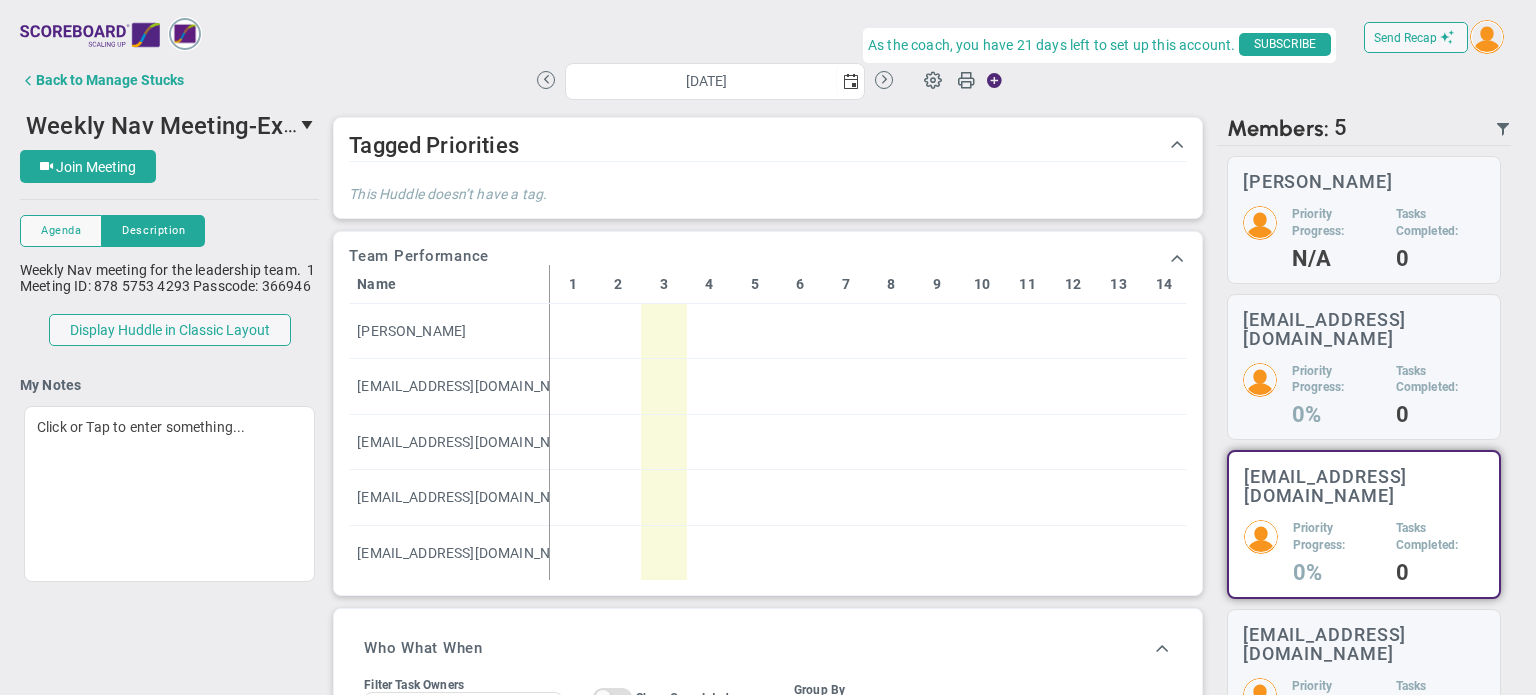 click on "Back to Manage Stucks" at bounding box center [110, 80] 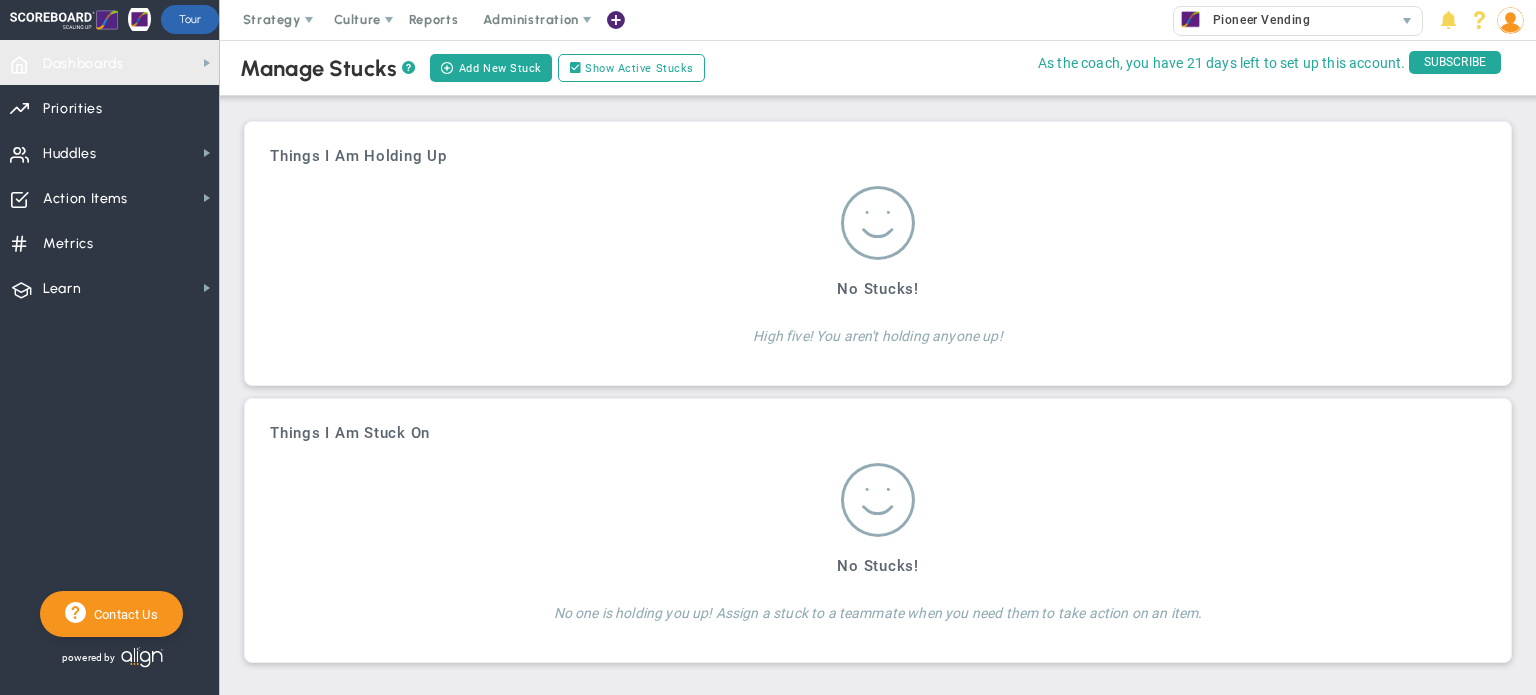 click on "Dashboards" at bounding box center [83, 64] 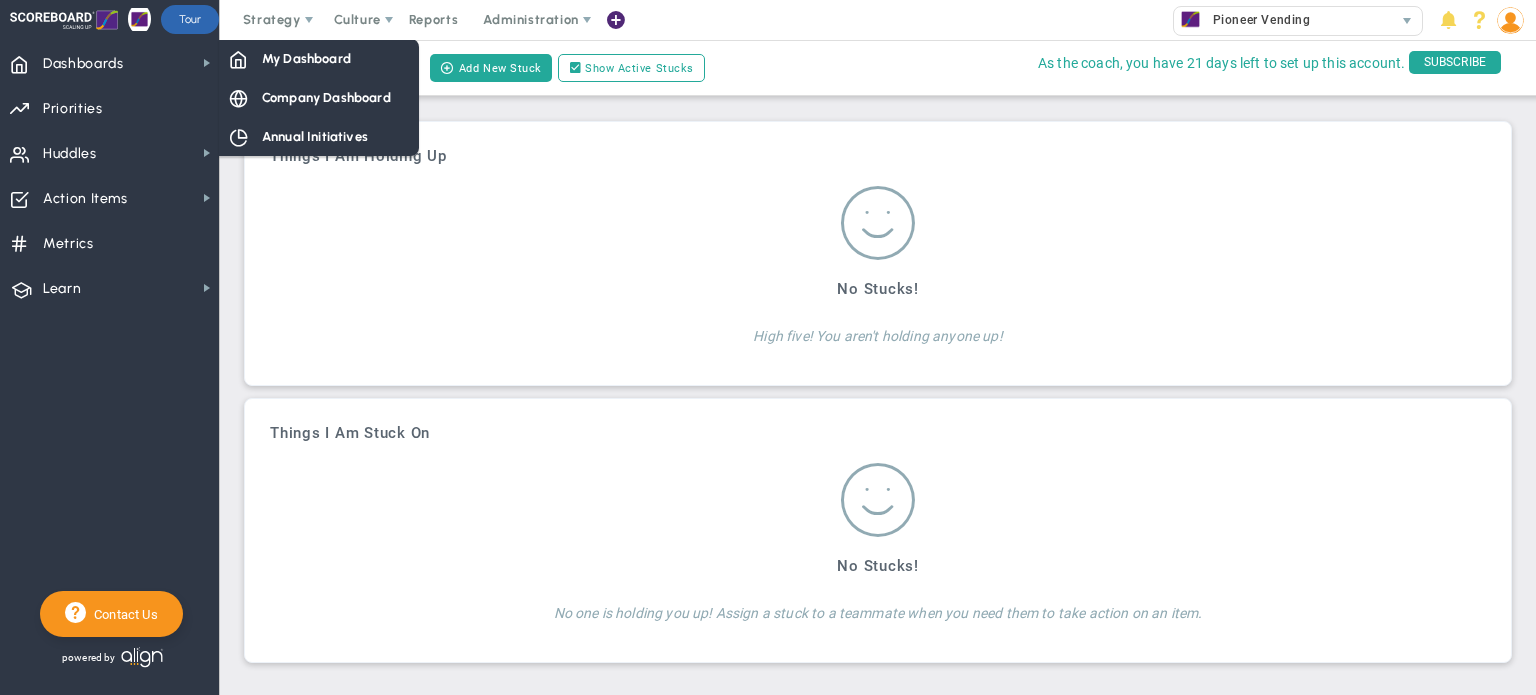click on "Company Dashboard" at bounding box center [319, 97] 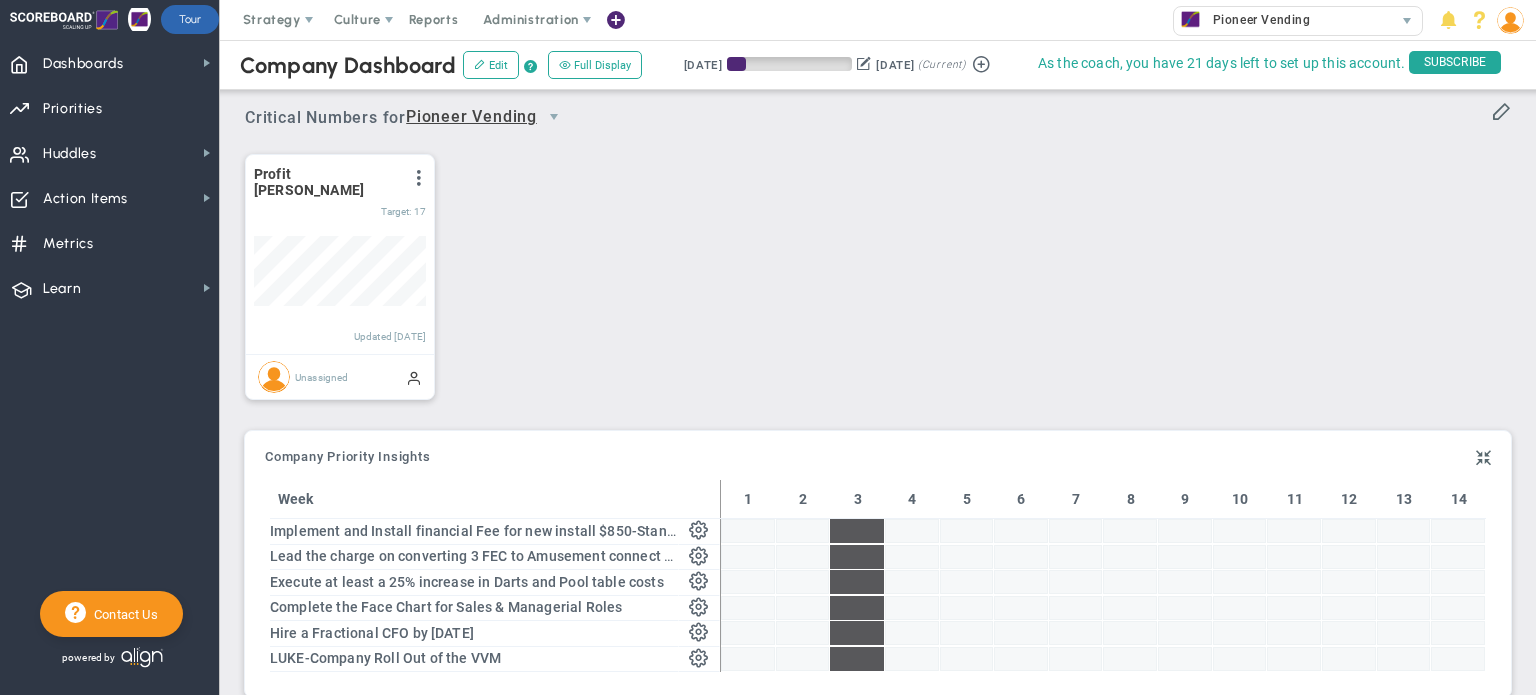 scroll, scrollTop: 999929, scrollLeft: 999827, axis: both 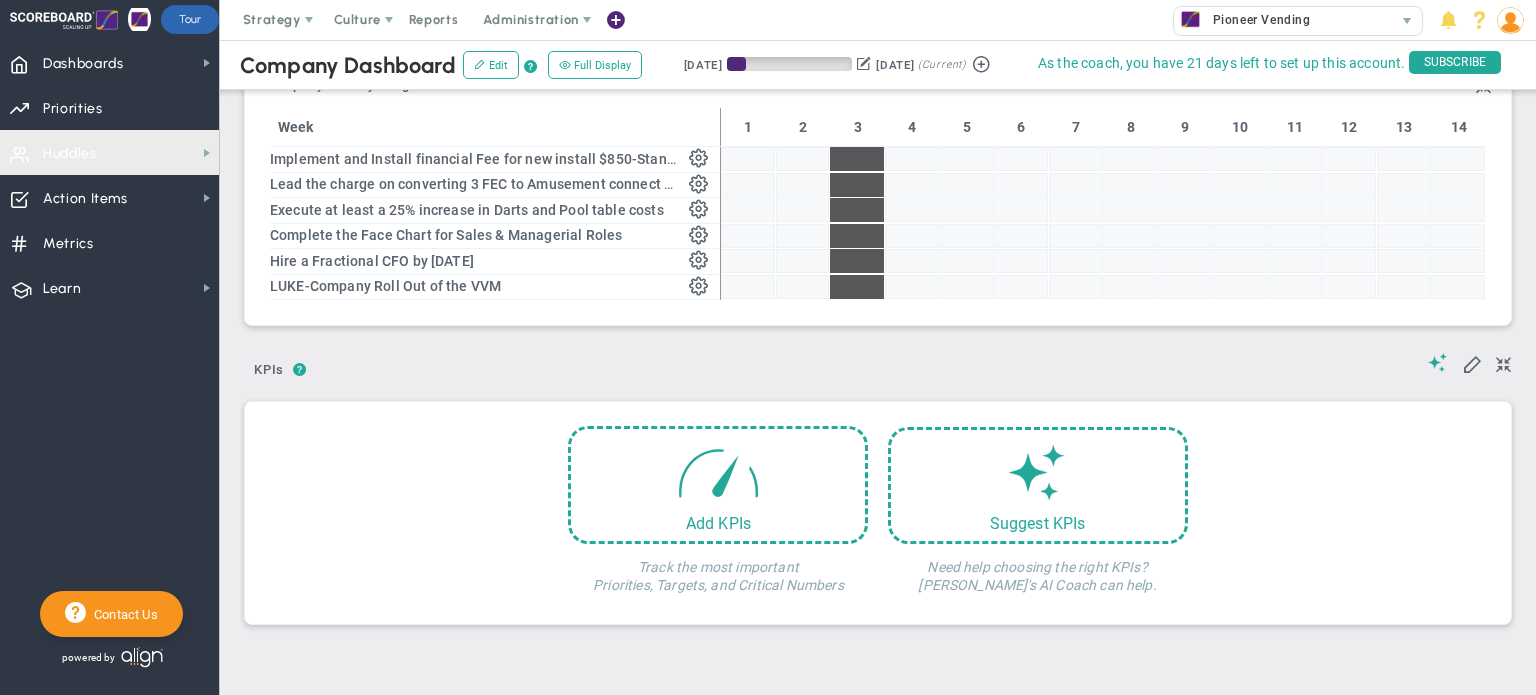 click on "Huddles Huddles" at bounding box center [109, 152] 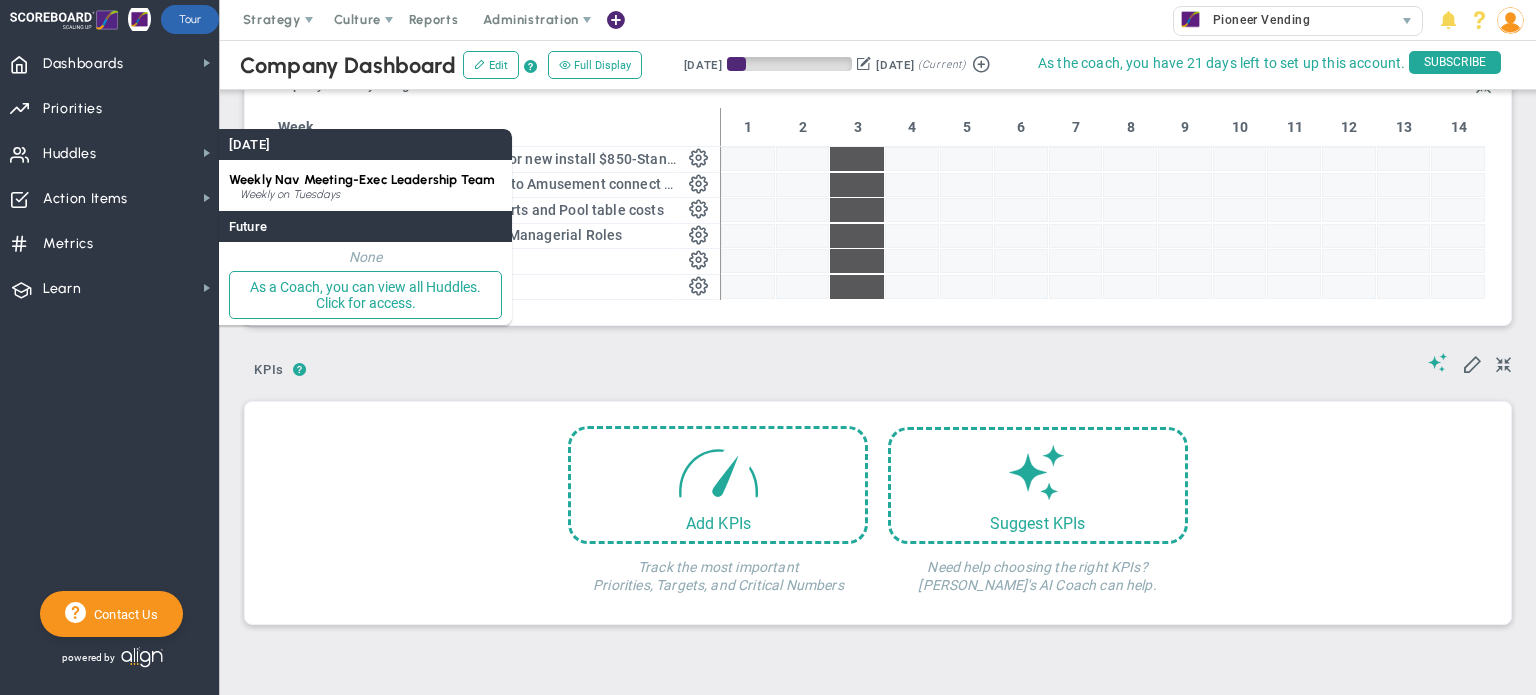 click on "Weekly Nav Meeting-Exec Leadership Team" at bounding box center [362, 179] 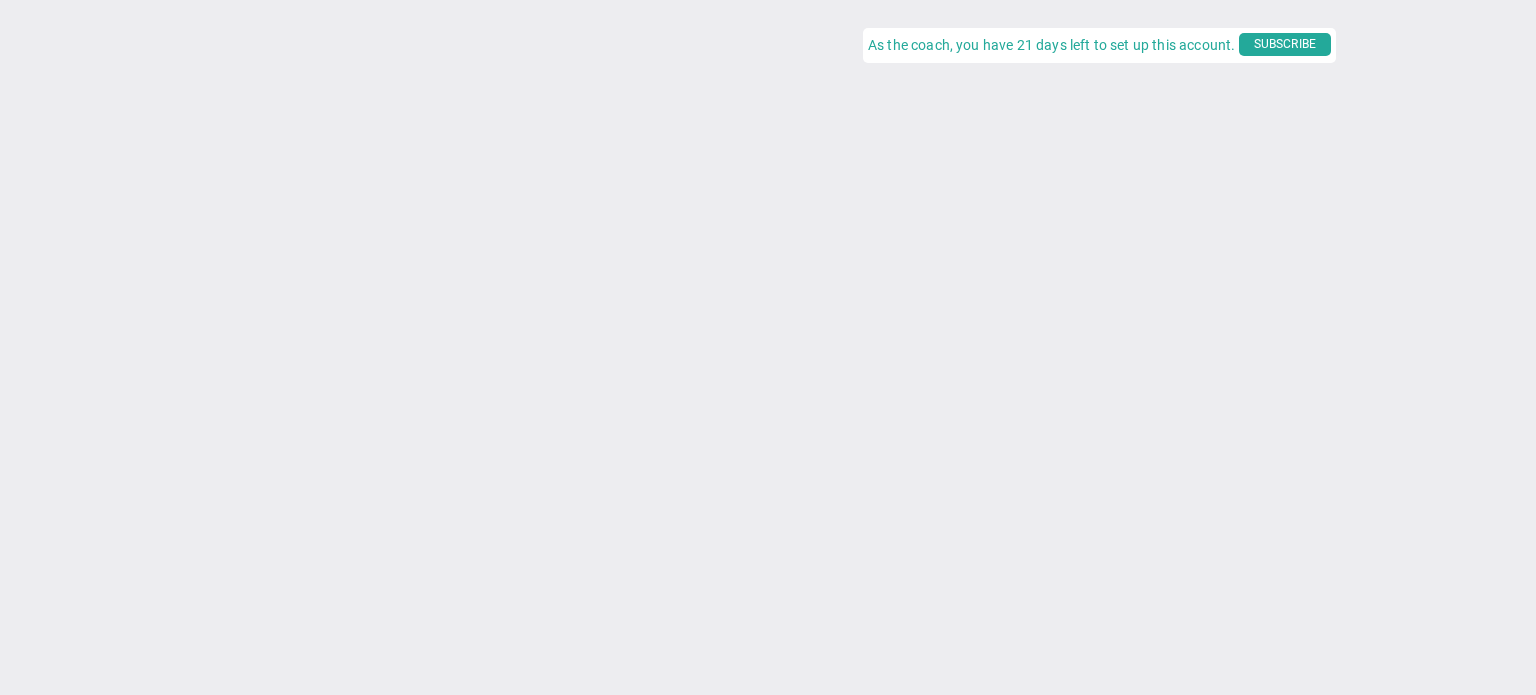 scroll, scrollTop: 0, scrollLeft: 0, axis: both 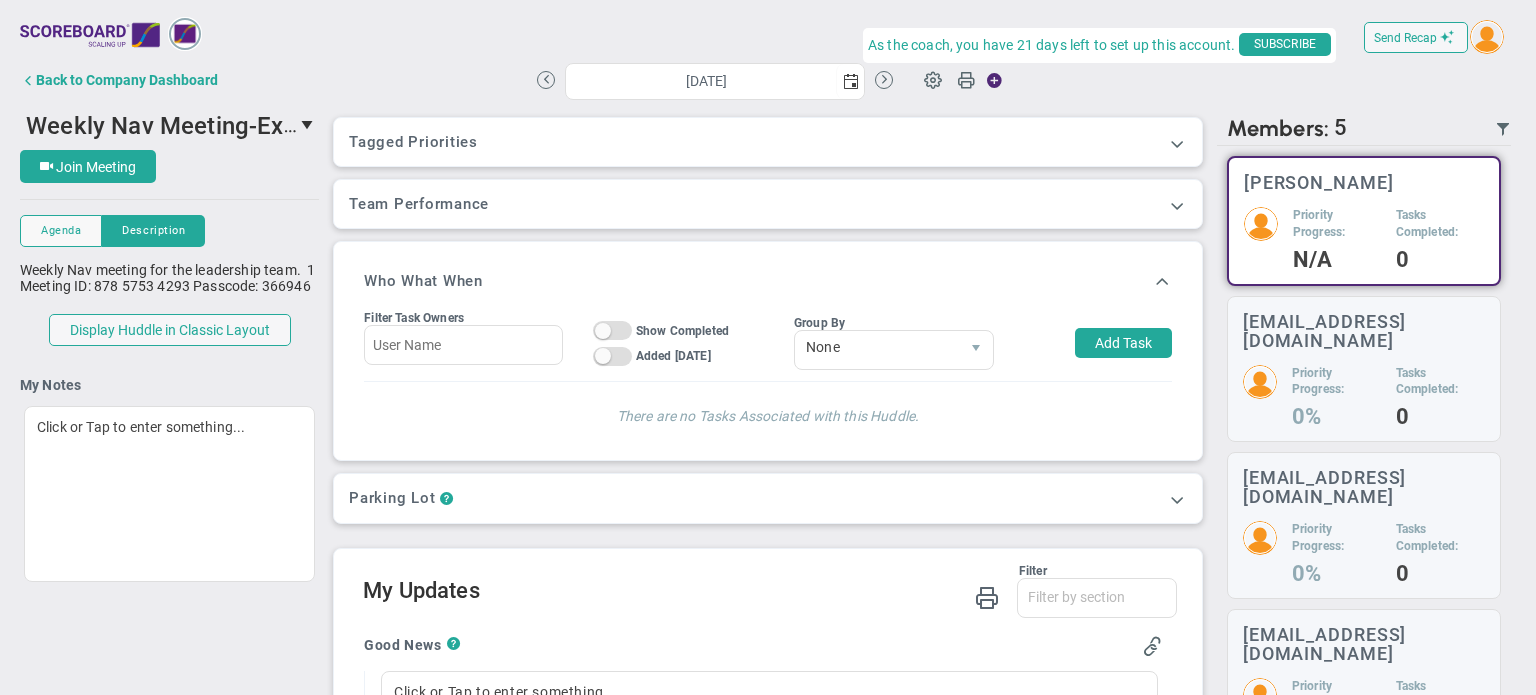 click at bounding box center [310, 125] 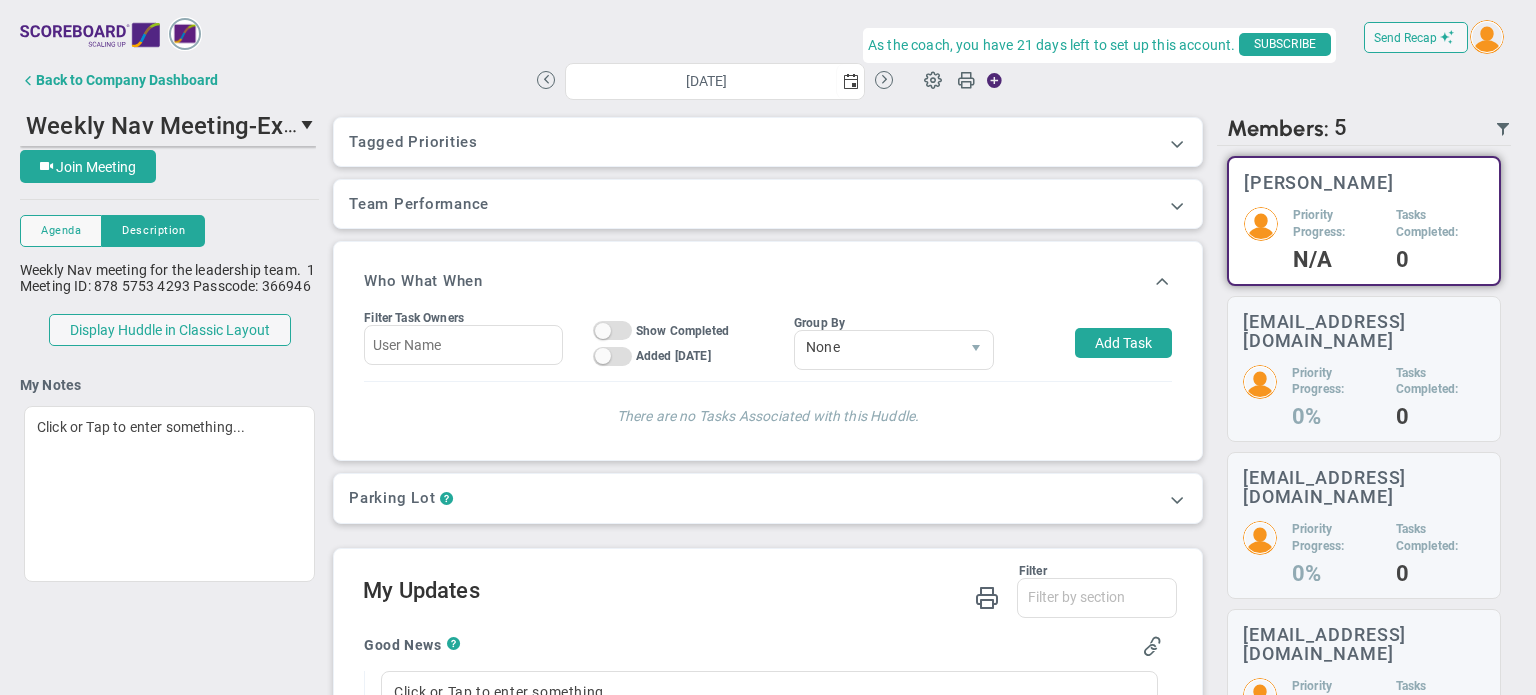 click on "[DATE]
Update Priority Values
Priority" at bounding box center (768, 80) 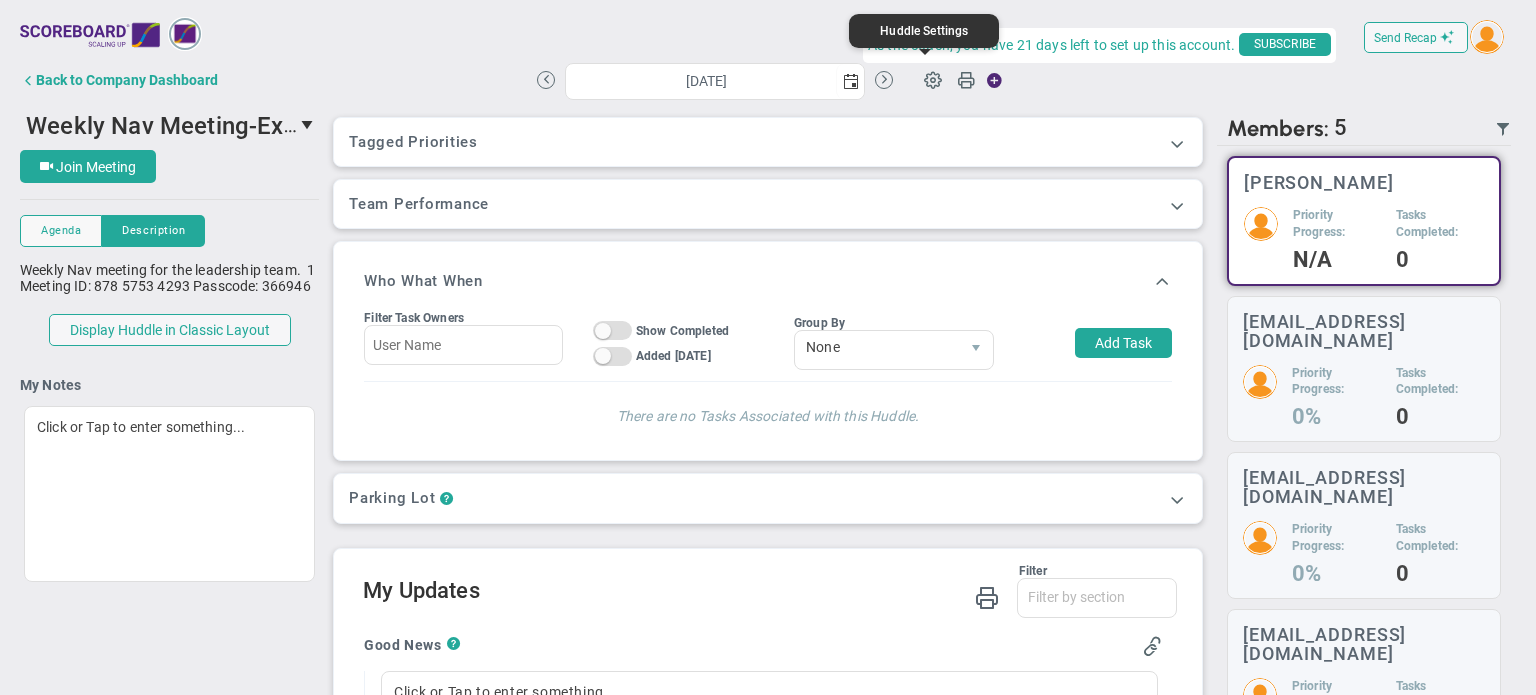 click at bounding box center [933, 79] 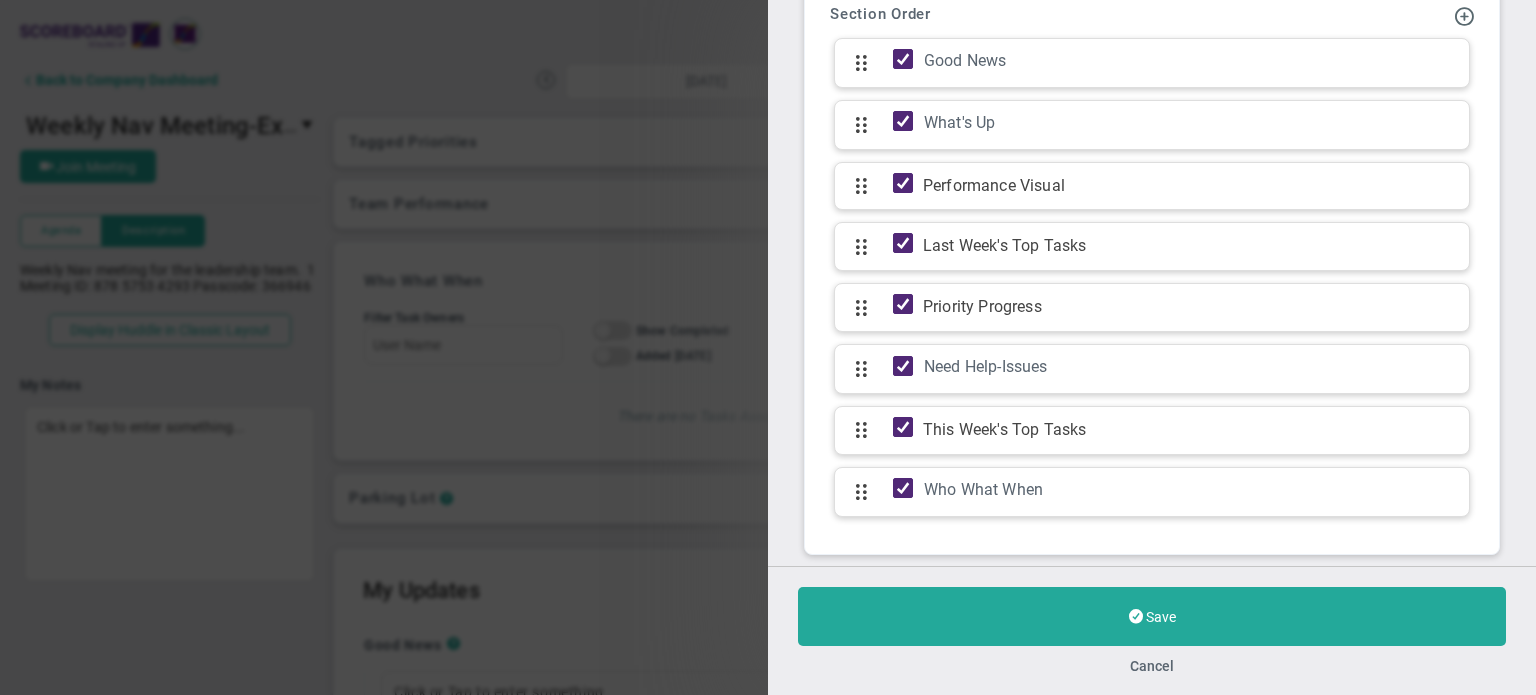 scroll, scrollTop: 1716, scrollLeft: 0, axis: vertical 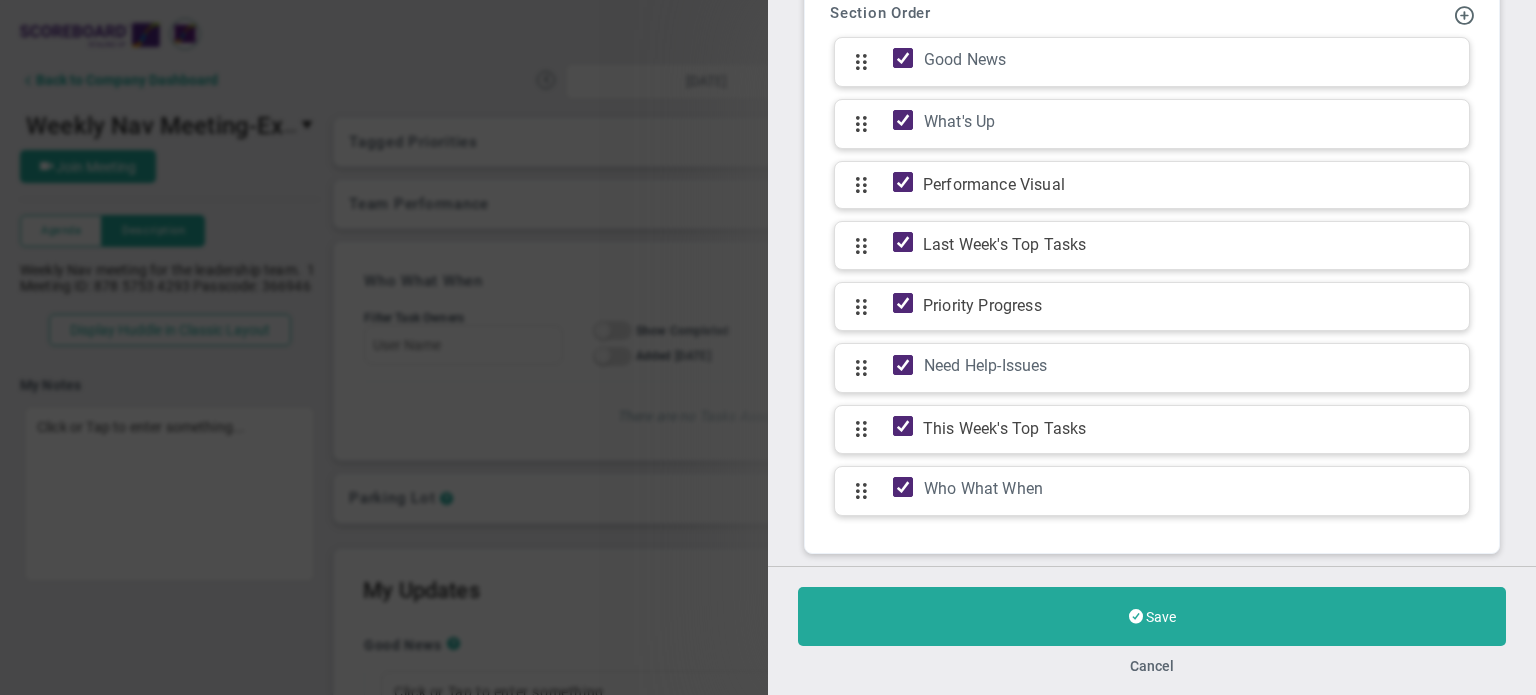 click on "Save" at bounding box center (1161, 617) 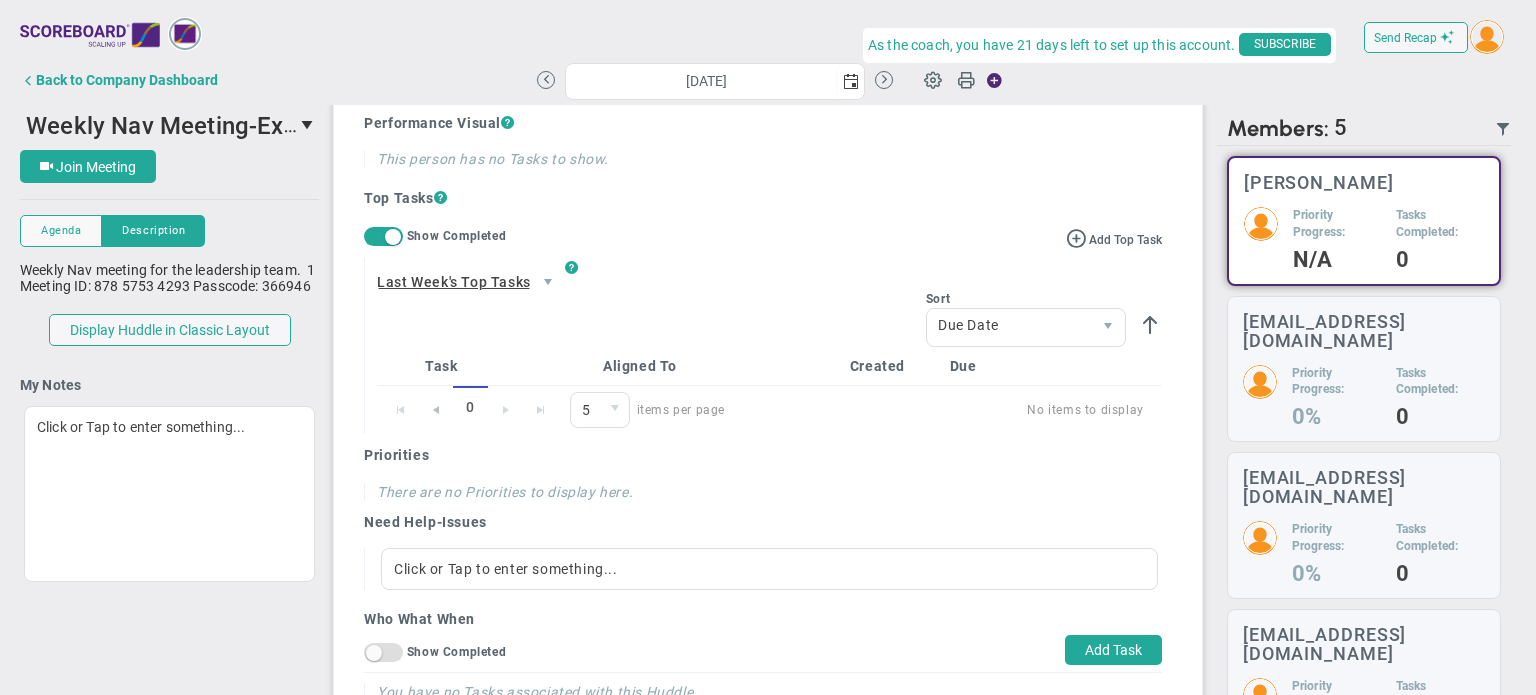 scroll, scrollTop: 748, scrollLeft: 0, axis: vertical 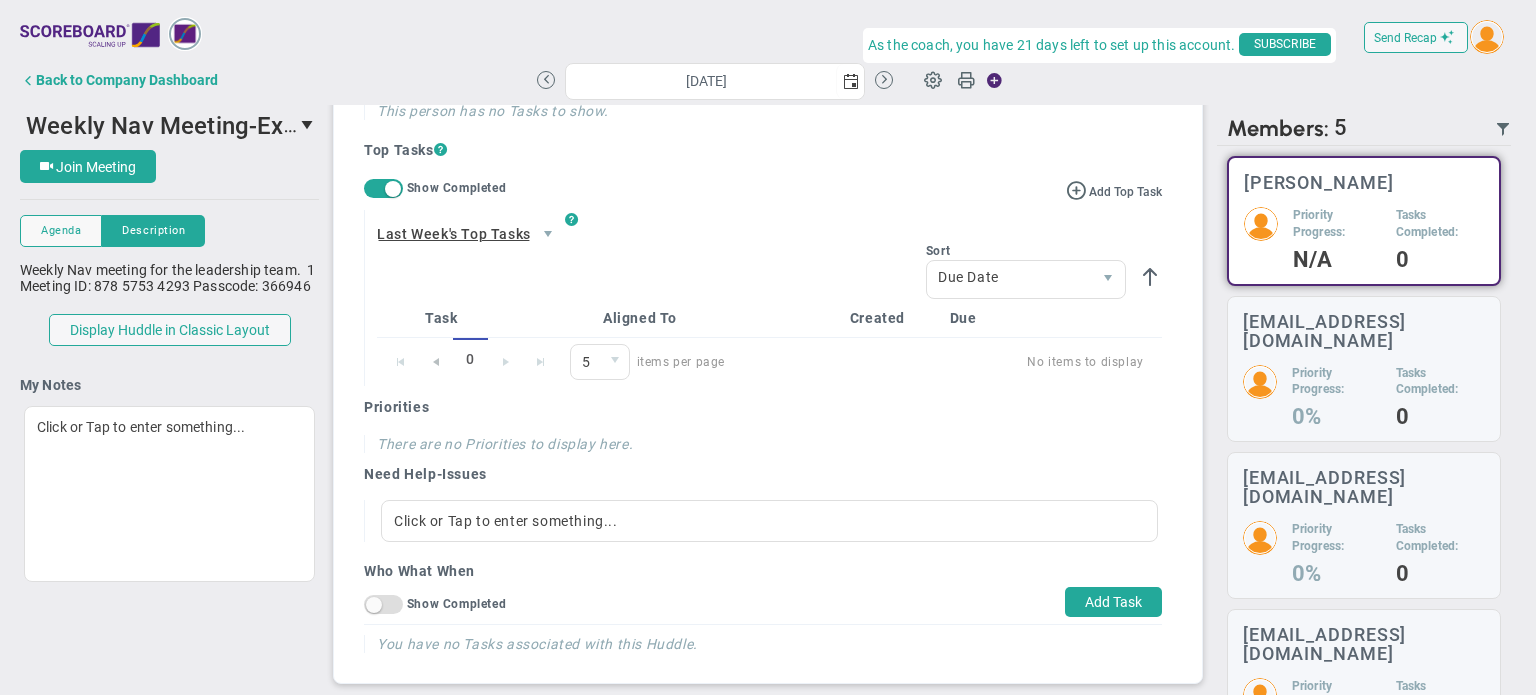 click on "SUBSCRIBE" at bounding box center (1285, 44) 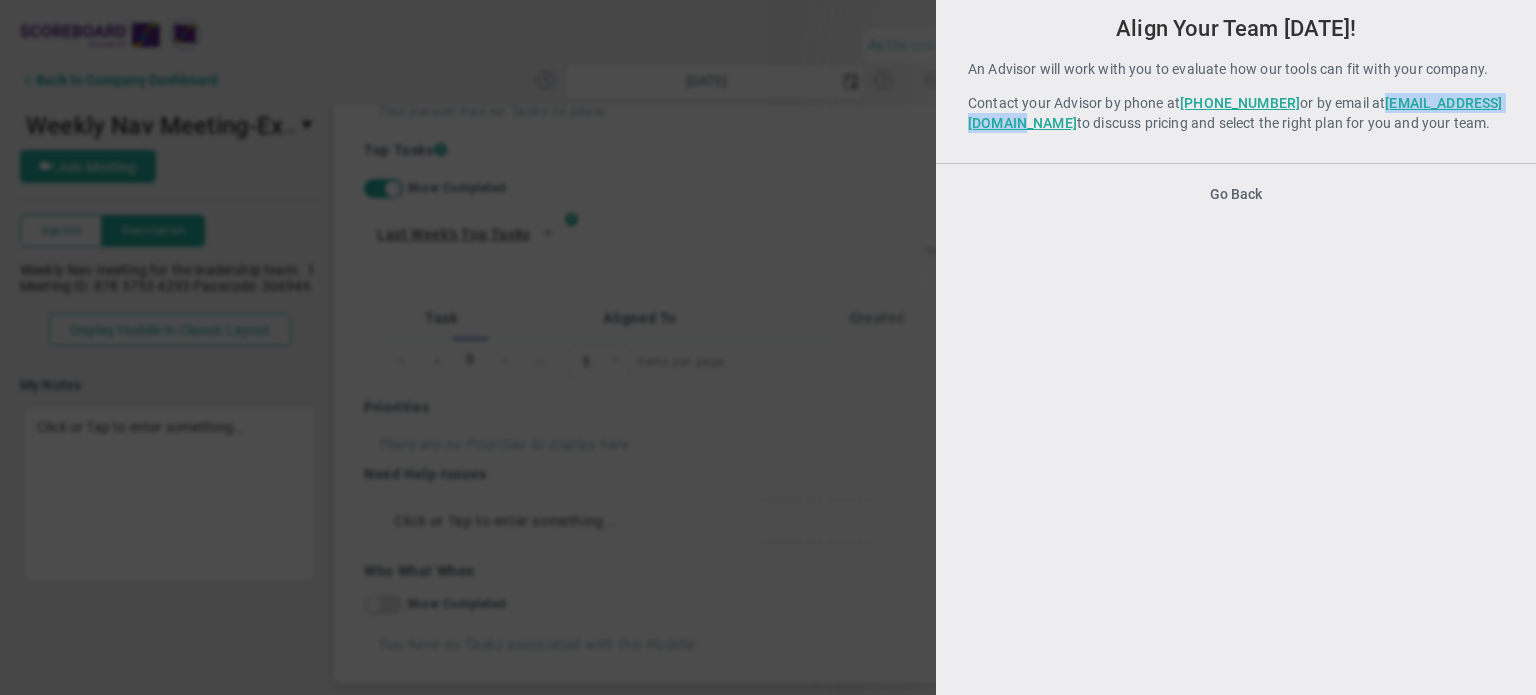drag, startPoint x: 961, startPoint y: 124, endPoint x: 1126, endPoint y: 124, distance: 165 